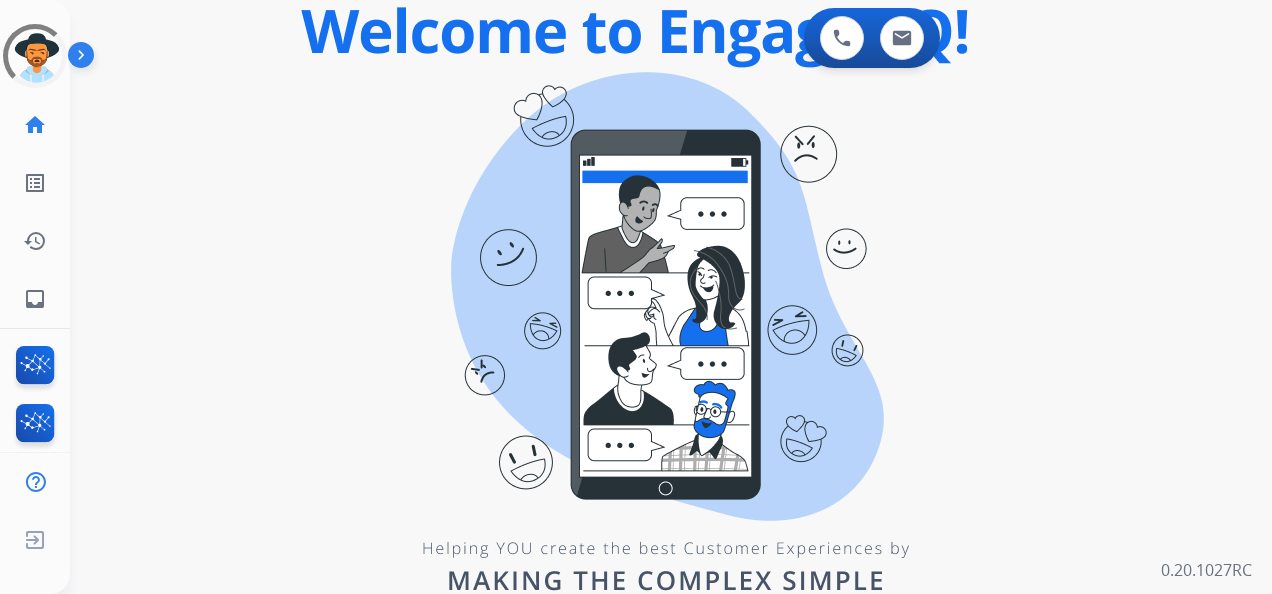 scroll, scrollTop: 0, scrollLeft: 0, axis: both 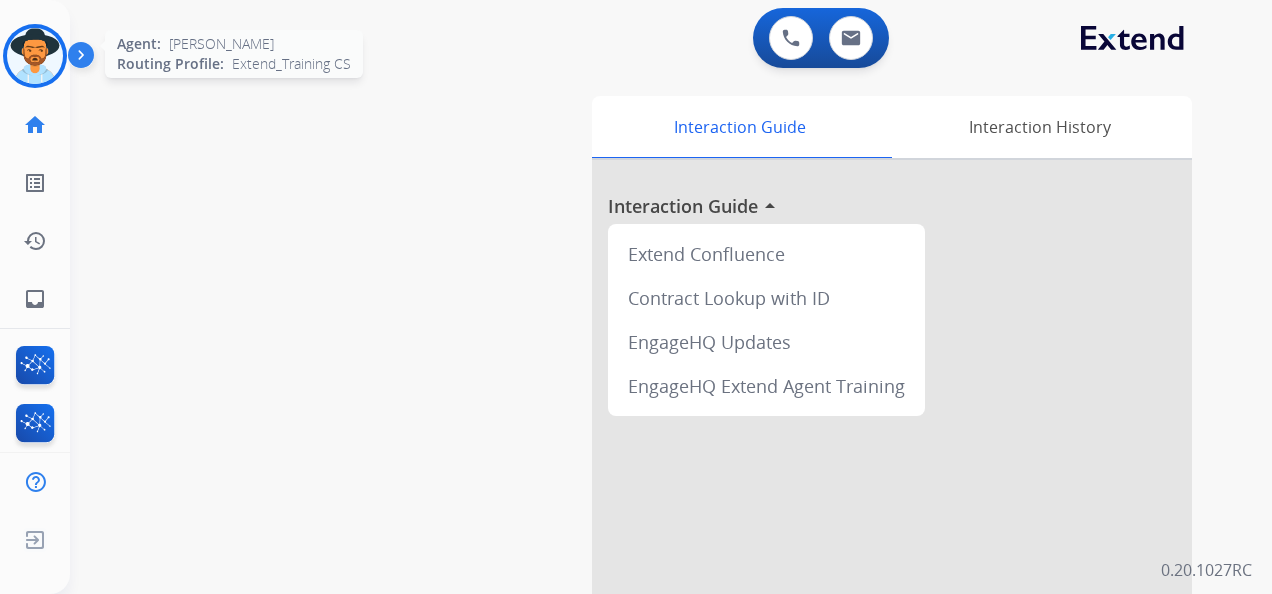 click at bounding box center (35, 56) 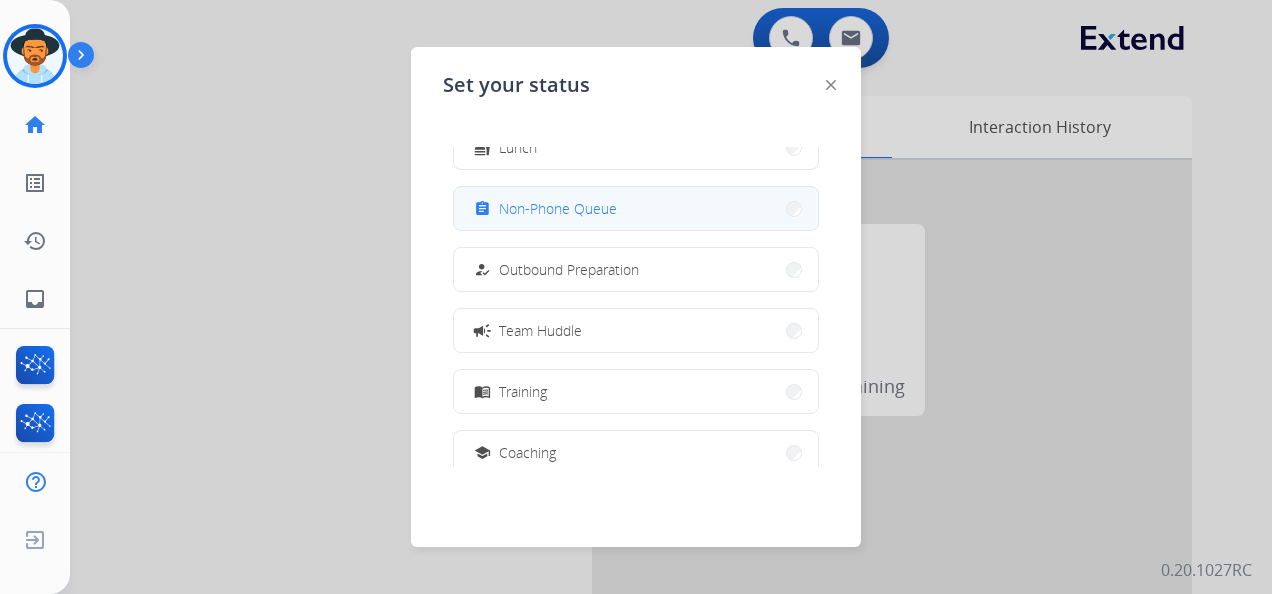 scroll, scrollTop: 200, scrollLeft: 0, axis: vertical 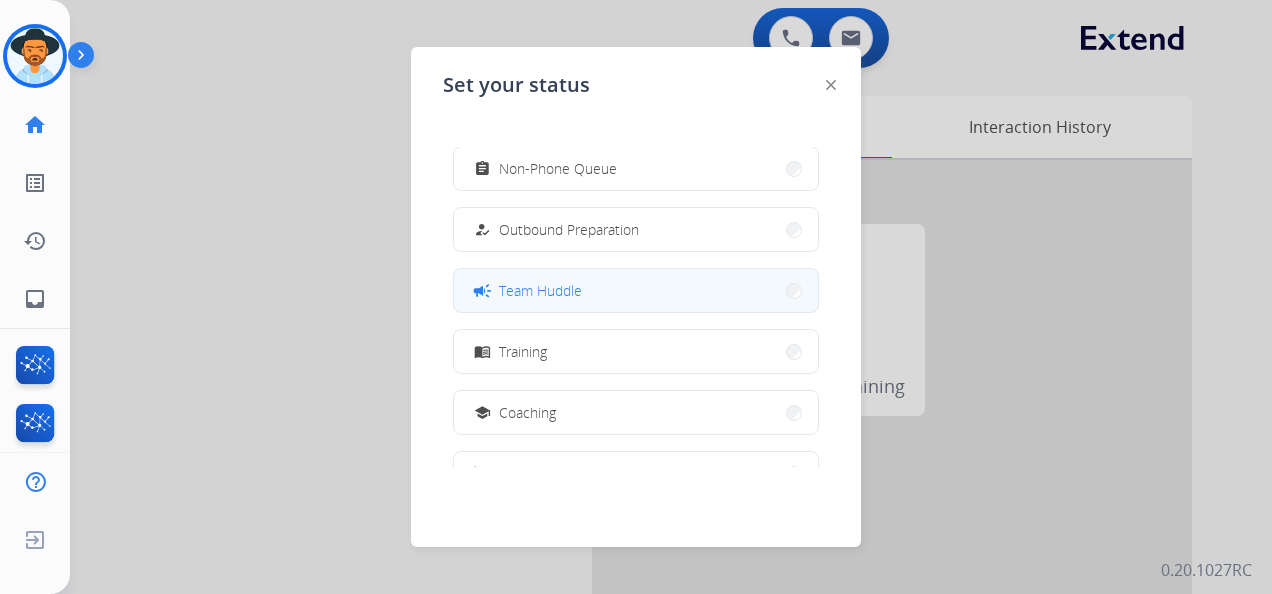 click on "campaign Team Huddle" at bounding box center [636, 290] 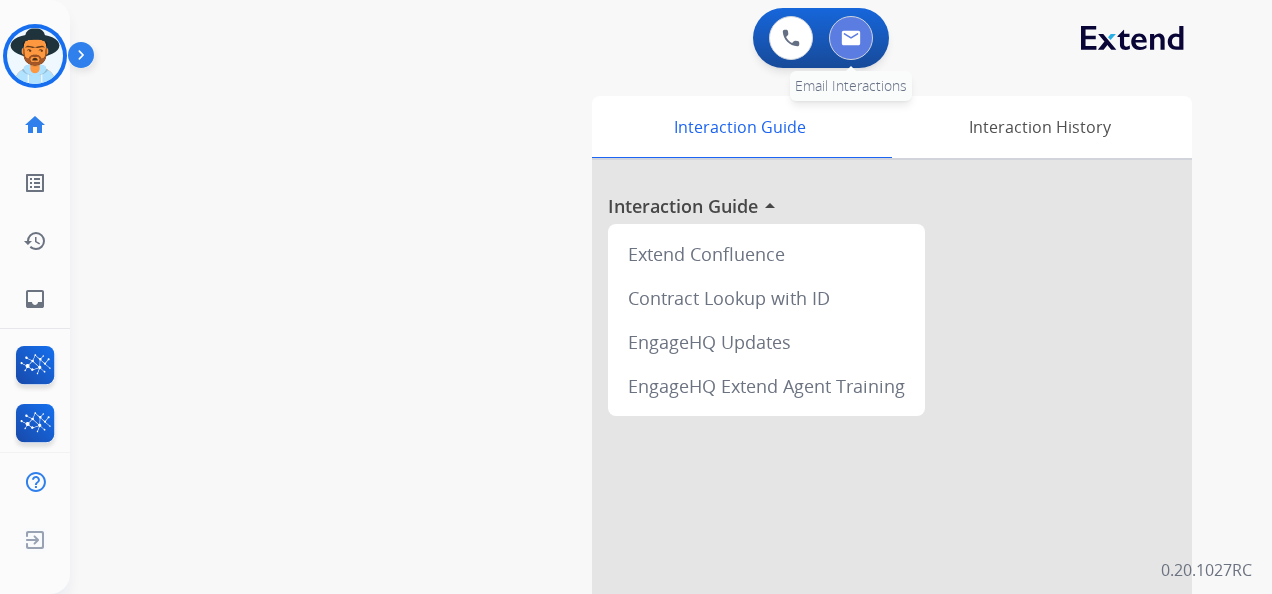 click at bounding box center (851, 38) 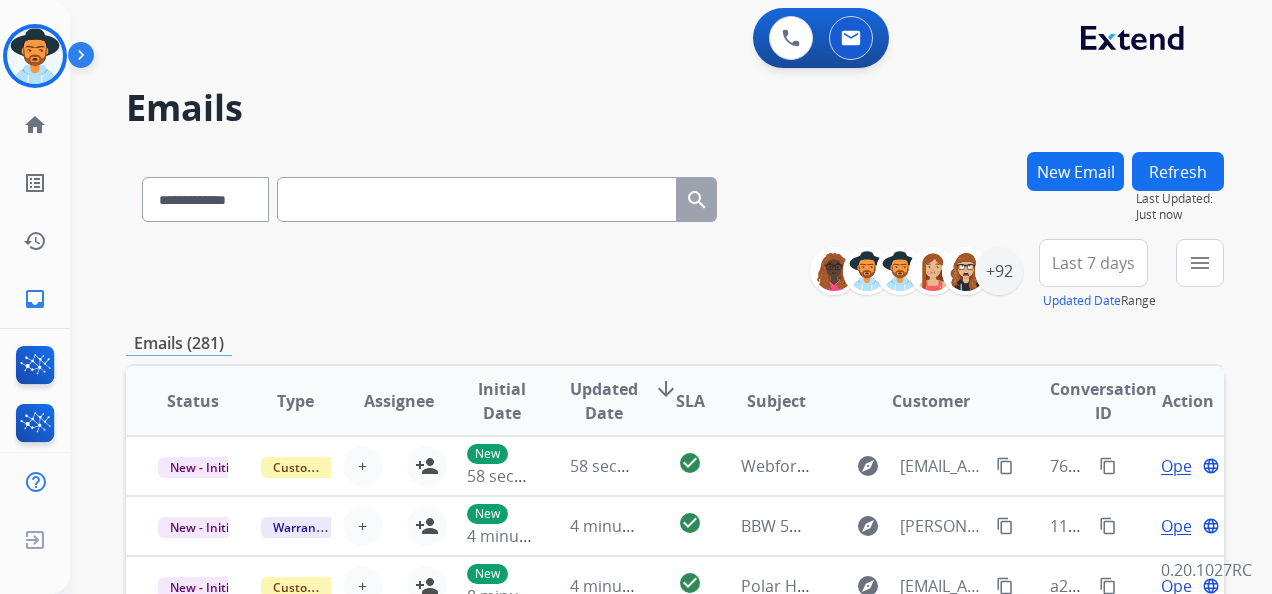 click on "Last 7 days" at bounding box center [1093, 263] 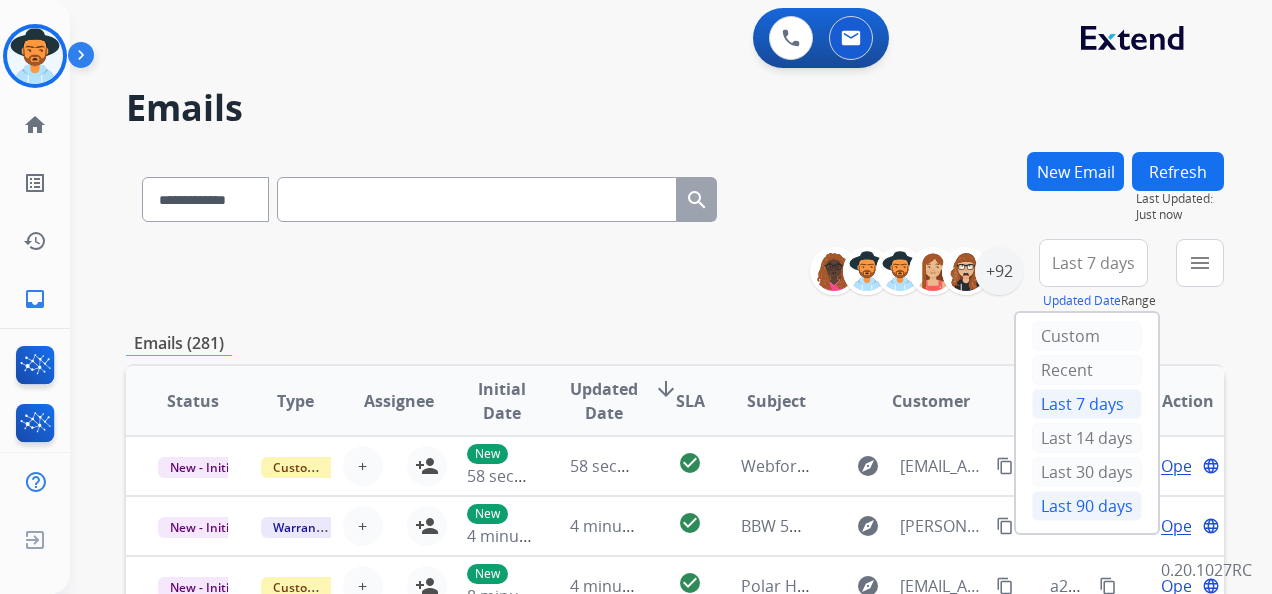 click on "Last 90 days" at bounding box center (1087, 506) 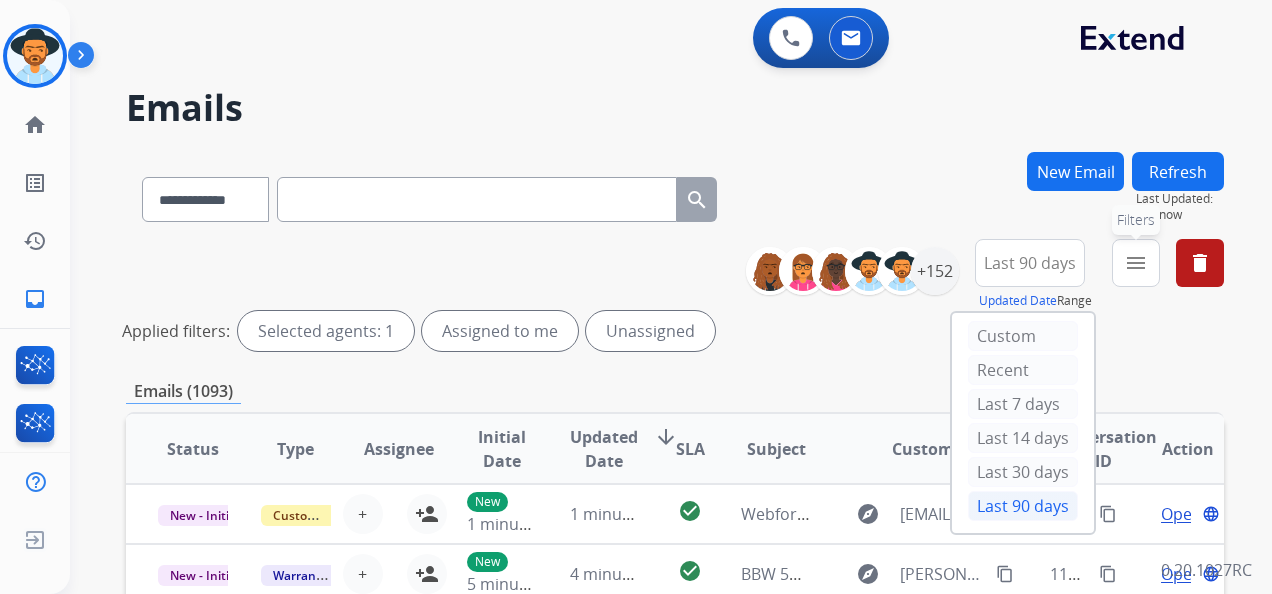 click on "menu" at bounding box center (1136, 263) 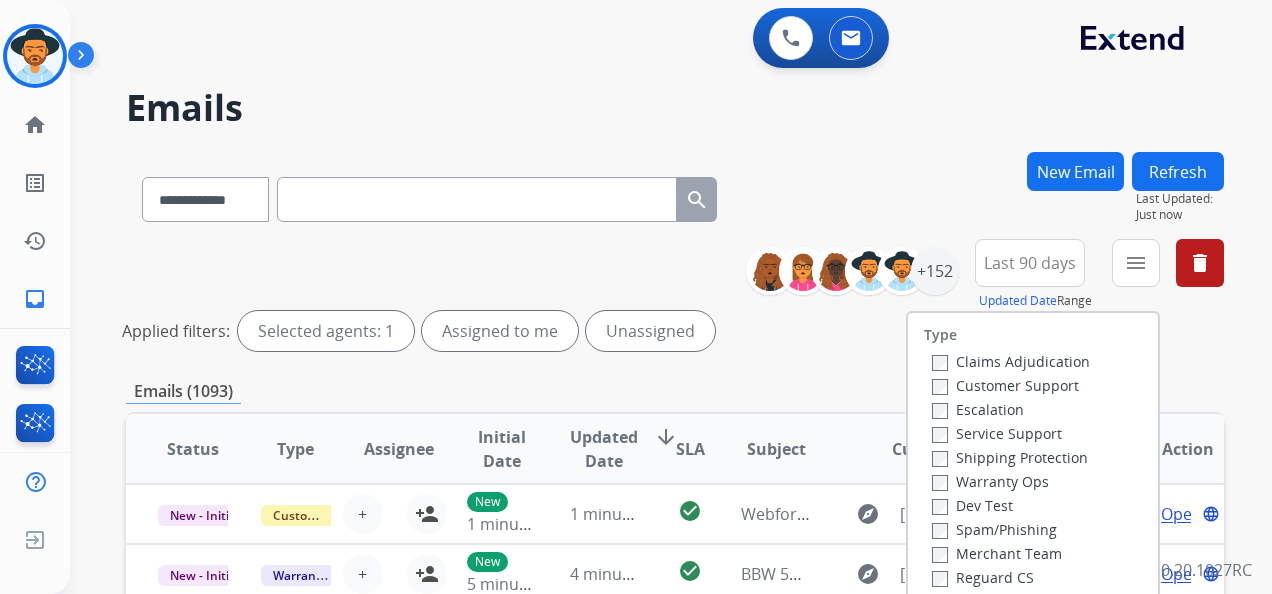 click on "Customer Support" at bounding box center [1005, 385] 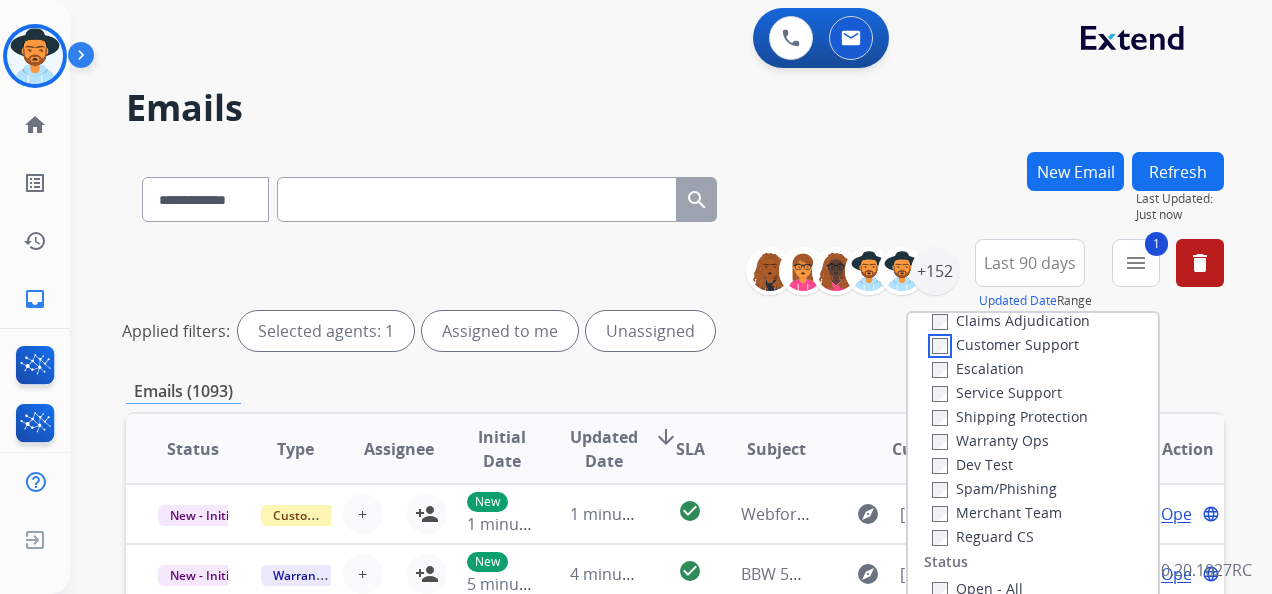 scroll, scrollTop: 0, scrollLeft: 0, axis: both 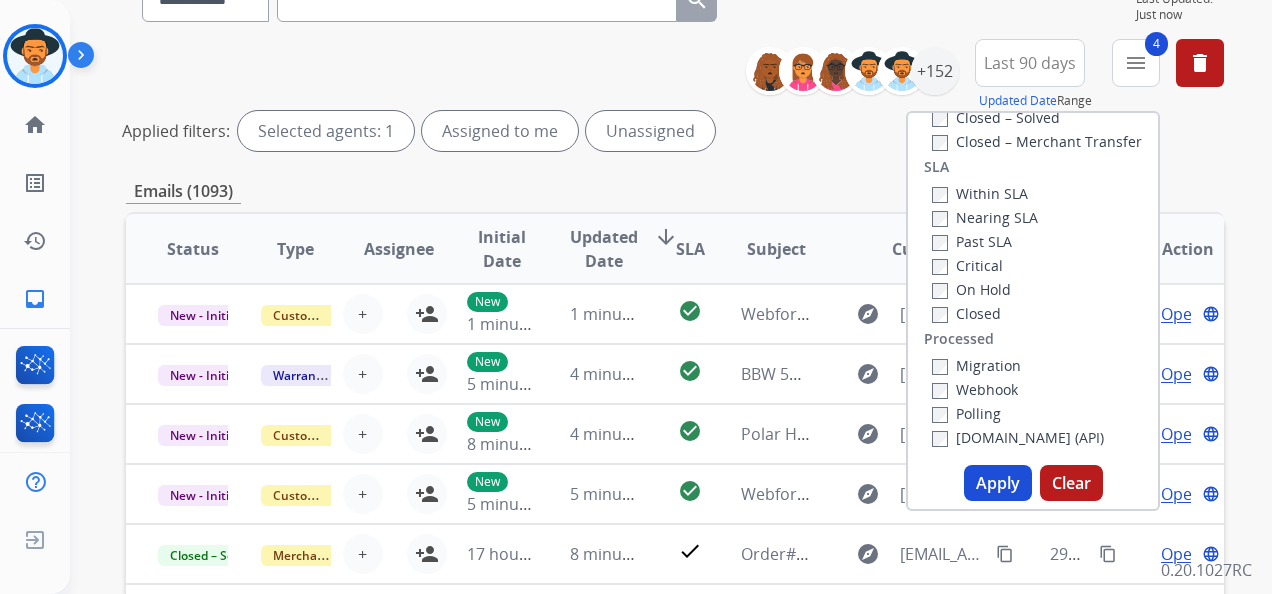click on "Apply" at bounding box center (998, 483) 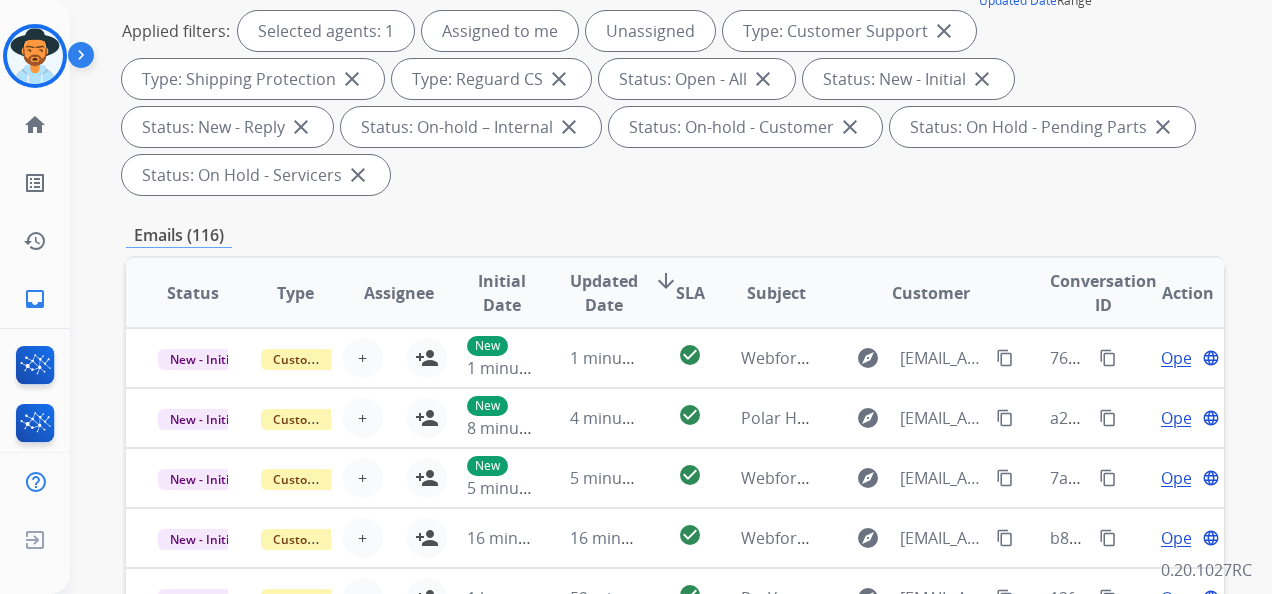 scroll, scrollTop: 0, scrollLeft: 0, axis: both 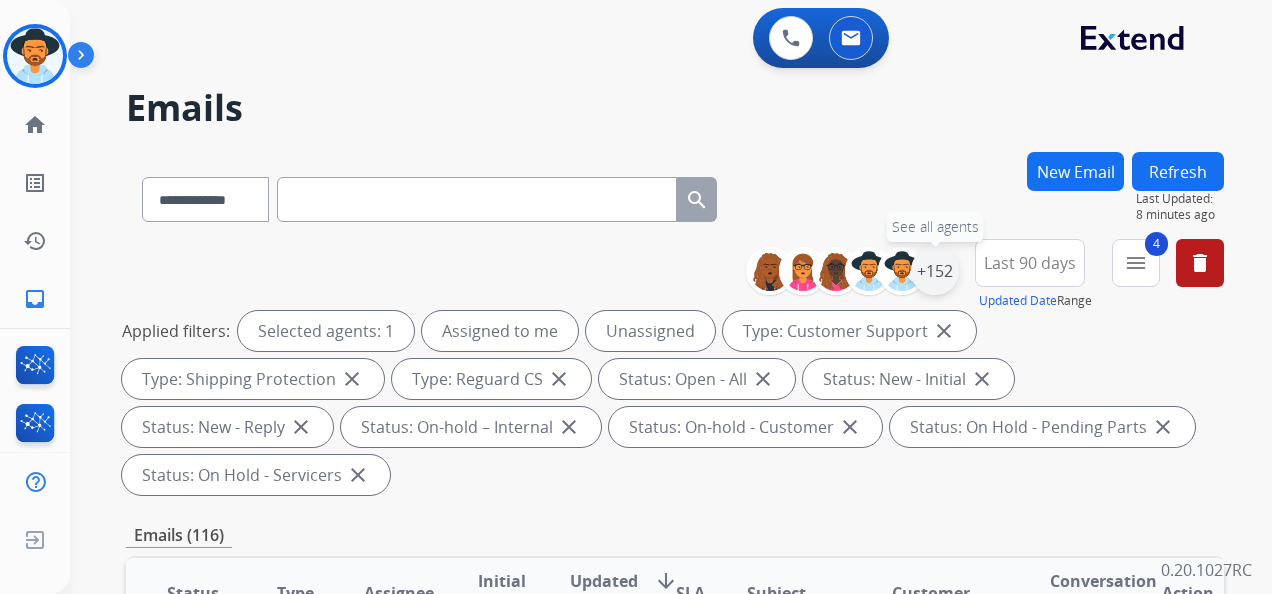 click on "+152" at bounding box center (935, 271) 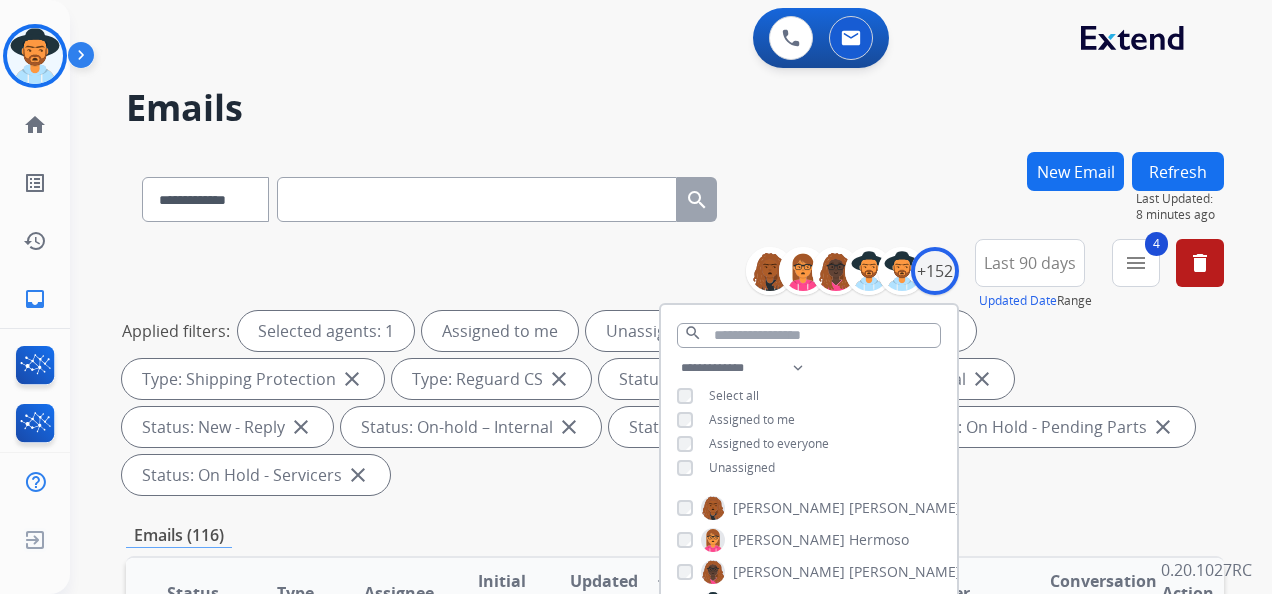 click on "Unassigned" at bounding box center [726, 468] 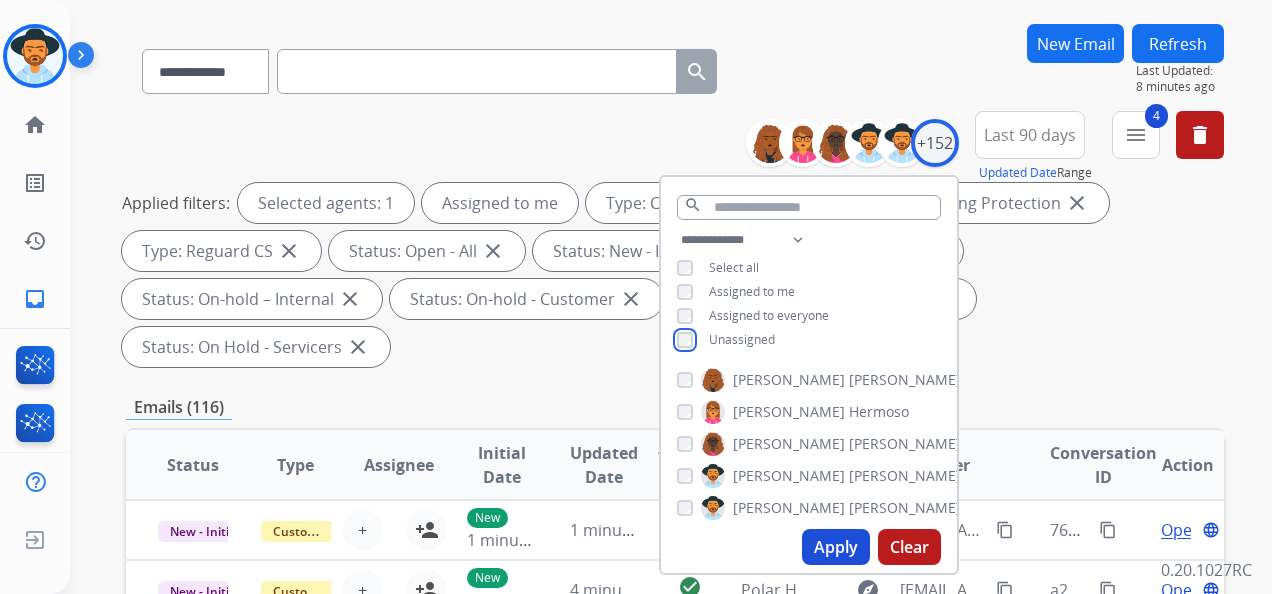 scroll, scrollTop: 300, scrollLeft: 0, axis: vertical 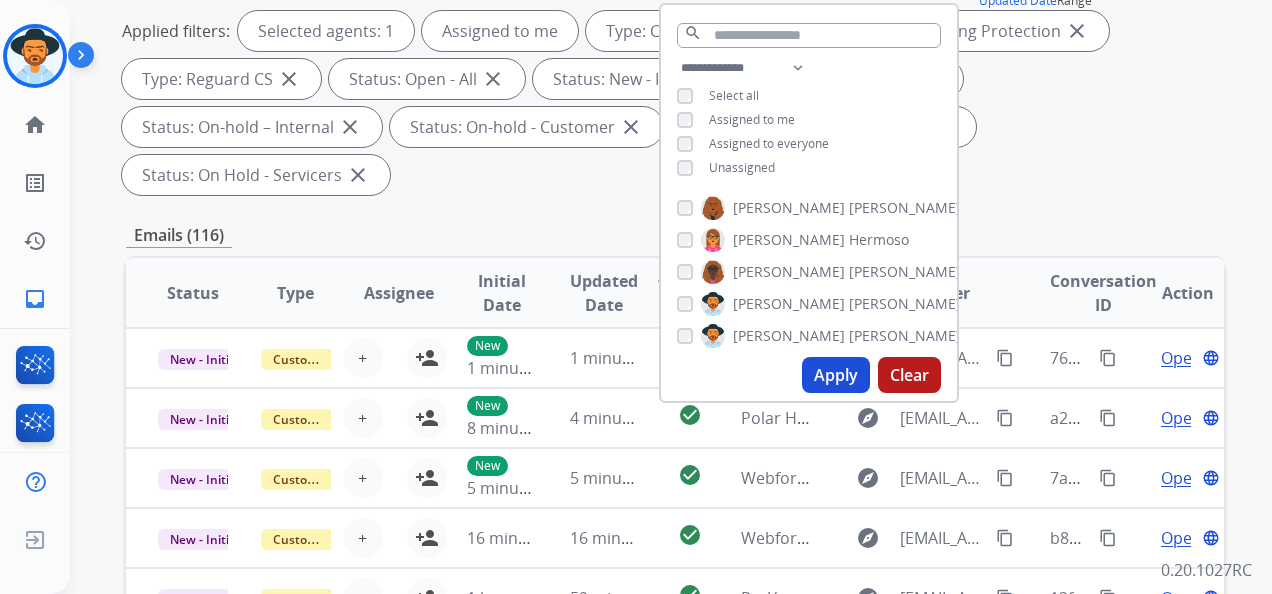 click on "Apply" at bounding box center (836, 375) 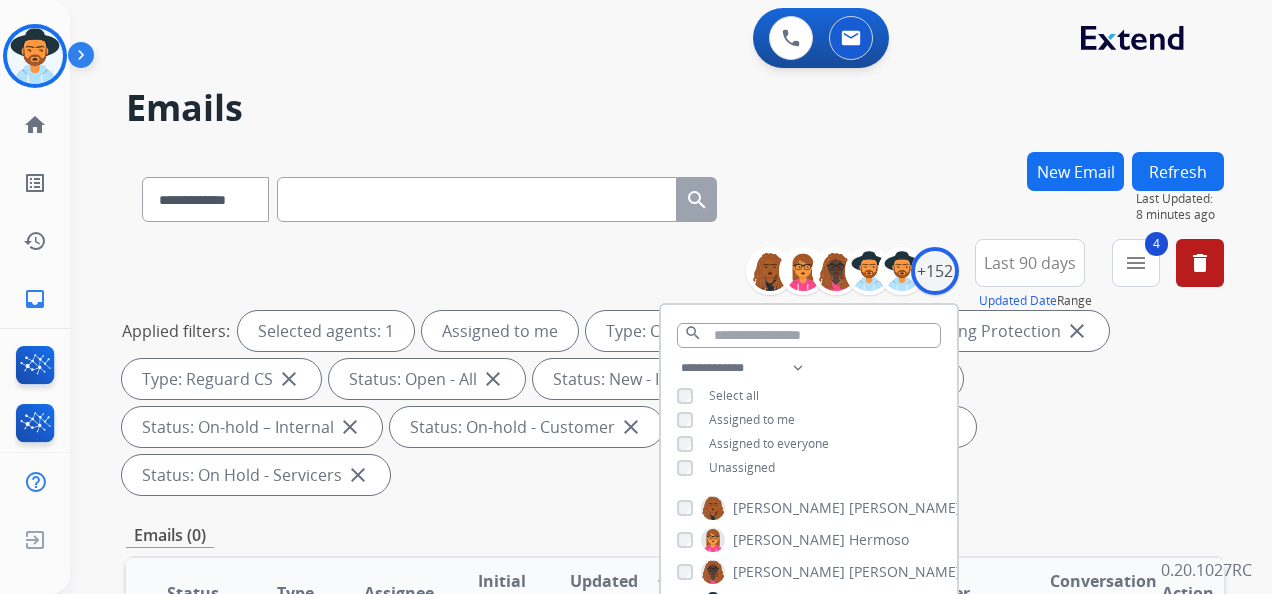 click on "**********" at bounding box center [675, 371] 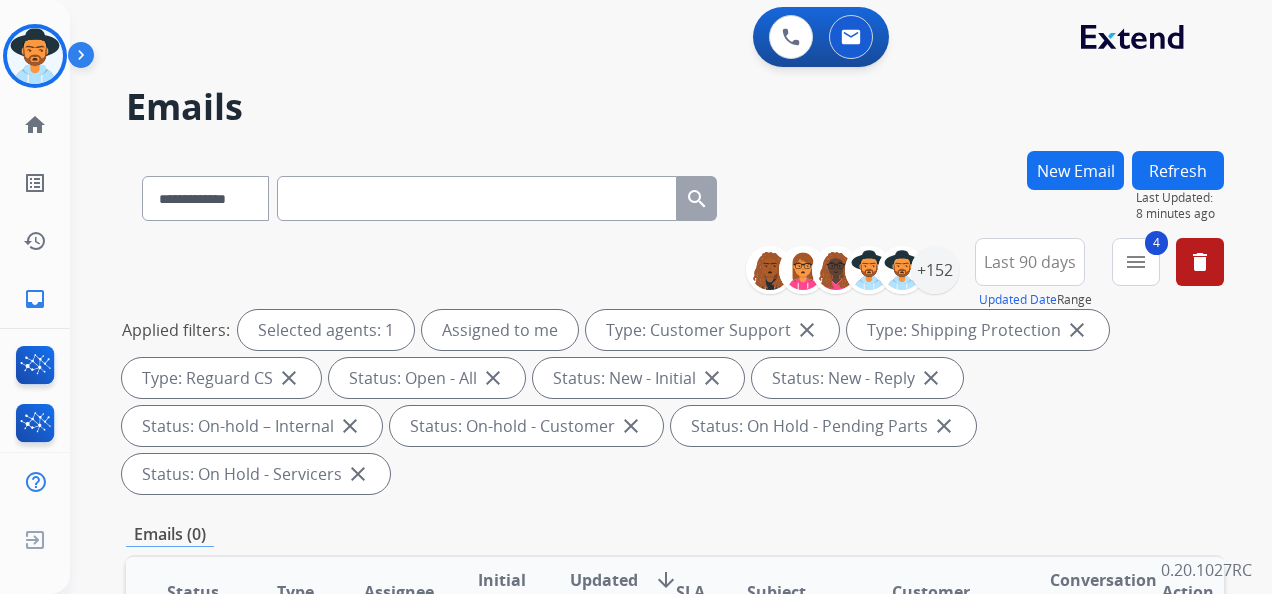 scroll, scrollTop: 0, scrollLeft: 0, axis: both 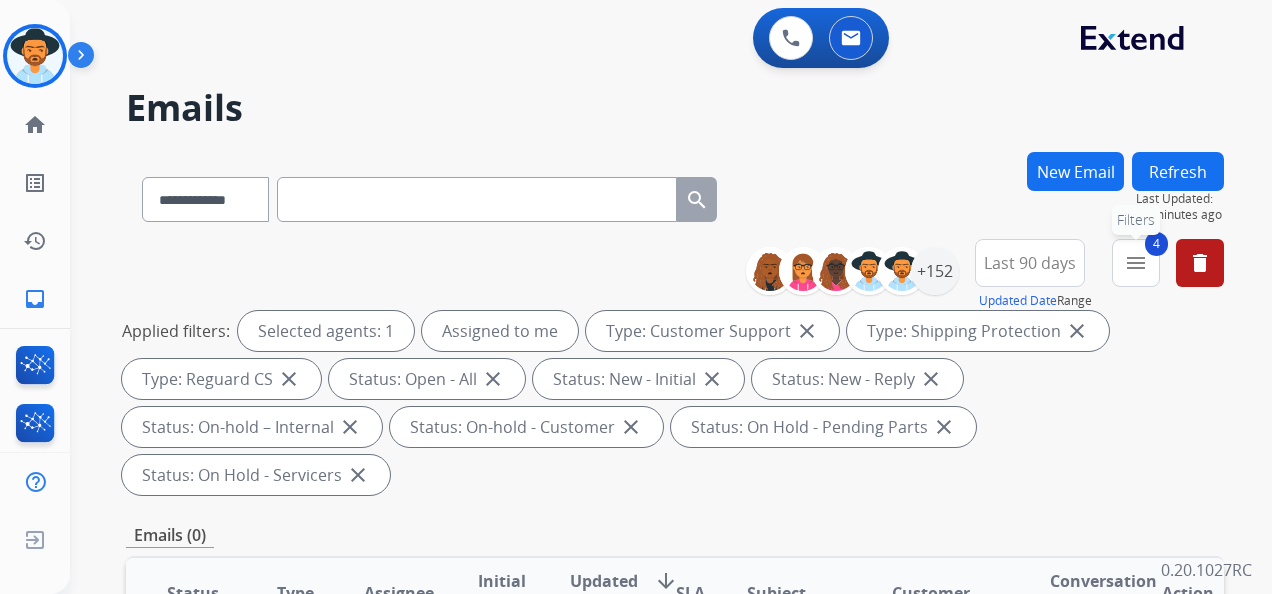 click on "menu" at bounding box center (1136, 263) 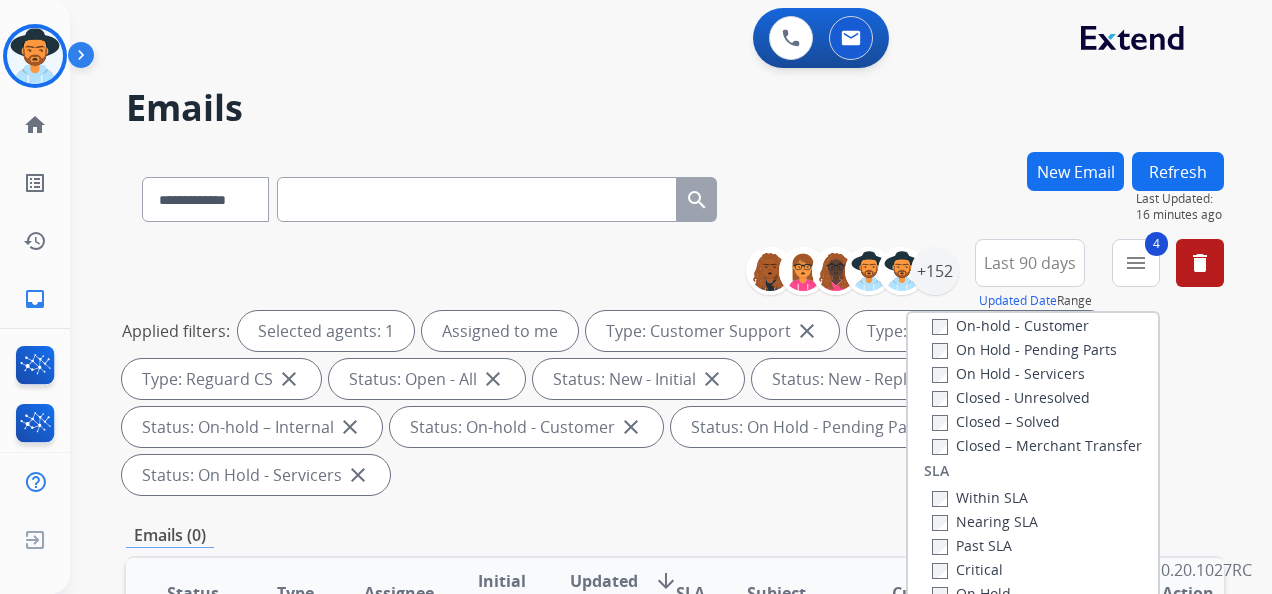 scroll, scrollTop: 528, scrollLeft: 0, axis: vertical 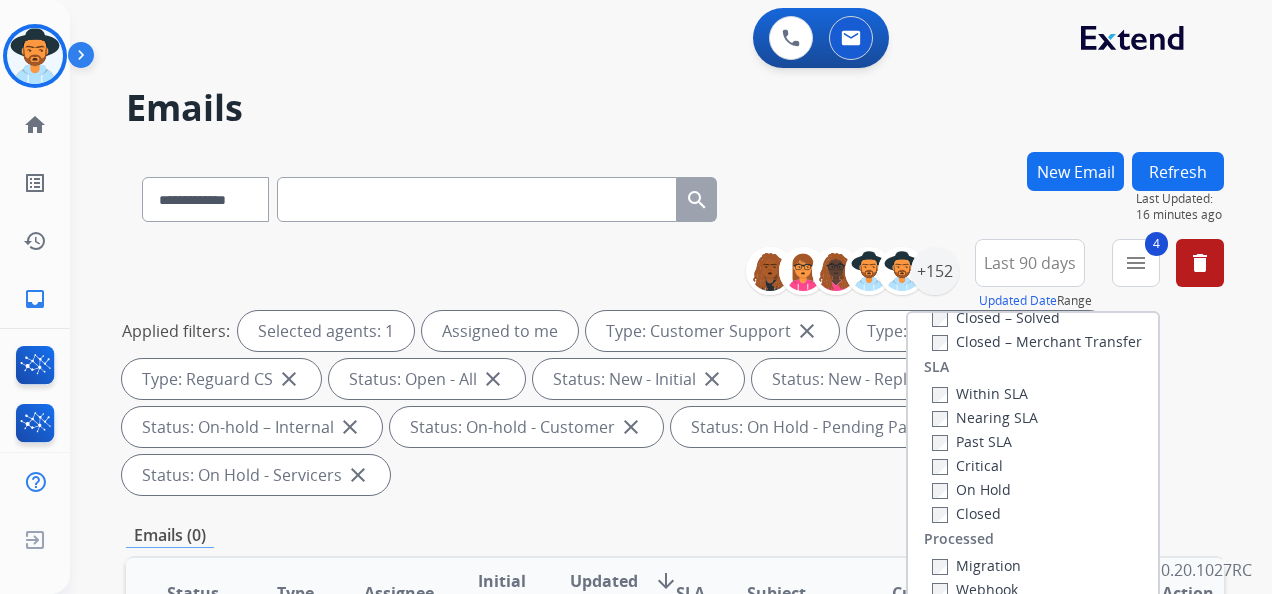 click on "**********" at bounding box center (675, 195) 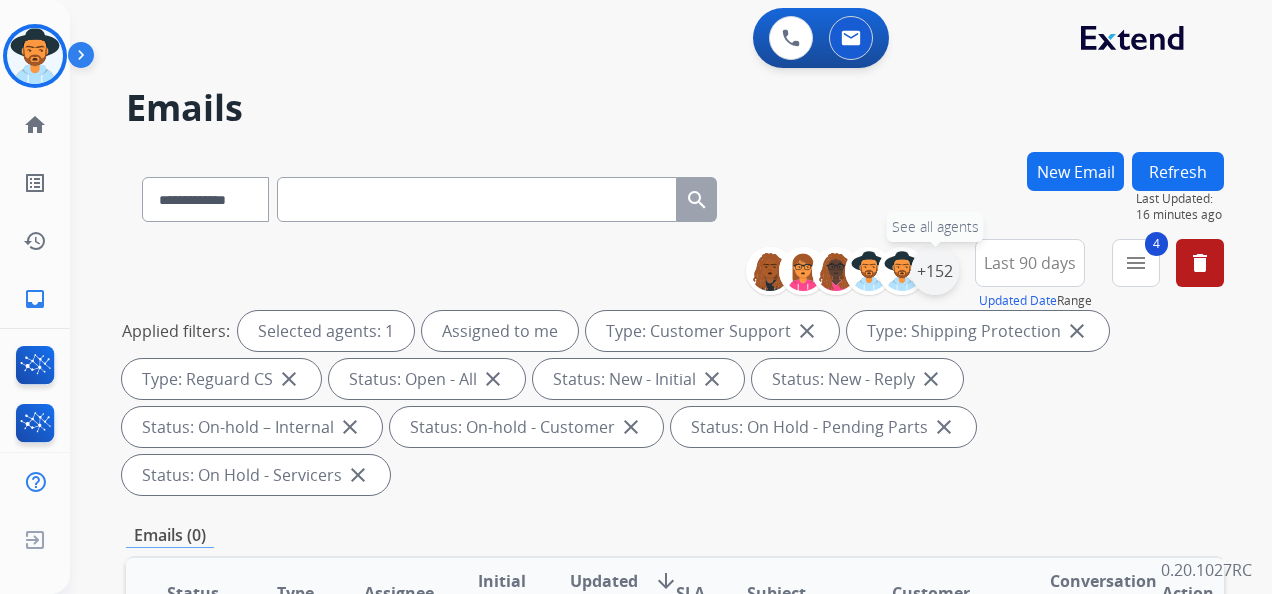 click on "+152" at bounding box center (935, 271) 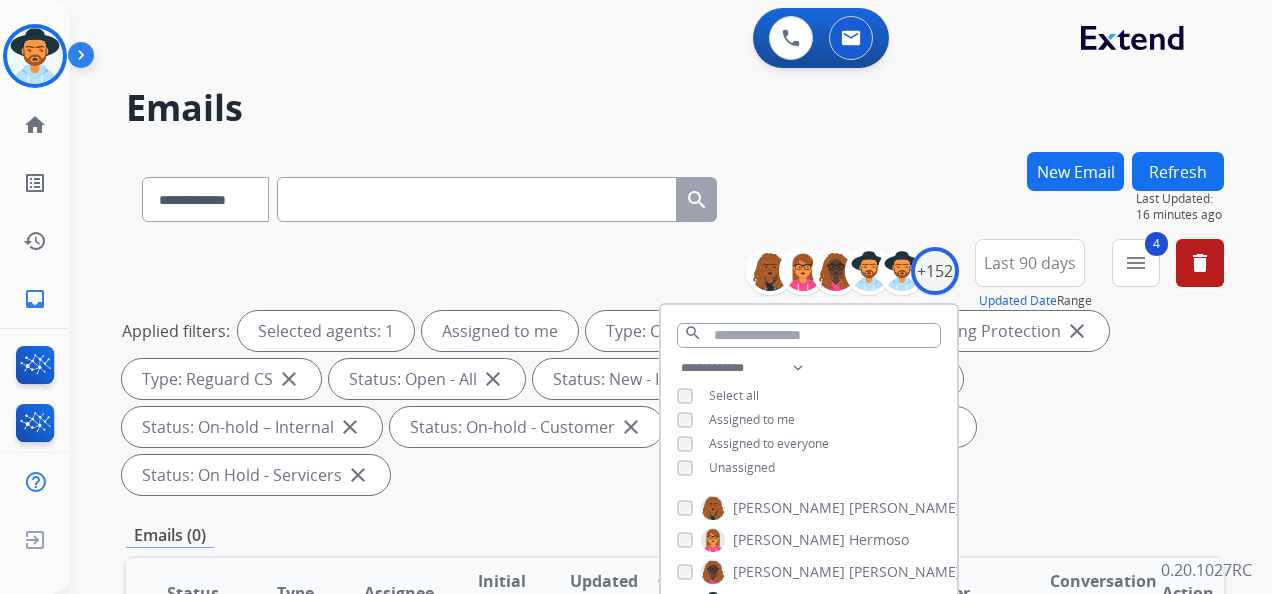 click on "**********" at bounding box center [675, 195] 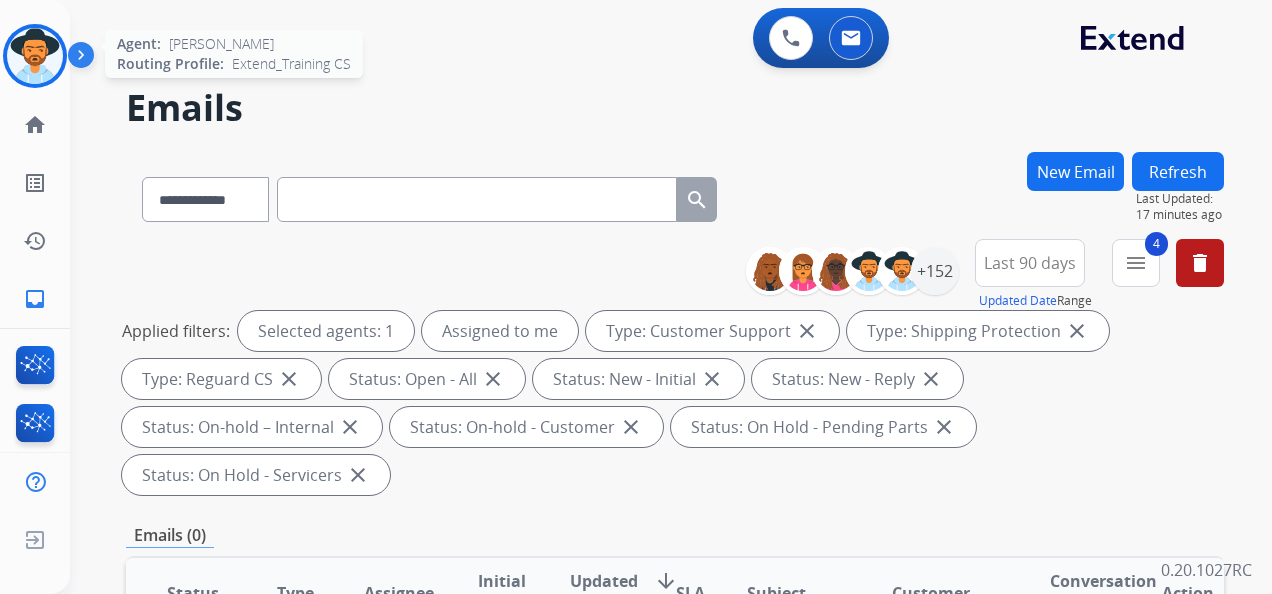 click at bounding box center (35, 56) 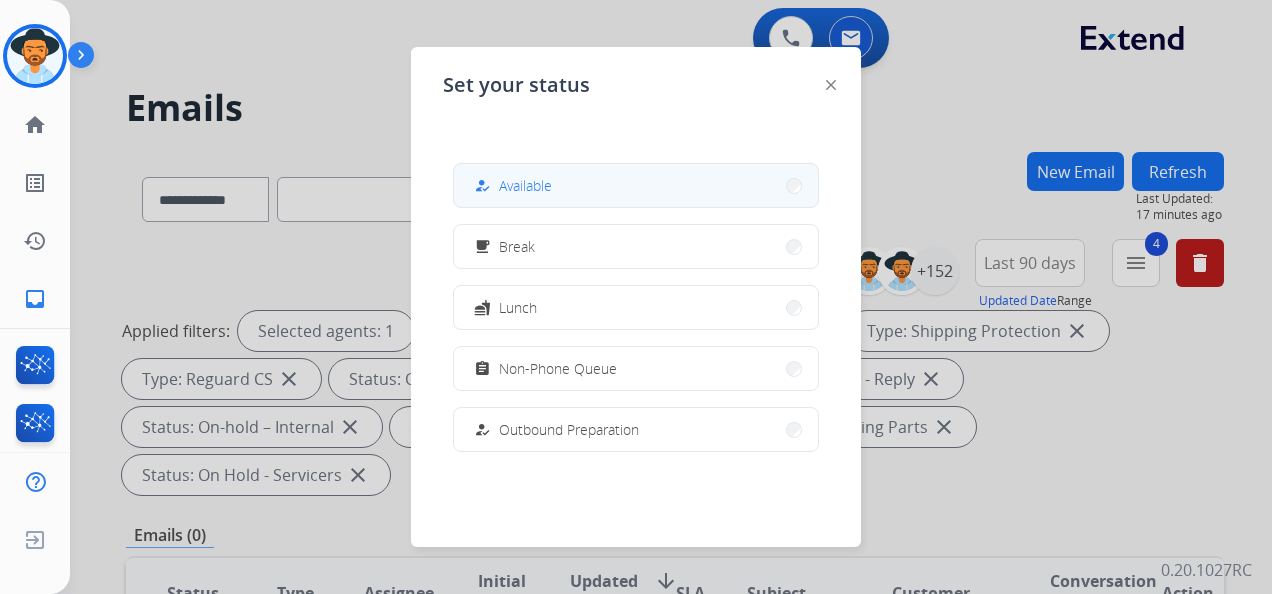 click on "how_to_reg Available" at bounding box center [636, 185] 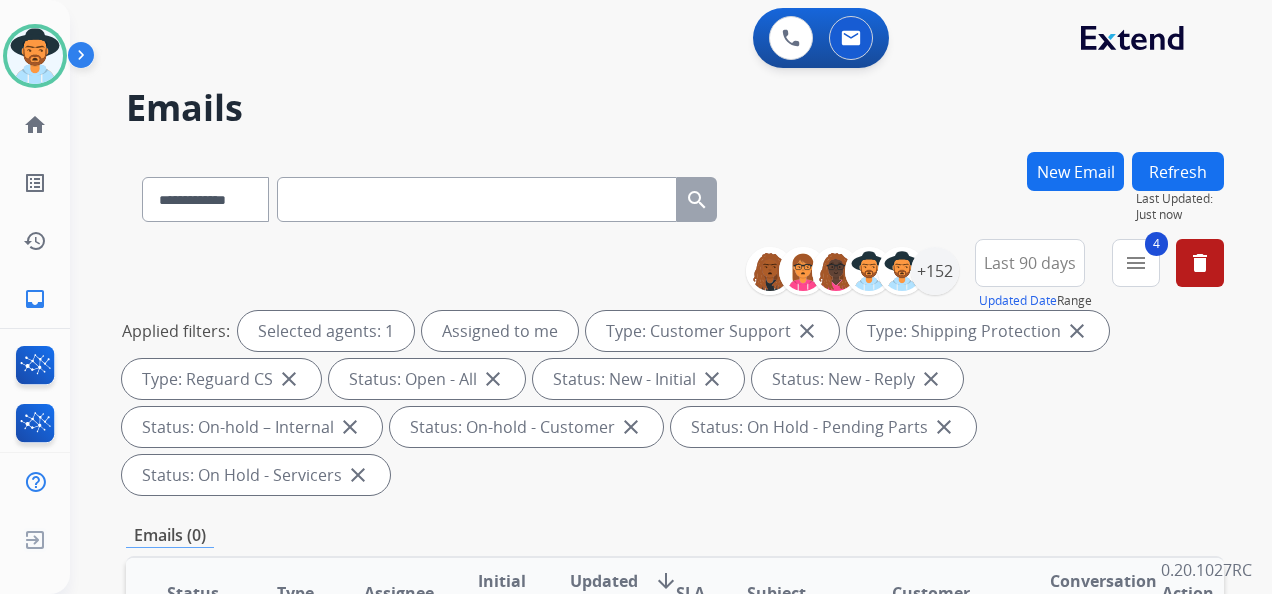 click on "New Email" at bounding box center (1075, 171) 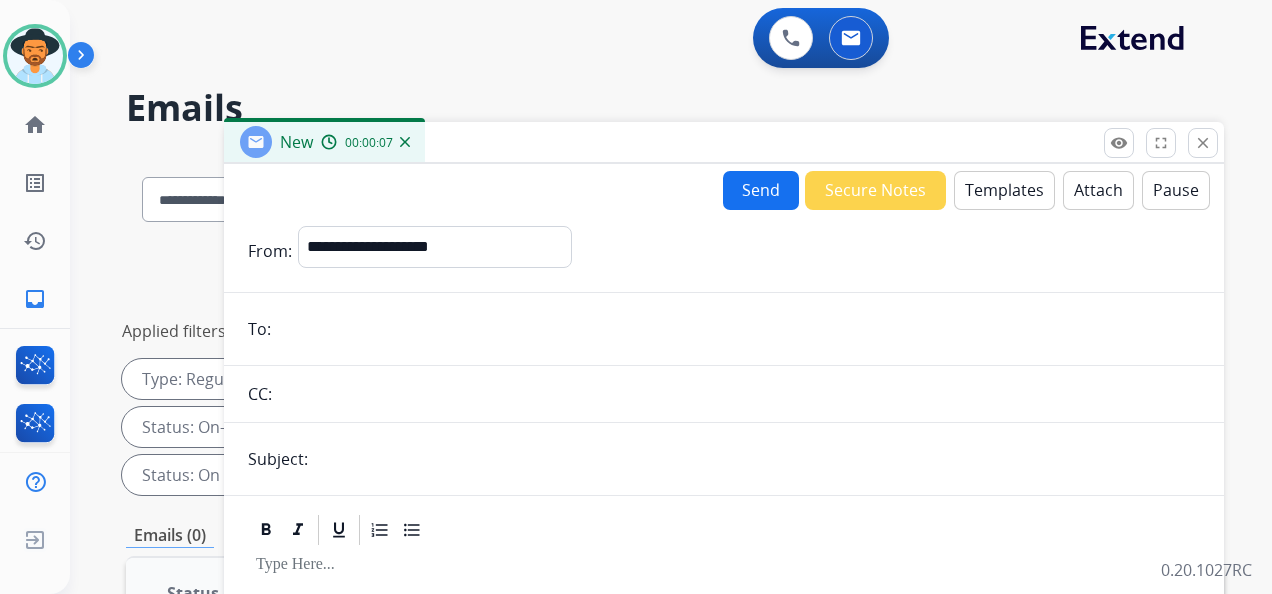 click at bounding box center (738, 329) 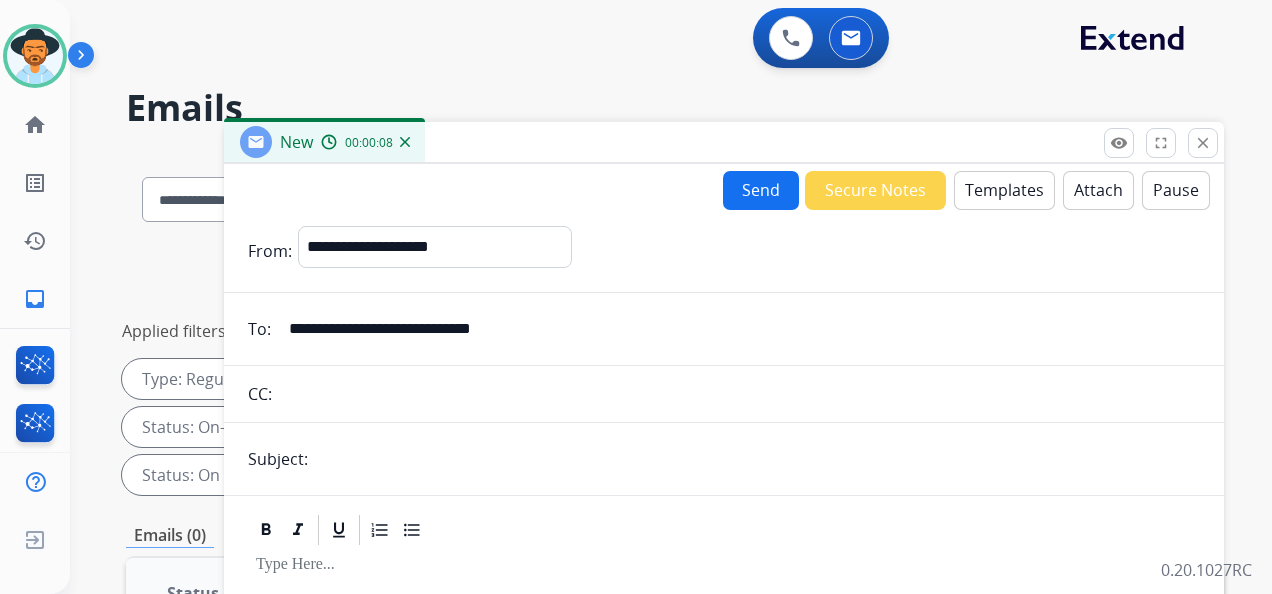type on "**********" 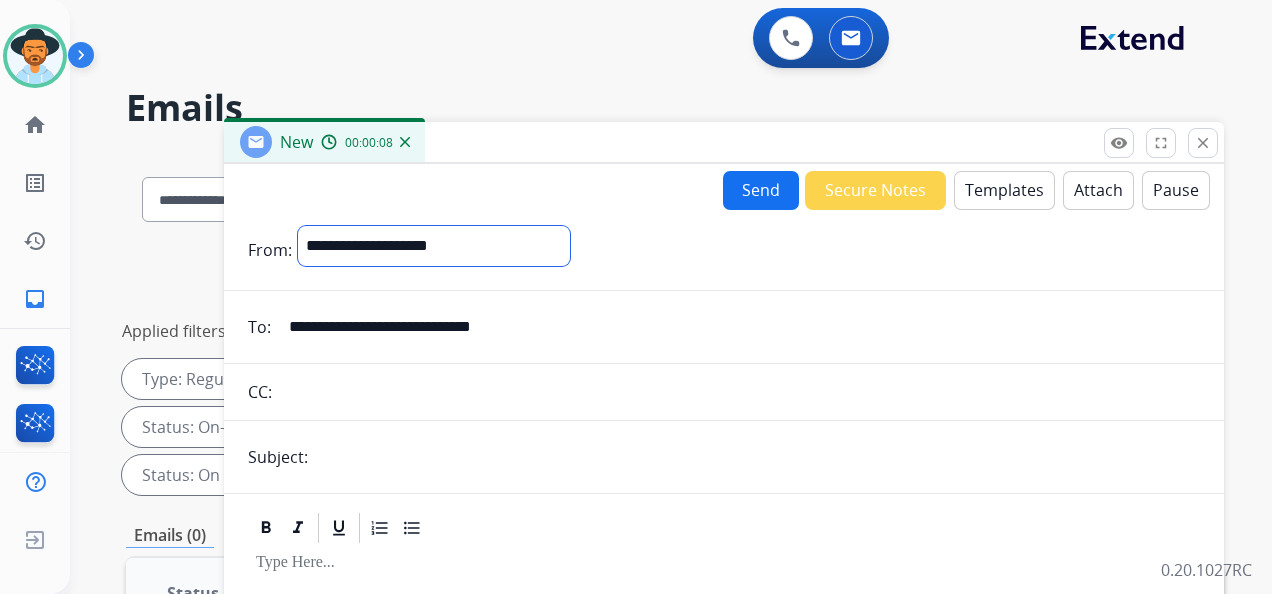 click on "**********" at bounding box center [434, 246] 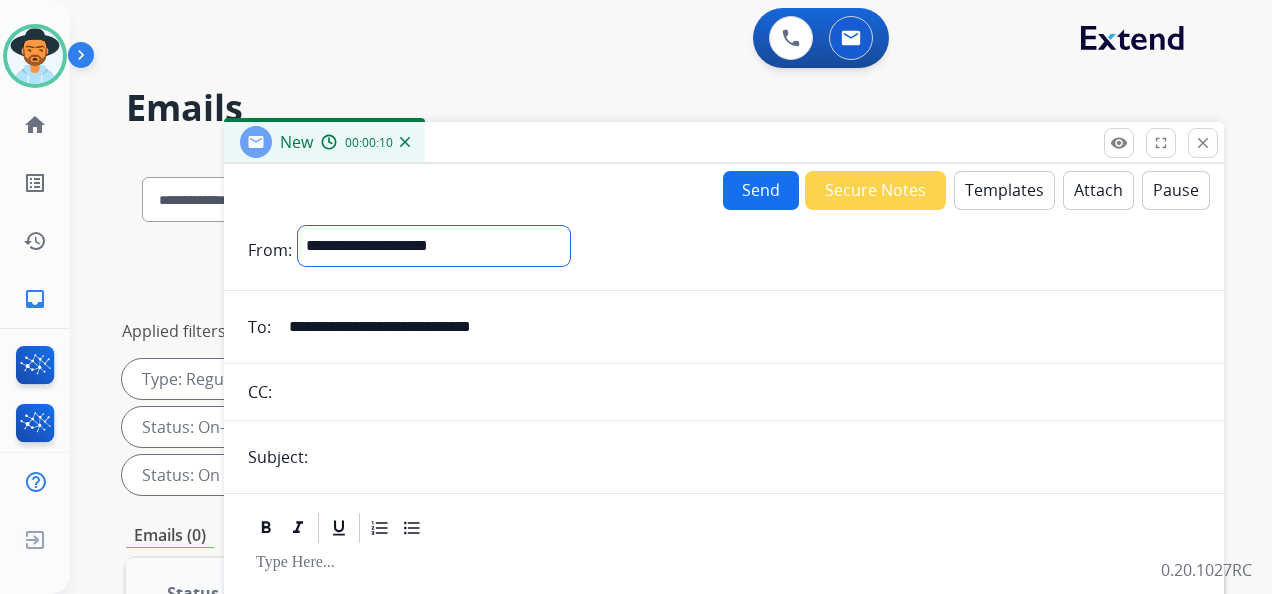 select on "**********" 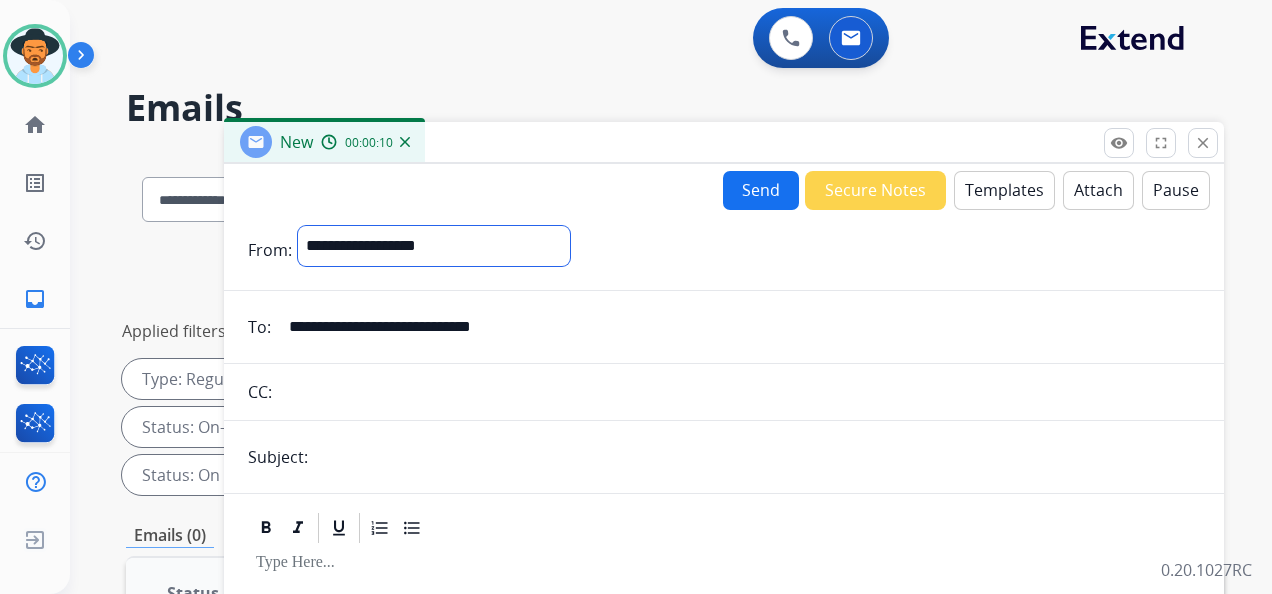 click on "**********" at bounding box center (434, 246) 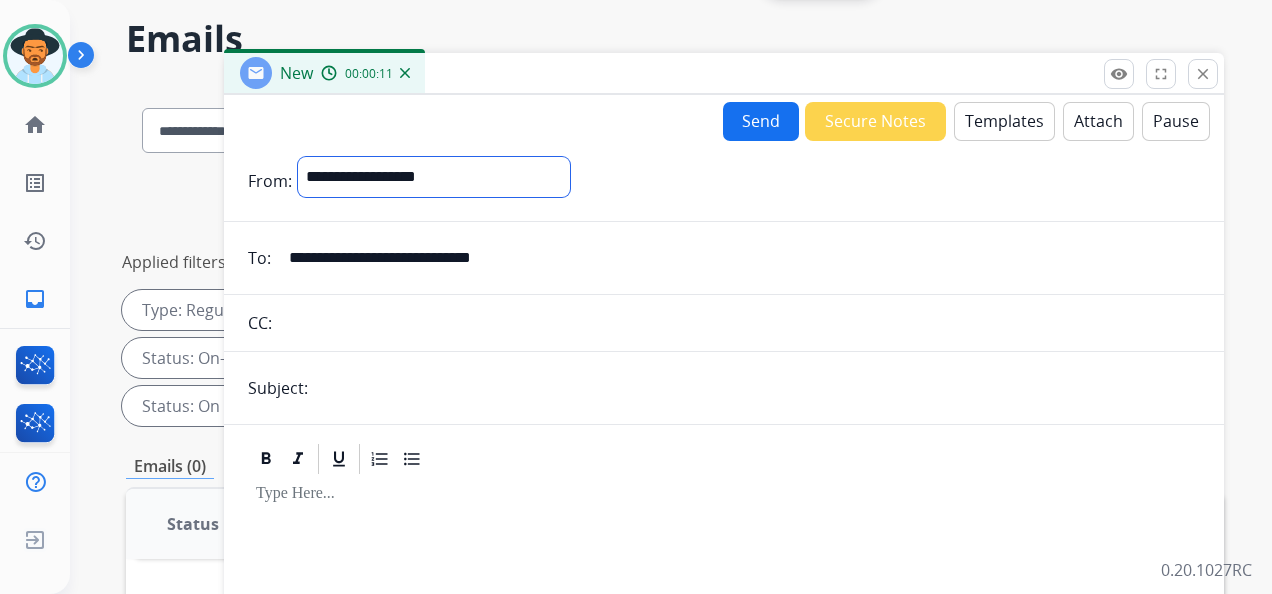 scroll, scrollTop: 100, scrollLeft: 0, axis: vertical 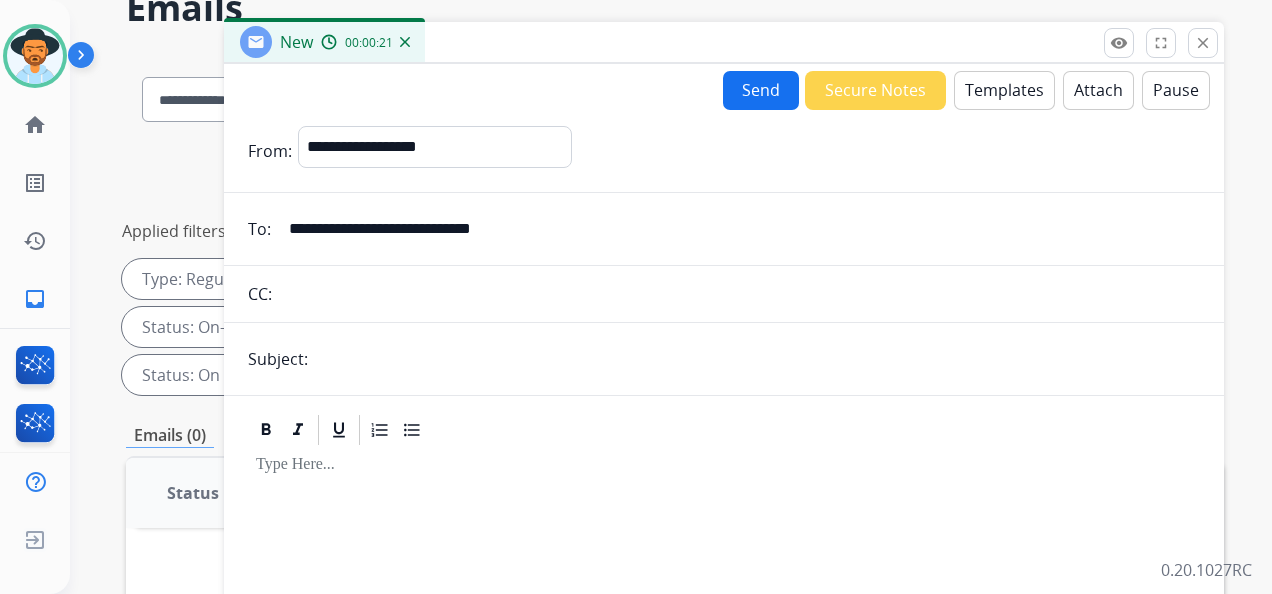 click at bounding box center (757, 359) 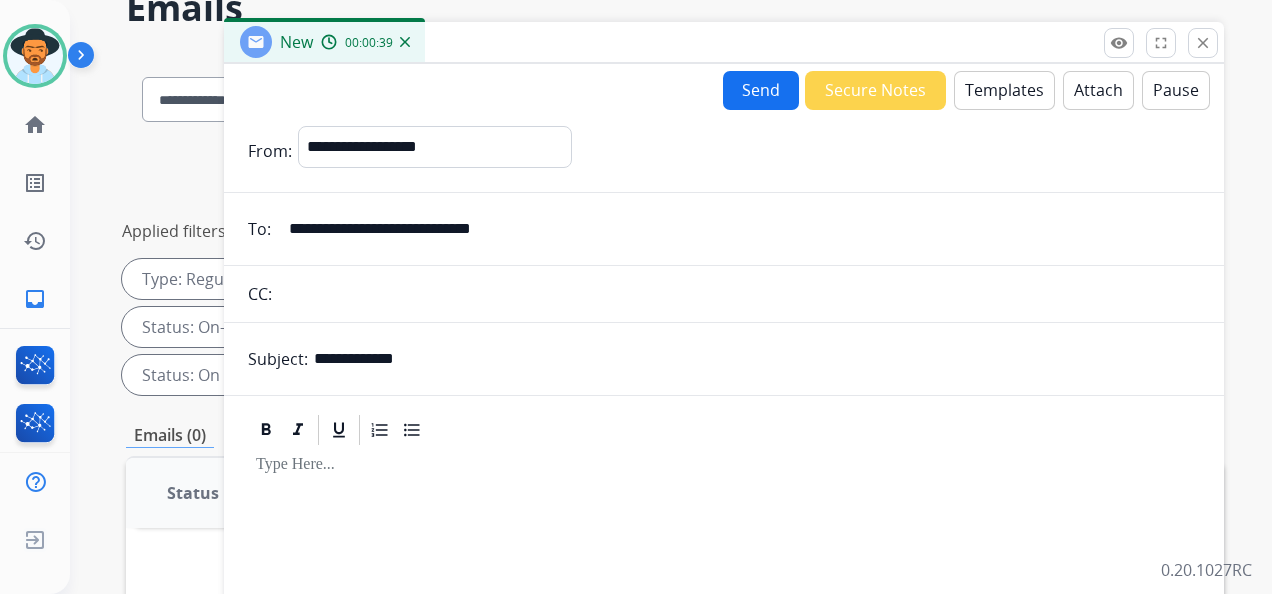 scroll, scrollTop: 0, scrollLeft: 0, axis: both 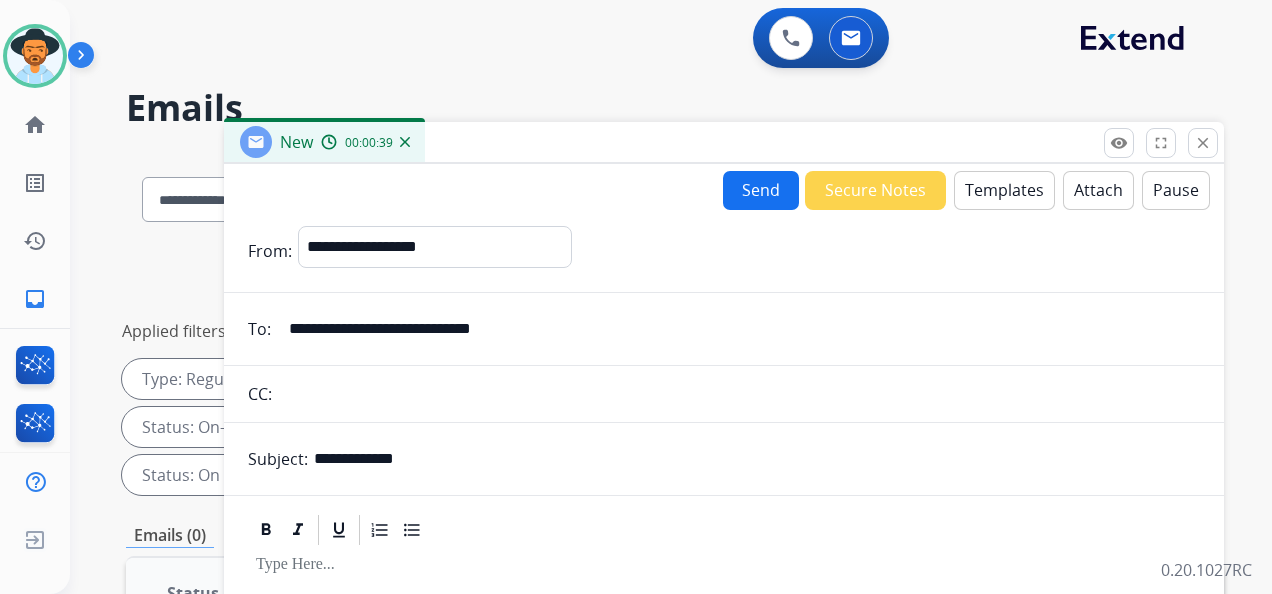 click on "**********" at bounding box center [757, 459] 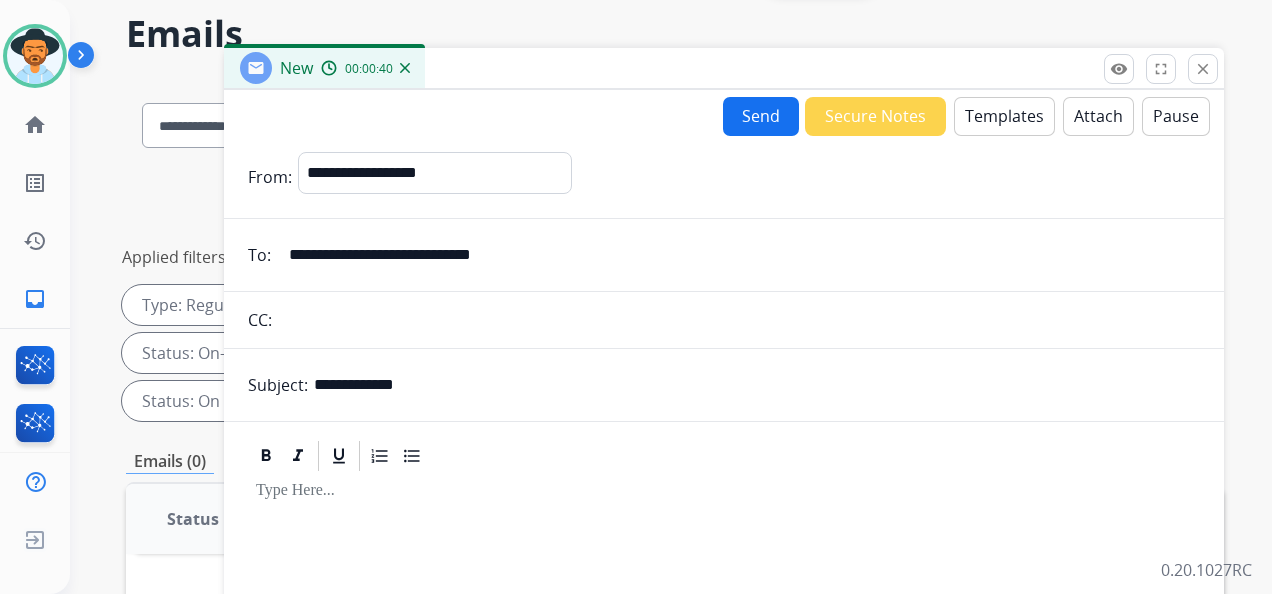 scroll, scrollTop: 200, scrollLeft: 0, axis: vertical 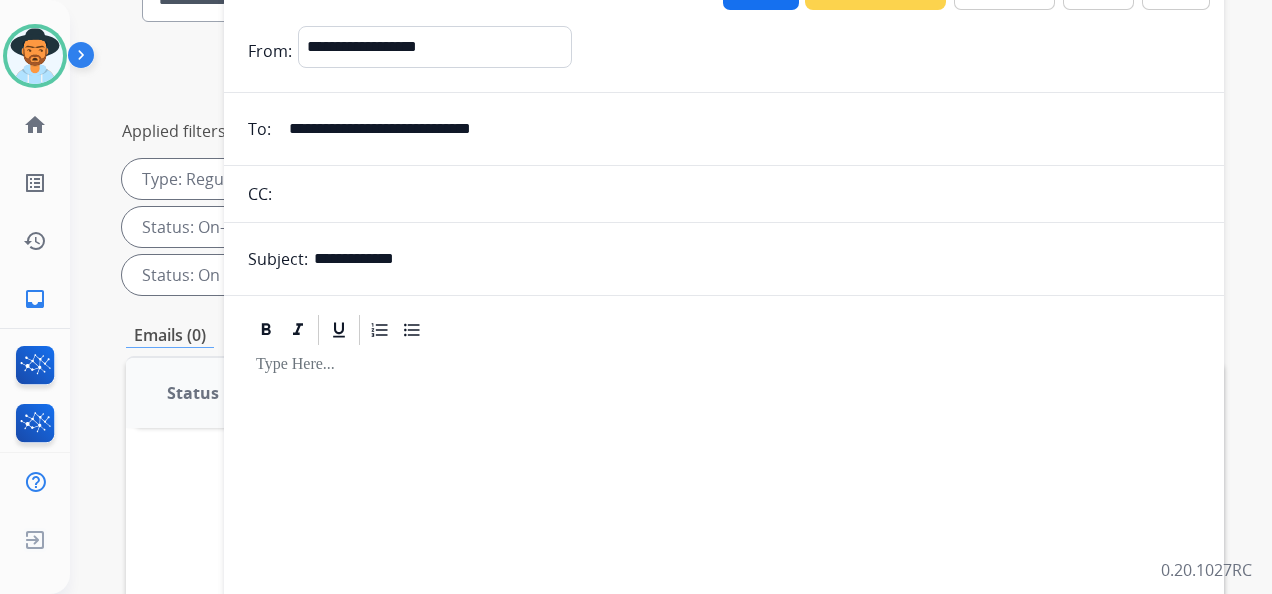 type on "**********" 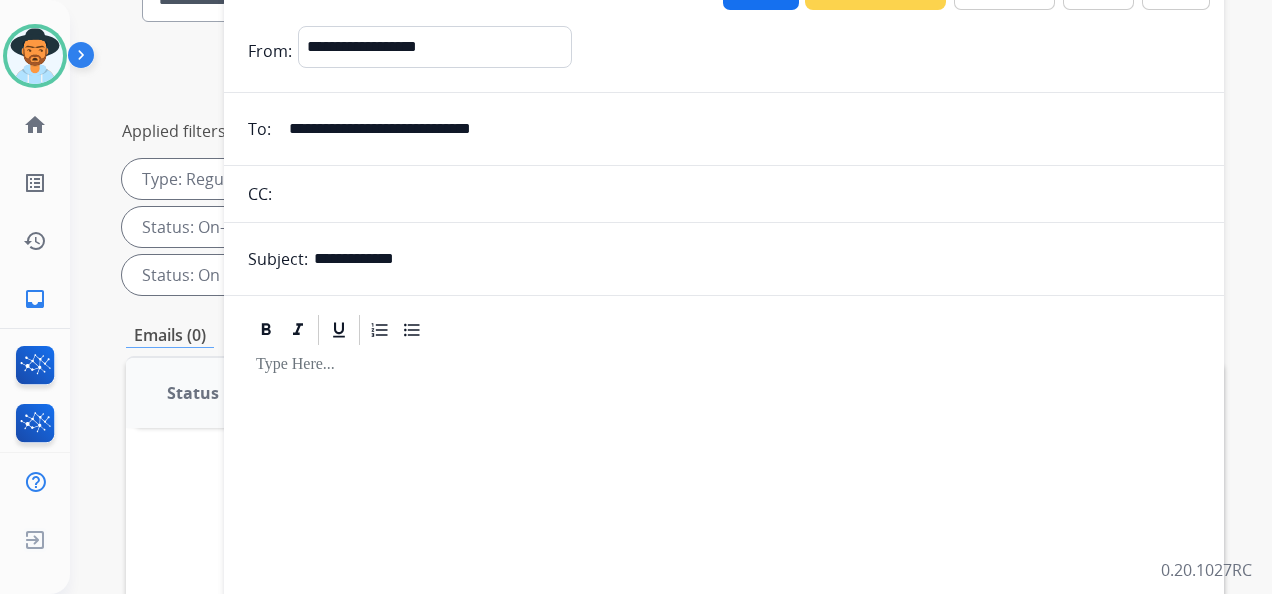 click at bounding box center [724, 596] 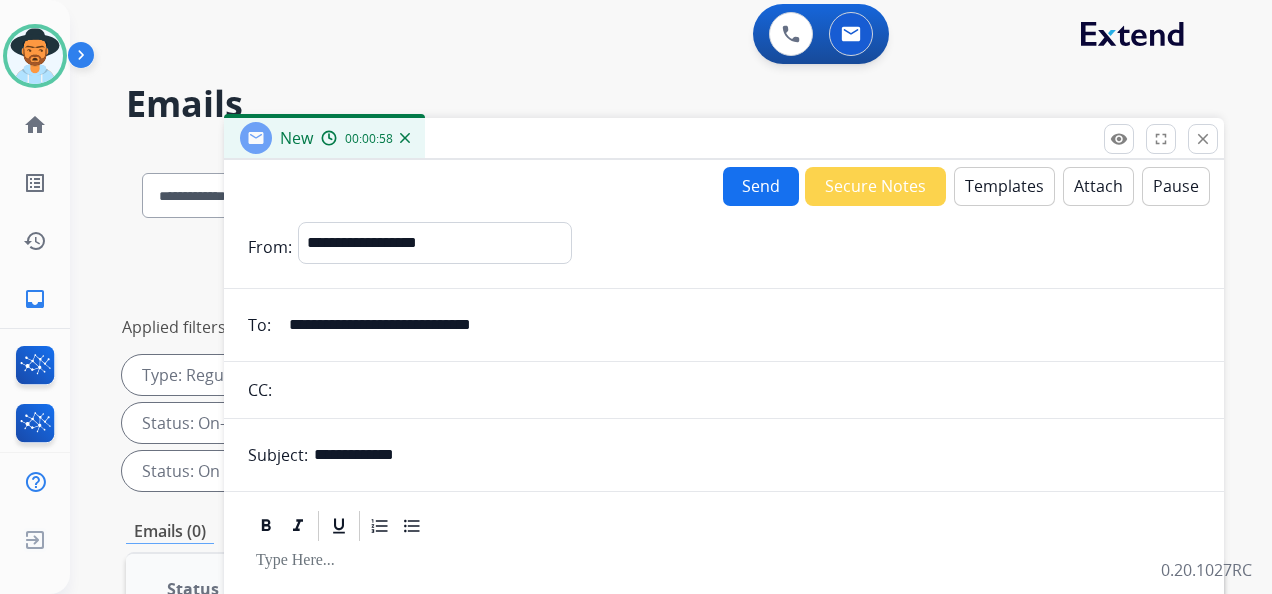 scroll, scrollTop: 0, scrollLeft: 0, axis: both 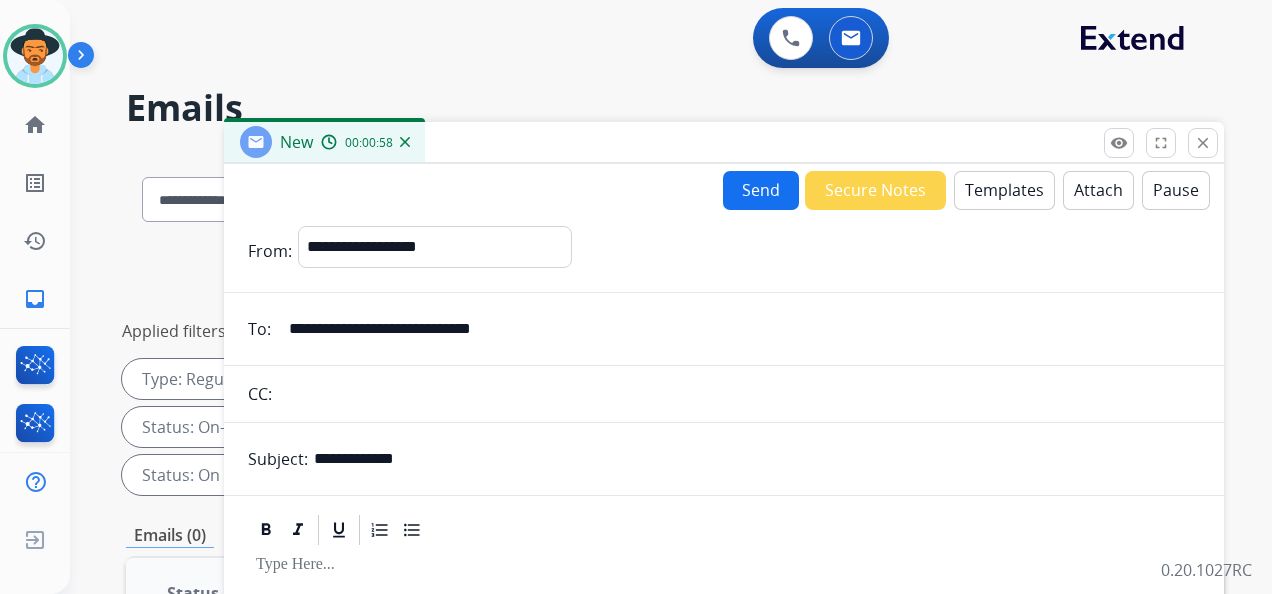 click on "Templates" at bounding box center [1004, 190] 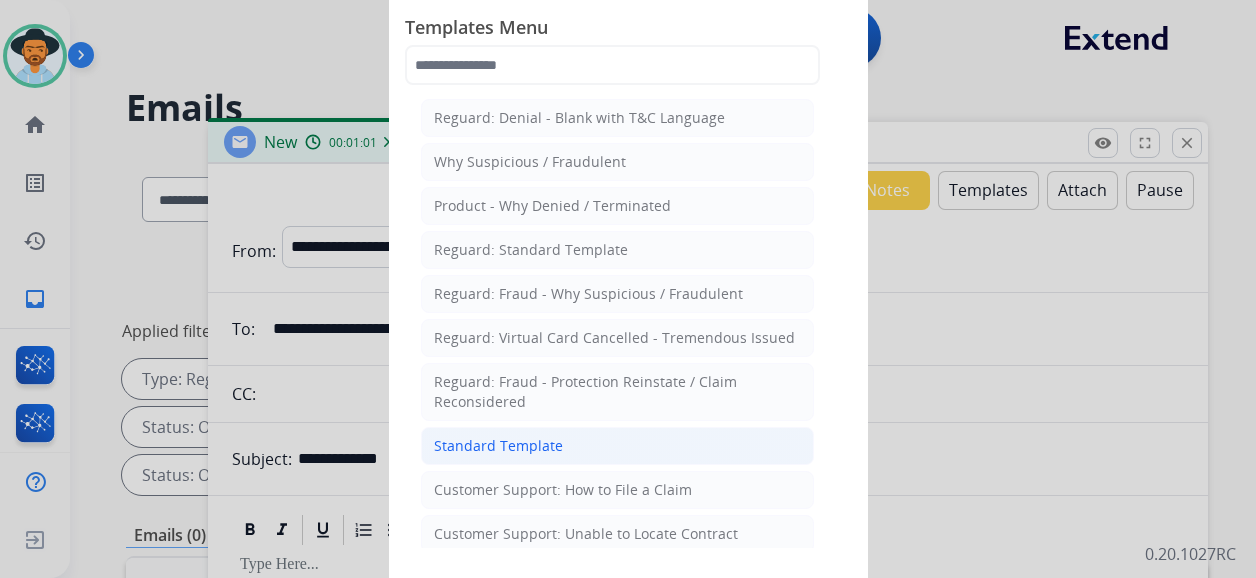 click on "Standard Template" 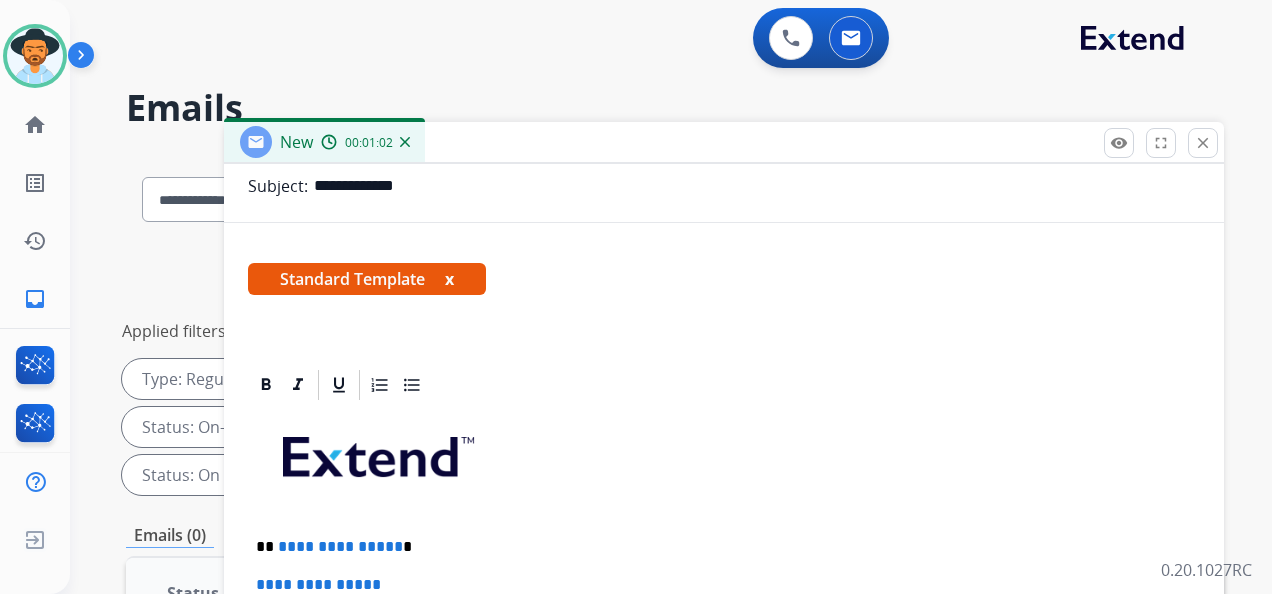 scroll, scrollTop: 306, scrollLeft: 0, axis: vertical 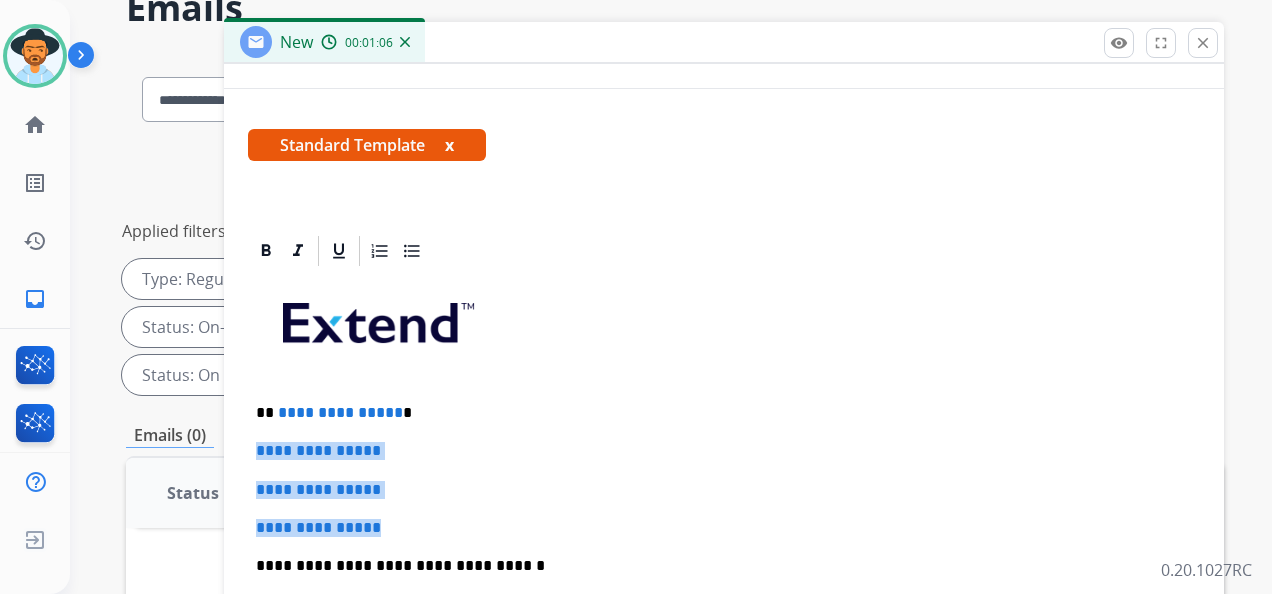 drag, startPoint x: 256, startPoint y: 444, endPoint x: 428, endPoint y: 507, distance: 183.17477 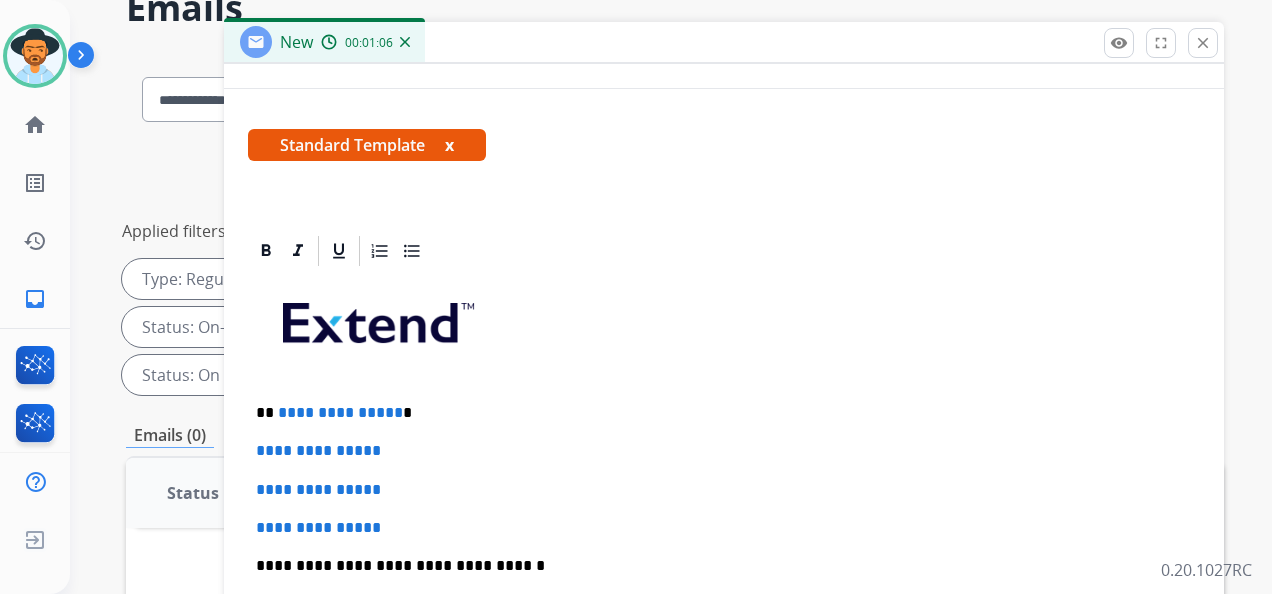 scroll, scrollTop: 230, scrollLeft: 0, axis: vertical 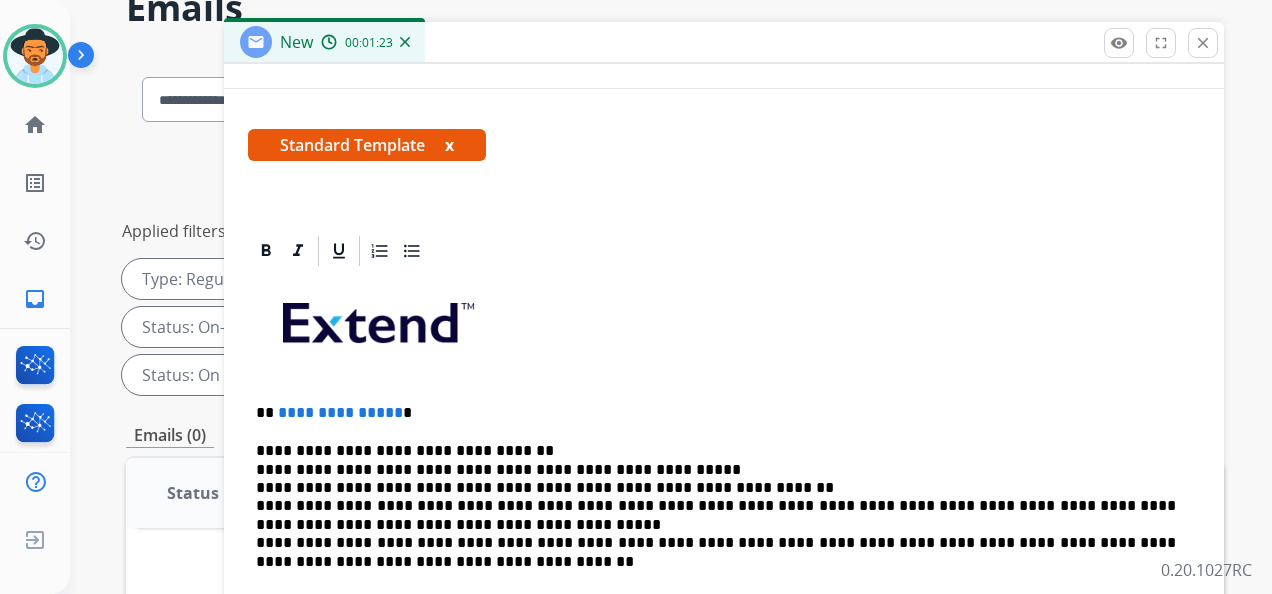 click on "**********" at bounding box center [716, 413] 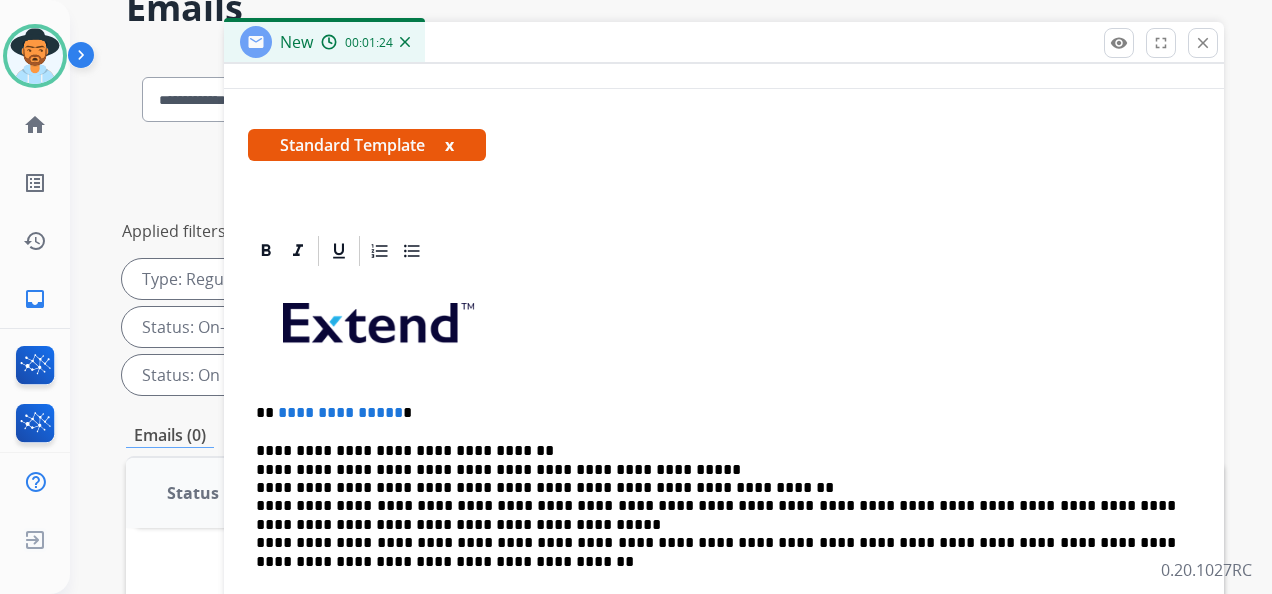 type 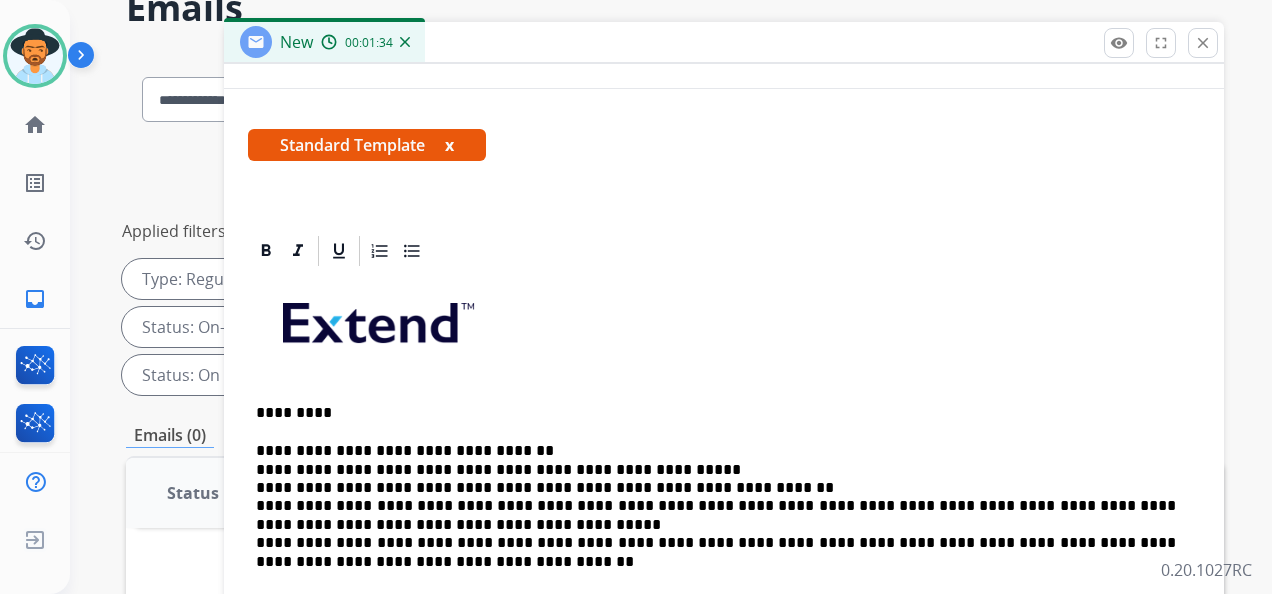 click on "*********" at bounding box center (716, 413) 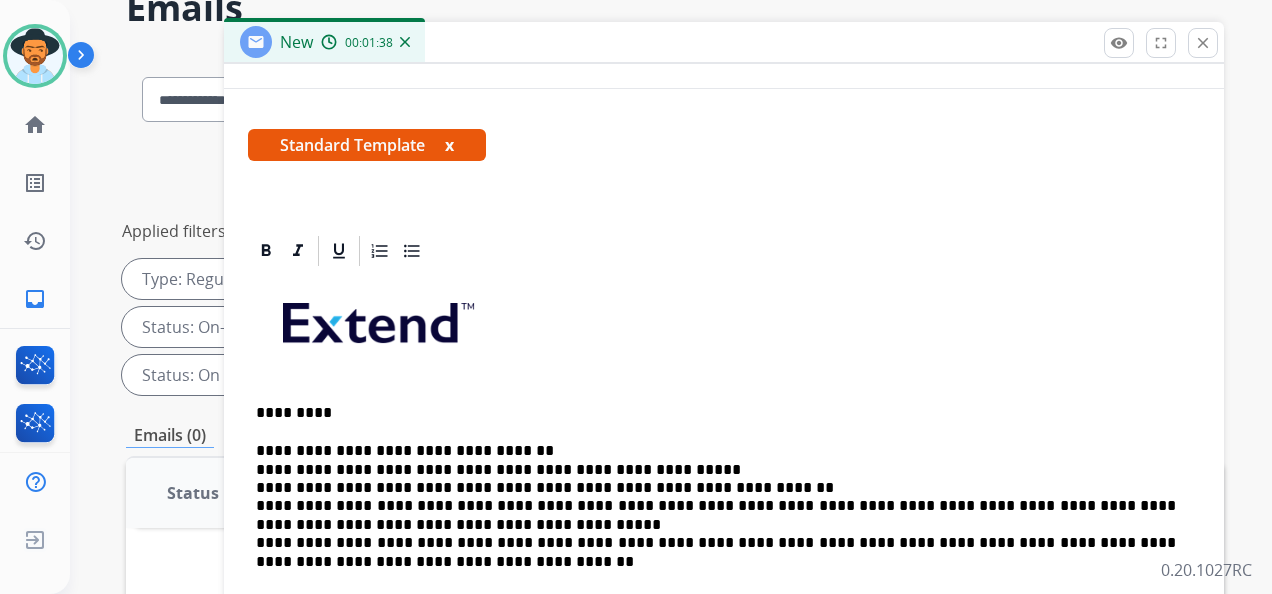 click on "**********" at bounding box center [716, 506] 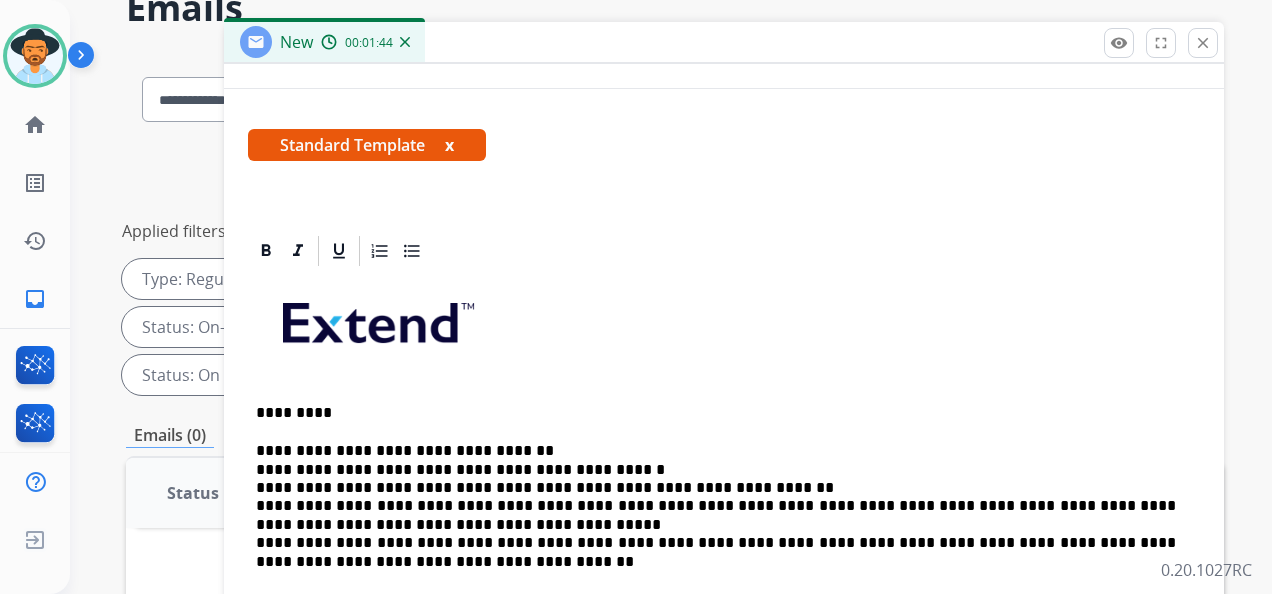 click at bounding box center (724, 330) 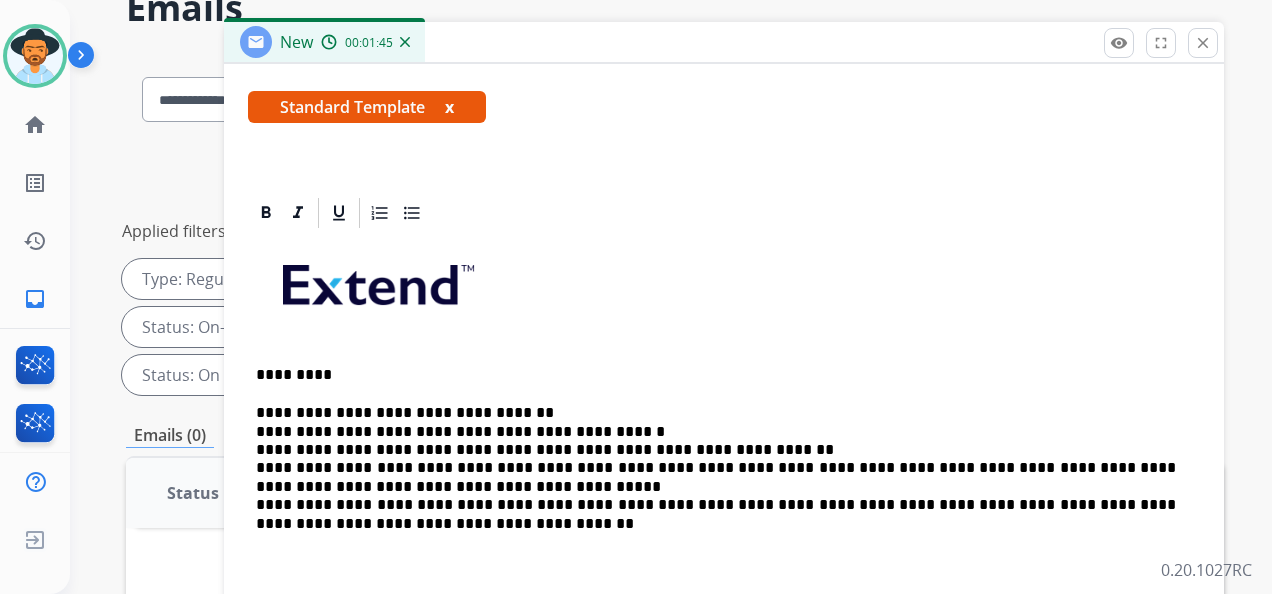 scroll, scrollTop: 378, scrollLeft: 0, axis: vertical 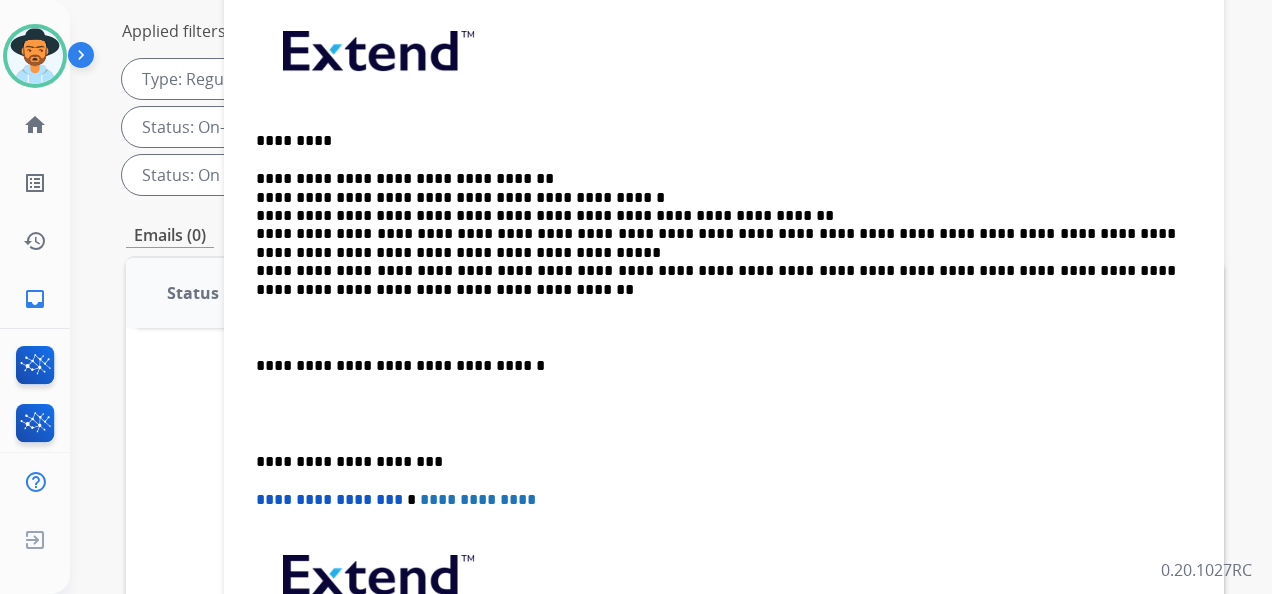 drag, startPoint x: 255, startPoint y: 363, endPoint x: 293, endPoint y: 372, distance: 39.051247 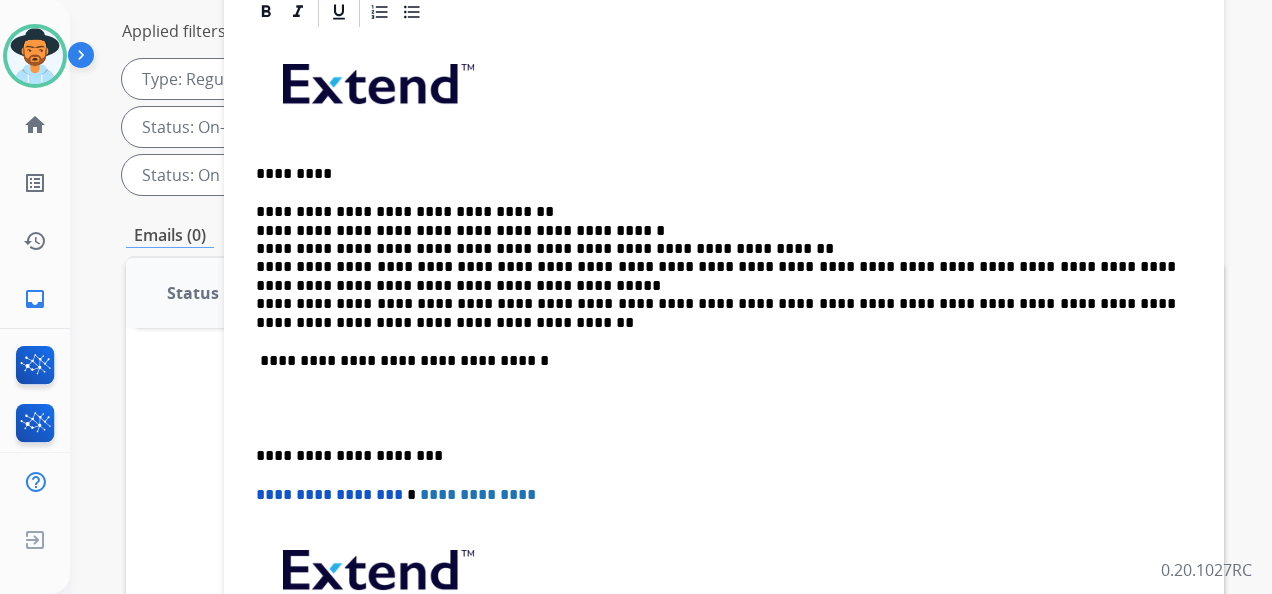 scroll, scrollTop: 340, scrollLeft: 0, axis: vertical 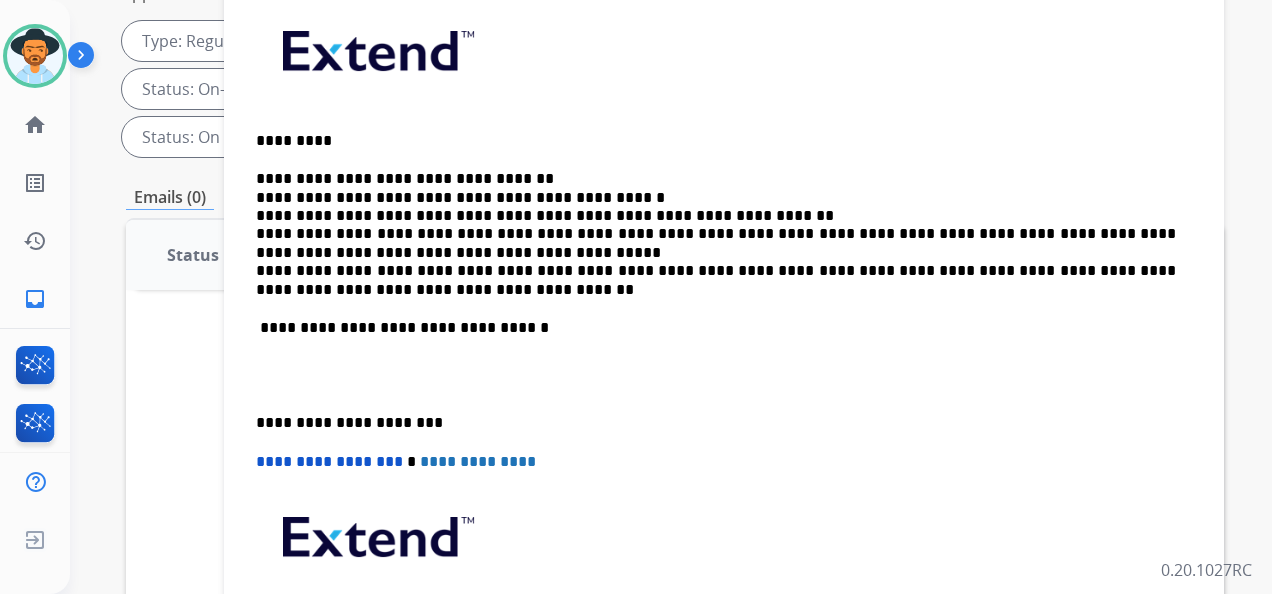 drag, startPoint x: 255, startPoint y: 415, endPoint x: 304, endPoint y: 434, distance: 52.554733 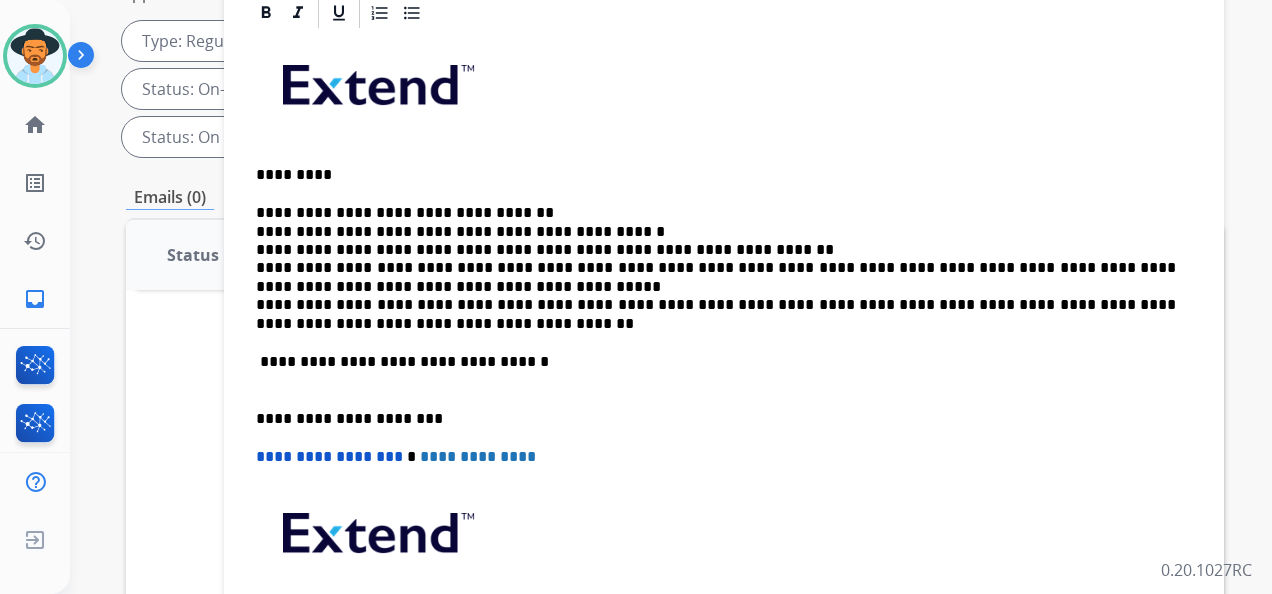 scroll, scrollTop: 302, scrollLeft: 0, axis: vertical 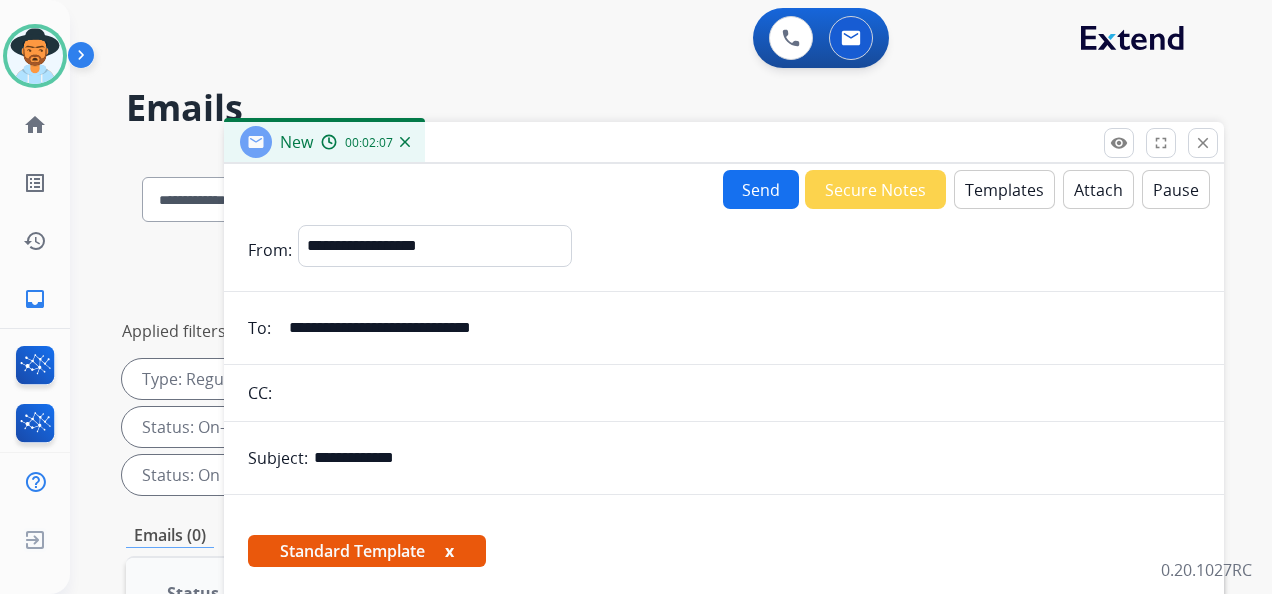 click on "Send" at bounding box center [761, 189] 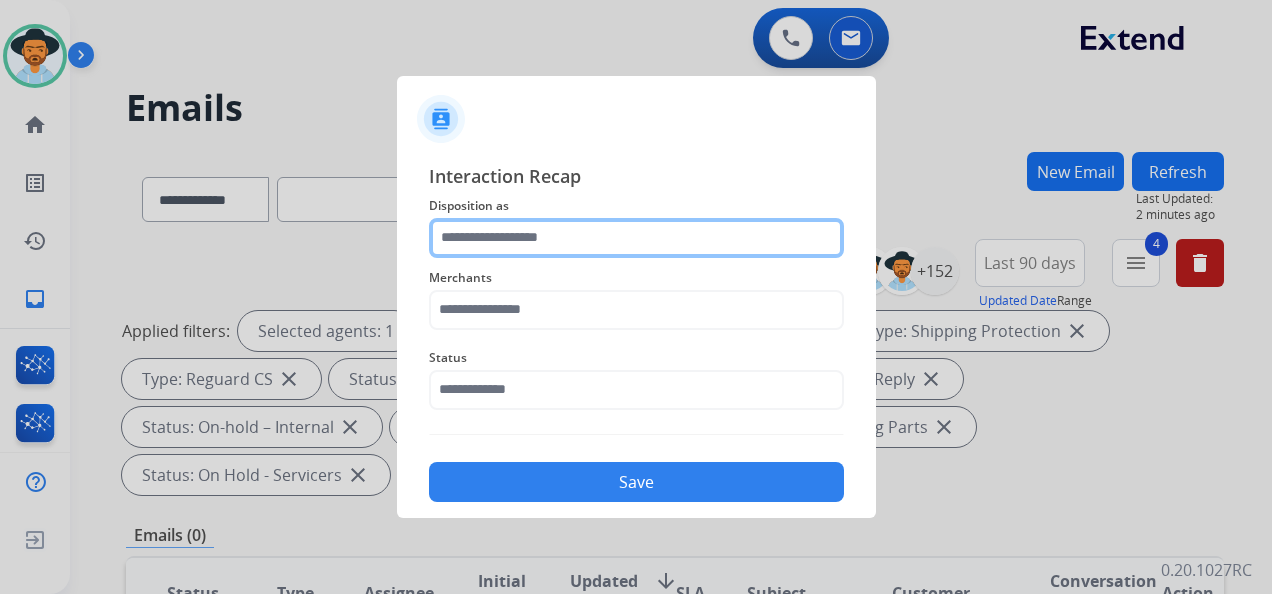 click 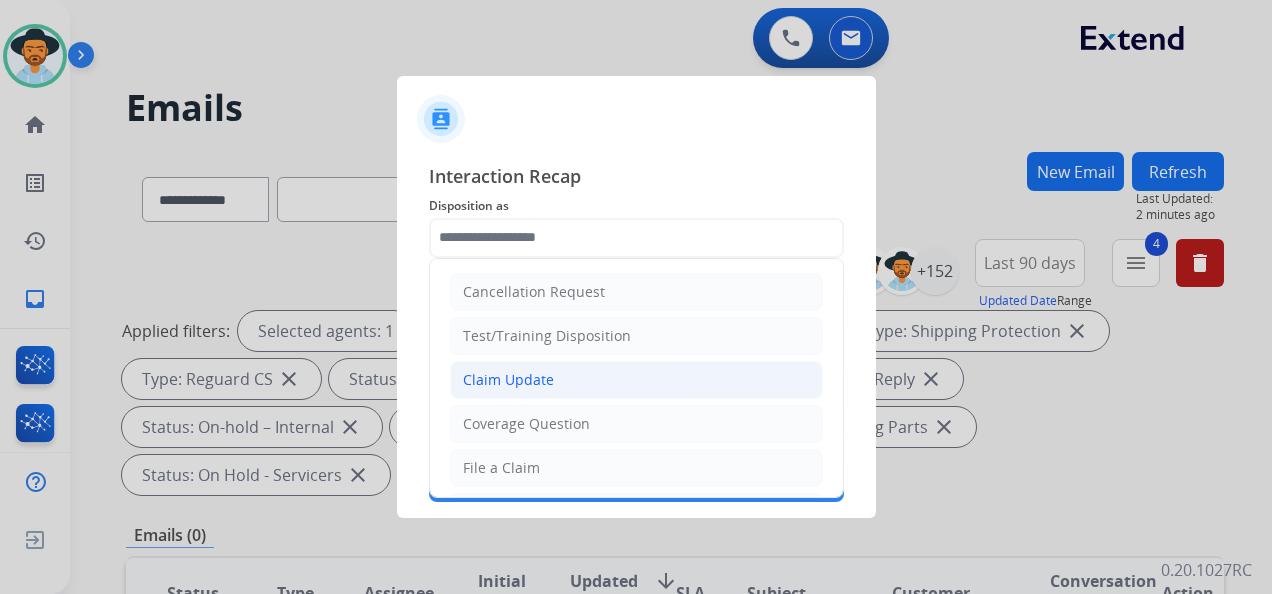 click on "Claim Update" 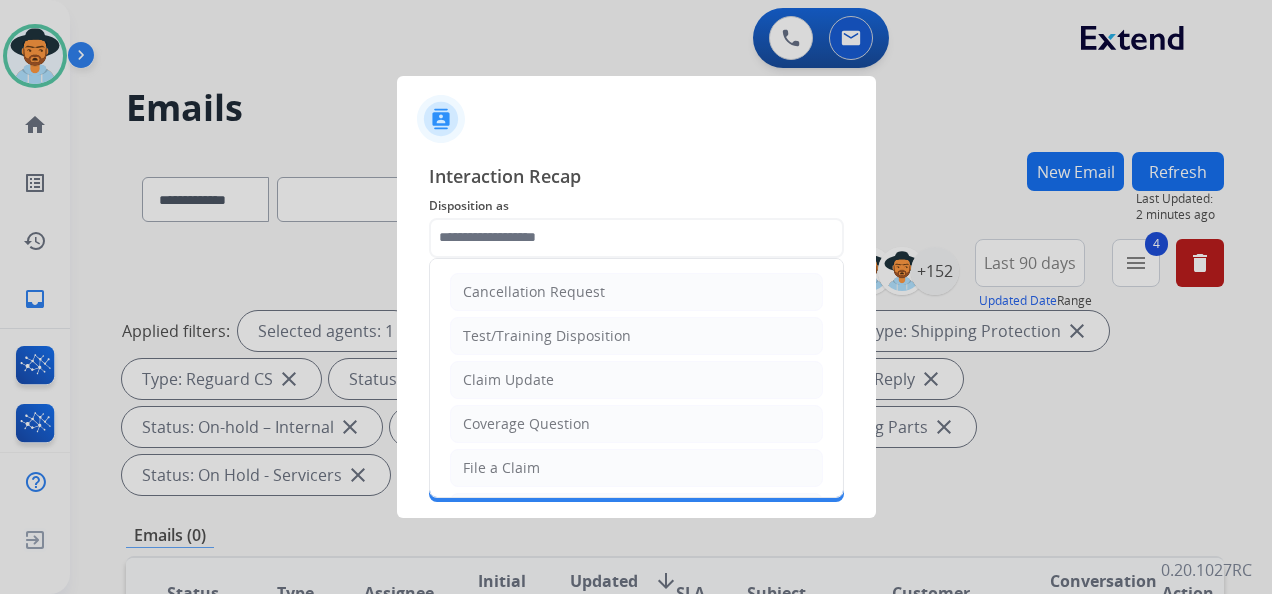 type on "**********" 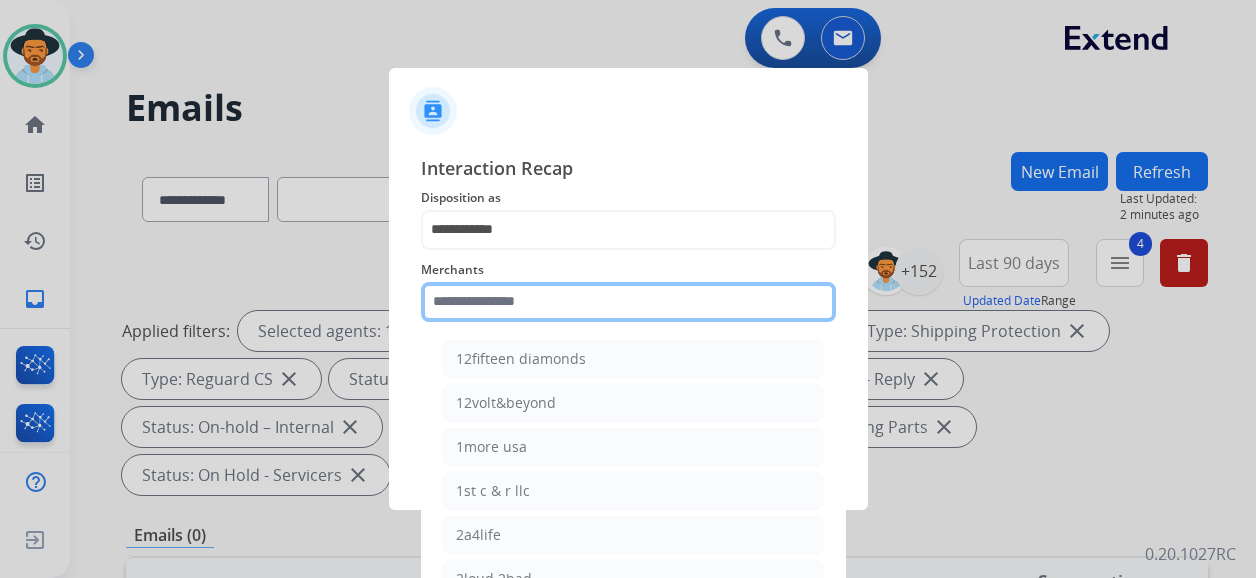 click 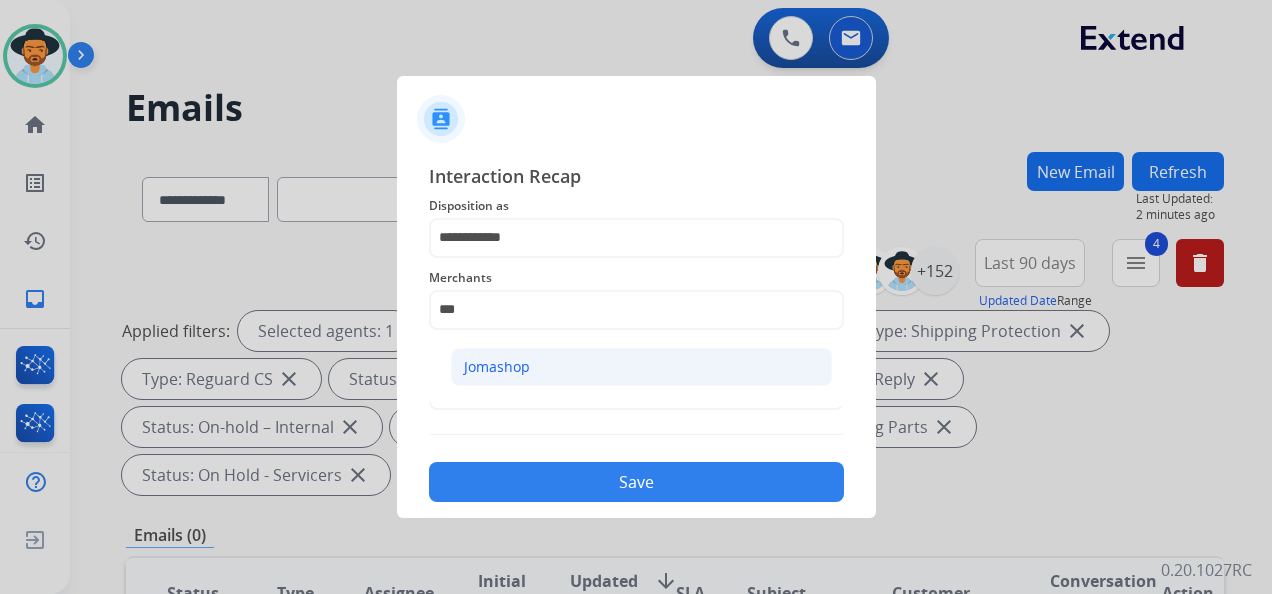 click on "Jomashop" 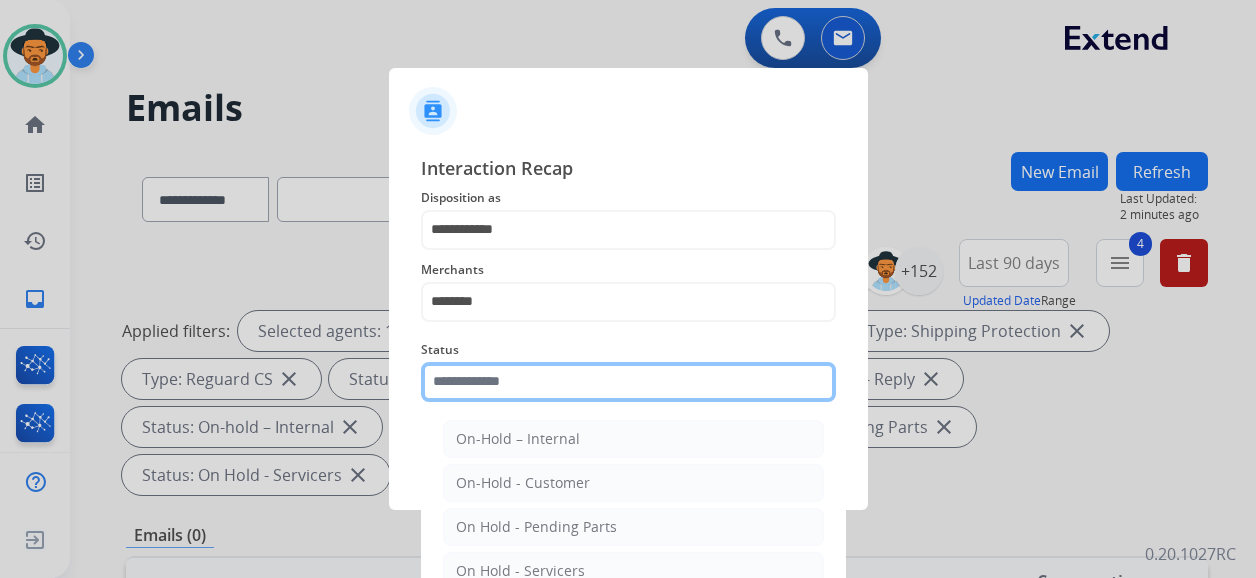 click 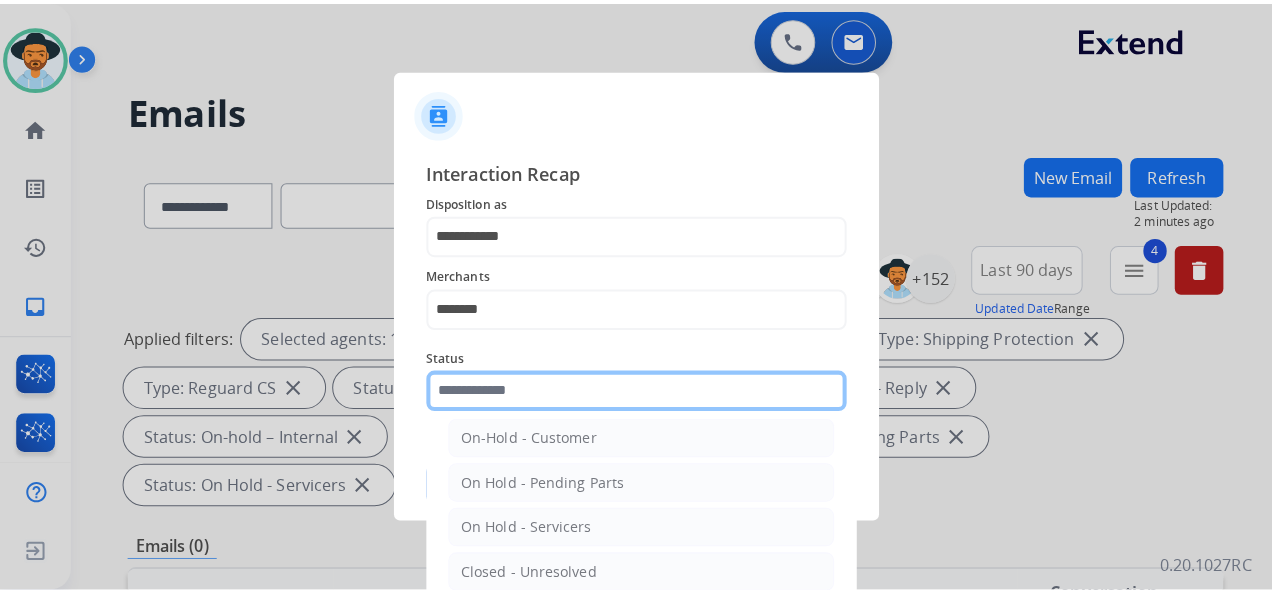 scroll, scrollTop: 100, scrollLeft: 0, axis: vertical 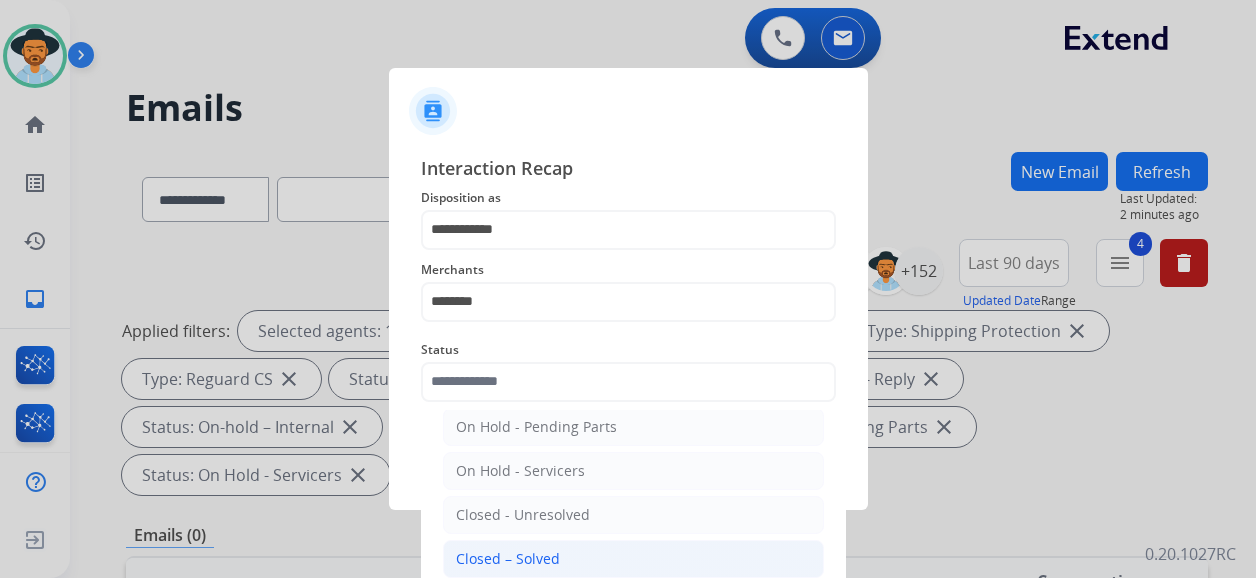 click on "Closed – Solved" 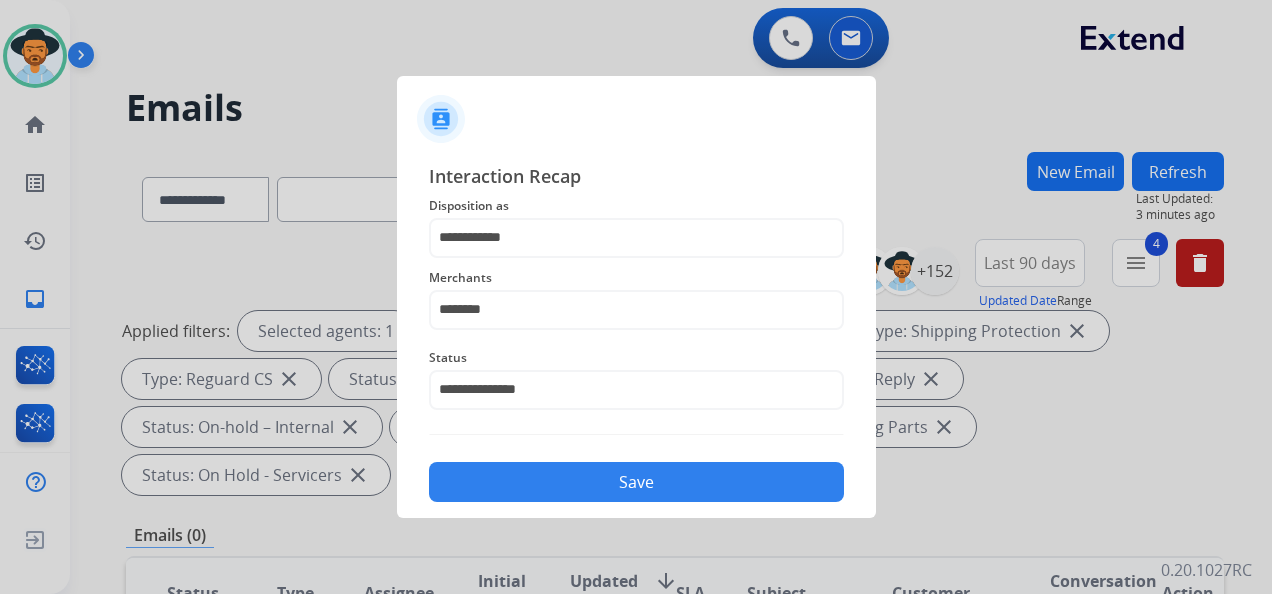 click on "Save" 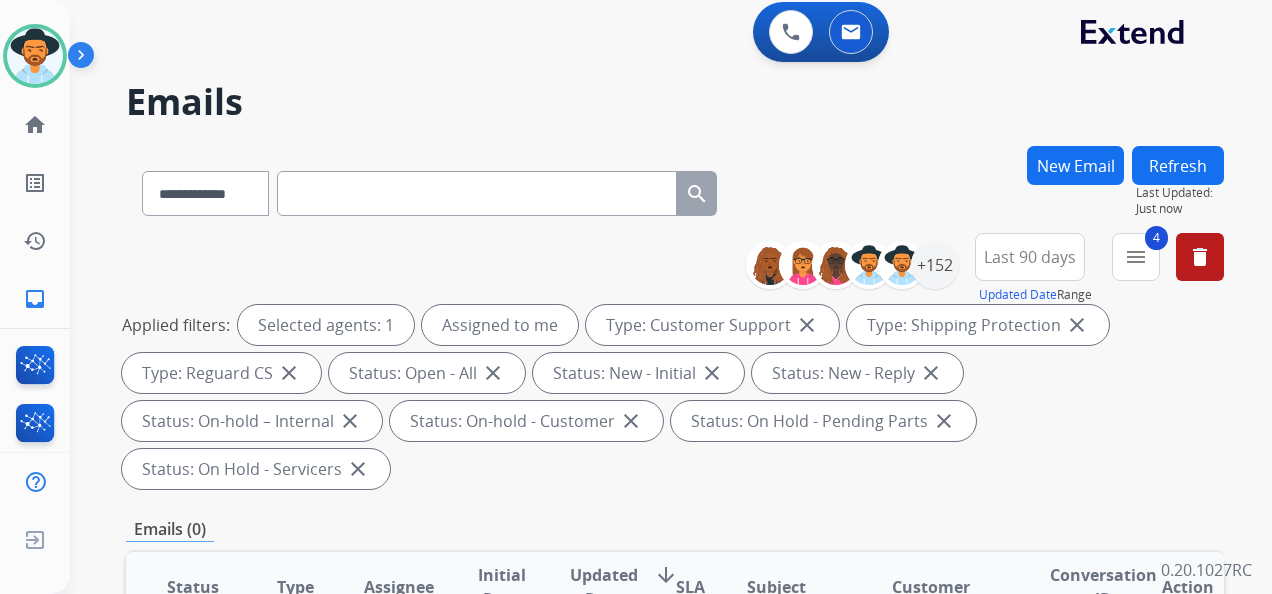 scroll, scrollTop: 0, scrollLeft: 0, axis: both 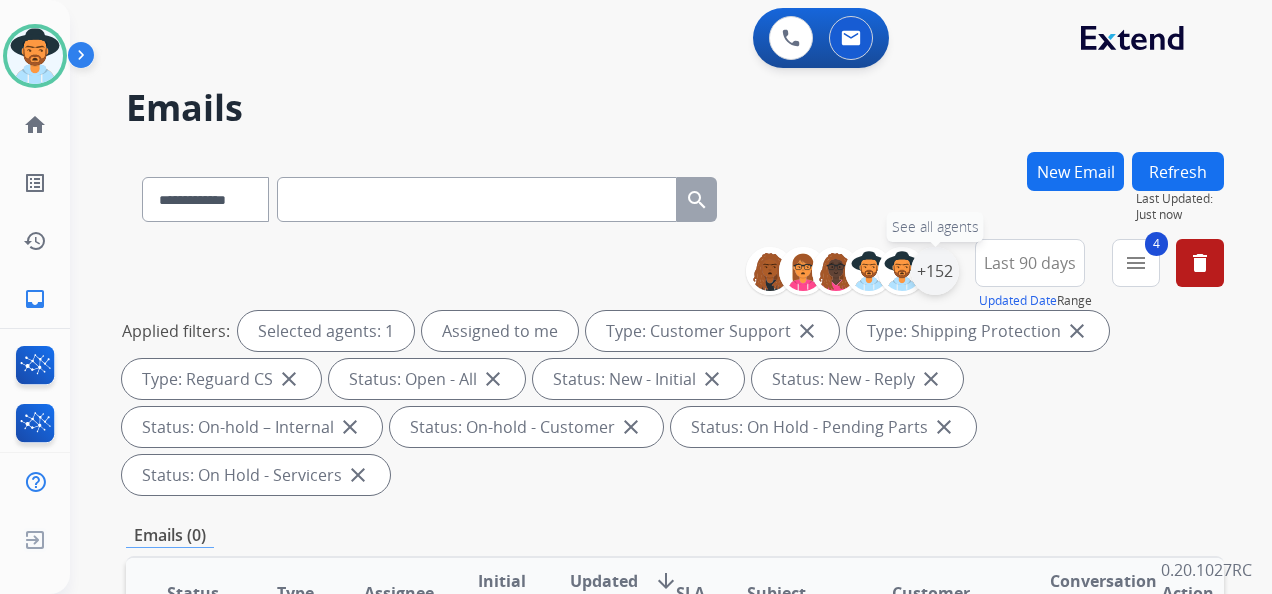 click on "+152" at bounding box center (935, 271) 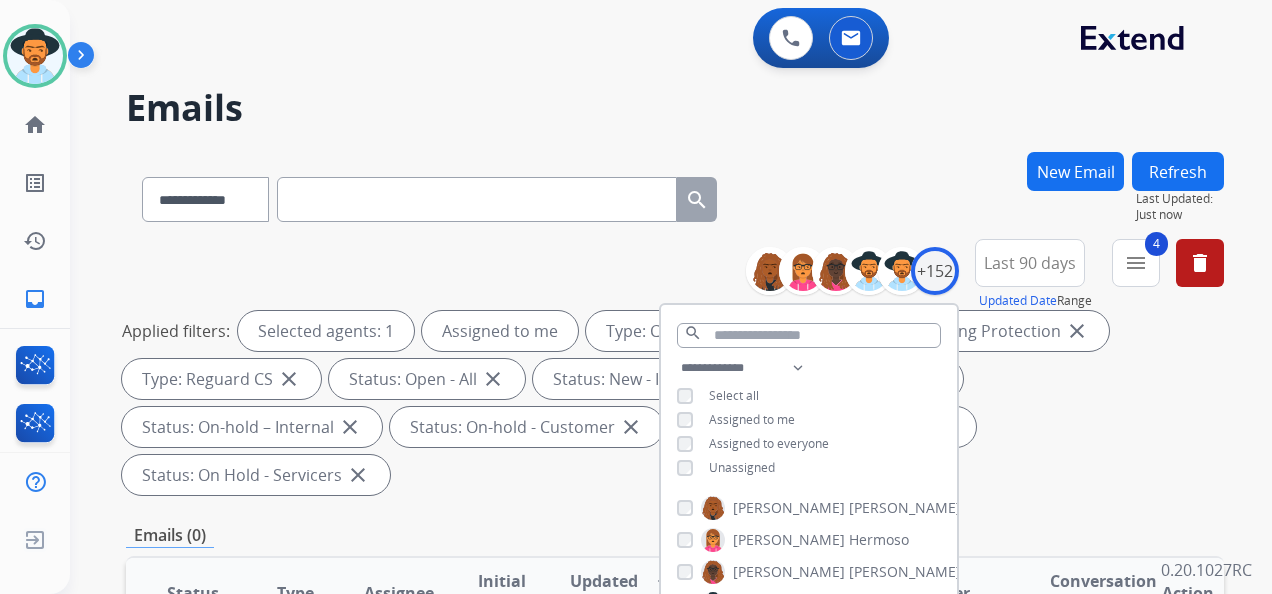 click on "Applied filters:  Selected agents: 1  Assigned to me  Type: Customer Support  close  Type: Shipping Protection  close  Type: Reguard CS  close  Status: Open - All  close  Status: New - Initial  close  Status: New - Reply  close  Status: On-hold – Internal  close  Status: On-hold - Customer  close  Status: On Hold - Pending Parts  close  Status: On Hold - Servicers  close" at bounding box center [671, 403] 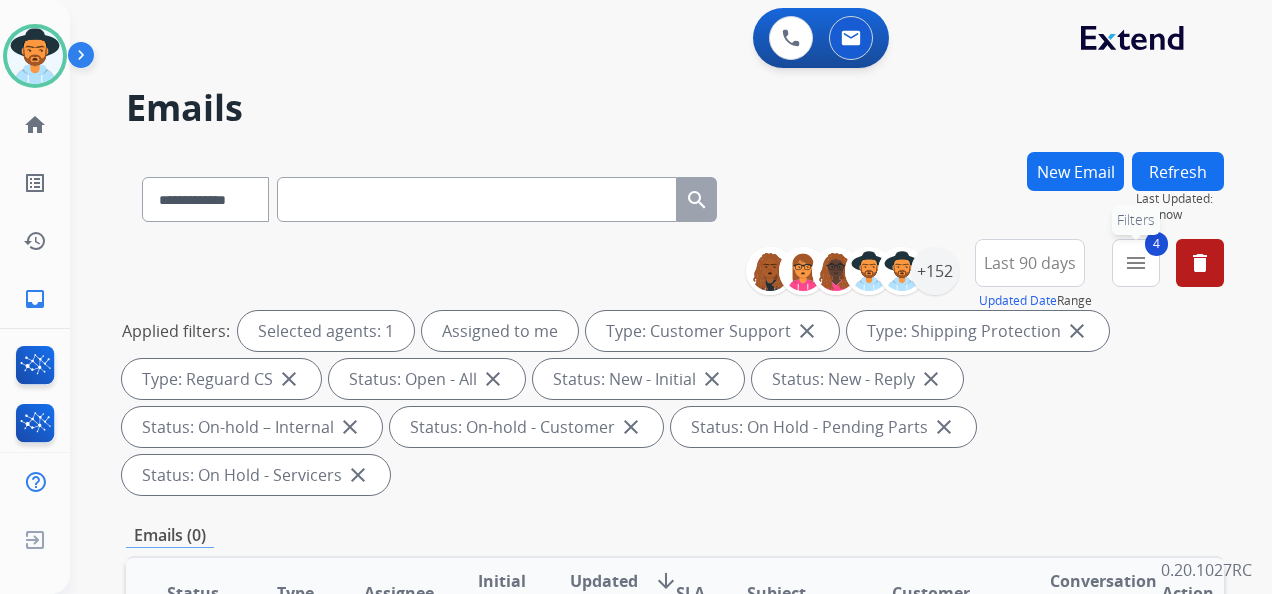 click on "menu" at bounding box center [1136, 263] 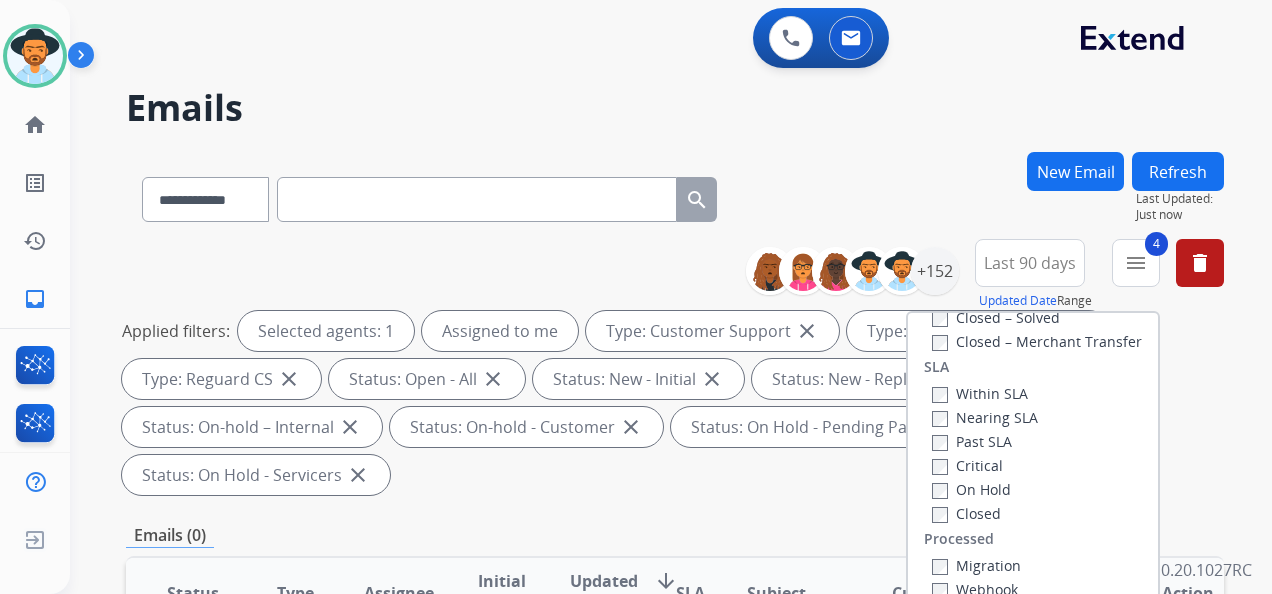 scroll, scrollTop: 328, scrollLeft: 0, axis: vertical 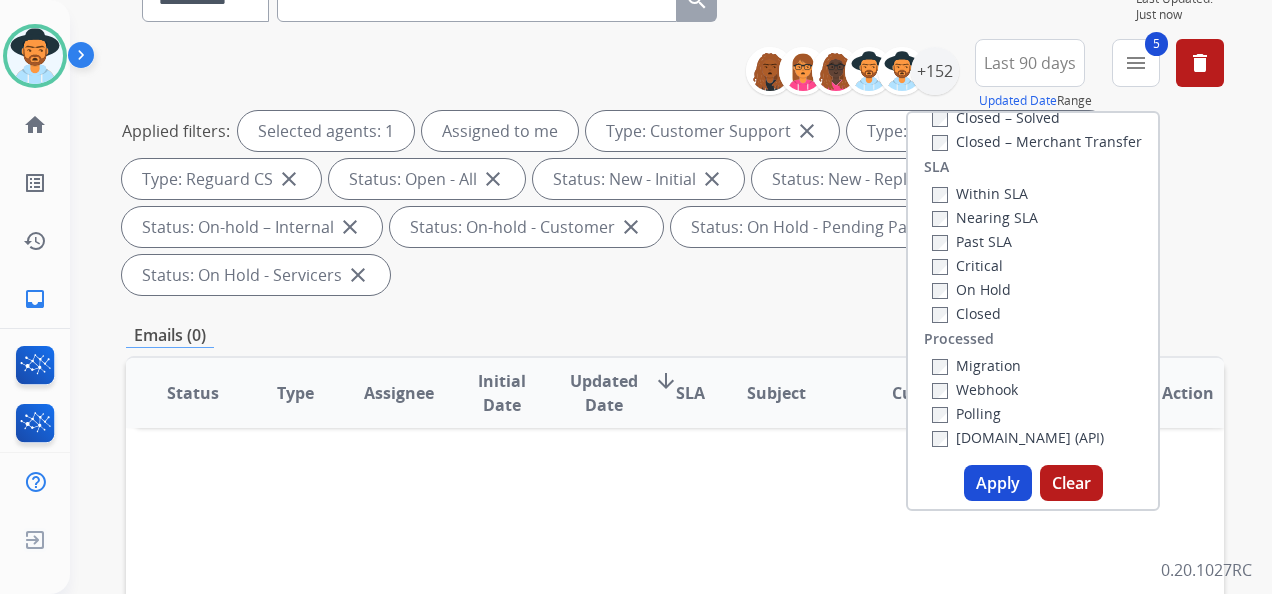 click on "Apply" at bounding box center (998, 483) 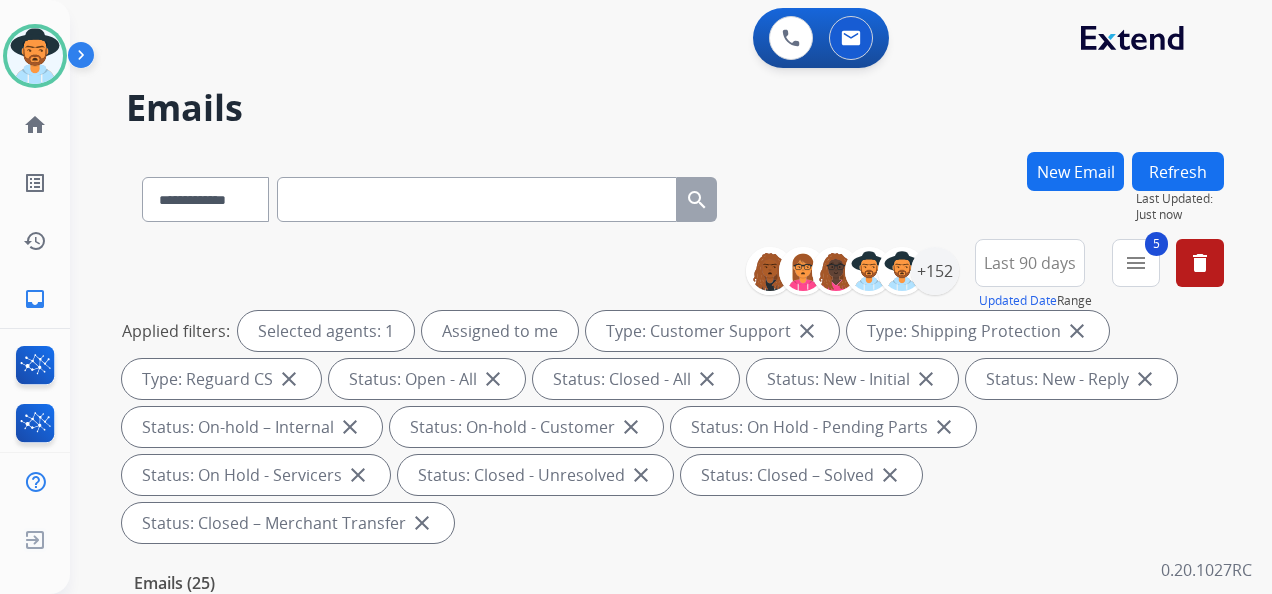 scroll, scrollTop: 300, scrollLeft: 0, axis: vertical 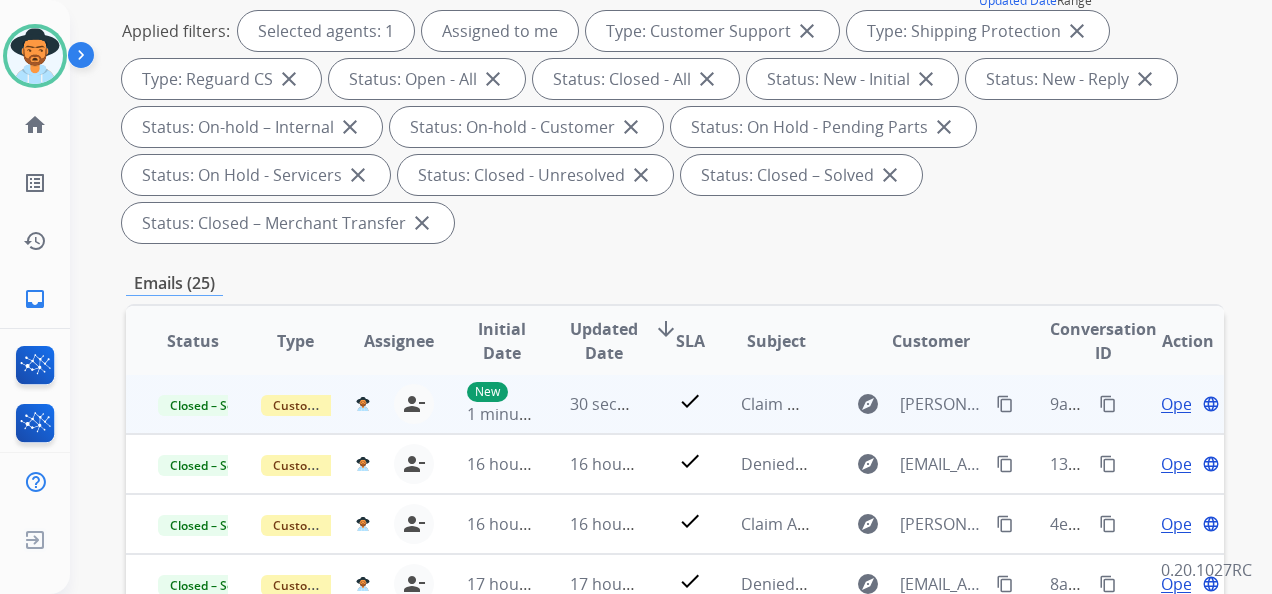click on "content_copy" at bounding box center (1108, 404) 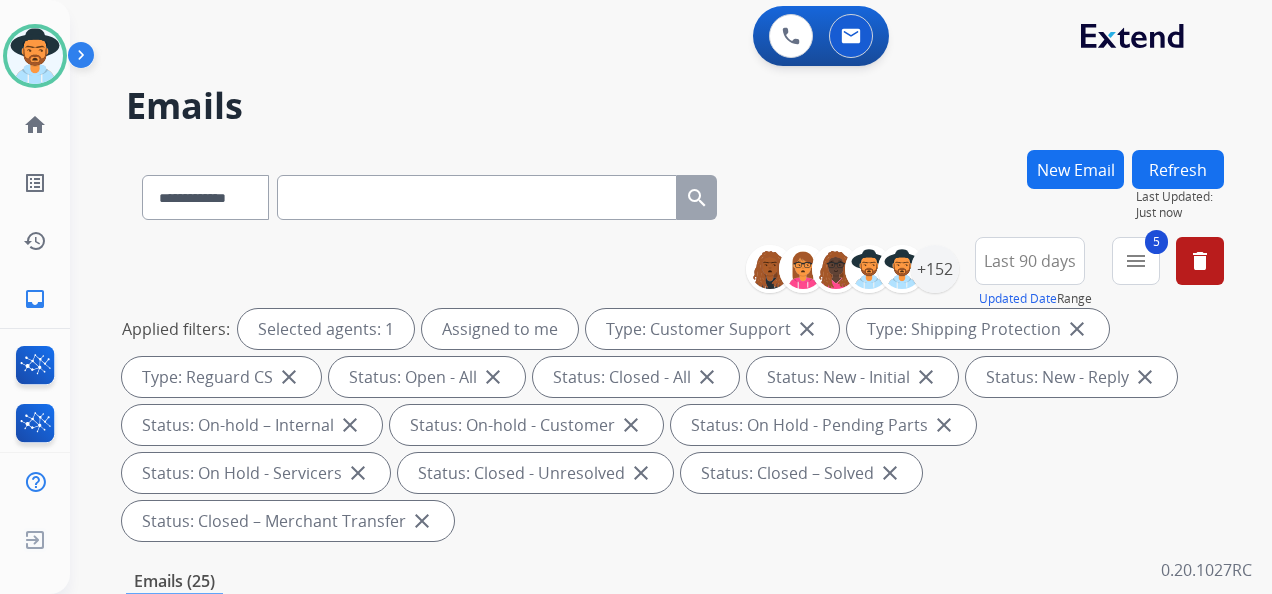 scroll, scrollTop: 0, scrollLeft: 0, axis: both 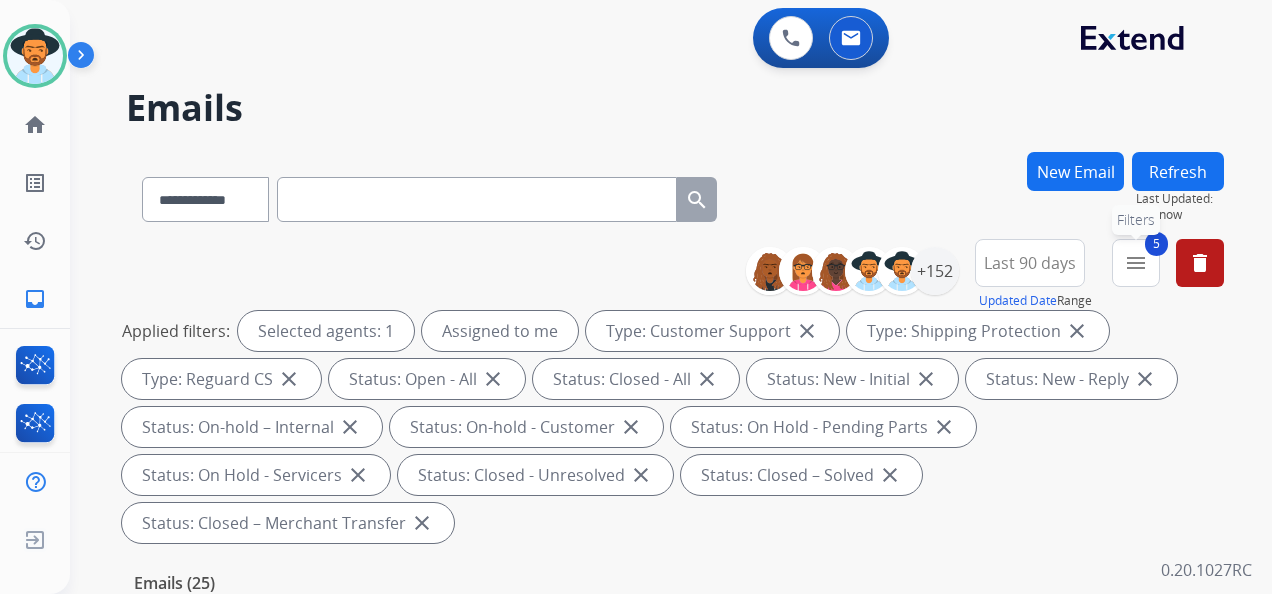click on "menu" at bounding box center [1136, 263] 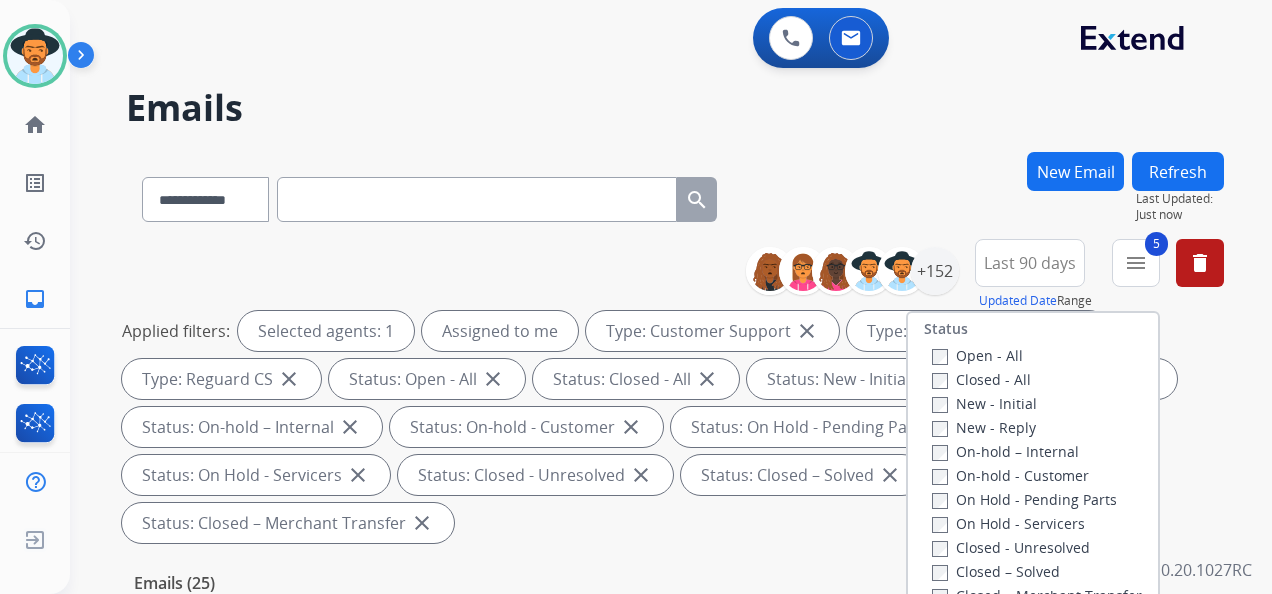 scroll, scrollTop: 228, scrollLeft: 0, axis: vertical 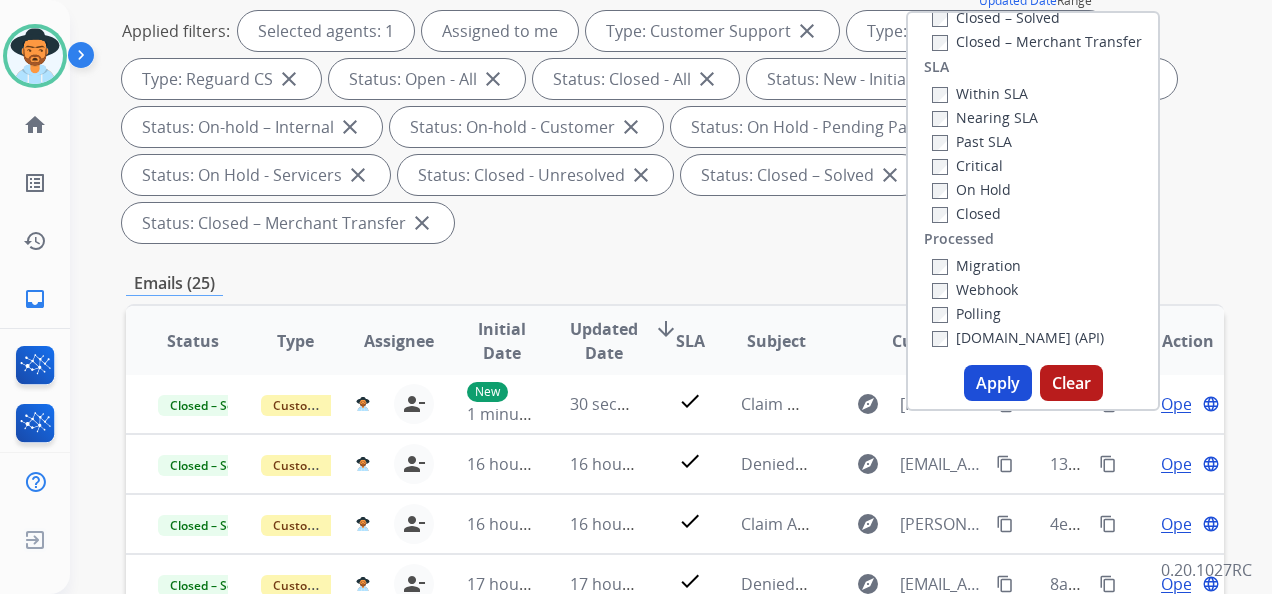 click on "Apply" at bounding box center [998, 383] 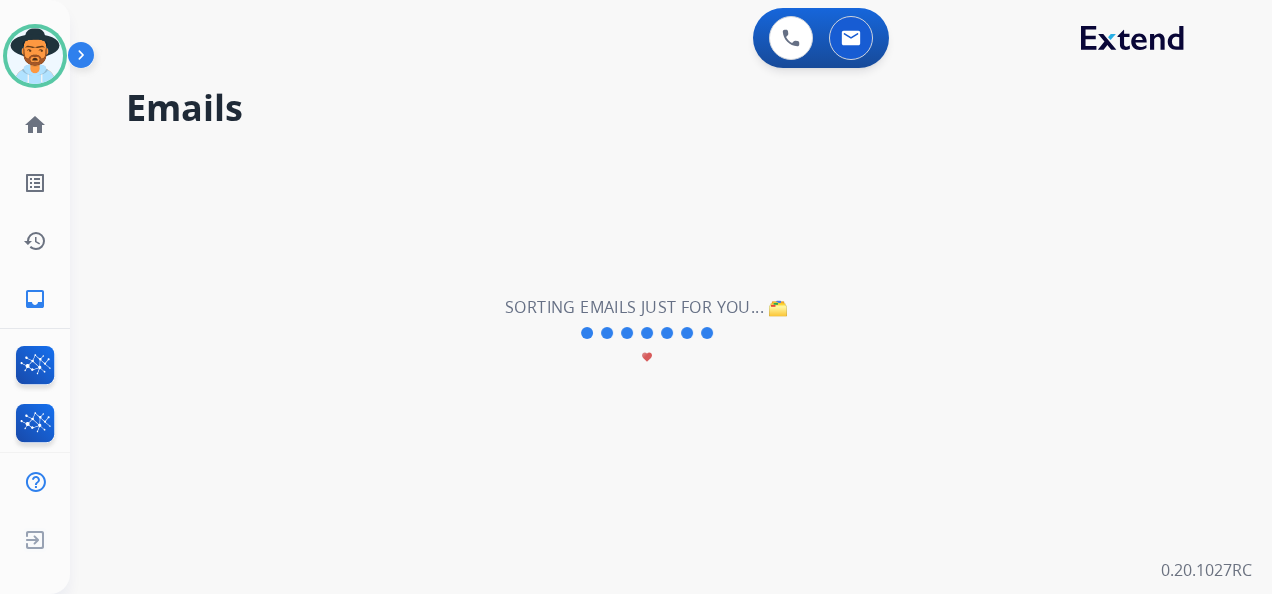 scroll, scrollTop: 0, scrollLeft: 0, axis: both 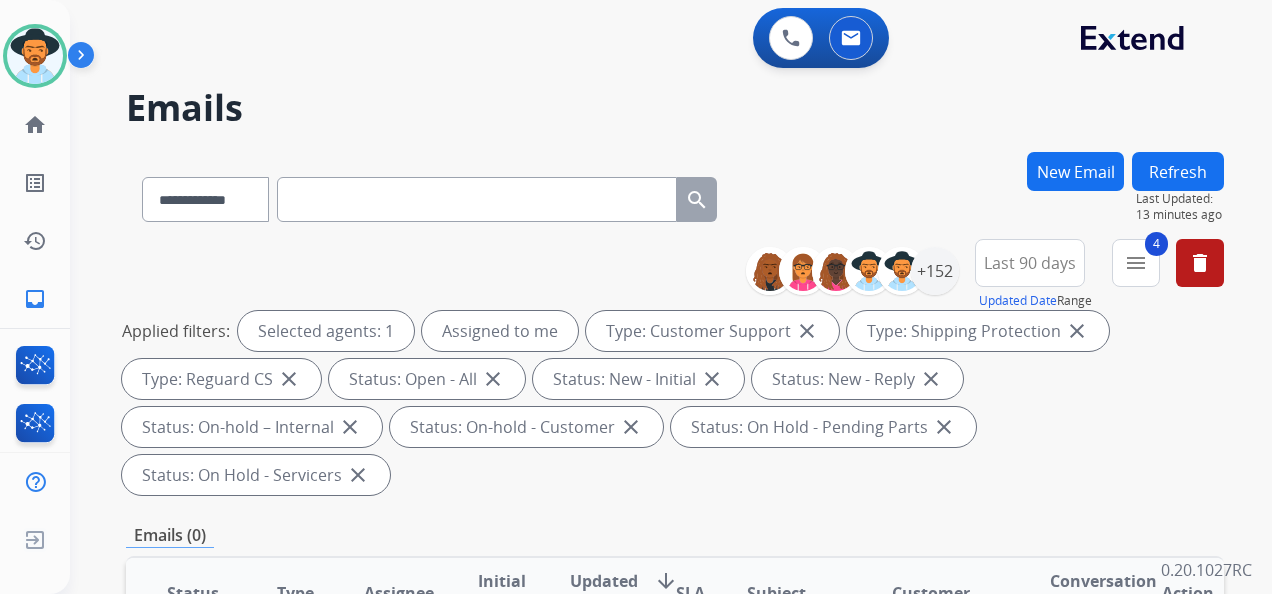 click on "New Email" at bounding box center (1075, 171) 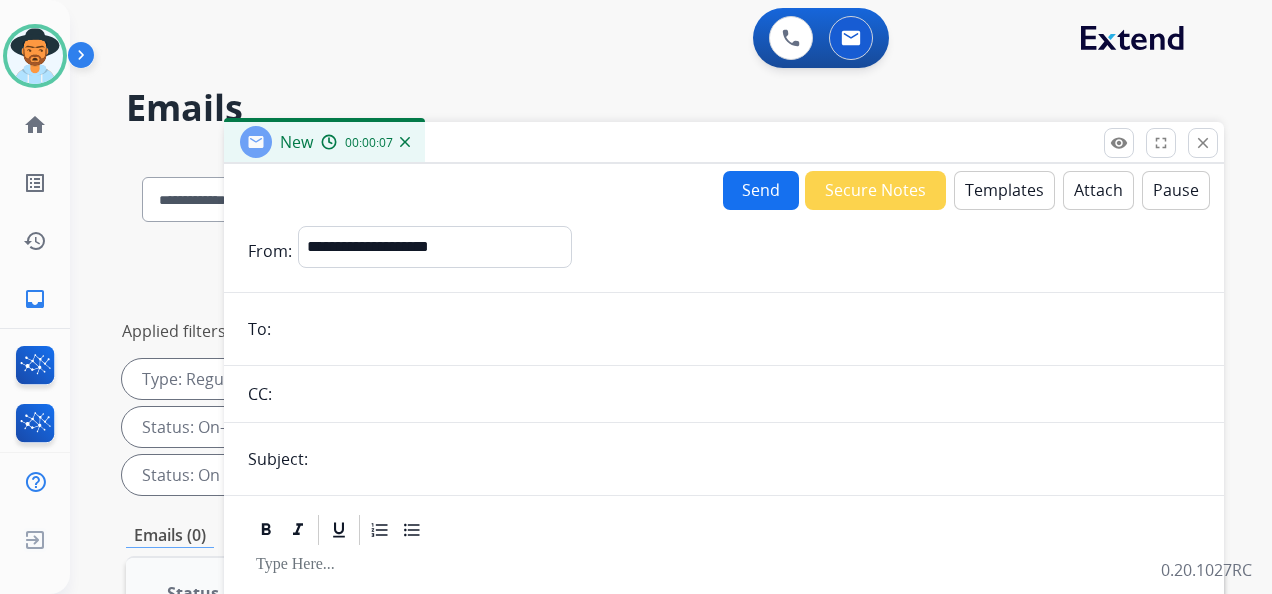click at bounding box center (738, 329) 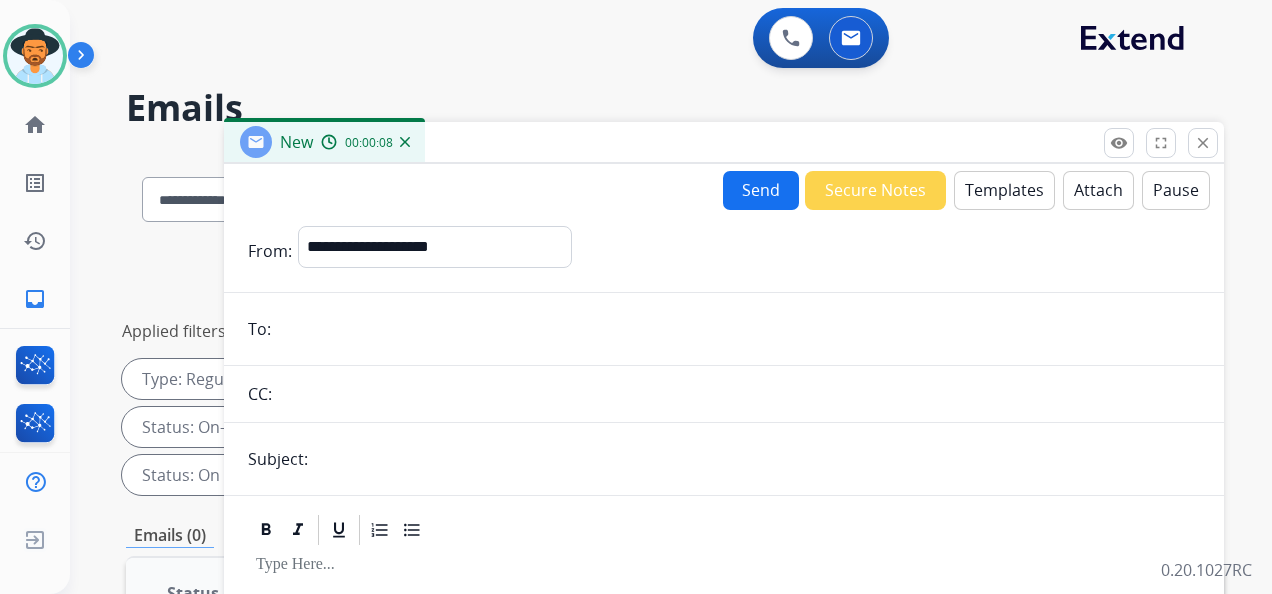 paste on "**********" 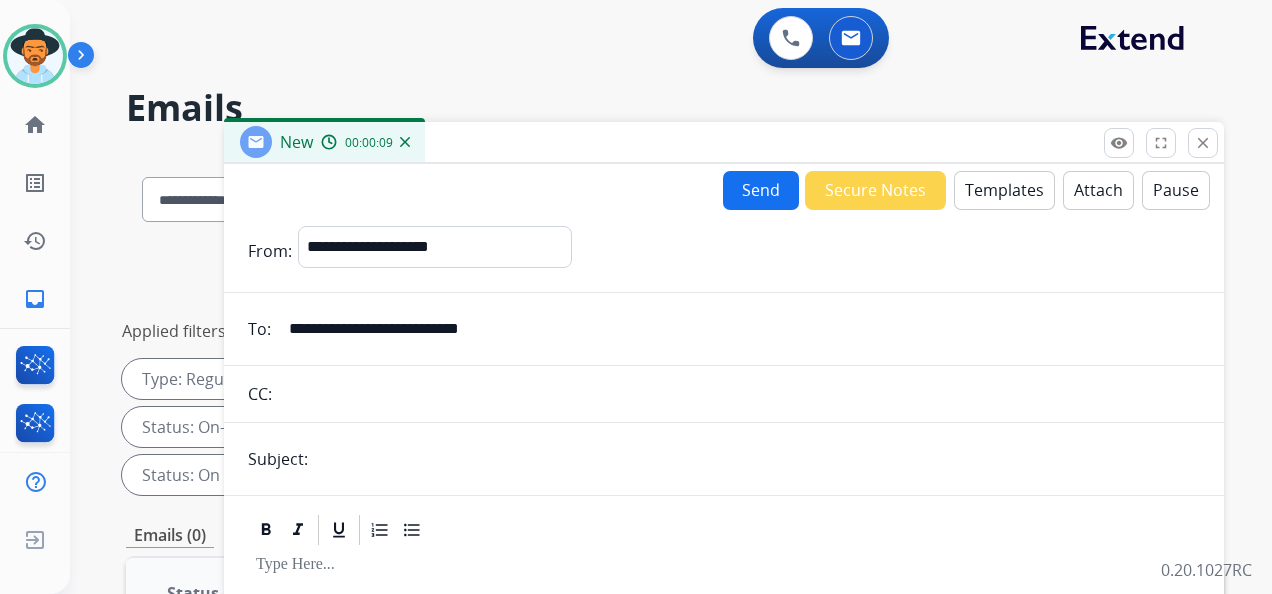 type on "**********" 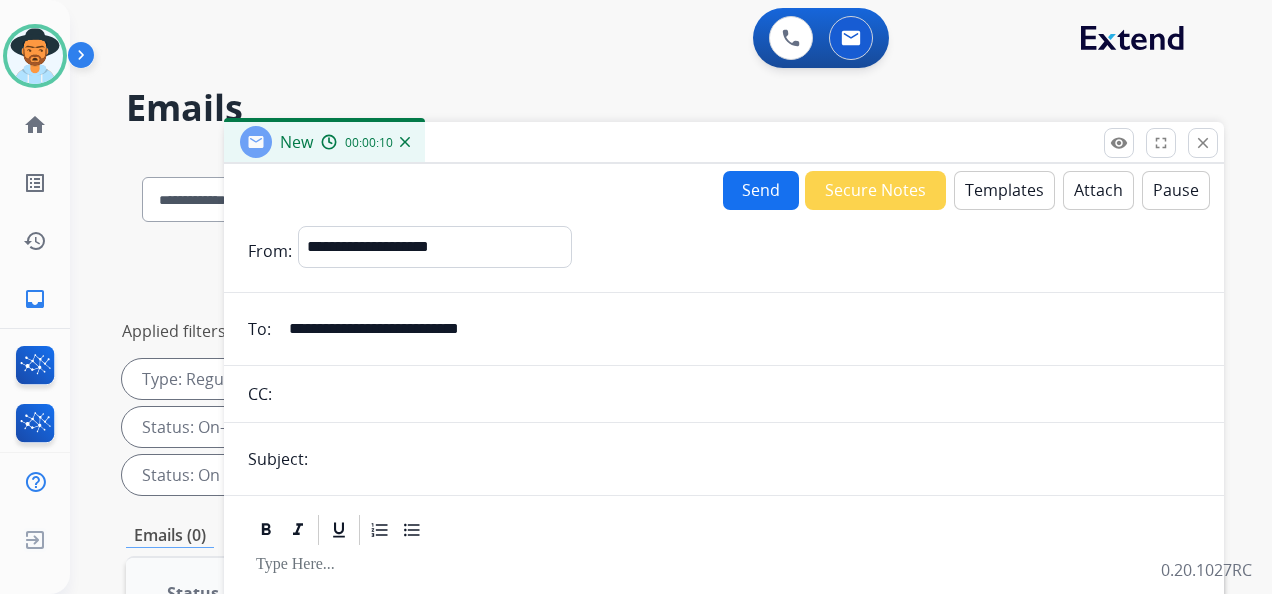 click at bounding box center (757, 459) 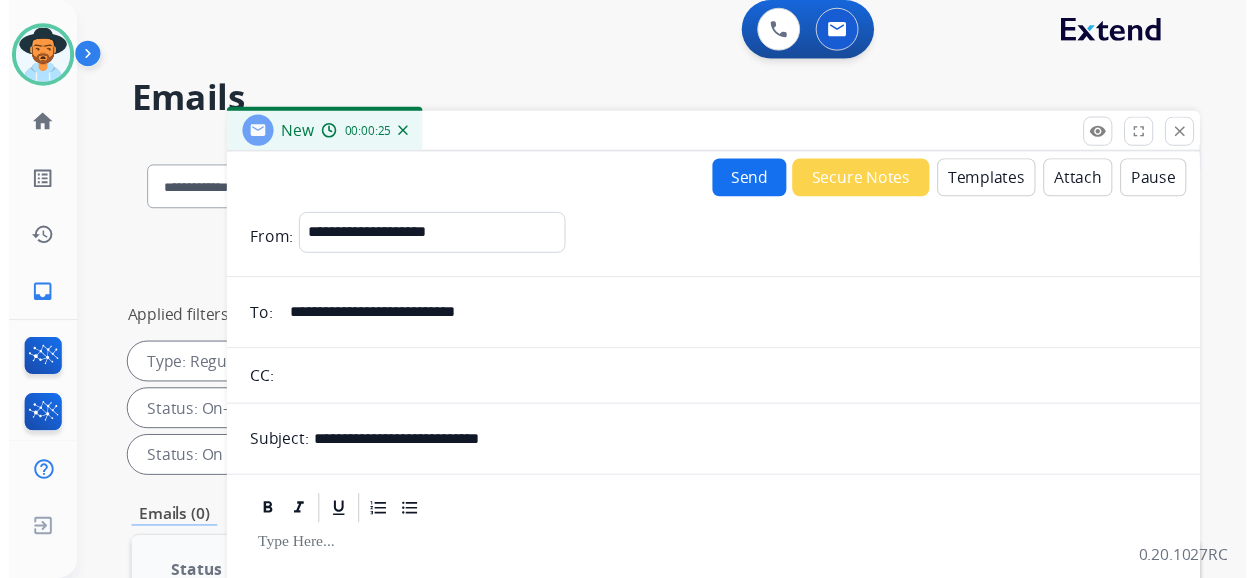 scroll, scrollTop: 0, scrollLeft: 0, axis: both 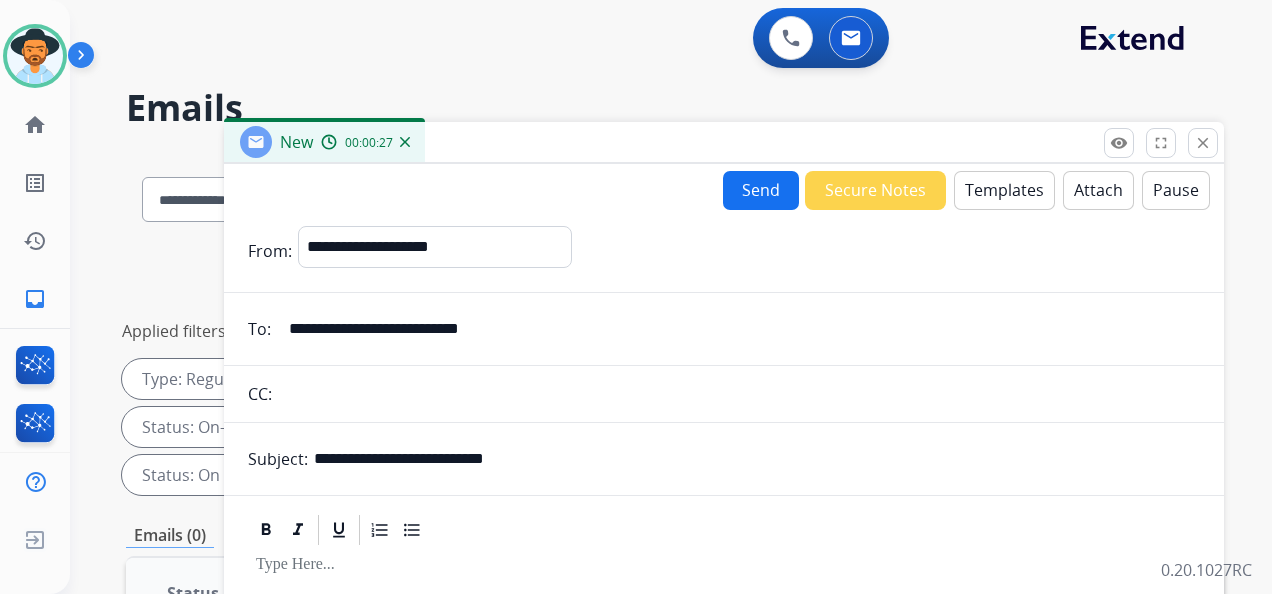 type on "**********" 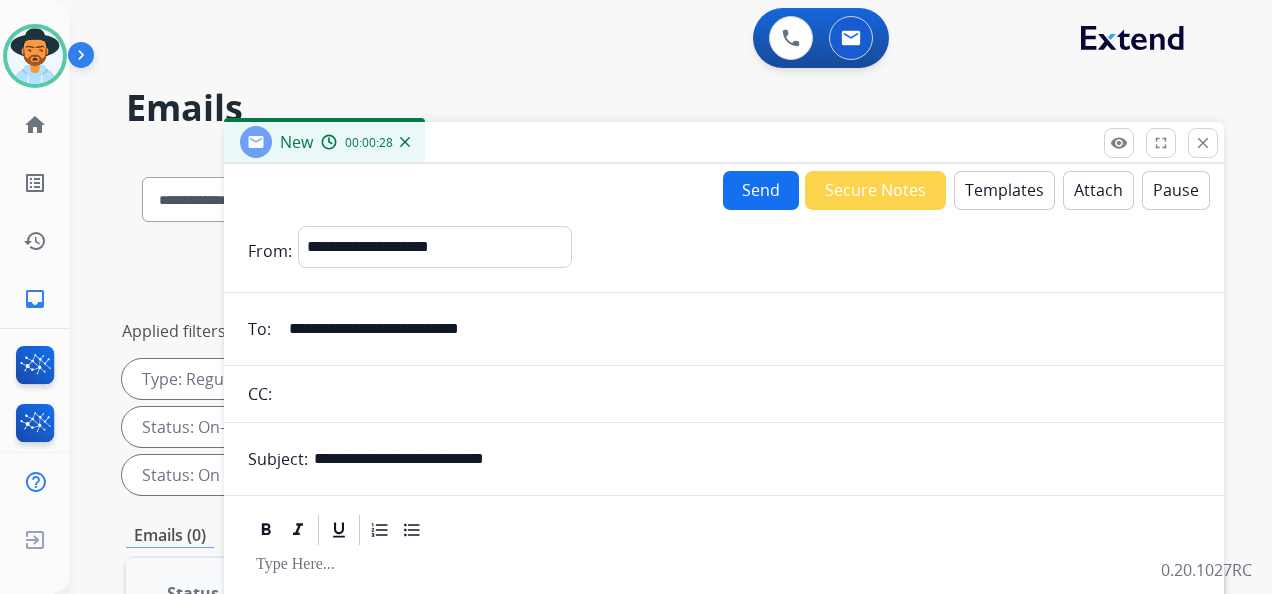 click on "Templates" at bounding box center (1004, 190) 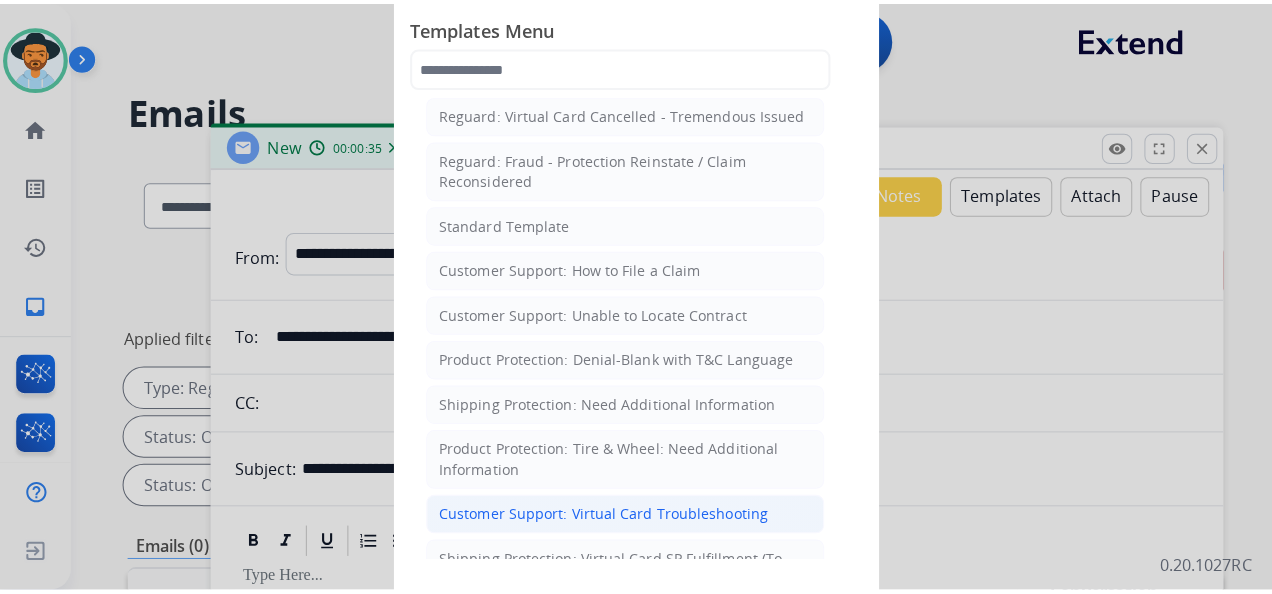 scroll, scrollTop: 300, scrollLeft: 0, axis: vertical 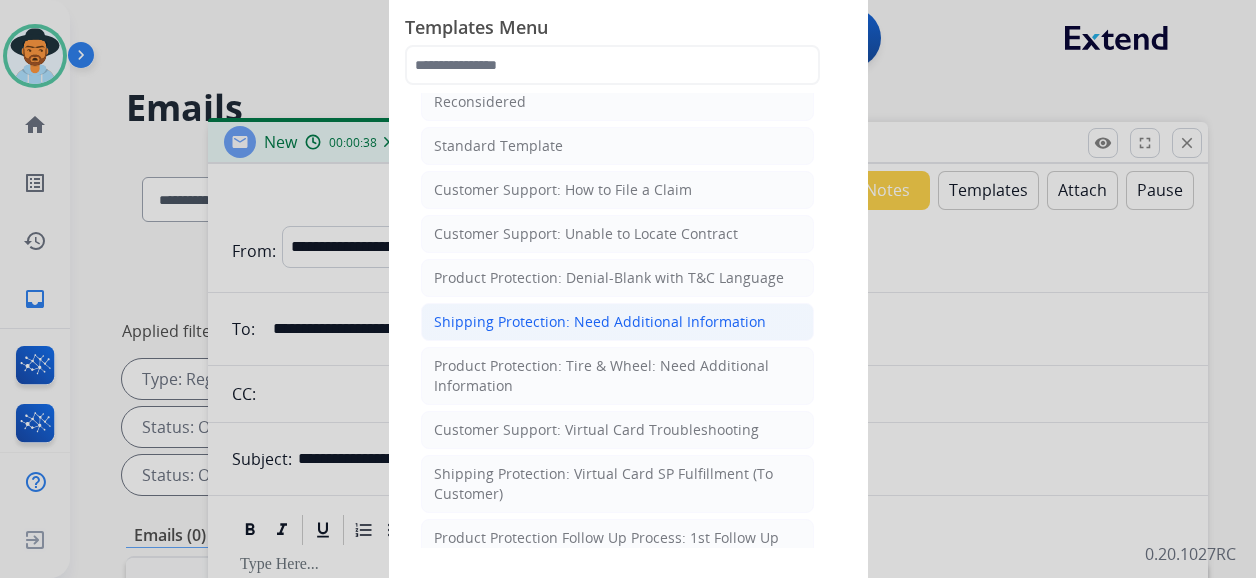 click on "Shipping Protection: Need Additional Information" 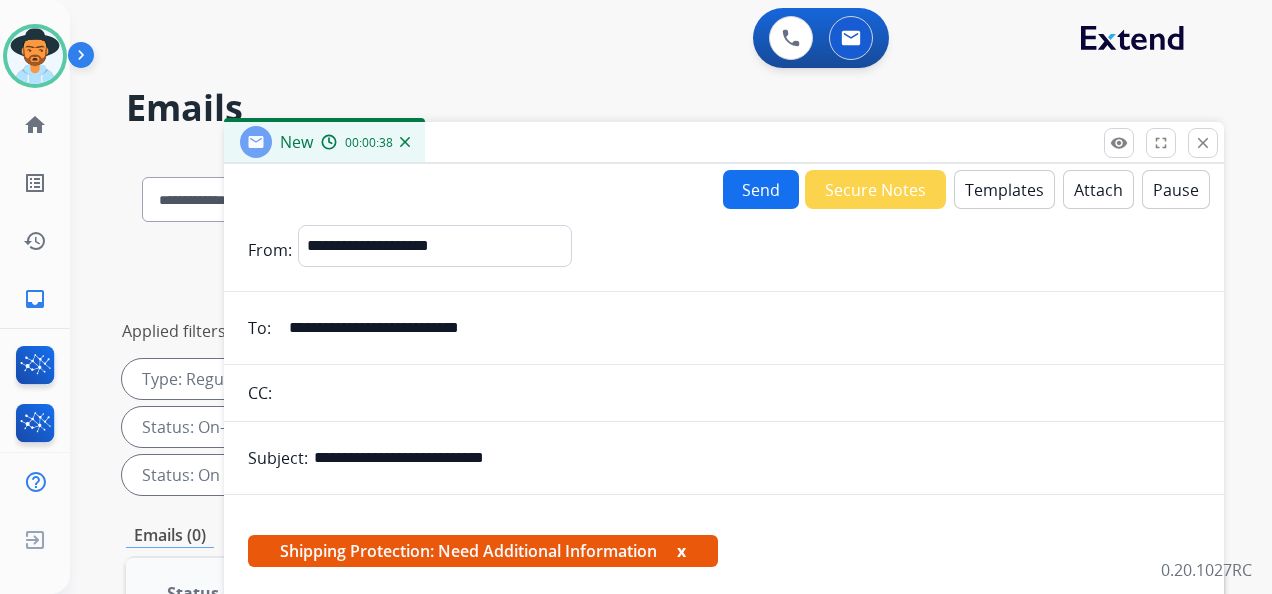 scroll, scrollTop: 230, scrollLeft: 0, axis: vertical 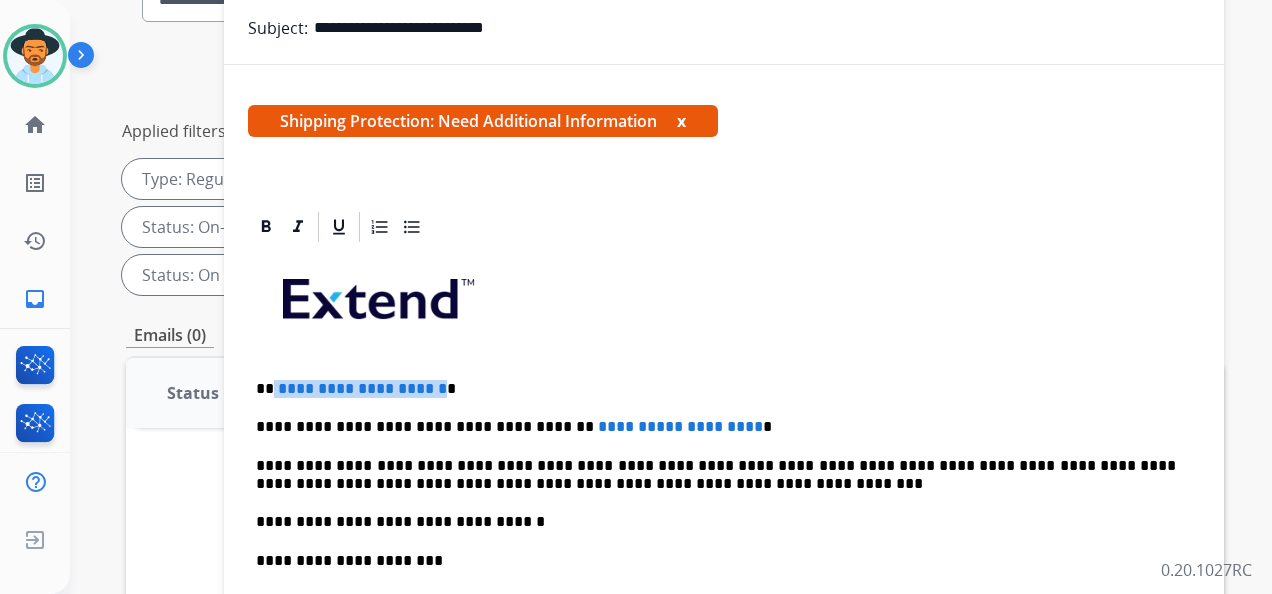 drag, startPoint x: 274, startPoint y: 385, endPoint x: 473, endPoint y: 386, distance: 199.00252 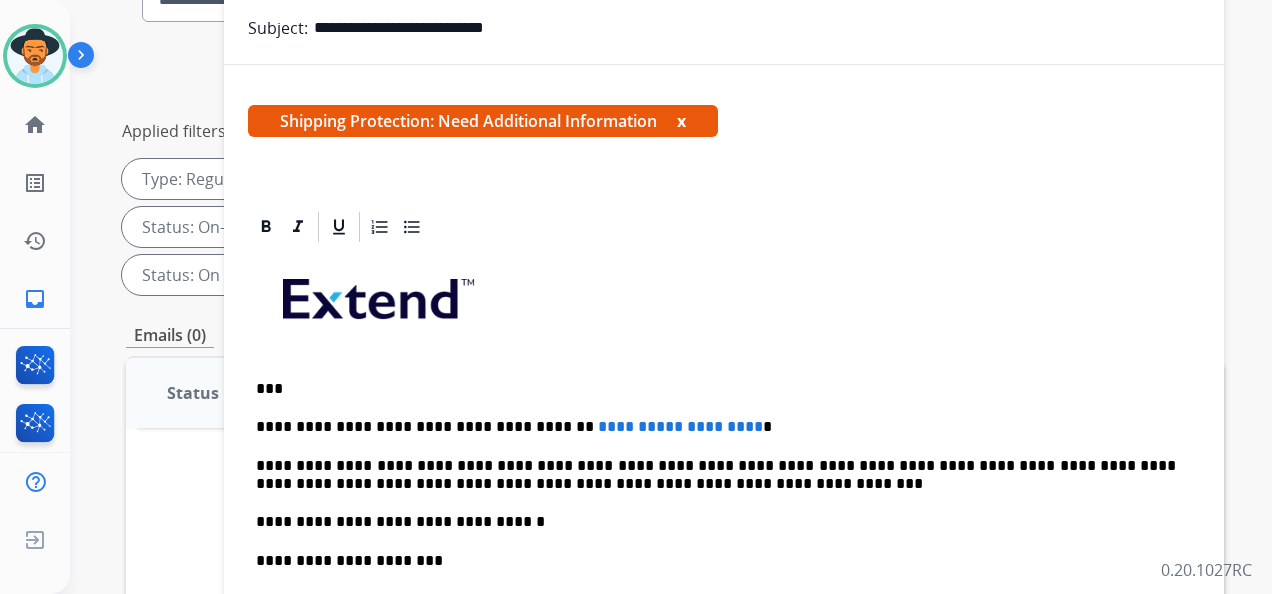 type 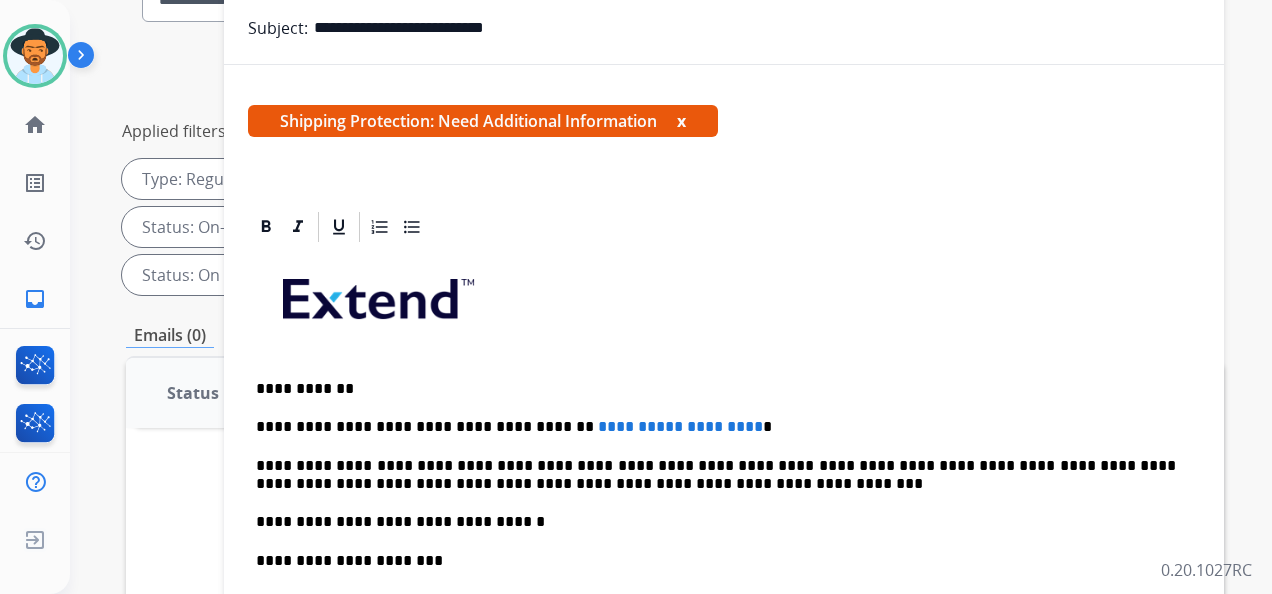 click on "**********" at bounding box center (640, 426) 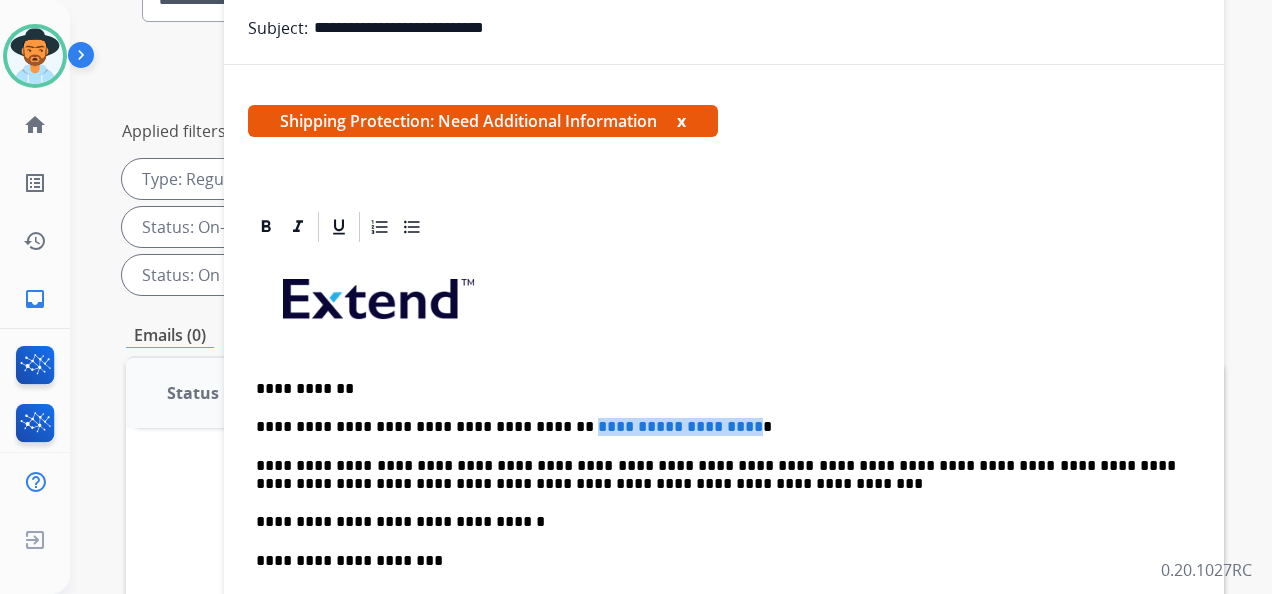 drag, startPoint x: 545, startPoint y: 424, endPoint x: 735, endPoint y: 418, distance: 190.09471 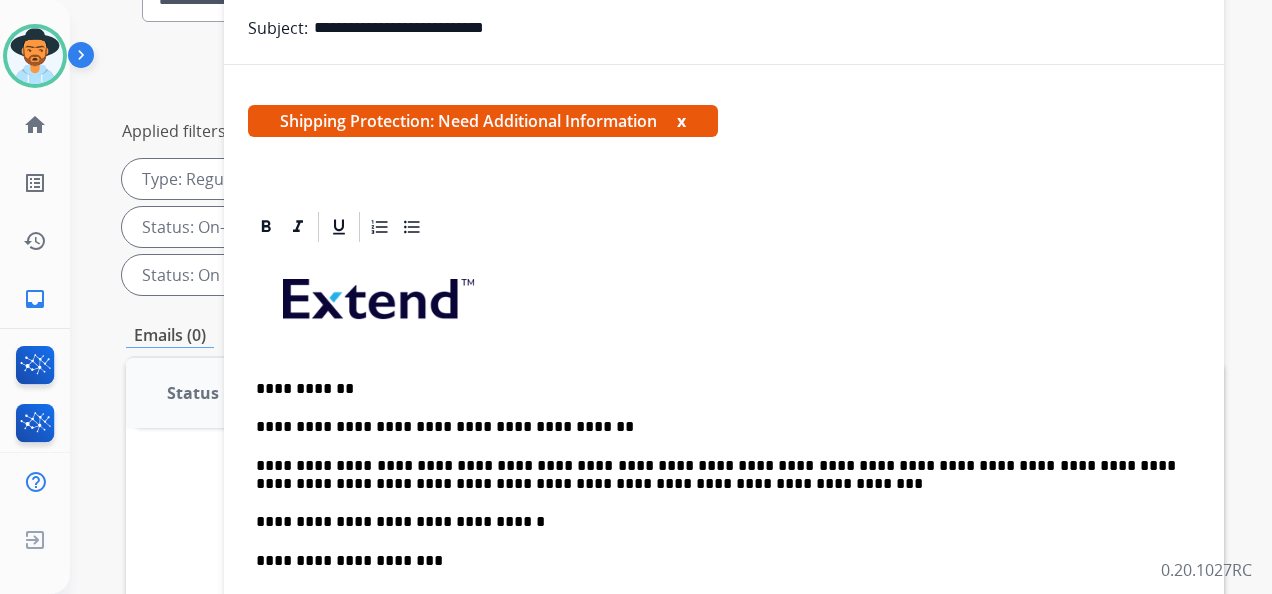 click on "**********" at bounding box center [716, 427] 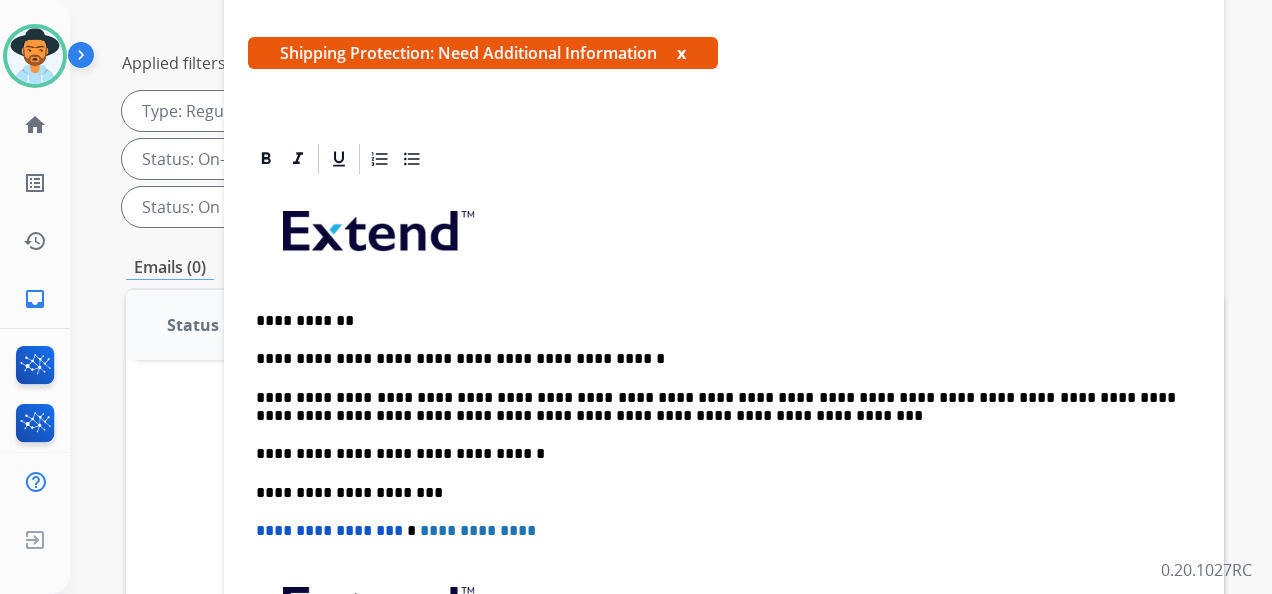 scroll, scrollTop: 300, scrollLeft: 0, axis: vertical 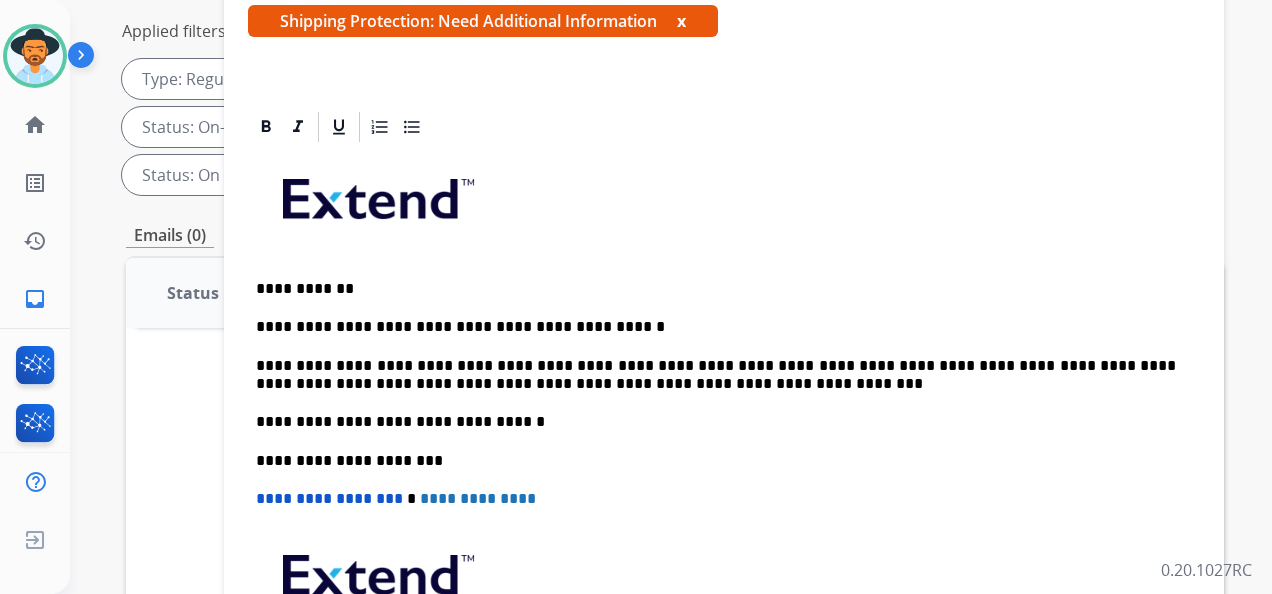 click on "**********" at bounding box center [724, 450] 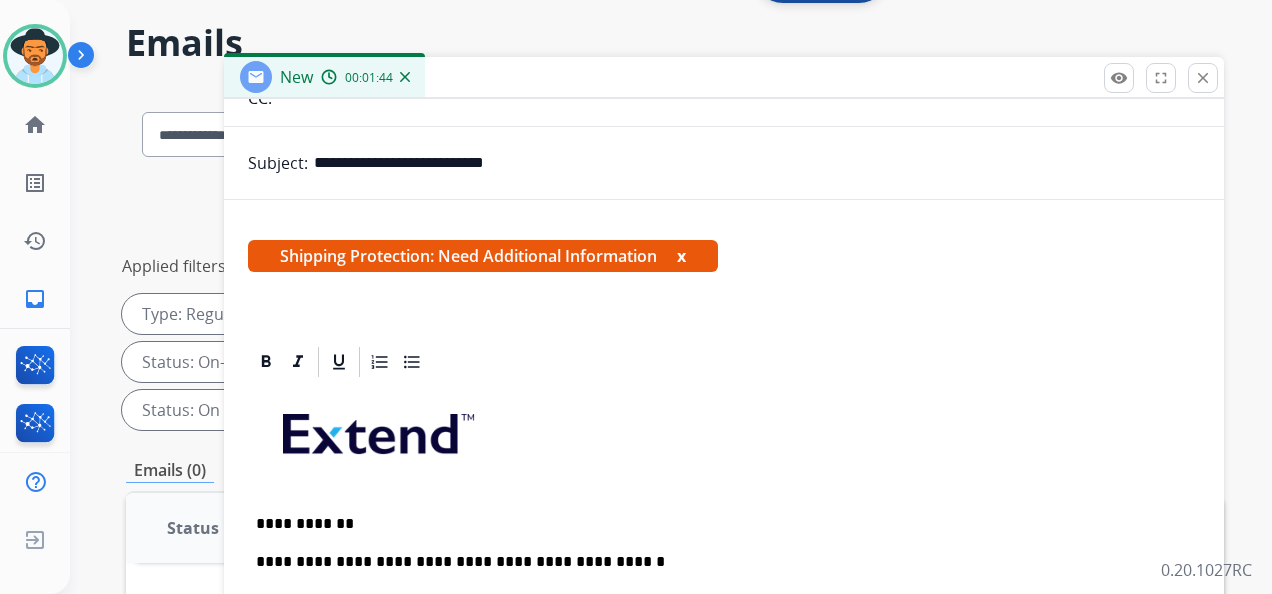 scroll, scrollTop: 0, scrollLeft: 0, axis: both 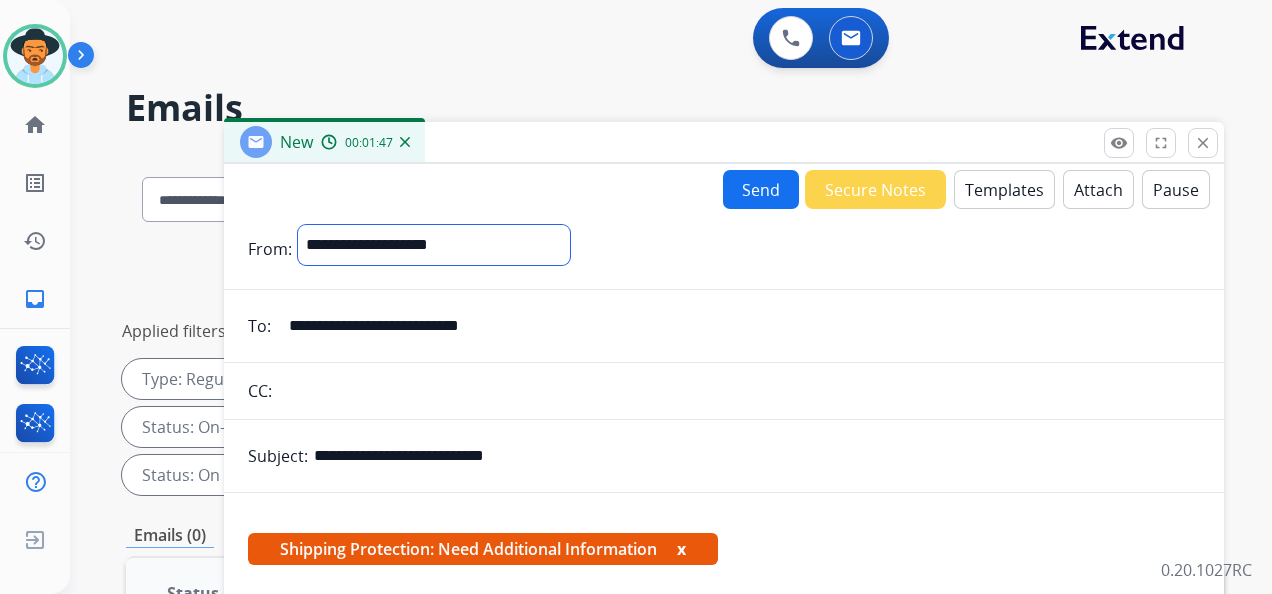click on "**********" at bounding box center (434, 245) 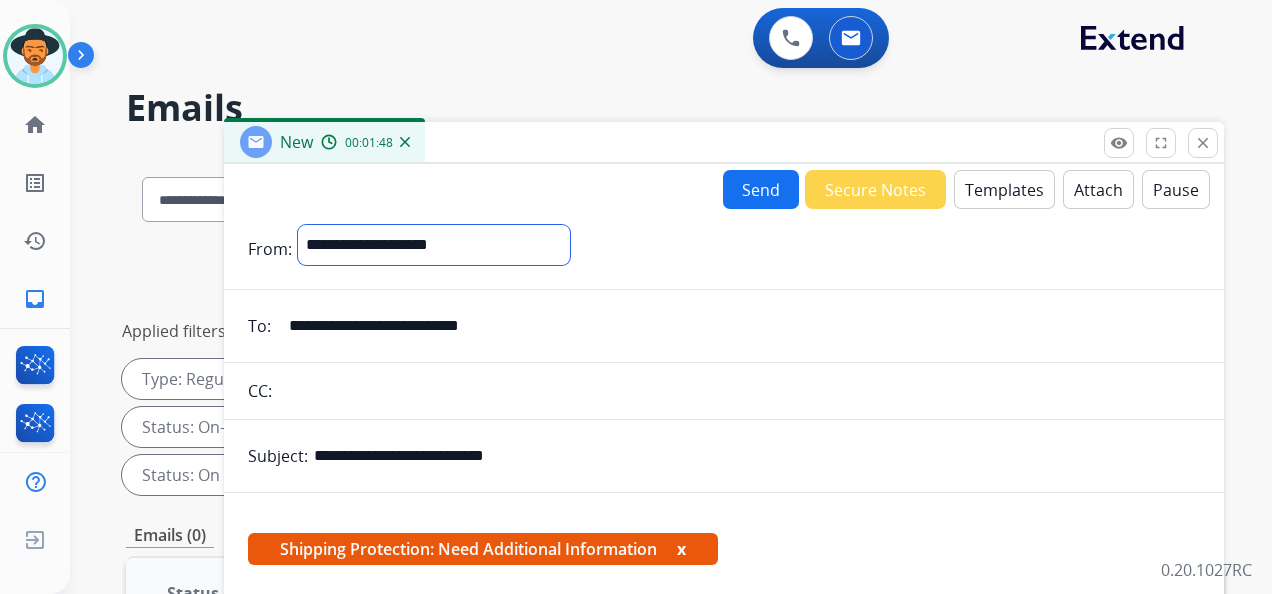 select on "**********" 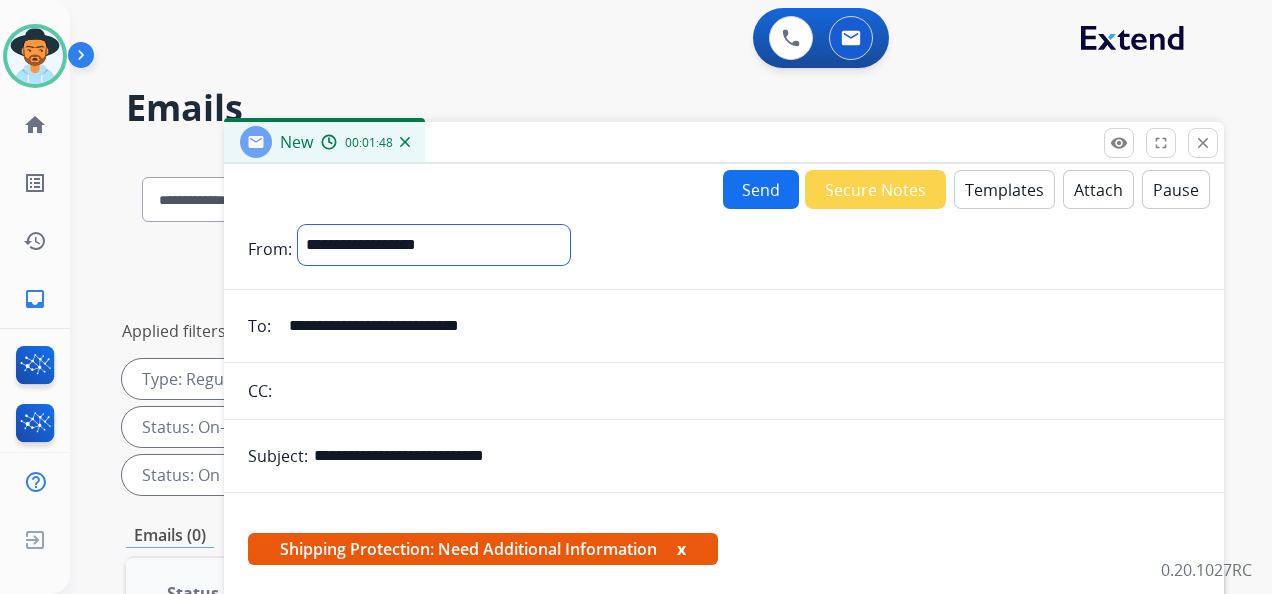 click on "**********" at bounding box center [434, 245] 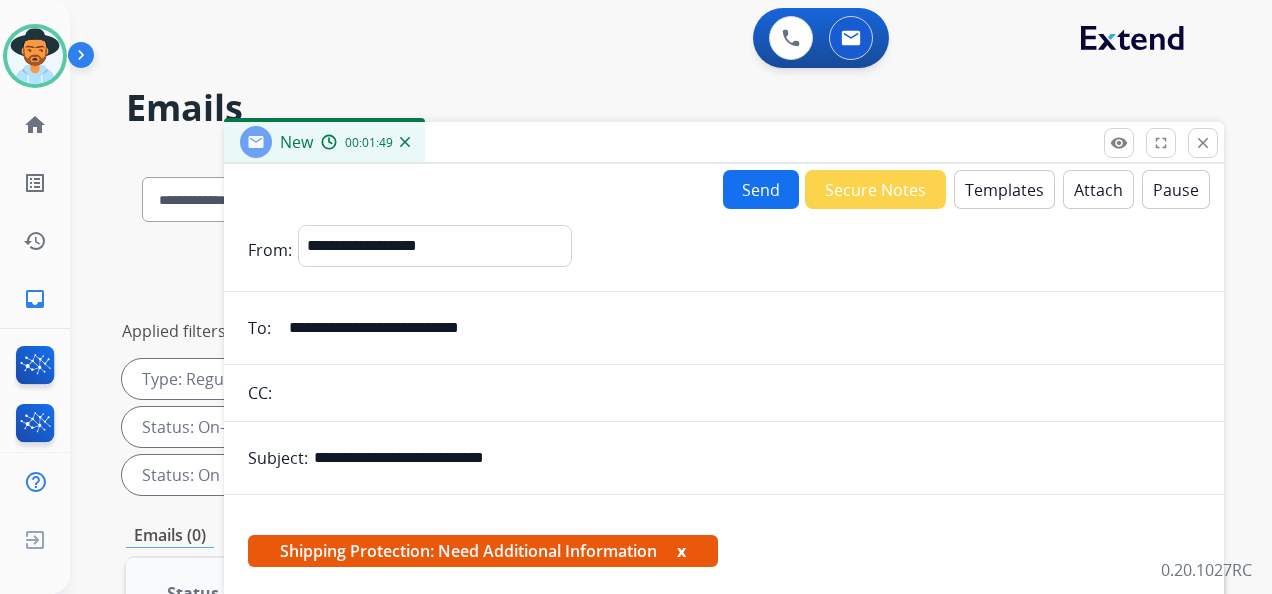 click on "Send" at bounding box center (761, 189) 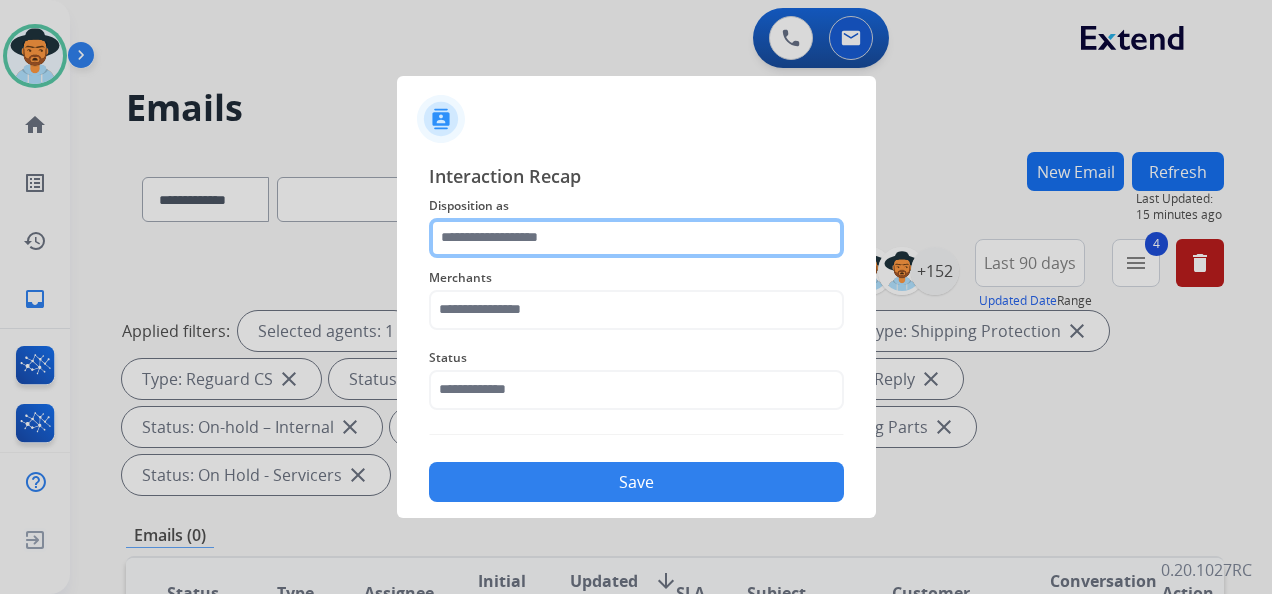 click 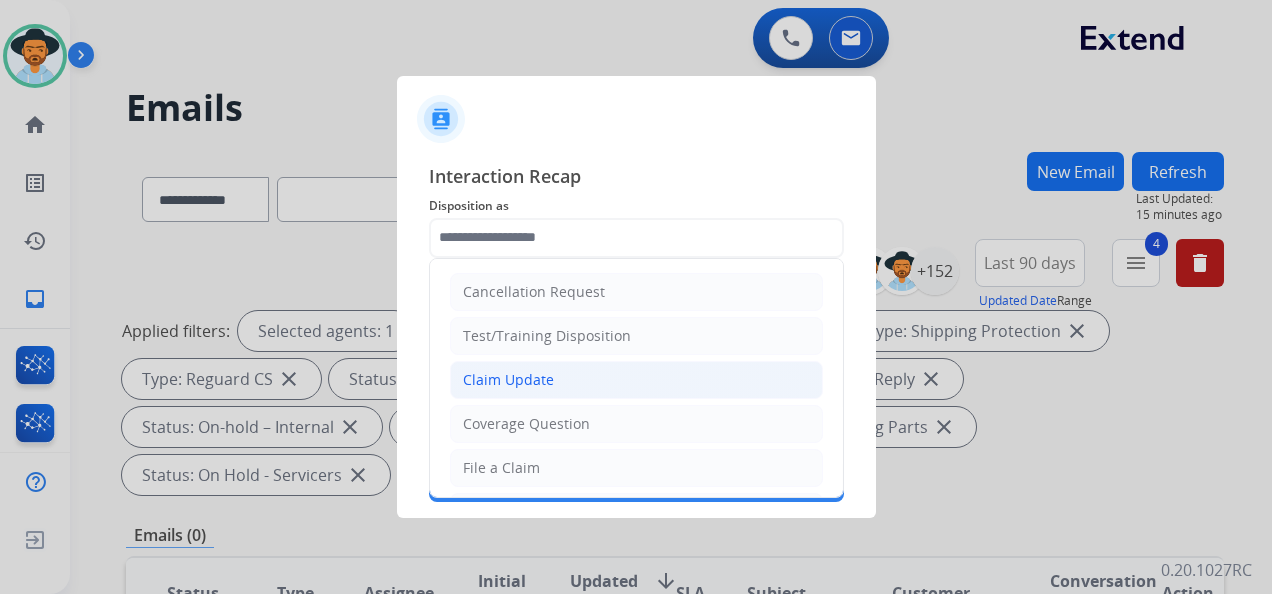 click on "Claim Update" 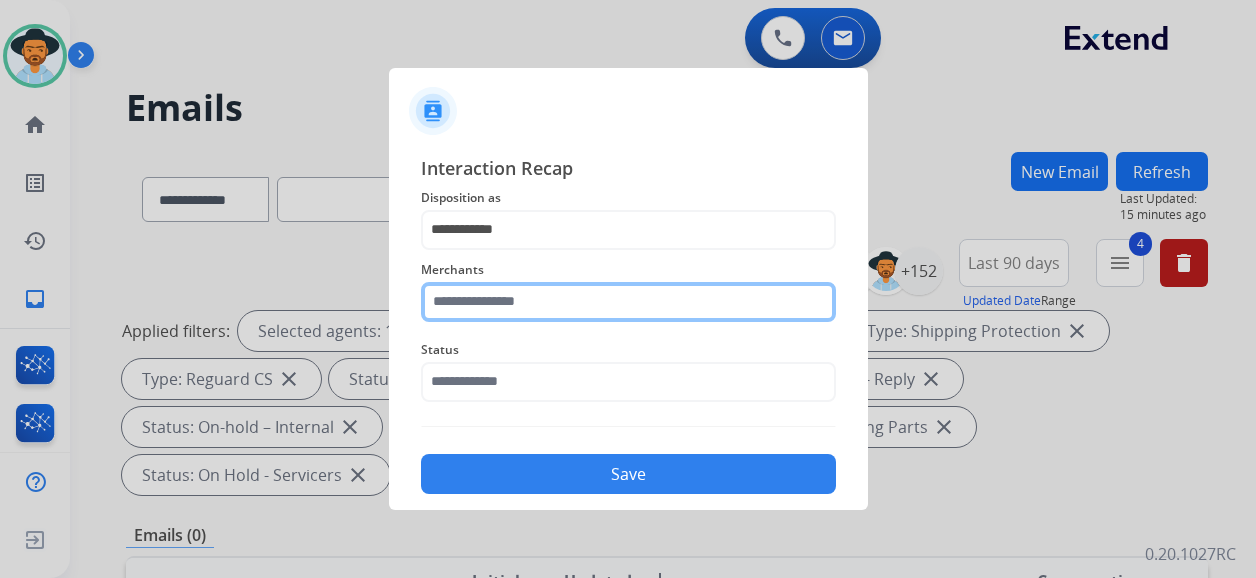 click 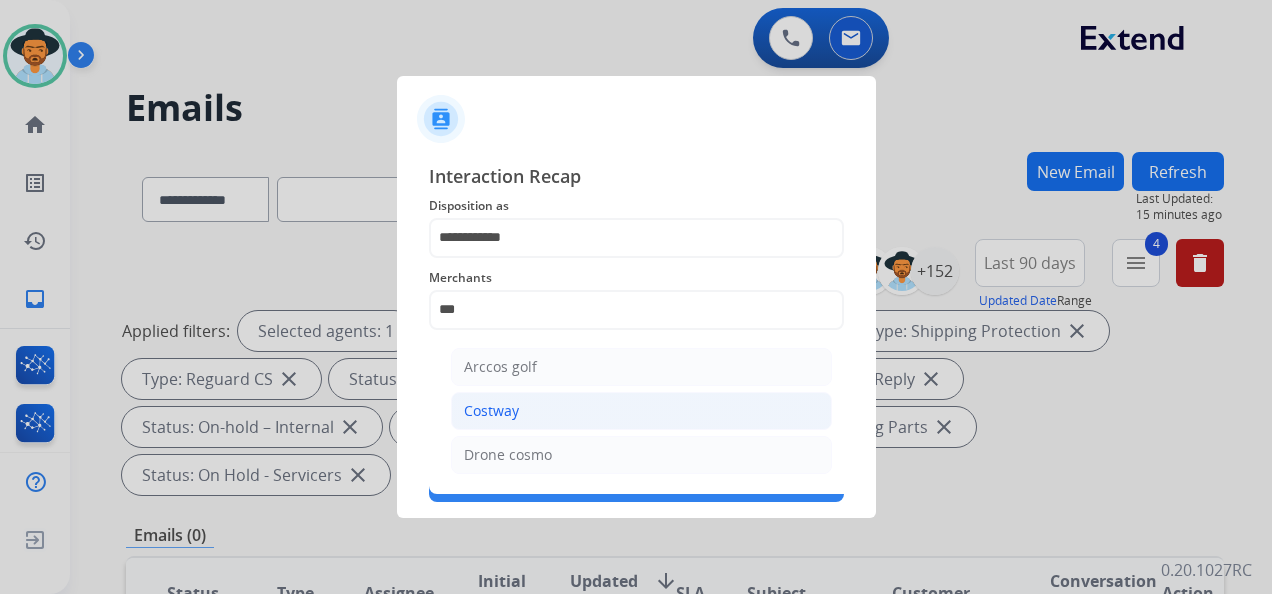 click on "Costway" 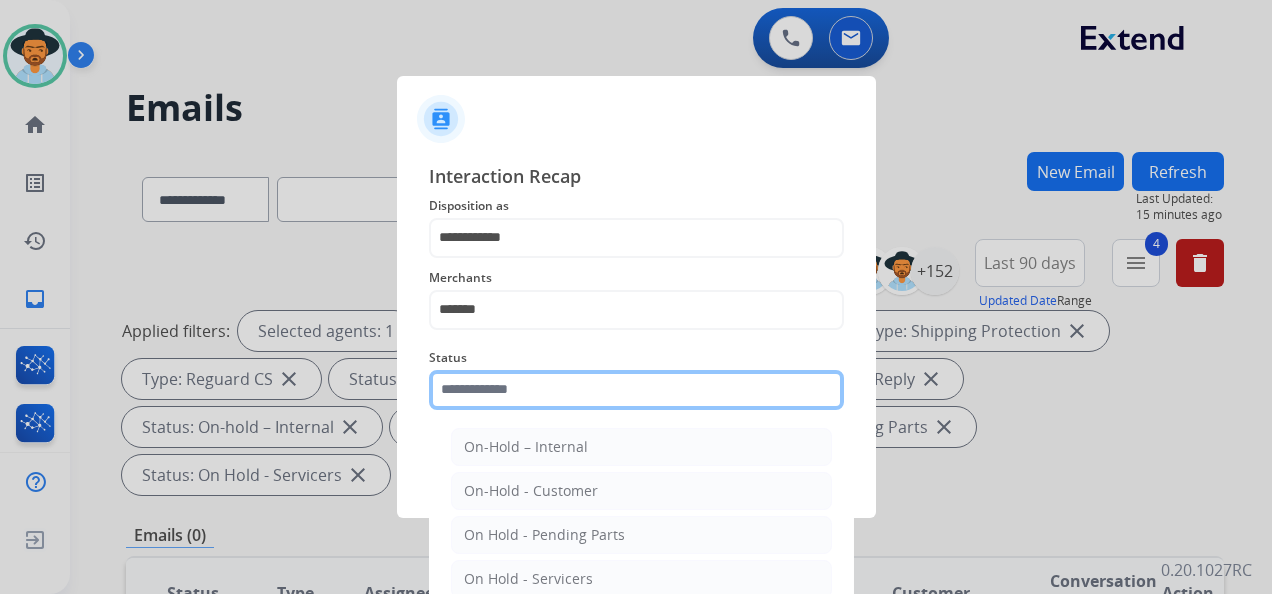 click 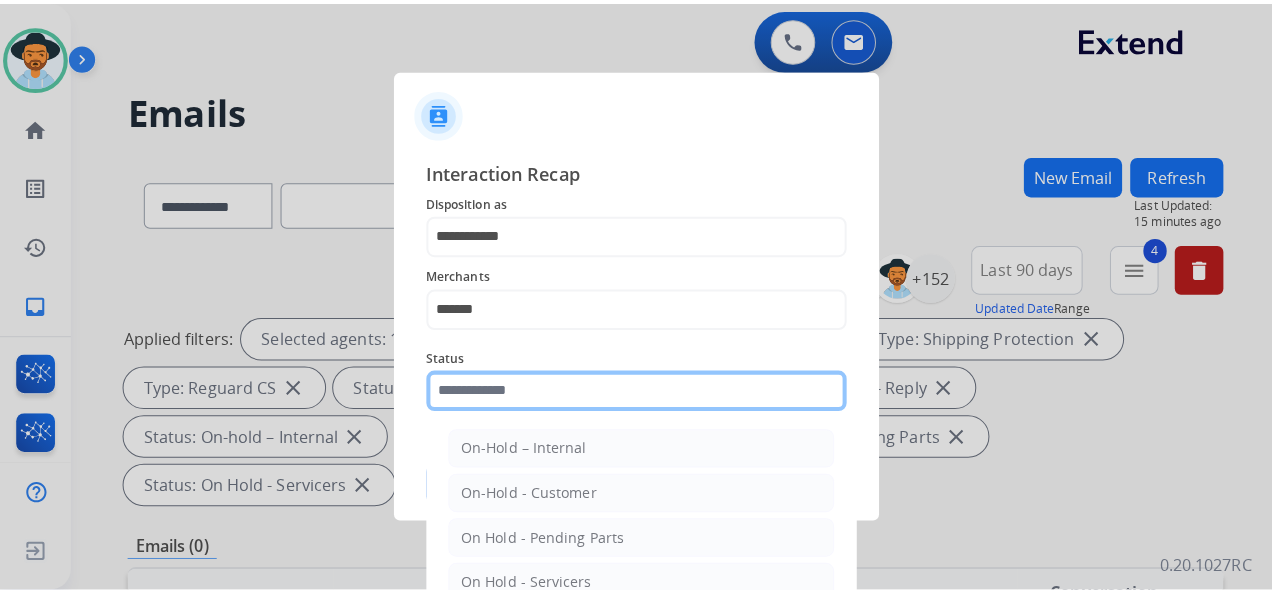 scroll, scrollTop: 100, scrollLeft: 0, axis: vertical 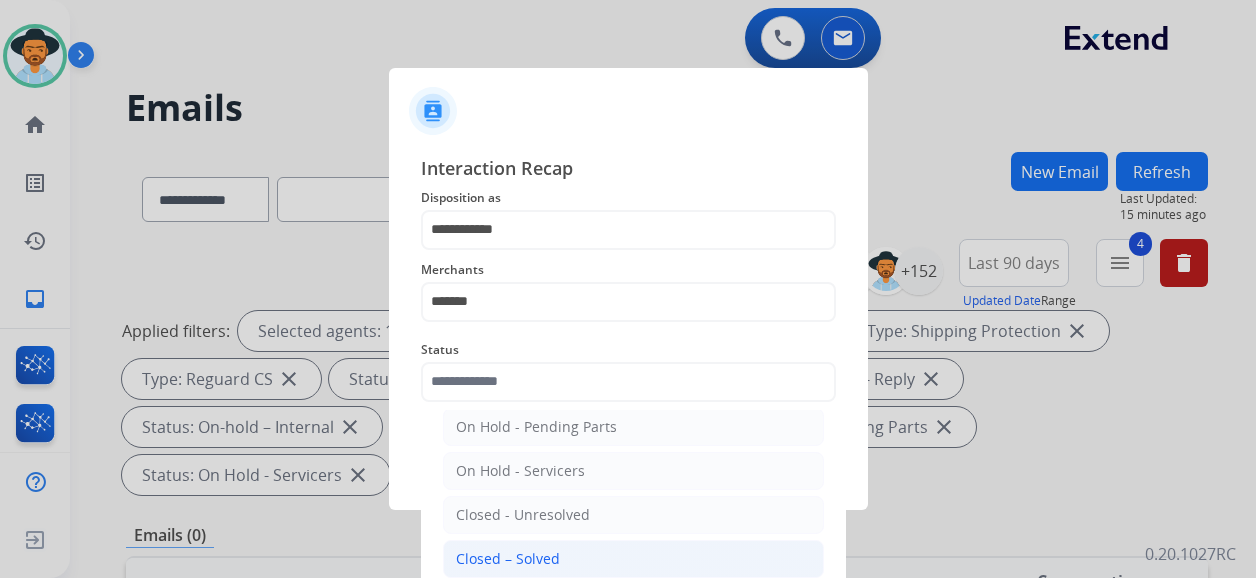 click on "Closed – Solved" 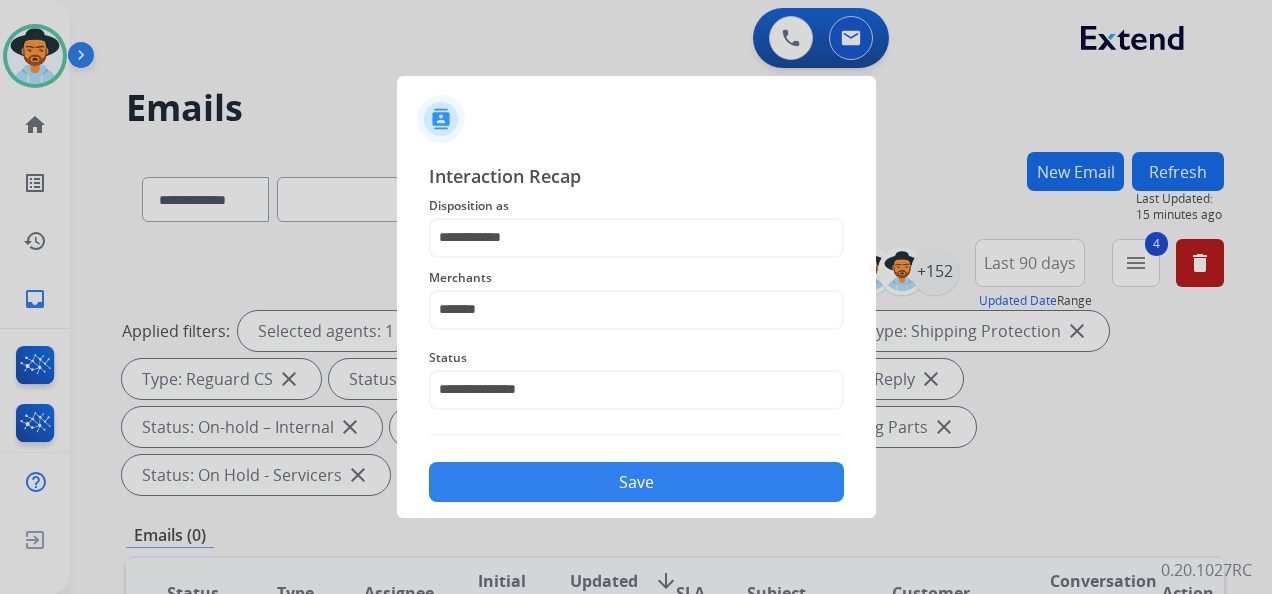 click on "Save" 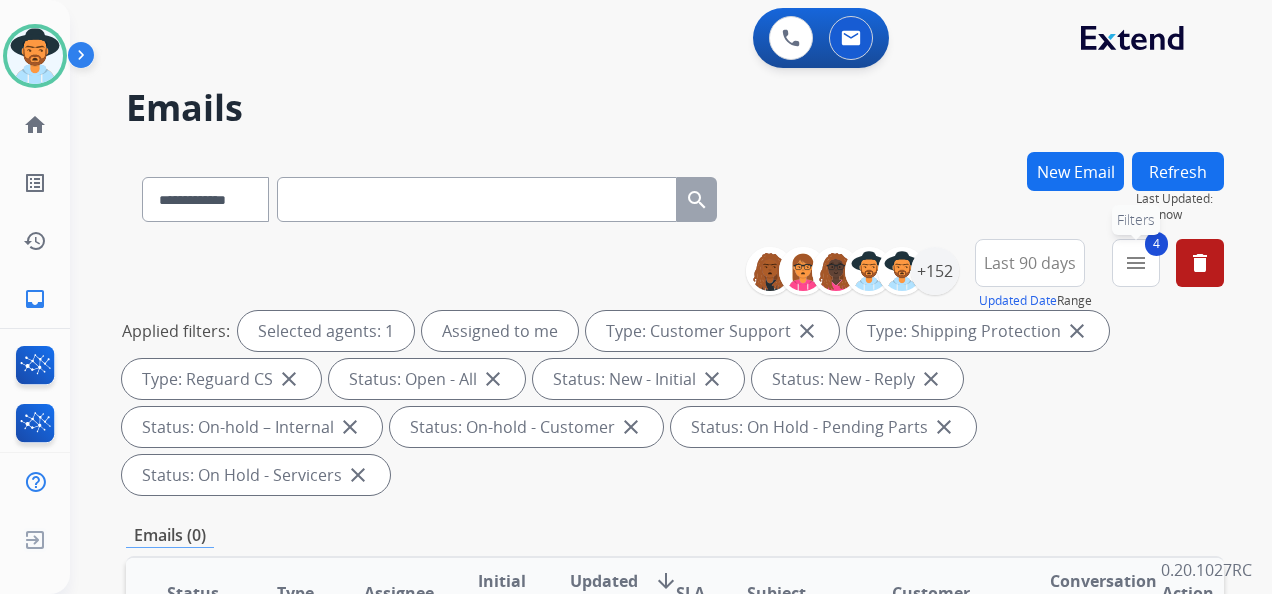 click on "menu" at bounding box center [1136, 263] 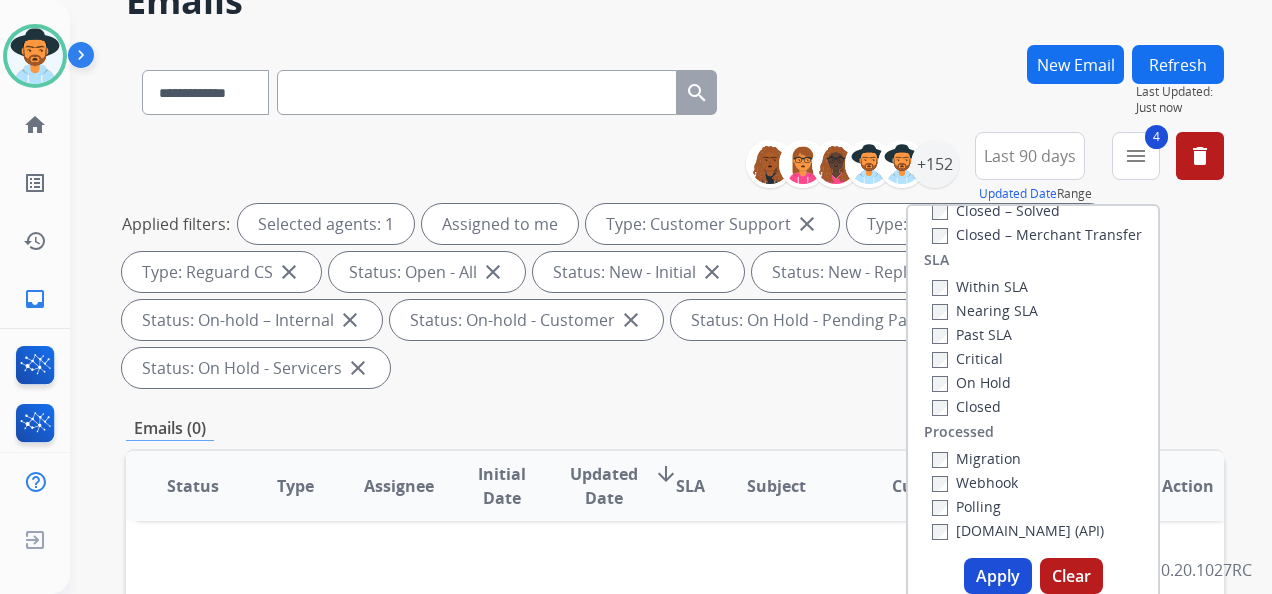 scroll, scrollTop: 0, scrollLeft: 0, axis: both 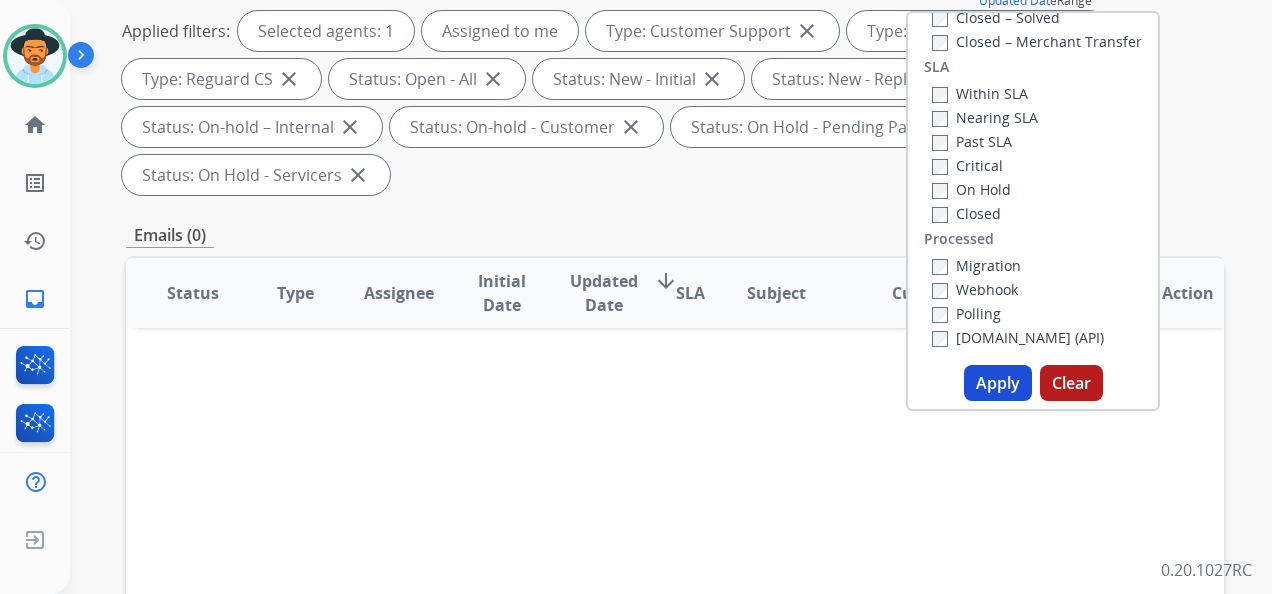 click on "Apply" at bounding box center [998, 383] 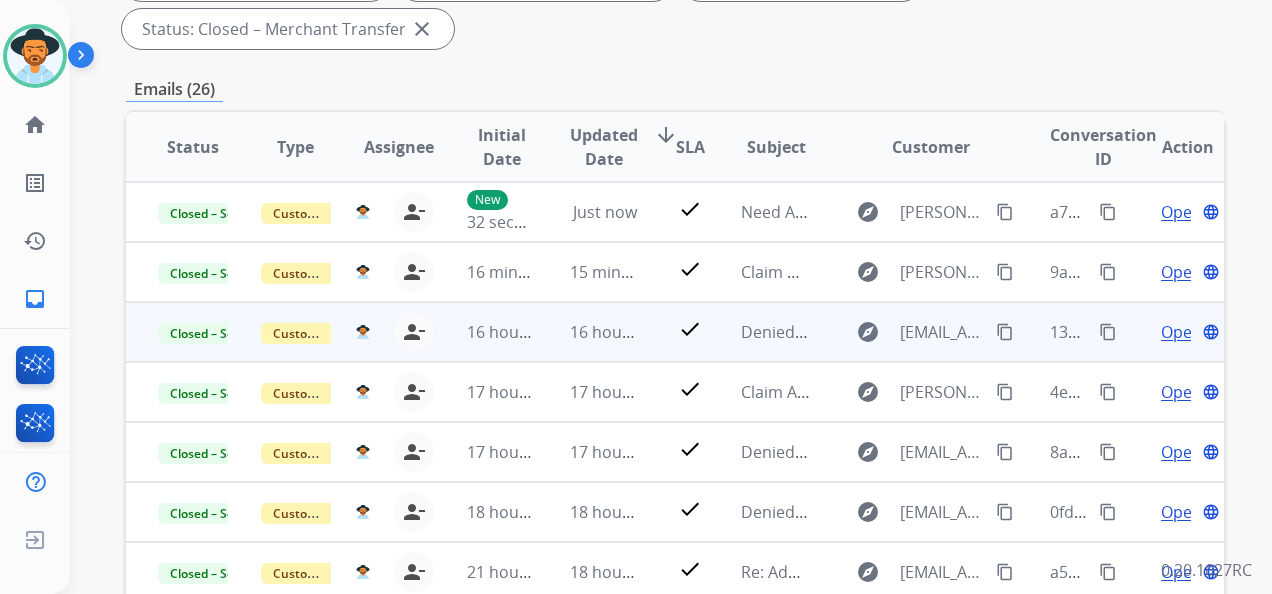 scroll, scrollTop: 500, scrollLeft: 0, axis: vertical 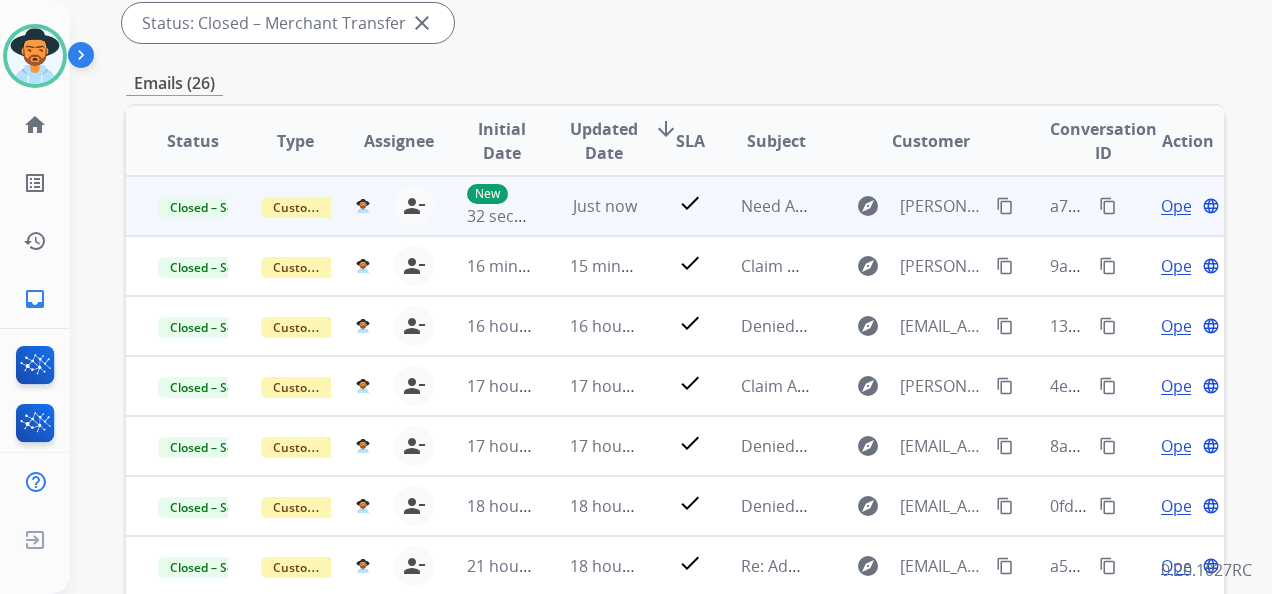 click on "content_copy" at bounding box center [1108, 206] 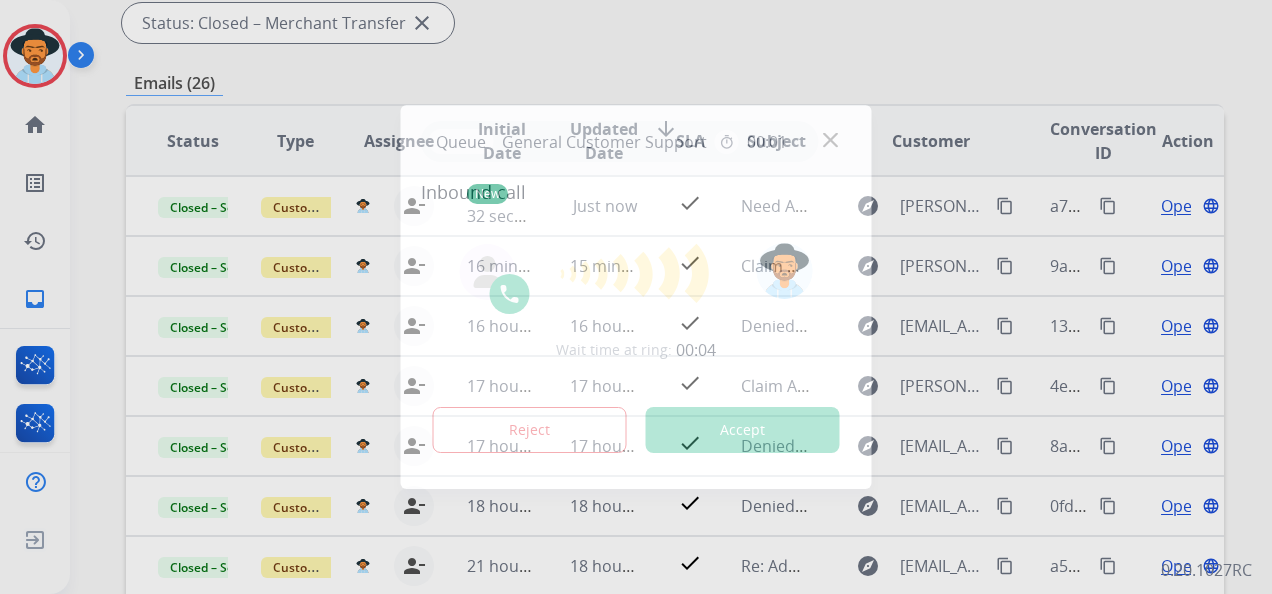 click on "Accept" at bounding box center (743, 430) 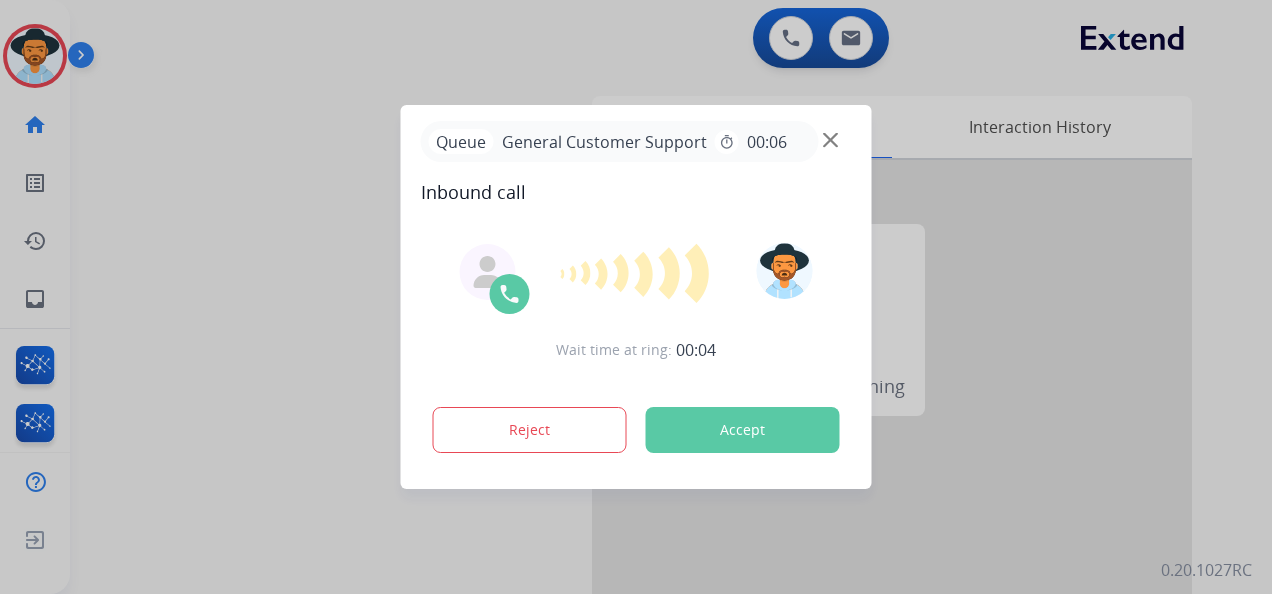 click on "Accept" at bounding box center (743, 430) 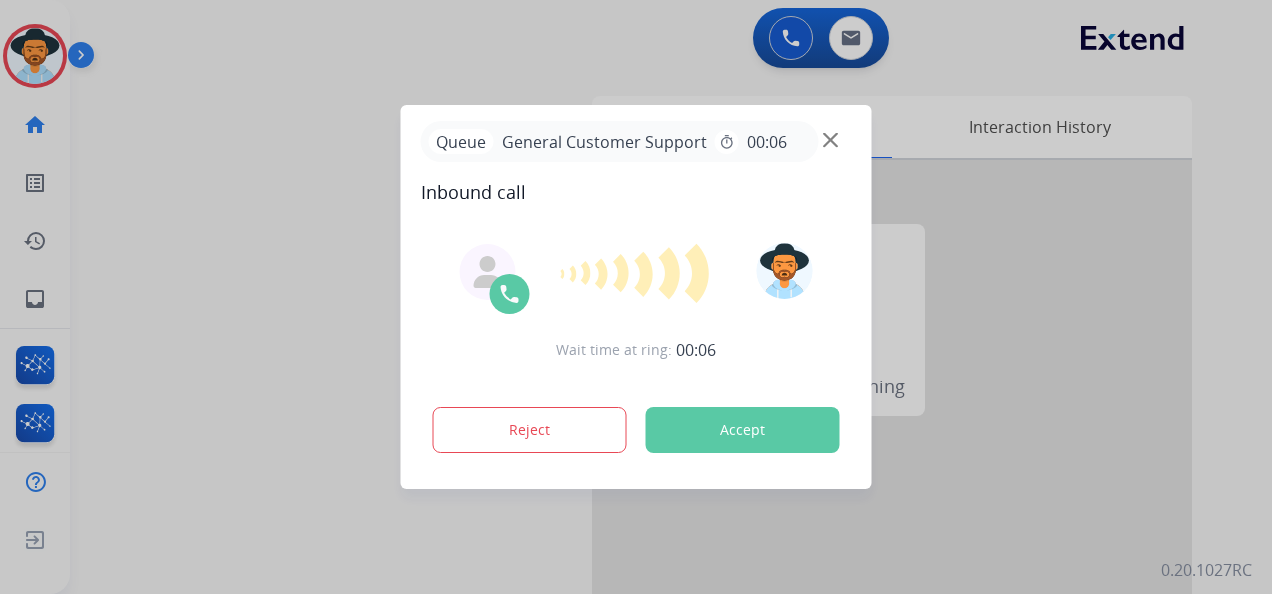 click on "Accept" at bounding box center [743, 430] 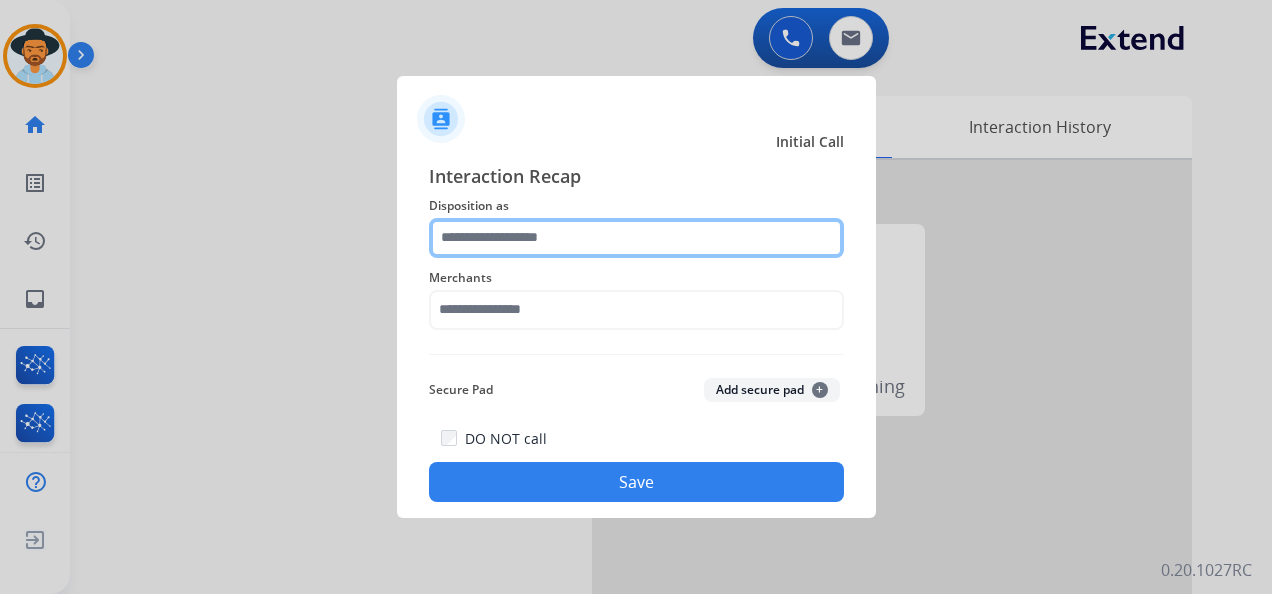 click 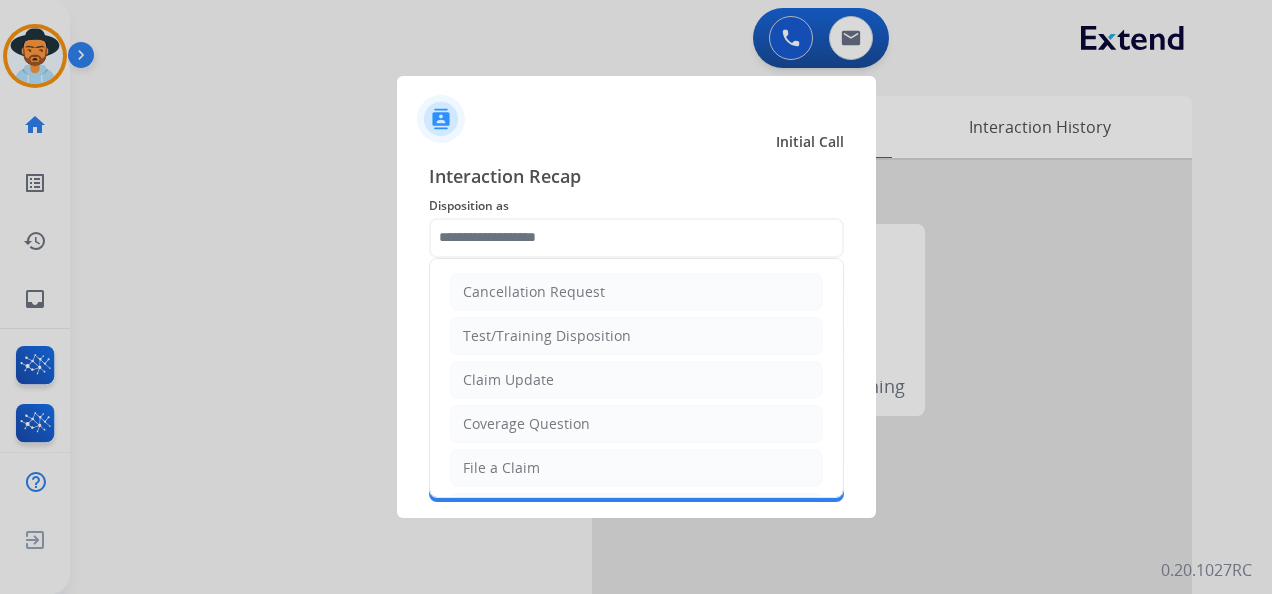 click on "Claim Update" 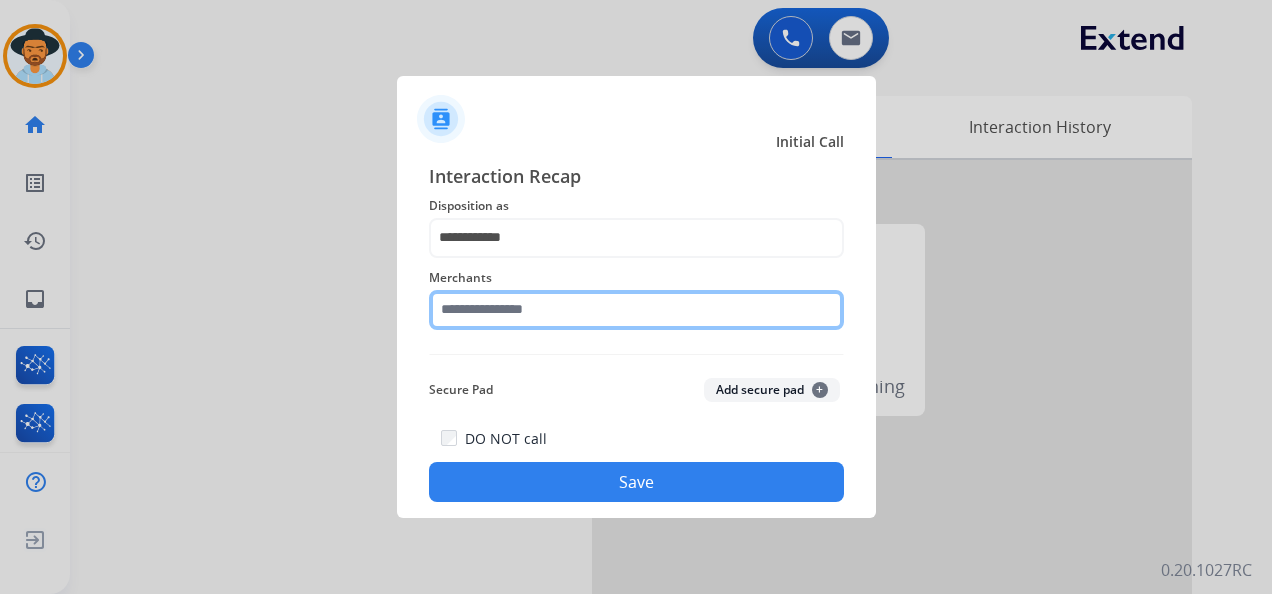 click 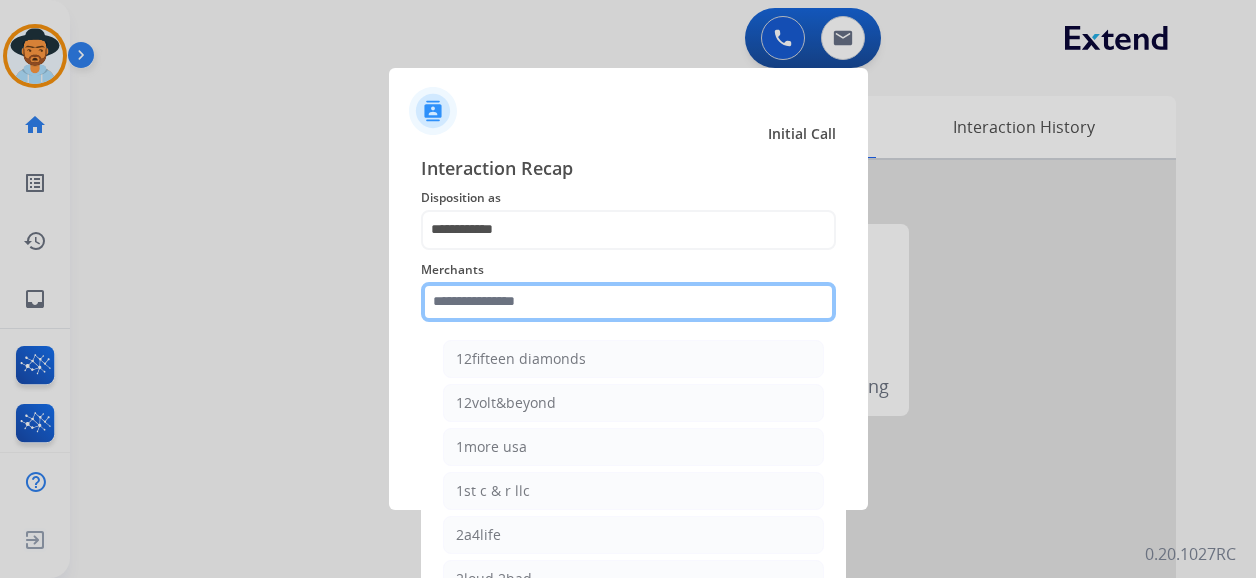 click 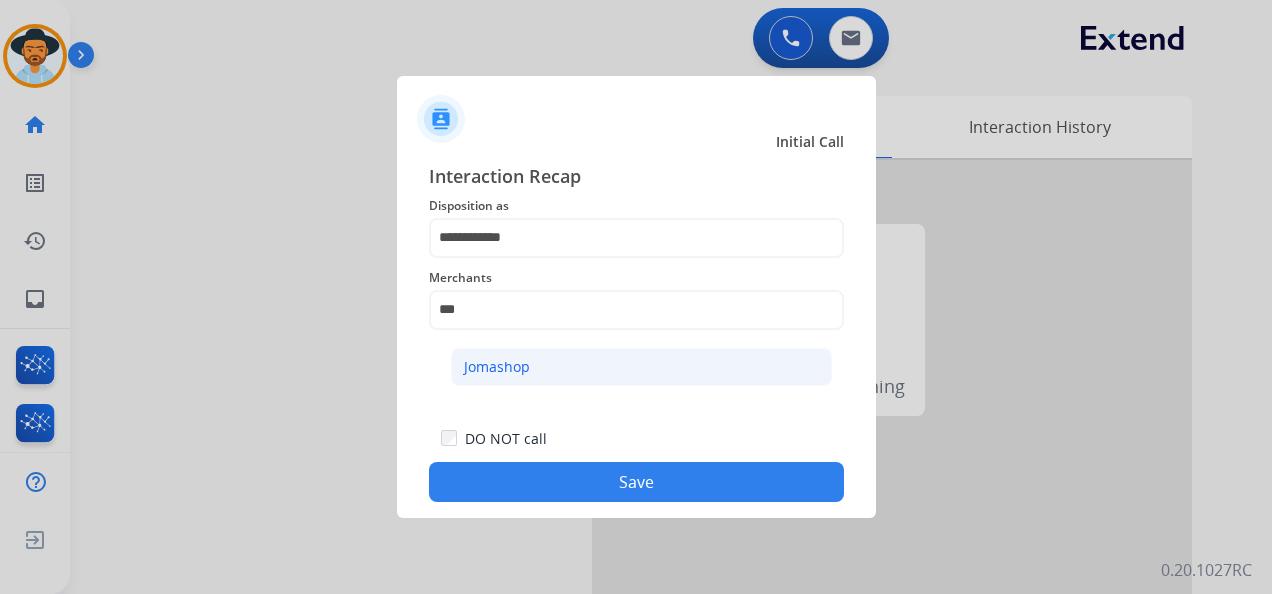 click on "Jomashop" 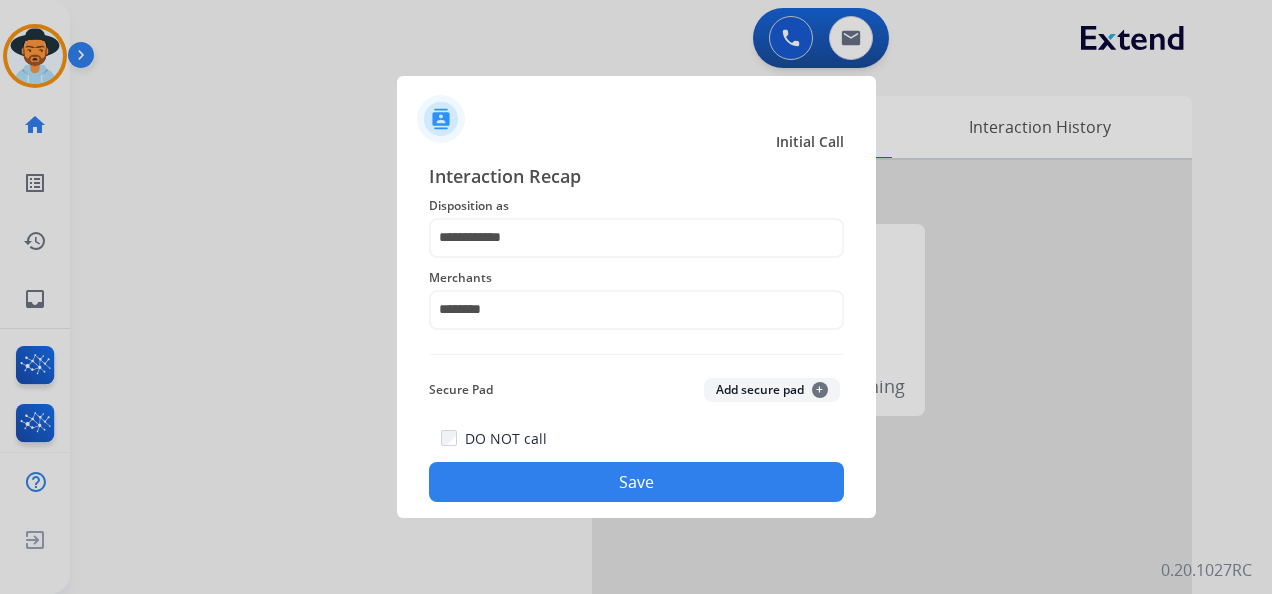 click on "Save" 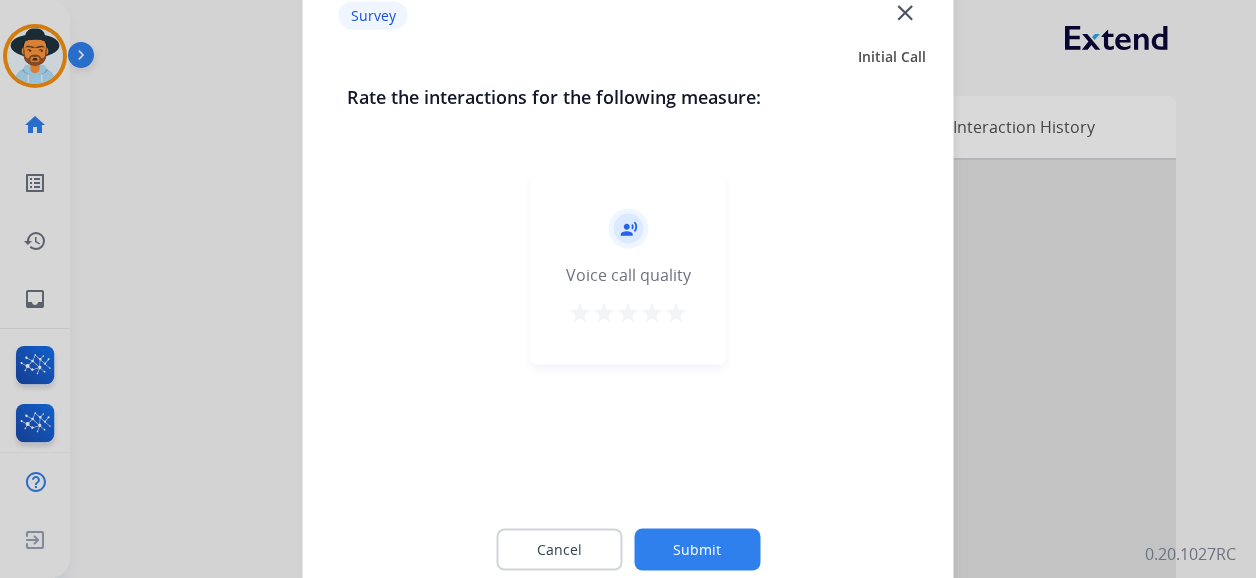 click on "star" at bounding box center (676, 313) 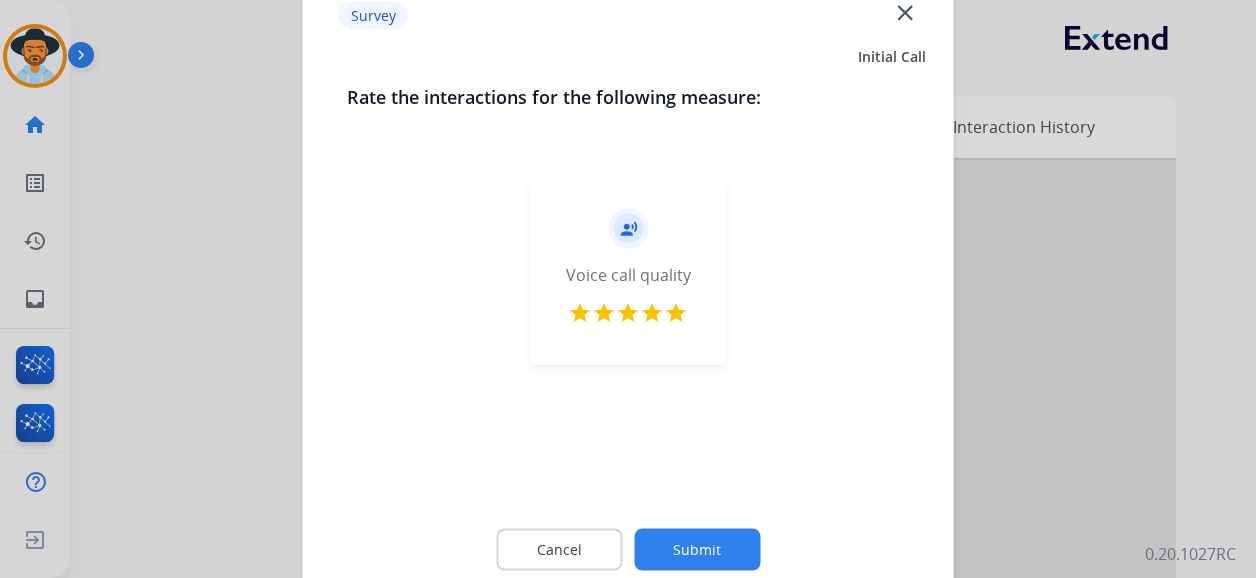 click on "Submit" 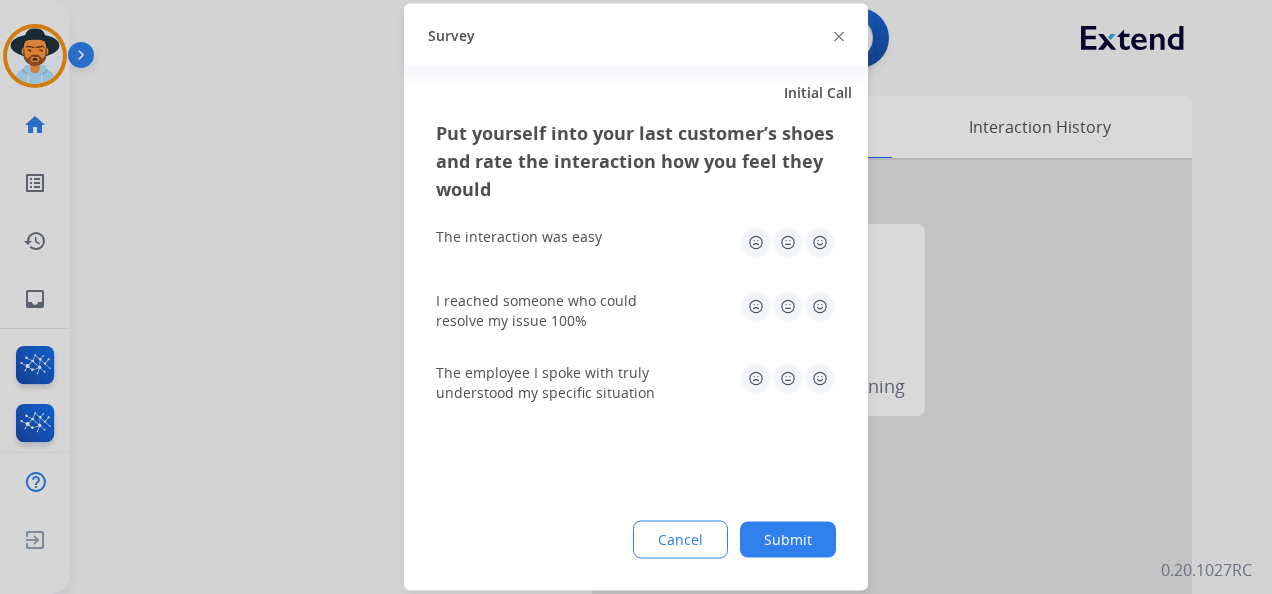 click 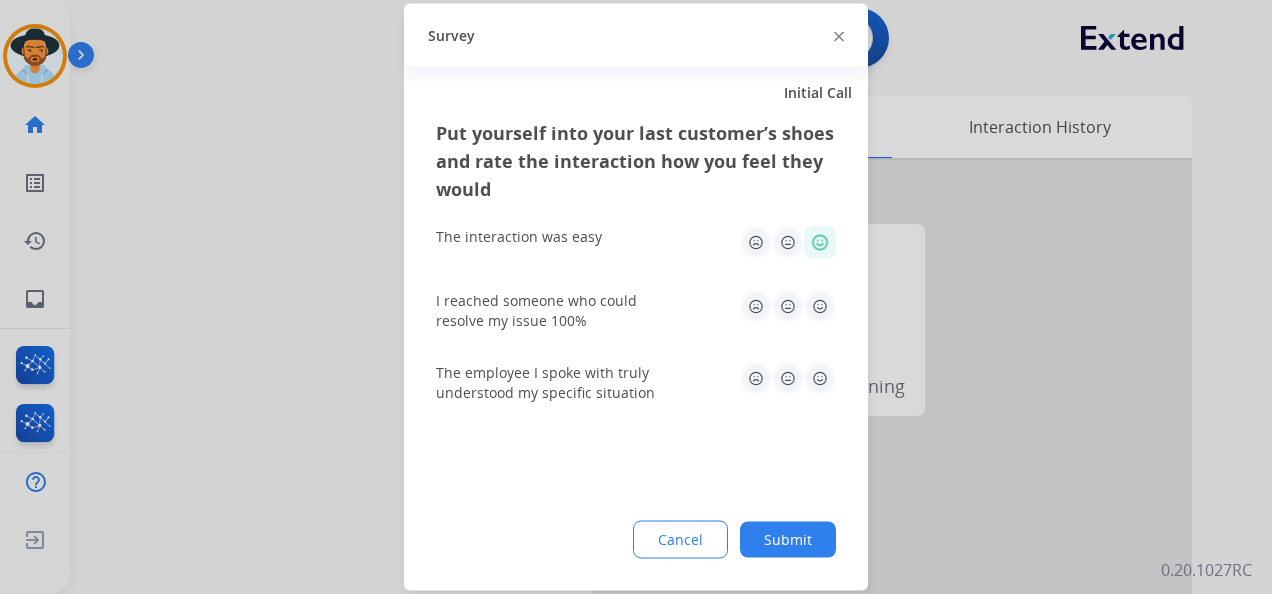 click 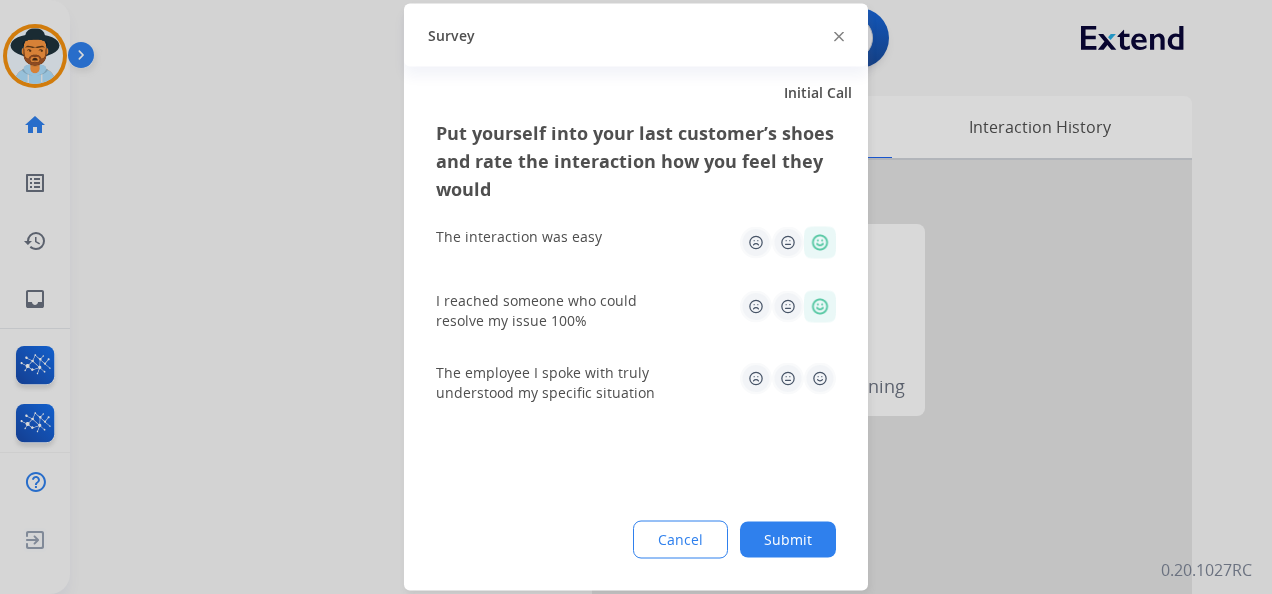 click 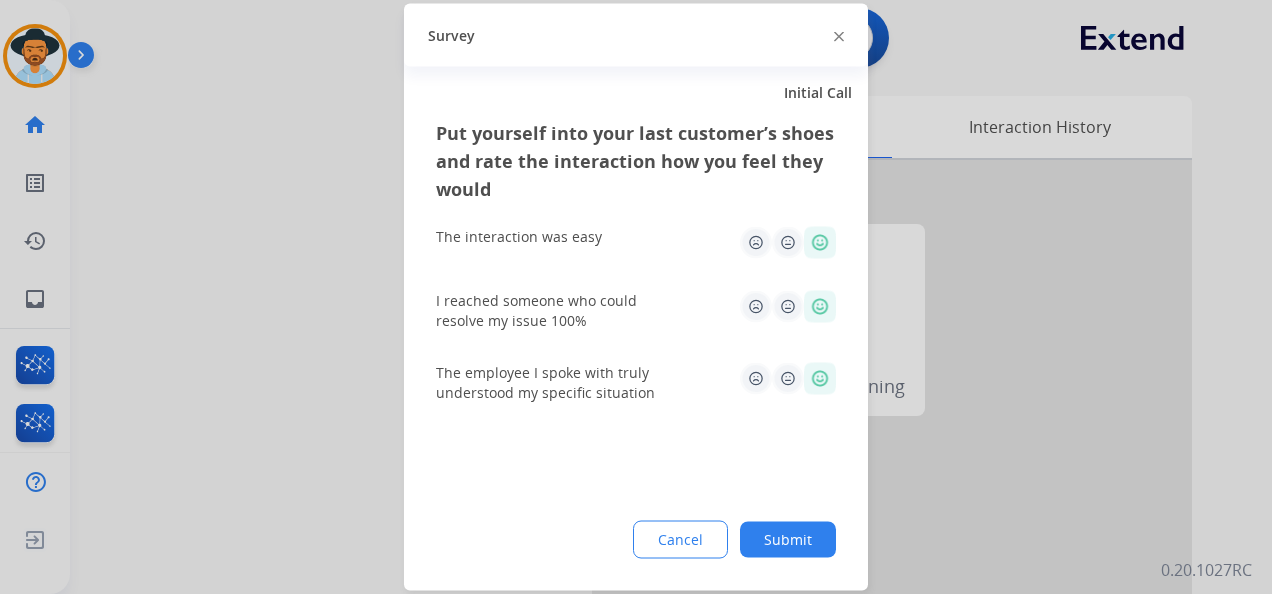 click on "Submit" 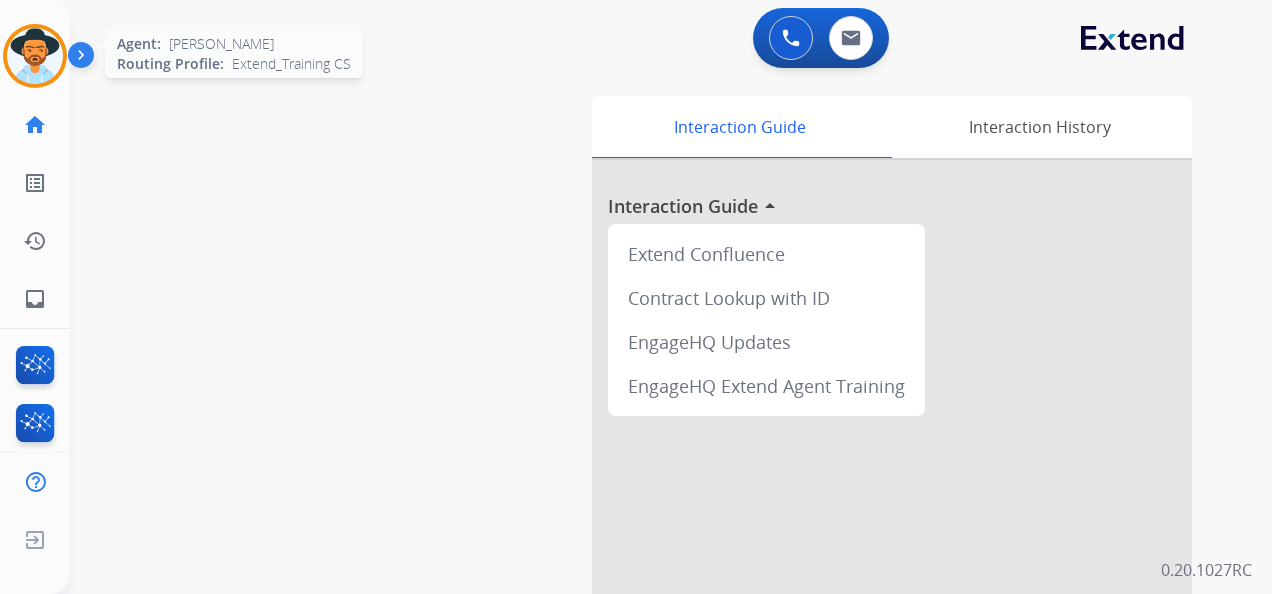click at bounding box center [35, 56] 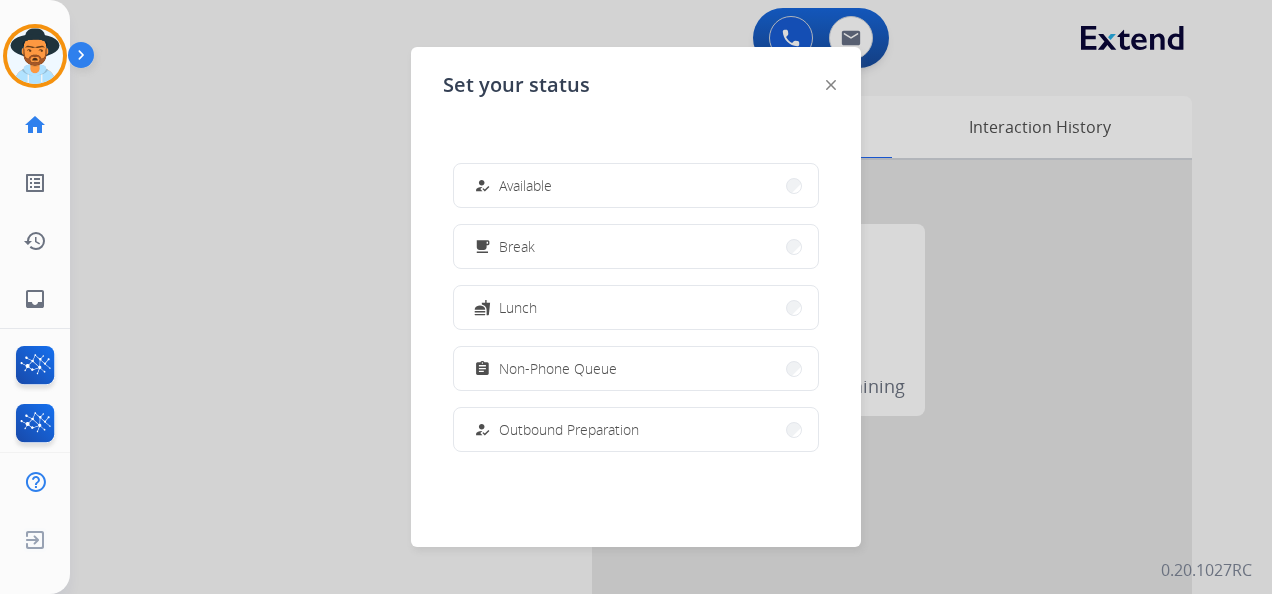click at bounding box center (636, 297) 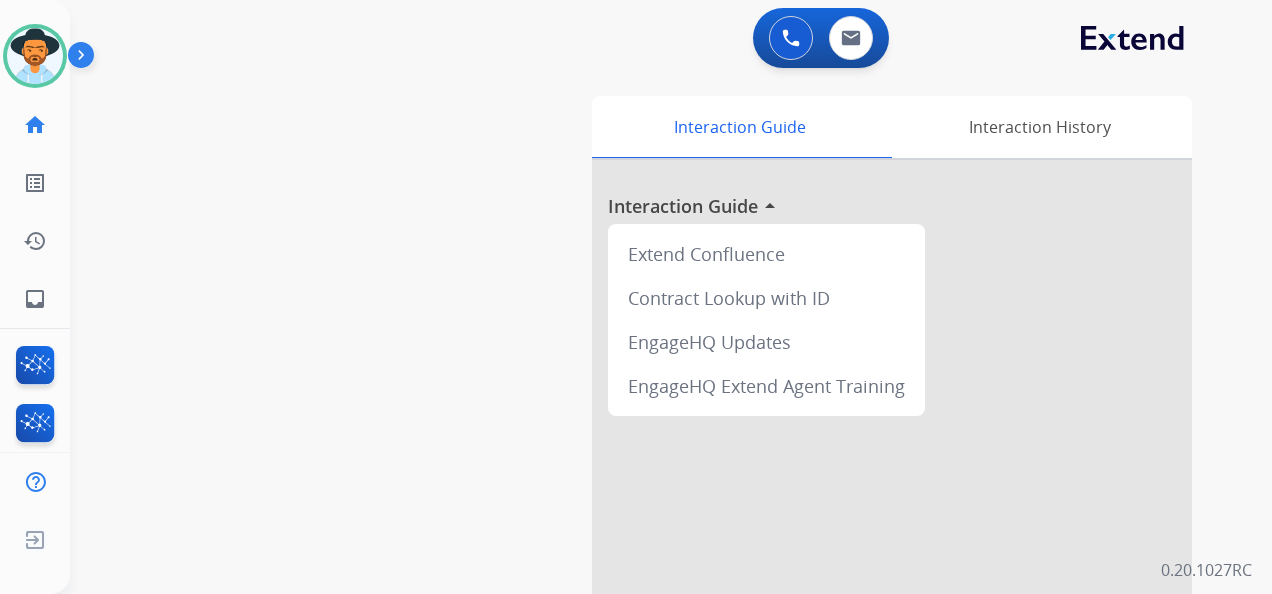 click on "0 Voice Interactions  0  Email Interactions swap_horiz Break voice bridge close_fullscreen Connect 3-Way Call merge_type Separate 3-Way Call  Interaction Guide   Interaction History  Interaction Guide arrow_drop_up  Extend Confluence   Contract Lookup with ID   EngageHQ Updates   EngageHQ Extend Agent Training  0.20.1027RC" at bounding box center [671, 297] 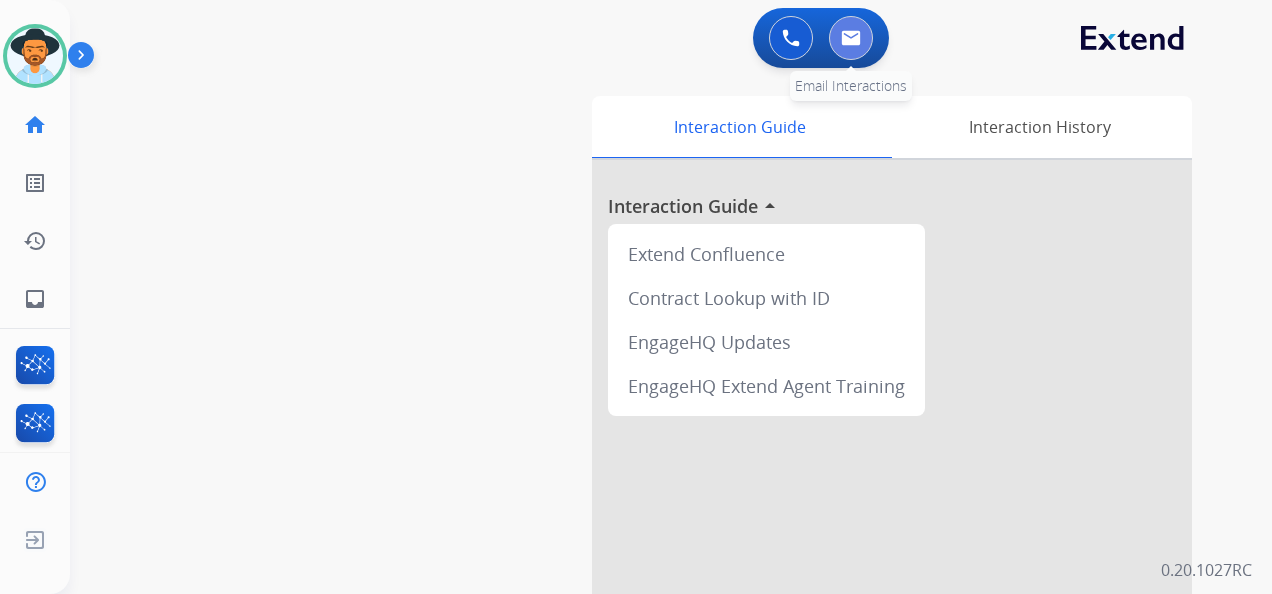 click at bounding box center [851, 38] 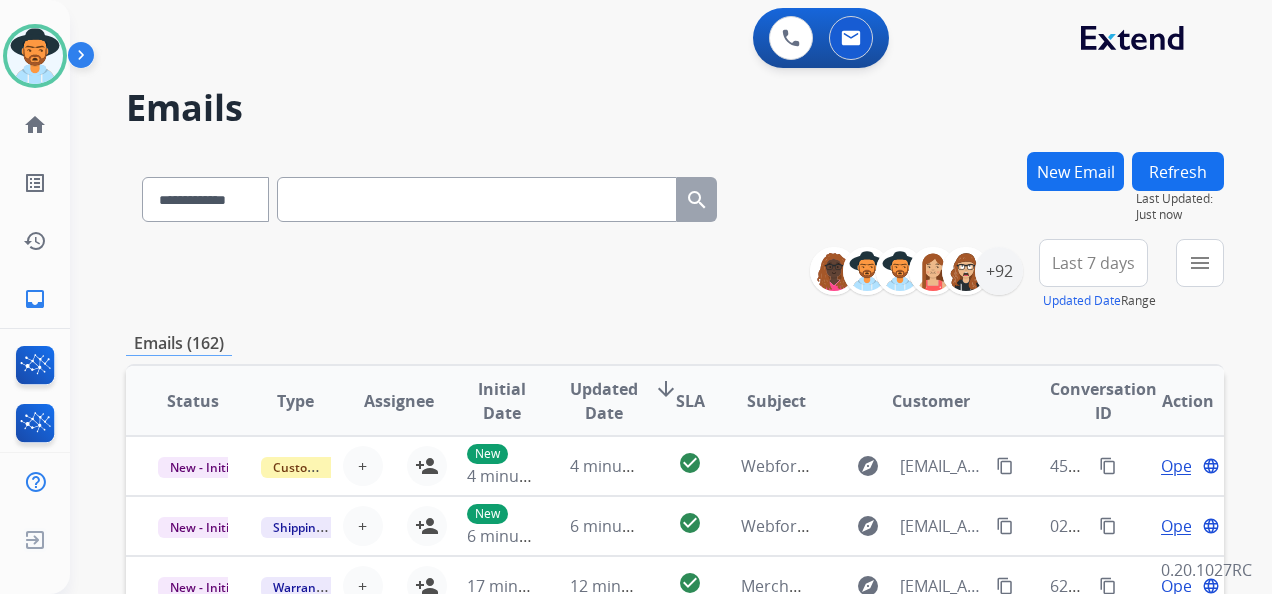 click on "New Email" at bounding box center (1075, 171) 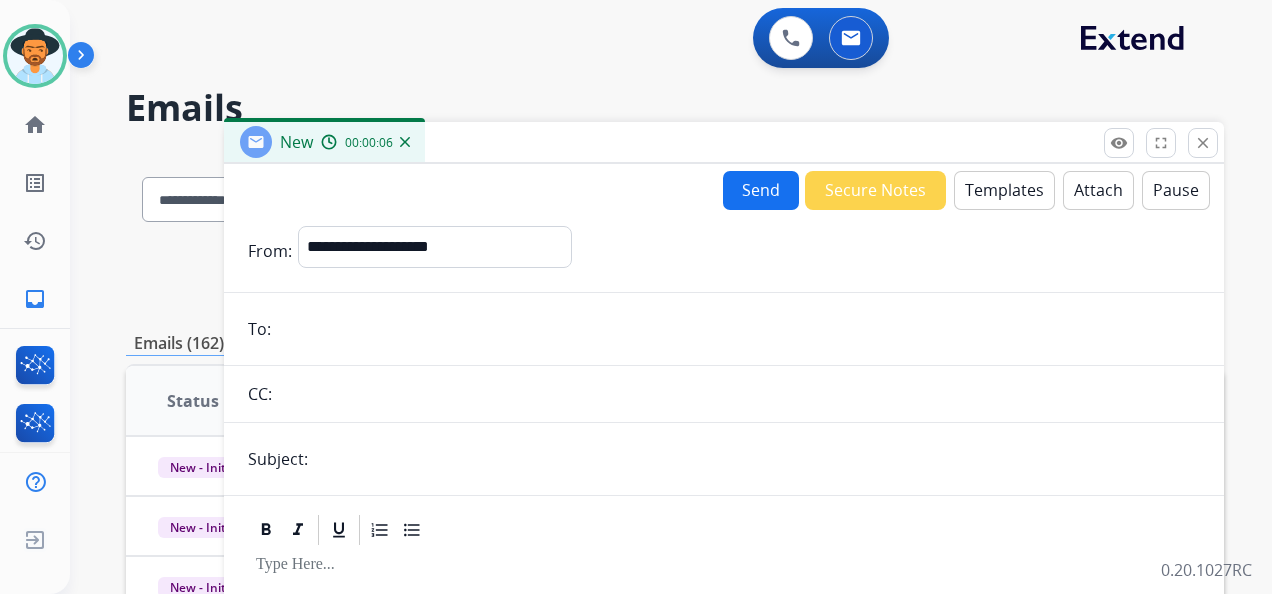 click on "**********" at bounding box center (724, 556) 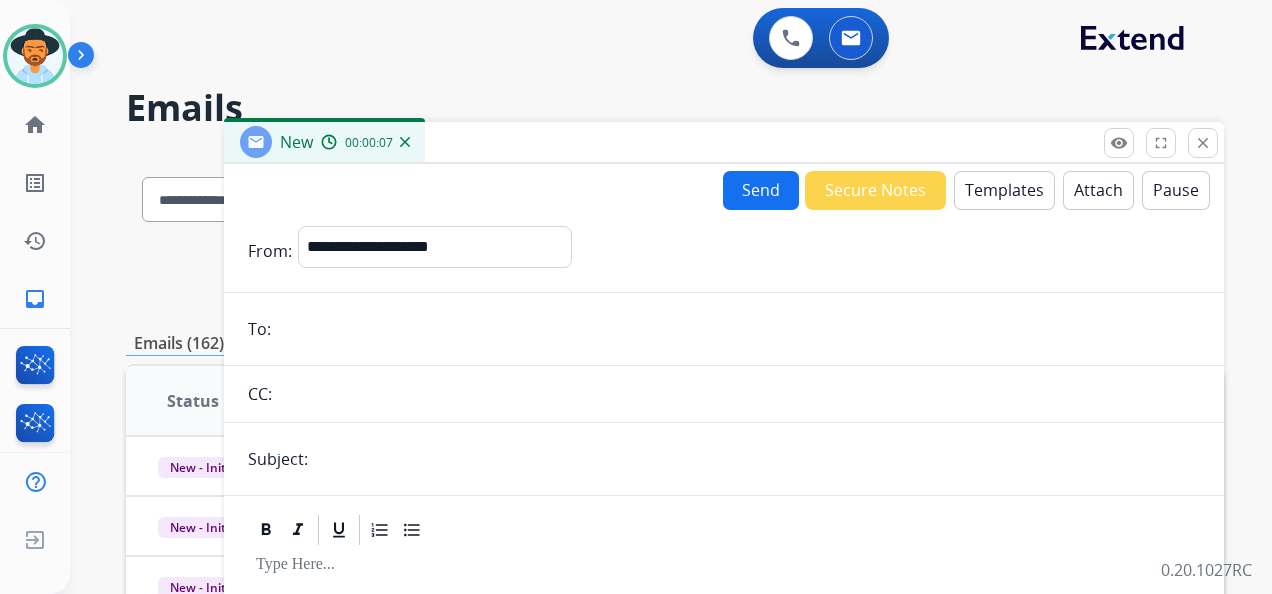 click at bounding box center [738, 329] 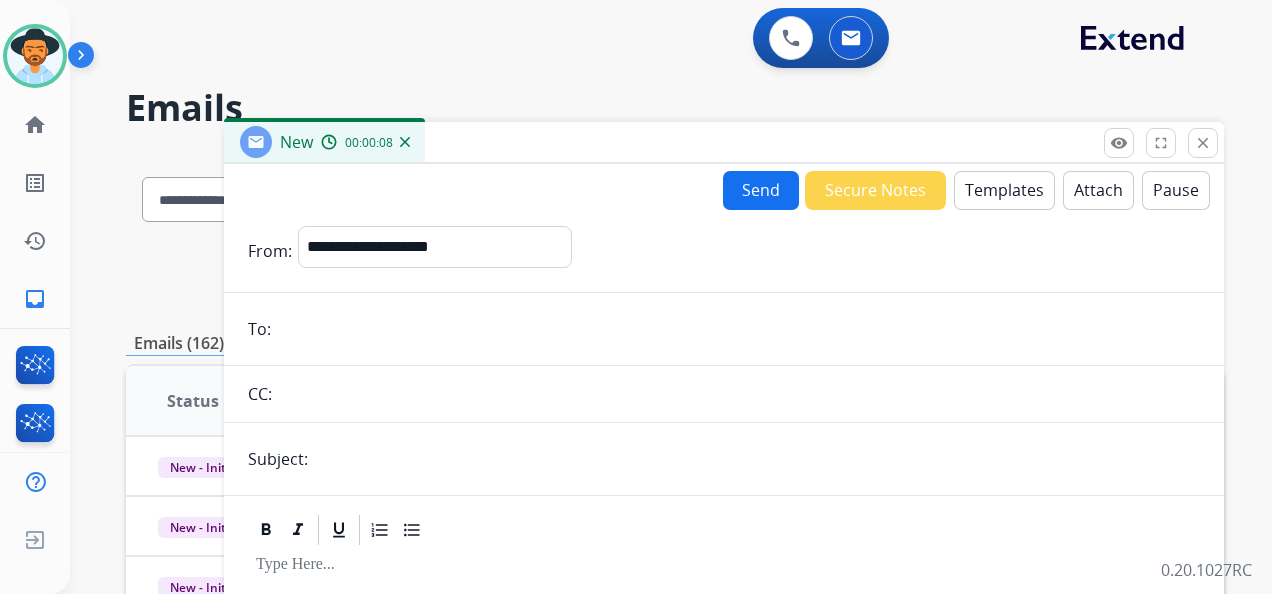 paste on "**********" 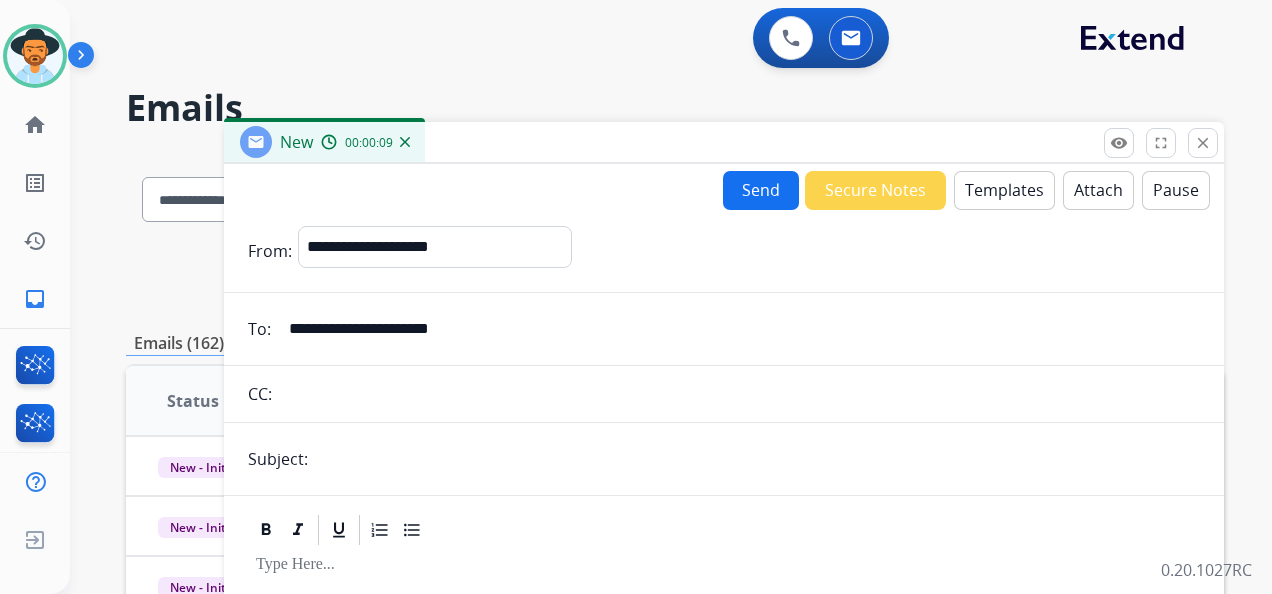 type on "**********" 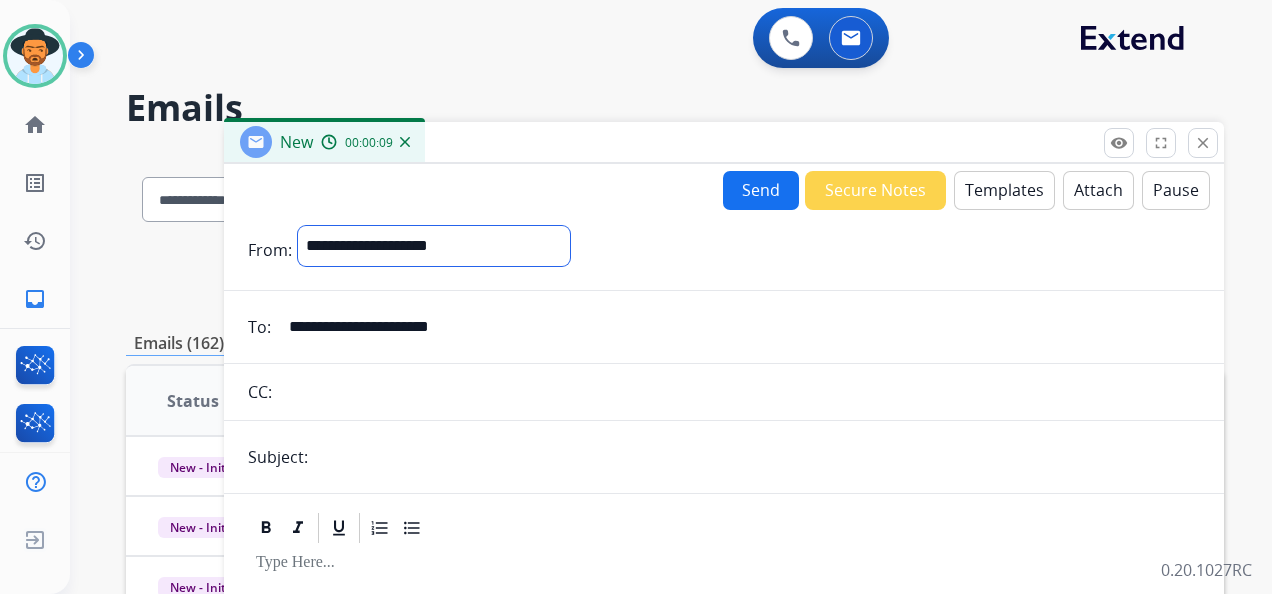 click on "**********" at bounding box center (434, 246) 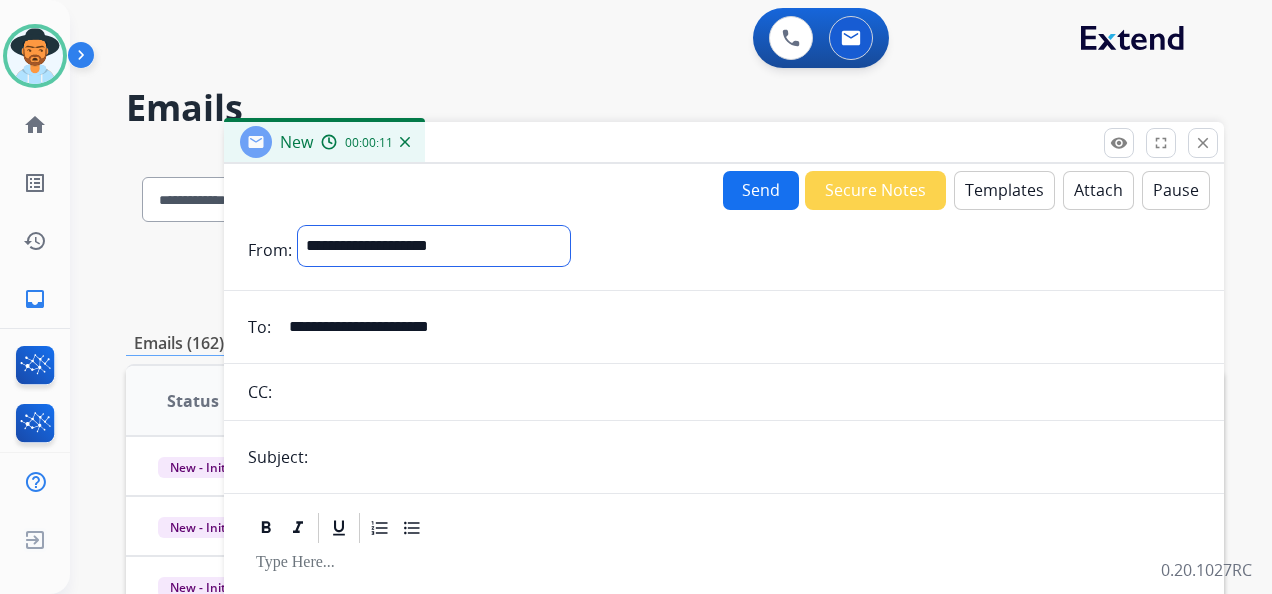 select on "**********" 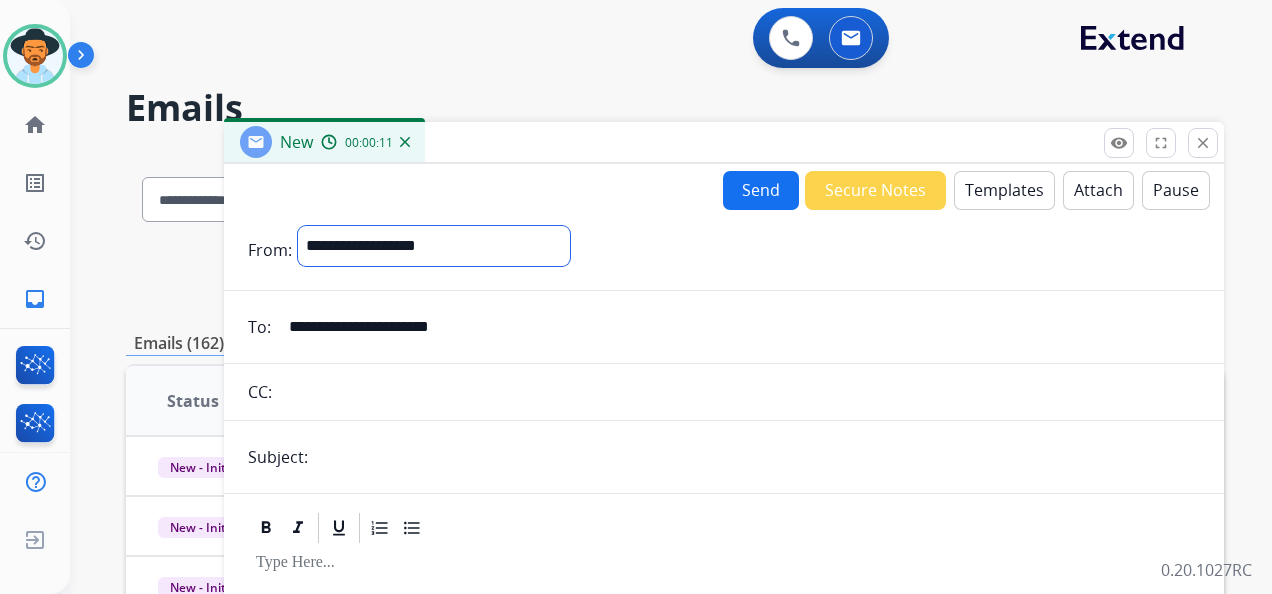 click on "**********" at bounding box center (434, 246) 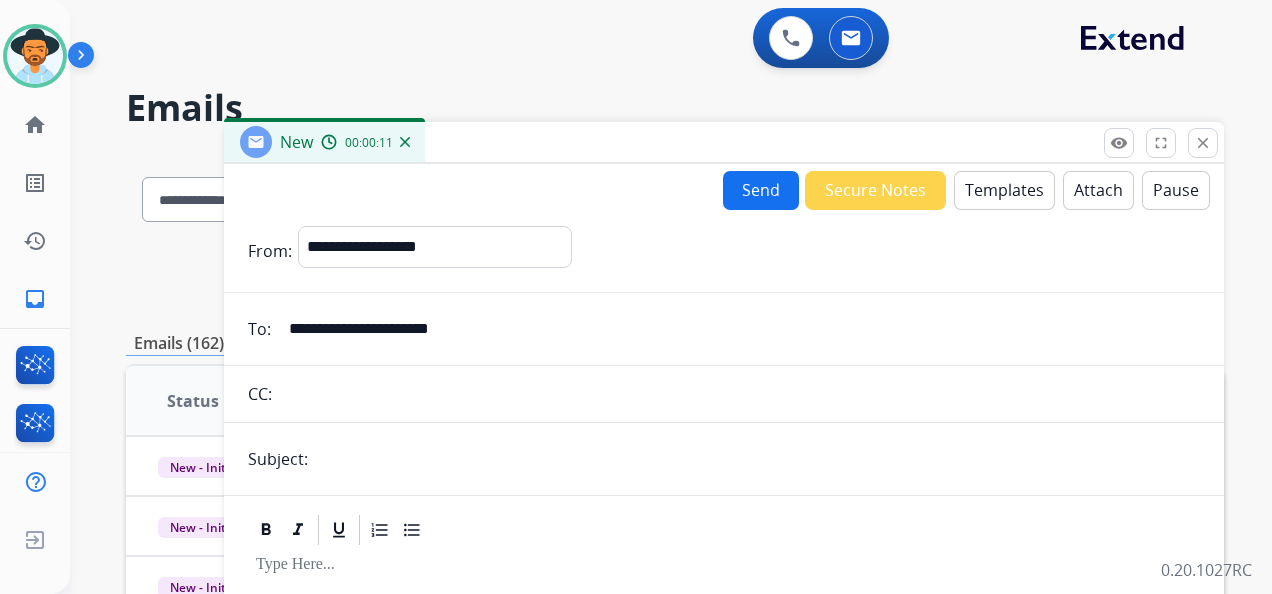 click at bounding box center [757, 459] 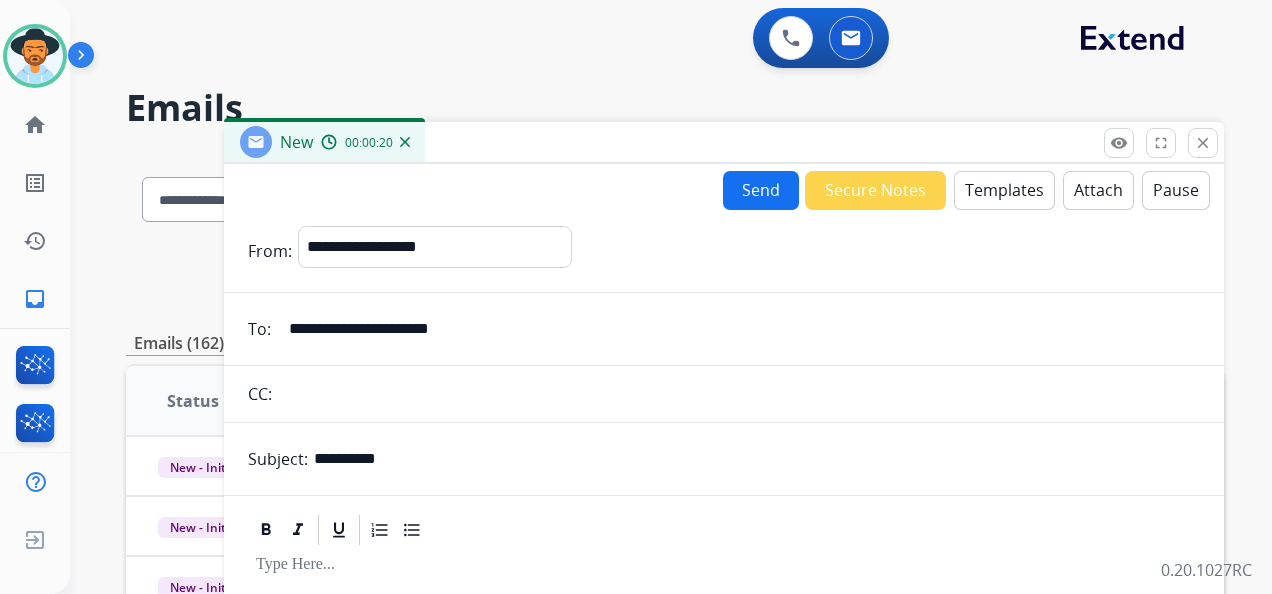 type on "**********" 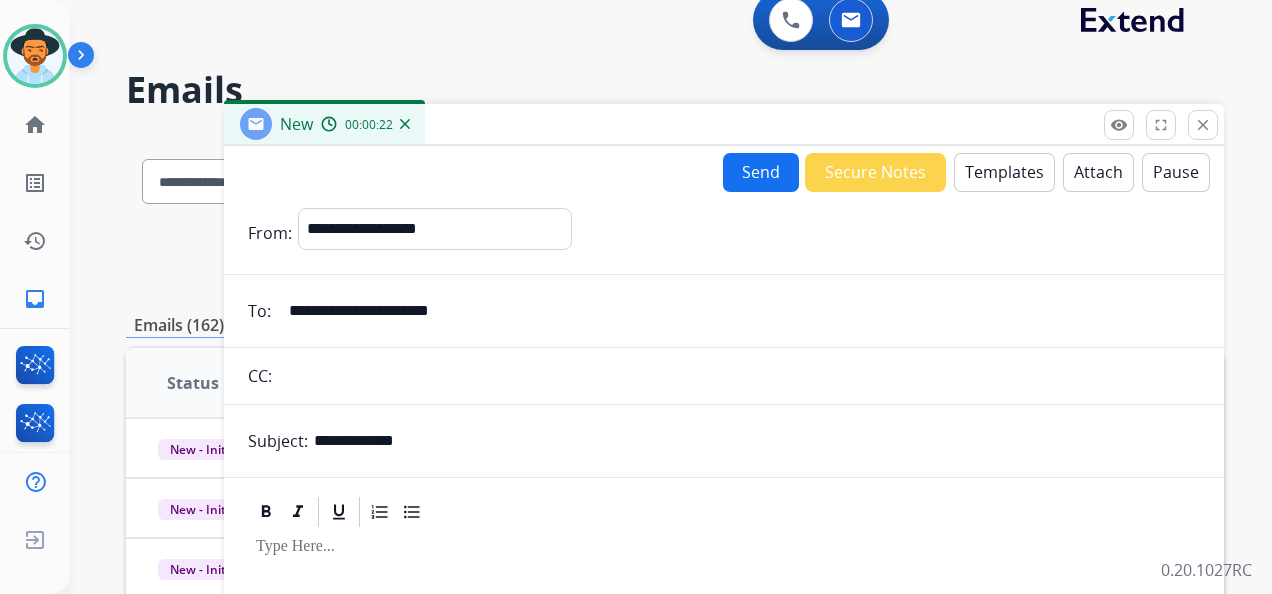 scroll, scrollTop: 0, scrollLeft: 0, axis: both 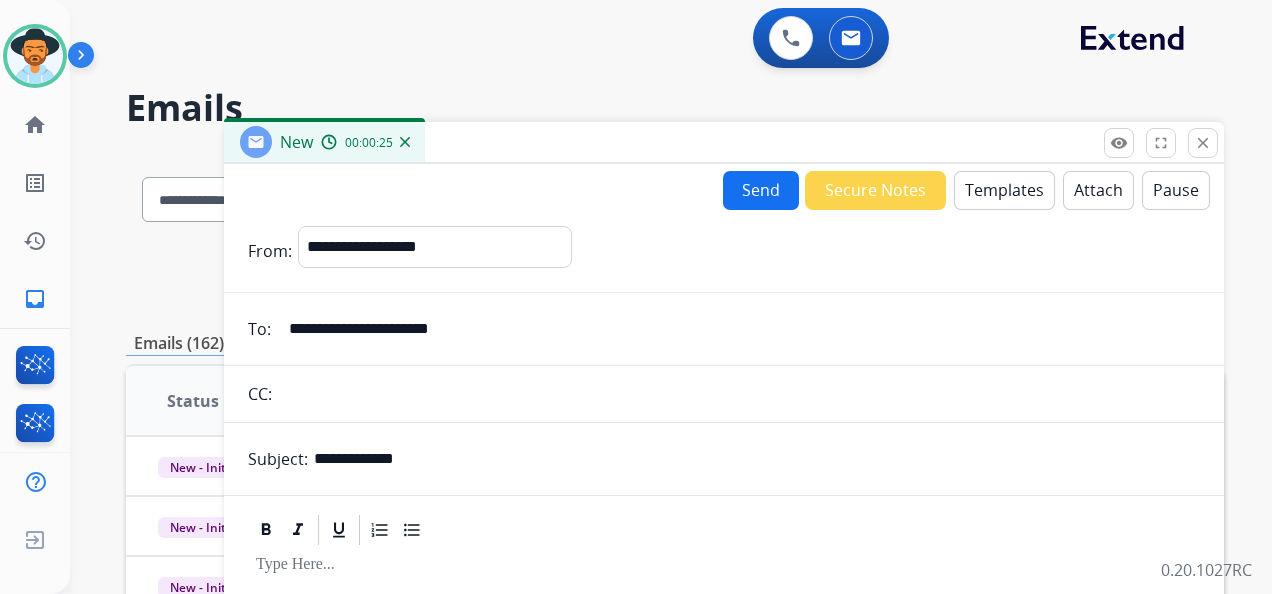 click on "Templates" at bounding box center (1004, 190) 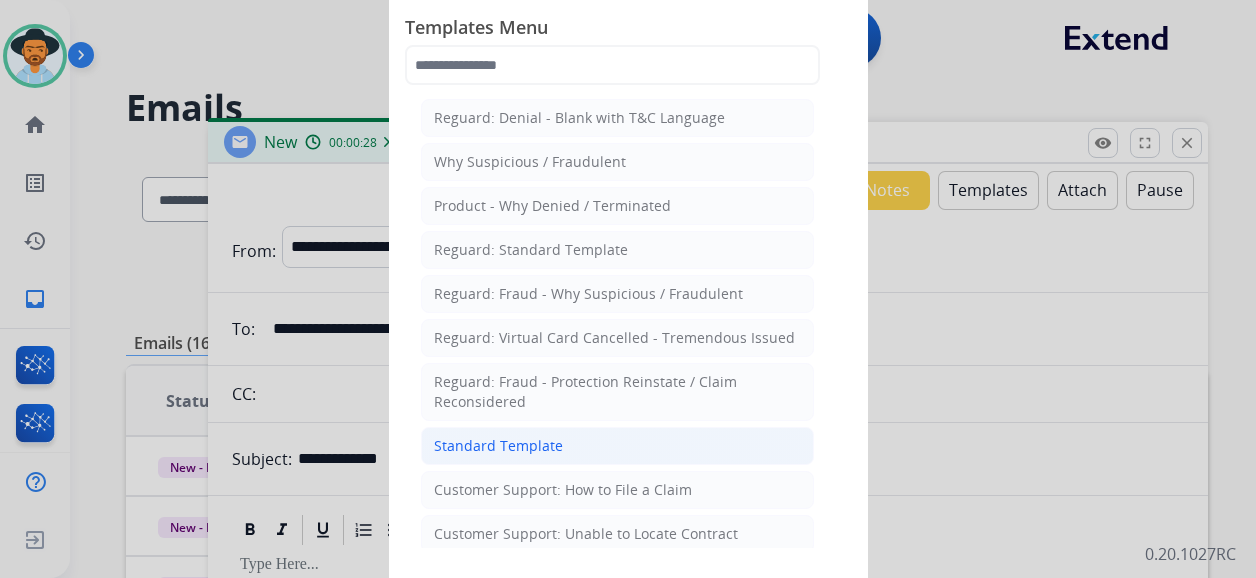 click on "Standard Template" 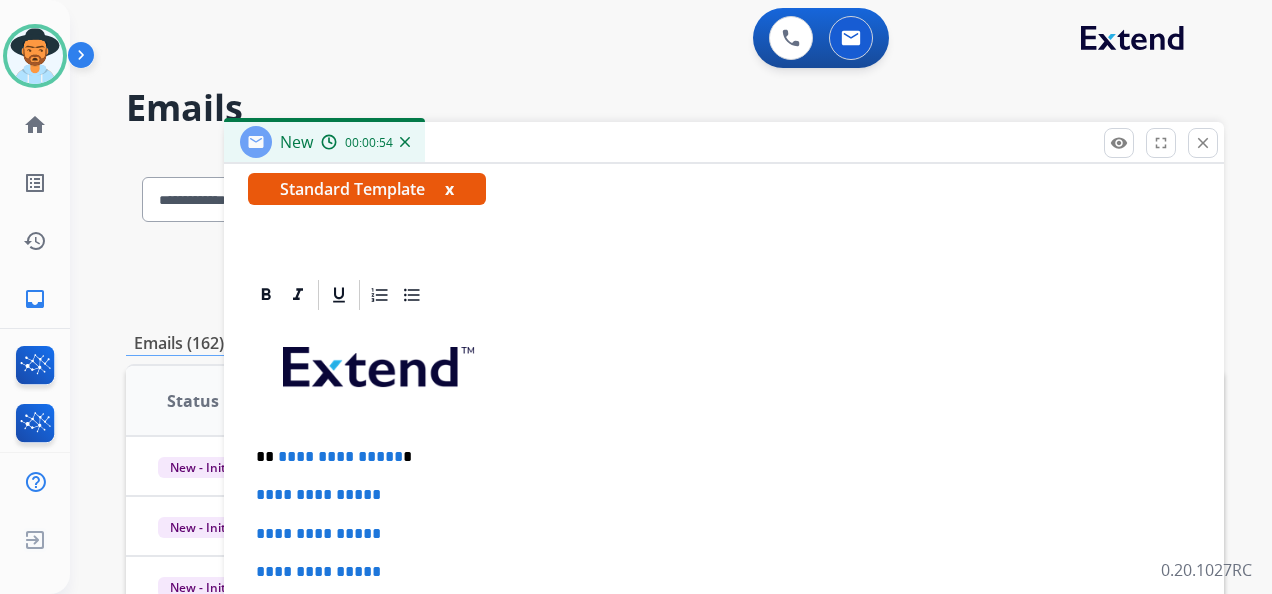 scroll, scrollTop: 400, scrollLeft: 0, axis: vertical 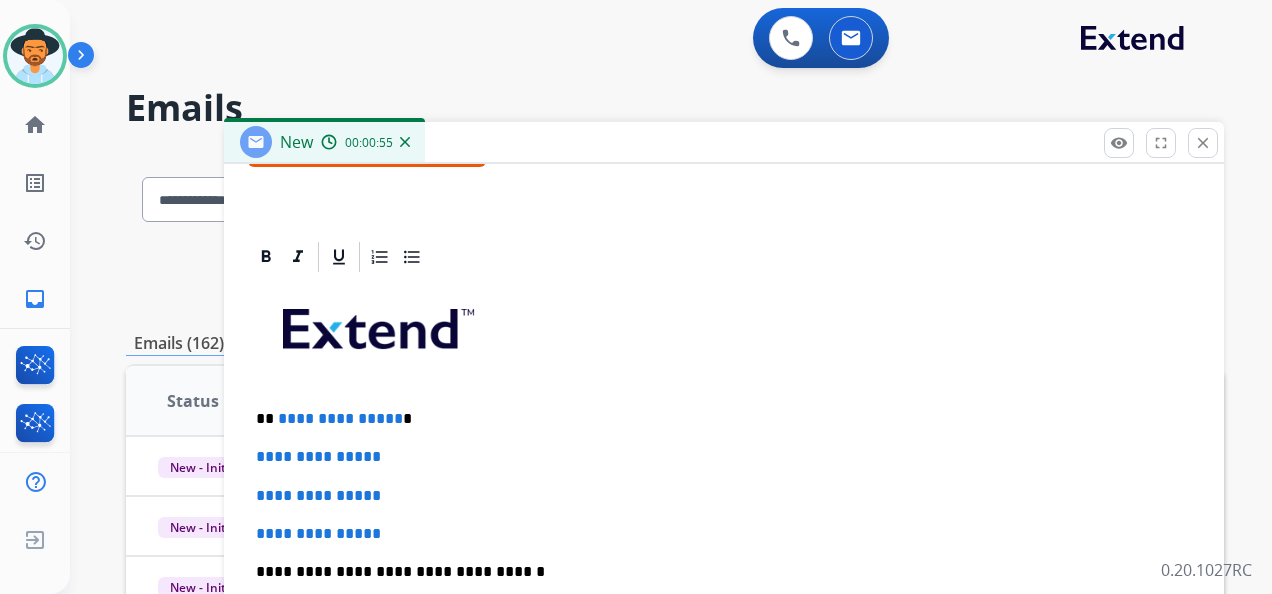 click on "**********" at bounding box center [340, 418] 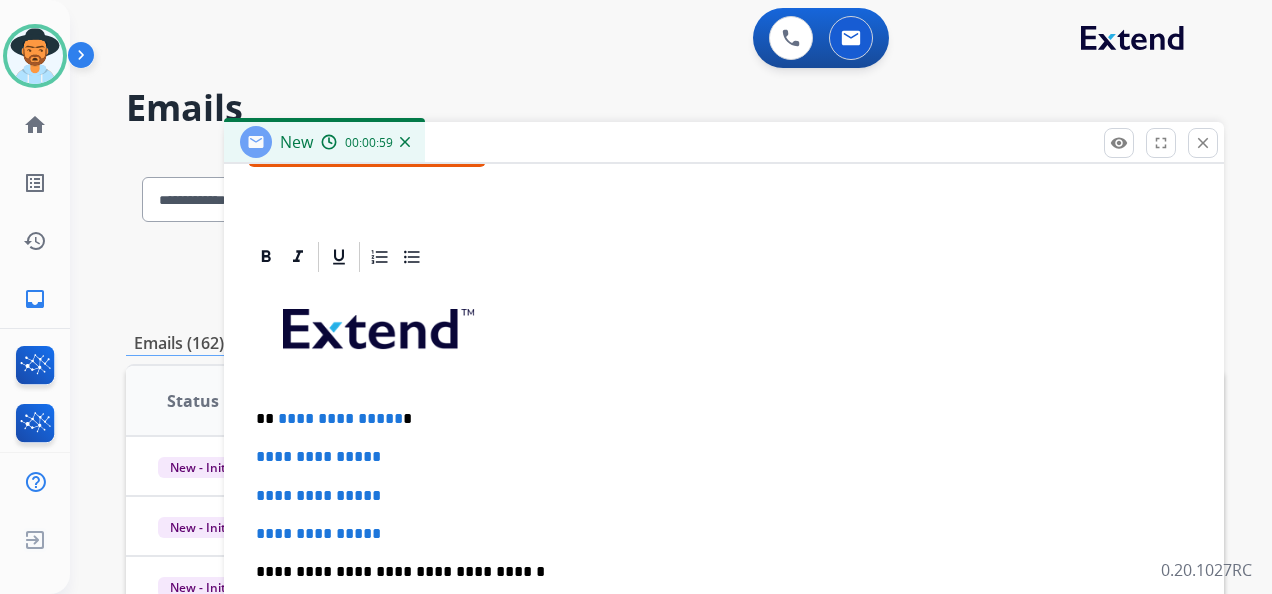 type 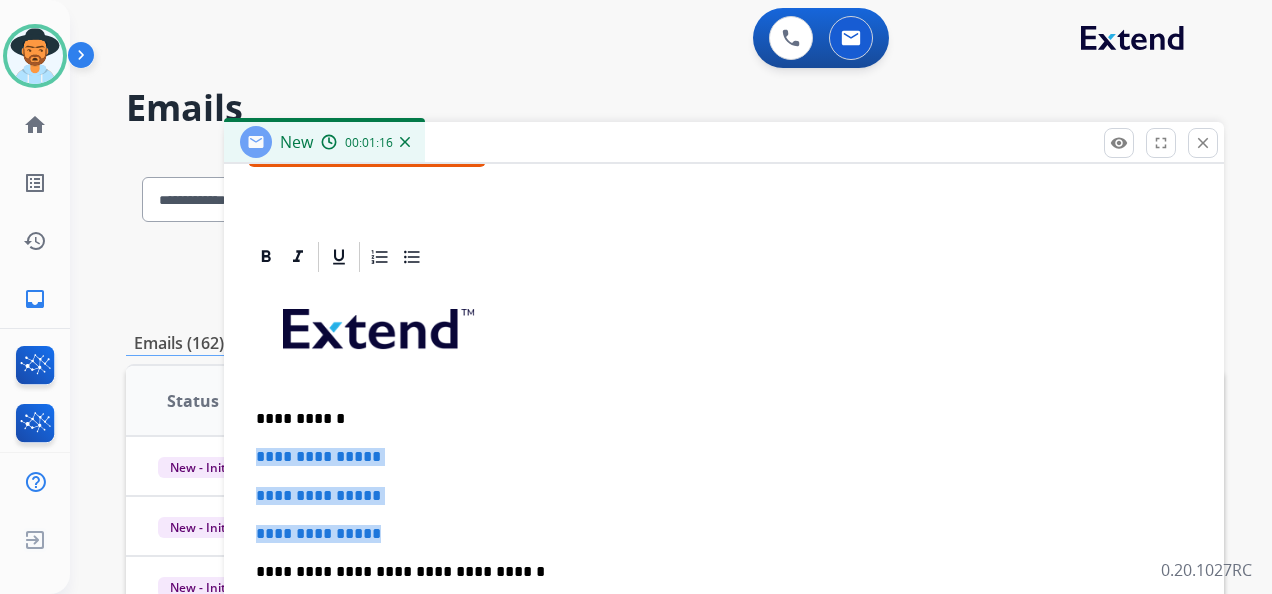 drag, startPoint x: 256, startPoint y: 451, endPoint x: 403, endPoint y: 516, distance: 160.72958 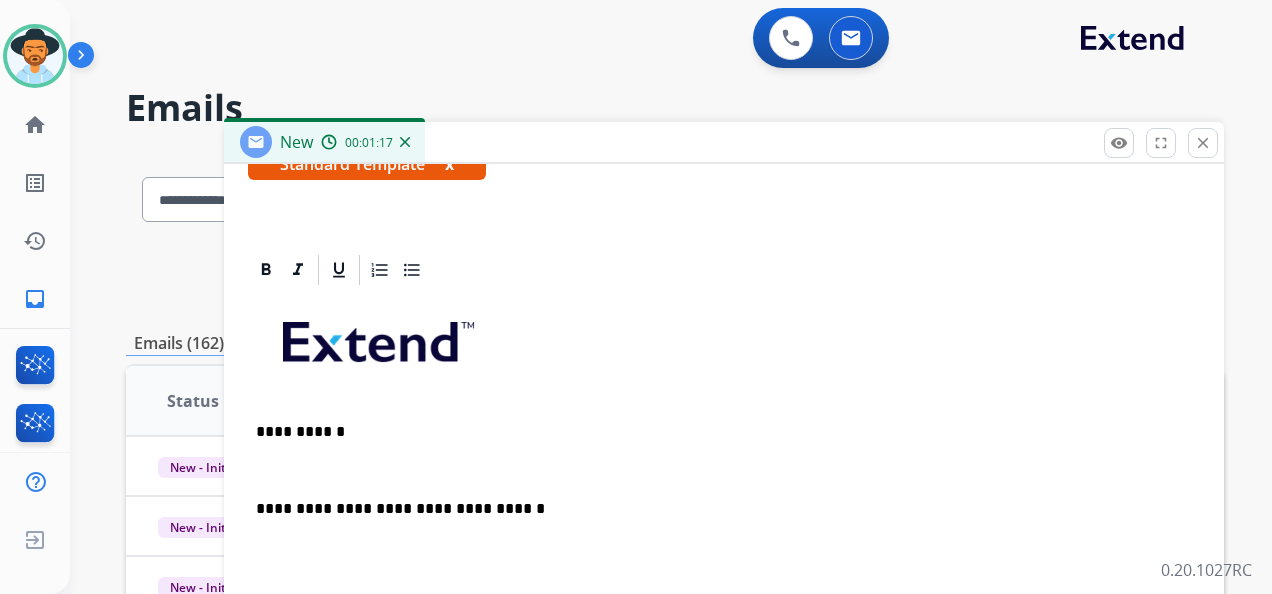 scroll, scrollTop: 383, scrollLeft: 0, axis: vertical 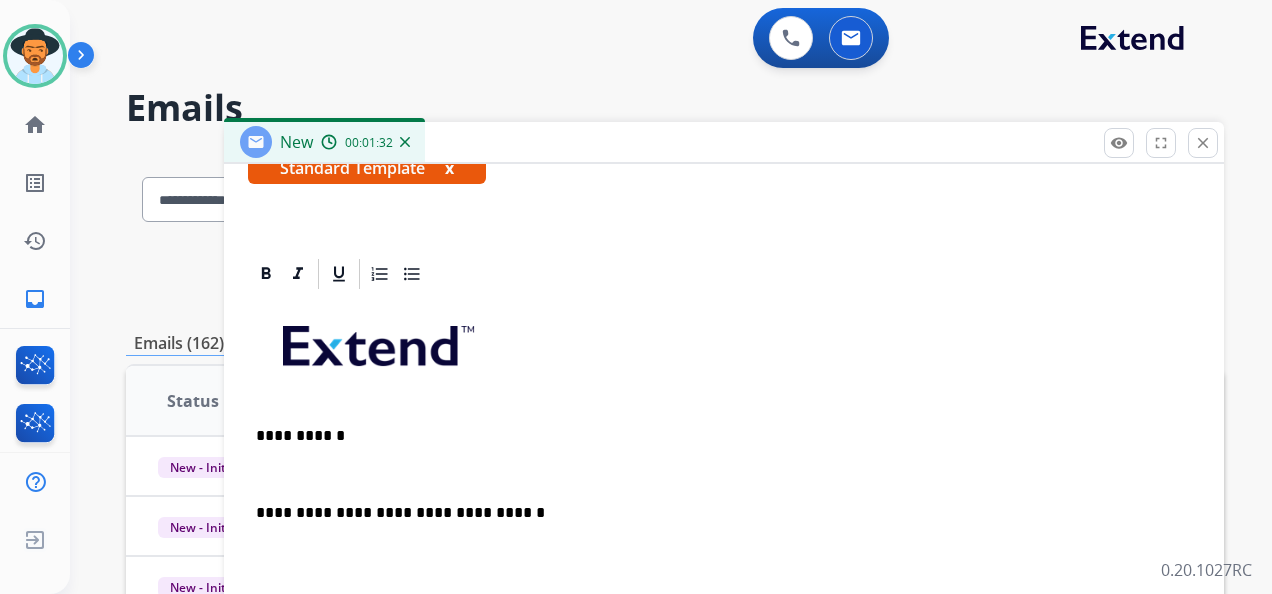 click on "**********" at bounding box center [647, 369] 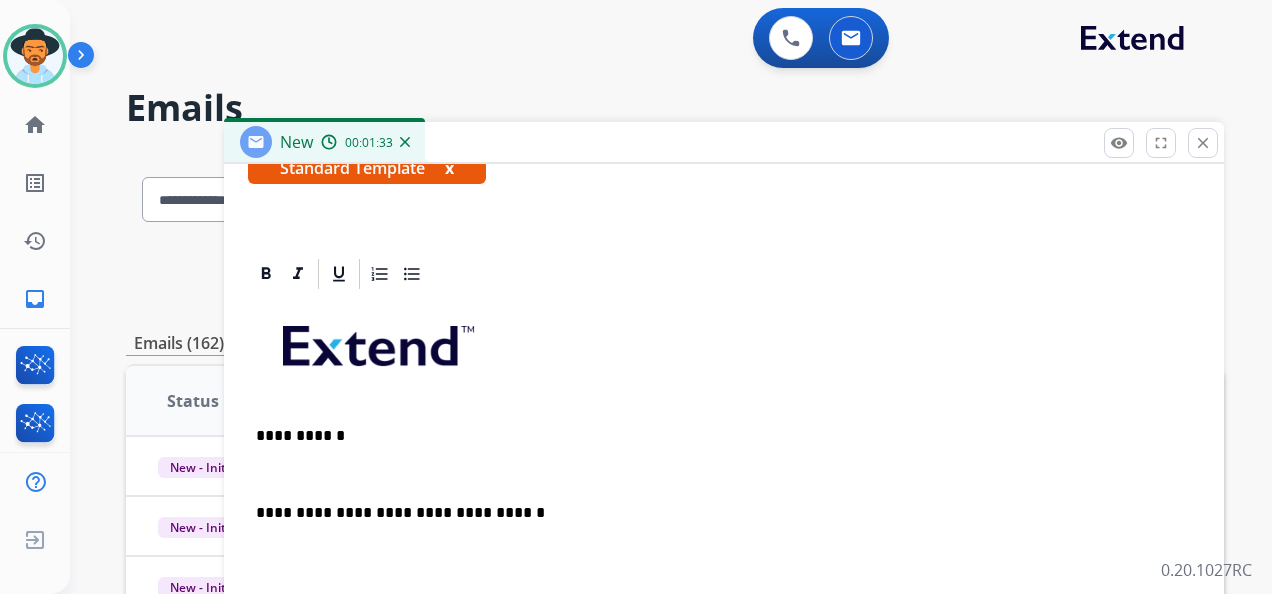 click at bounding box center (724, 474) 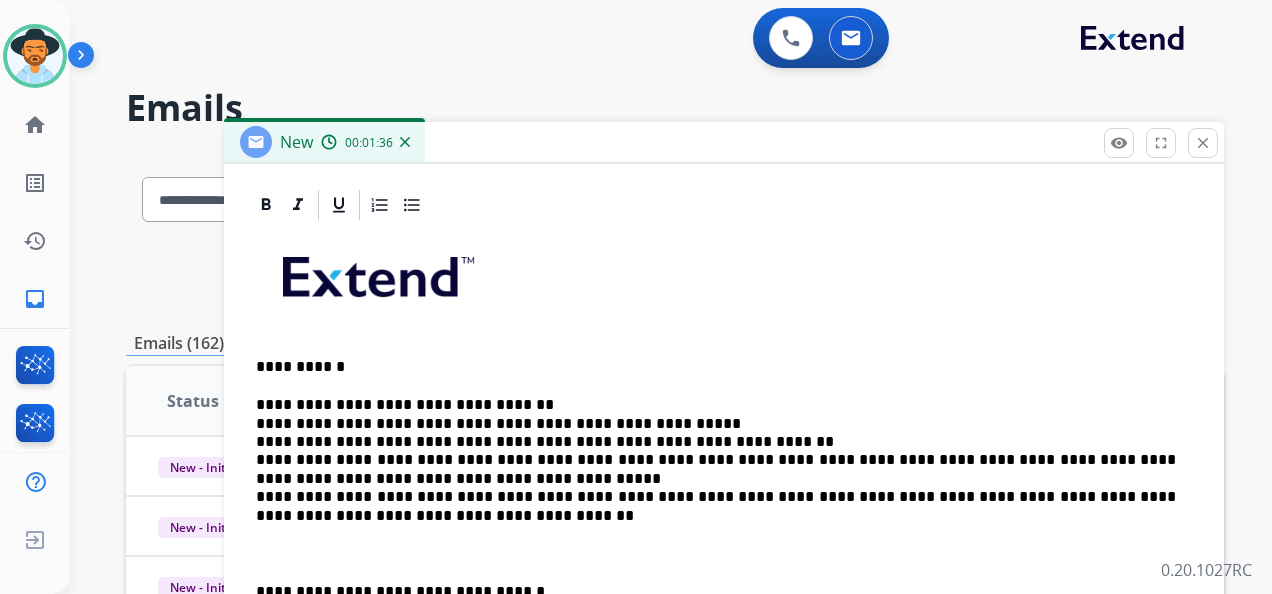 scroll, scrollTop: 483, scrollLeft: 0, axis: vertical 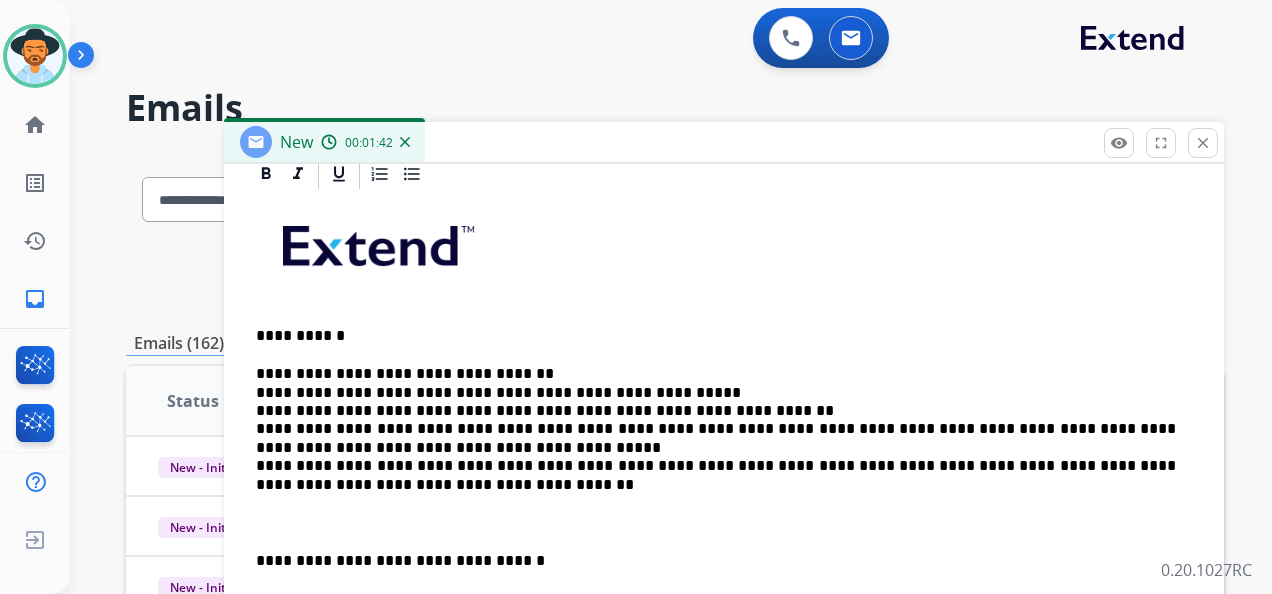 click on "**********" at bounding box center [716, 336] 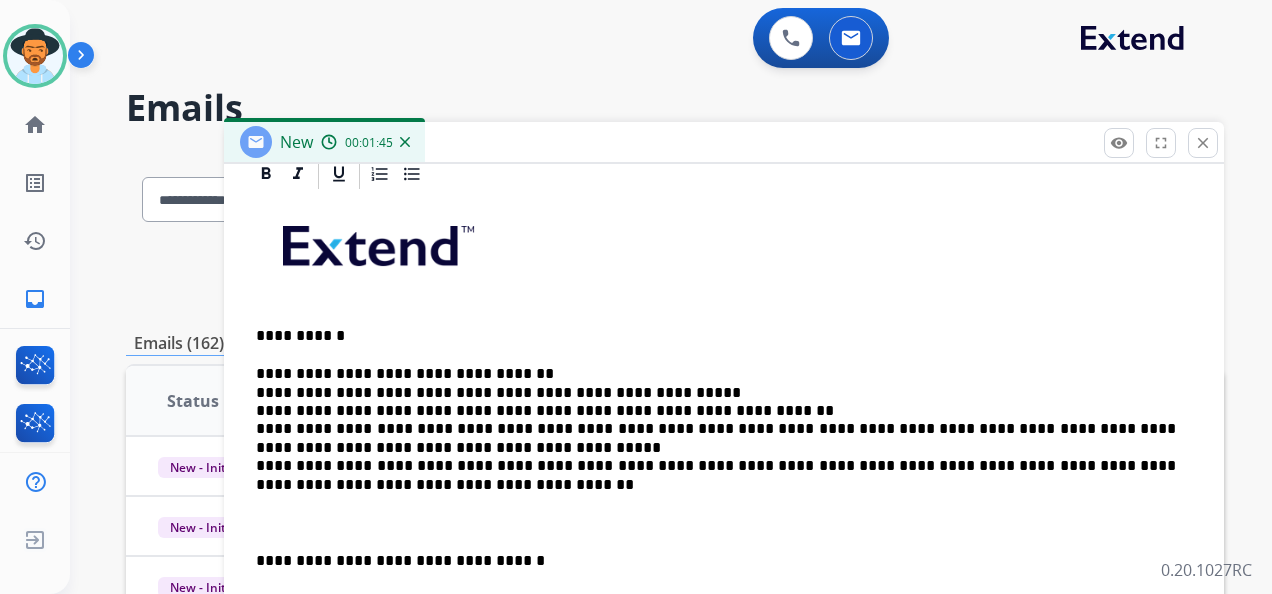 click on "**********" at bounding box center [724, 572] 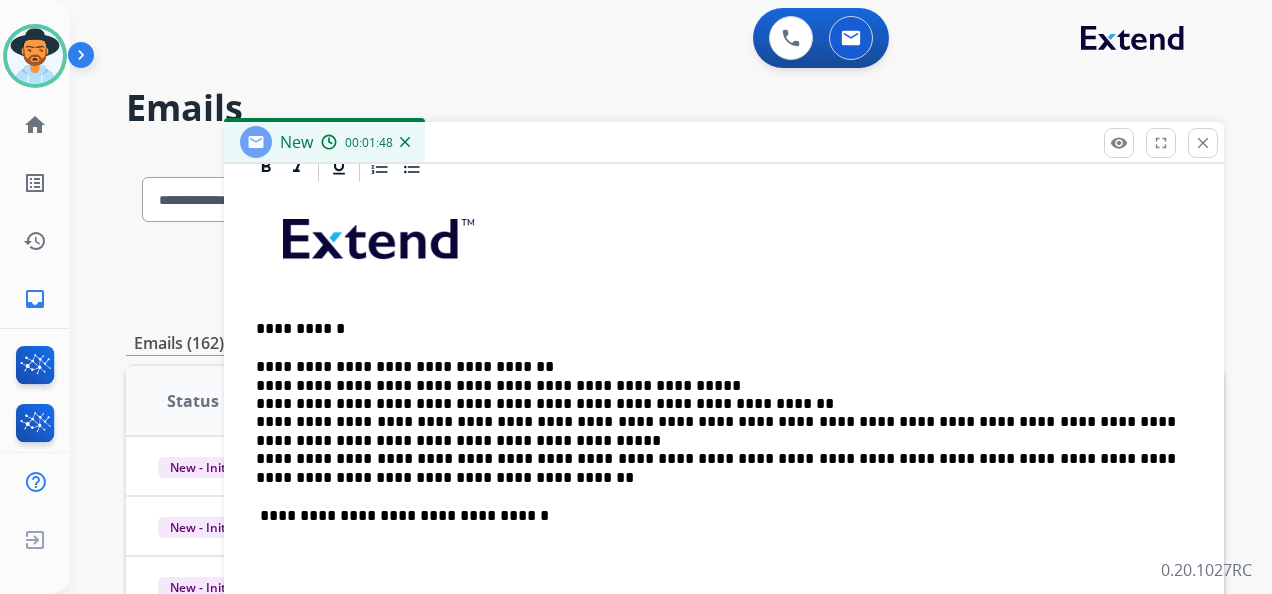 scroll, scrollTop: 494, scrollLeft: 0, axis: vertical 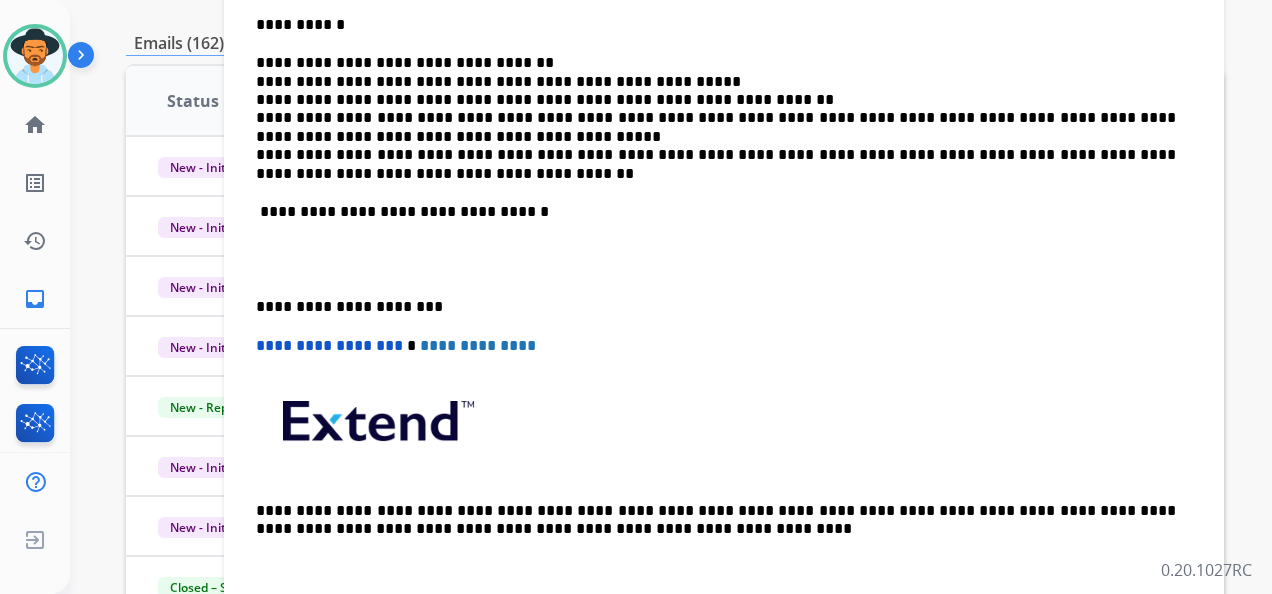click on "**********" at bounding box center [724, 242] 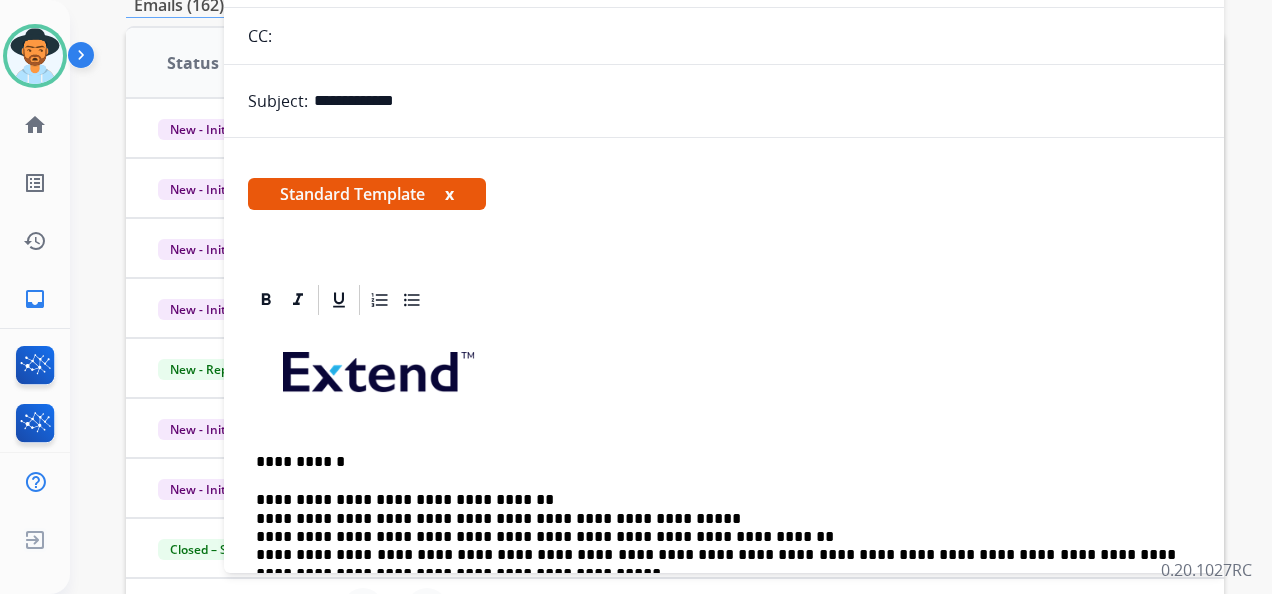 scroll, scrollTop: 0, scrollLeft: 0, axis: both 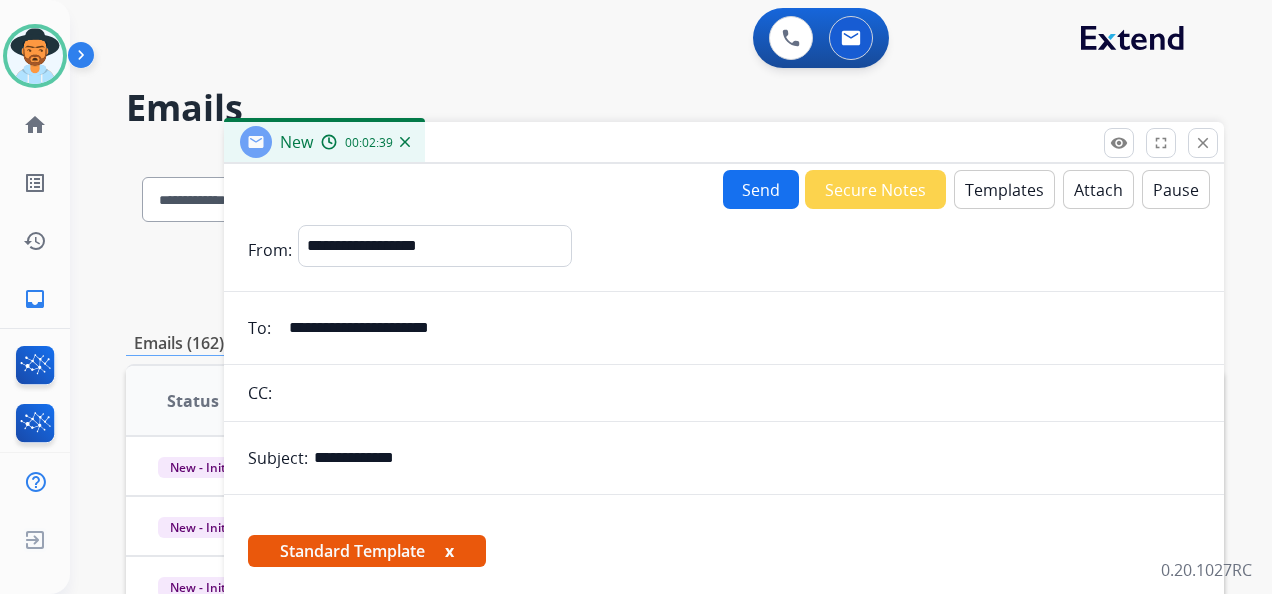 click on "Send" at bounding box center [761, 189] 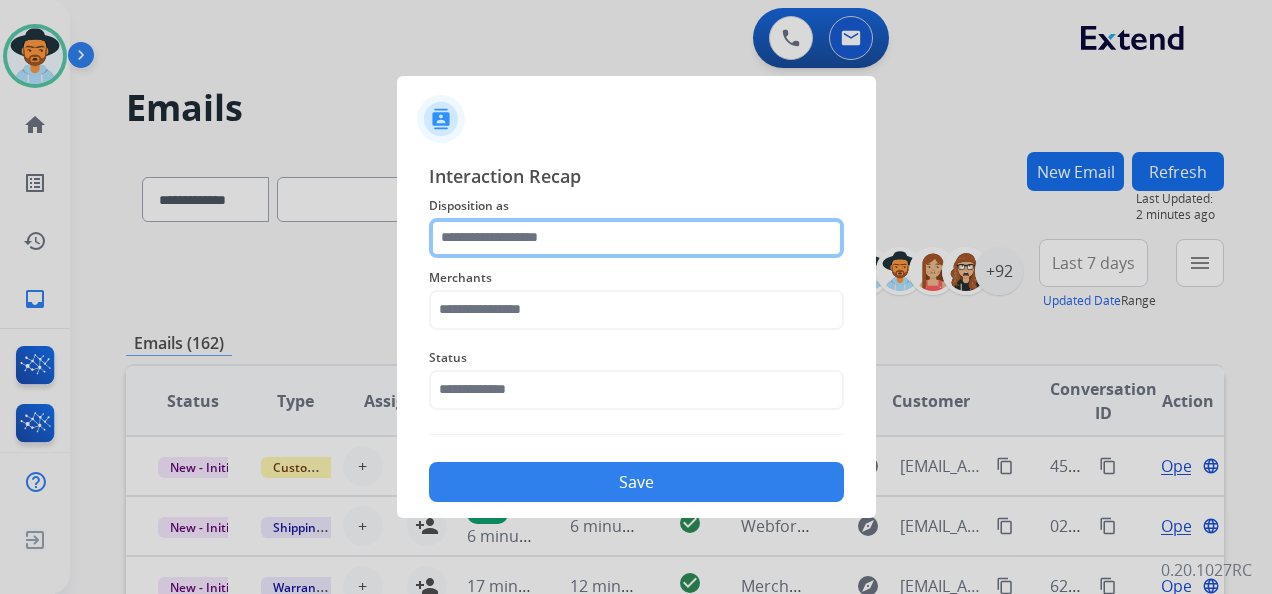 click 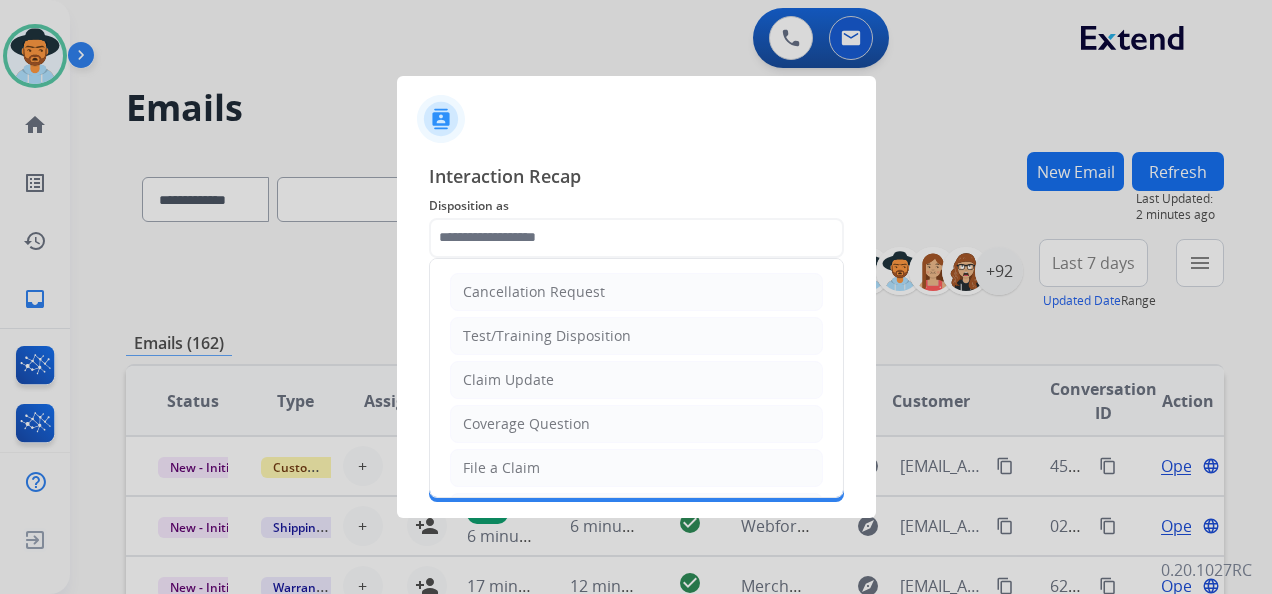 drag, startPoint x: 597, startPoint y: 364, endPoint x: 599, endPoint y: 352, distance: 12.165525 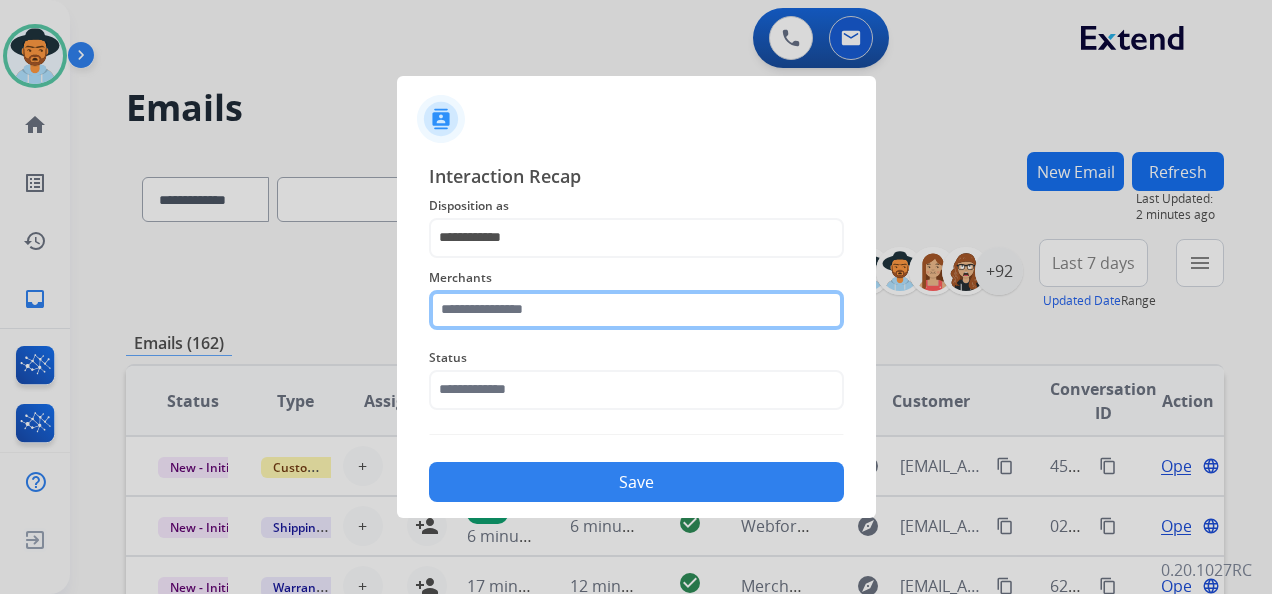 click 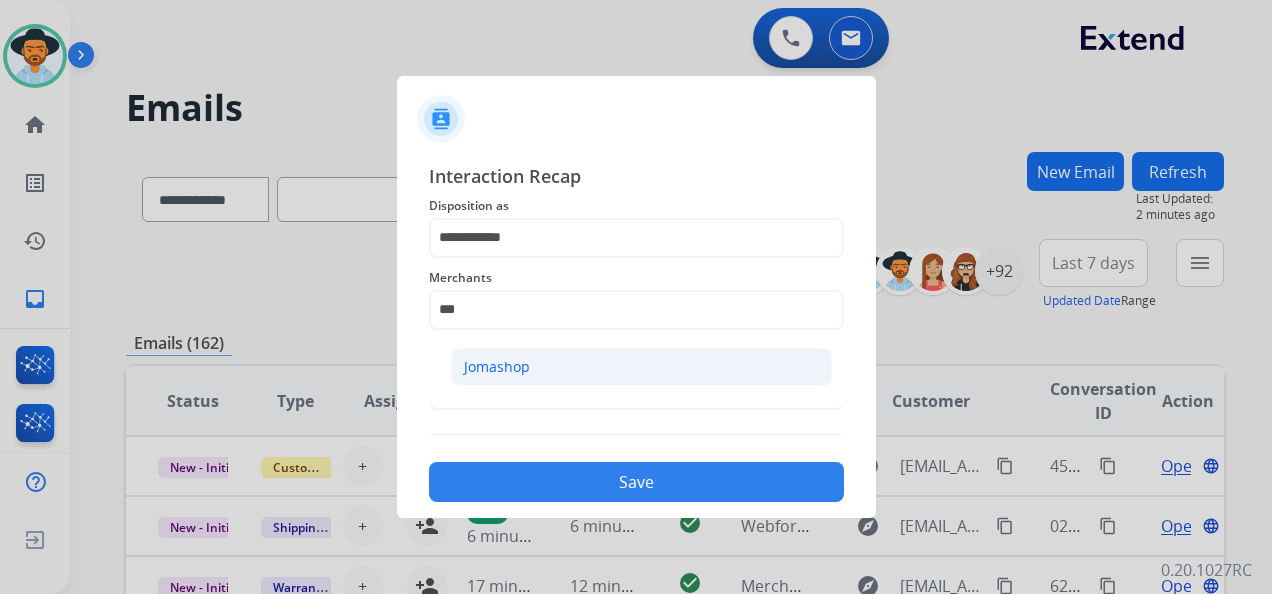 click on "Jomashop" 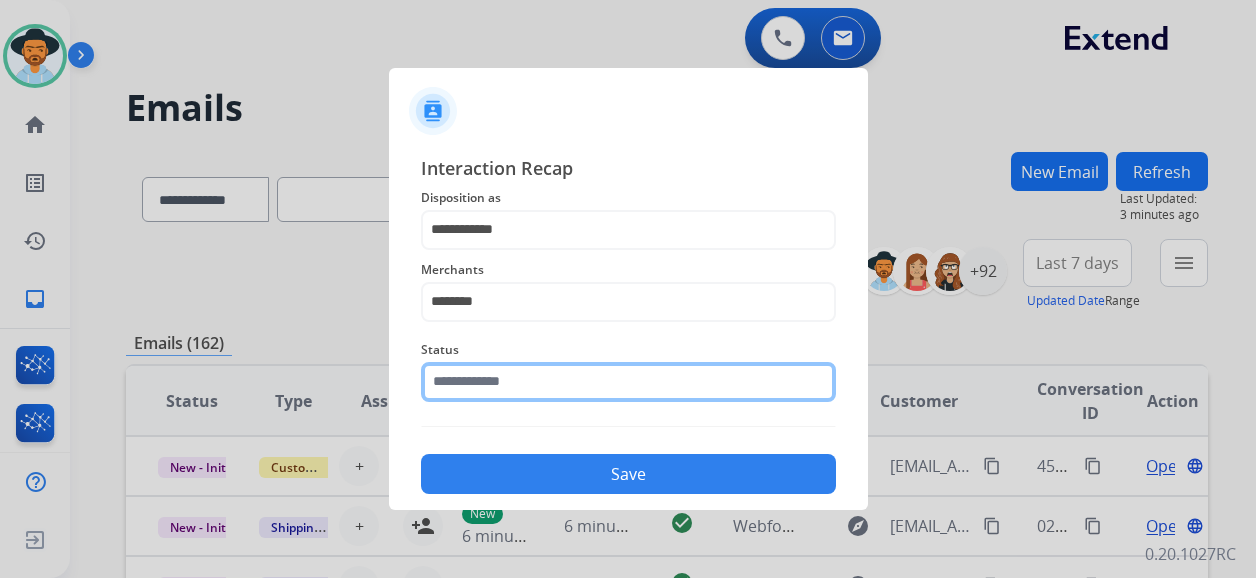 click 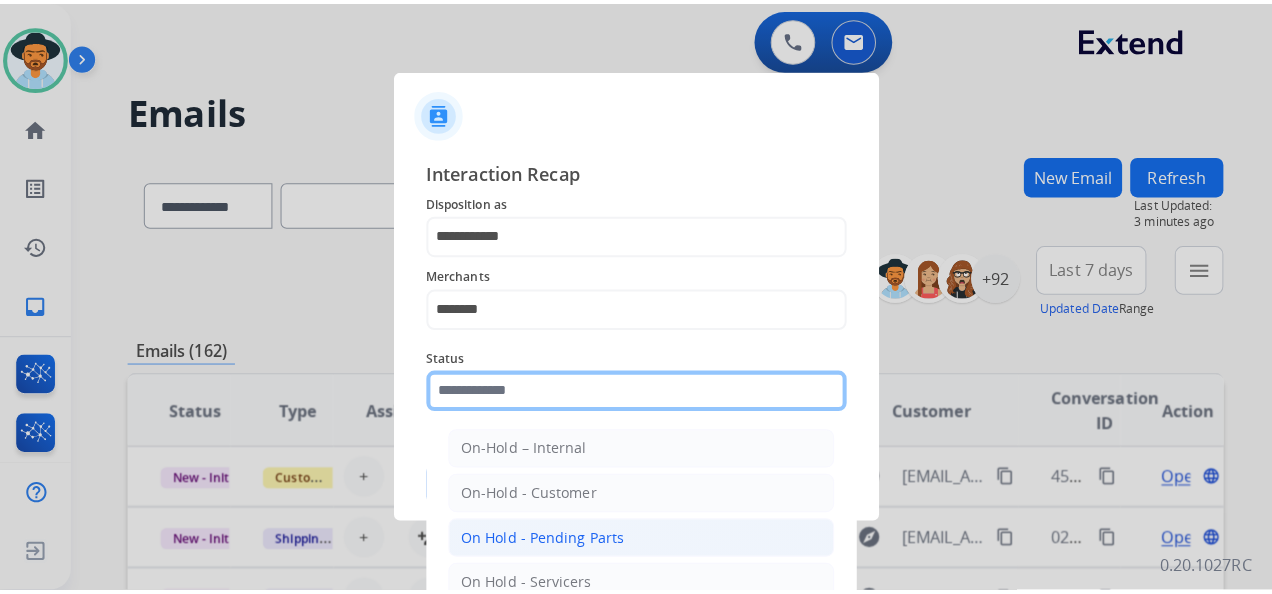 scroll, scrollTop: 114, scrollLeft: 0, axis: vertical 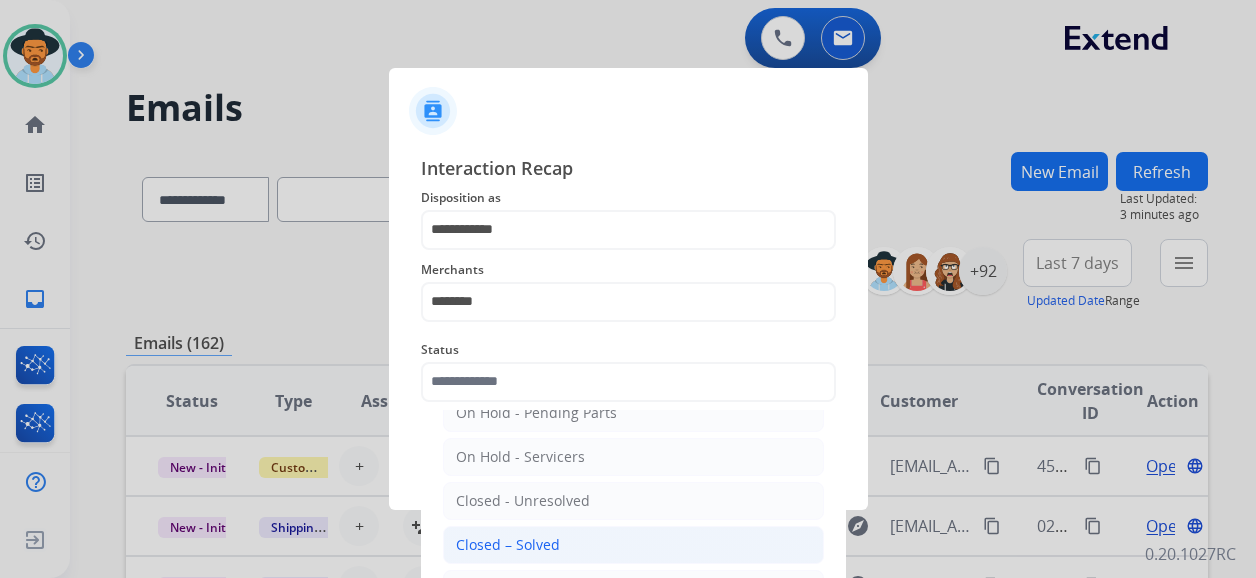 click on "Closed – Solved" 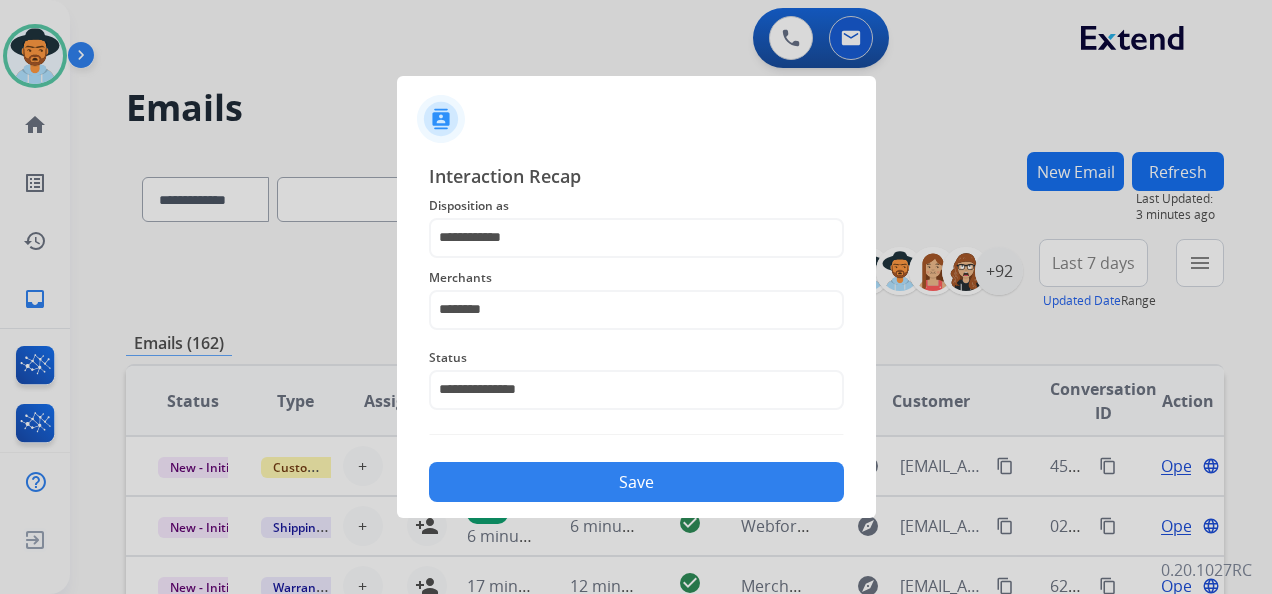 click on "Save" 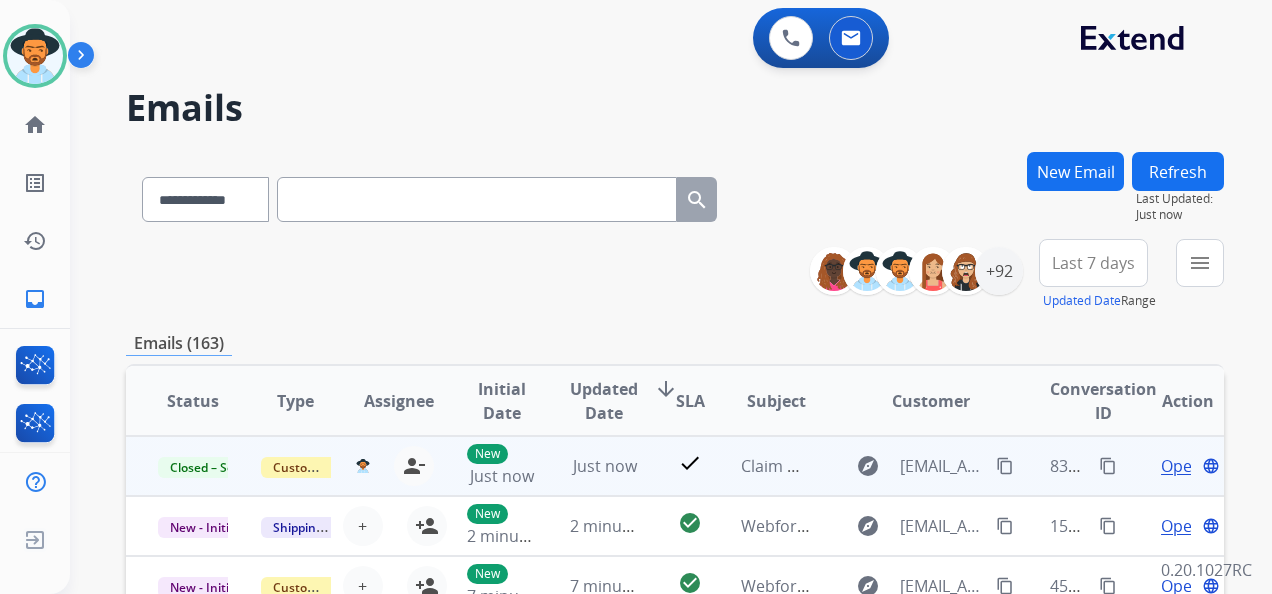 click on "content_copy" at bounding box center (1108, 466) 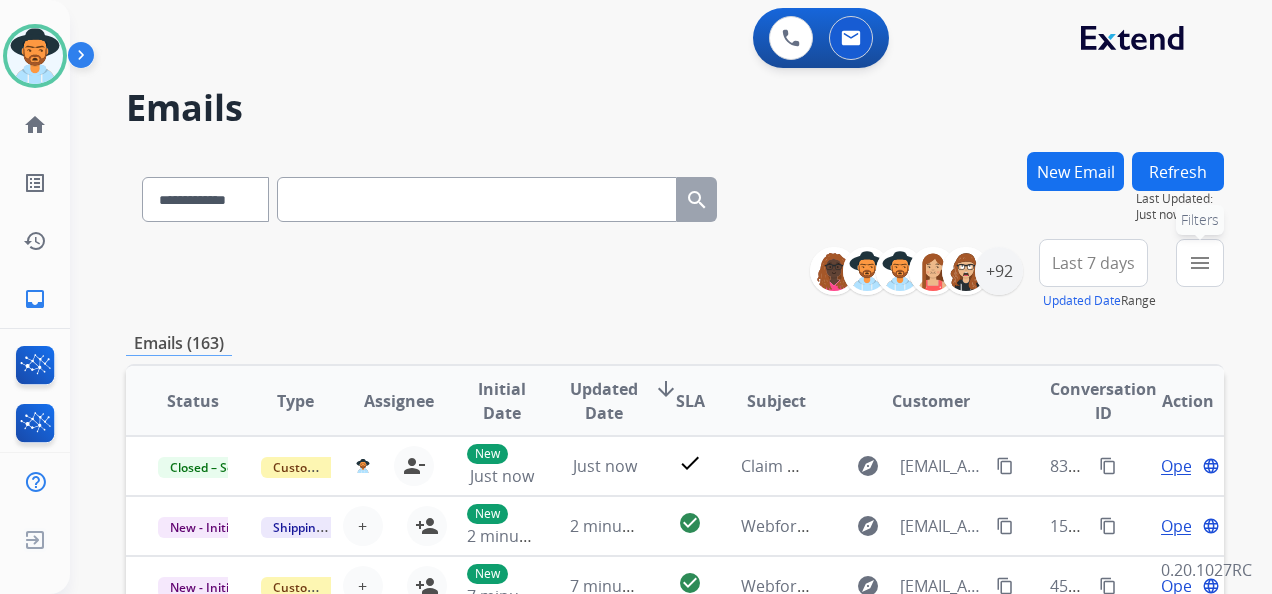 click on "menu" at bounding box center [1200, 263] 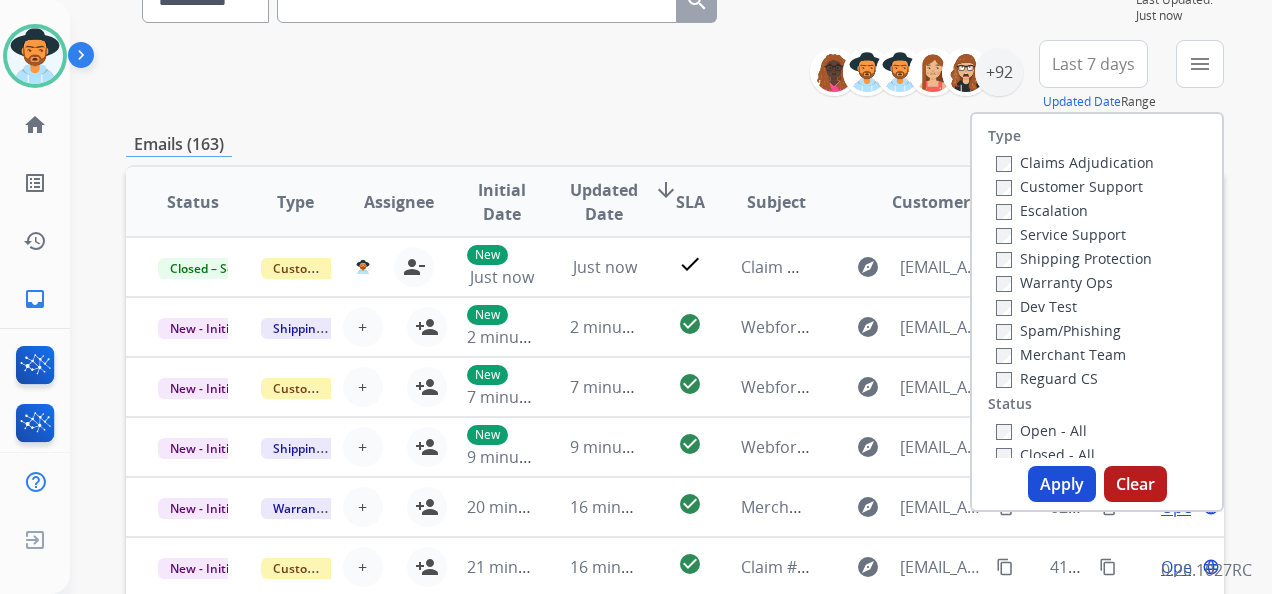 scroll, scrollTop: 200, scrollLeft: 0, axis: vertical 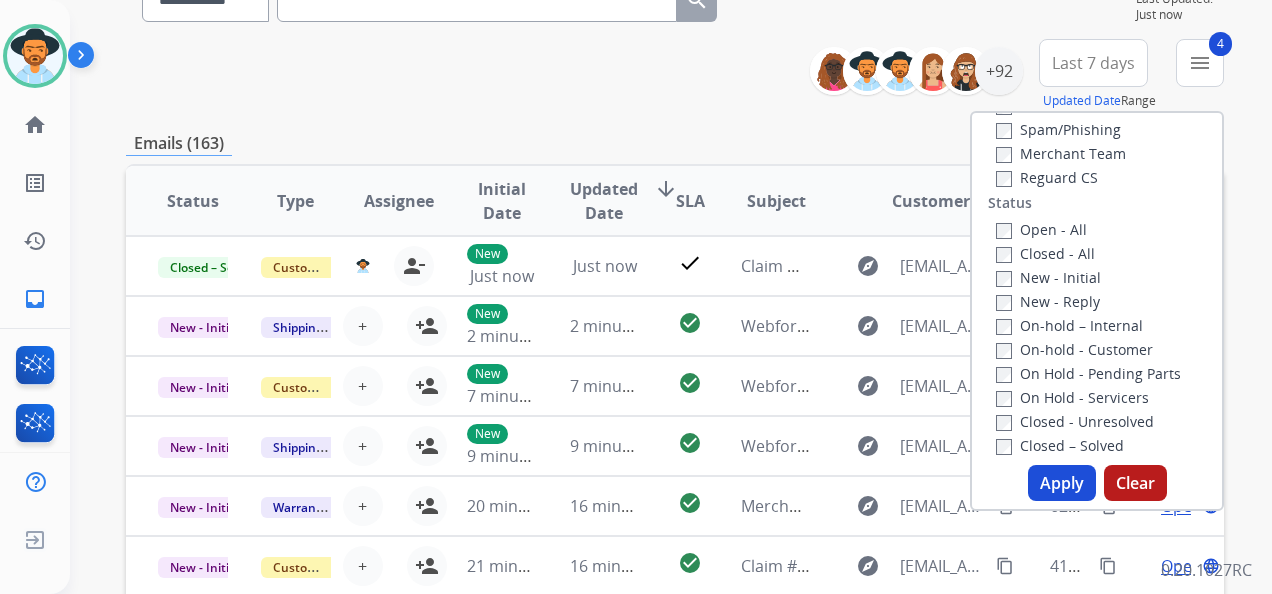 click on "Apply" at bounding box center [1062, 483] 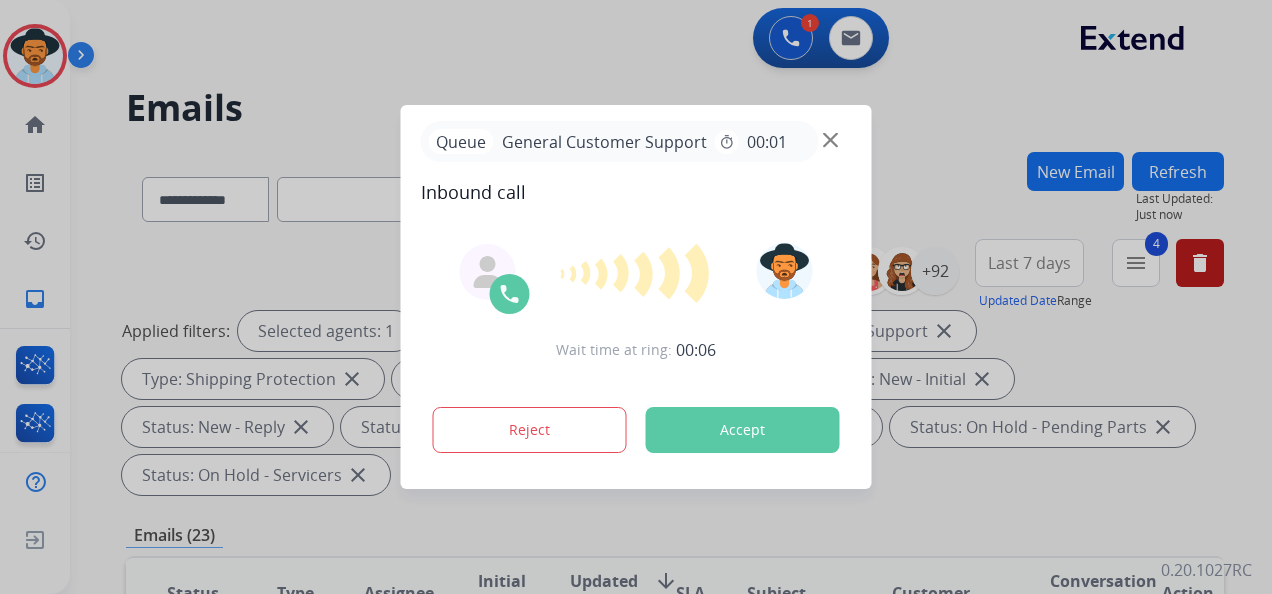 drag, startPoint x: 792, startPoint y: 452, endPoint x: 790, endPoint y: 439, distance: 13.152946 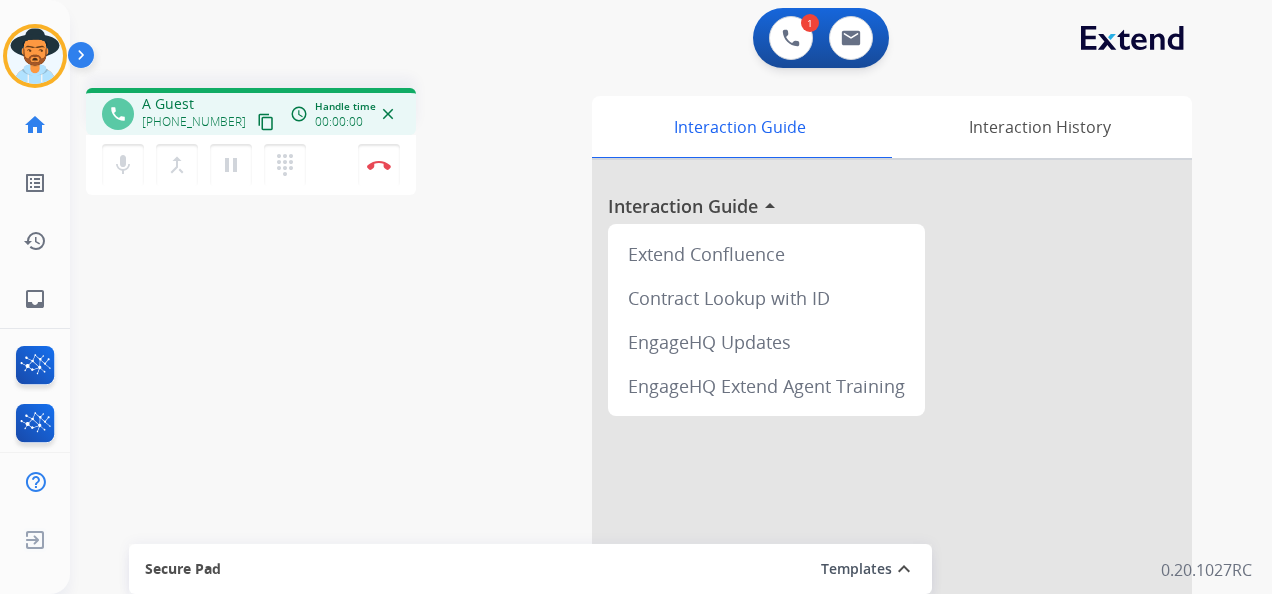 click at bounding box center (892, 533) 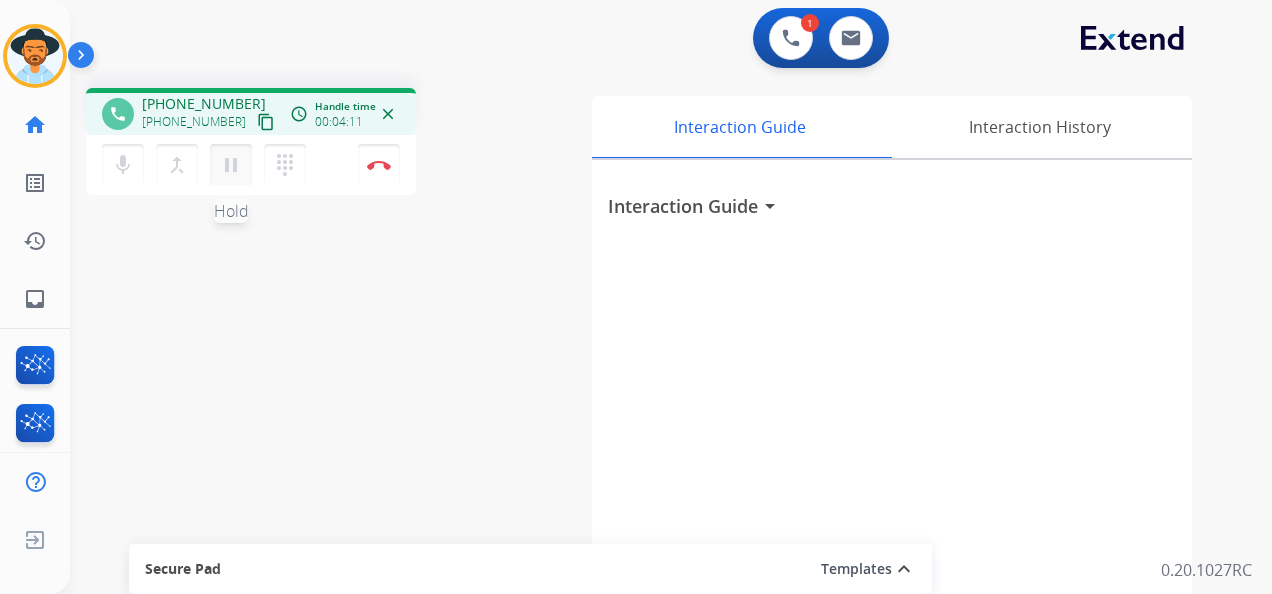 click on "pause" at bounding box center (231, 165) 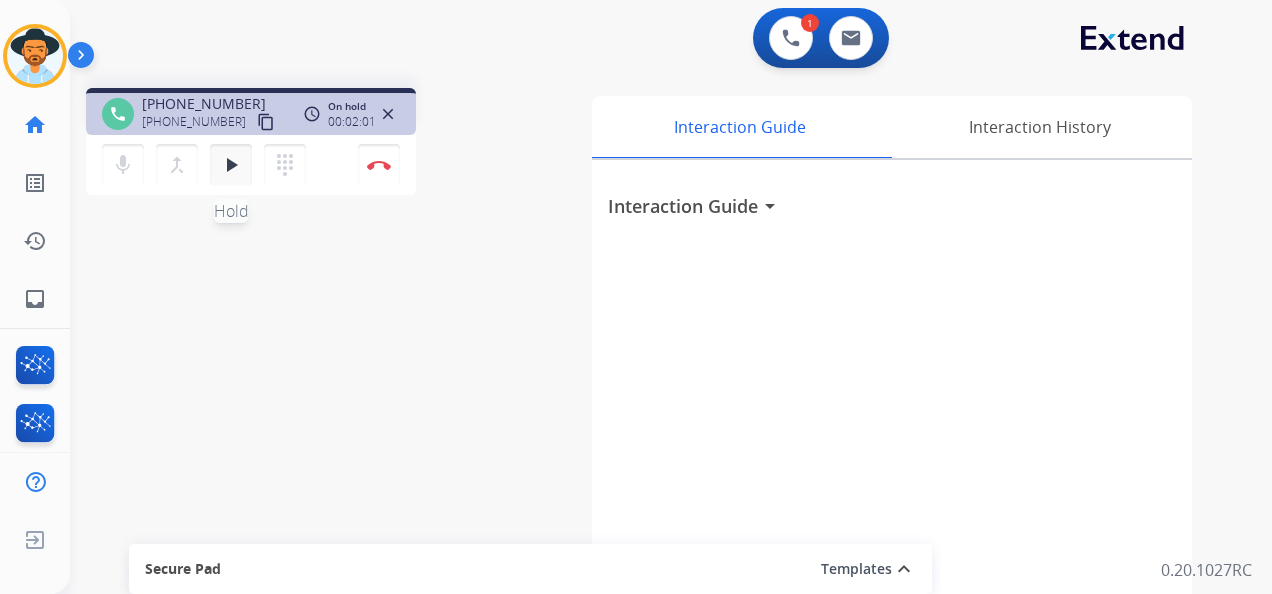 click on "play_arrow" at bounding box center (231, 165) 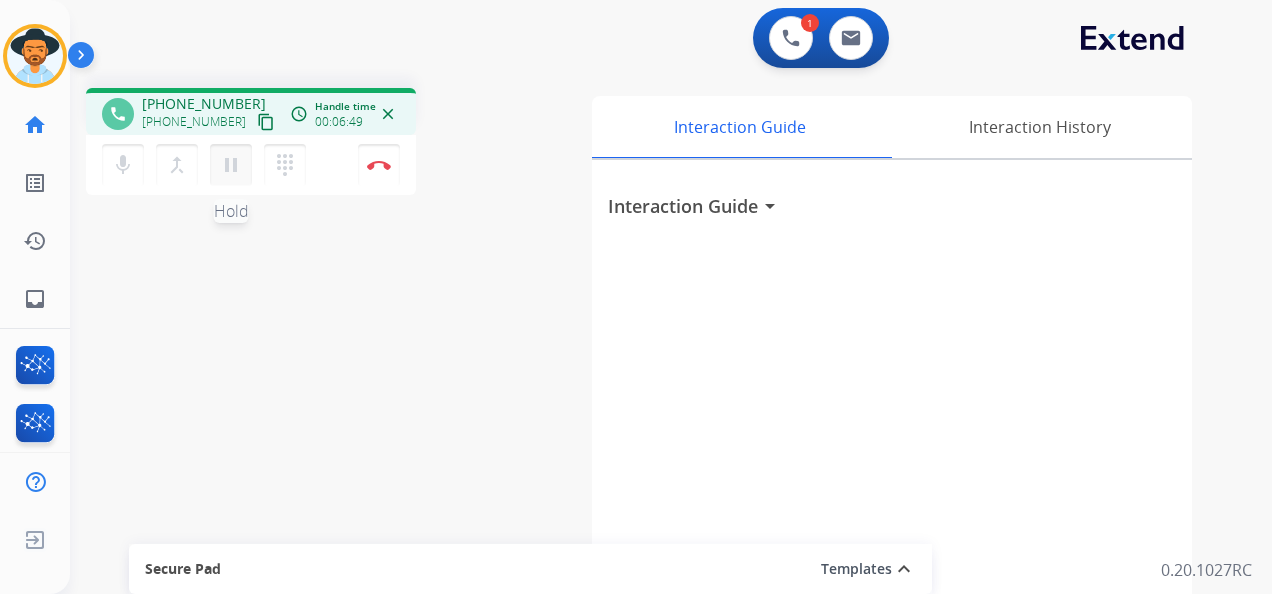 click on "pause" at bounding box center (231, 165) 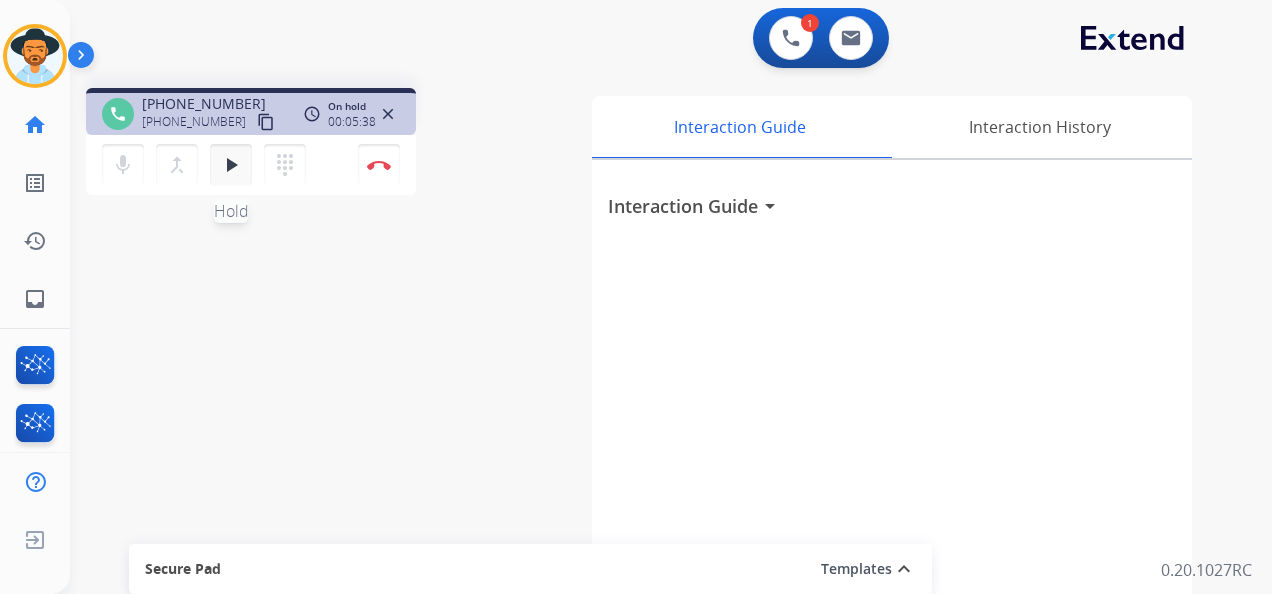 click on "play_arrow Hold" at bounding box center [231, 165] 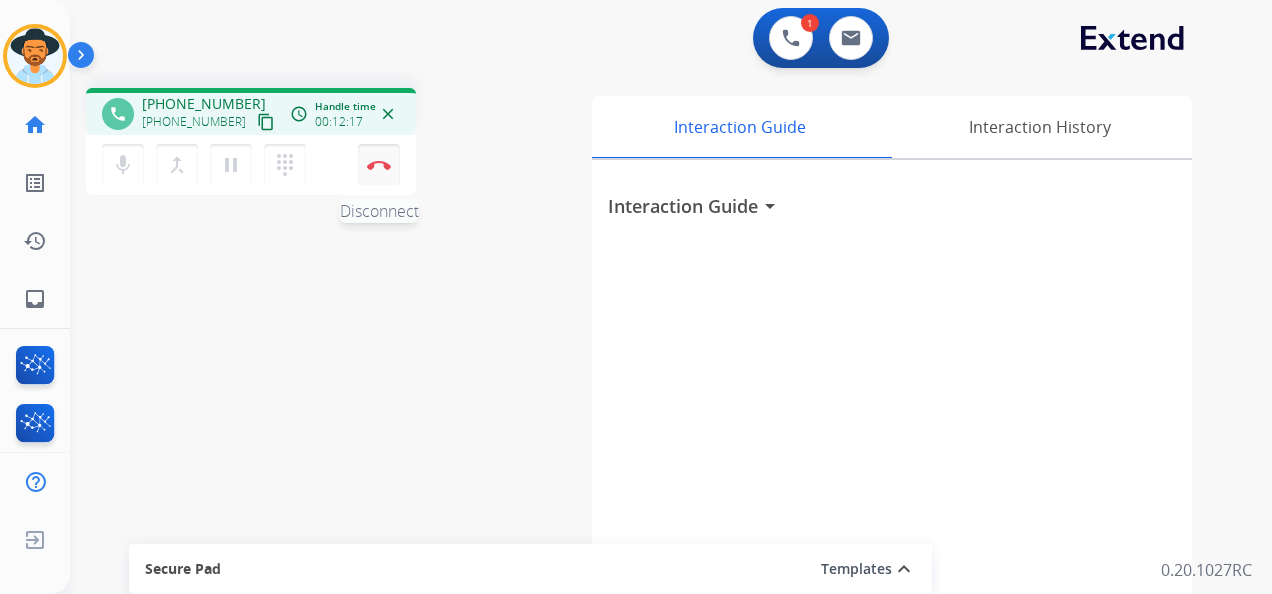 click on "Disconnect" at bounding box center [379, 165] 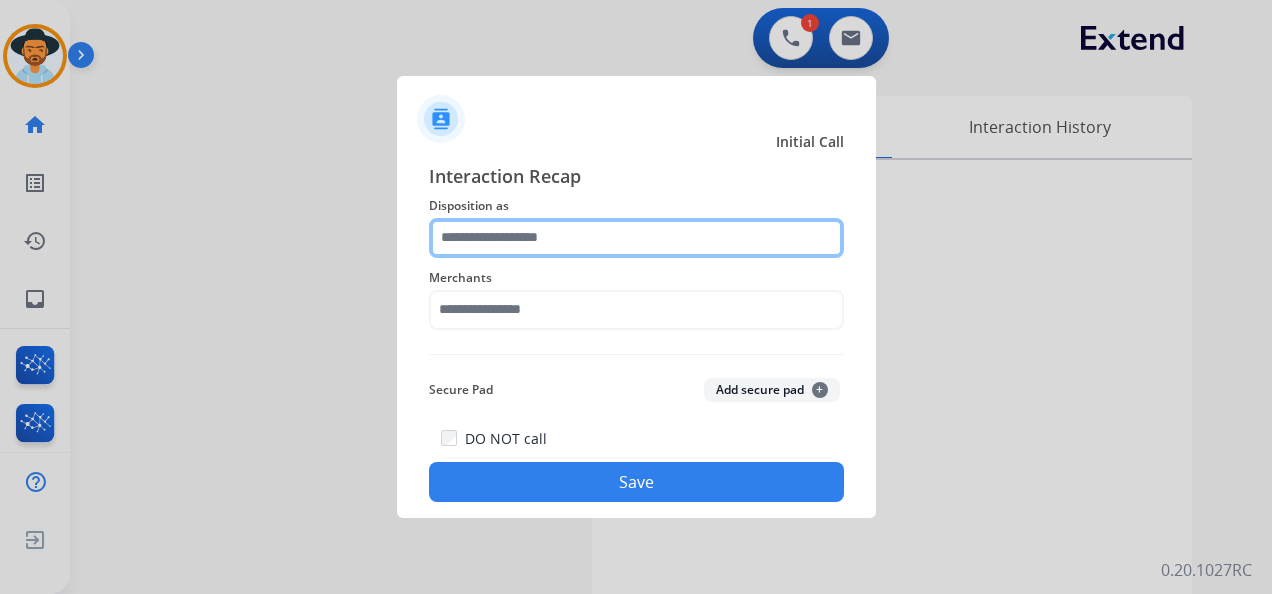 click 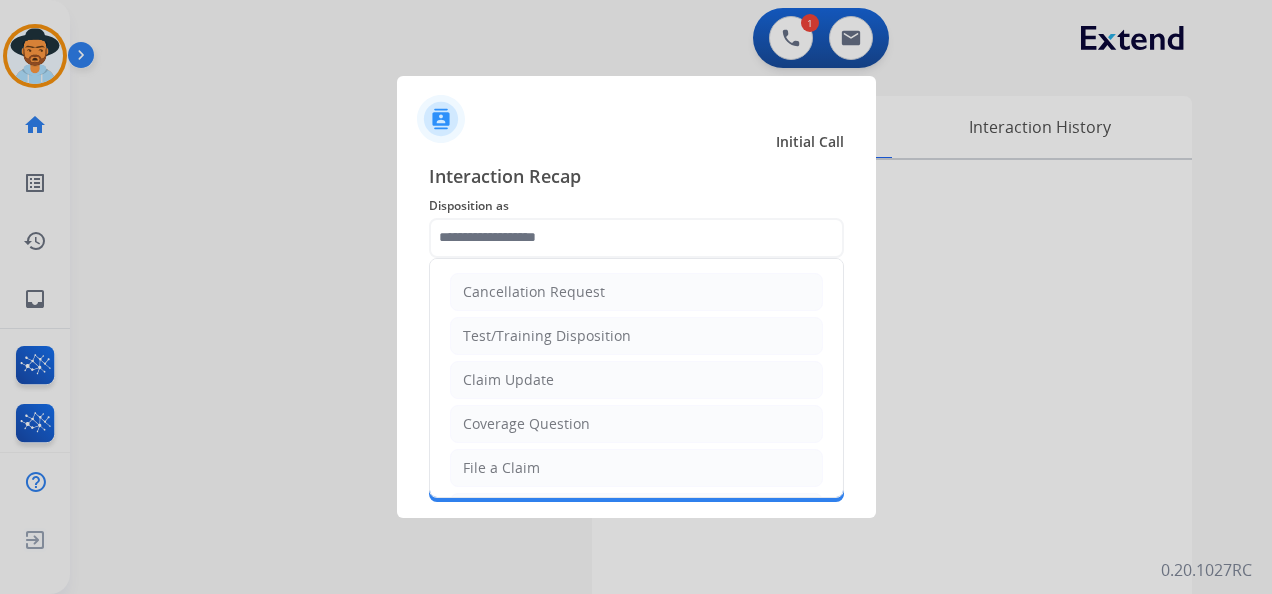 click on "Claim Update" 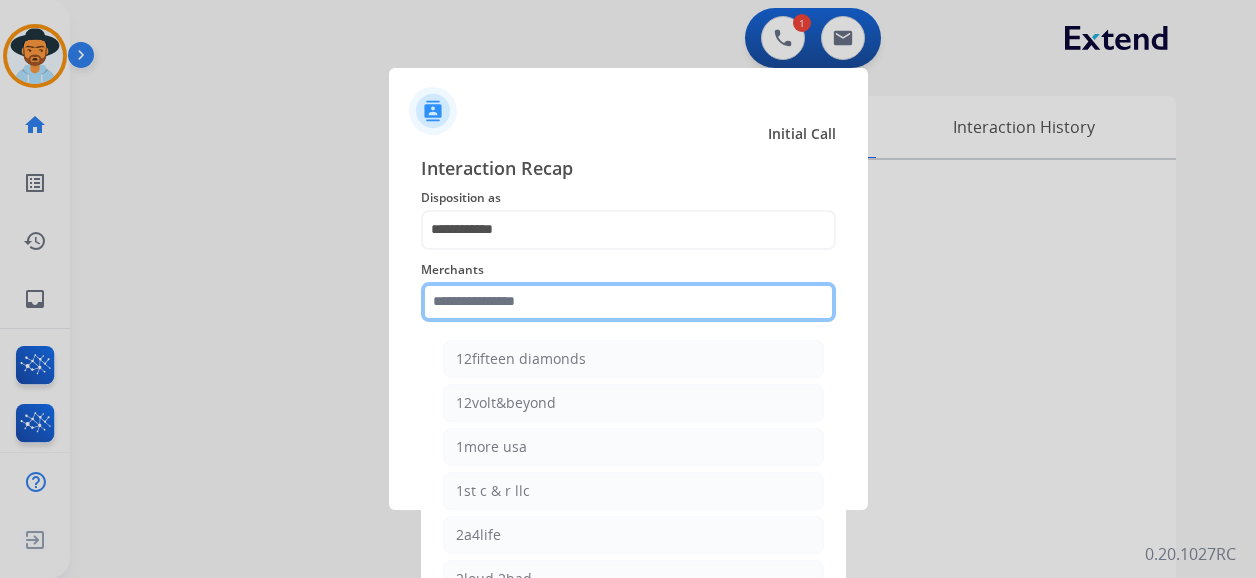 click 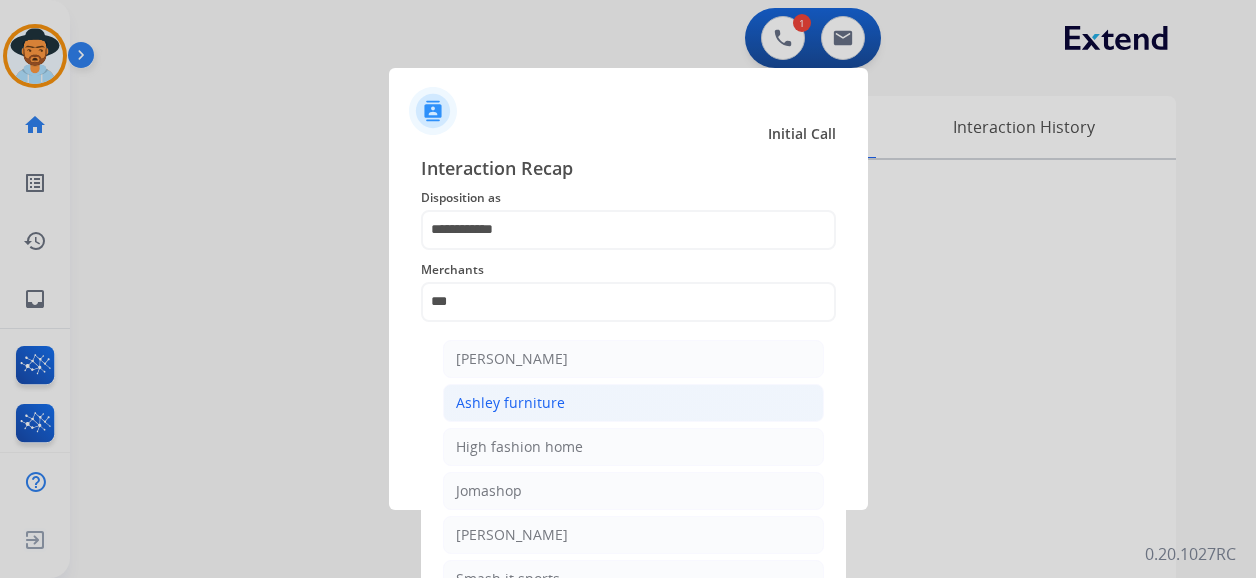 drag, startPoint x: 564, startPoint y: 424, endPoint x: 566, endPoint y: 404, distance: 20.09975 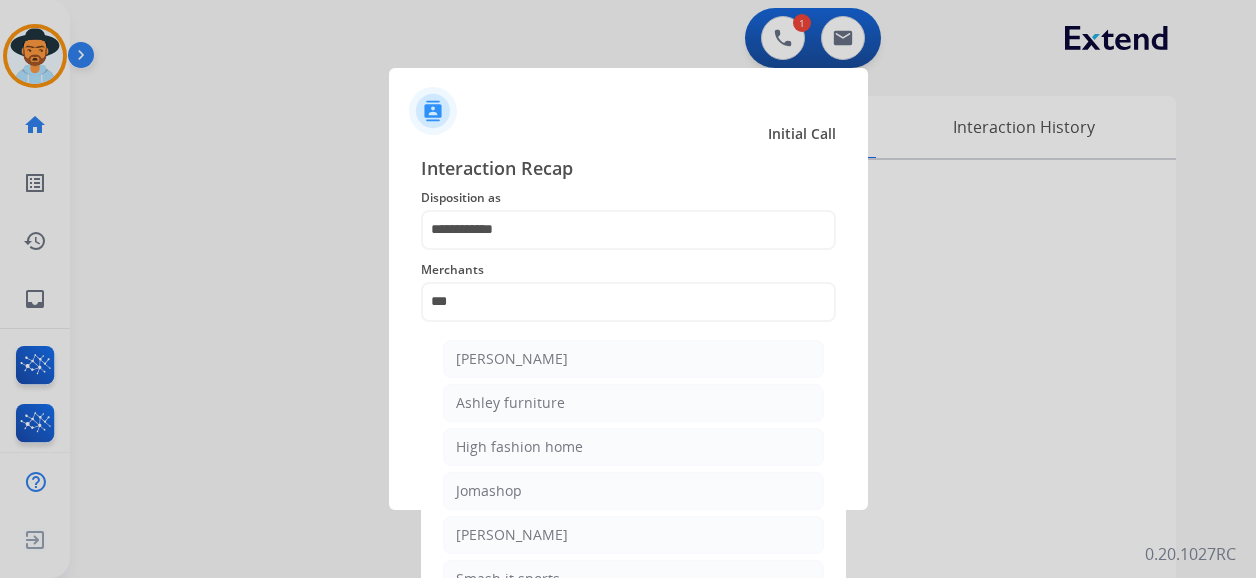 click on "Ashley furniture" 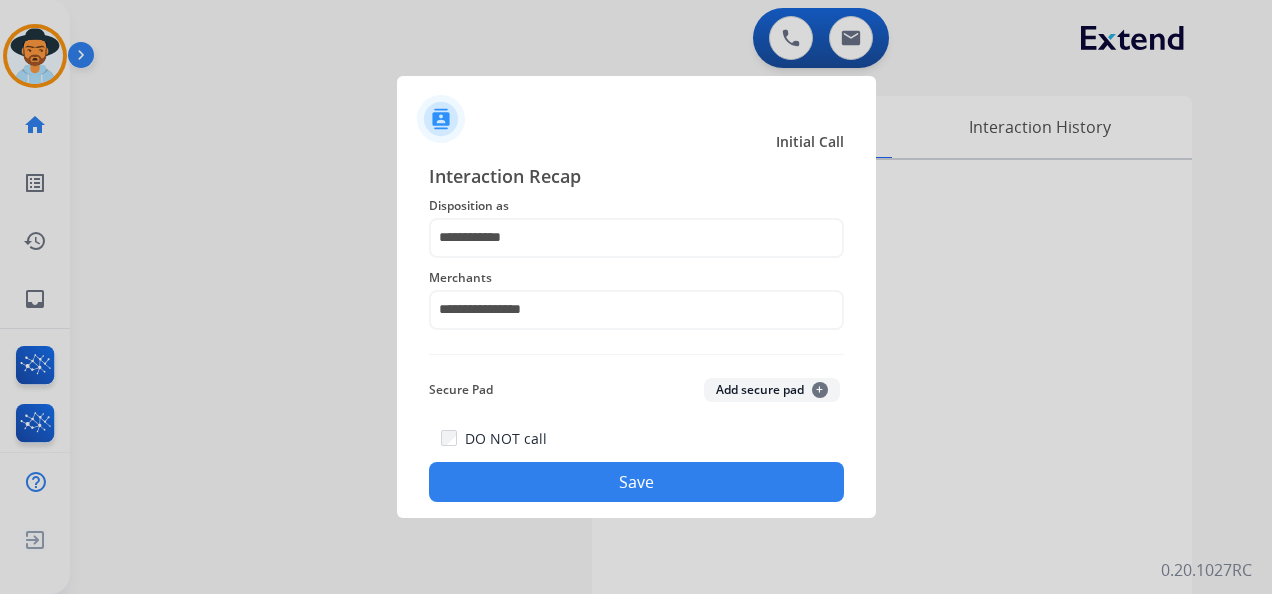 click on "Save" 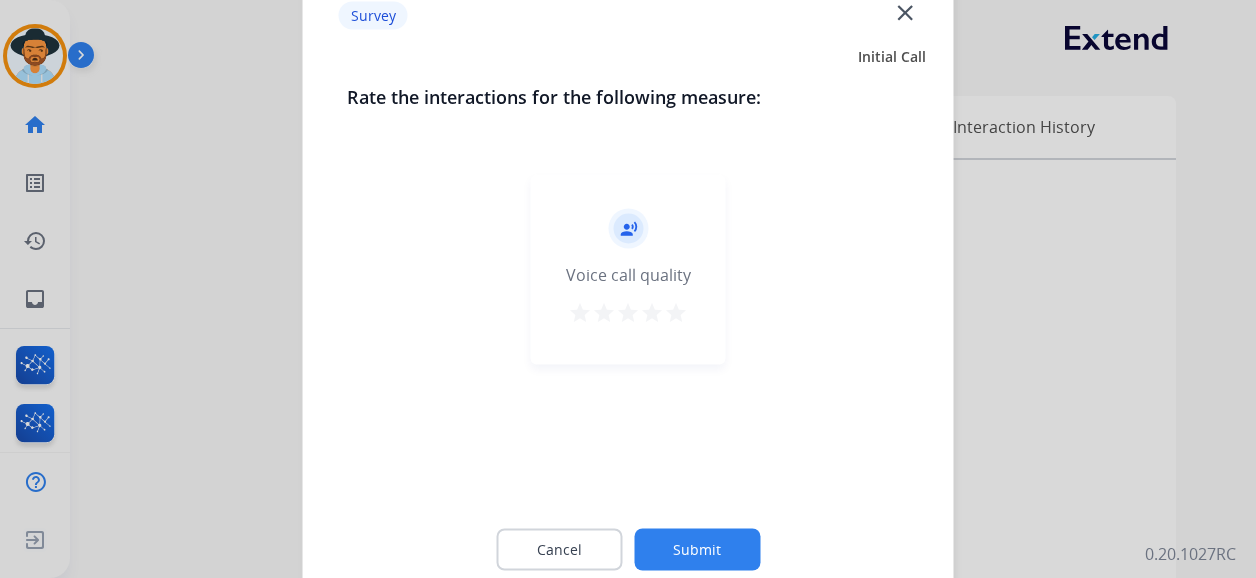 click on "star" at bounding box center (676, 313) 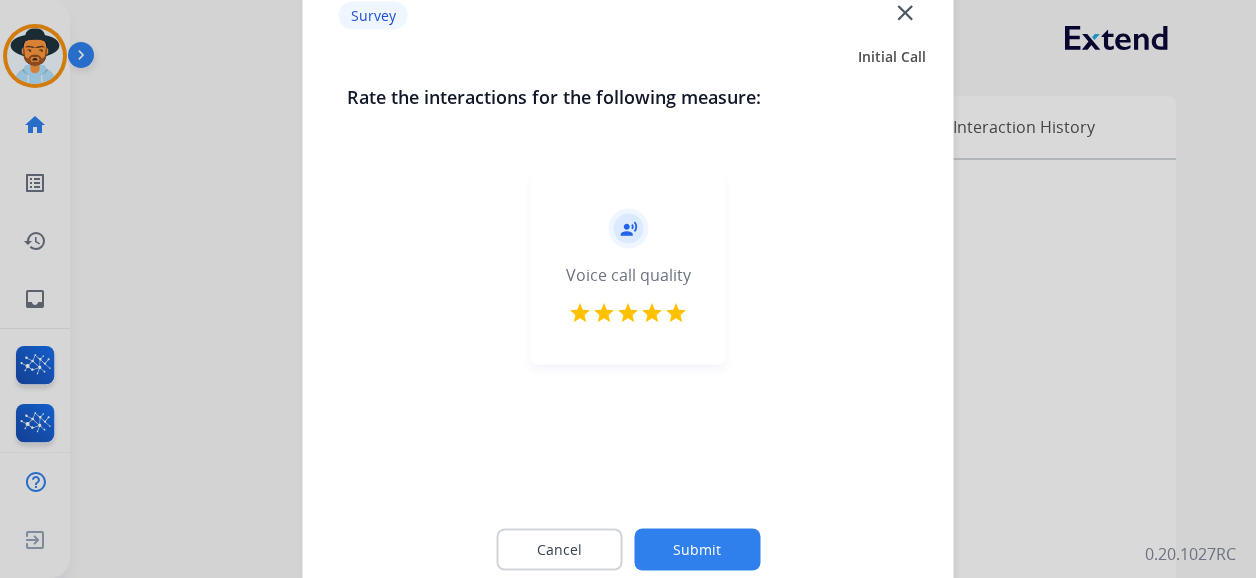 click on "Submit" 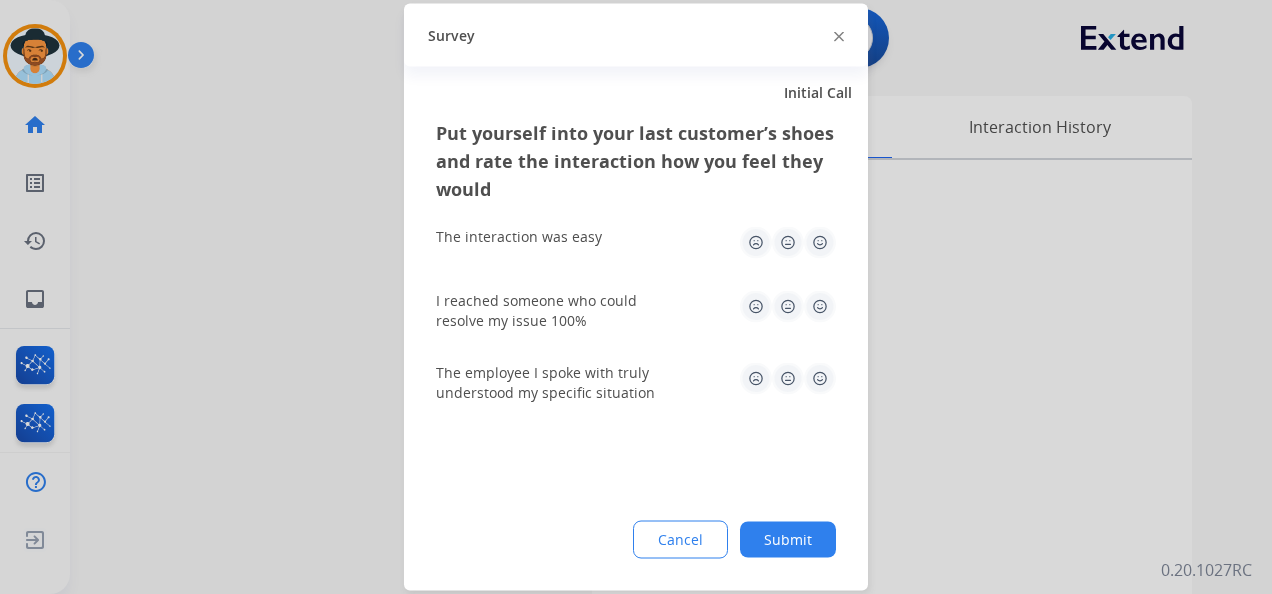 click 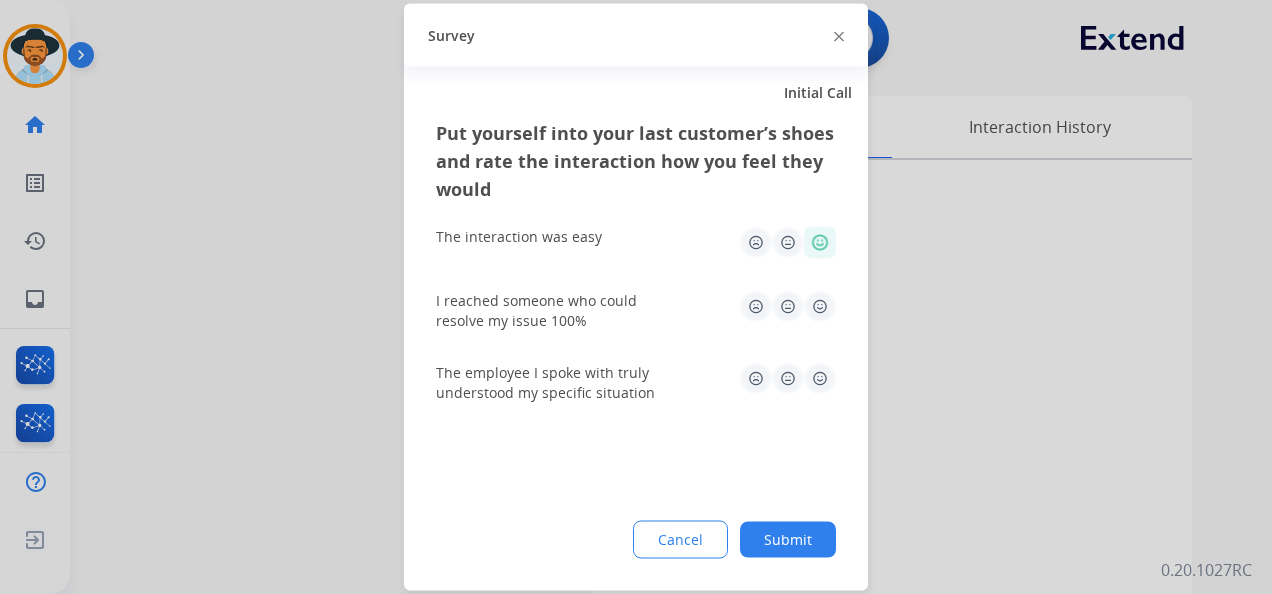 click 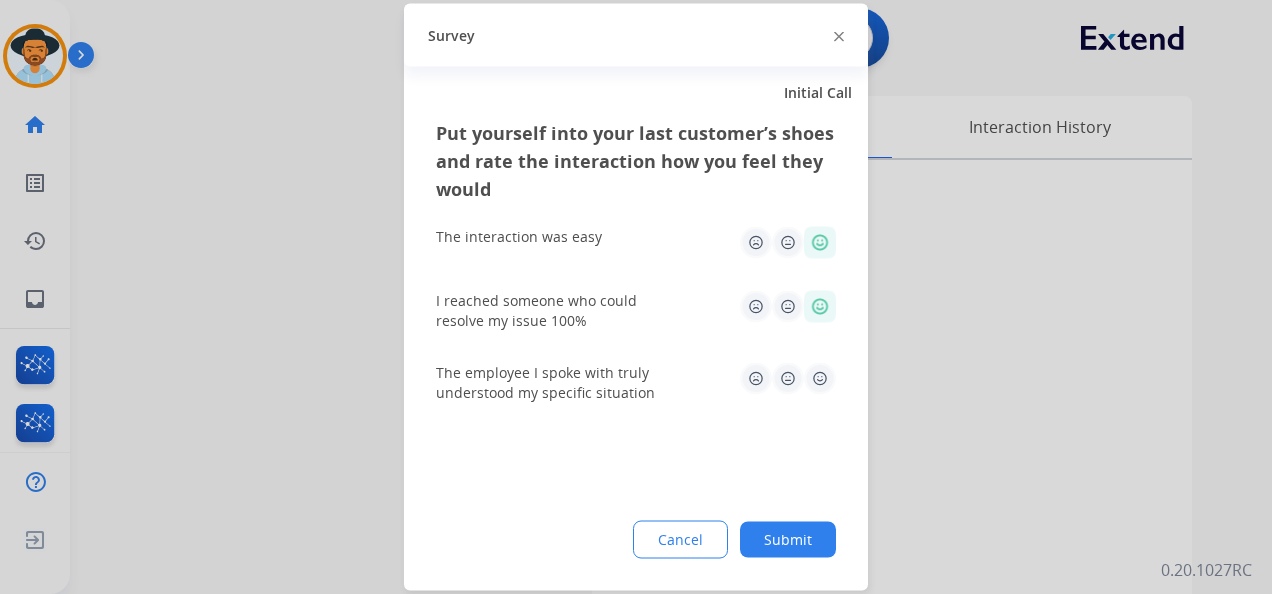 drag, startPoint x: 812, startPoint y: 395, endPoint x: 816, endPoint y: 379, distance: 16.492422 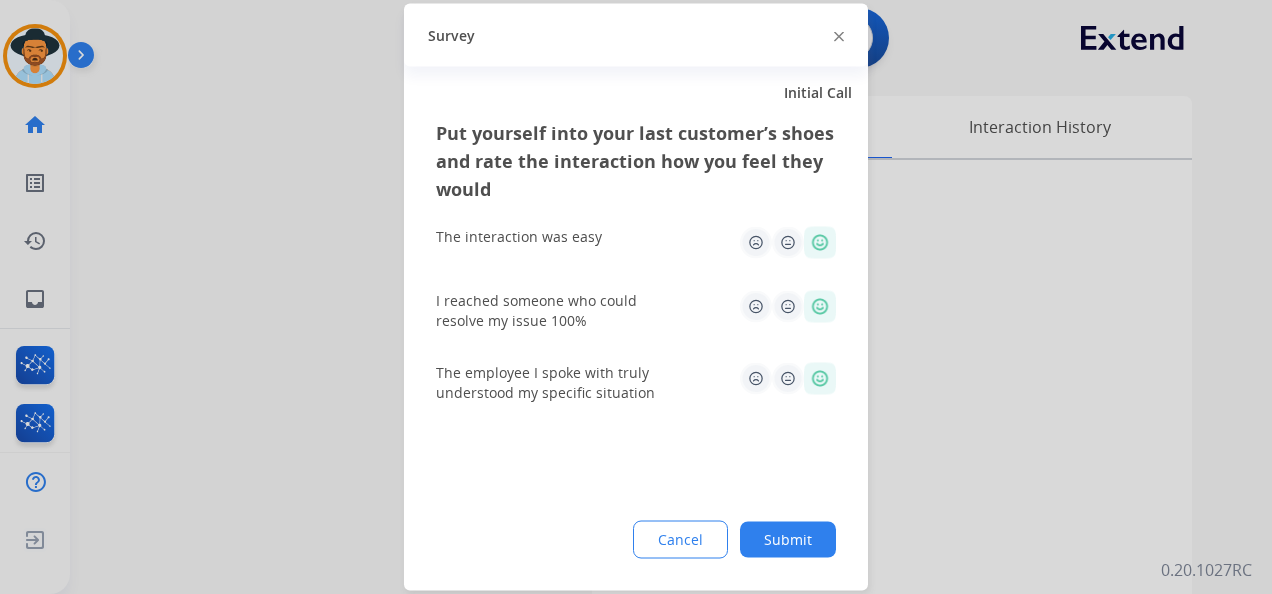 click on "Submit" 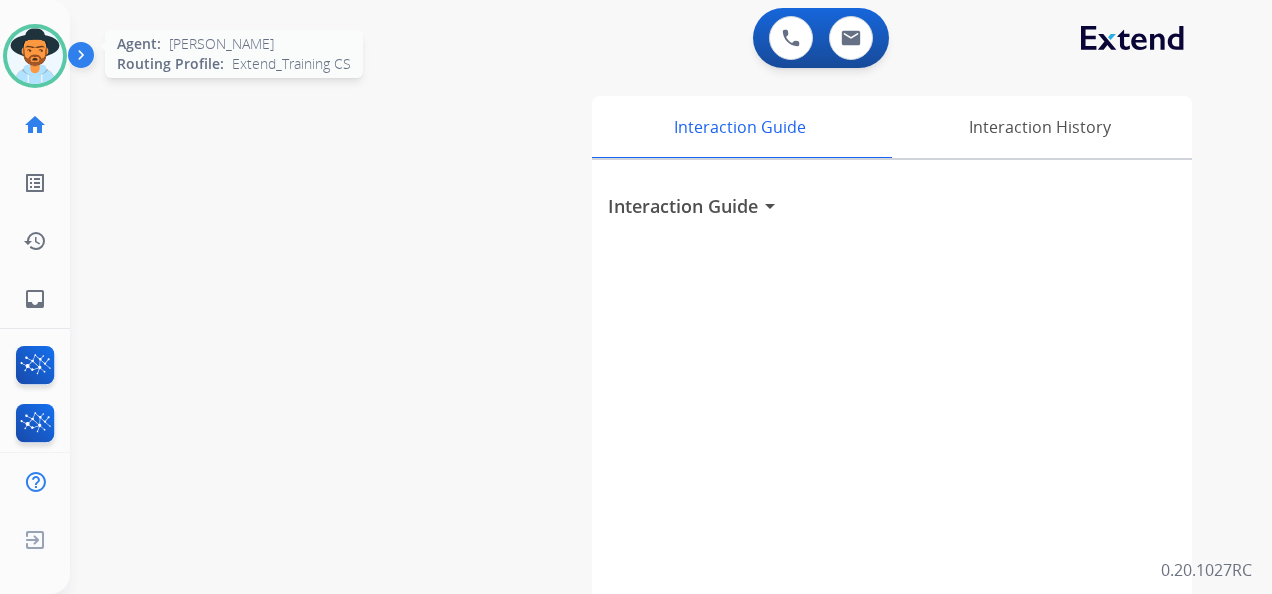 click at bounding box center [35, 56] 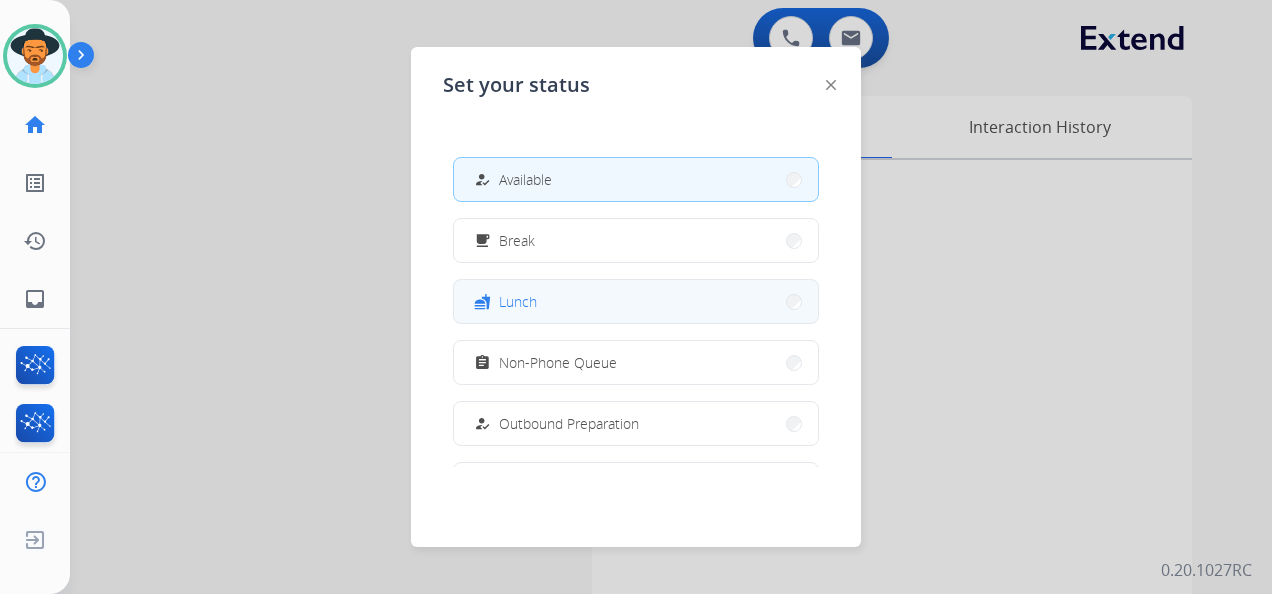 scroll, scrollTop: 0, scrollLeft: 0, axis: both 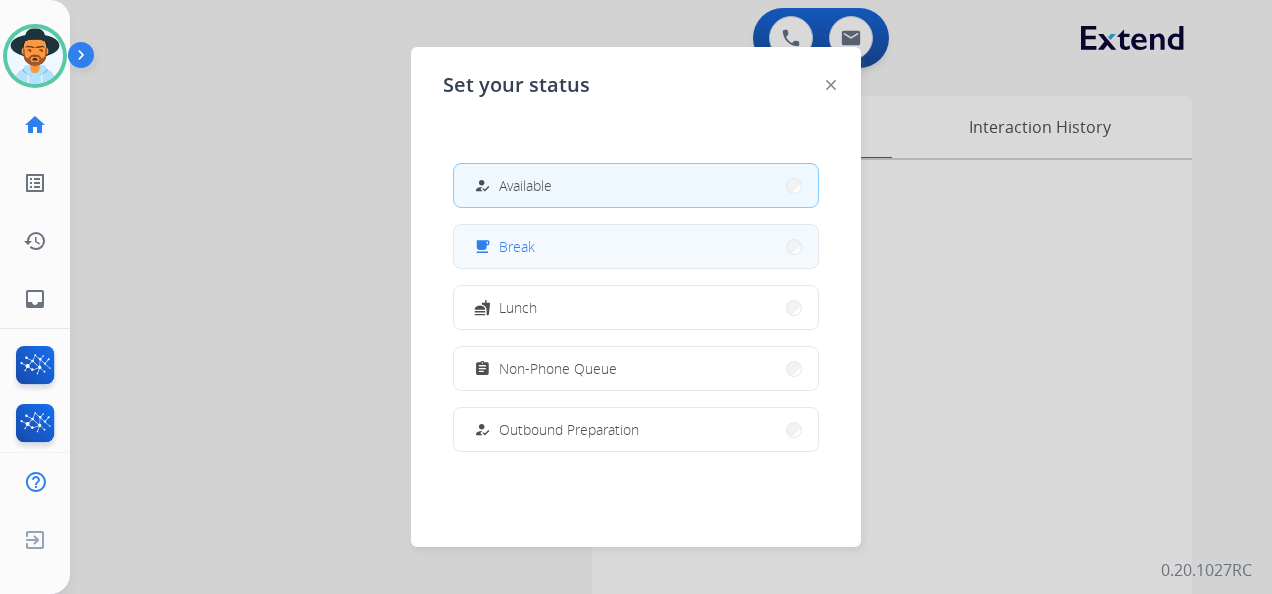 click on "free_breakfast Break" at bounding box center (636, 246) 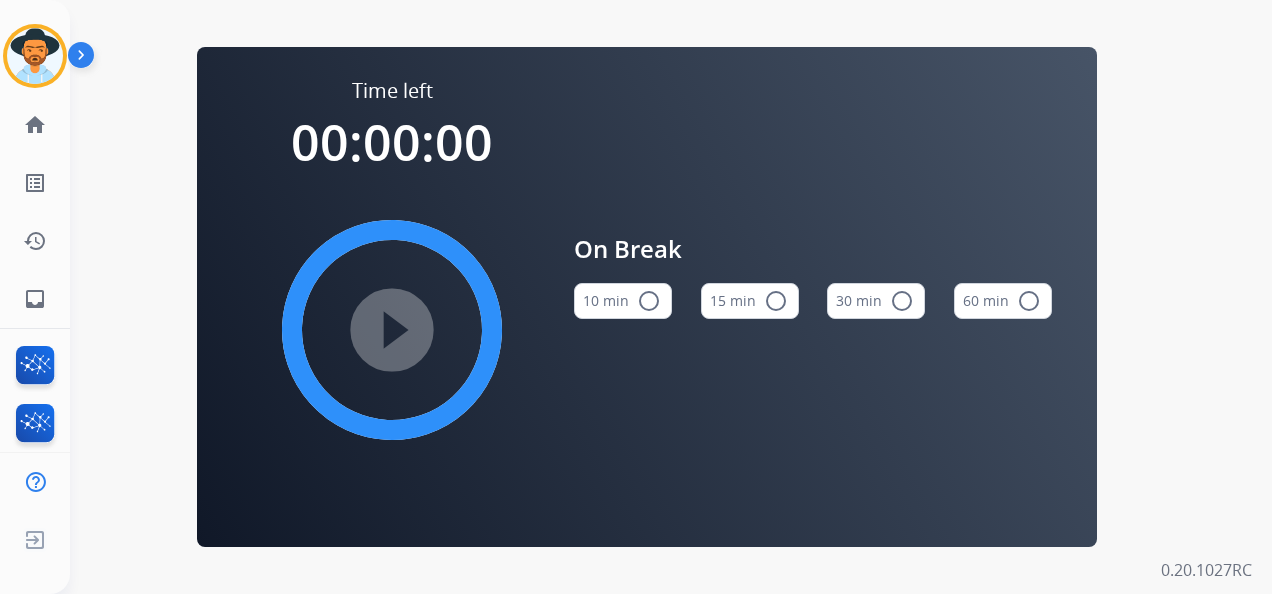 click on "15 min  radio_button_unchecked" at bounding box center [750, 301] 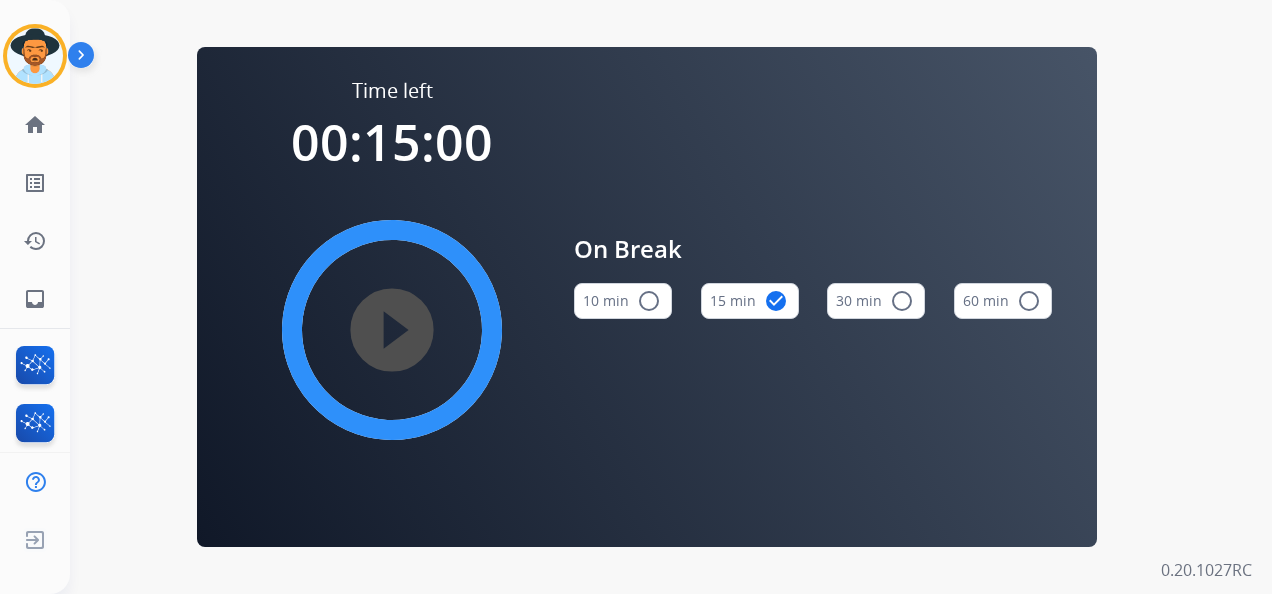 type 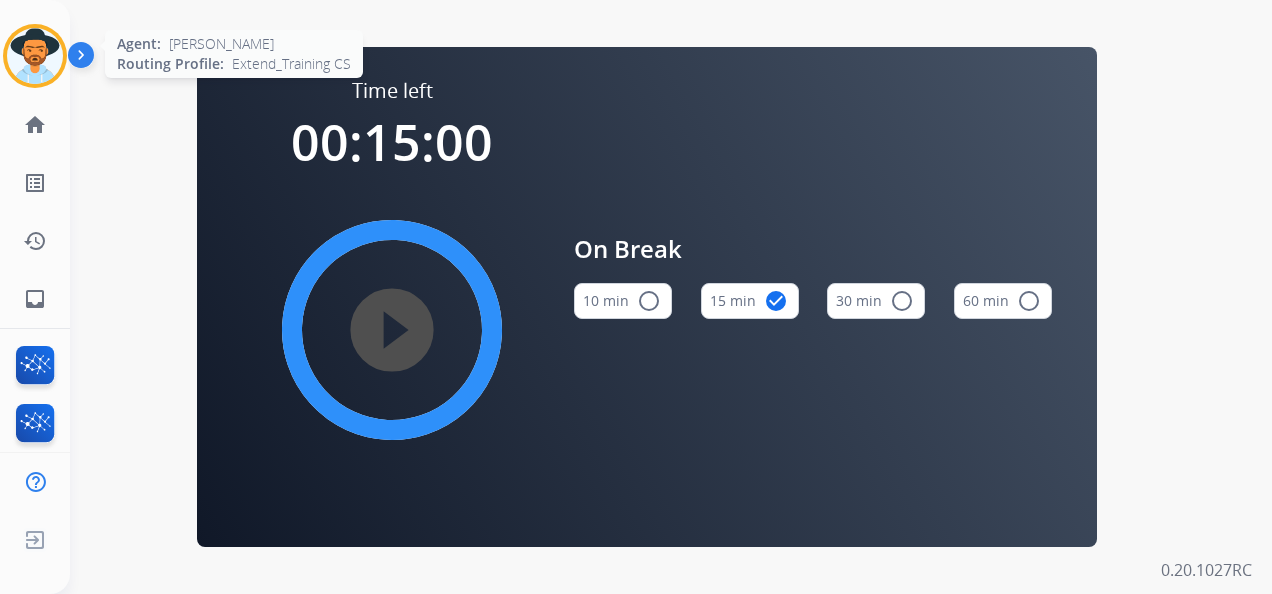 click at bounding box center (35, 56) 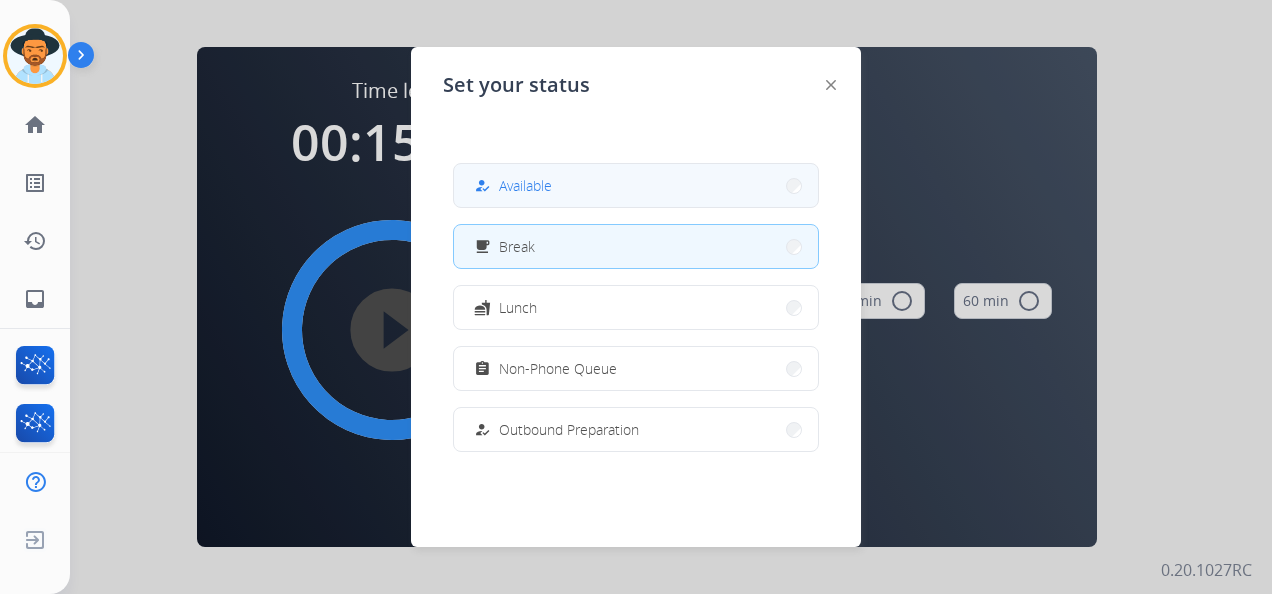 click on "how_to_reg Available" at bounding box center (636, 185) 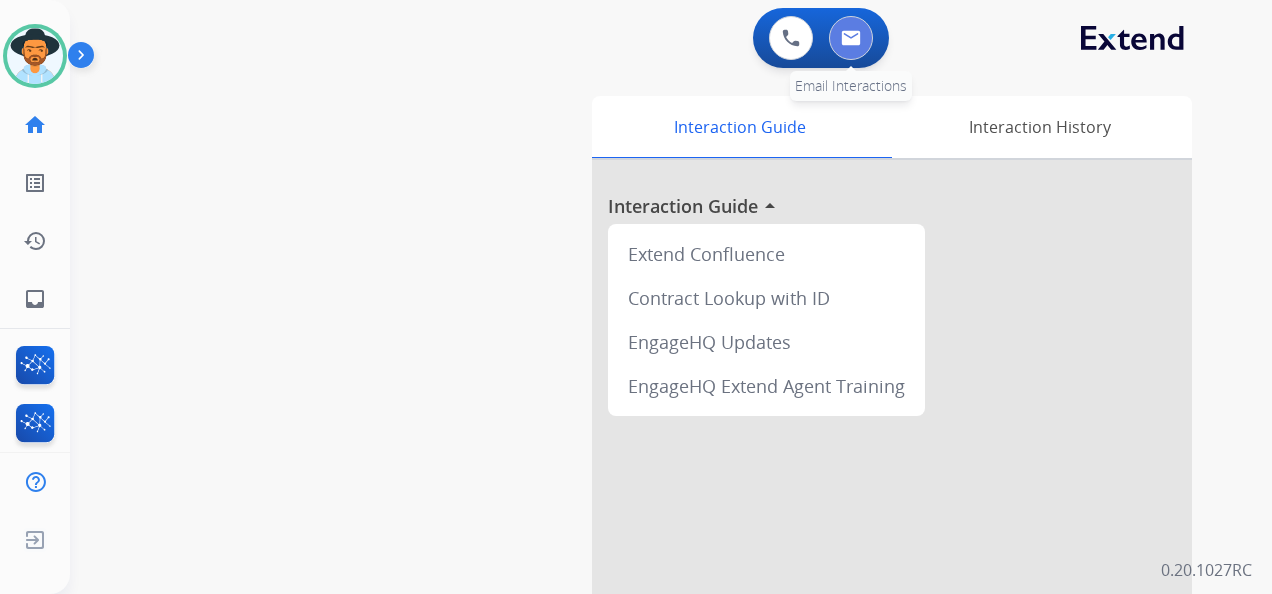 click at bounding box center (851, 38) 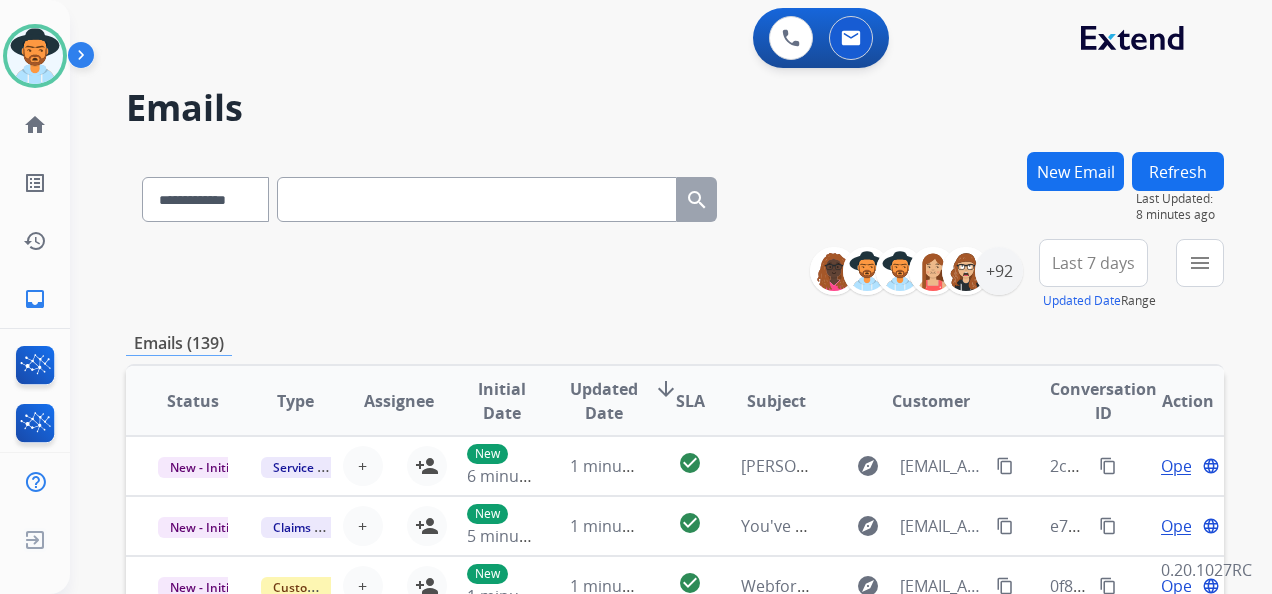 click on "**********" at bounding box center (671, 297) 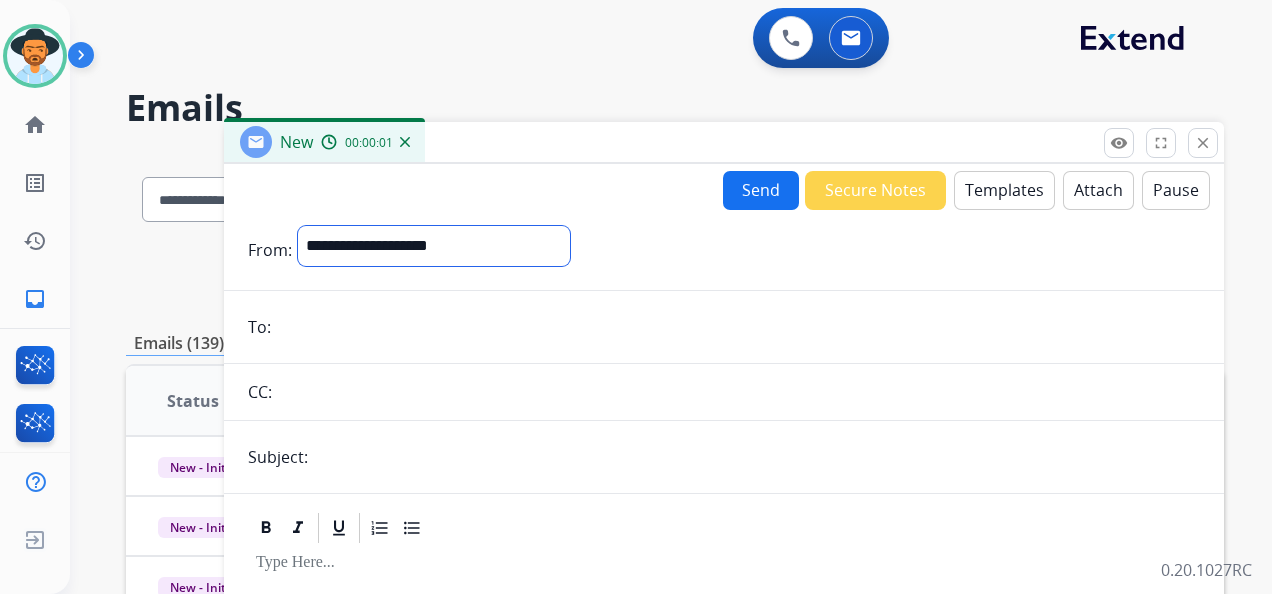click on "**********" at bounding box center (434, 246) 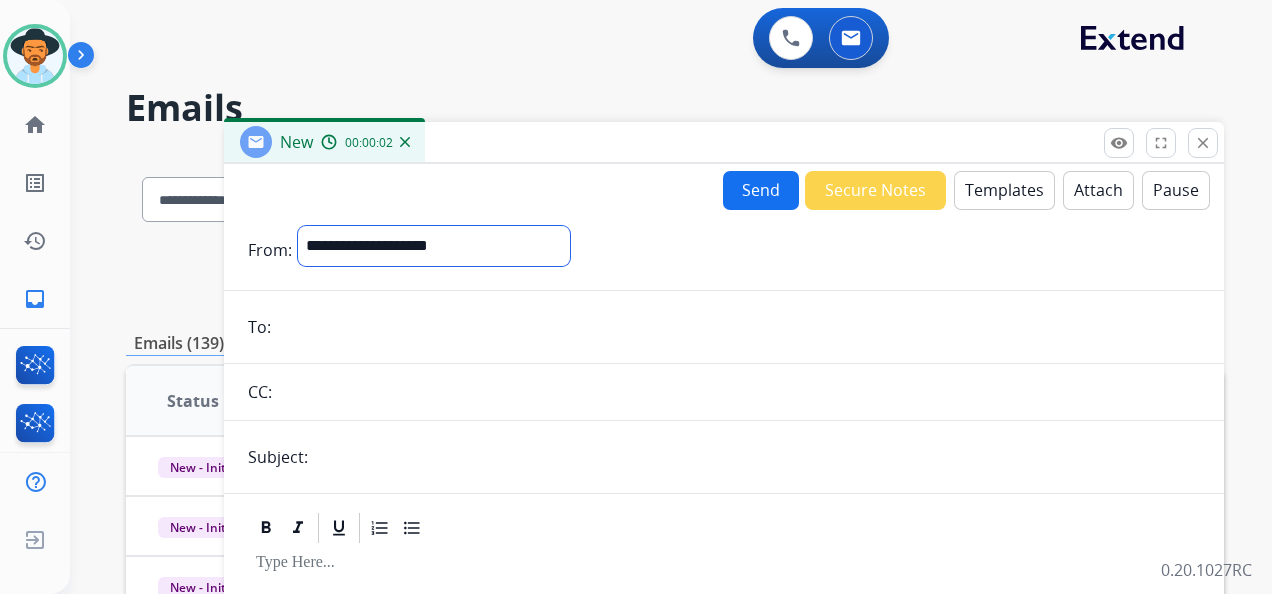 select on "**********" 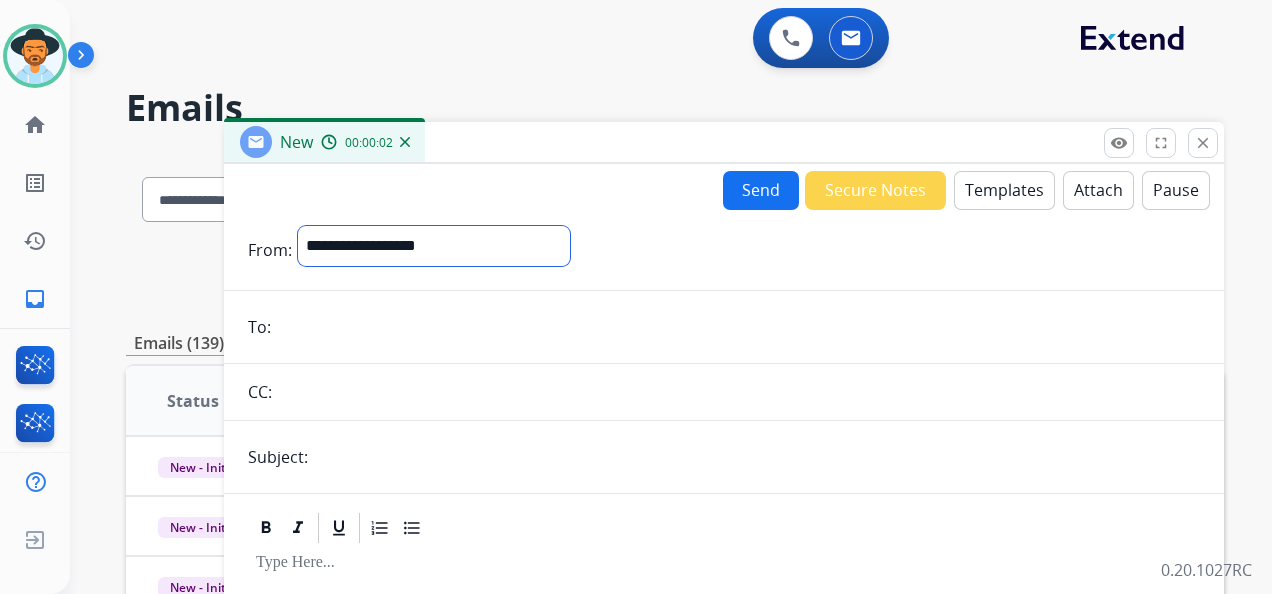 click on "**********" at bounding box center [434, 246] 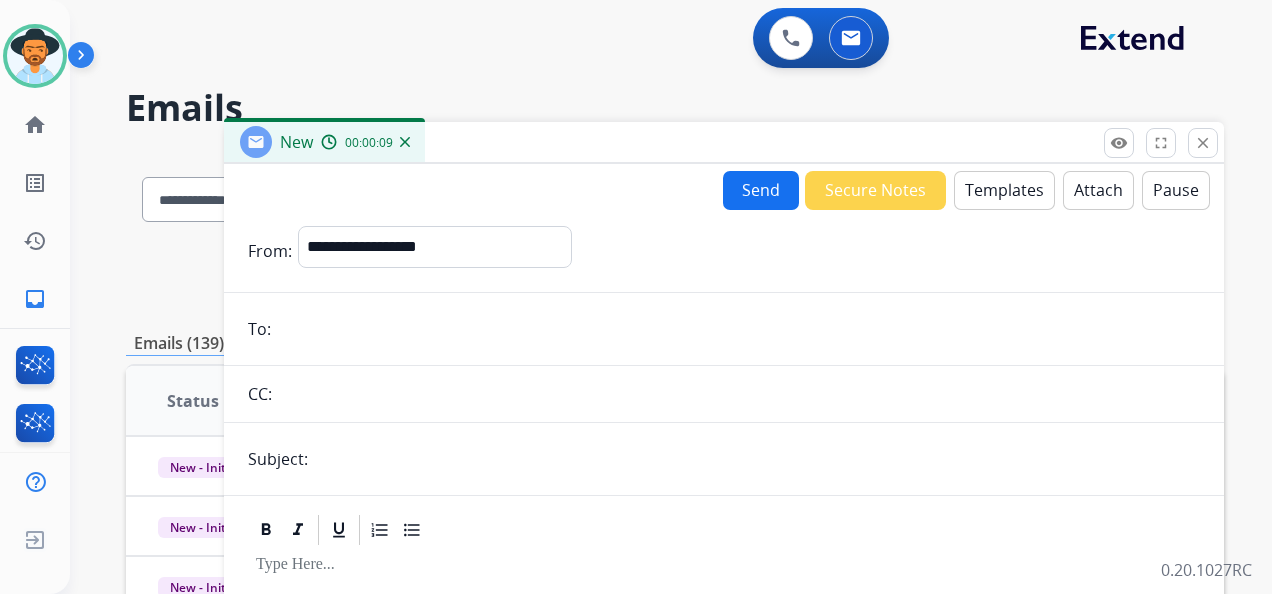 click at bounding box center (738, 329) 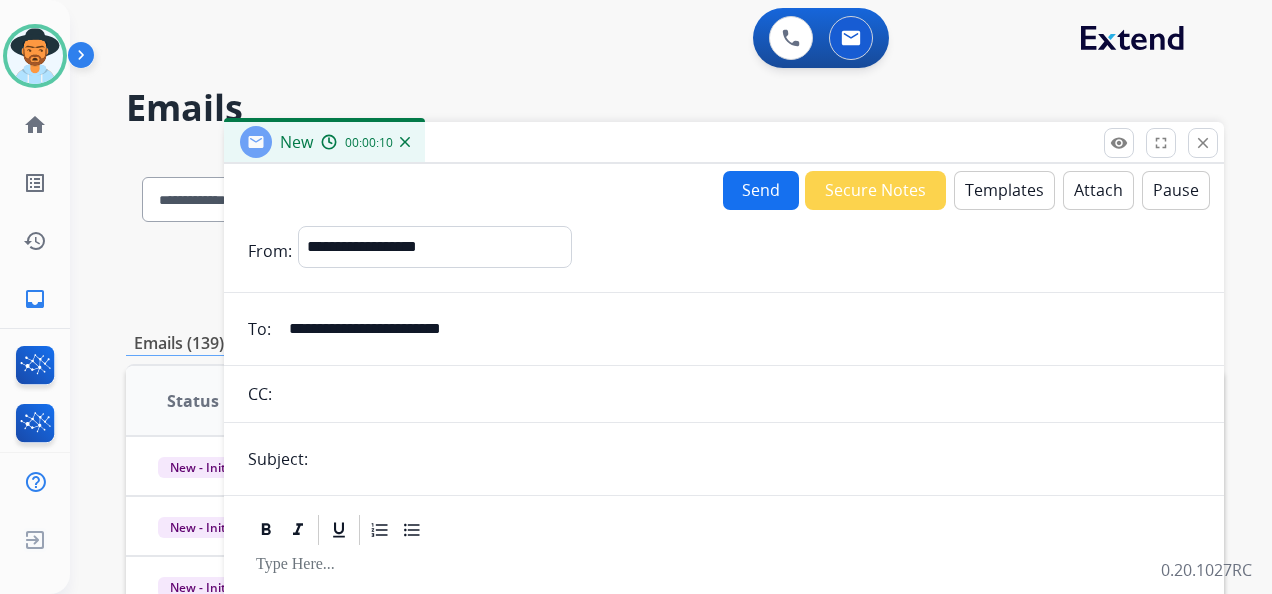 type on "**********" 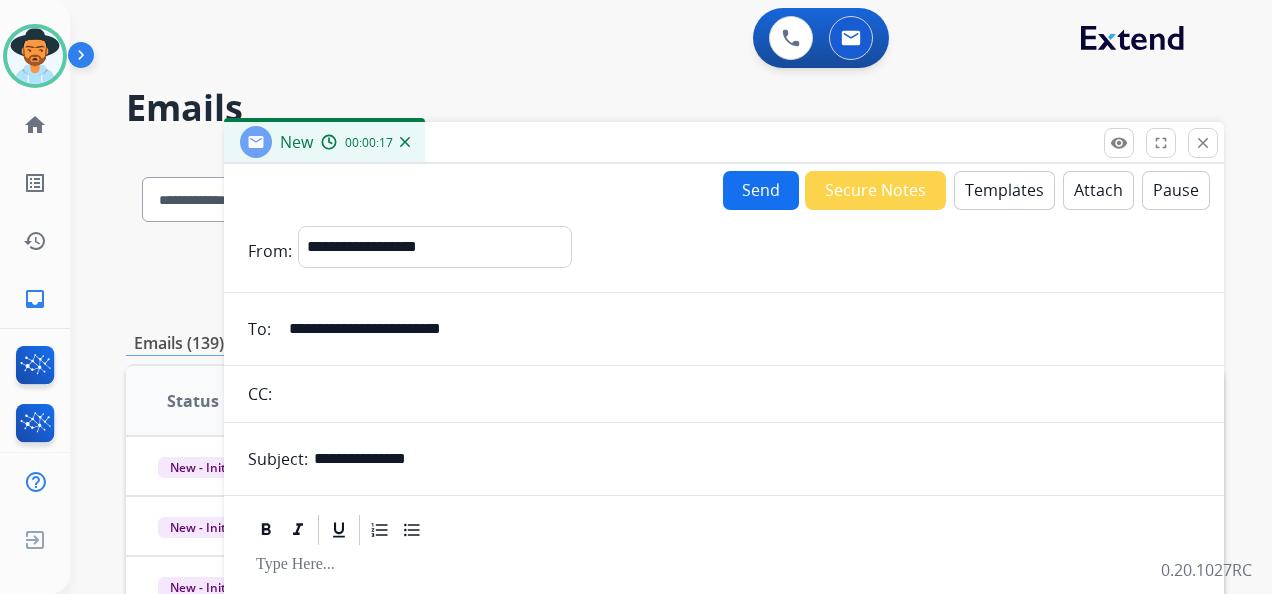 type on "**********" 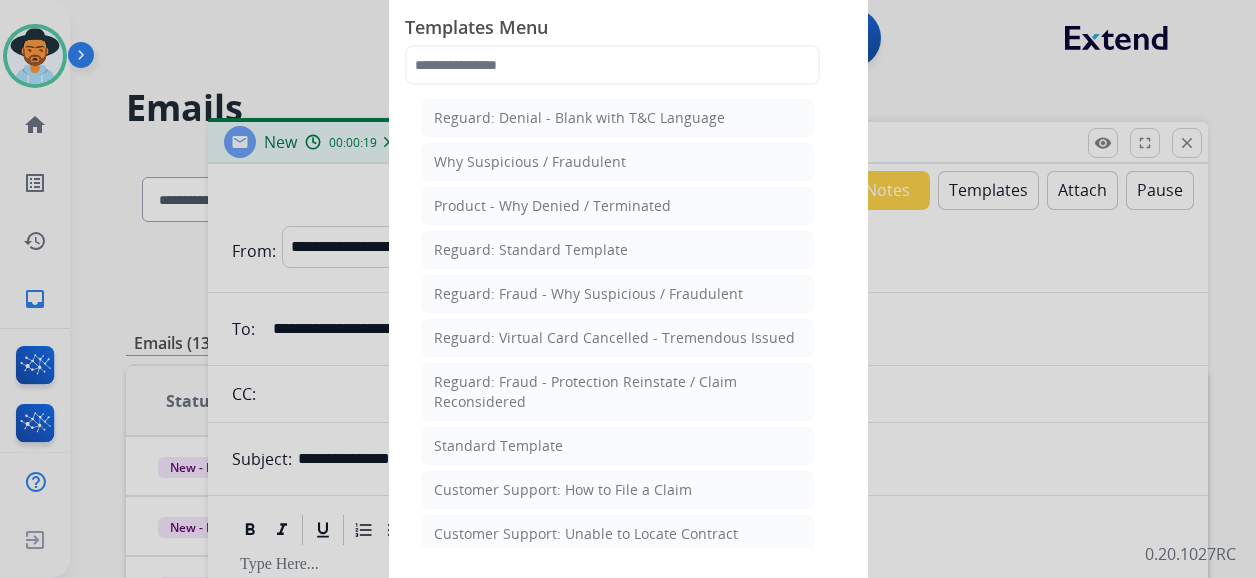 click 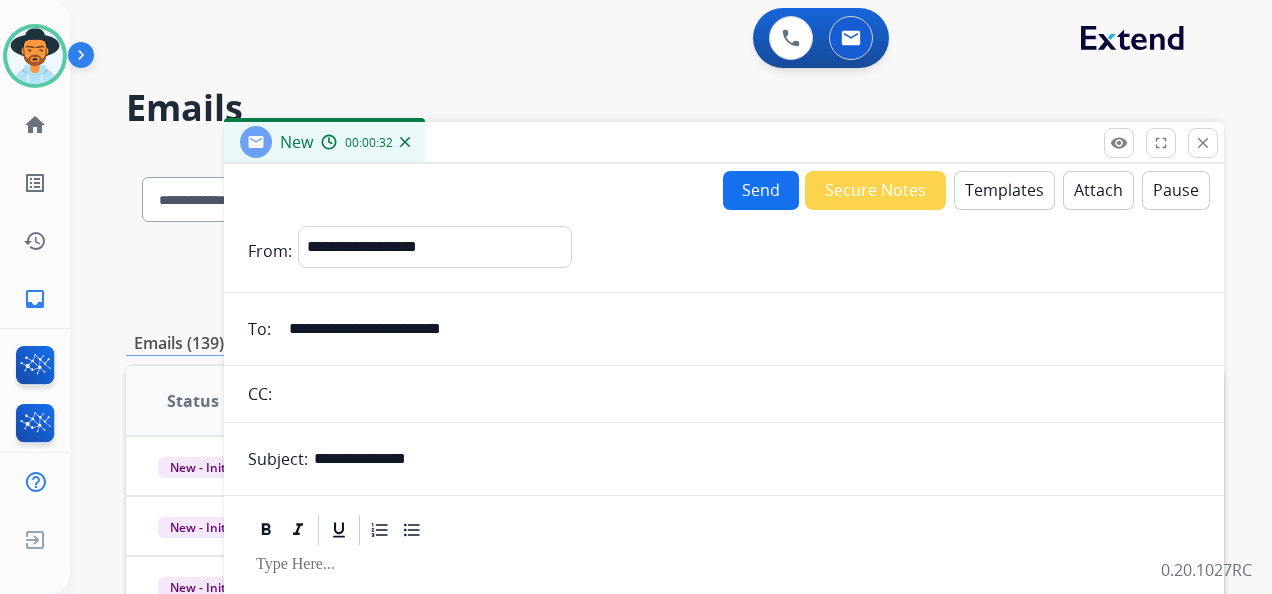 click on "**********" at bounding box center (671, 297) 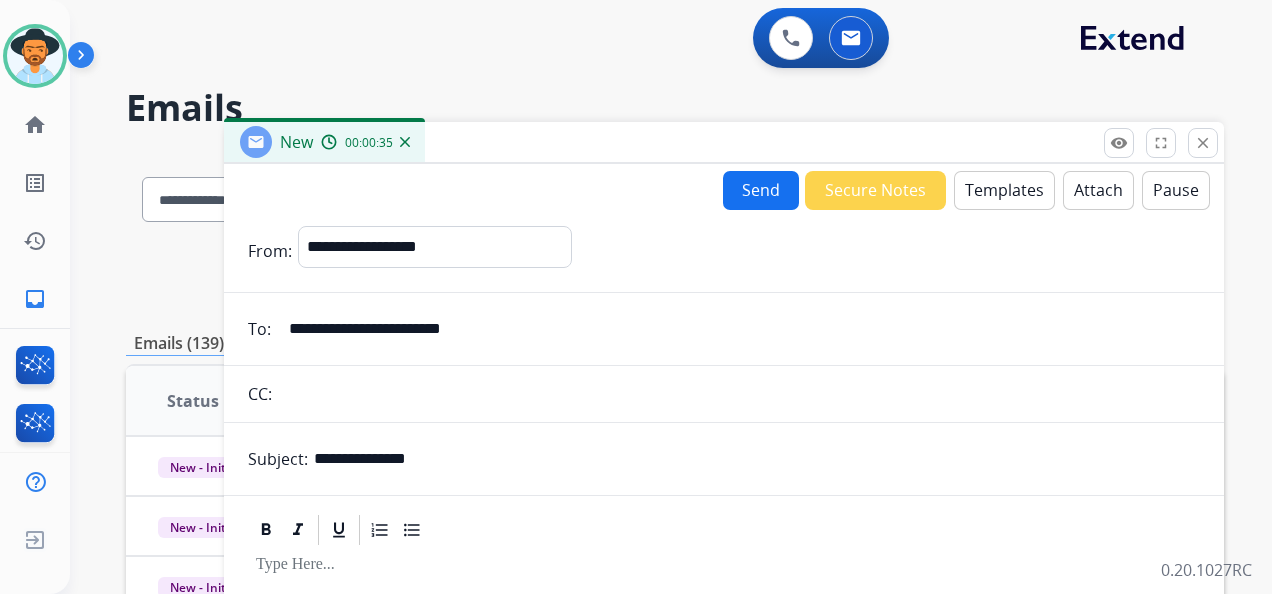 scroll, scrollTop: 0, scrollLeft: 0, axis: both 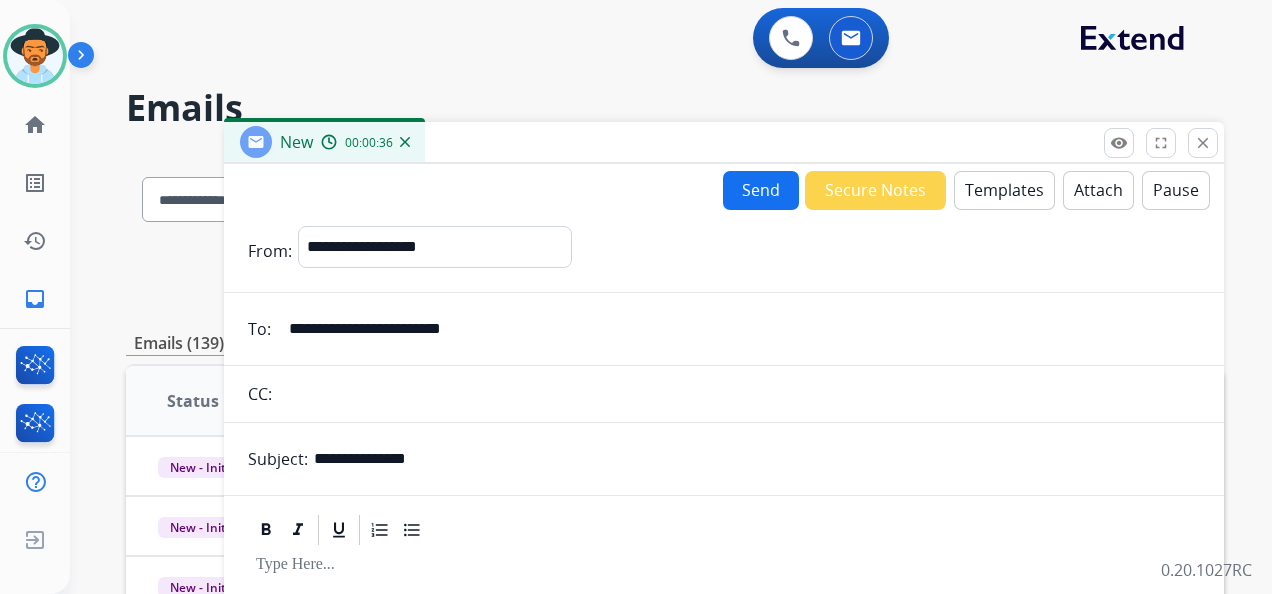click on "Templates" at bounding box center [1004, 190] 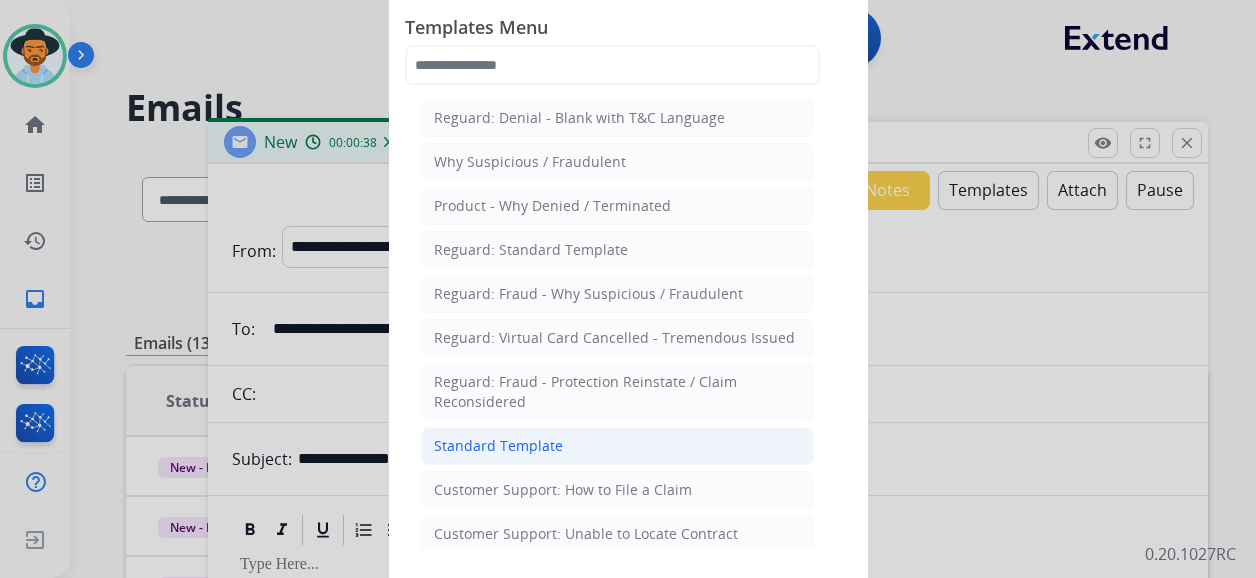 click on "Standard Template" 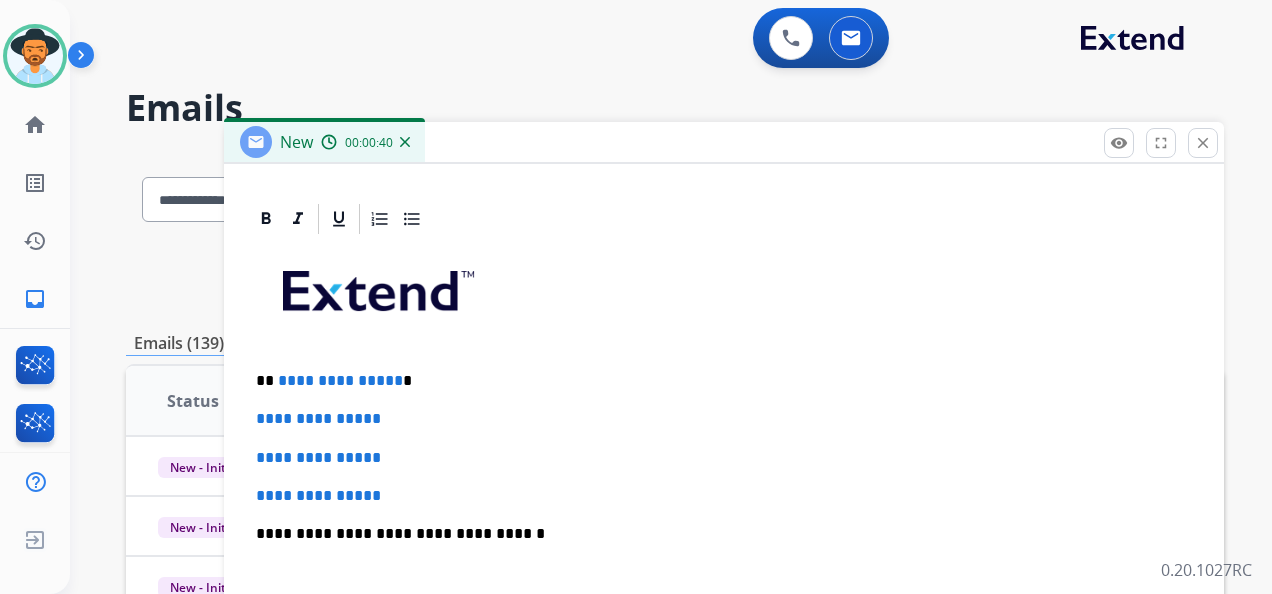 scroll, scrollTop: 460, scrollLeft: 0, axis: vertical 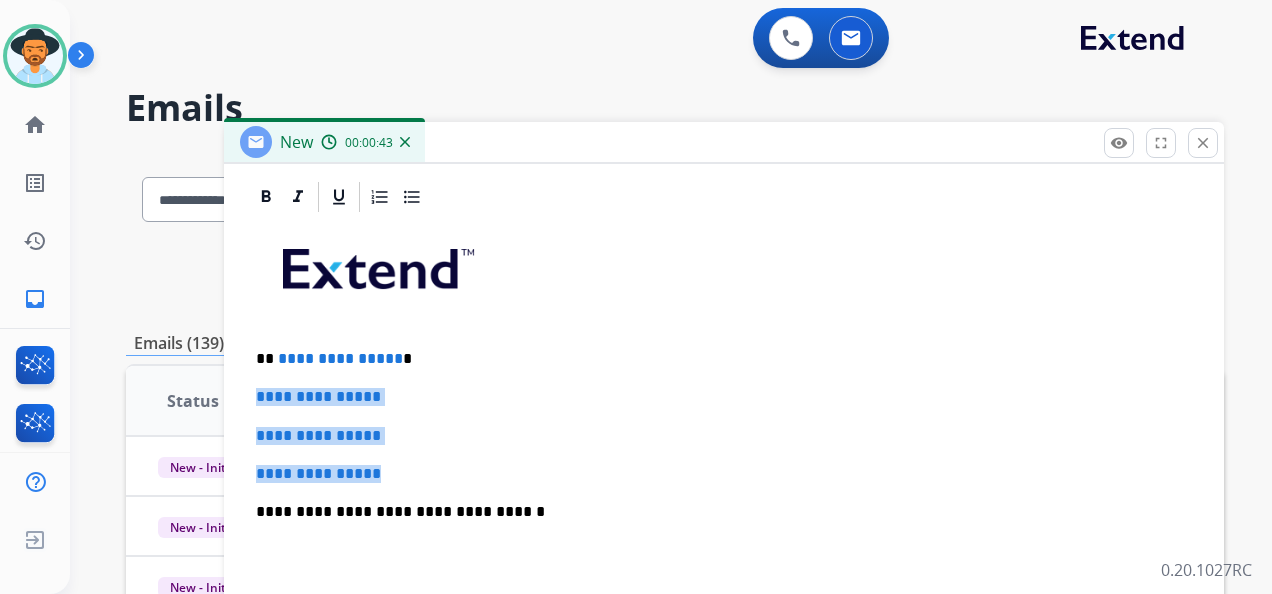 drag, startPoint x: 262, startPoint y: 390, endPoint x: 410, endPoint y: 461, distance: 164.14932 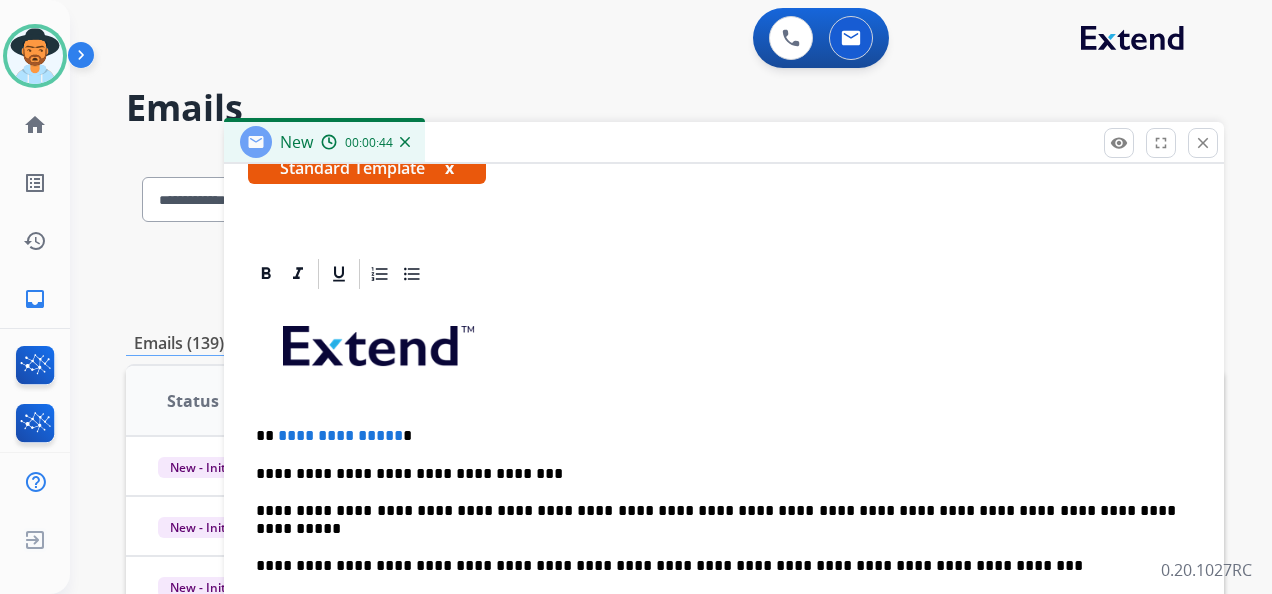 scroll, scrollTop: 460, scrollLeft: 0, axis: vertical 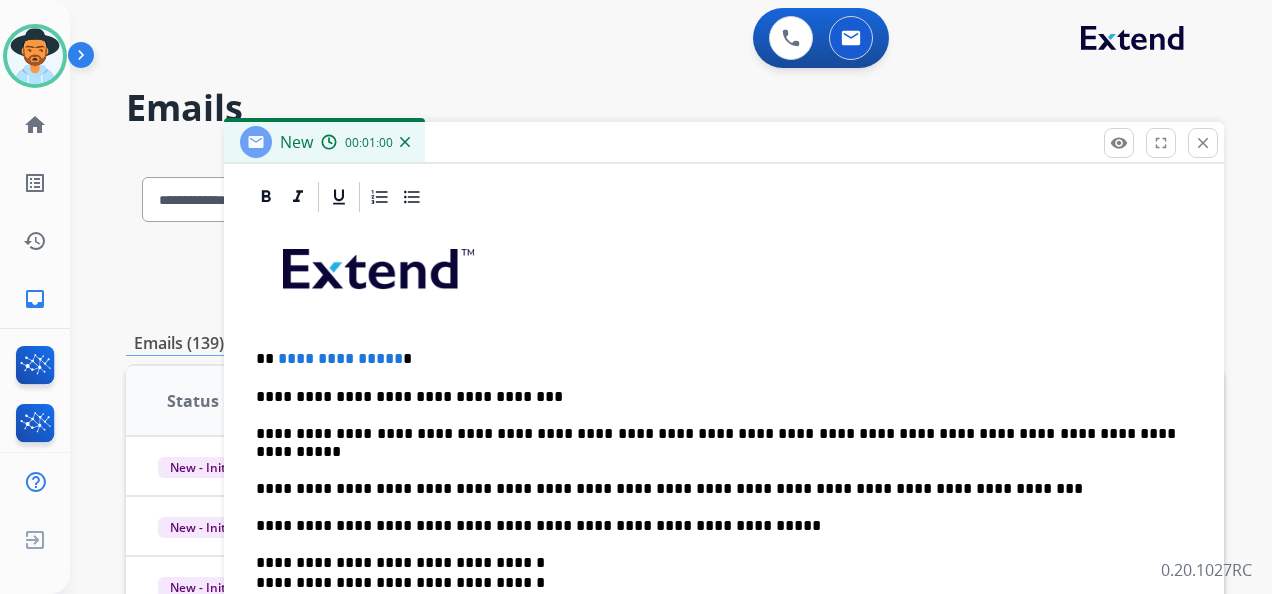 click on "**********" at bounding box center (340, 358) 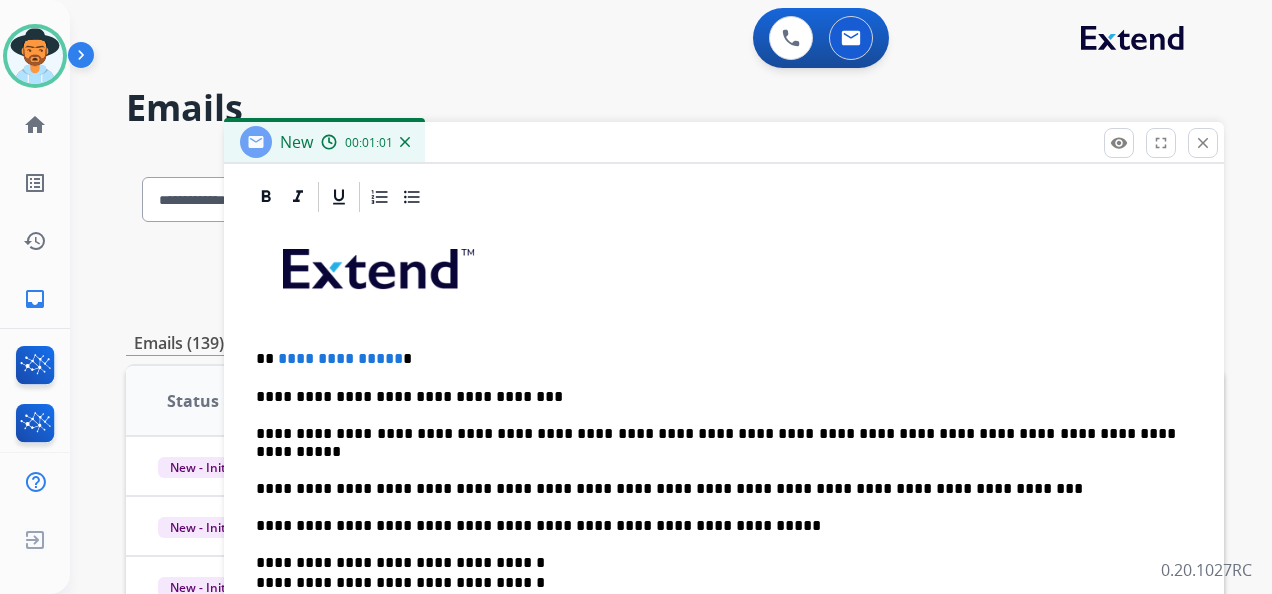 type 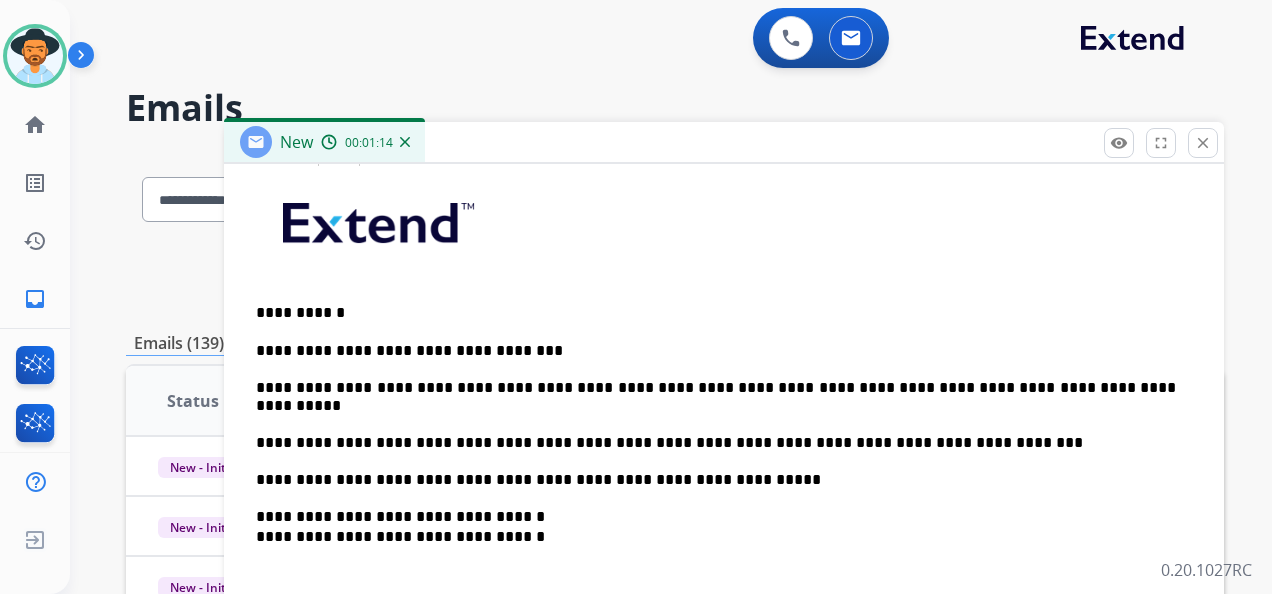 scroll, scrollTop: 530, scrollLeft: 0, axis: vertical 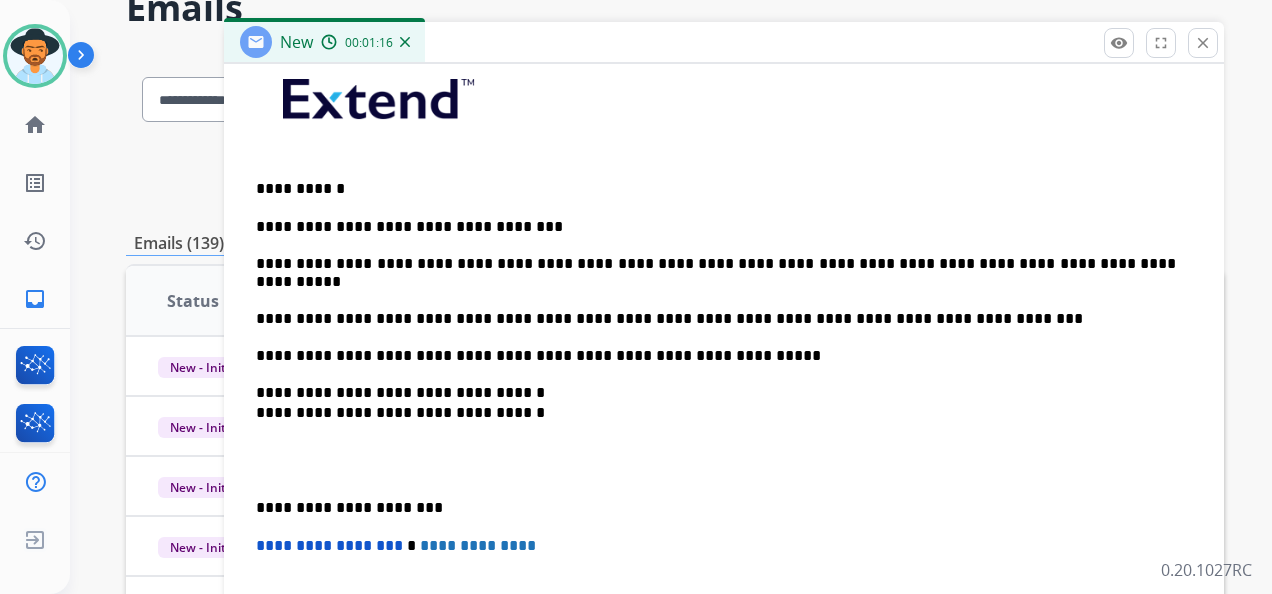 click at bounding box center (724, 460) 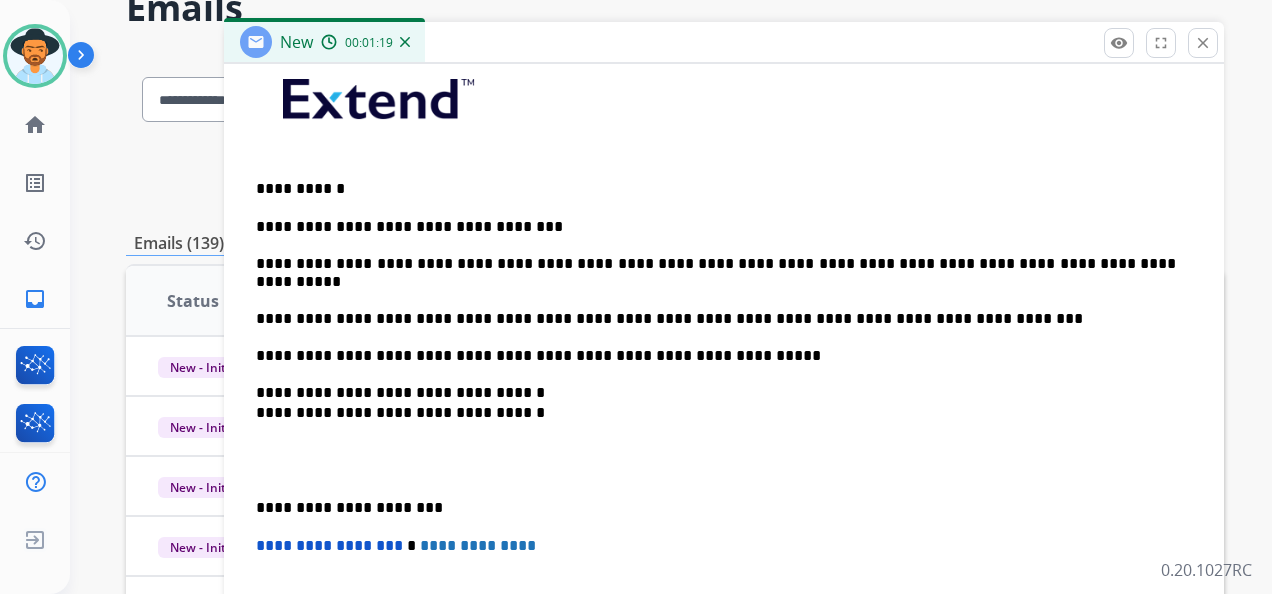 scroll, scrollTop: 492, scrollLeft: 0, axis: vertical 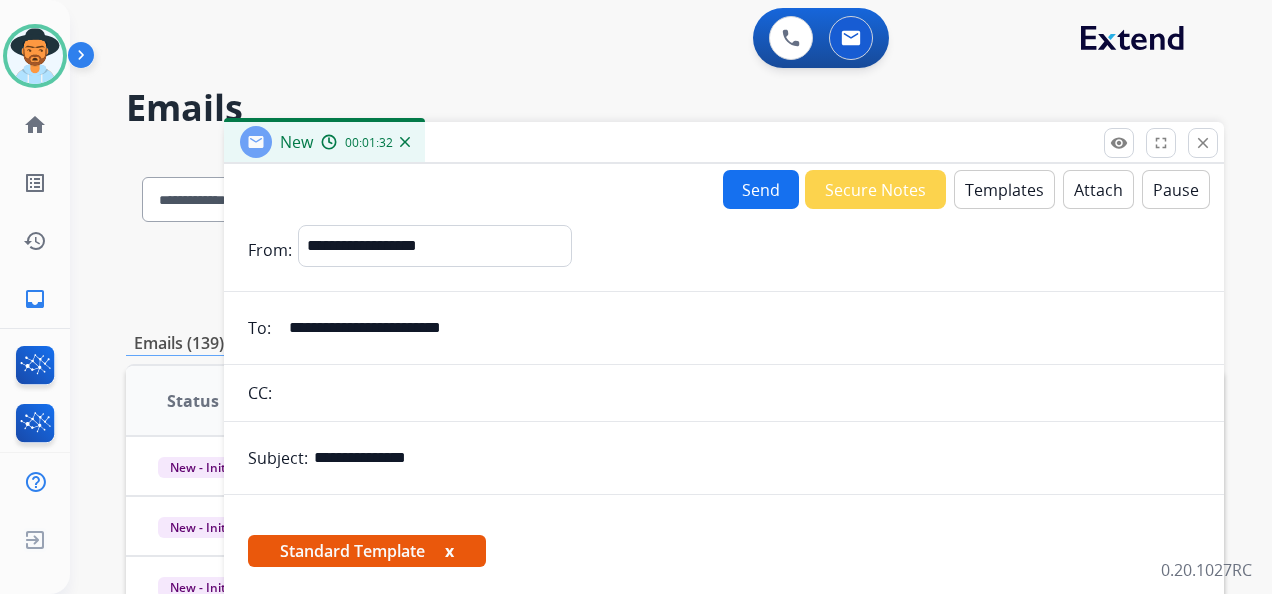 click on "Send" at bounding box center (761, 189) 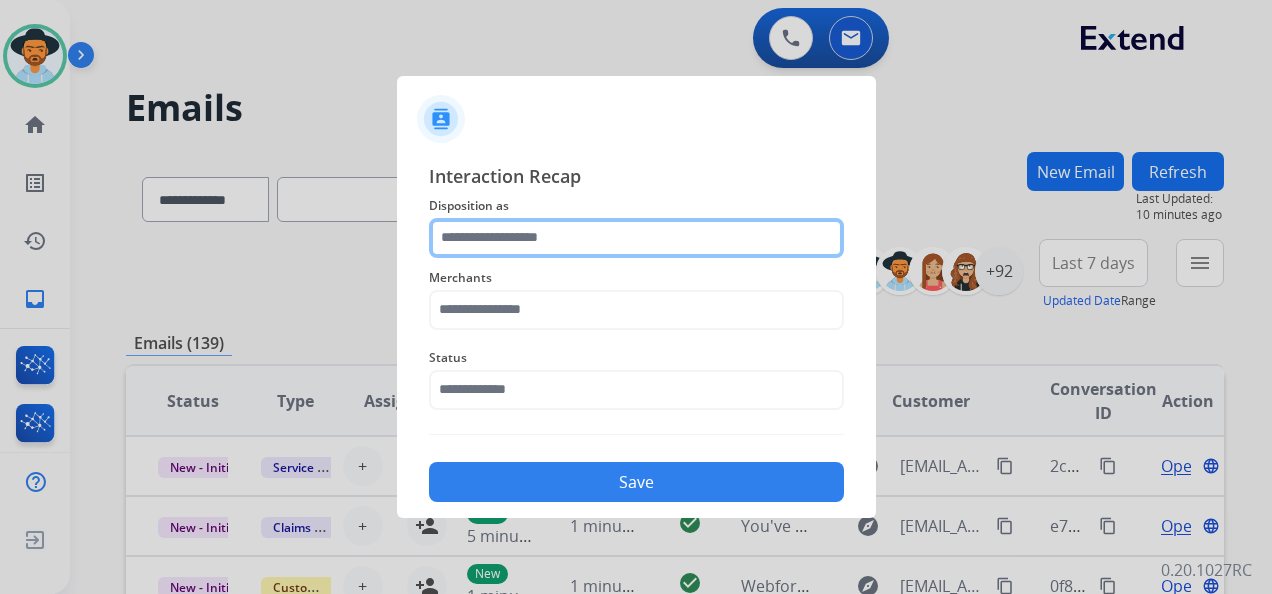 click 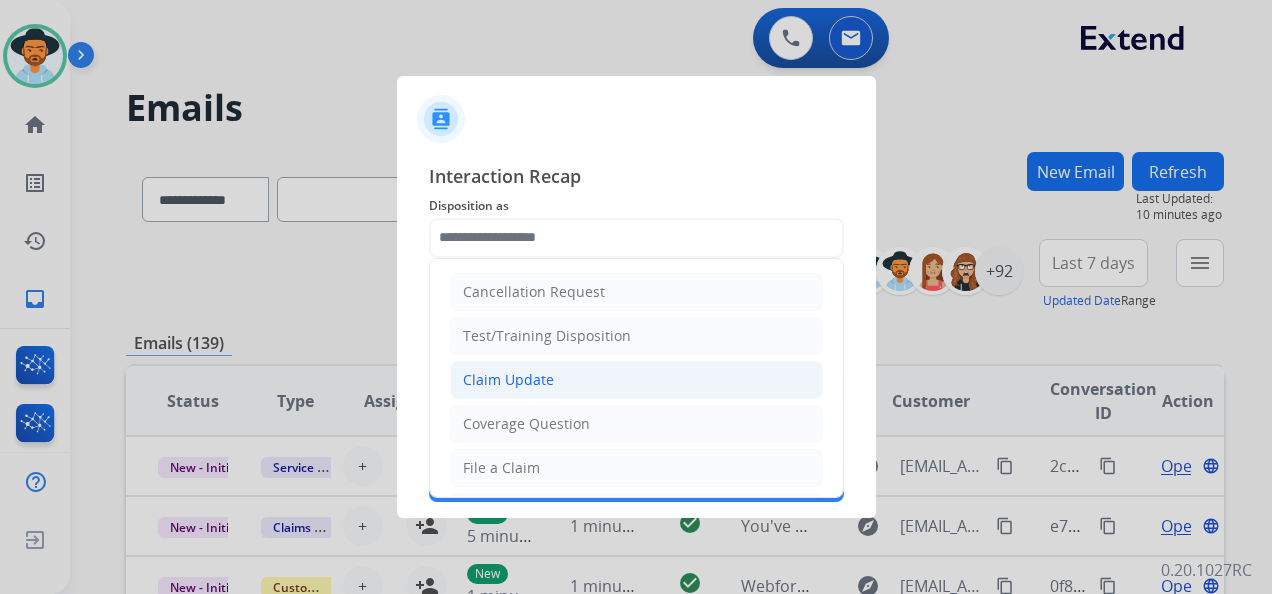 click on "Claim Update" 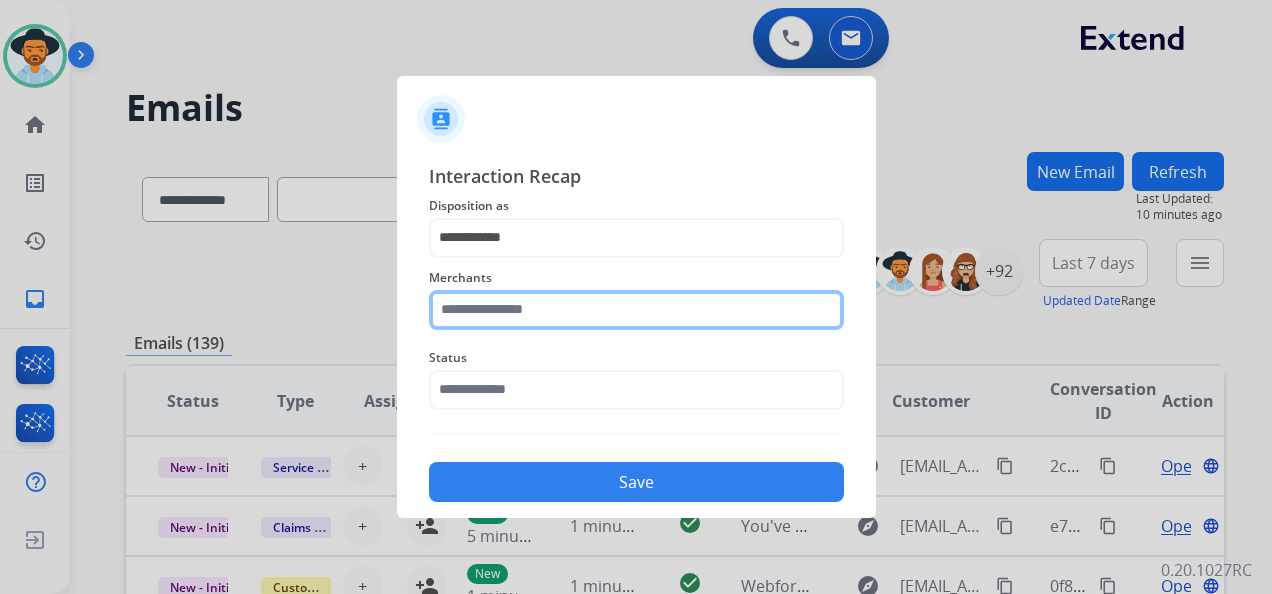 click 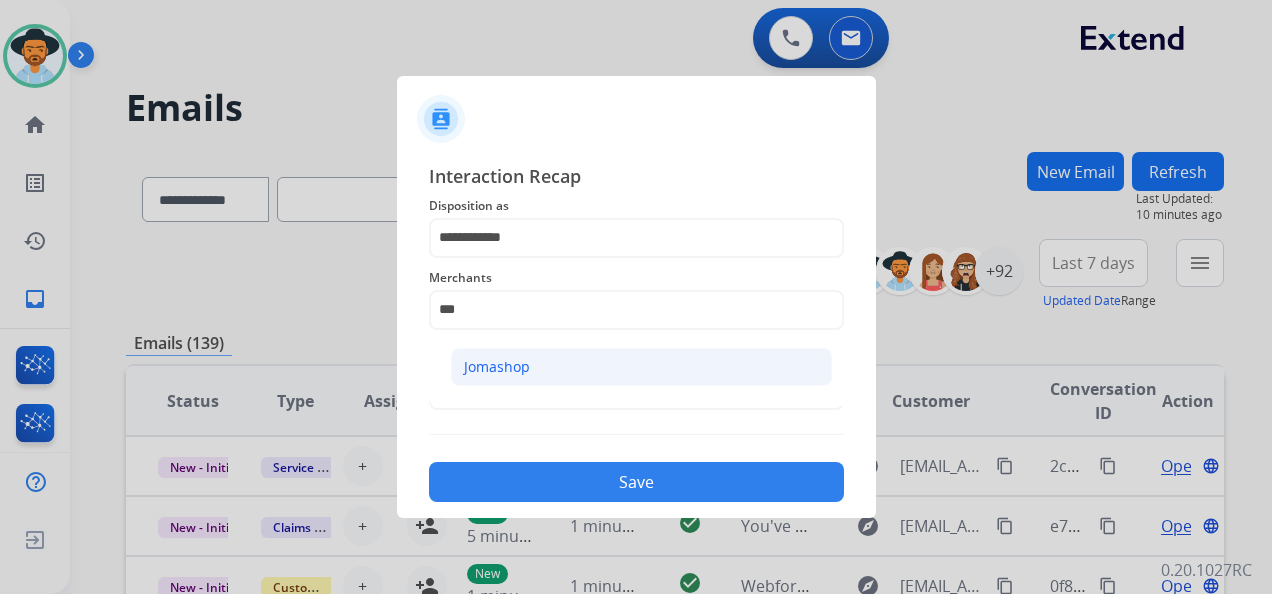 click on "Jomashop" 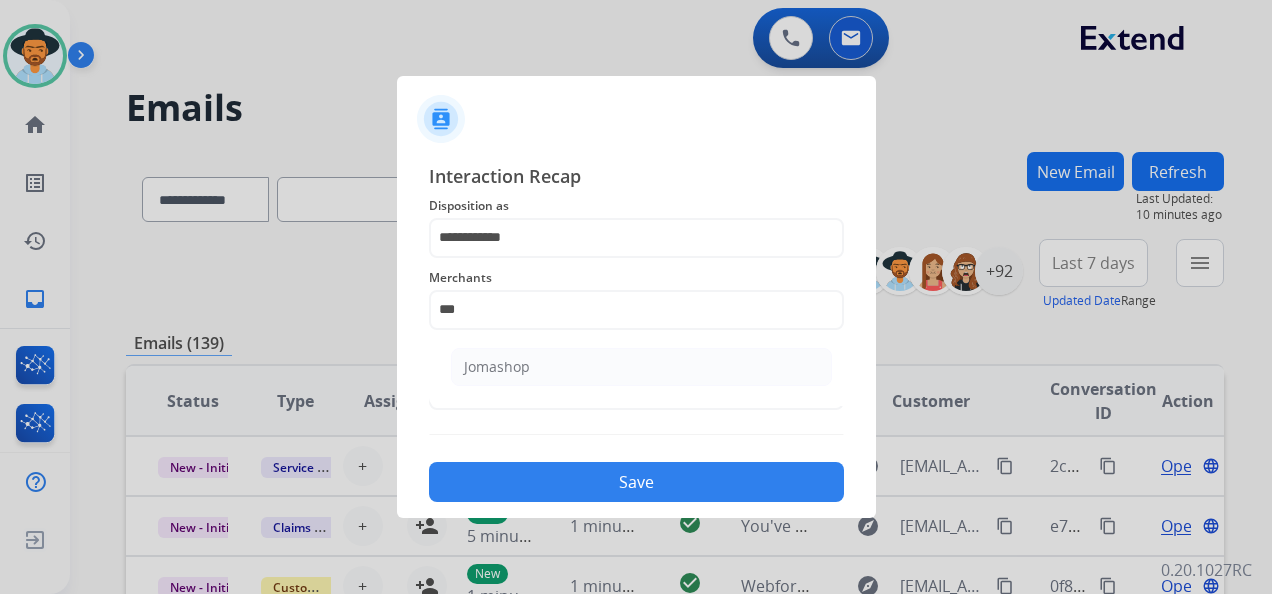 type on "********" 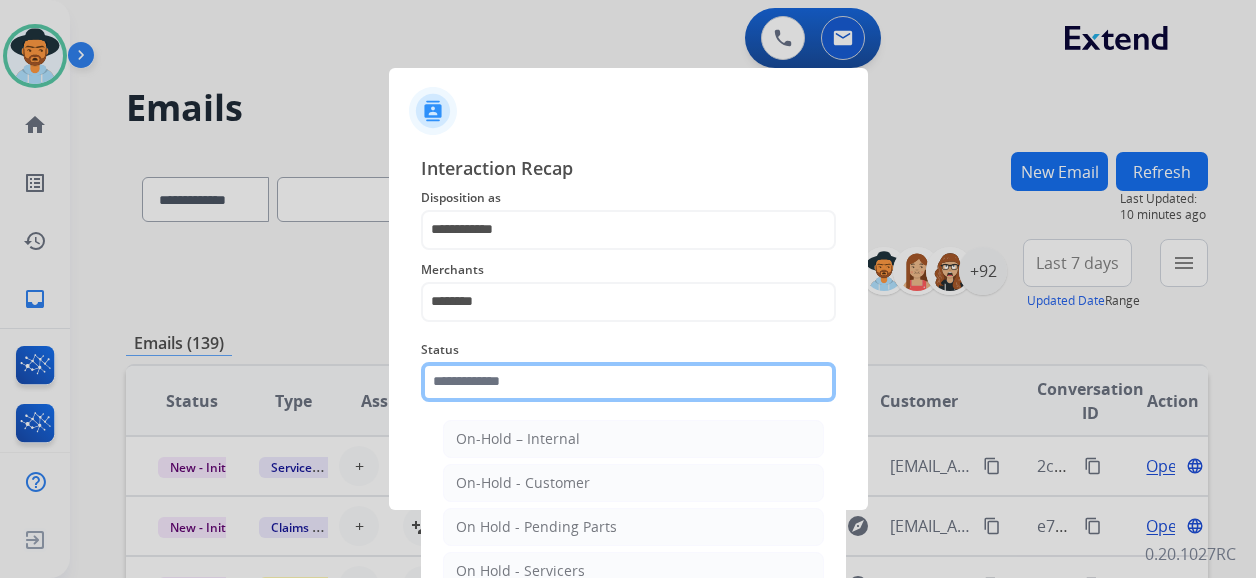 click 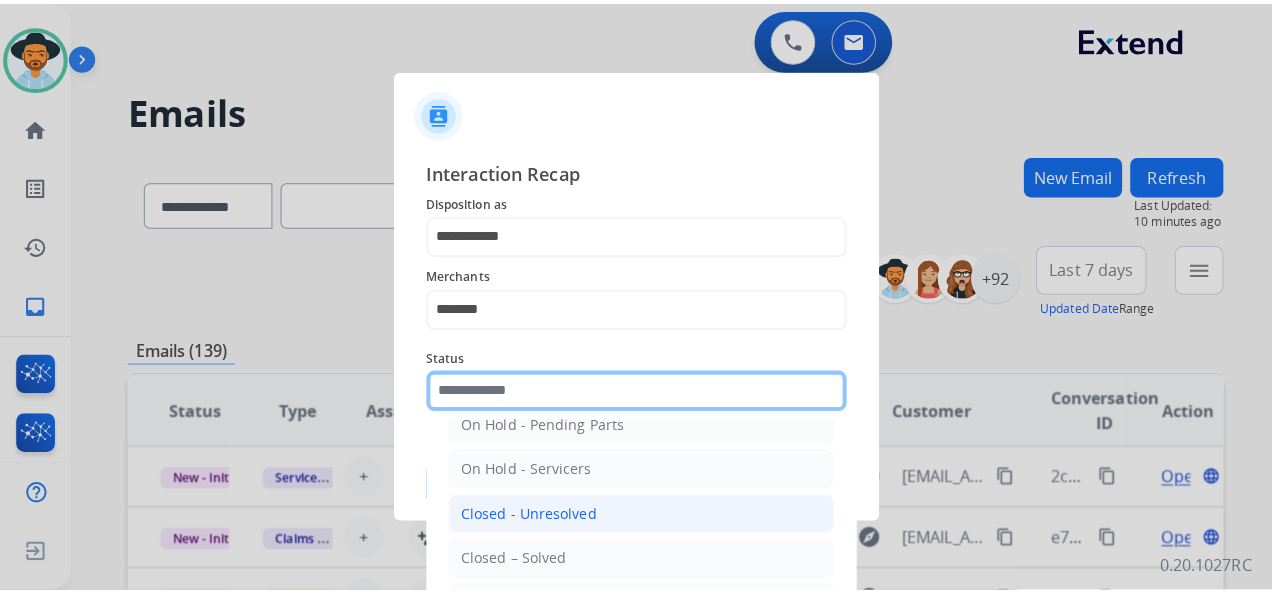 scroll, scrollTop: 114, scrollLeft: 0, axis: vertical 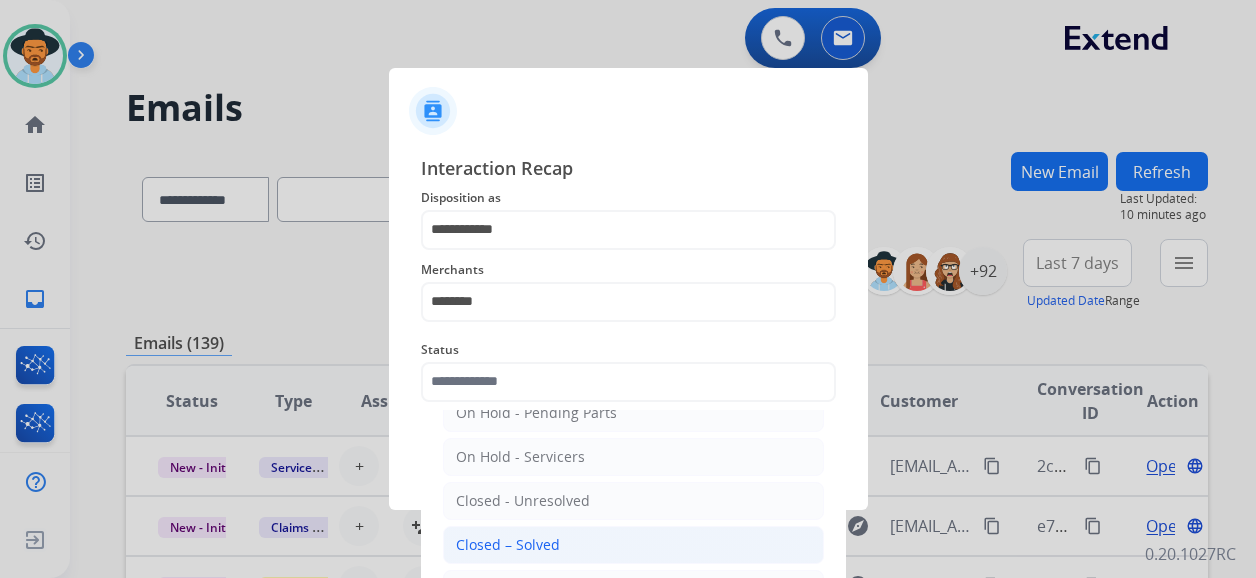 click on "Closed – Solved" 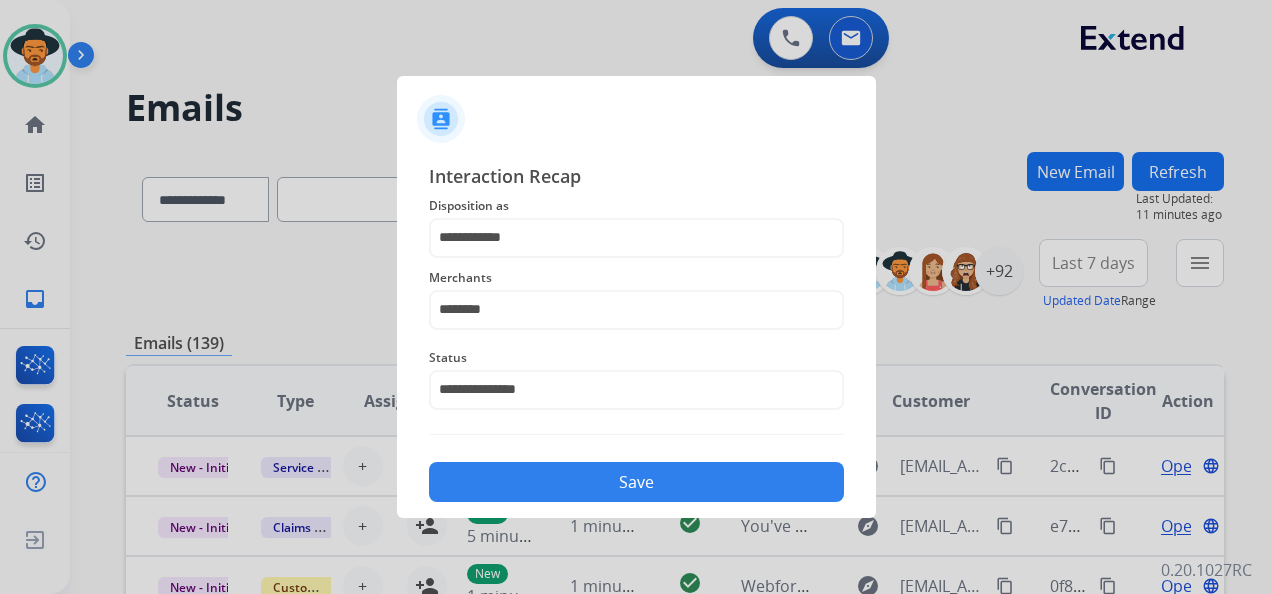 click on "Save" 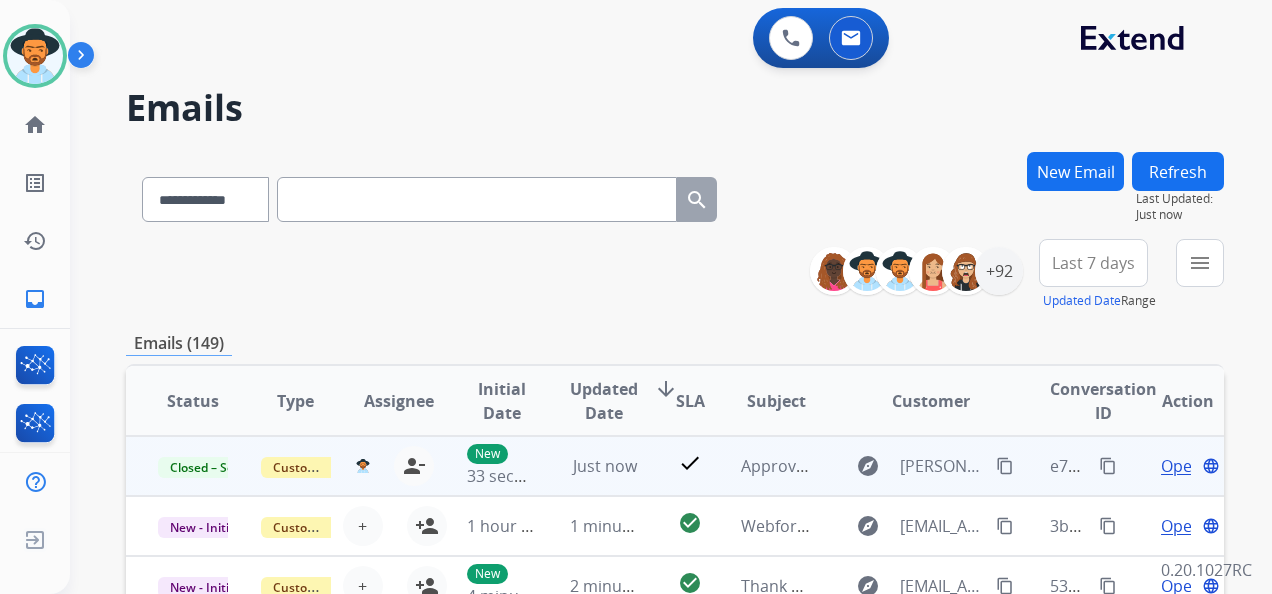 click on "content_copy" at bounding box center [1108, 466] 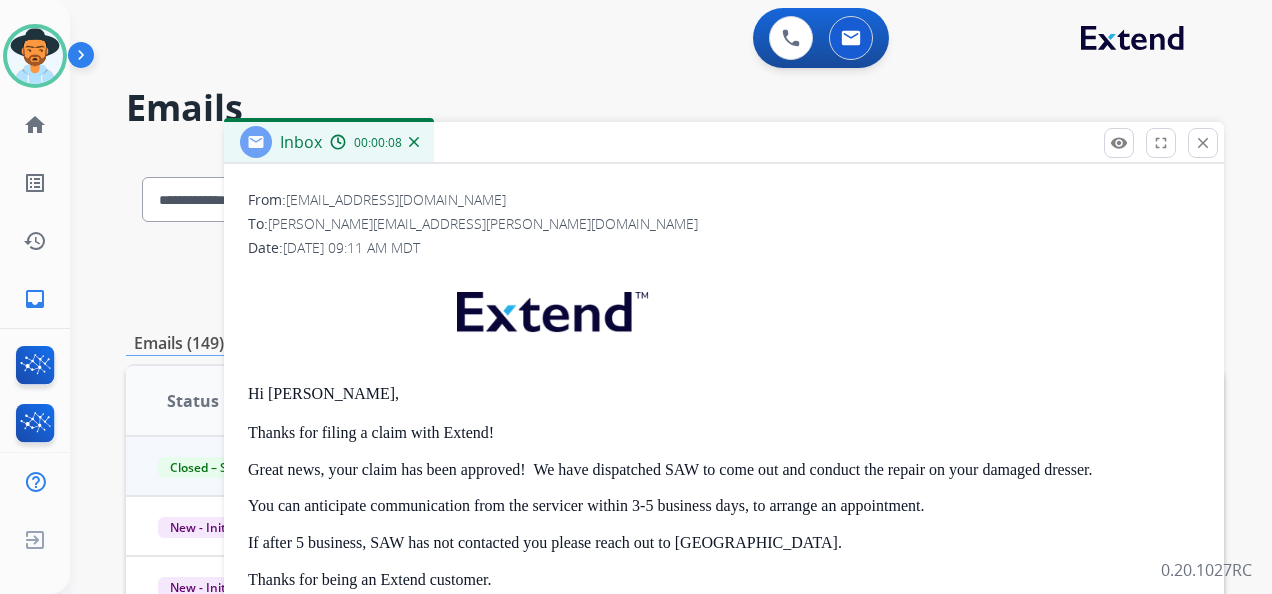 scroll, scrollTop: 0, scrollLeft: 0, axis: both 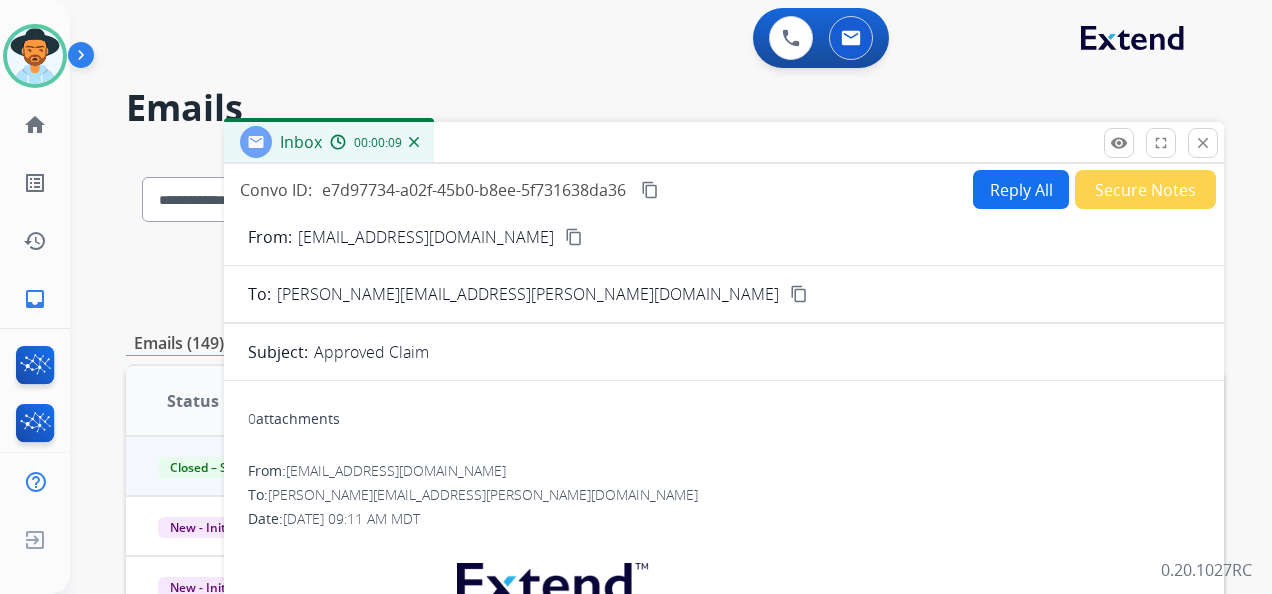 click on "Reply All" at bounding box center [1021, 189] 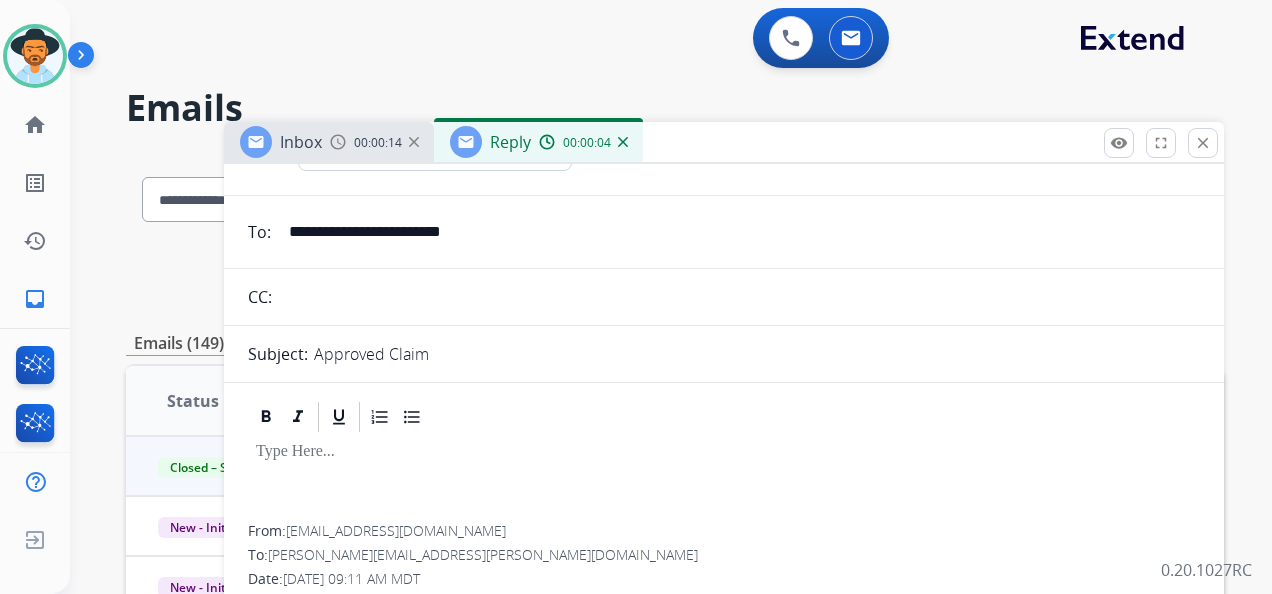 scroll, scrollTop: 0, scrollLeft: 0, axis: both 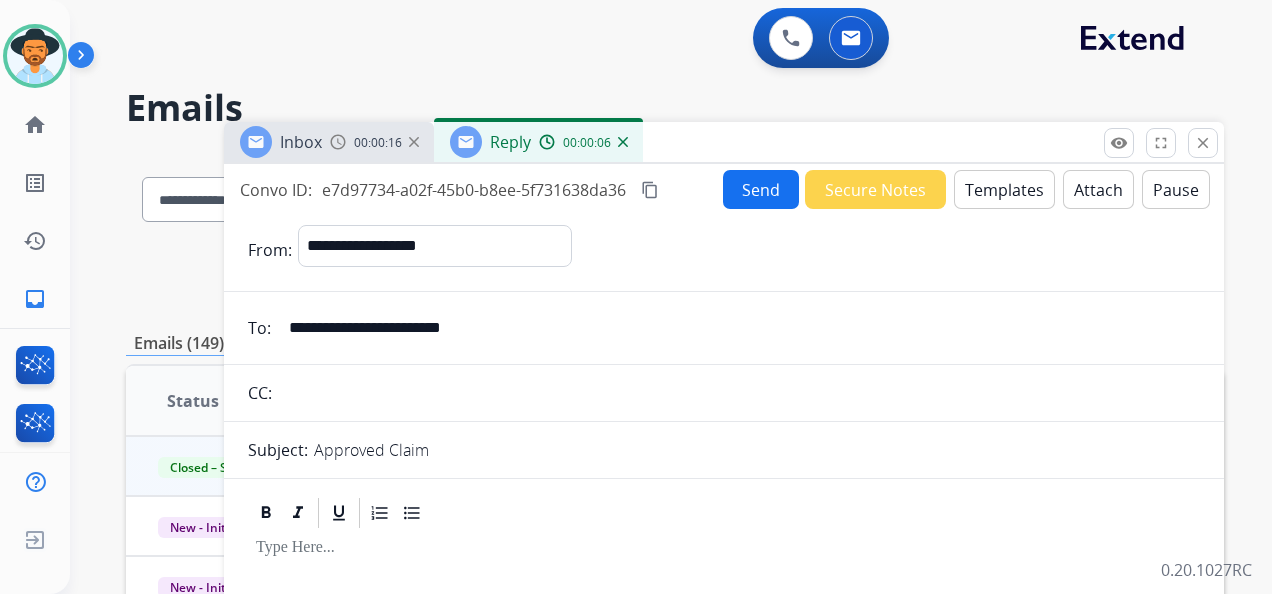 click on "Templates" at bounding box center (1004, 189) 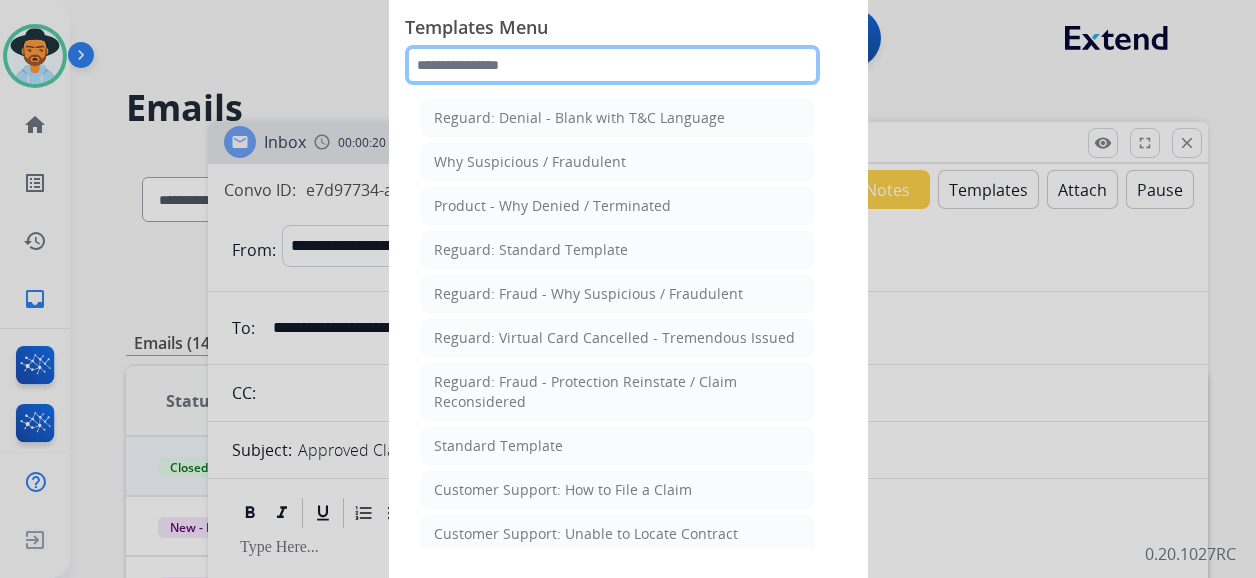 click 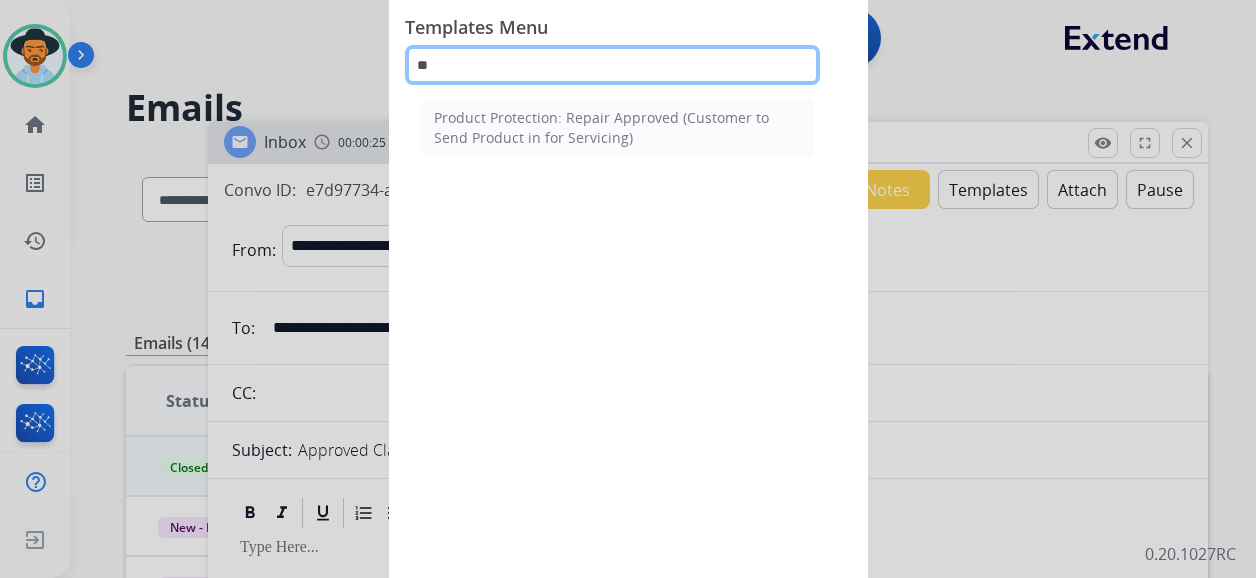 type on "*" 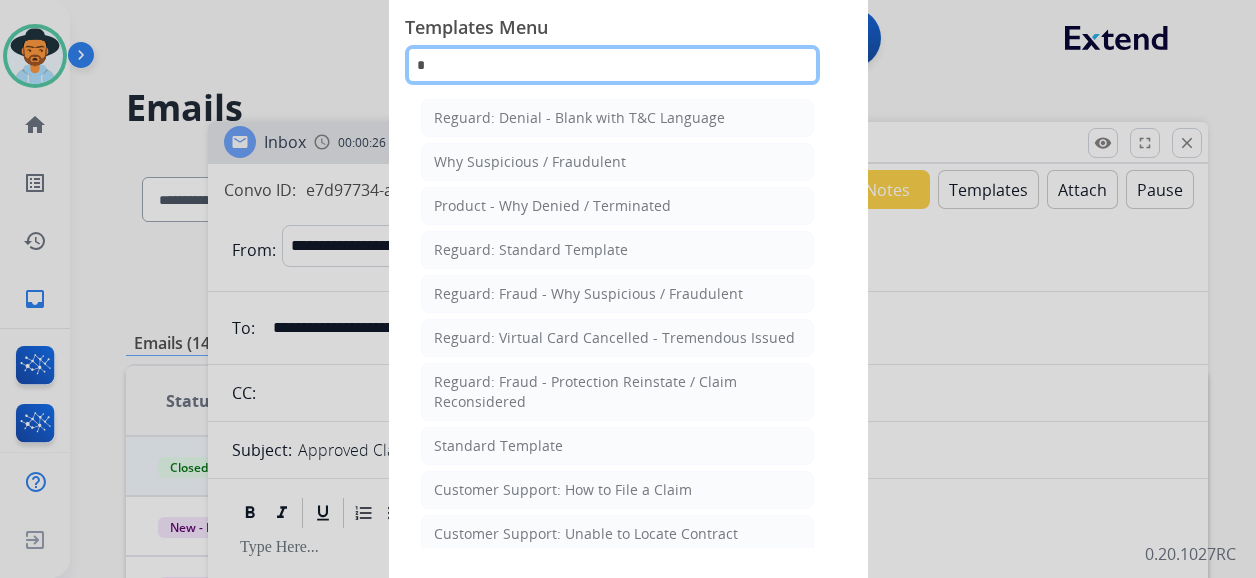 type 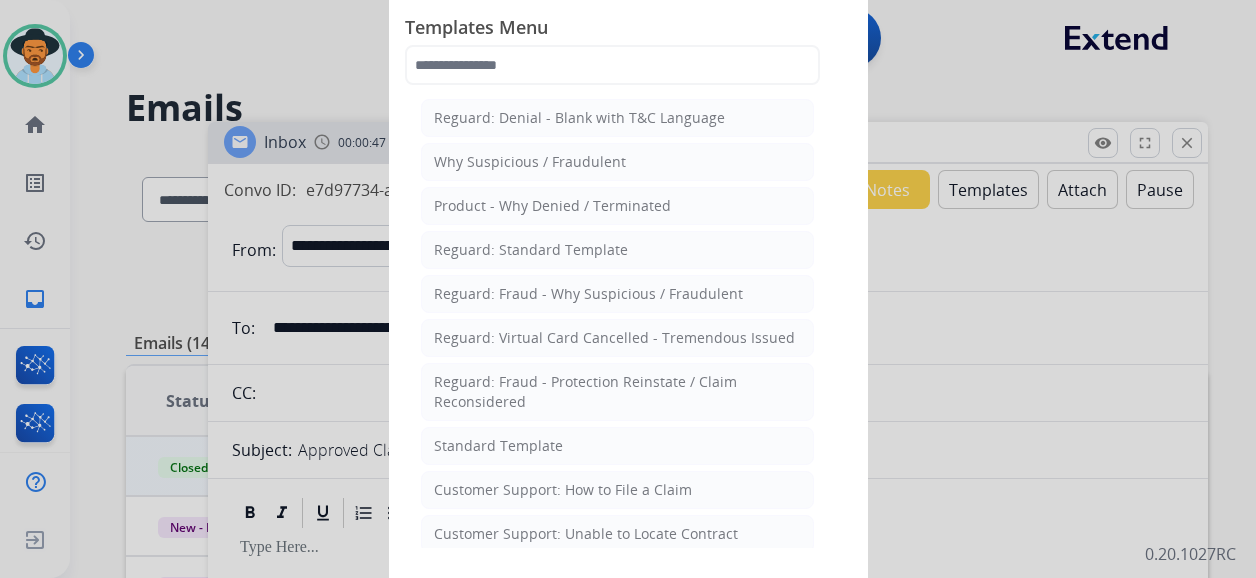 click 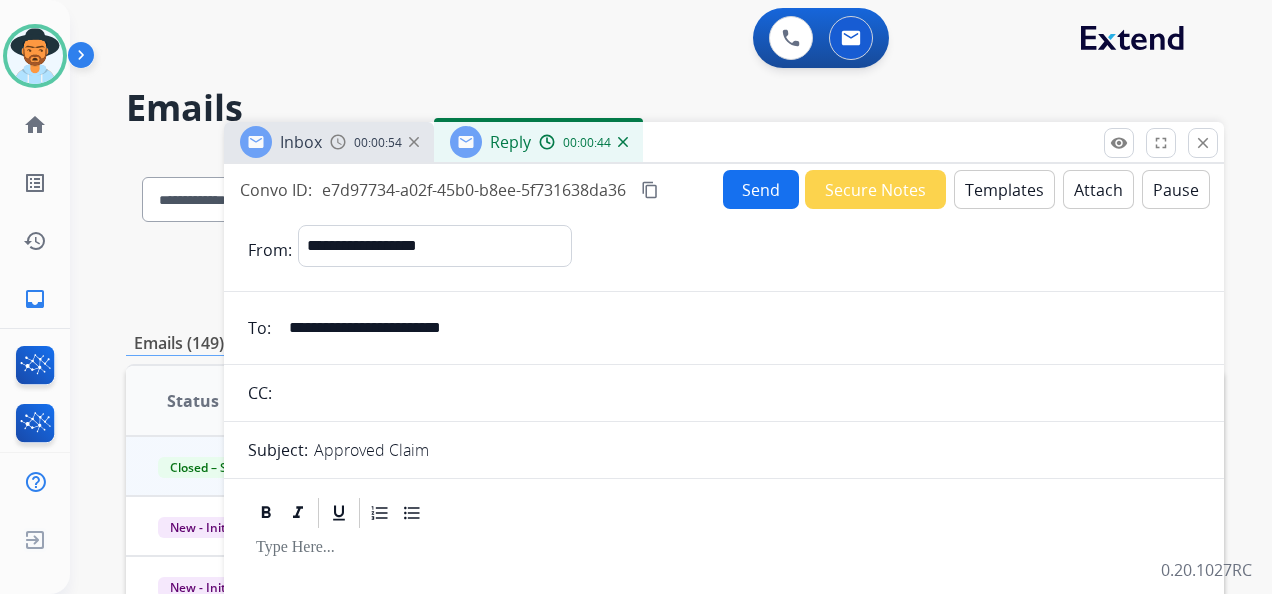 scroll, scrollTop: 100, scrollLeft: 0, axis: vertical 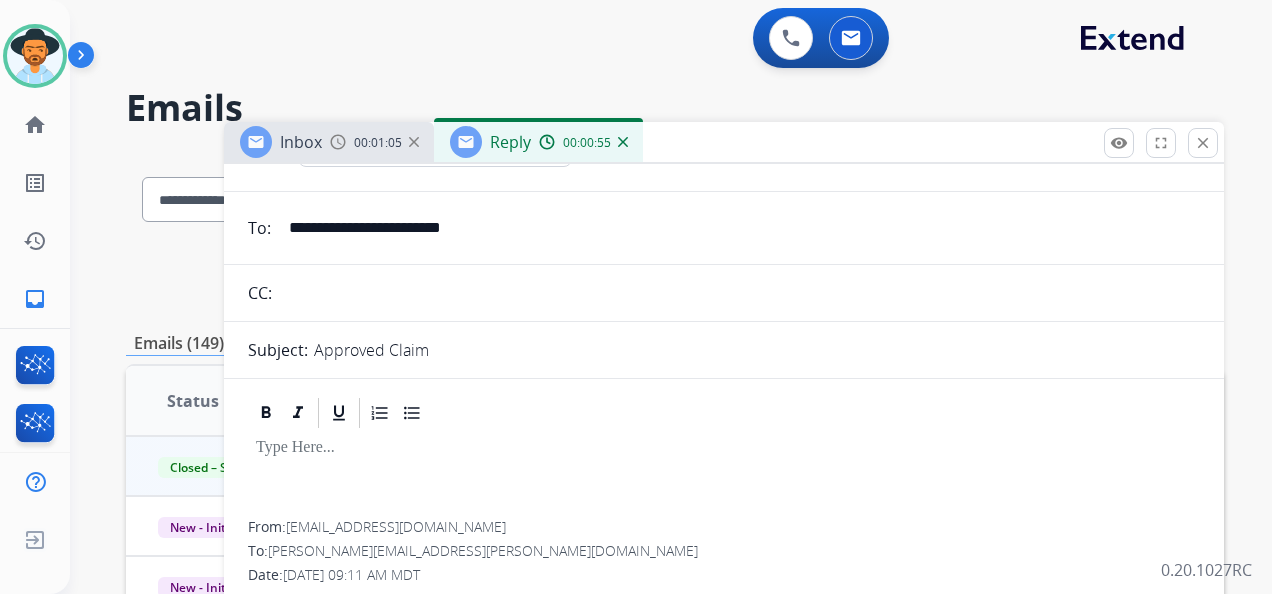 click on "**********" at bounding box center (671, 297) 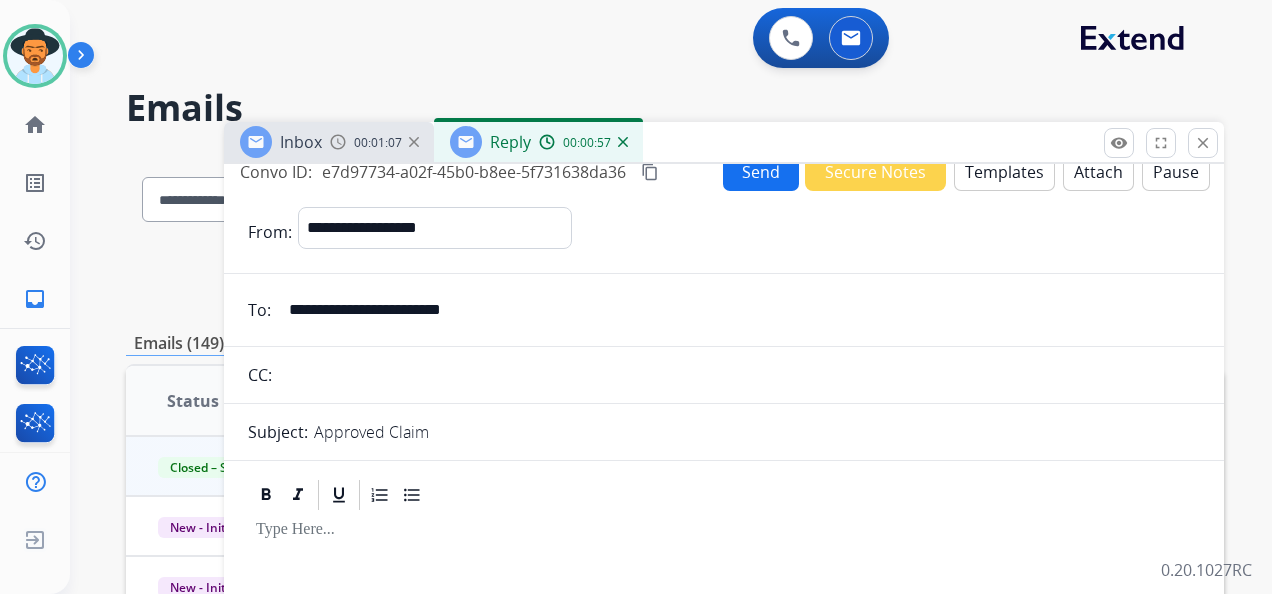 scroll, scrollTop: 0, scrollLeft: 0, axis: both 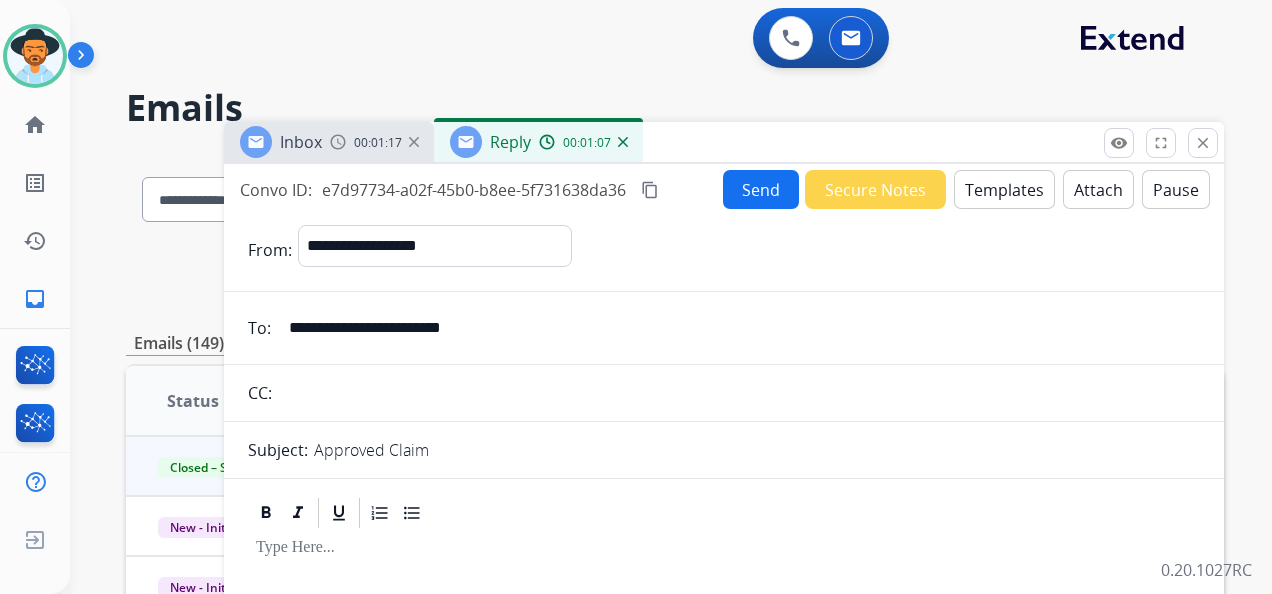 click on "Templates" at bounding box center (1004, 189) 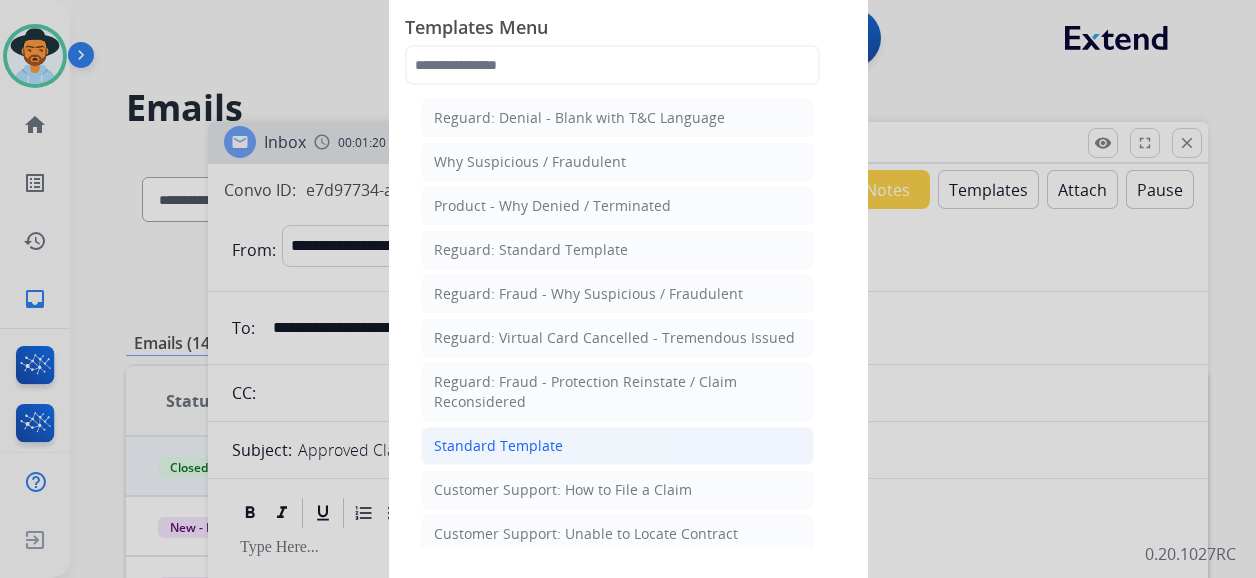 click on "Standard Template" 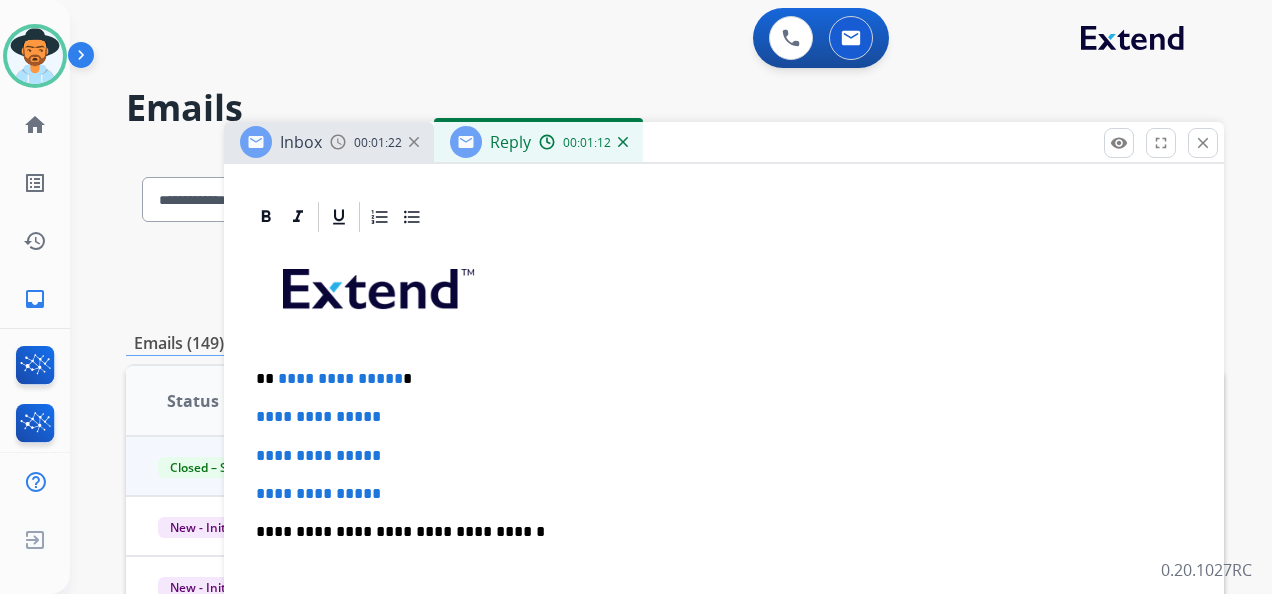 scroll, scrollTop: 500, scrollLeft: 0, axis: vertical 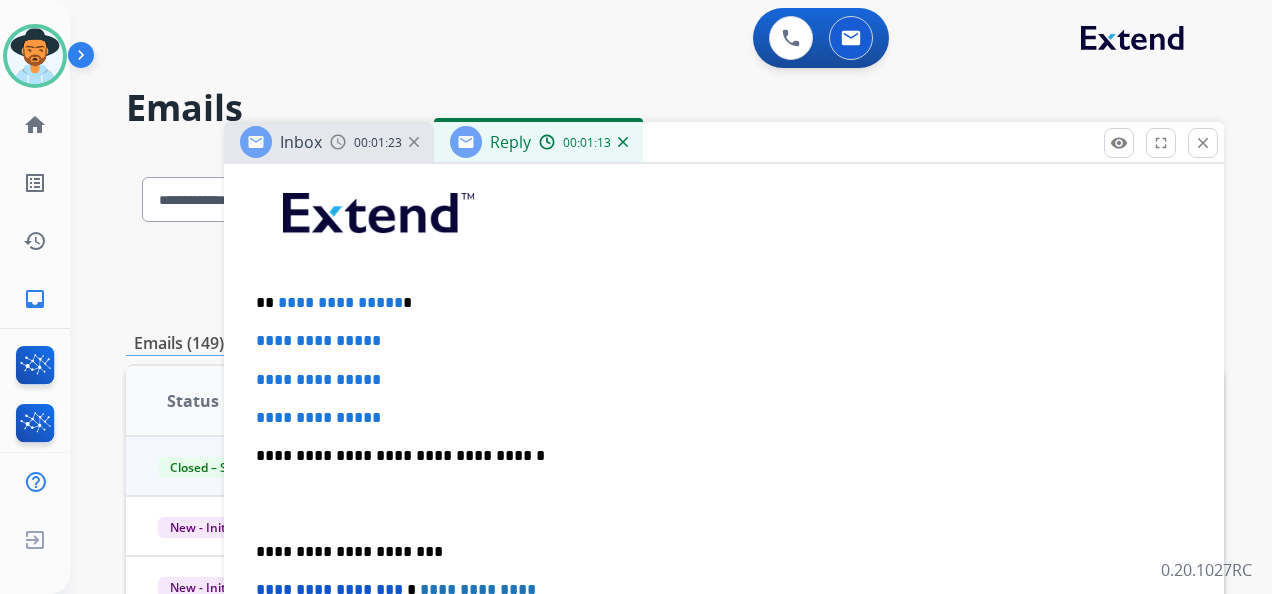 click on "**********" at bounding box center [716, 303] 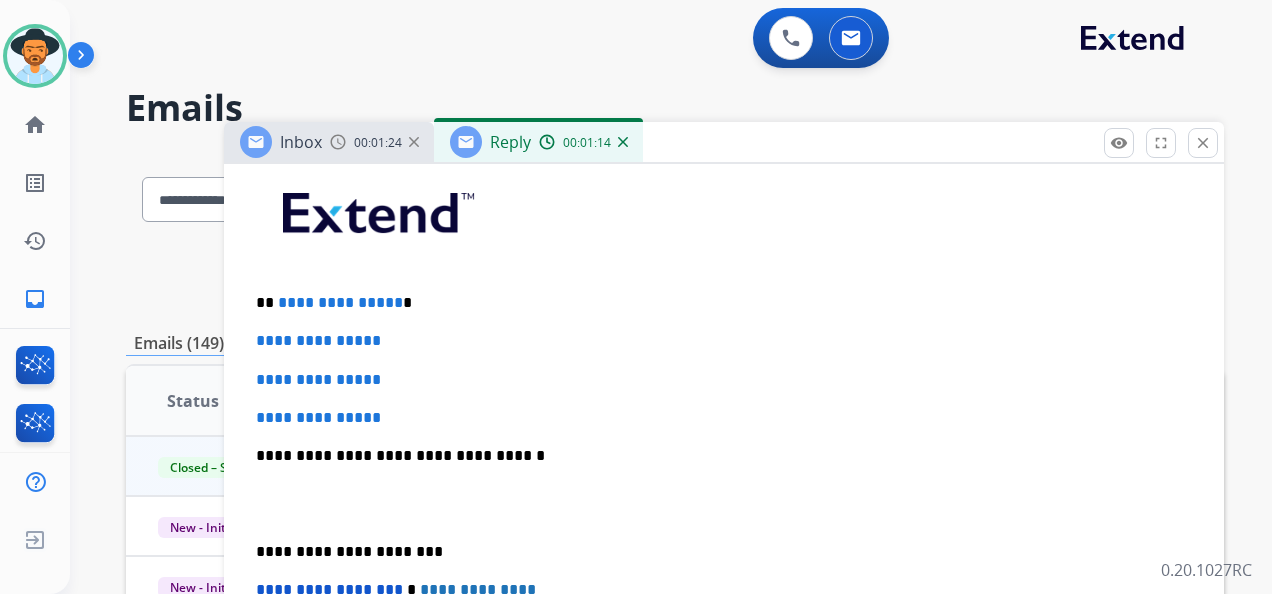 type 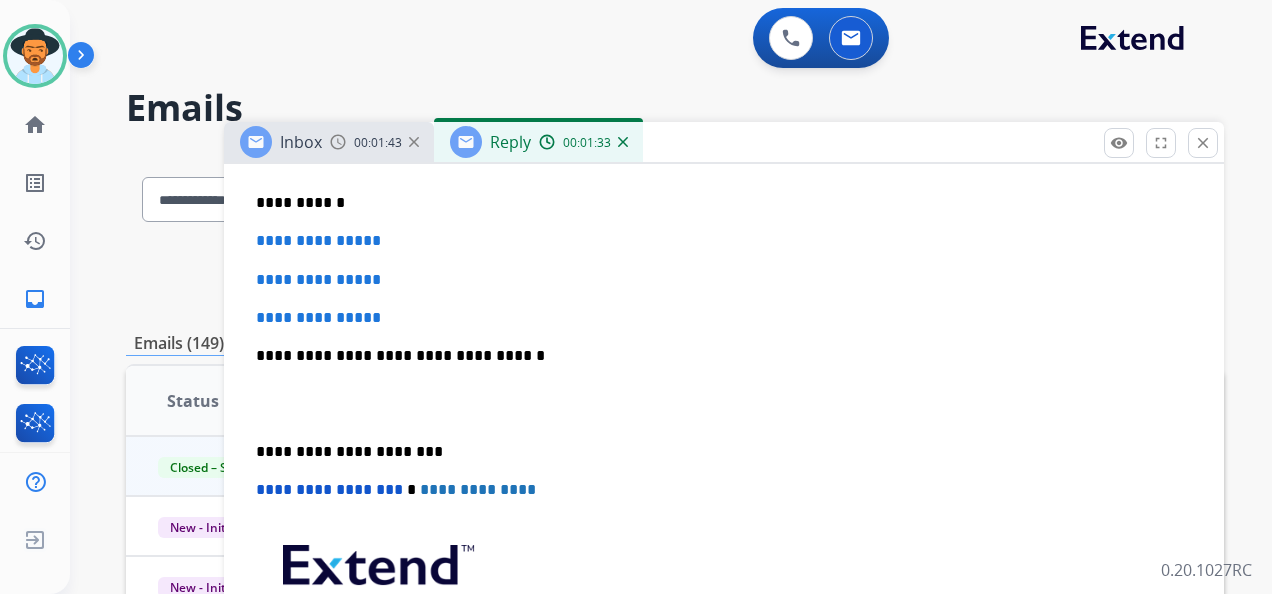 scroll, scrollTop: 500, scrollLeft: 0, axis: vertical 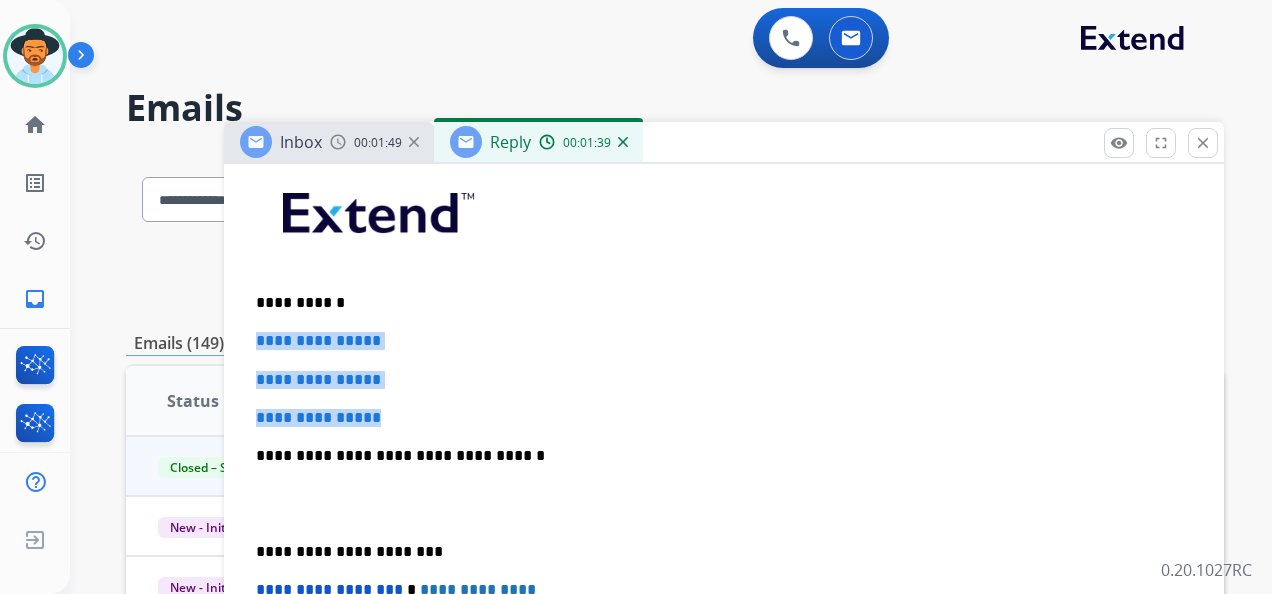 drag, startPoint x: 253, startPoint y: 328, endPoint x: 409, endPoint y: 412, distance: 177.17787 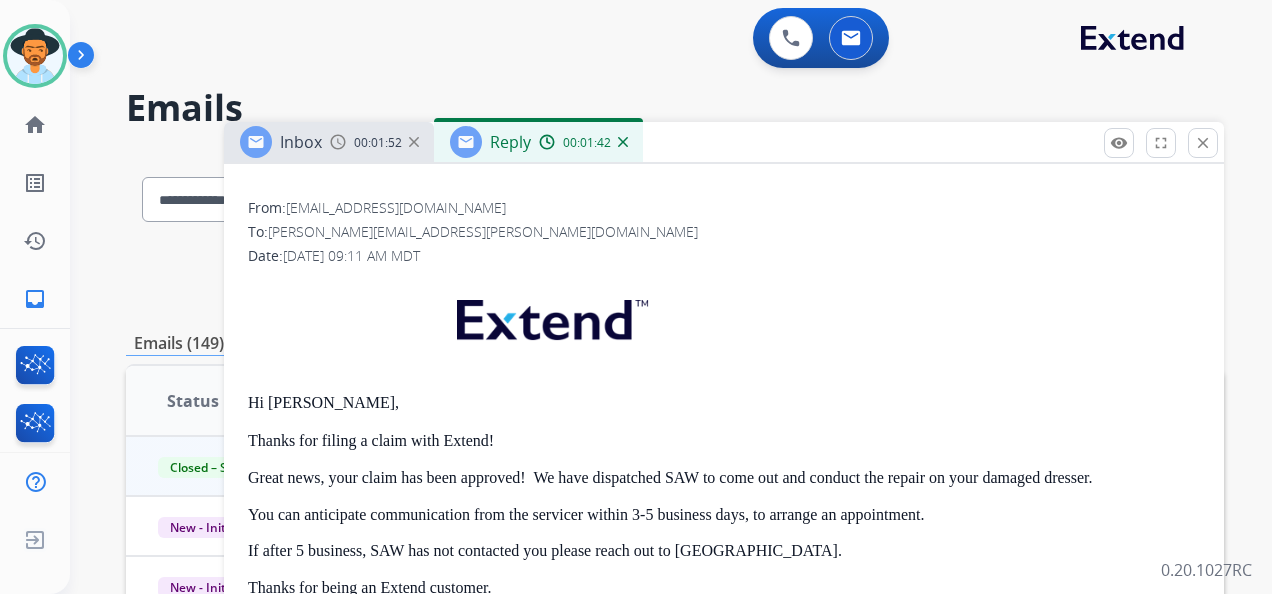 scroll, scrollTop: 1100, scrollLeft: 0, axis: vertical 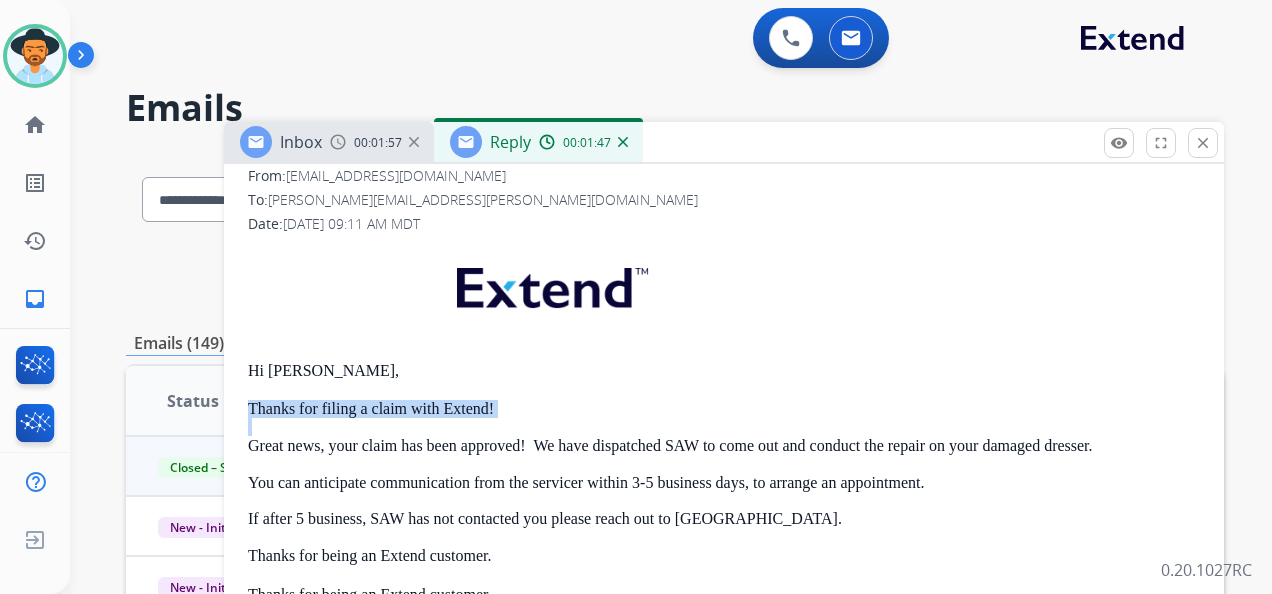 drag, startPoint x: 250, startPoint y: 402, endPoint x: 472, endPoint y: 422, distance: 222.89908 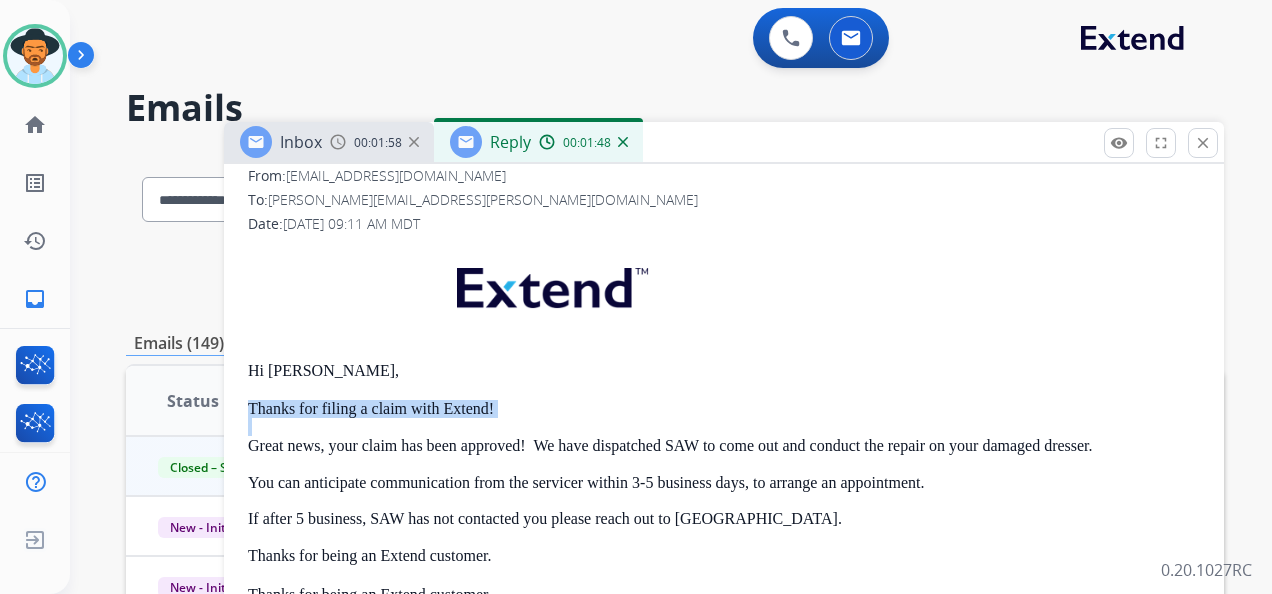 copy on "Thanks for filing a claim with Extend!" 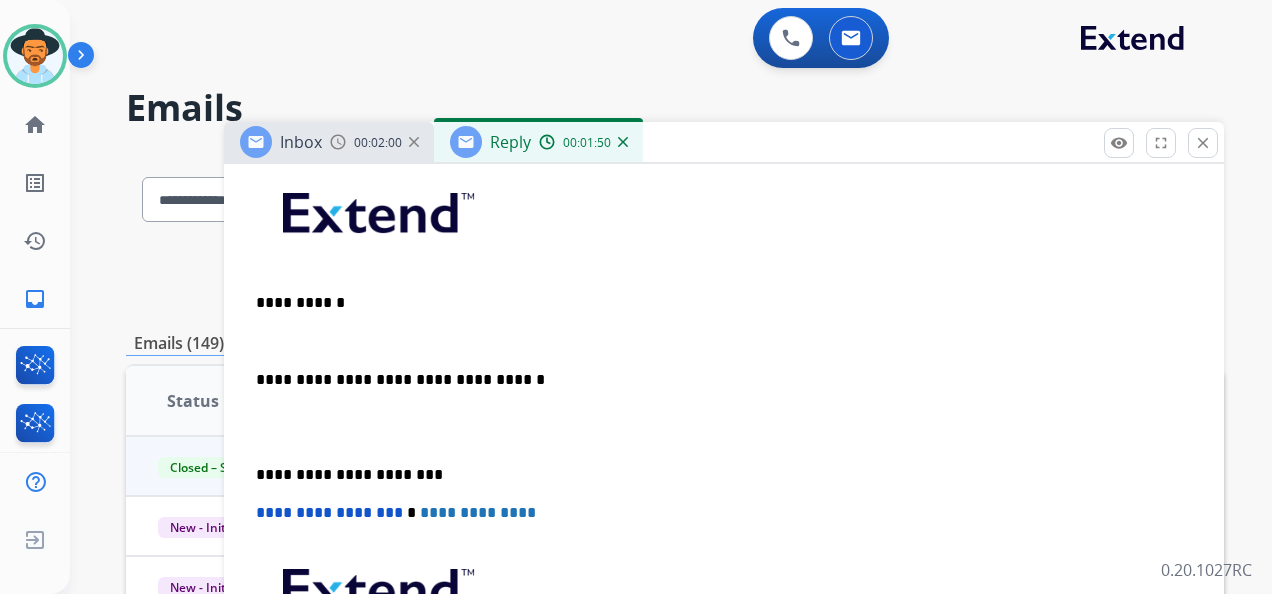 scroll, scrollTop: 500, scrollLeft: 0, axis: vertical 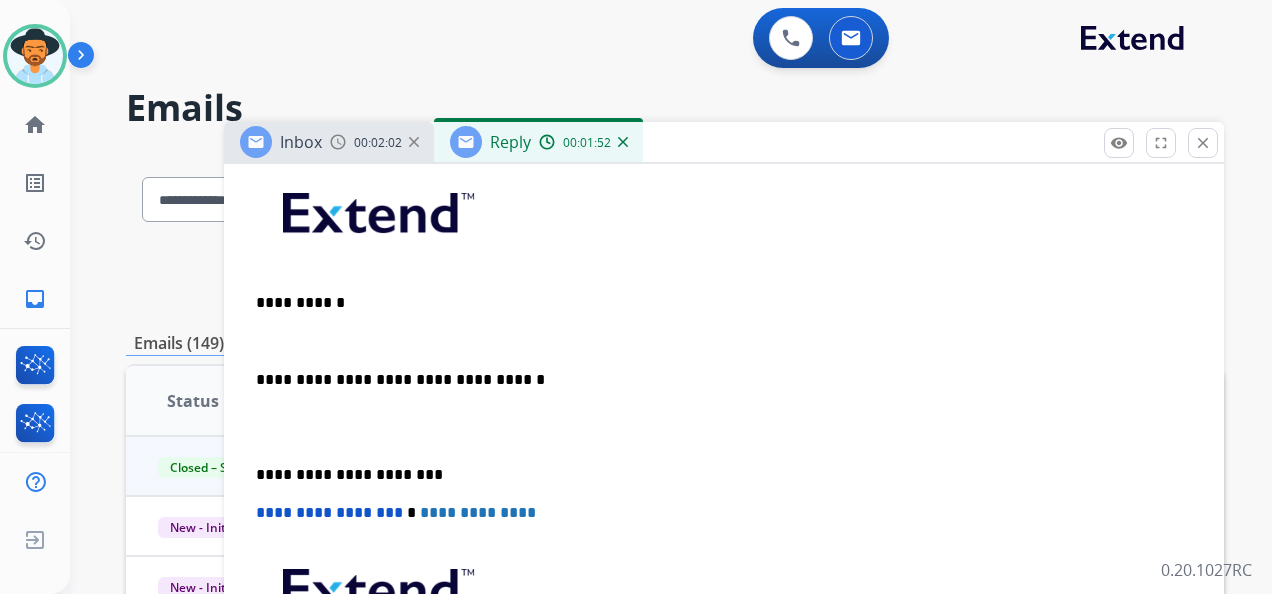 click on "**********" at bounding box center [716, 303] 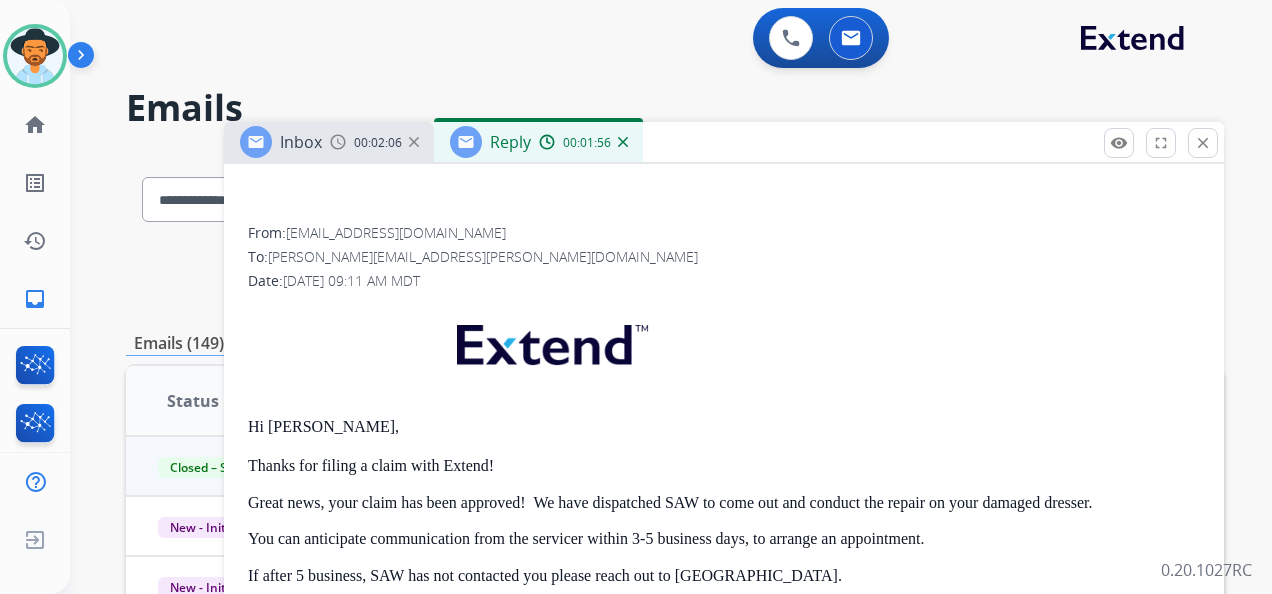scroll, scrollTop: 1199, scrollLeft: 0, axis: vertical 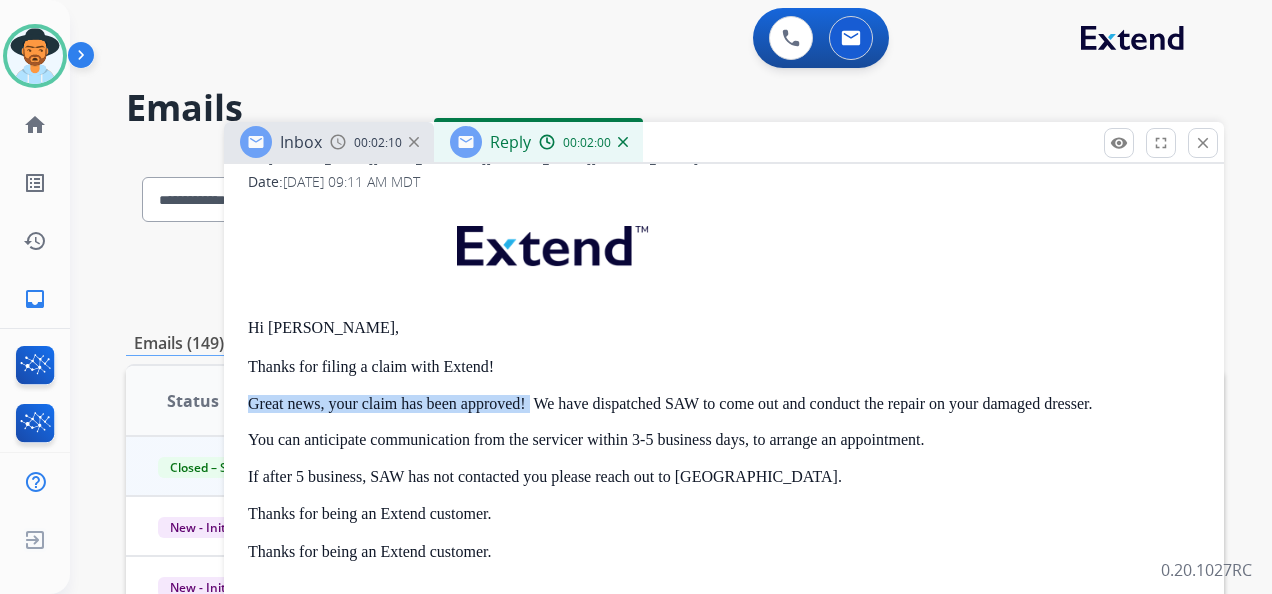 drag, startPoint x: 250, startPoint y: 398, endPoint x: 528, endPoint y: 402, distance: 278.02878 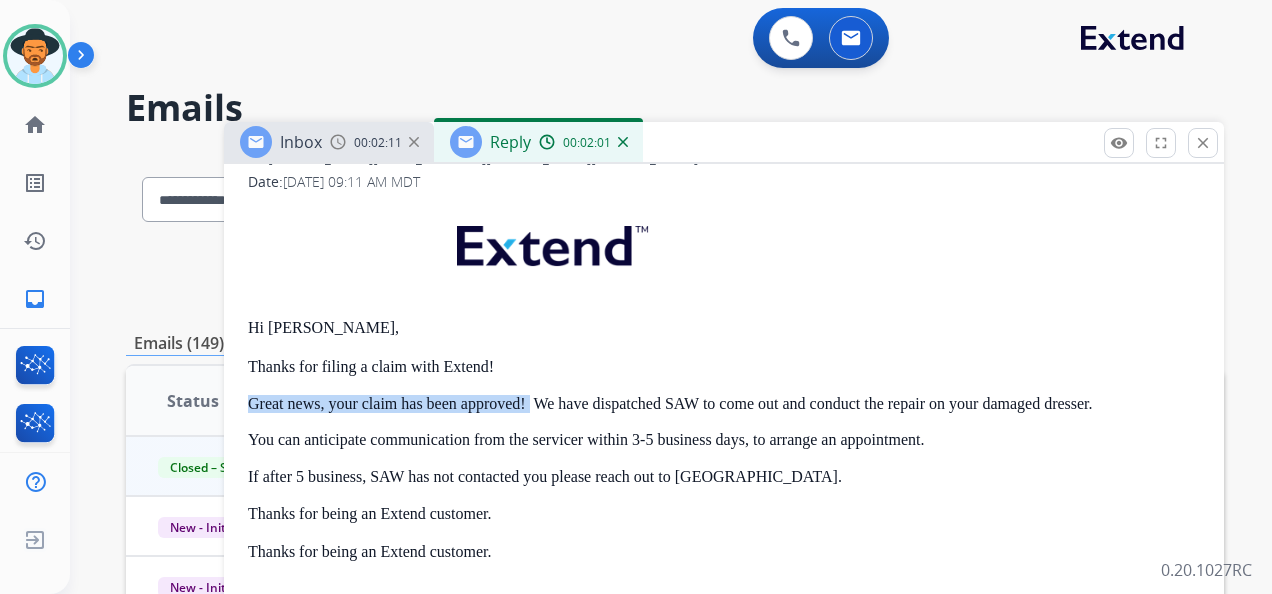 copy on "Great news, your claim has been approved!" 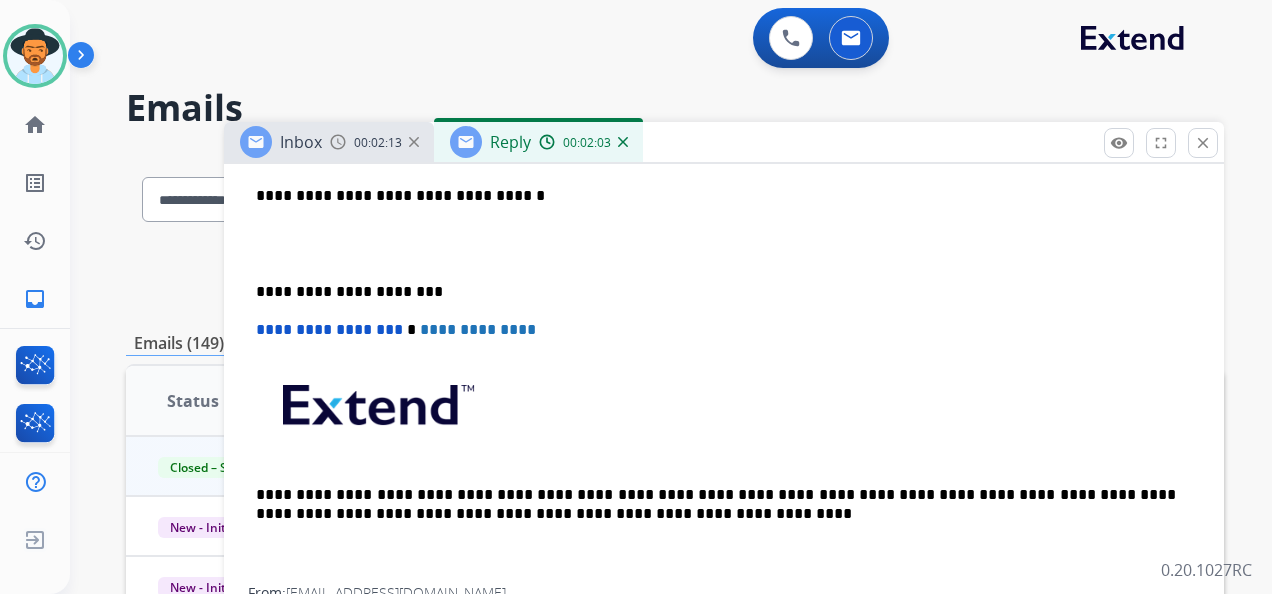 scroll, scrollTop: 599, scrollLeft: 0, axis: vertical 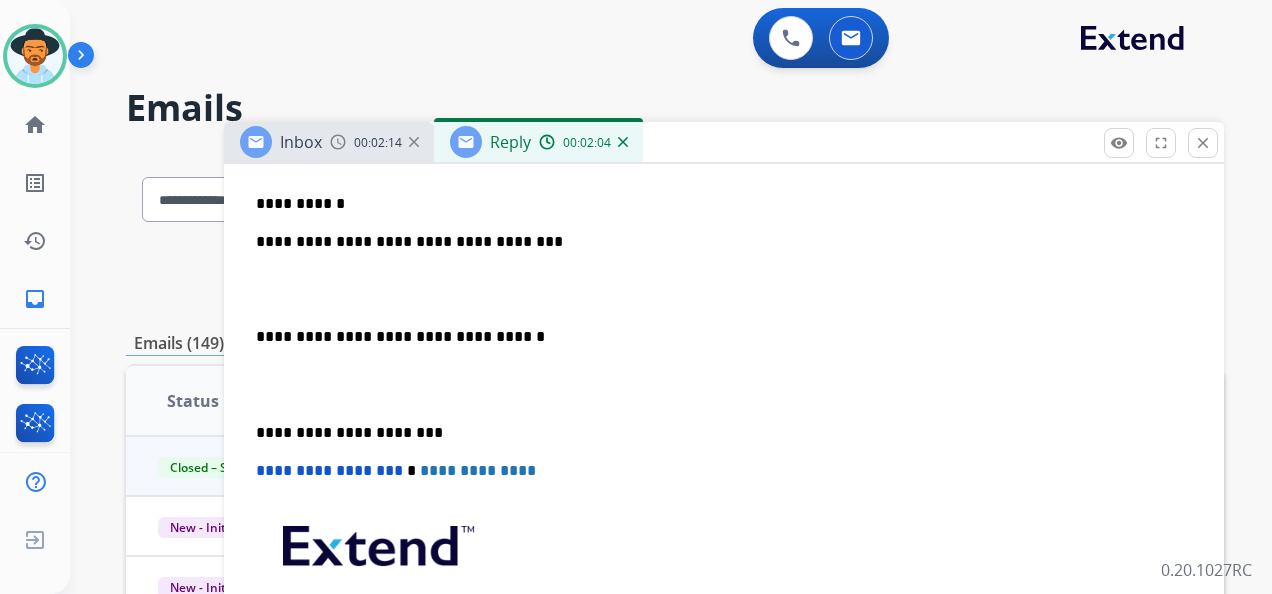 click on "**********" at bounding box center [716, 251] 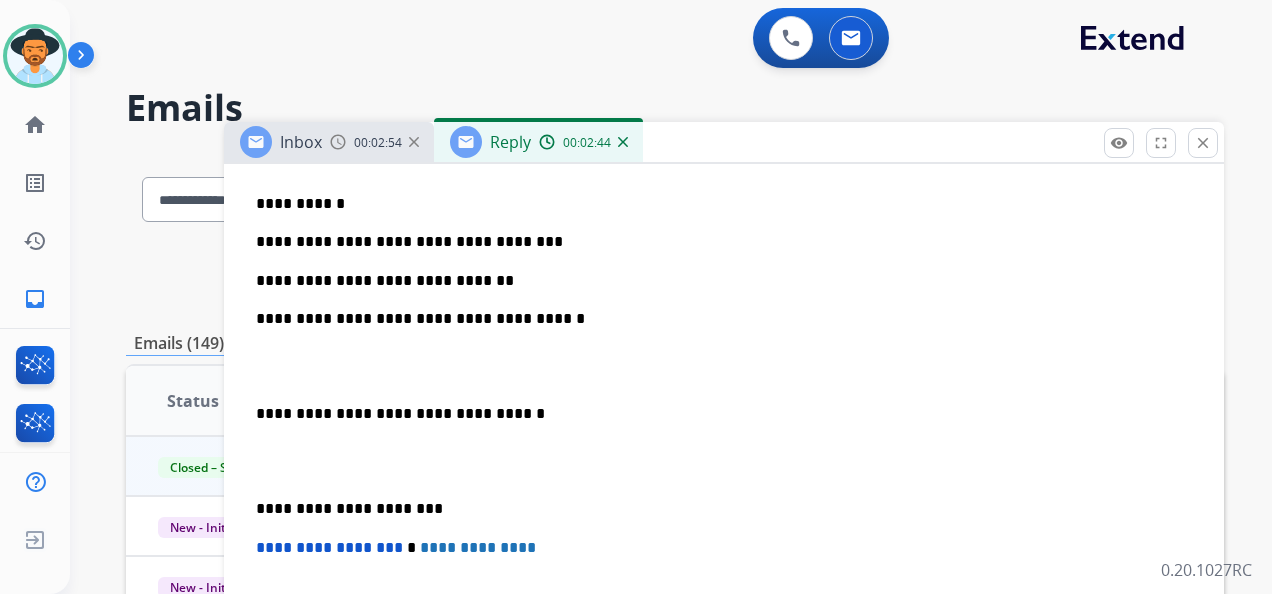 click on "**********" at bounding box center [716, 328] 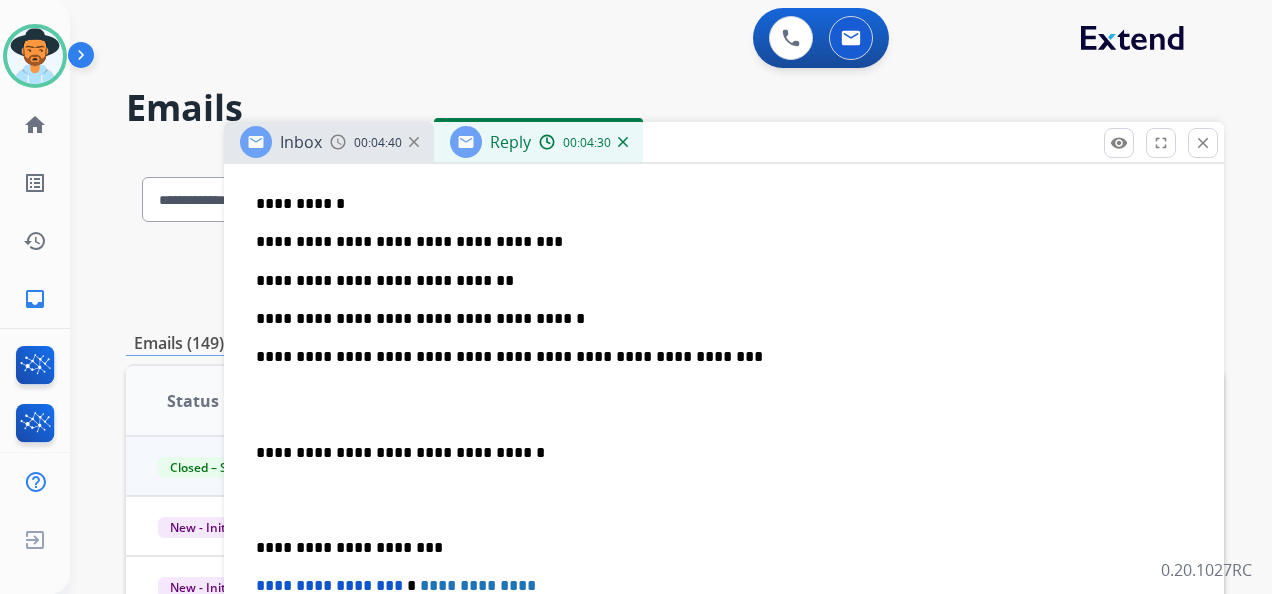 click on "**********" at bounding box center (671, 297) 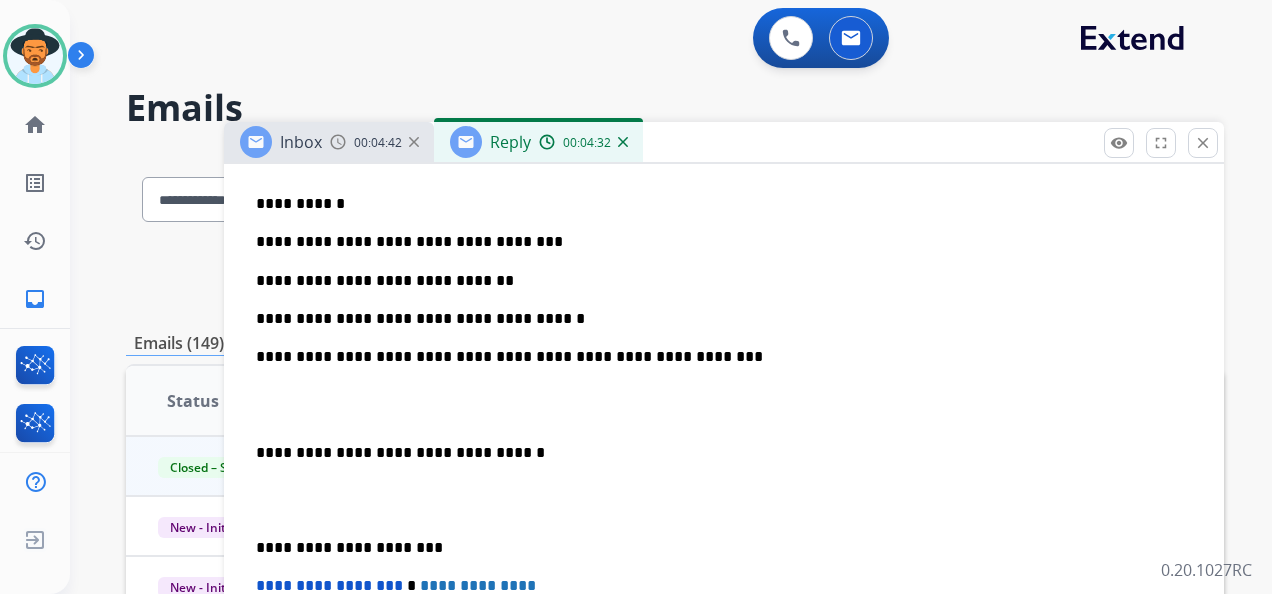click on "**********" at bounding box center [716, 366] 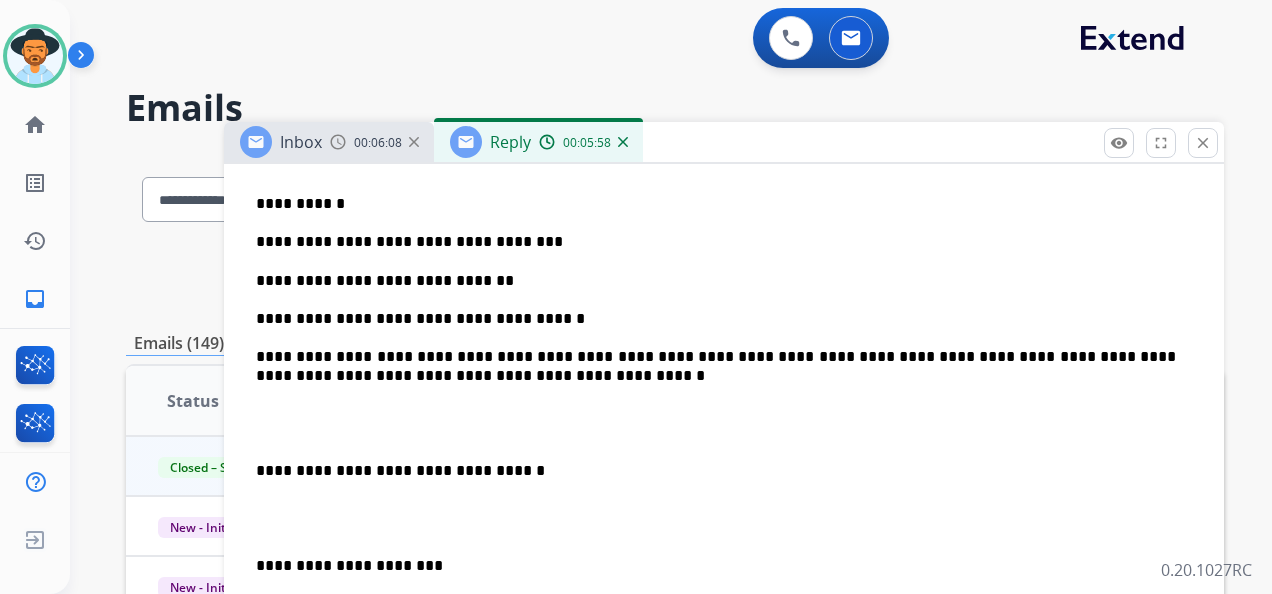 drag, startPoint x: 1231, startPoint y: 67, endPoint x: 1216, endPoint y: 78, distance: 18.601076 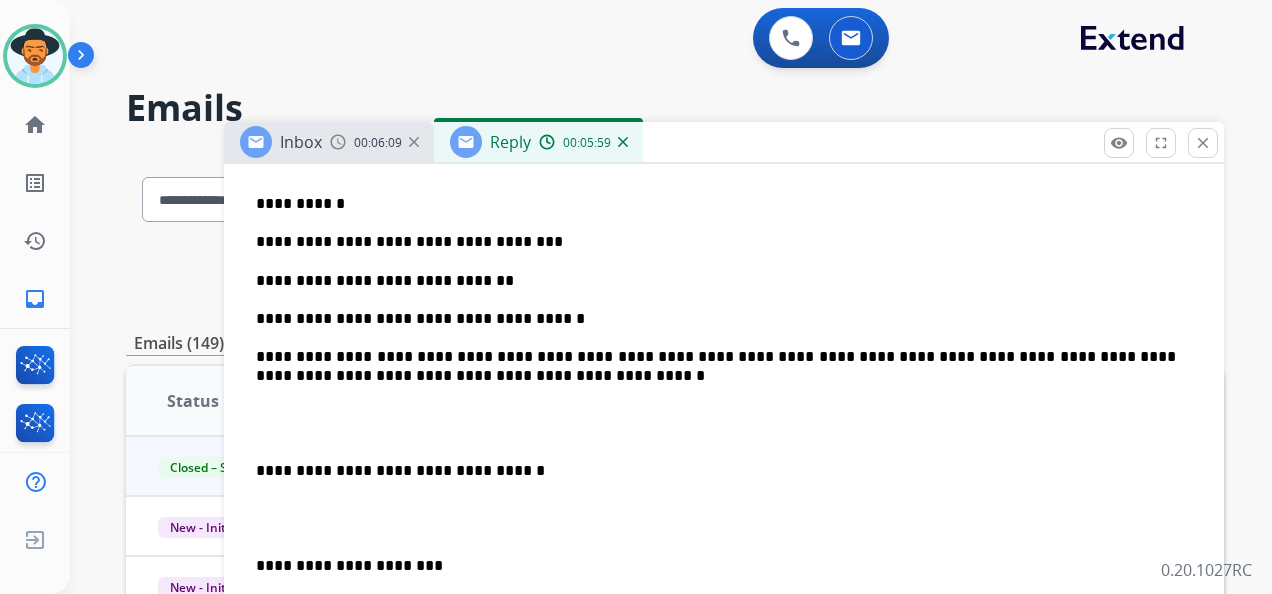 click on "**********" at bounding box center [716, 375] 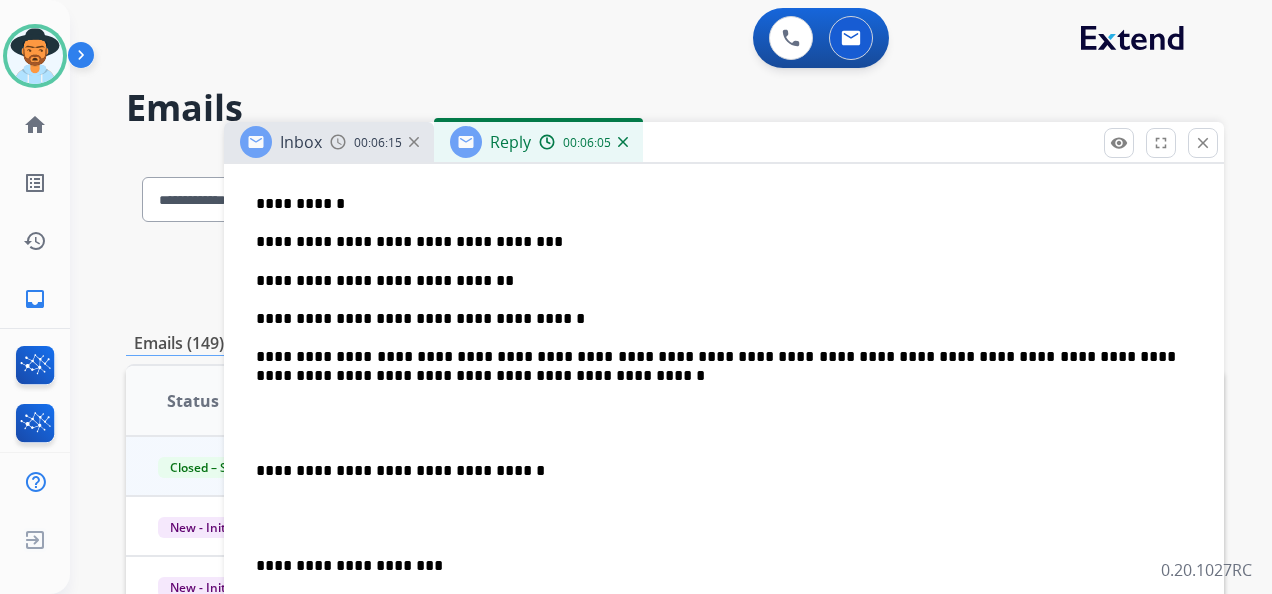 click on "**********" at bounding box center [716, 375] 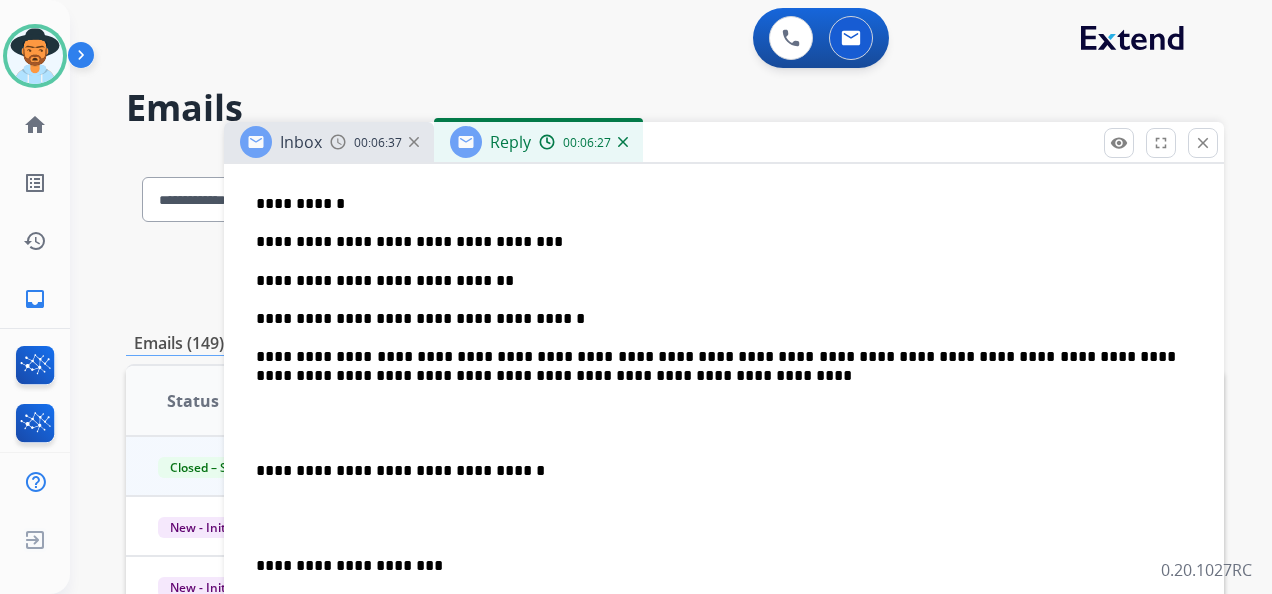 click on "**********" at bounding box center (716, 375) 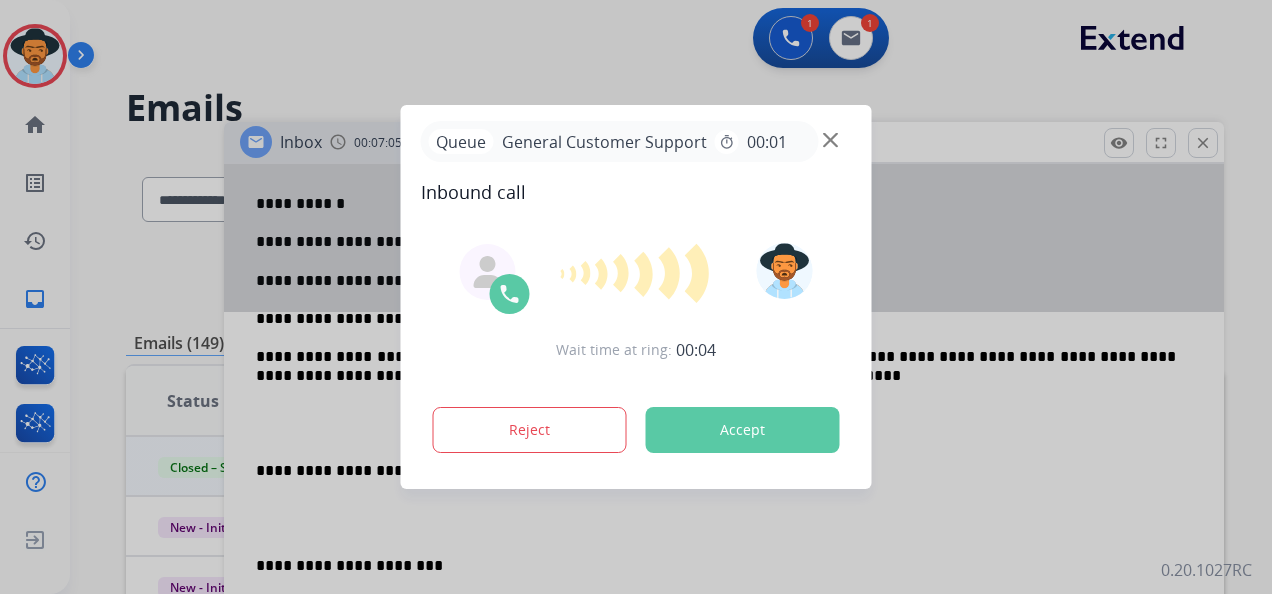 click on "Accept" at bounding box center (743, 430) 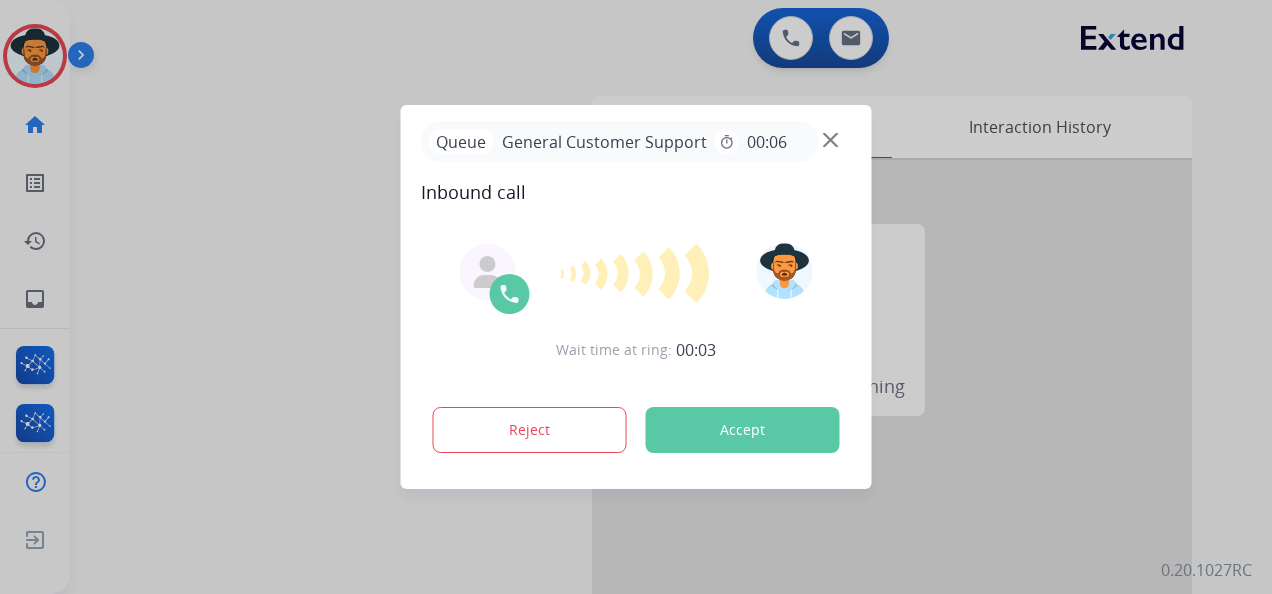 click on "Accept" at bounding box center [743, 430] 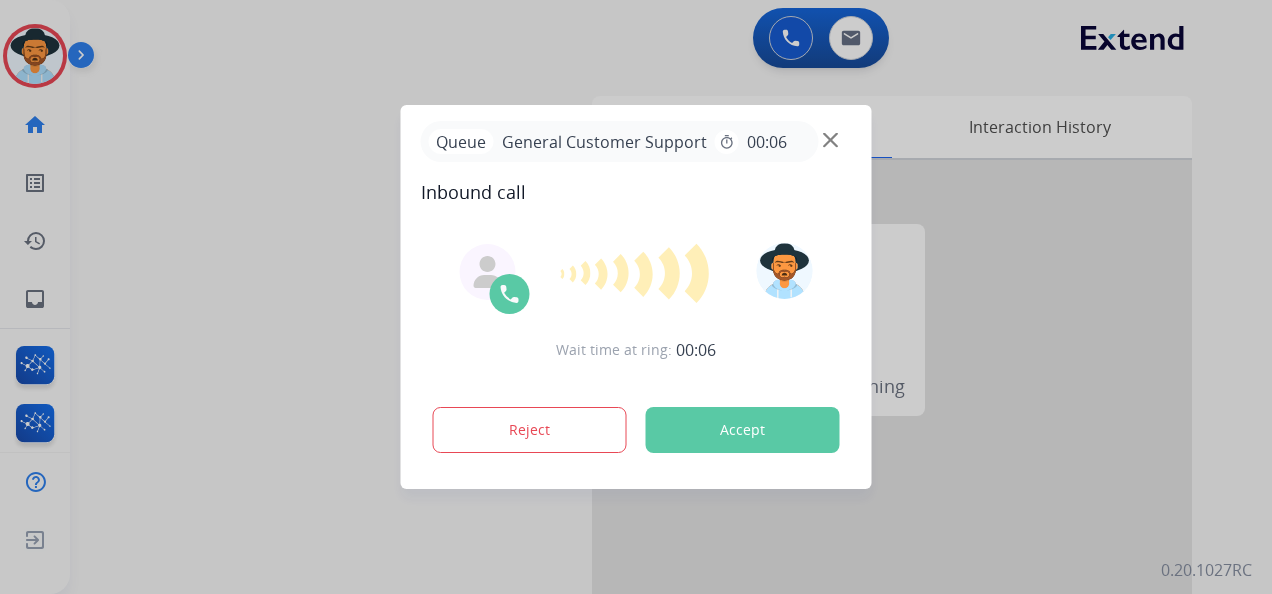 click on "Accept" at bounding box center (743, 430) 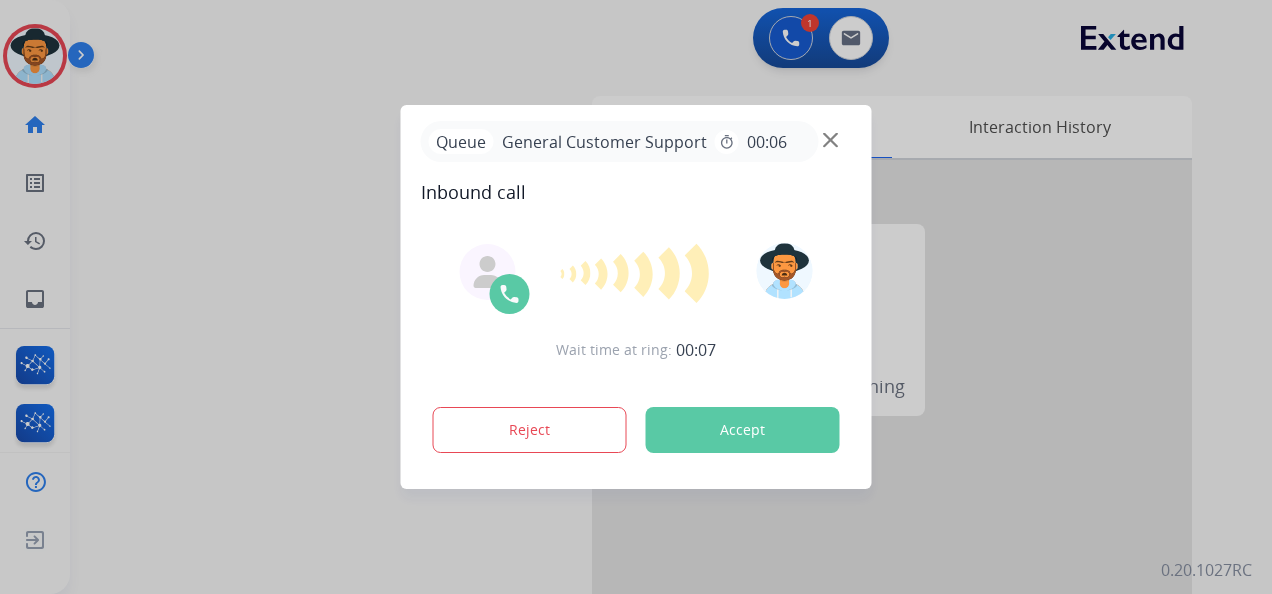 click on "Accept" at bounding box center (743, 430) 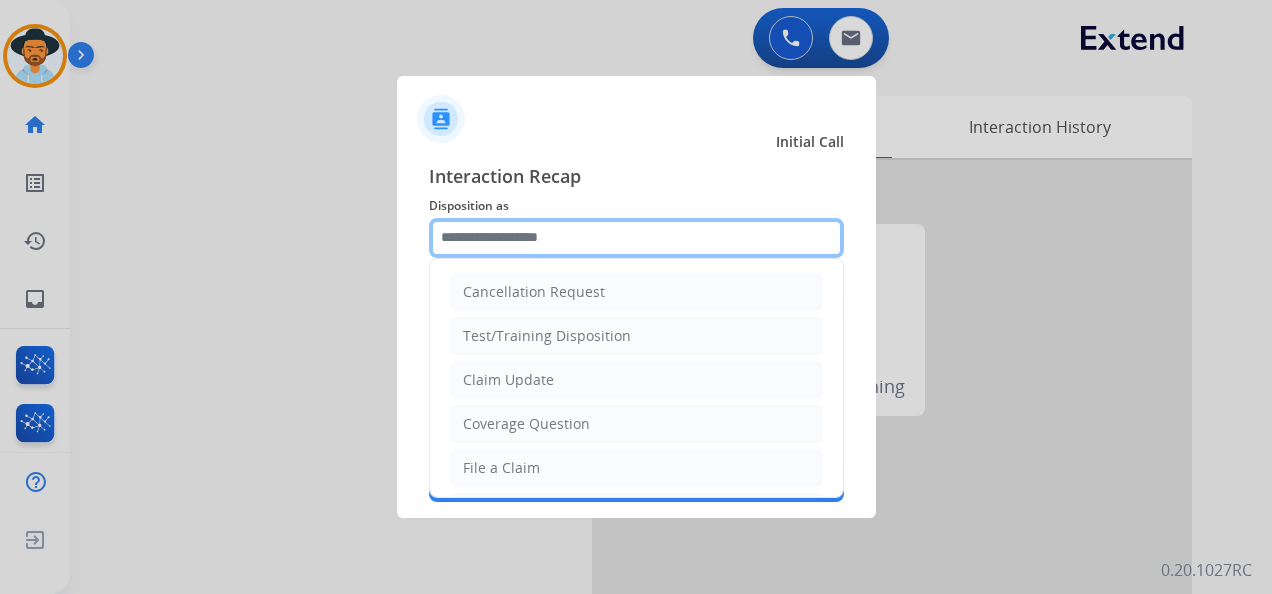 click 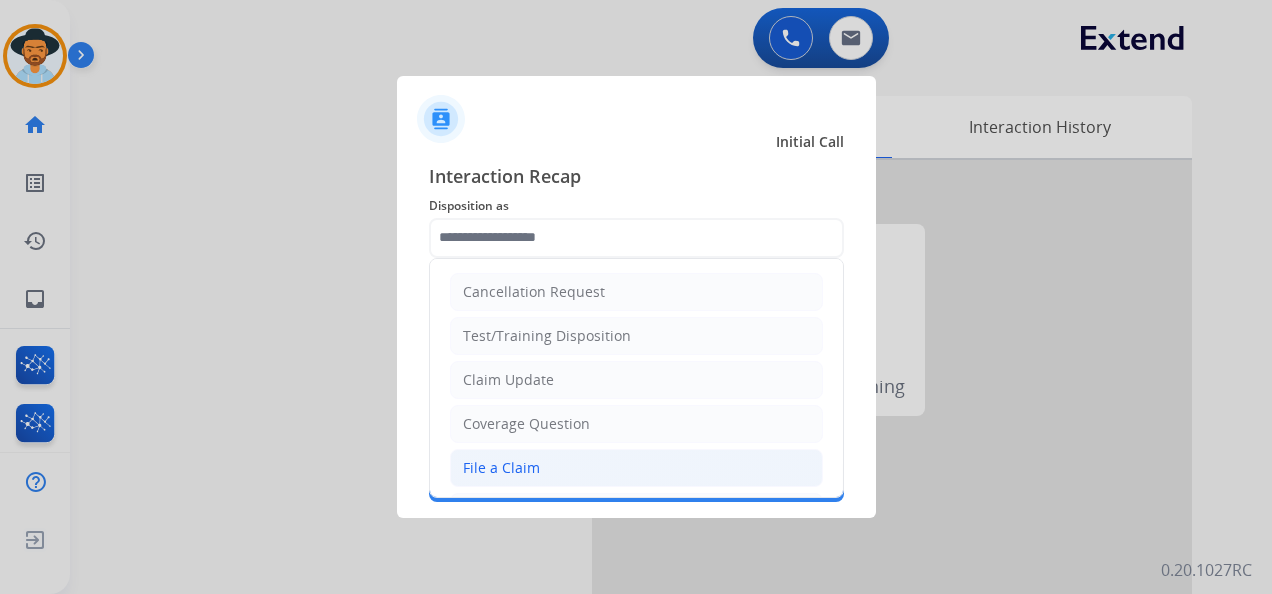 click on "File a Claim" 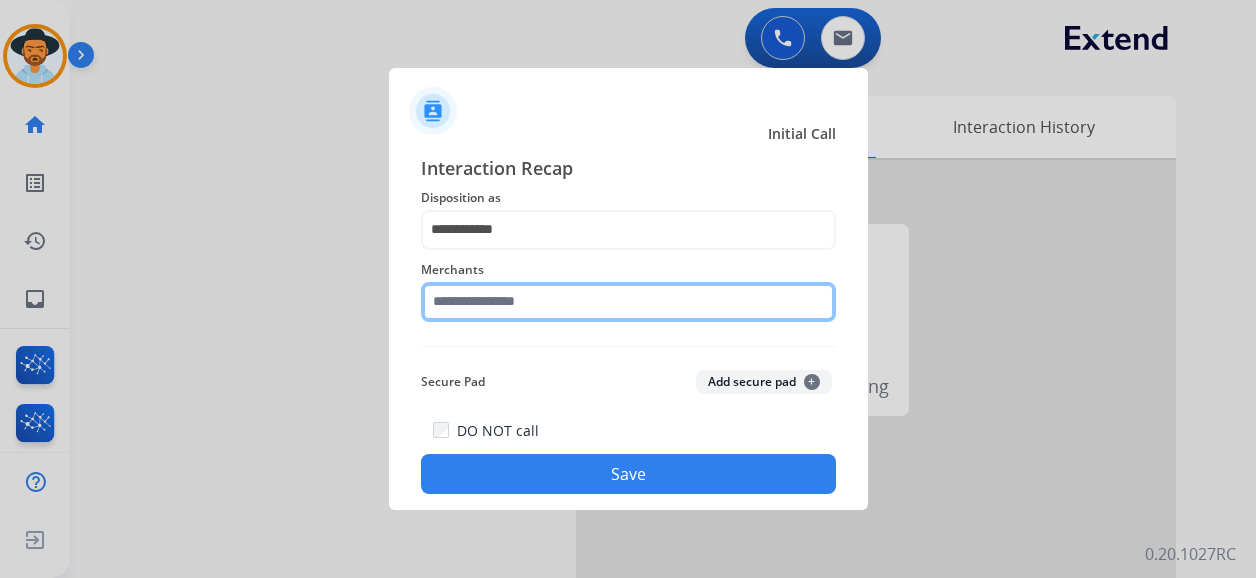 click 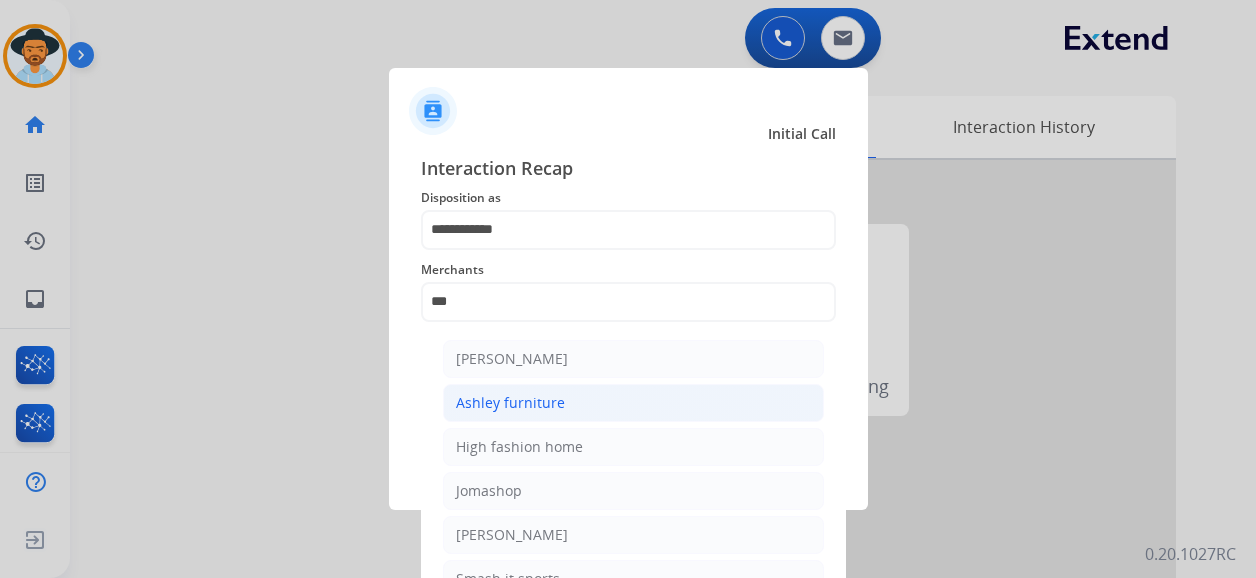 click on "Ashley furniture" 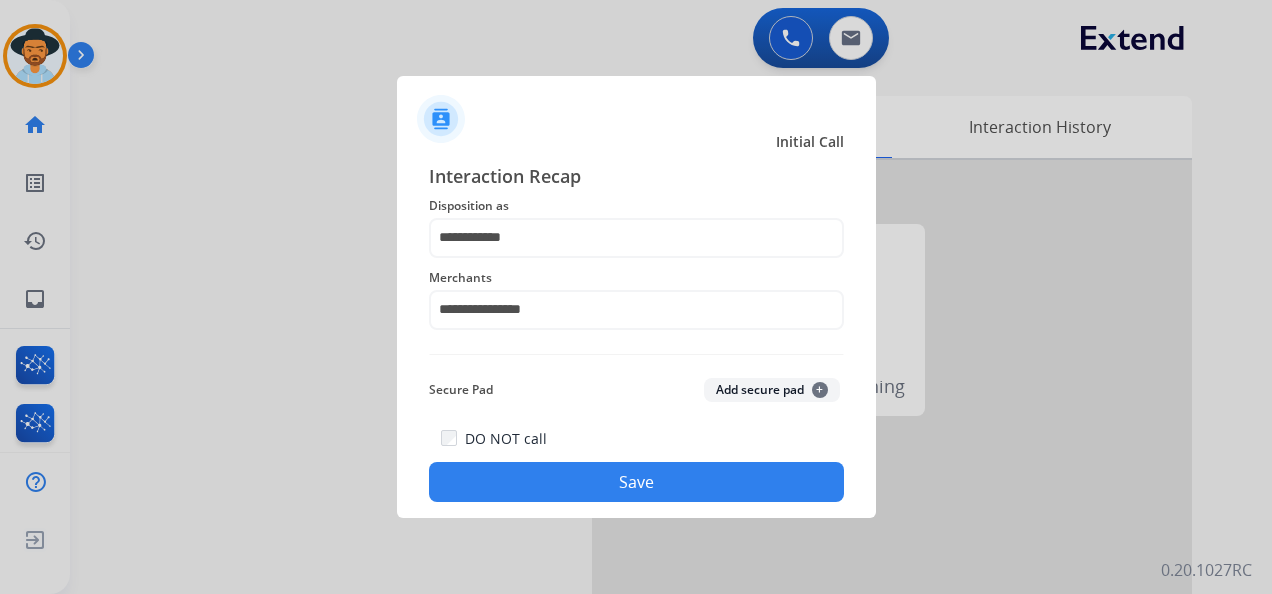 click on "Save" 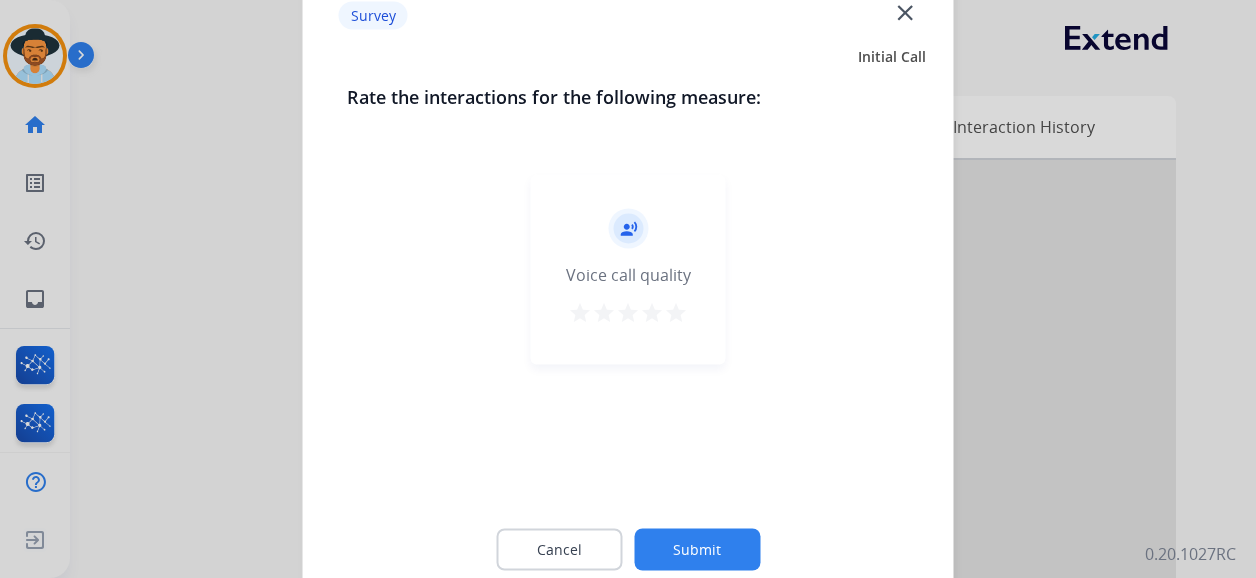 click on "star" at bounding box center (652, 313) 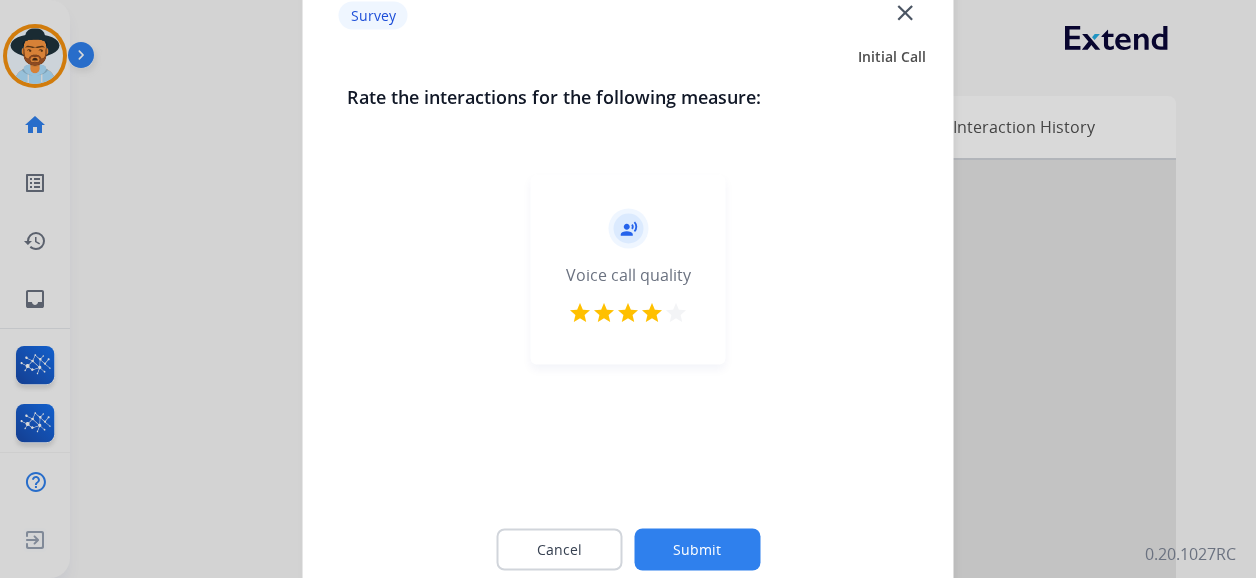 click on "Submit" 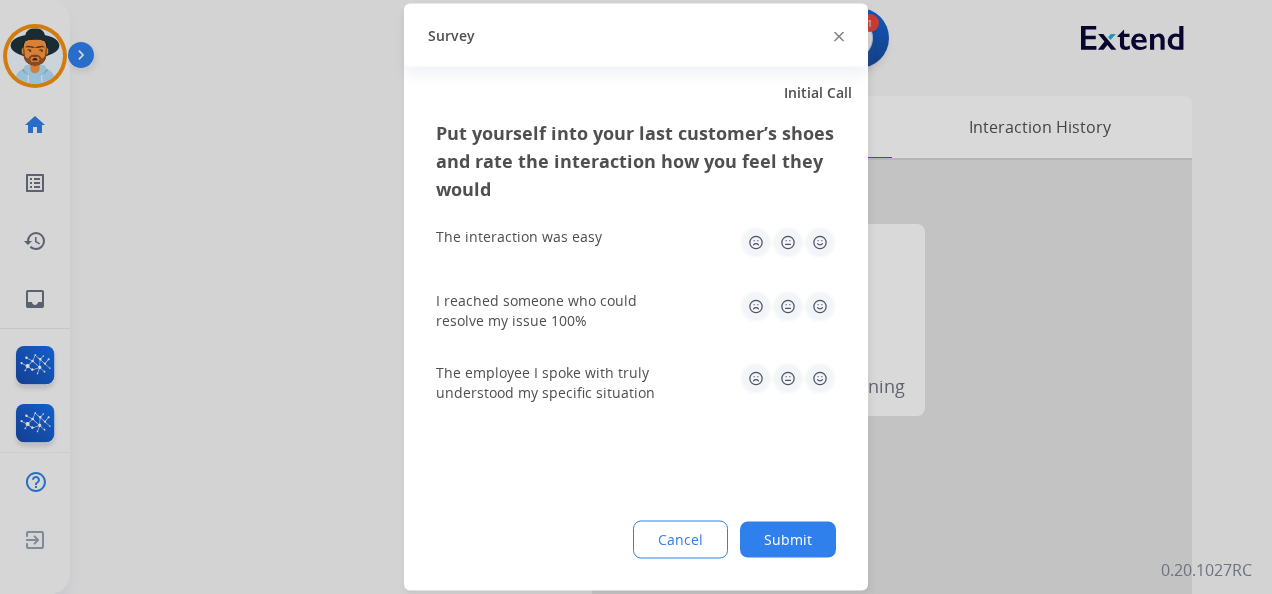 click 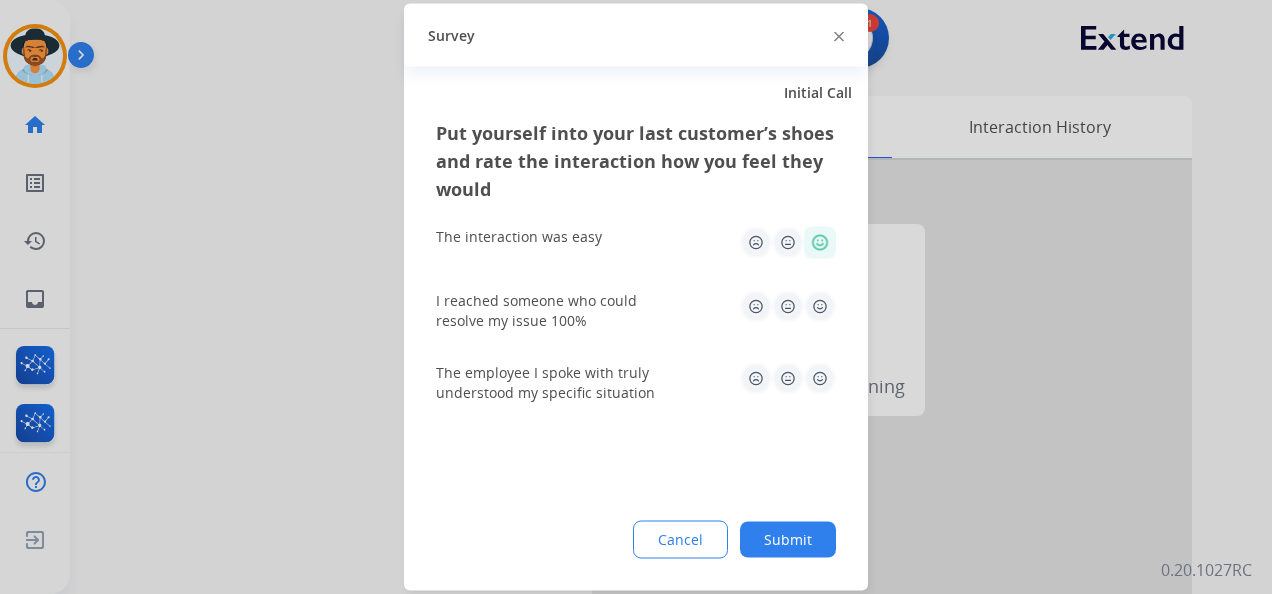 click 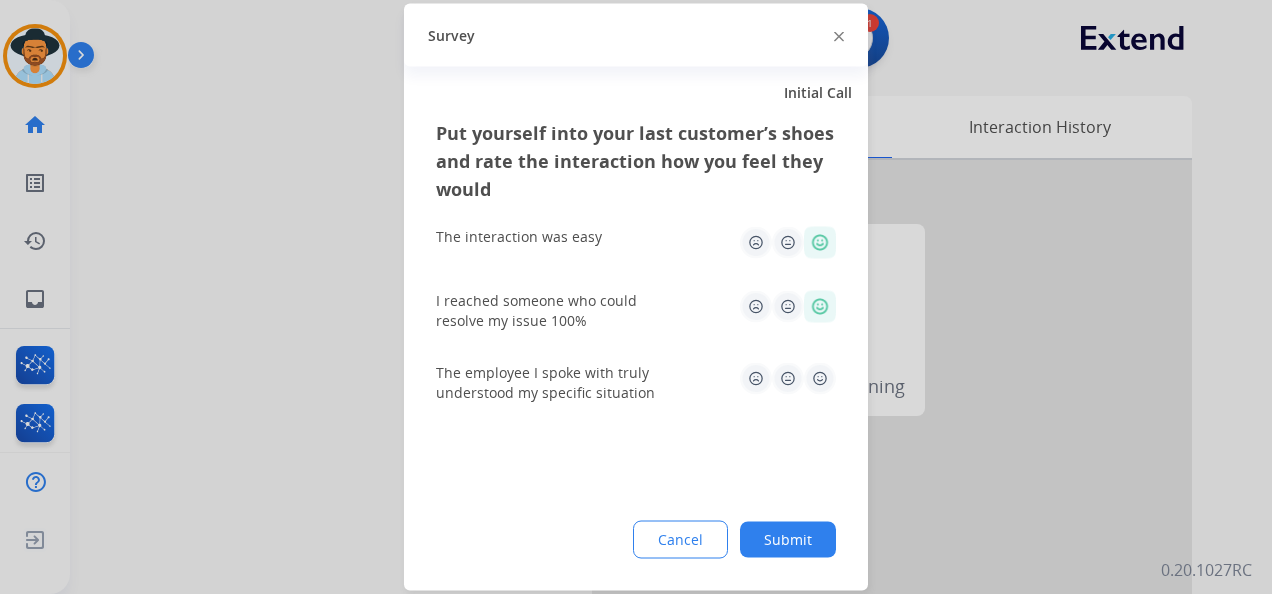 click 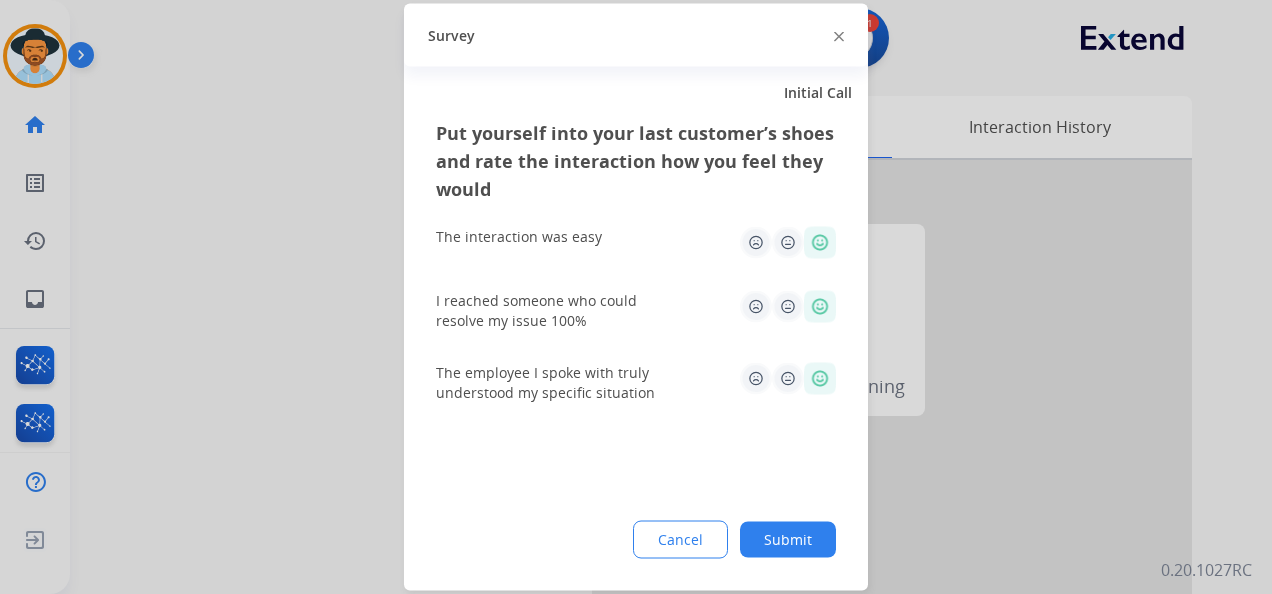 click on "Submit" 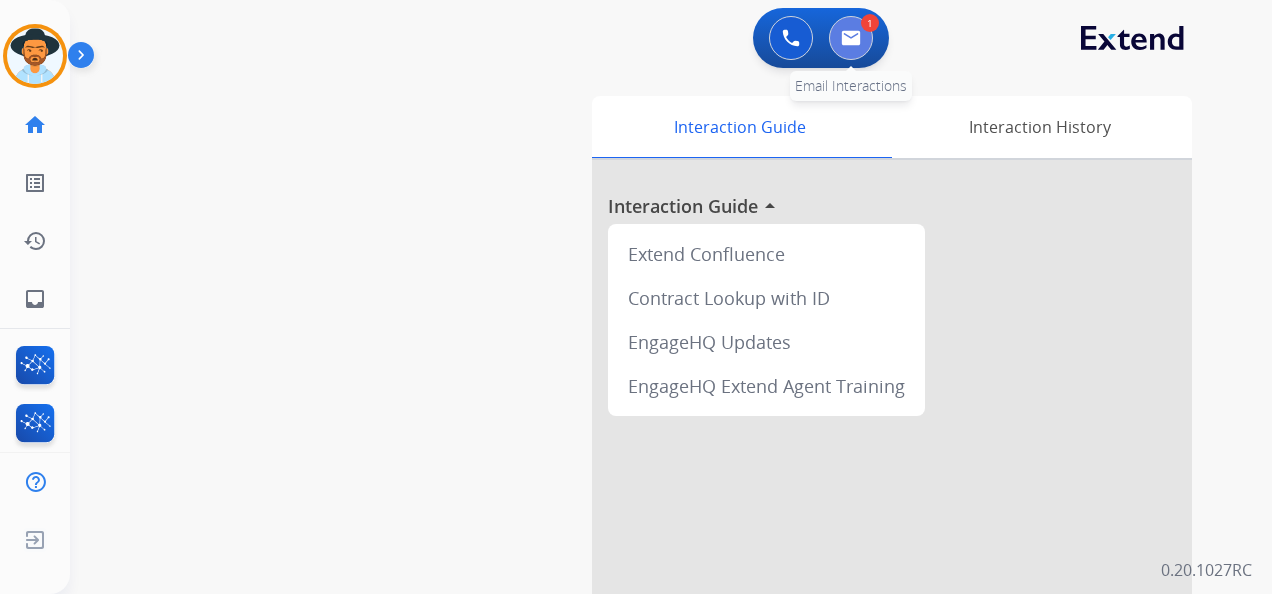 click at bounding box center (851, 38) 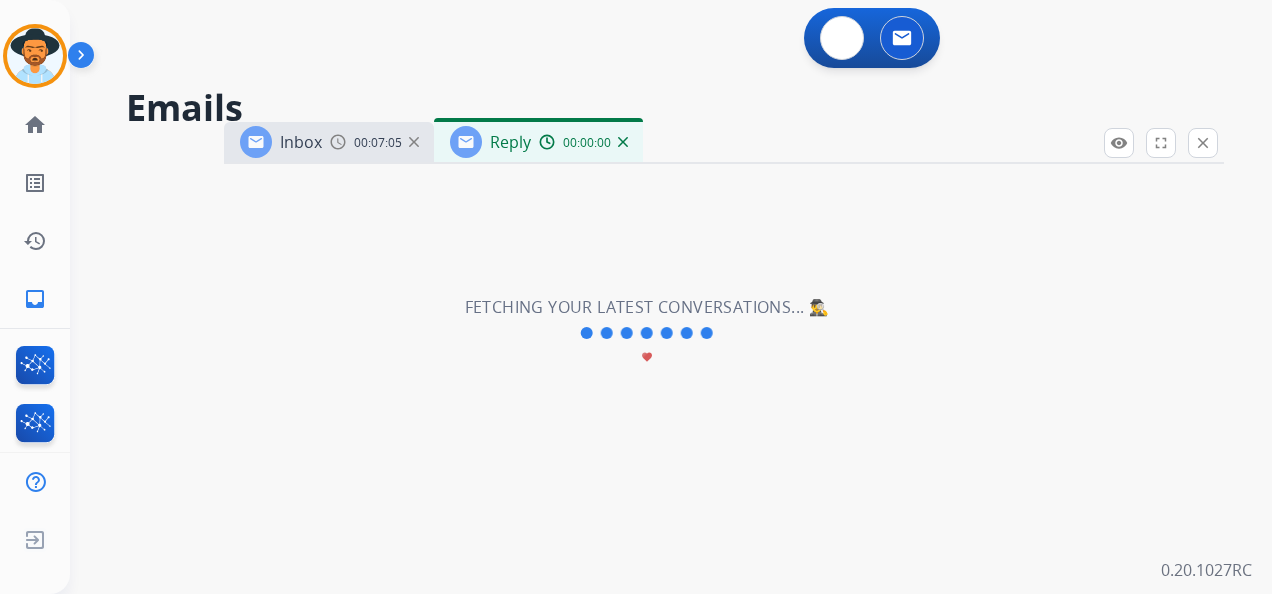 select on "**********" 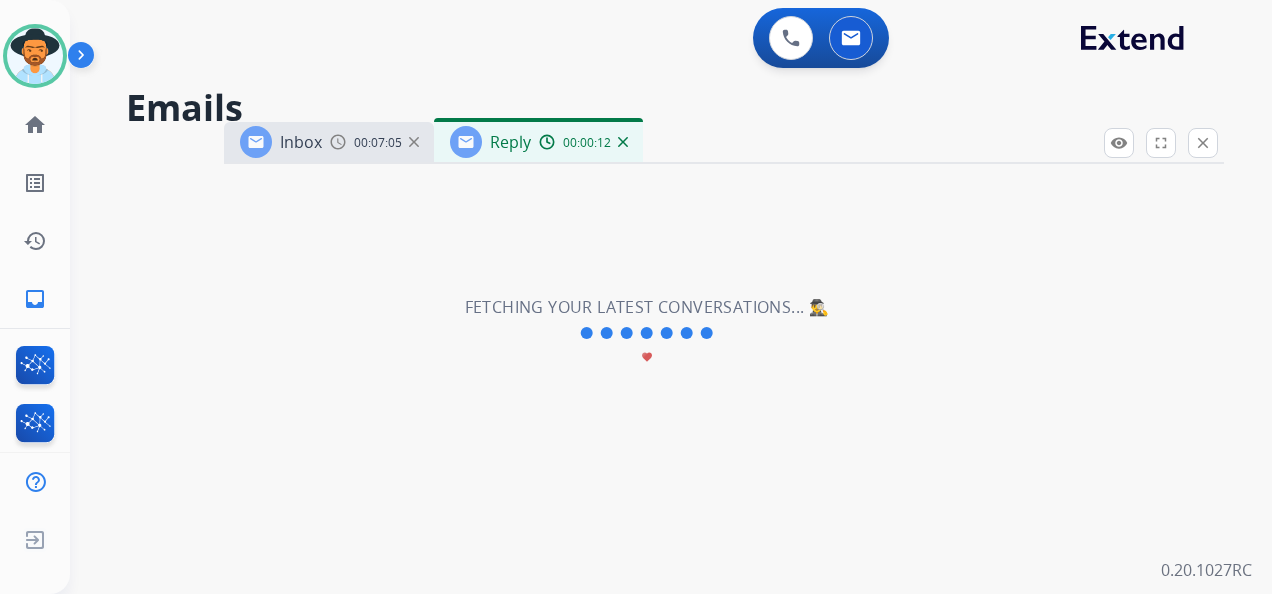 click at bounding box center [623, 142] 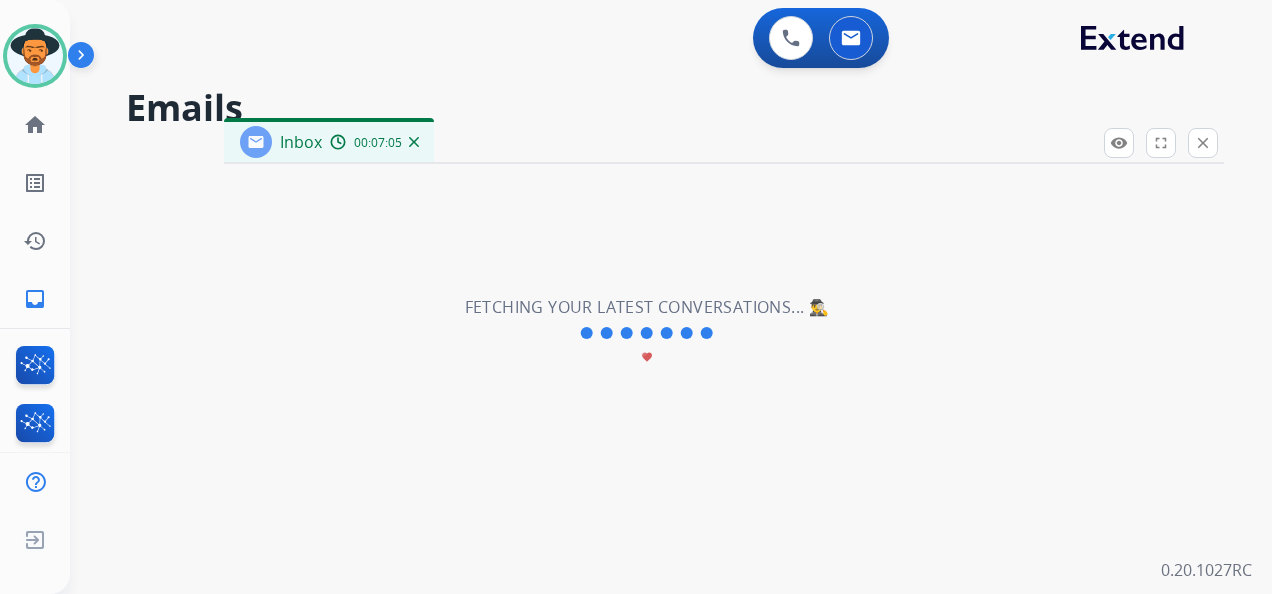 click at bounding box center [414, 142] 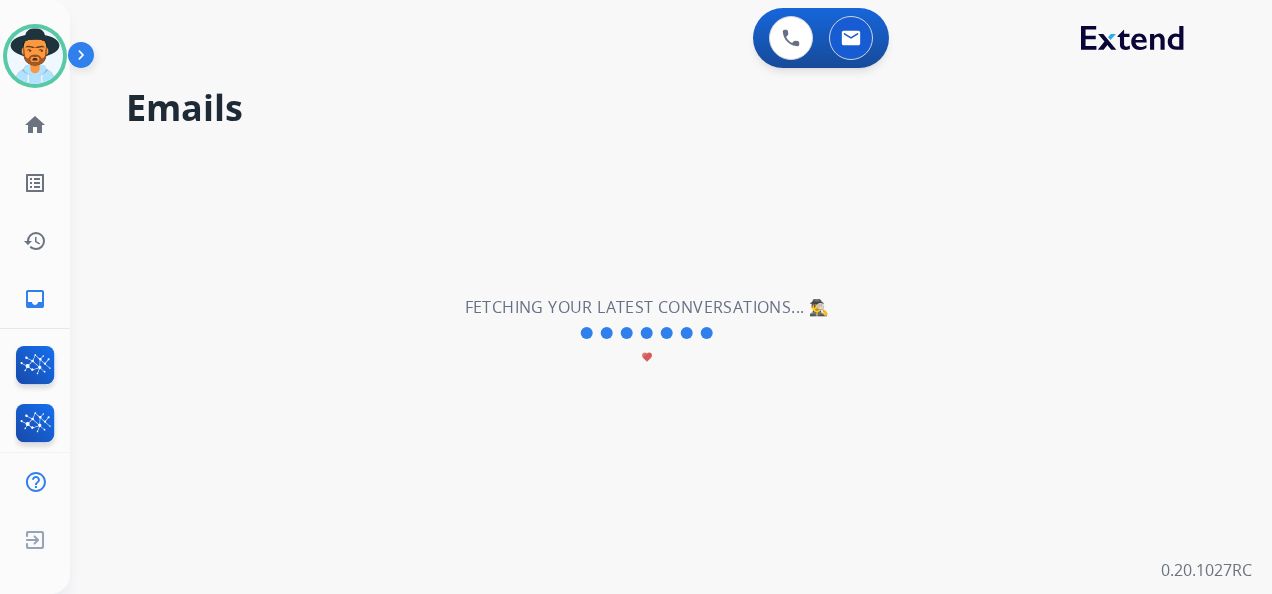click on "**********" at bounding box center [647, 333] 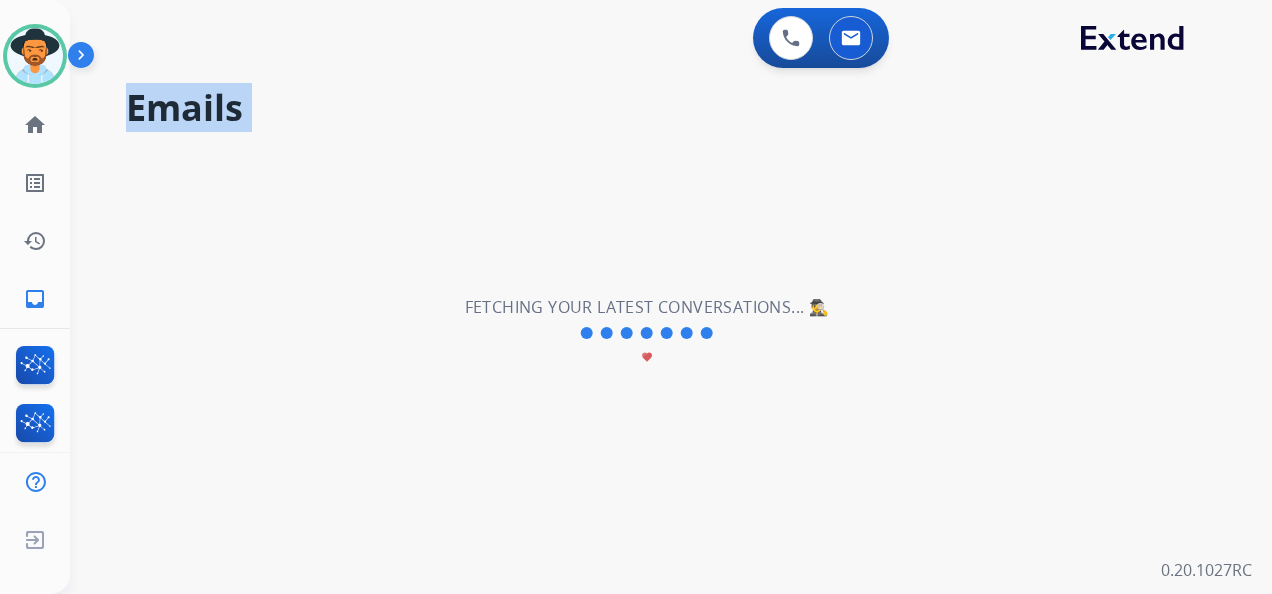 click on "**********" at bounding box center (647, 333) 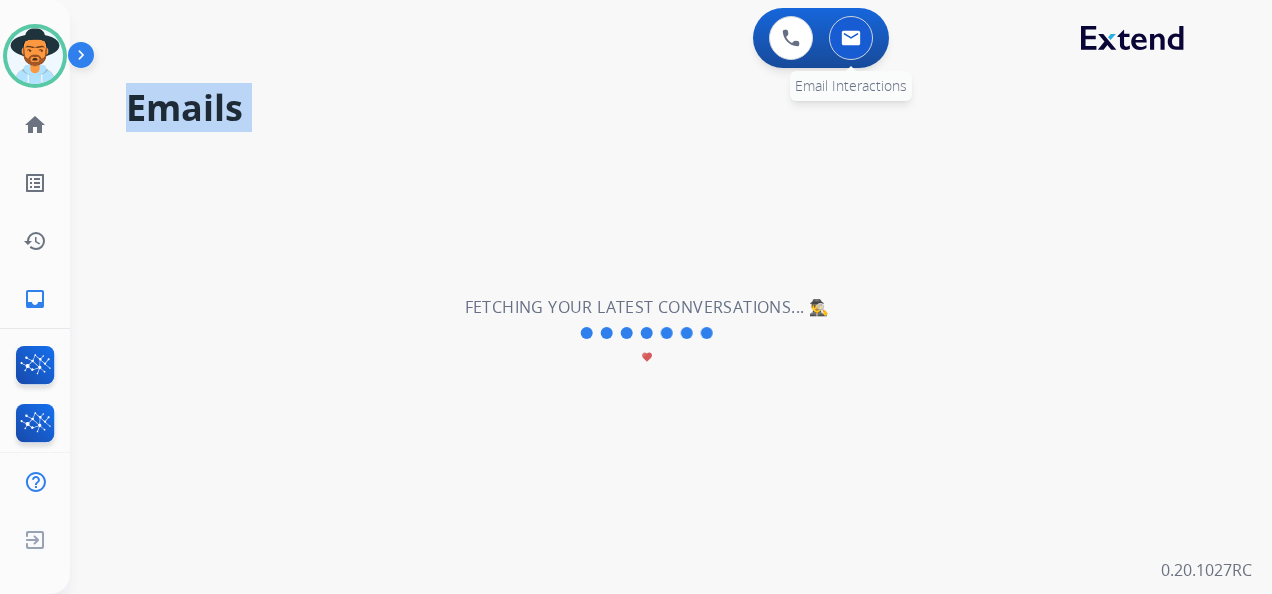 click at bounding box center [851, 38] 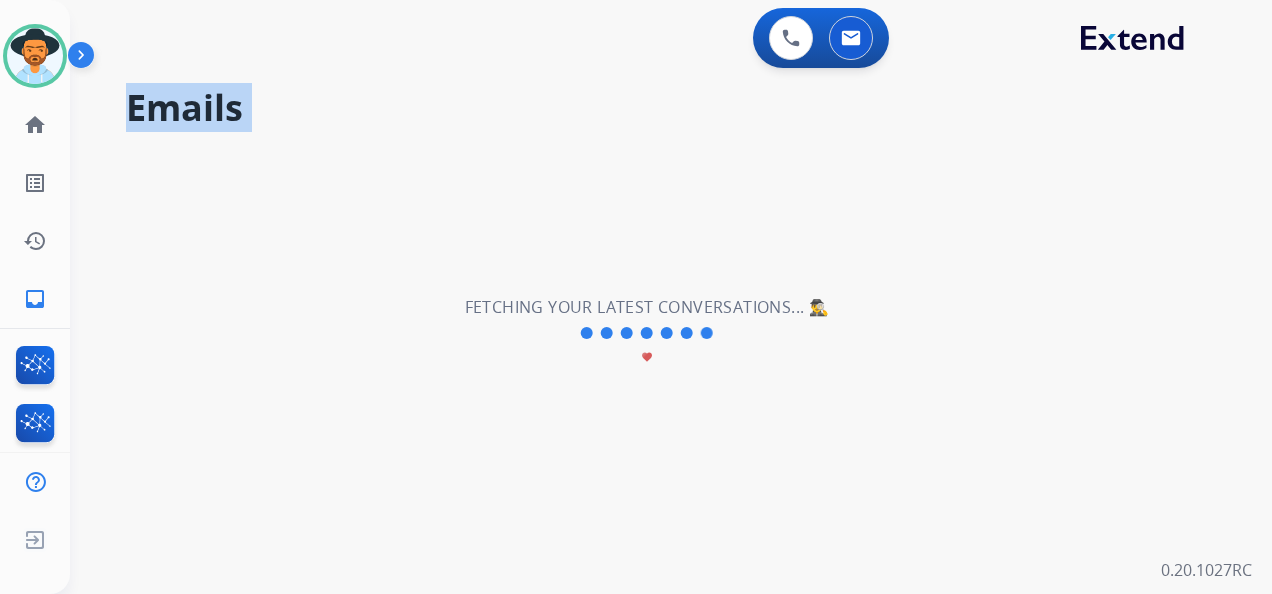 click on "**********" at bounding box center [647, 333] 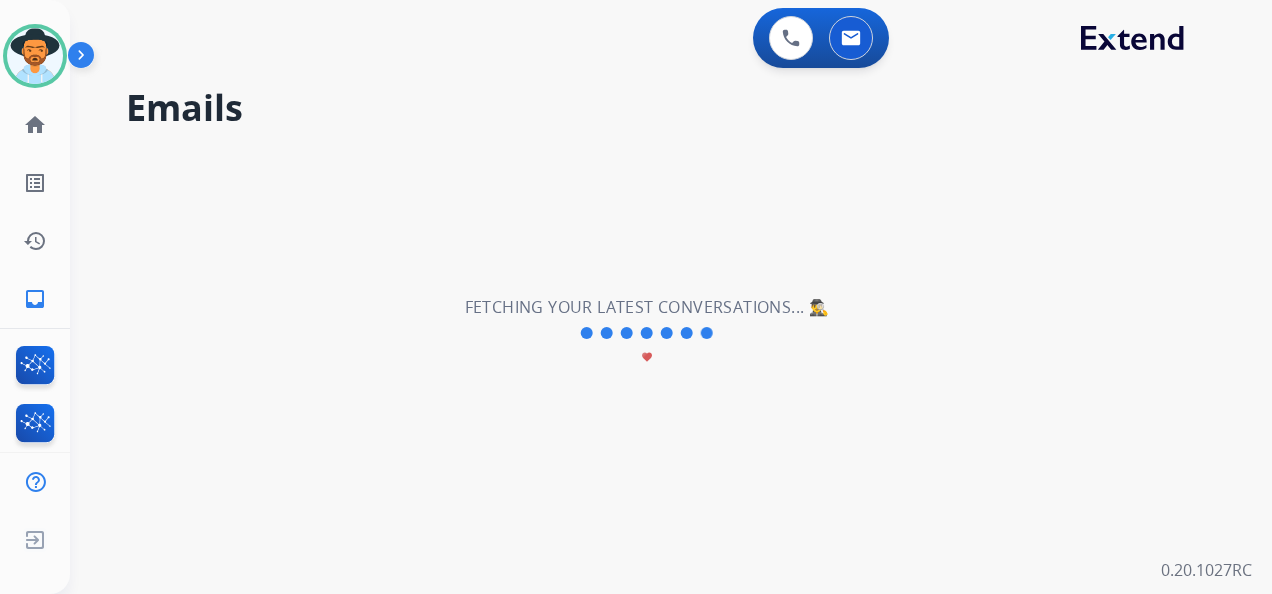 click on "**********" at bounding box center [647, 333] 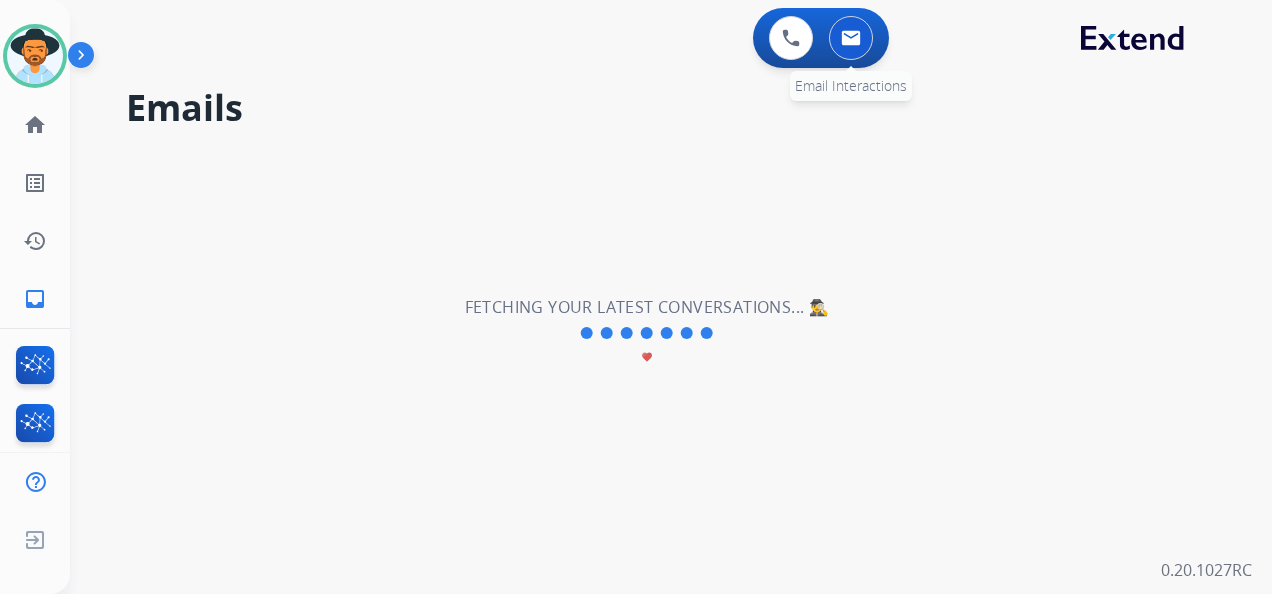 click at bounding box center [851, 38] 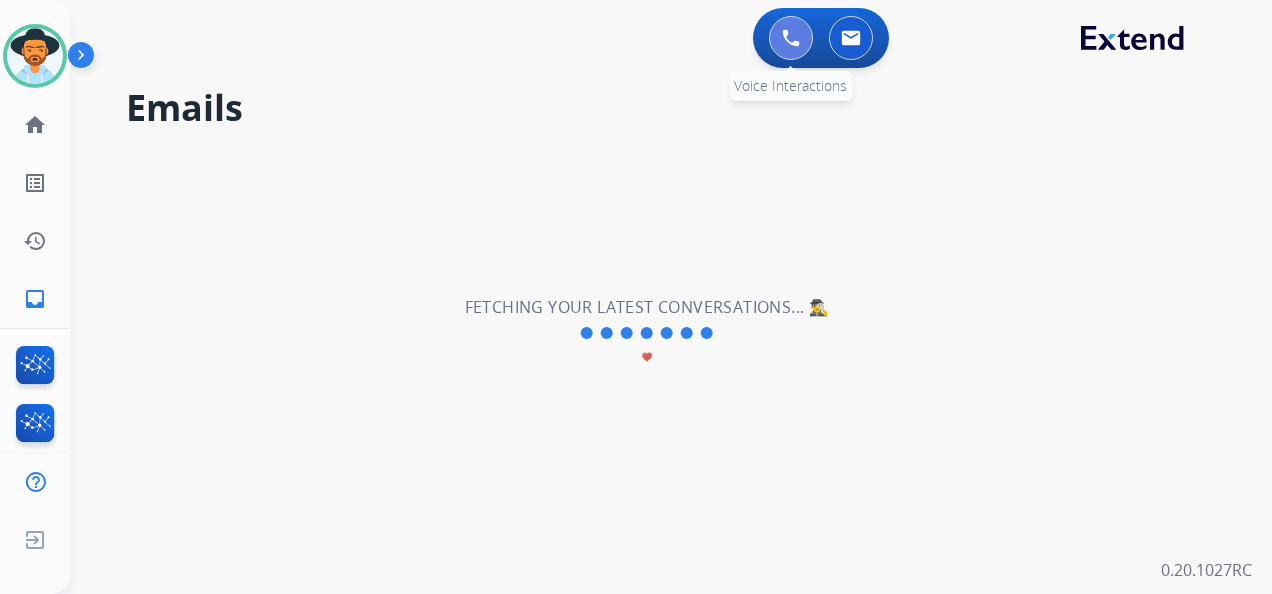click at bounding box center (791, 38) 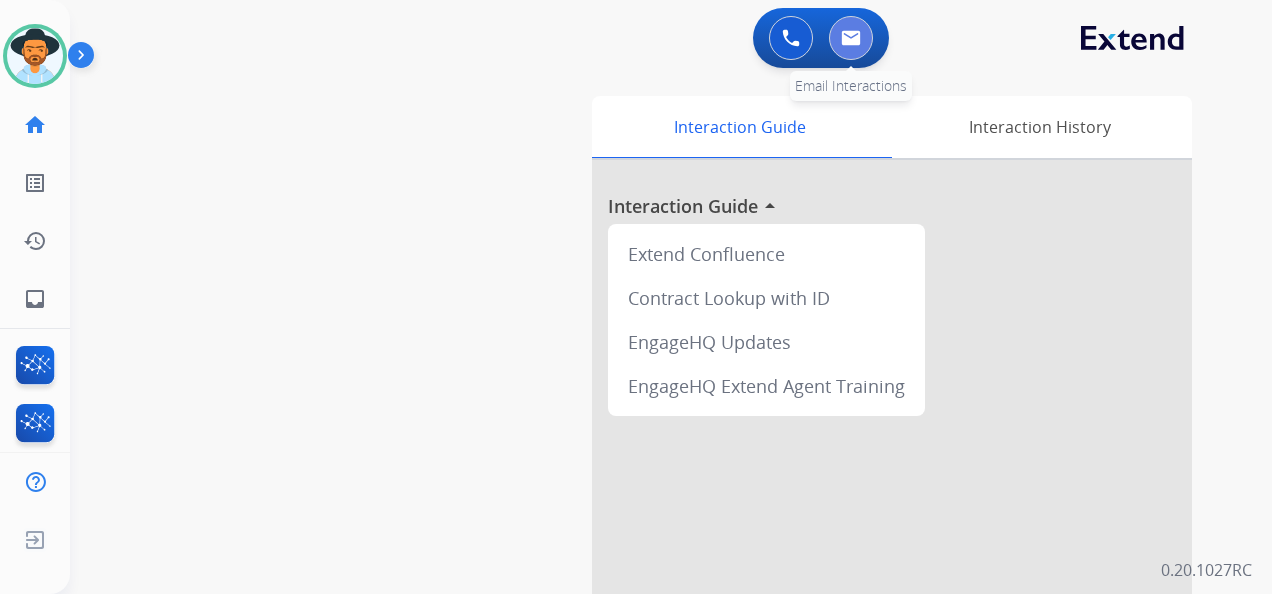 click at bounding box center [851, 38] 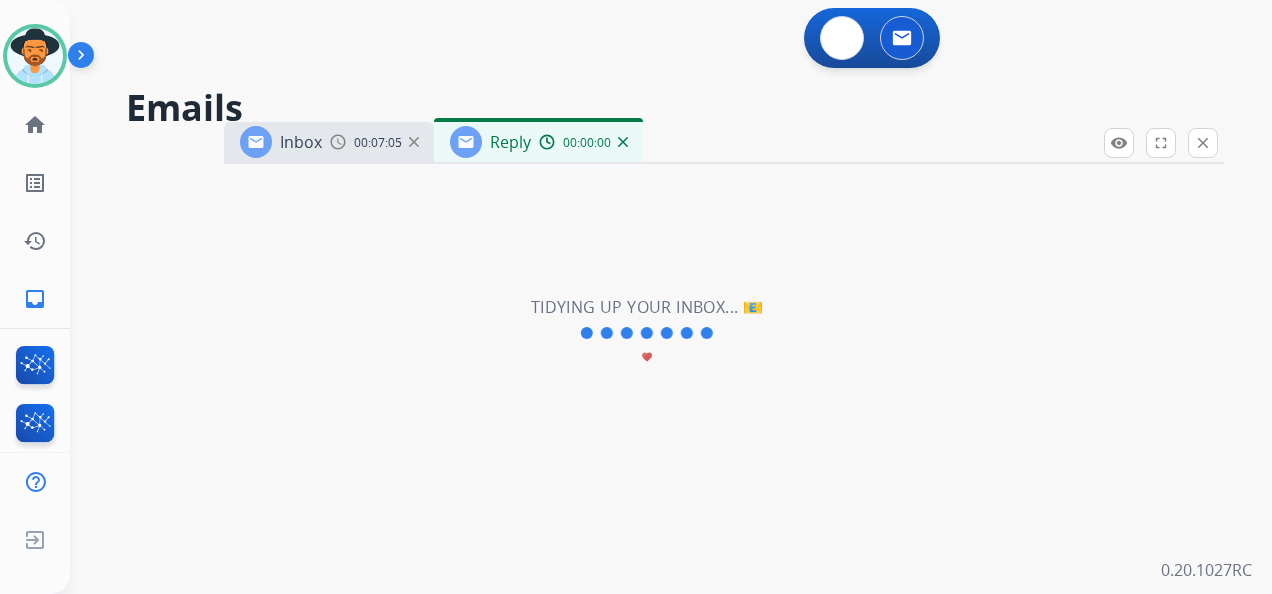 select on "**********" 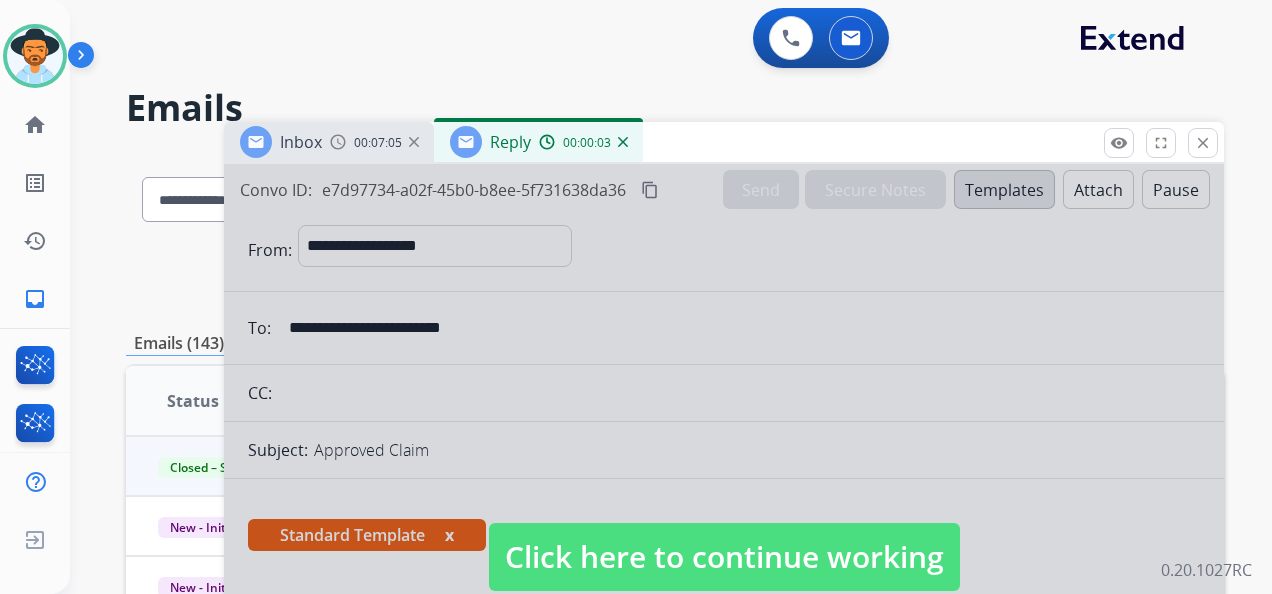 click on "Click here to continue working" at bounding box center (724, 557) 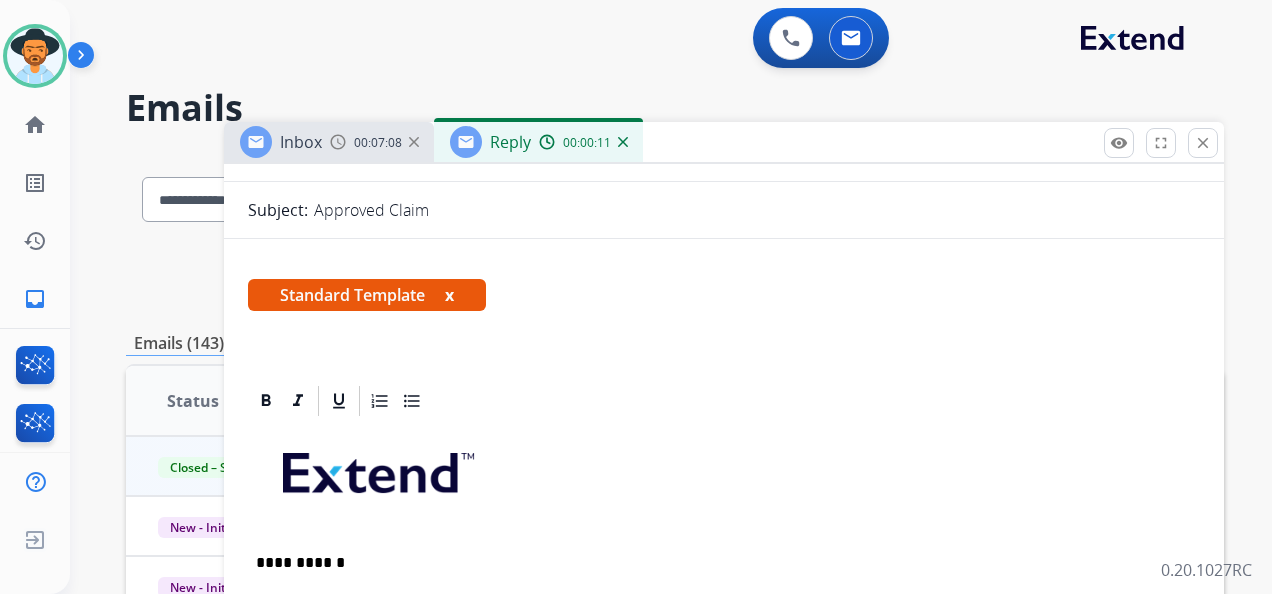 scroll, scrollTop: 100, scrollLeft: 0, axis: vertical 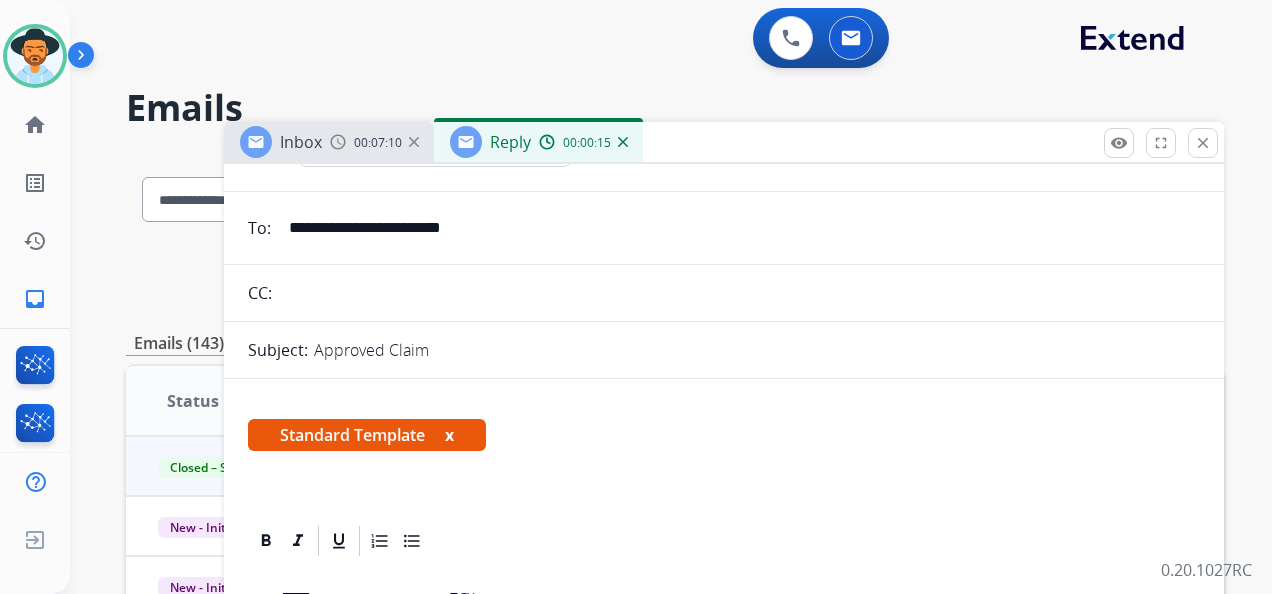 click on "Inbox  00:07:10" at bounding box center (329, 142) 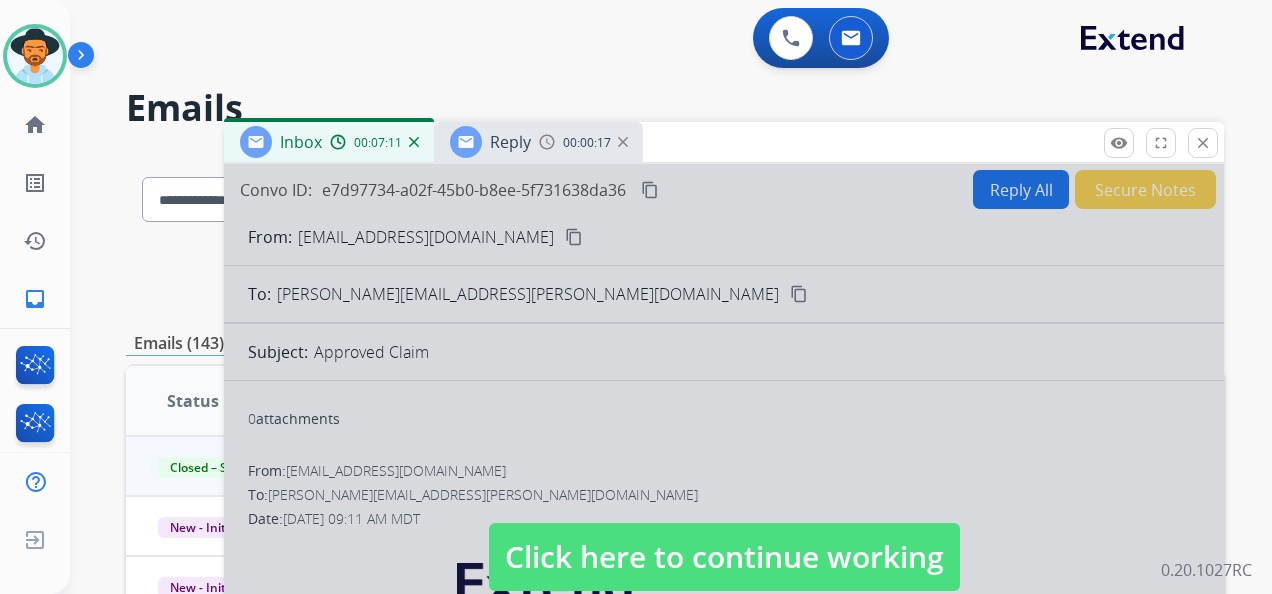 click on "Click here to continue working" at bounding box center (724, 557) 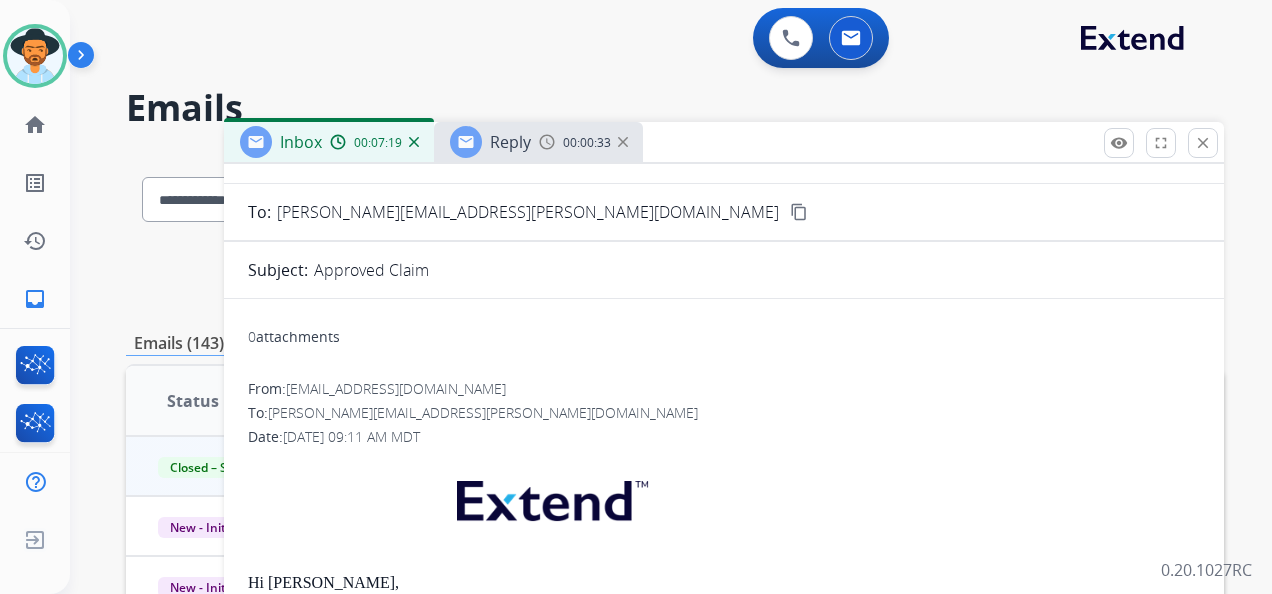 scroll, scrollTop: 40, scrollLeft: 0, axis: vertical 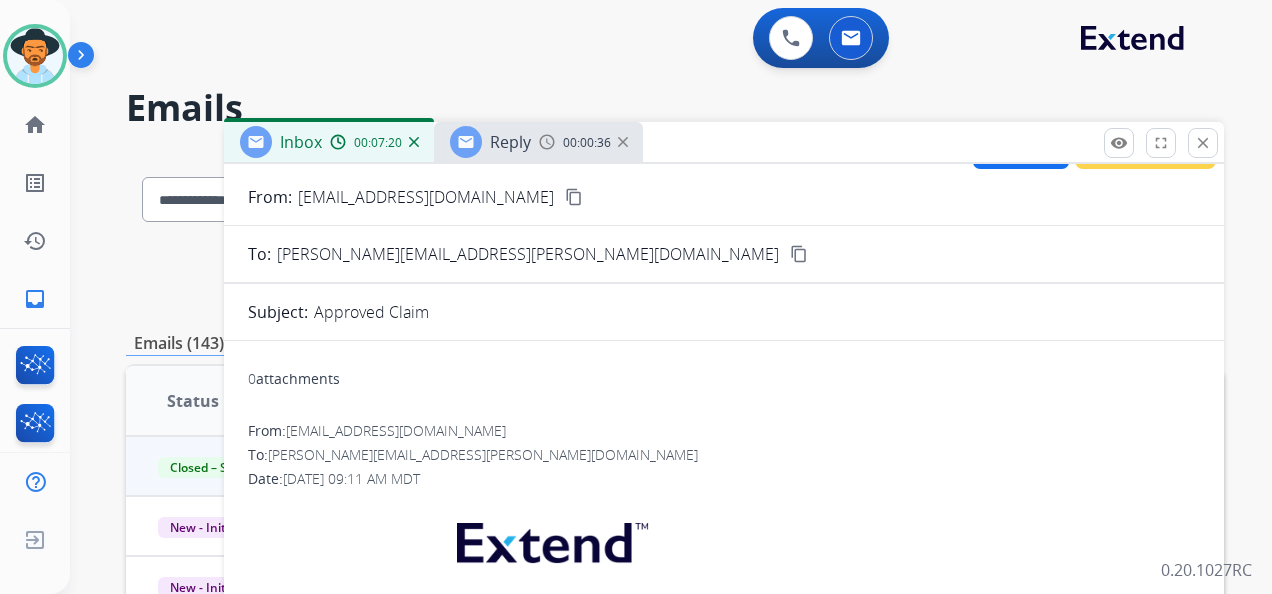 click at bounding box center [414, 142] 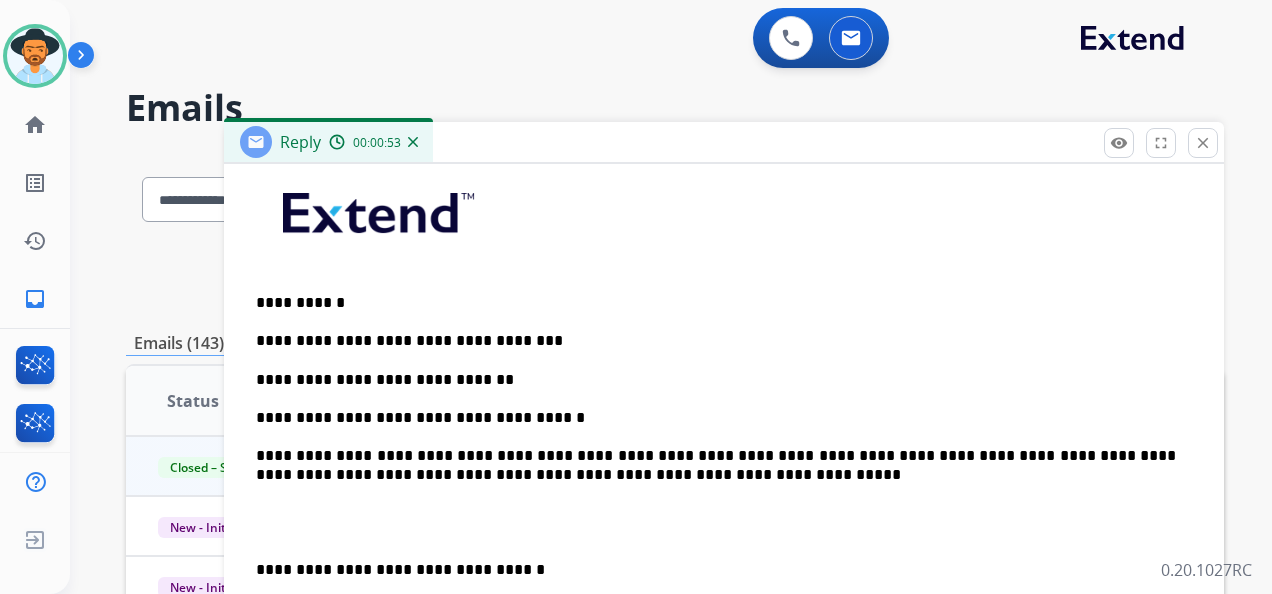 scroll, scrollTop: 600, scrollLeft: 0, axis: vertical 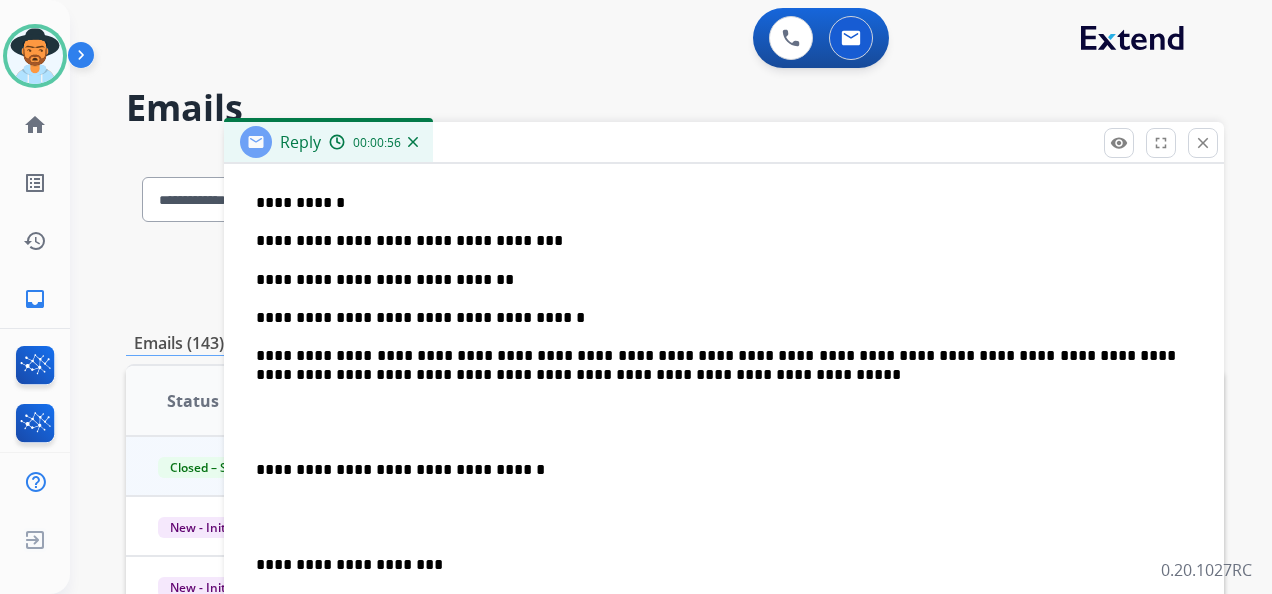 drag, startPoint x: 255, startPoint y: 462, endPoint x: 666, endPoint y: 566, distance: 423.954 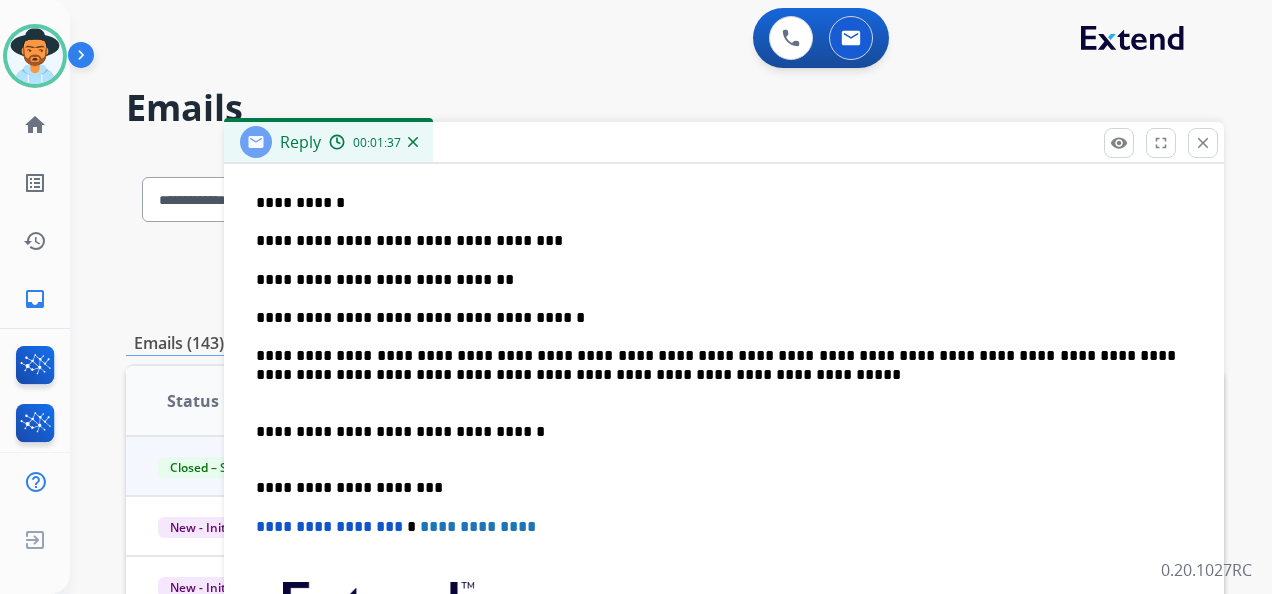 type 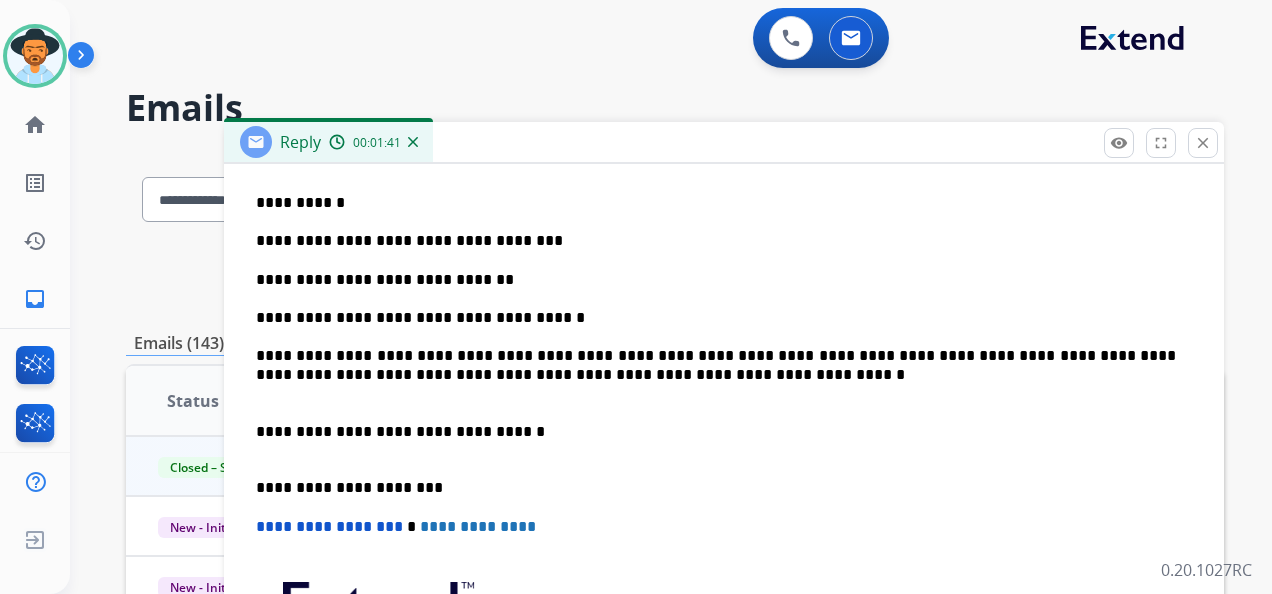 click on "**********" at bounding box center (716, 432) 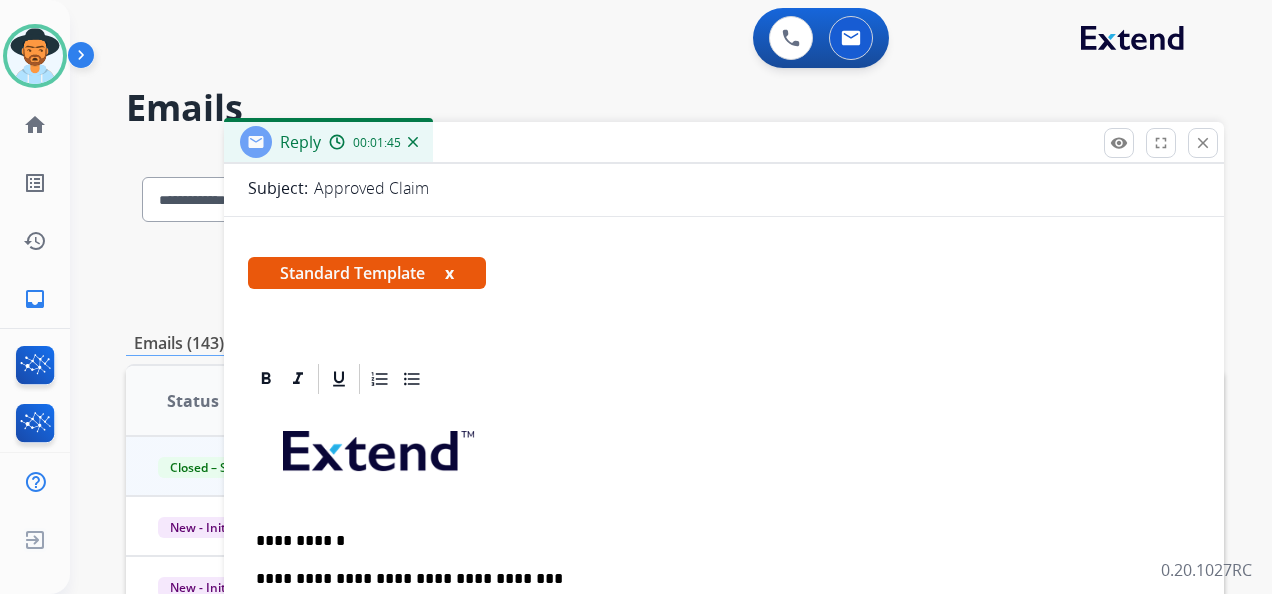 scroll, scrollTop: 500, scrollLeft: 0, axis: vertical 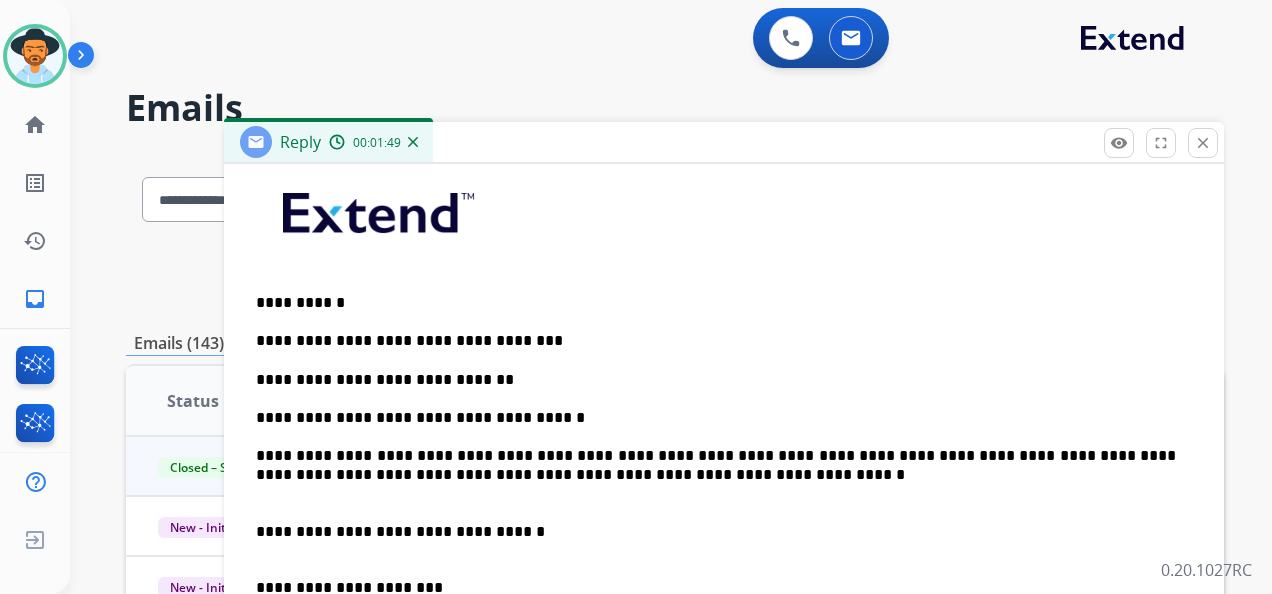 click on "**********" at bounding box center (716, 380) 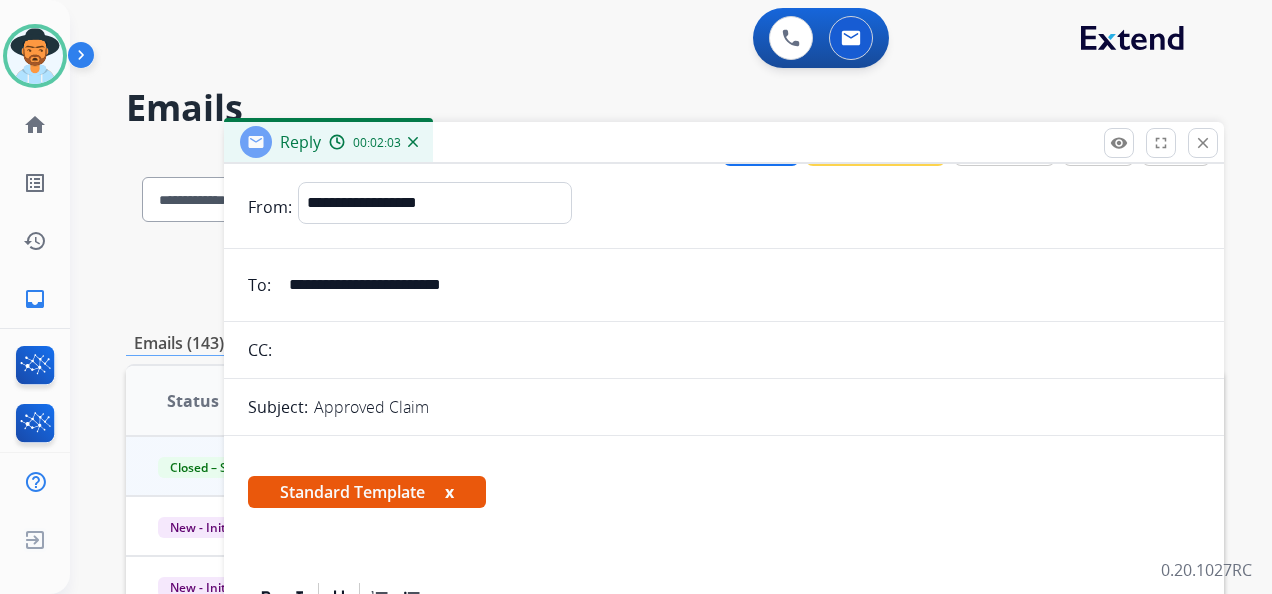 scroll, scrollTop: 0, scrollLeft: 0, axis: both 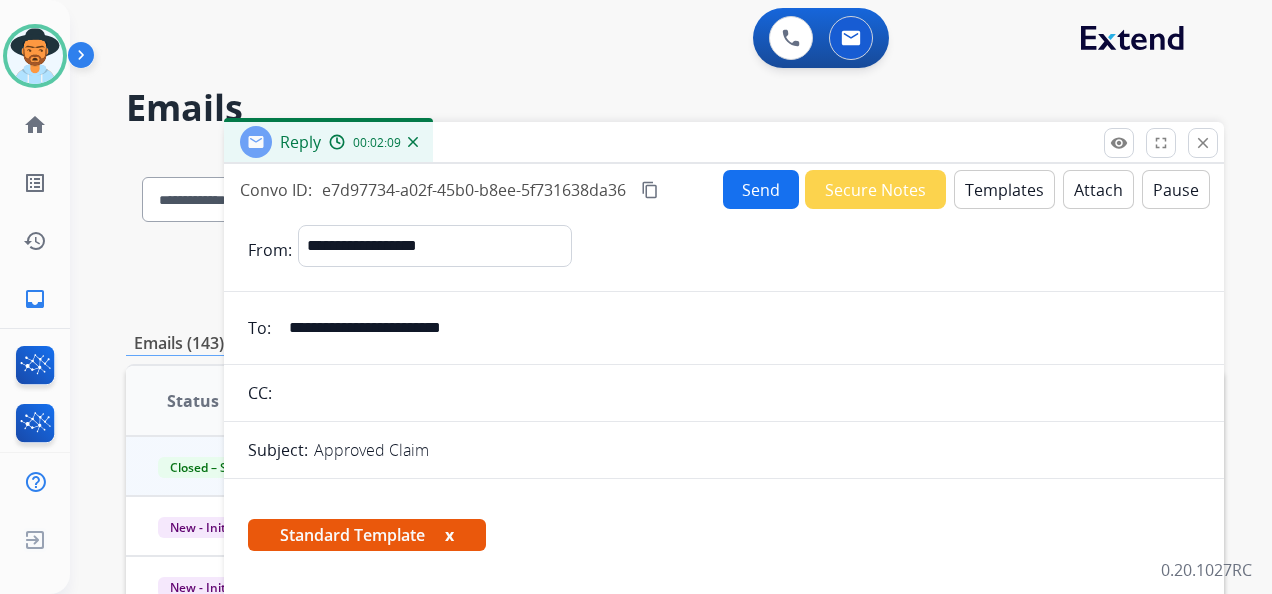 click on "Secure Notes" at bounding box center (875, 189) 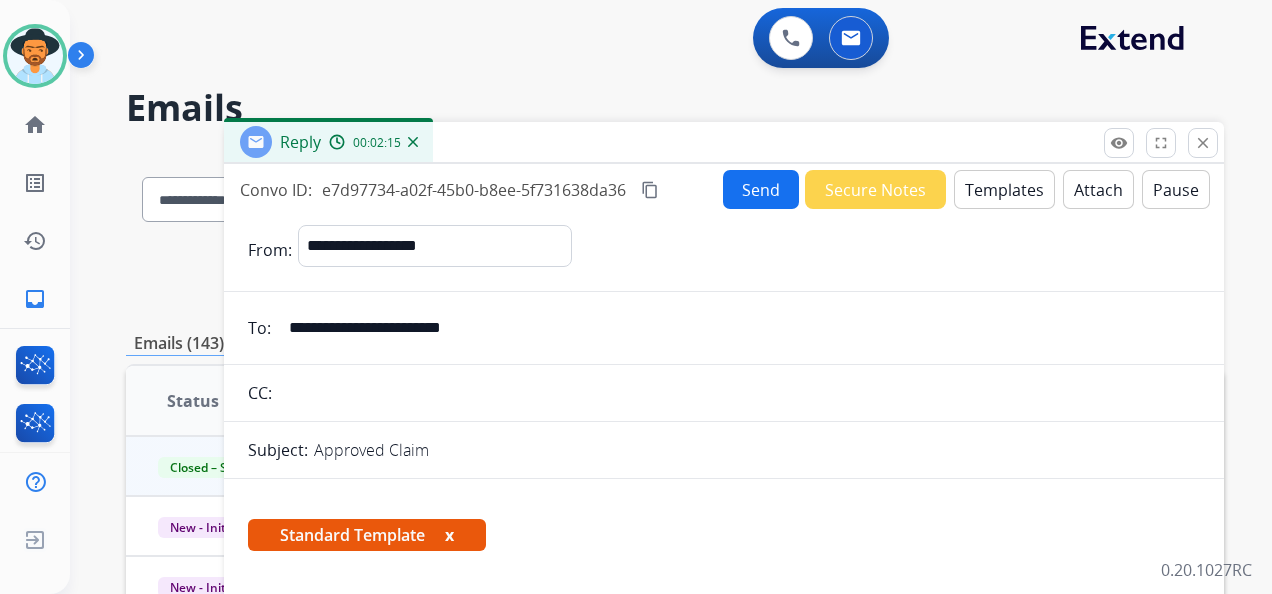 click on "Secure Notes" at bounding box center (875, 189) 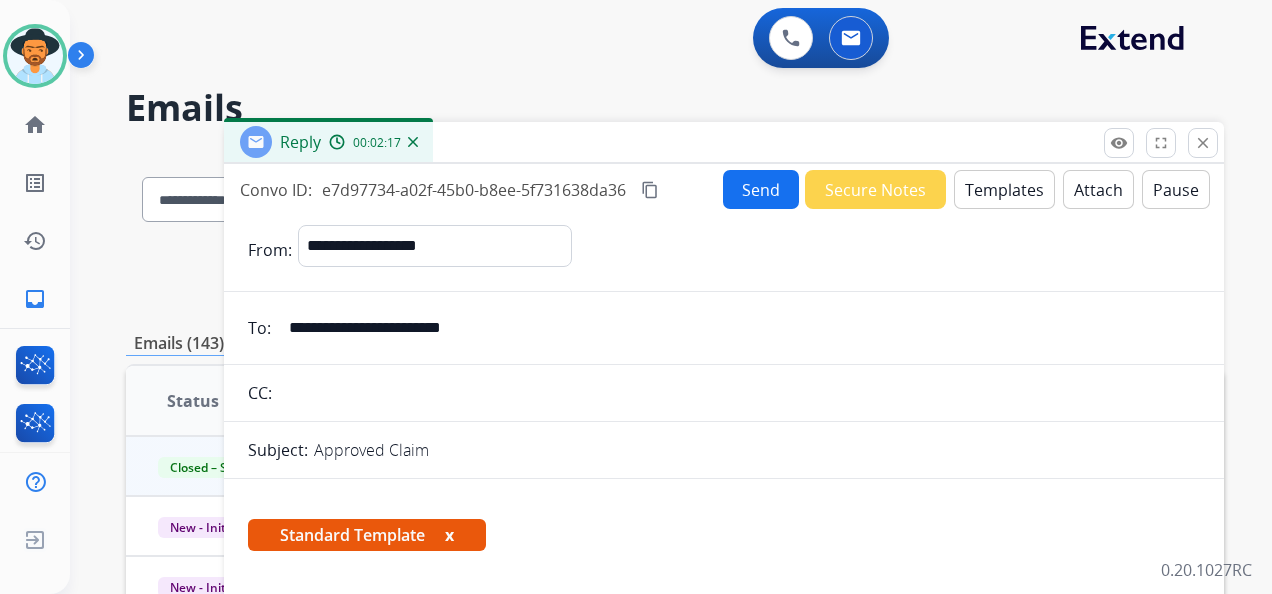 click on "Send" at bounding box center [761, 189] 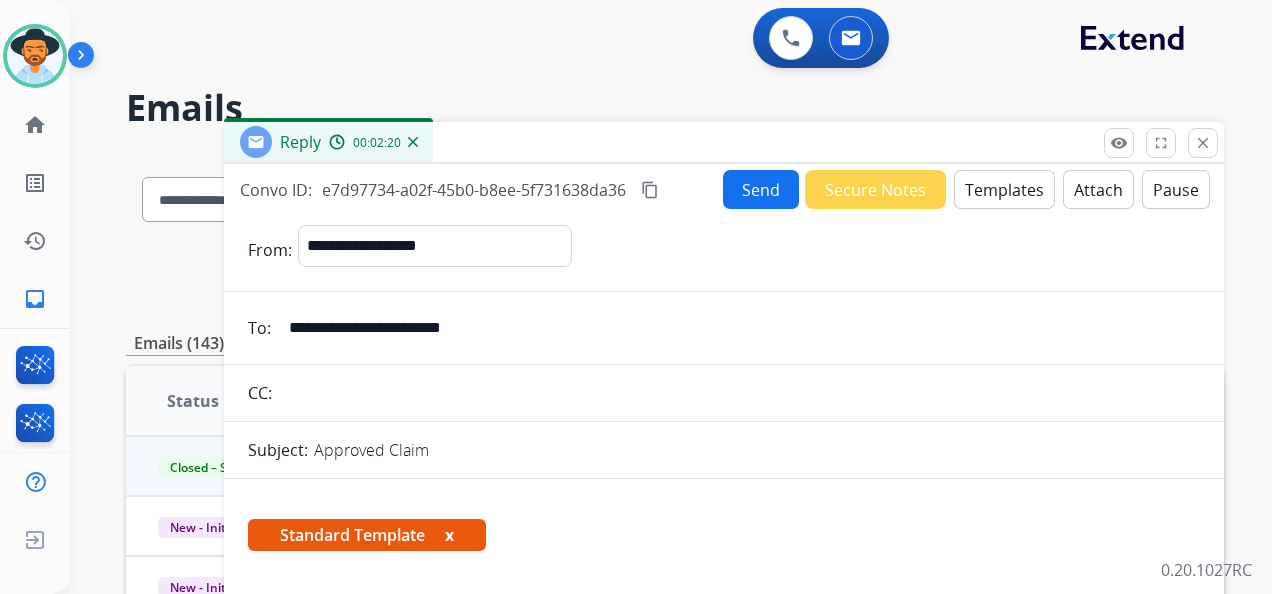 click on "Send" at bounding box center [761, 189] 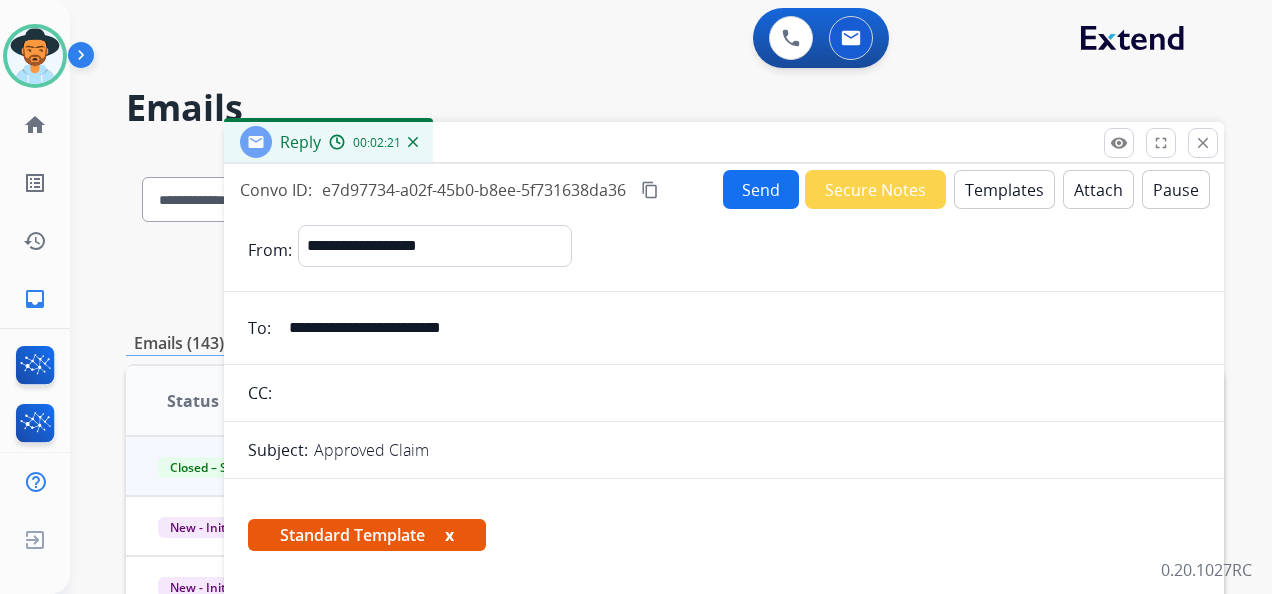 click on "Send" at bounding box center (761, 189) 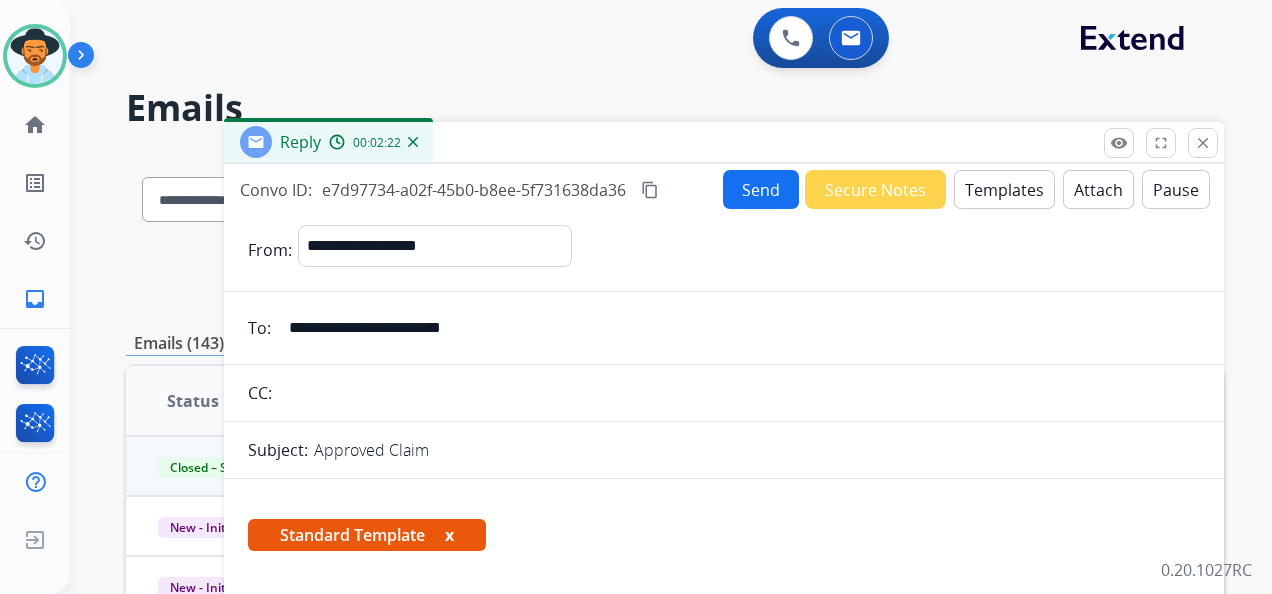 click on "Send" at bounding box center [761, 189] 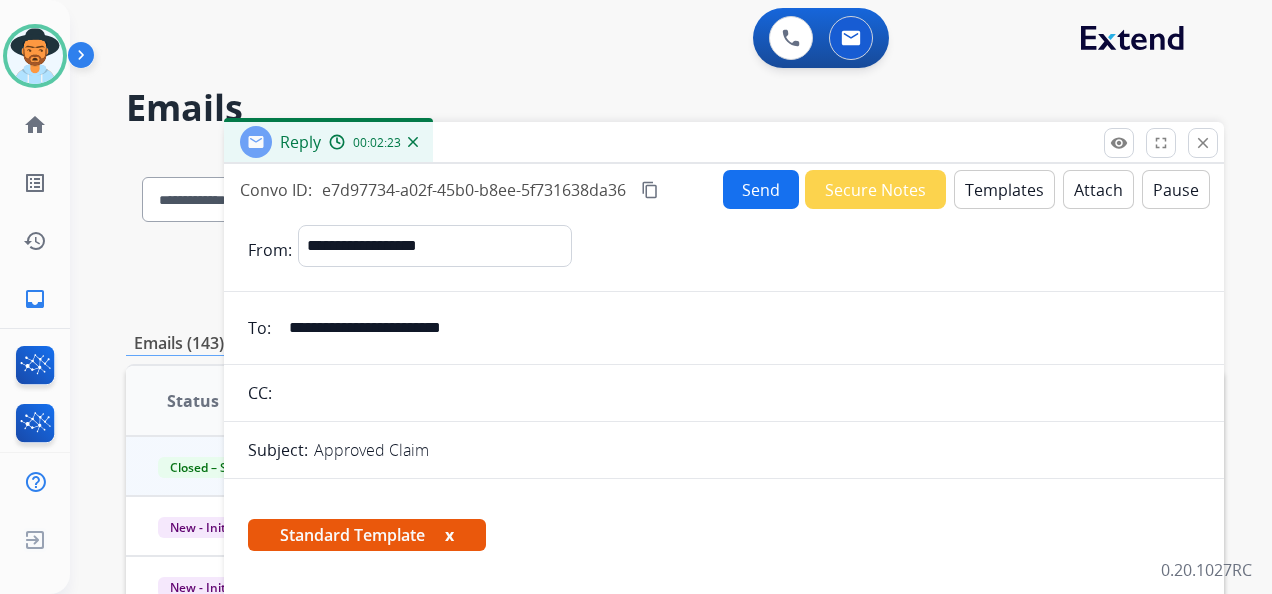 click on "Send" at bounding box center [761, 189] 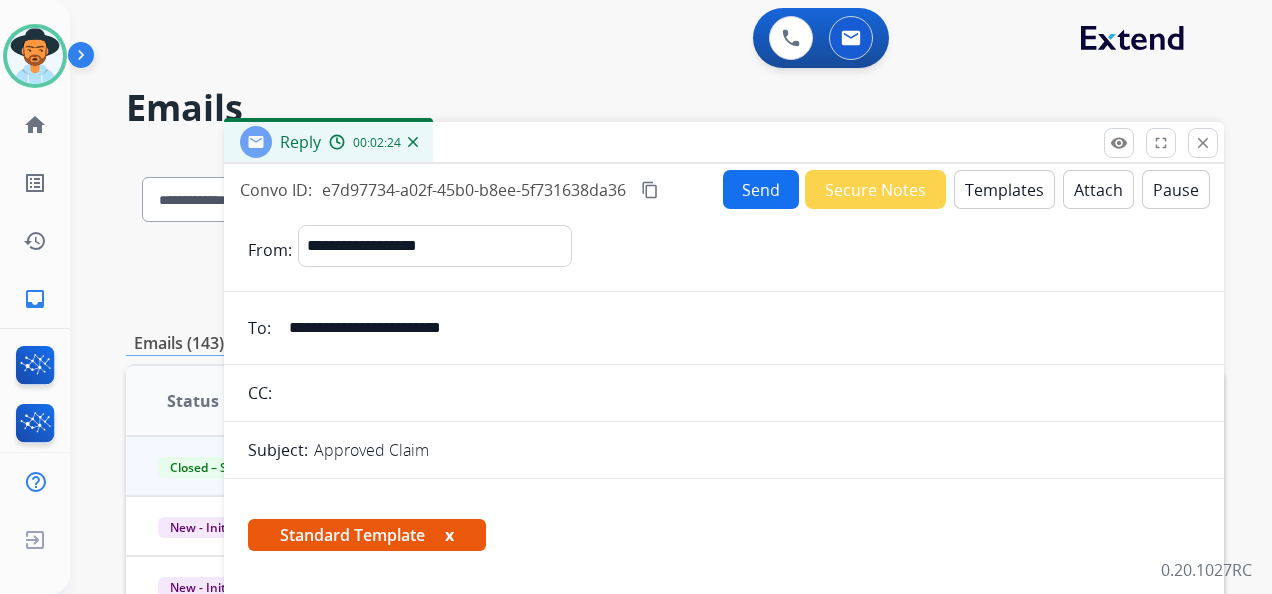 click on "Send" at bounding box center (761, 189) 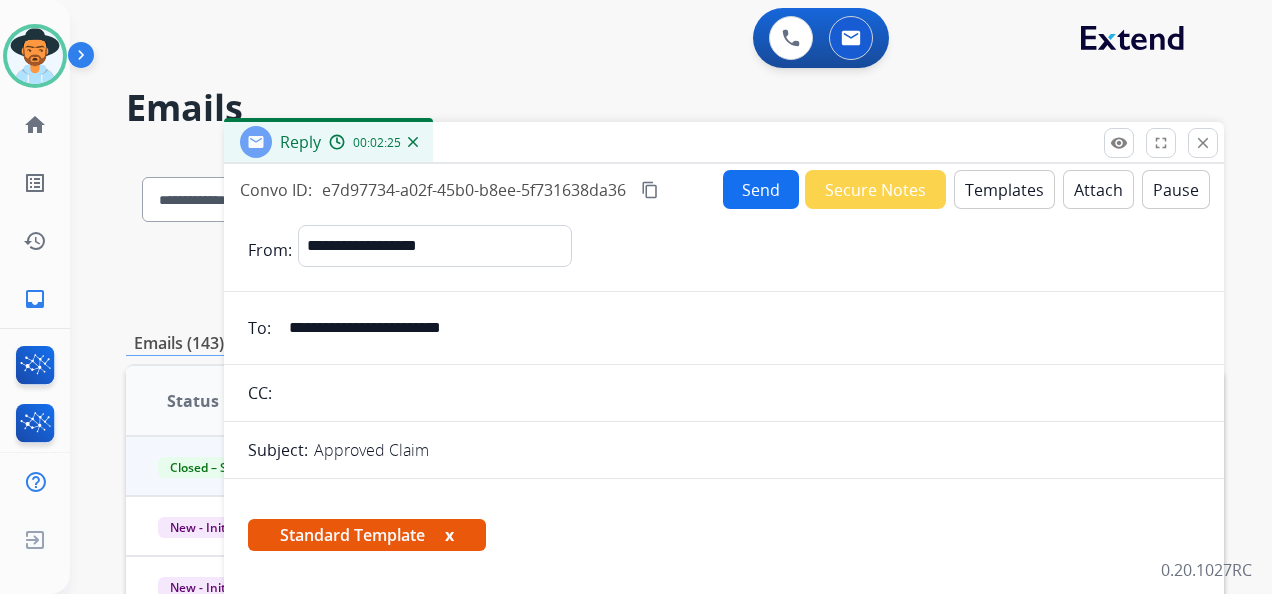 click on "Send" at bounding box center (761, 189) 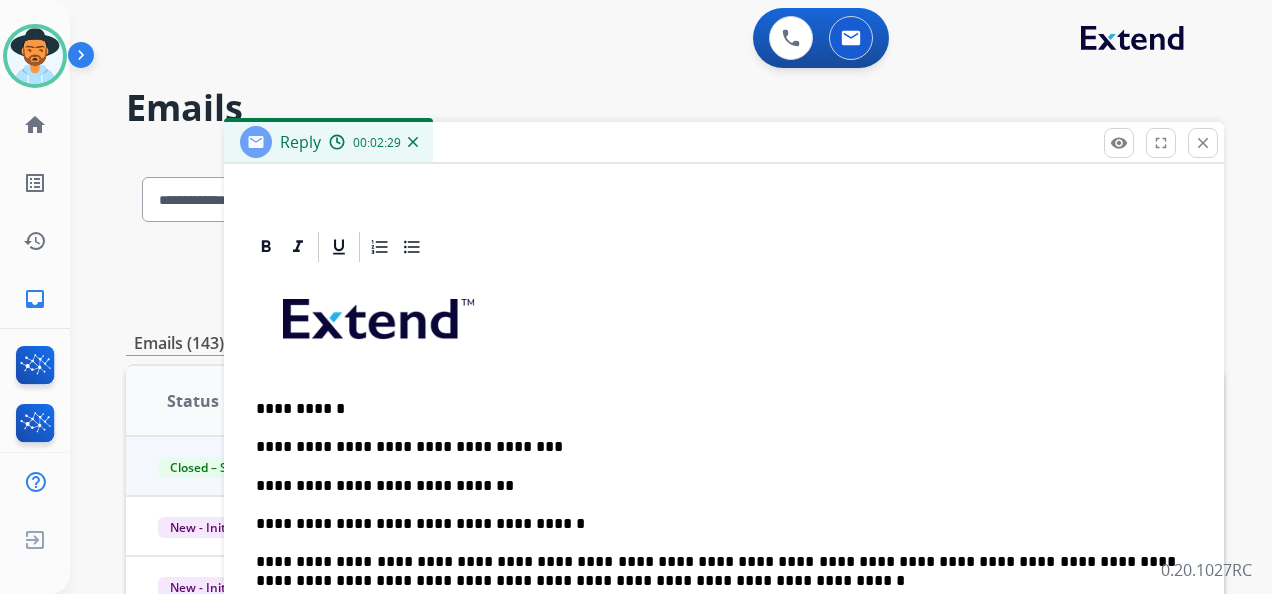 scroll, scrollTop: 500, scrollLeft: 0, axis: vertical 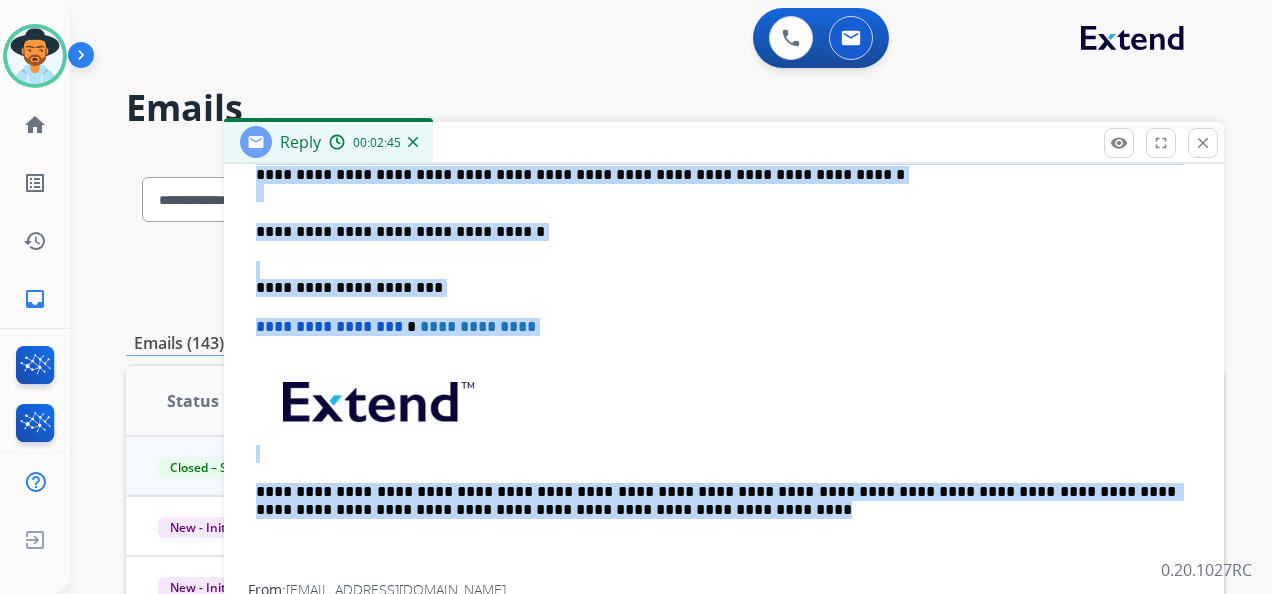 drag, startPoint x: 252, startPoint y: 295, endPoint x: 619, endPoint y: 529, distance: 435.2528 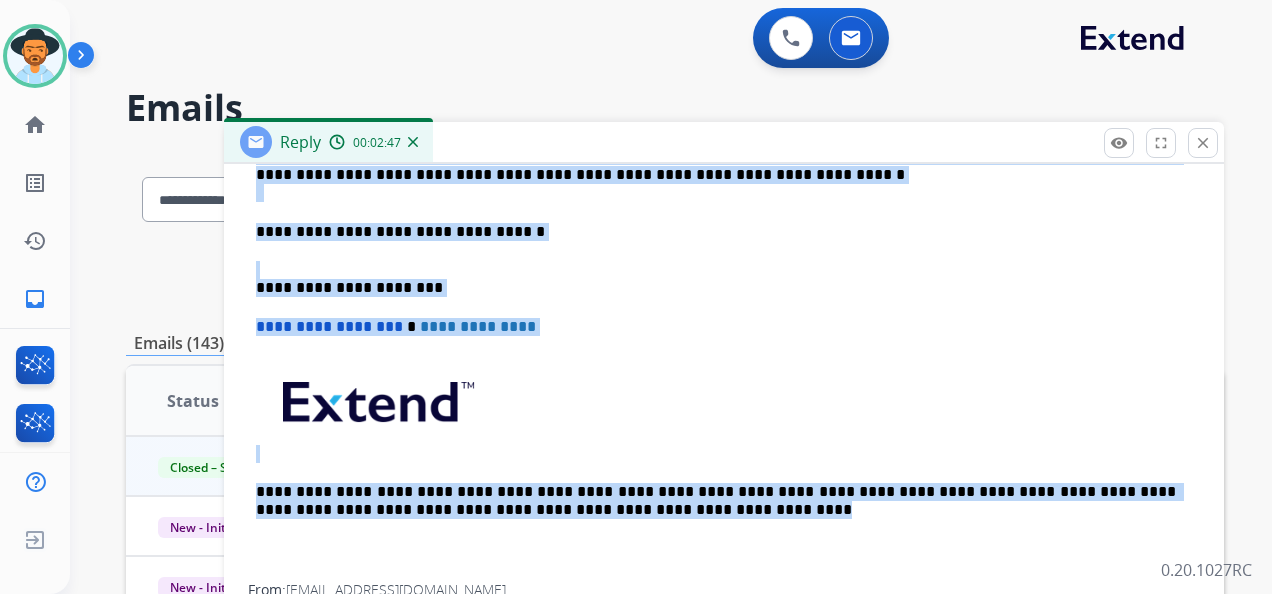 copy on "**********" 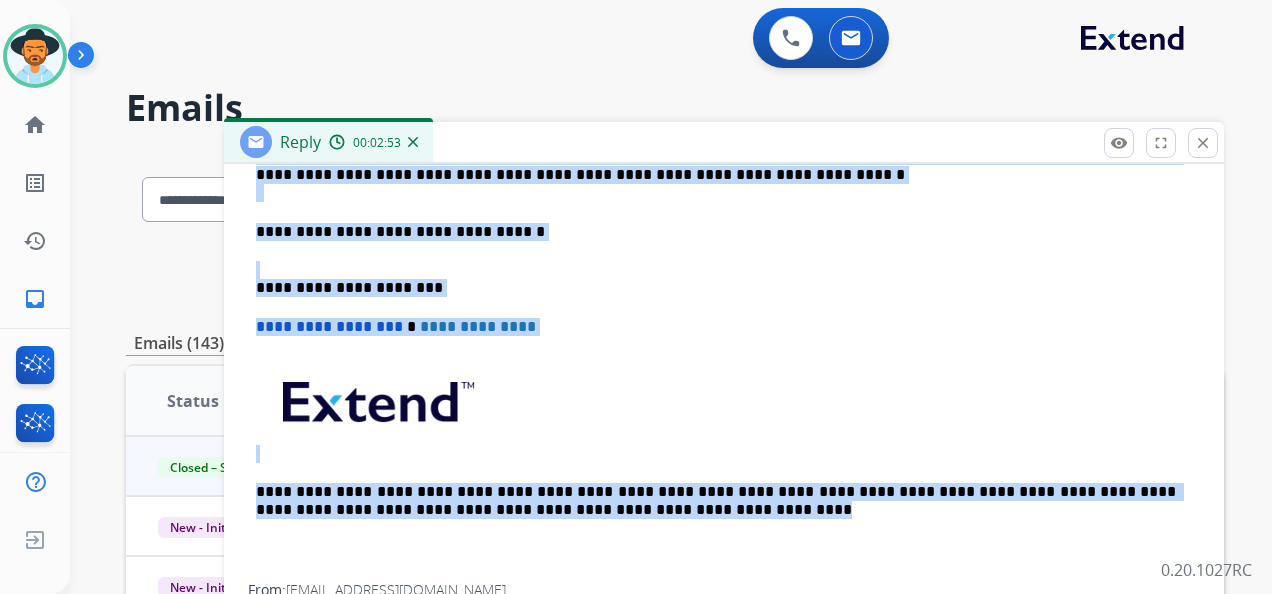 click at bounding box center (413, 142) 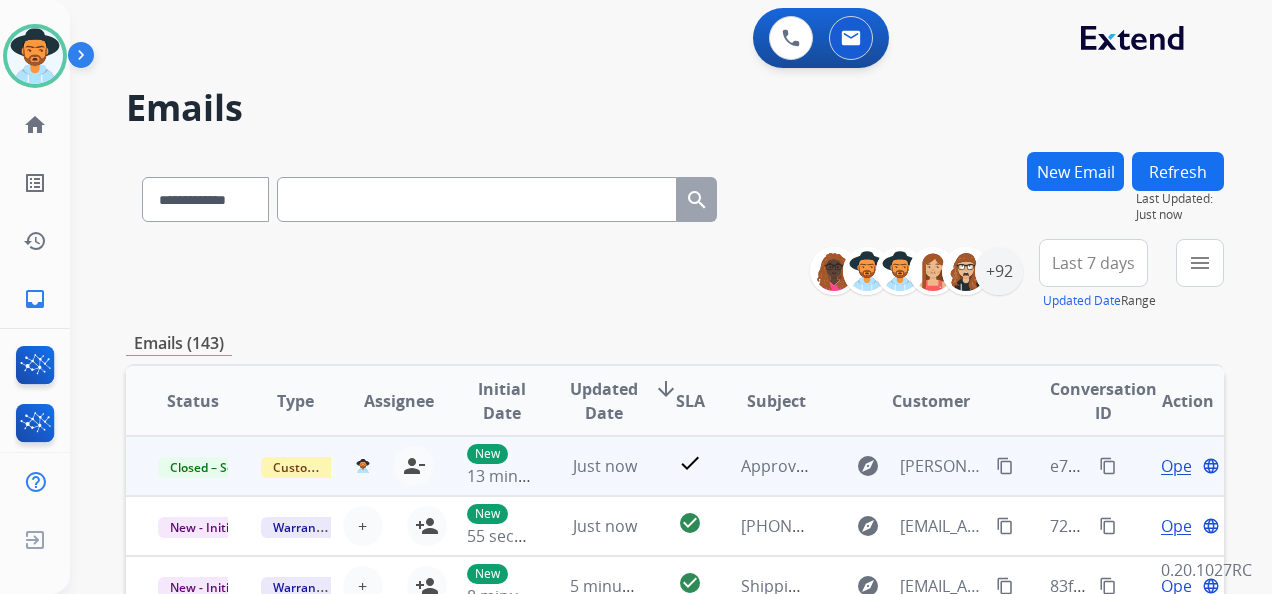 click on "Open" at bounding box center [1181, 466] 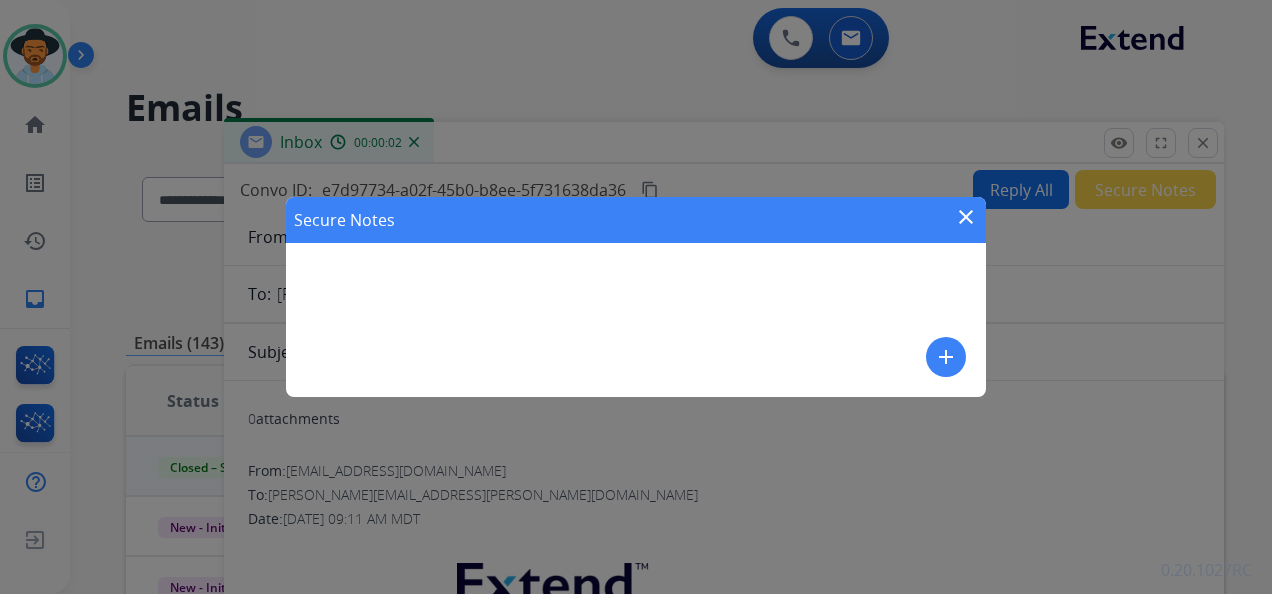 click on "close" at bounding box center (966, 217) 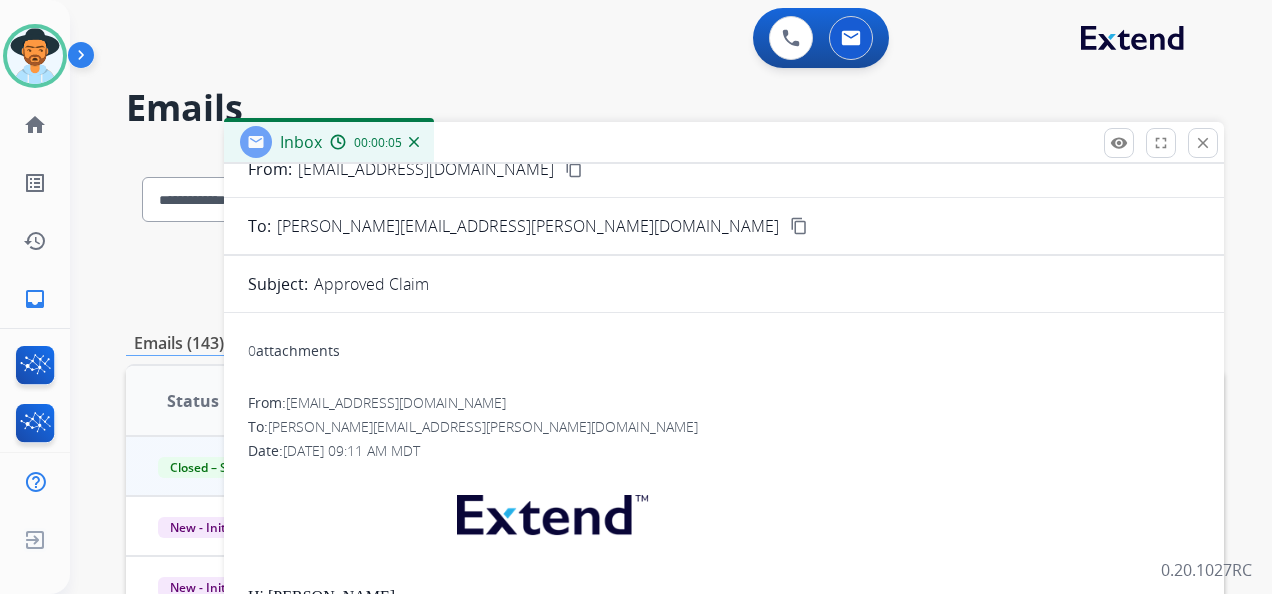 scroll, scrollTop: 100, scrollLeft: 0, axis: vertical 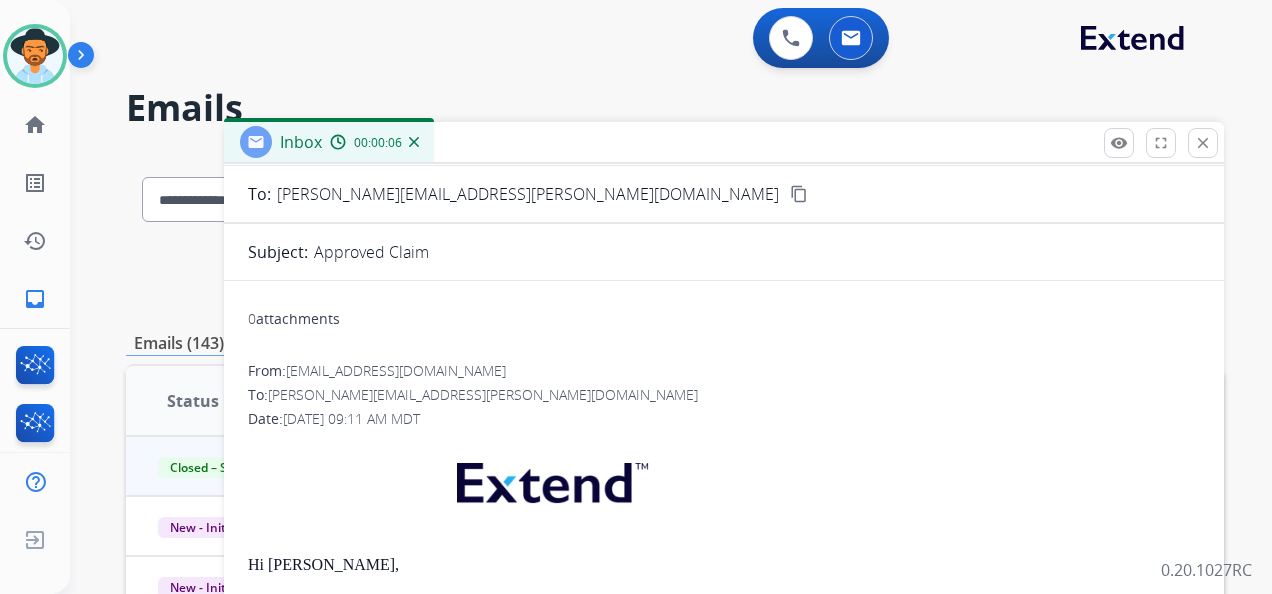 click on "0  attachments" at bounding box center [724, 321] 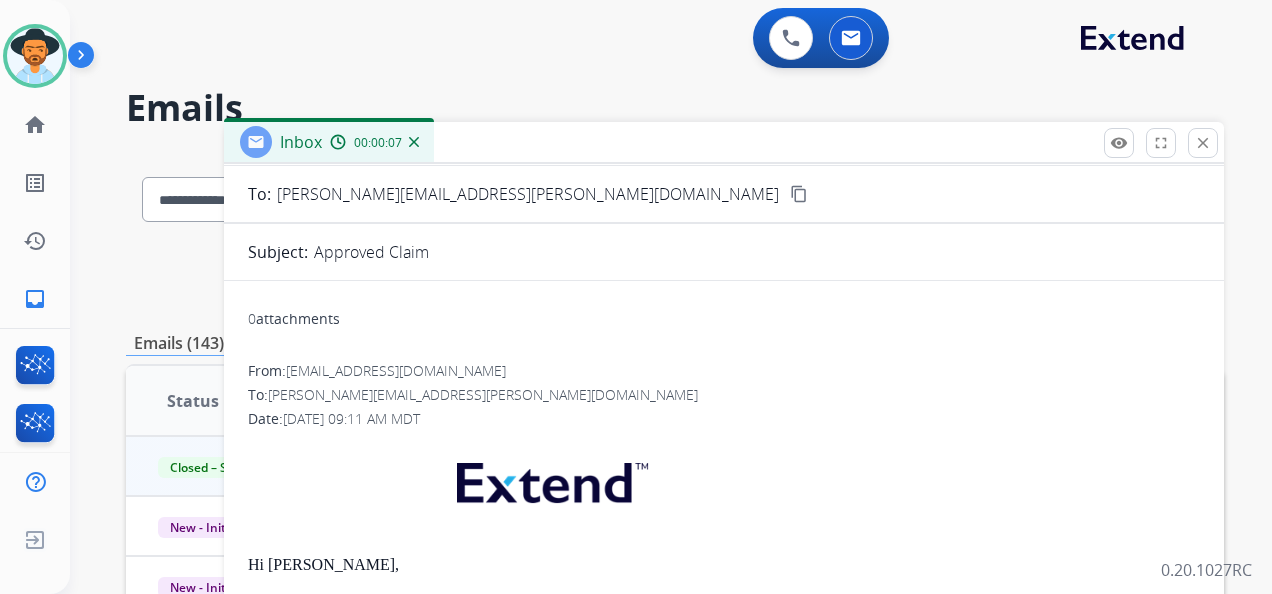 click on "0  attachments" at bounding box center [724, 321] 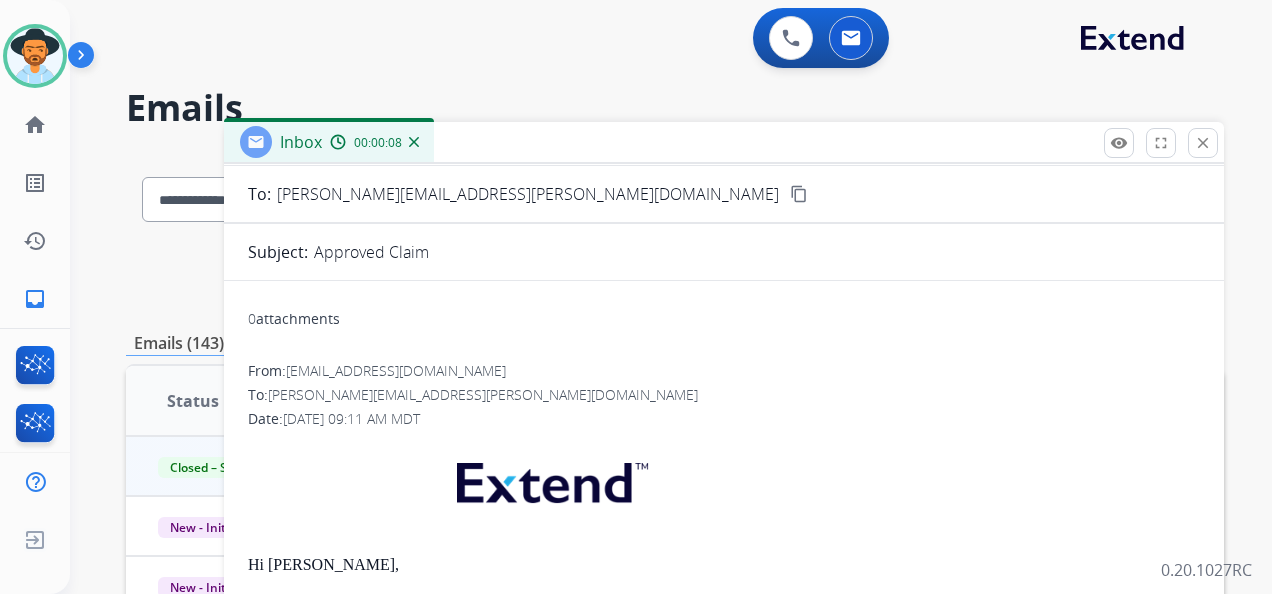scroll, scrollTop: 0, scrollLeft: 0, axis: both 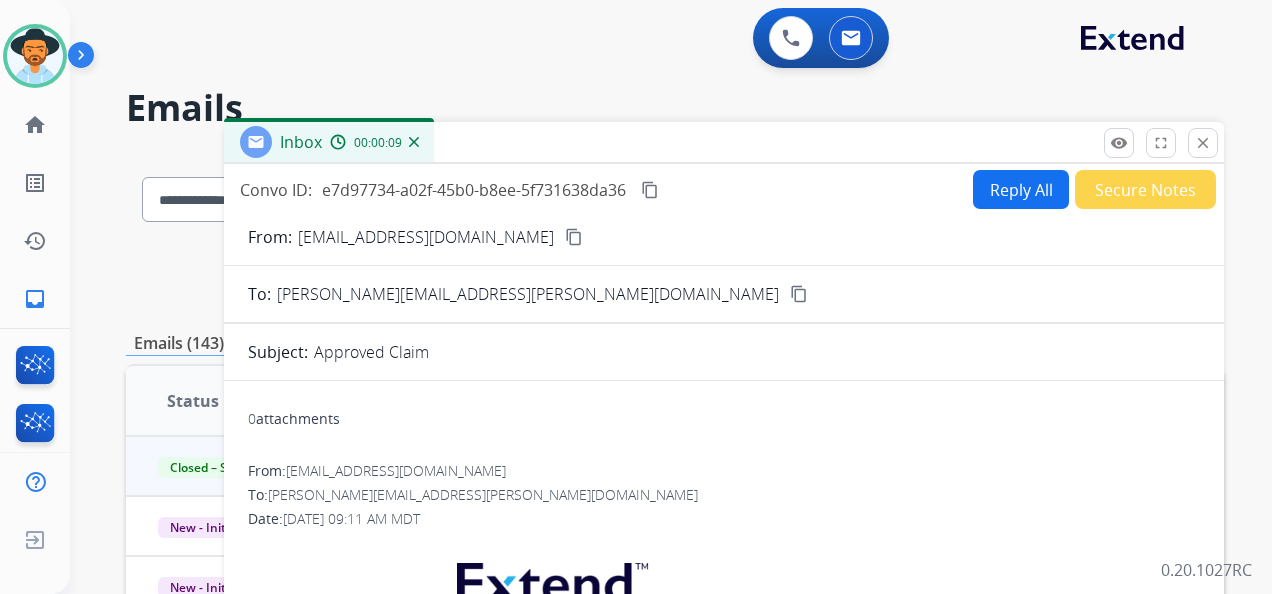 click on "Reply All" at bounding box center (1021, 189) 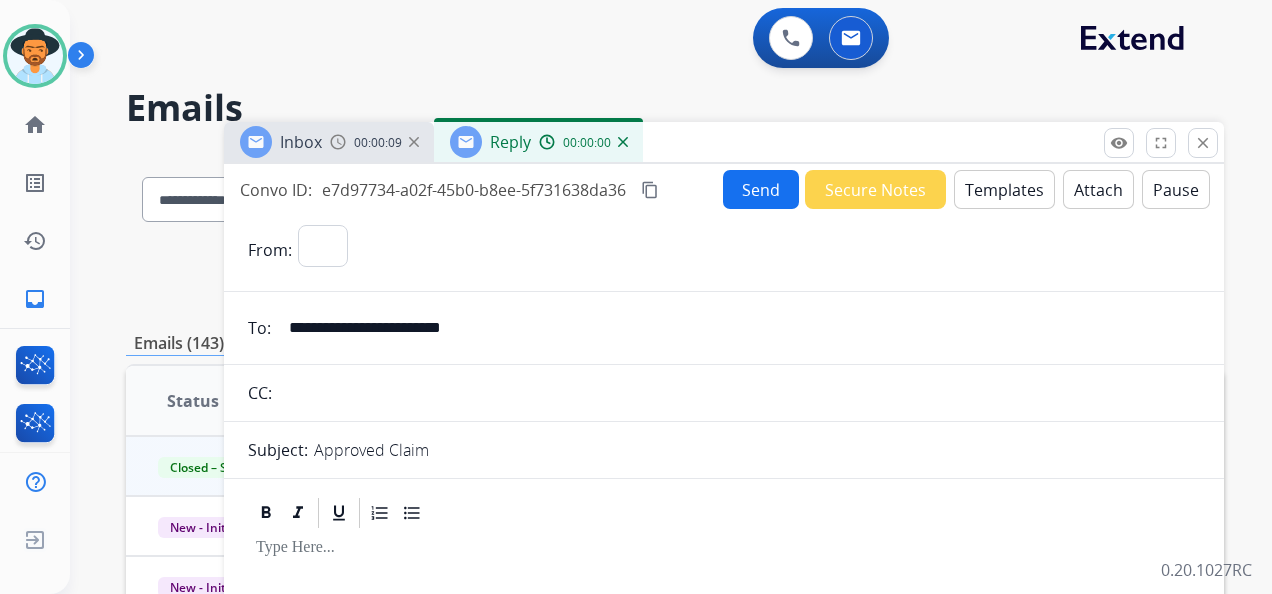 select on "**********" 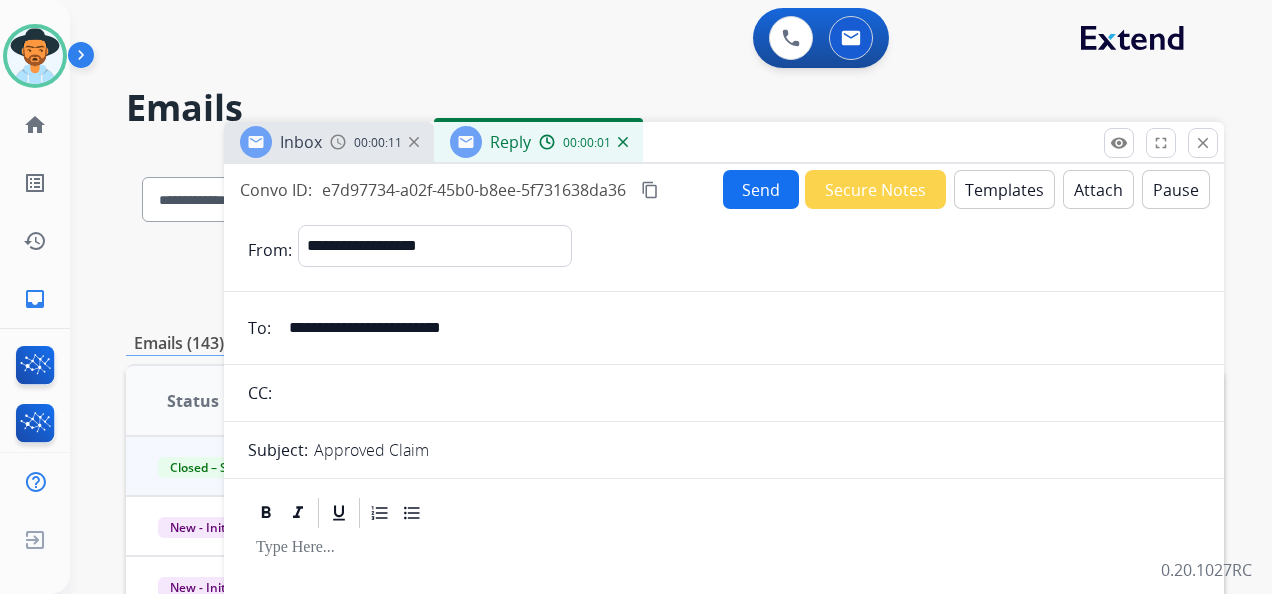 scroll, scrollTop: 200, scrollLeft: 0, axis: vertical 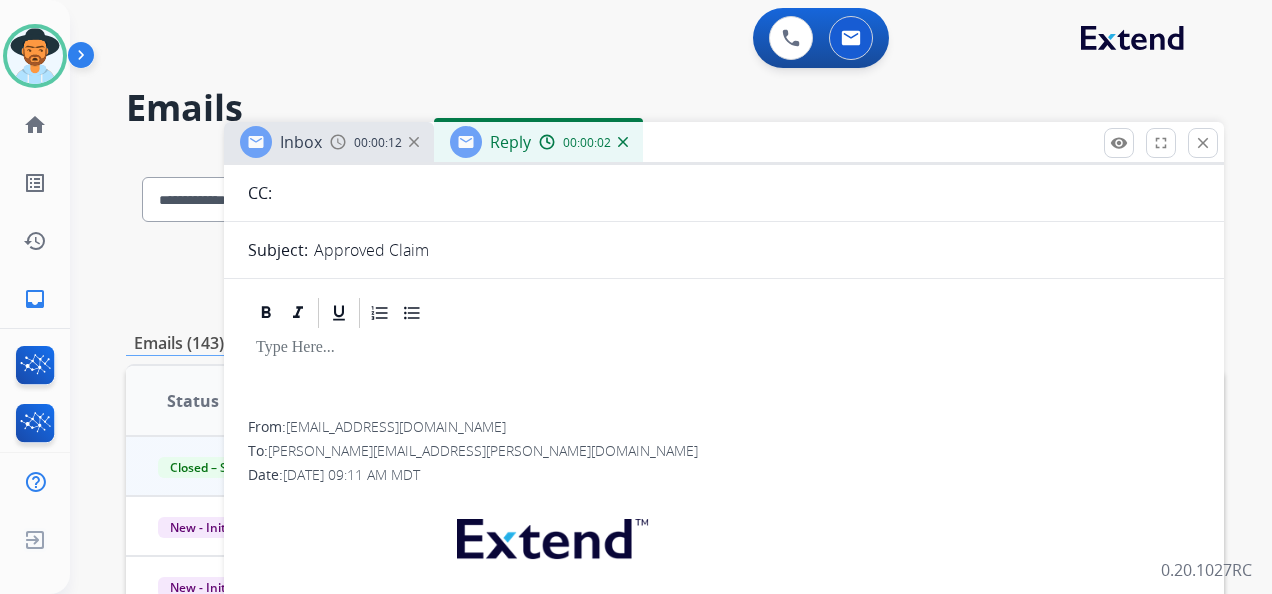 click at bounding box center [724, 376] 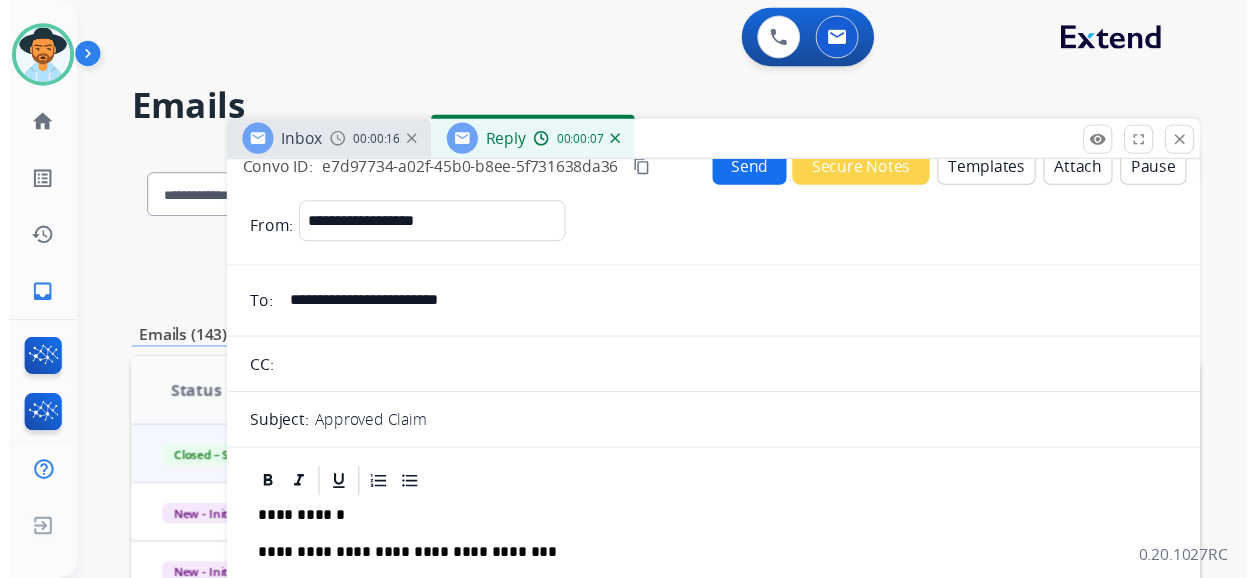 scroll, scrollTop: 0, scrollLeft: 0, axis: both 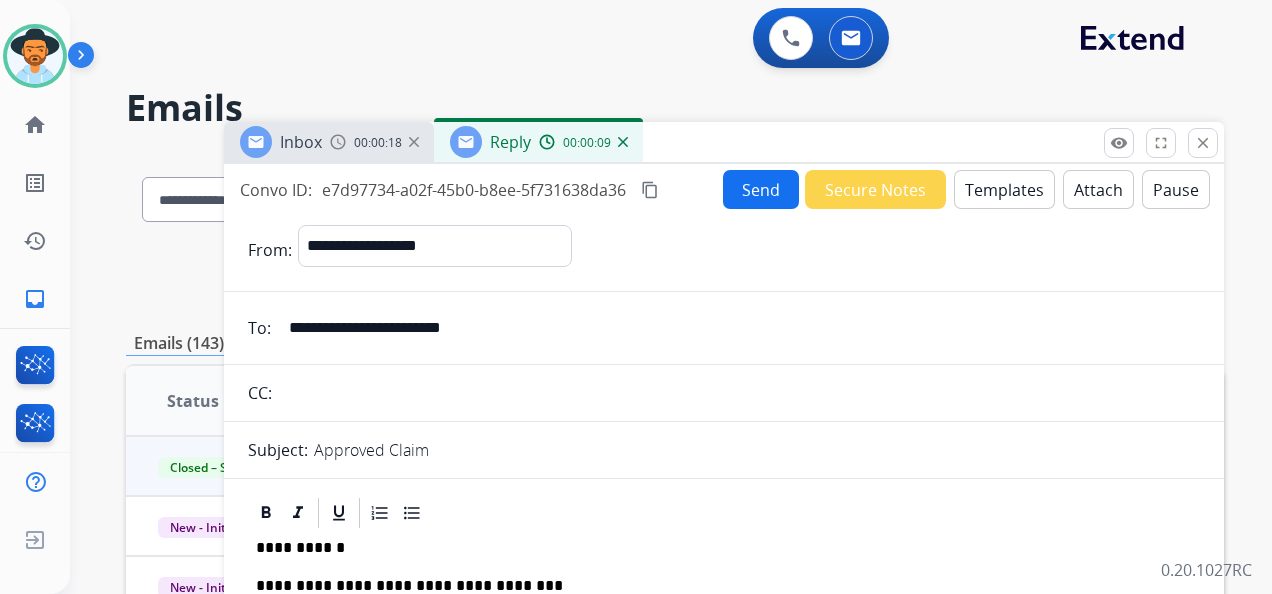 click on "Send" at bounding box center (761, 189) 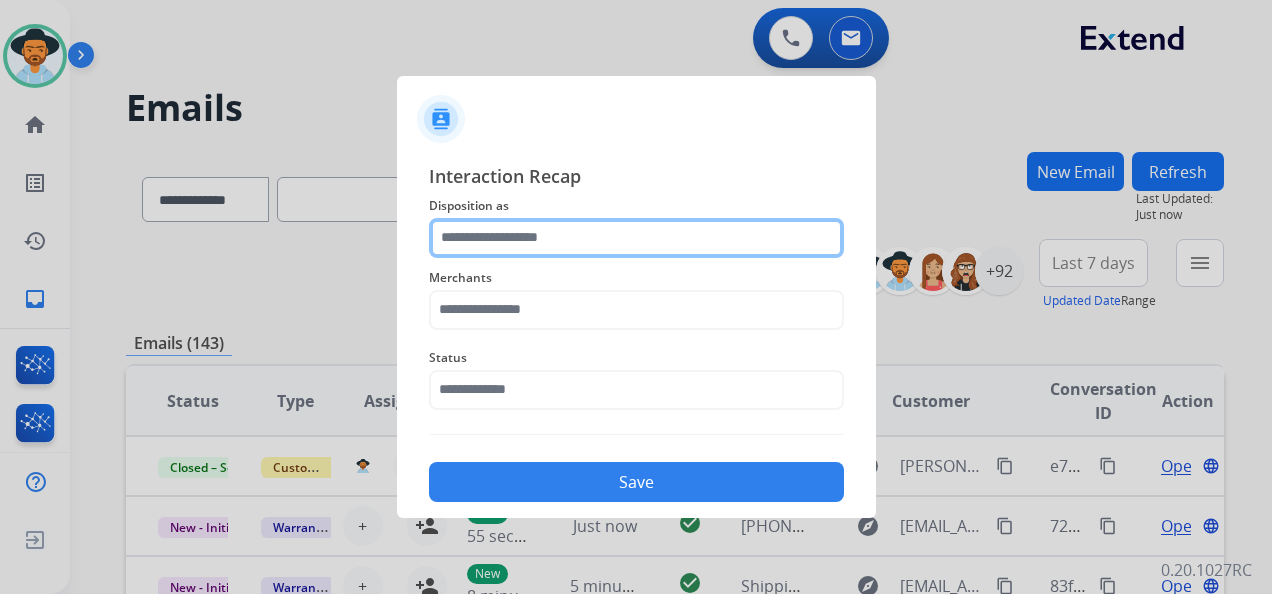 click 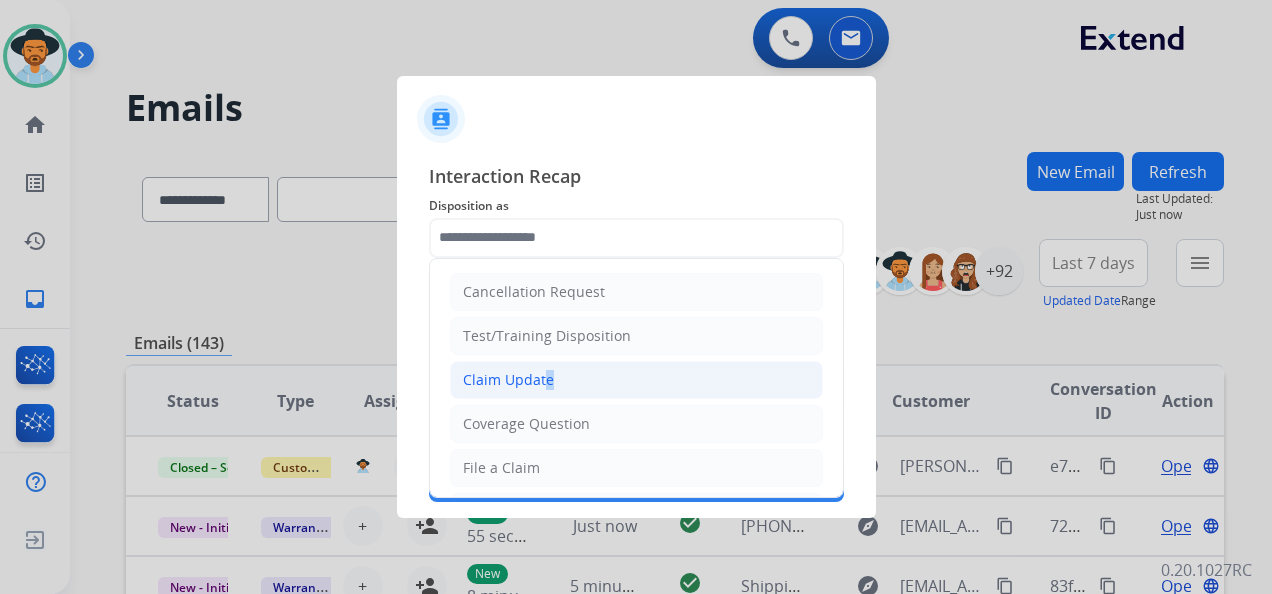 click on "Claim Update" 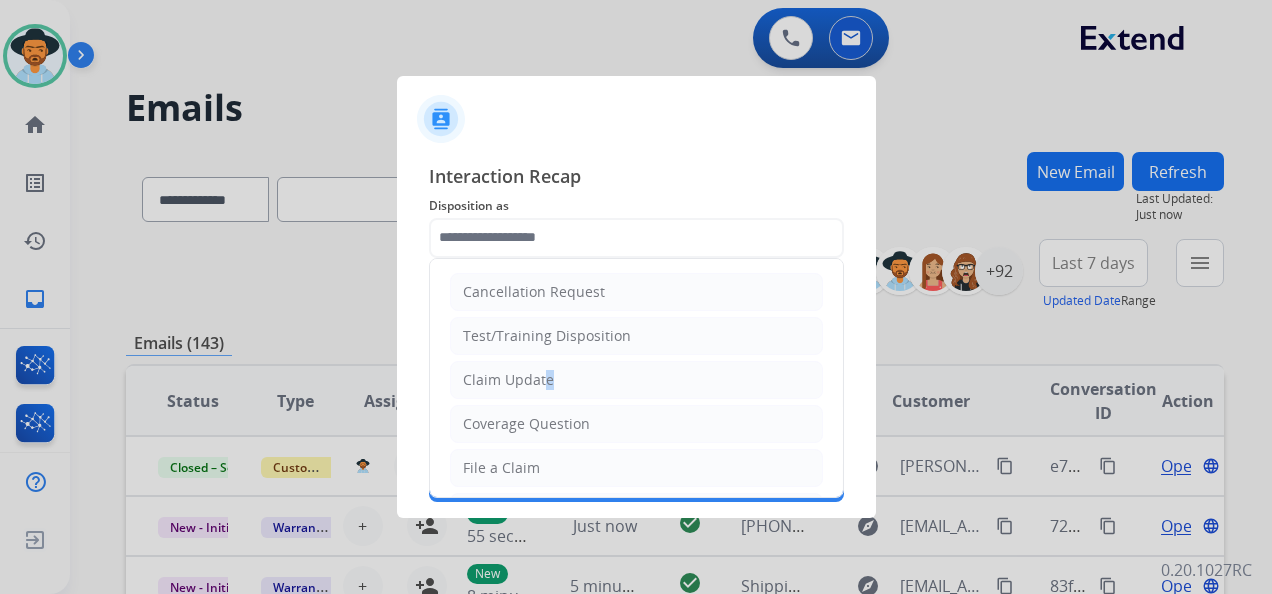 type on "**********" 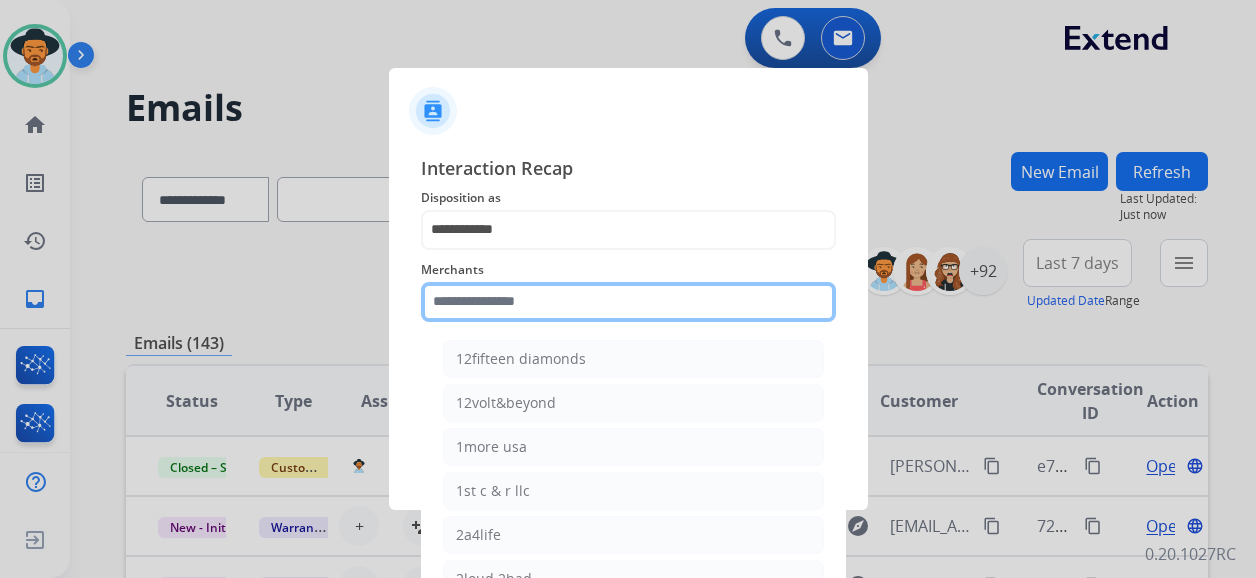 click 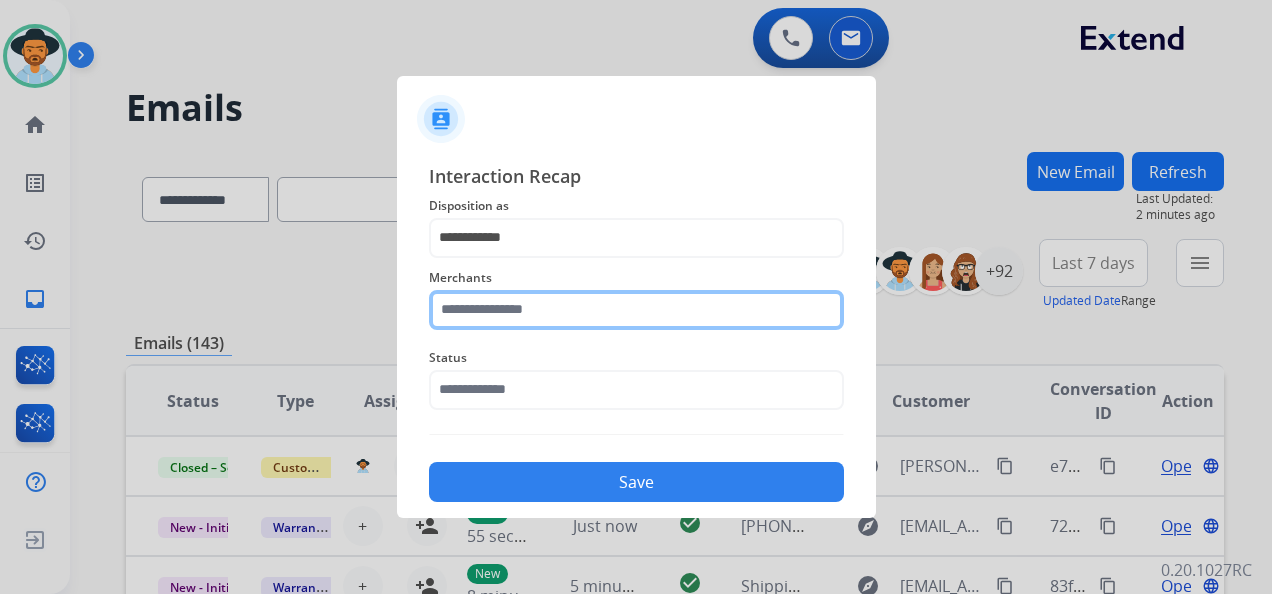 click 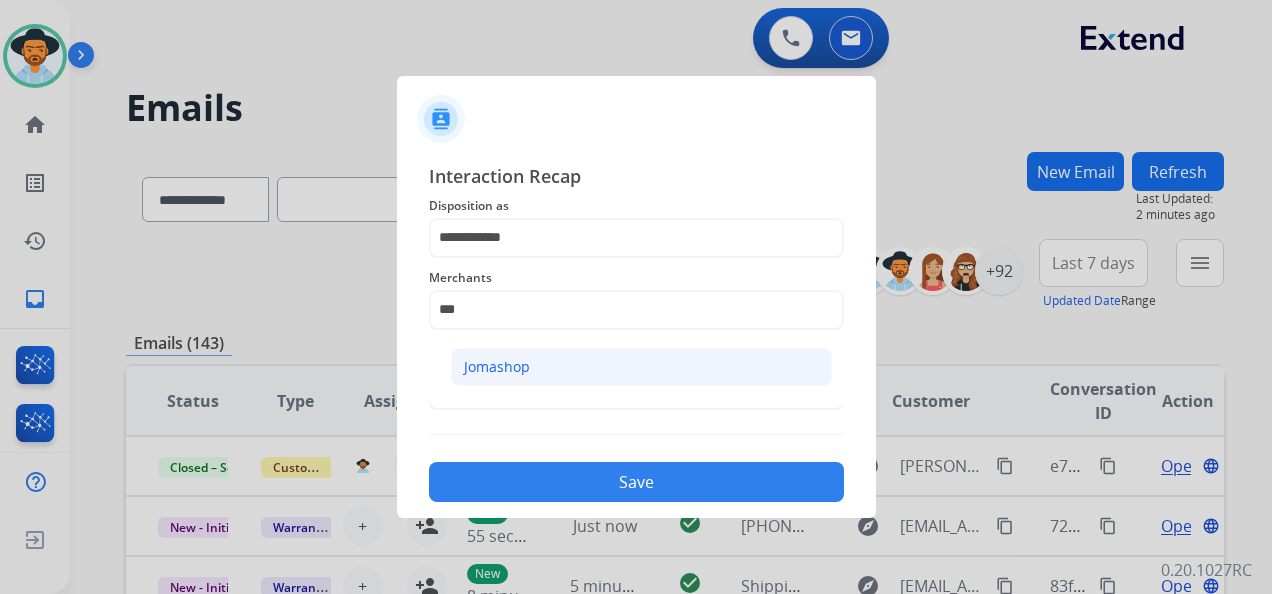 click on "Jomashop" 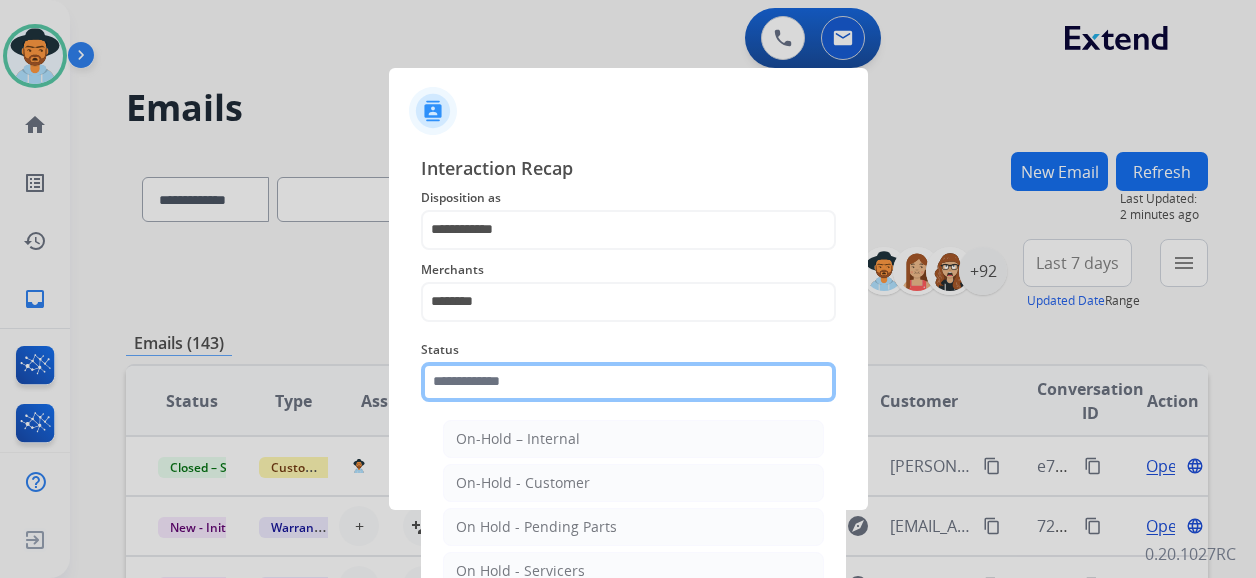 click 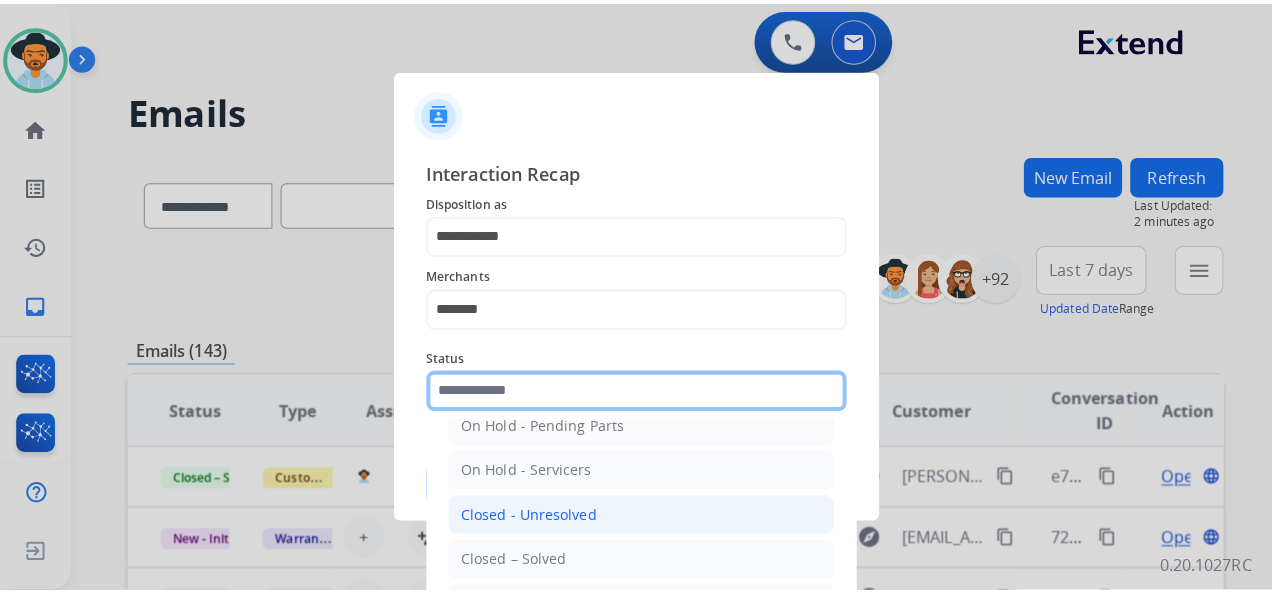 scroll, scrollTop: 114, scrollLeft: 0, axis: vertical 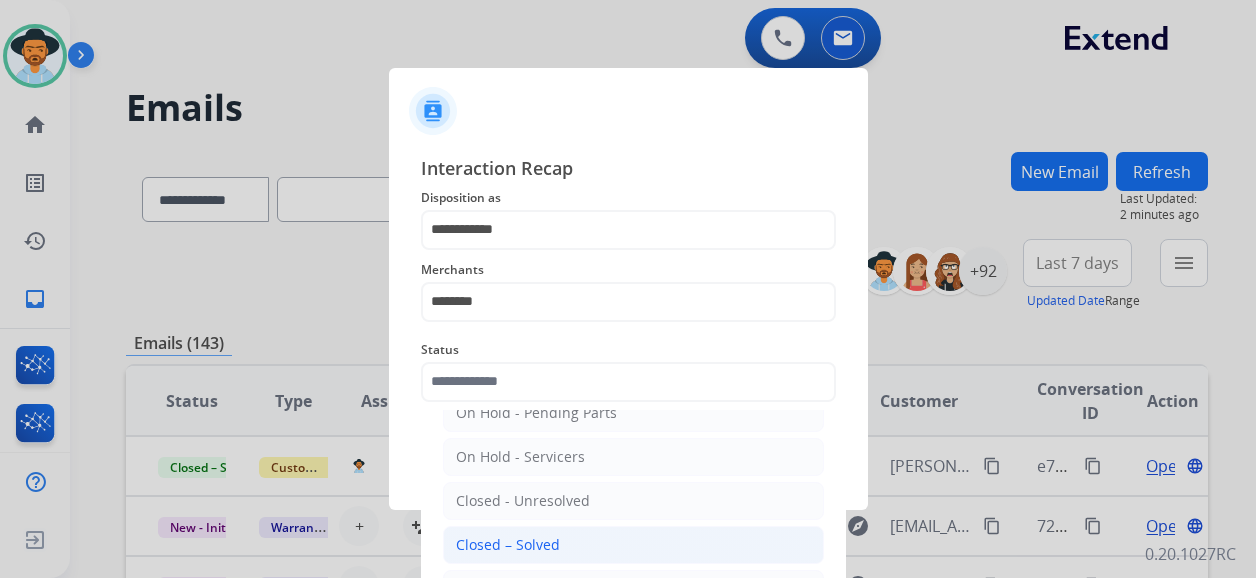 click on "Closed – Solved" 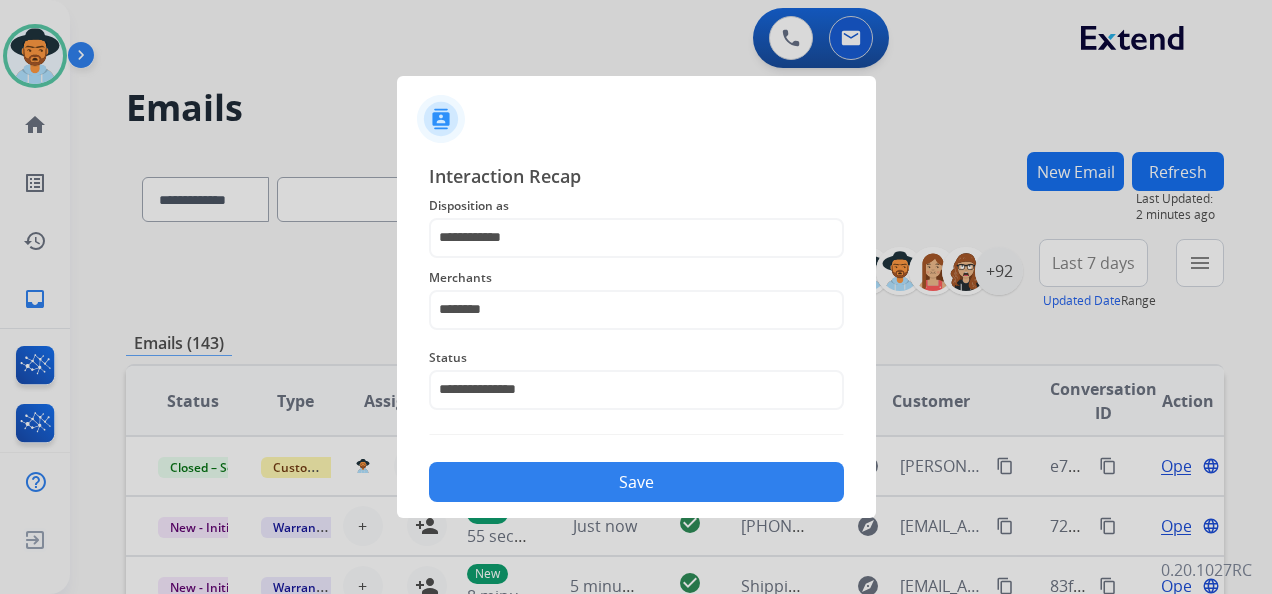 click on "Save" 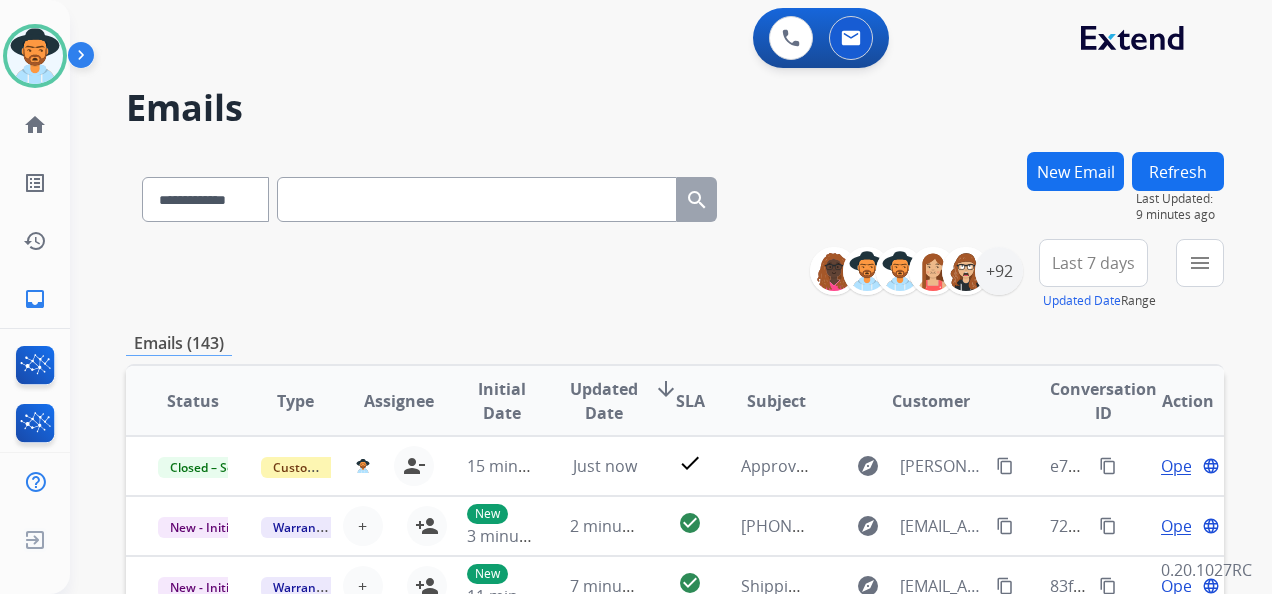 click on "**********" at bounding box center [647, 369] 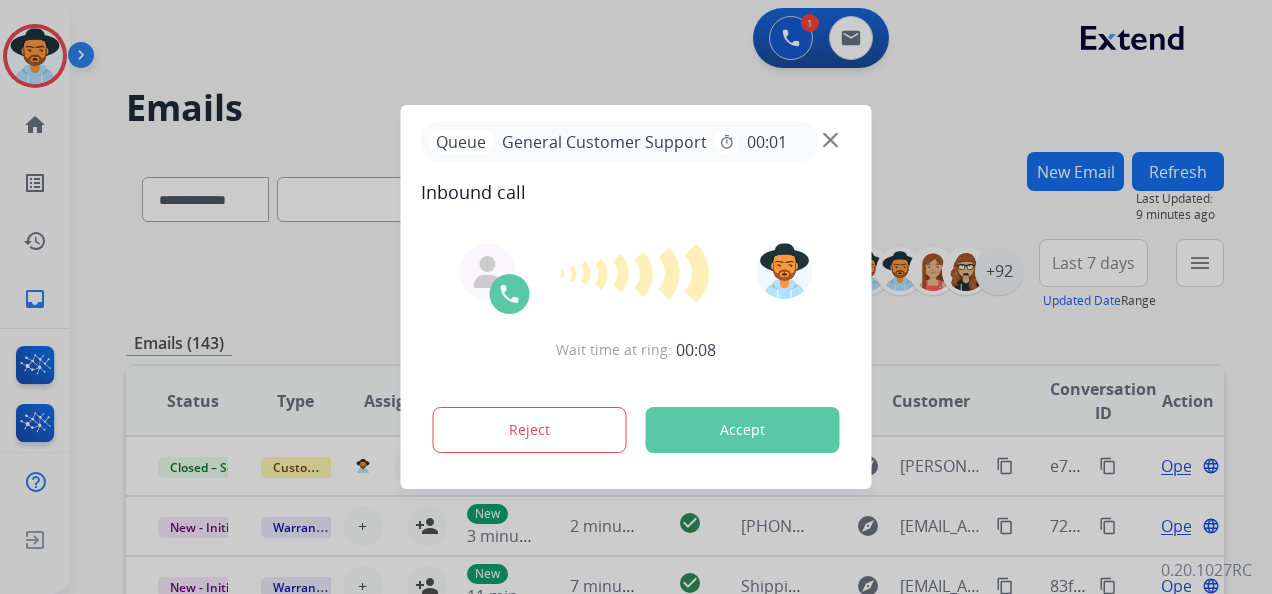 click on "Accept" at bounding box center (743, 430) 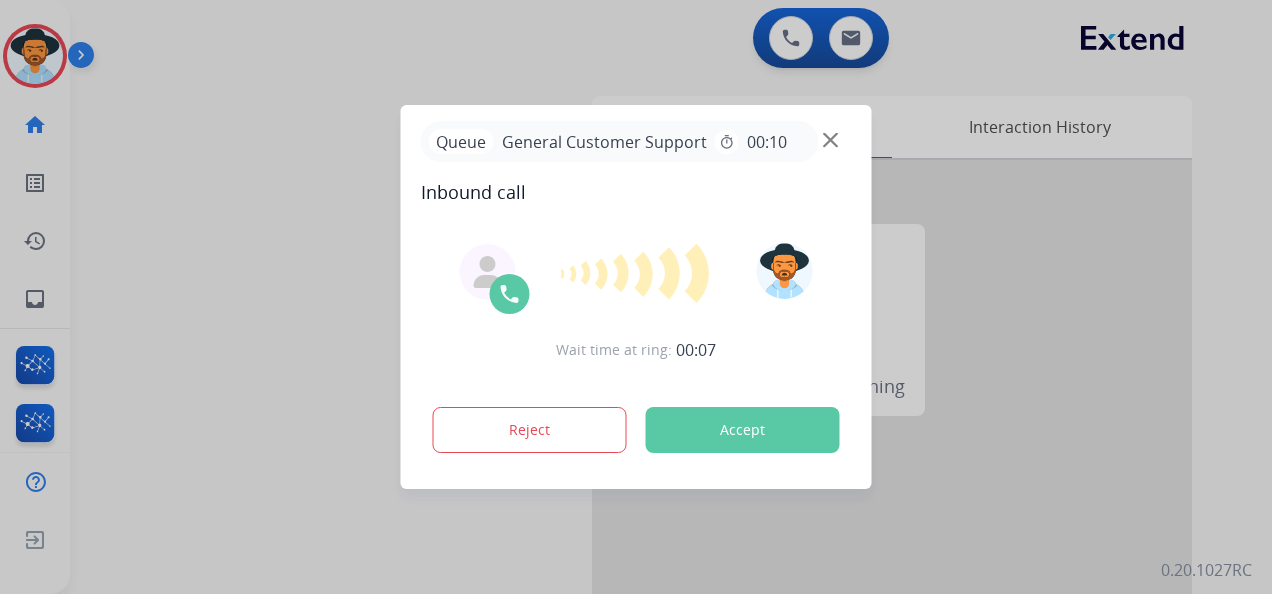 click on "Accept" at bounding box center (743, 430) 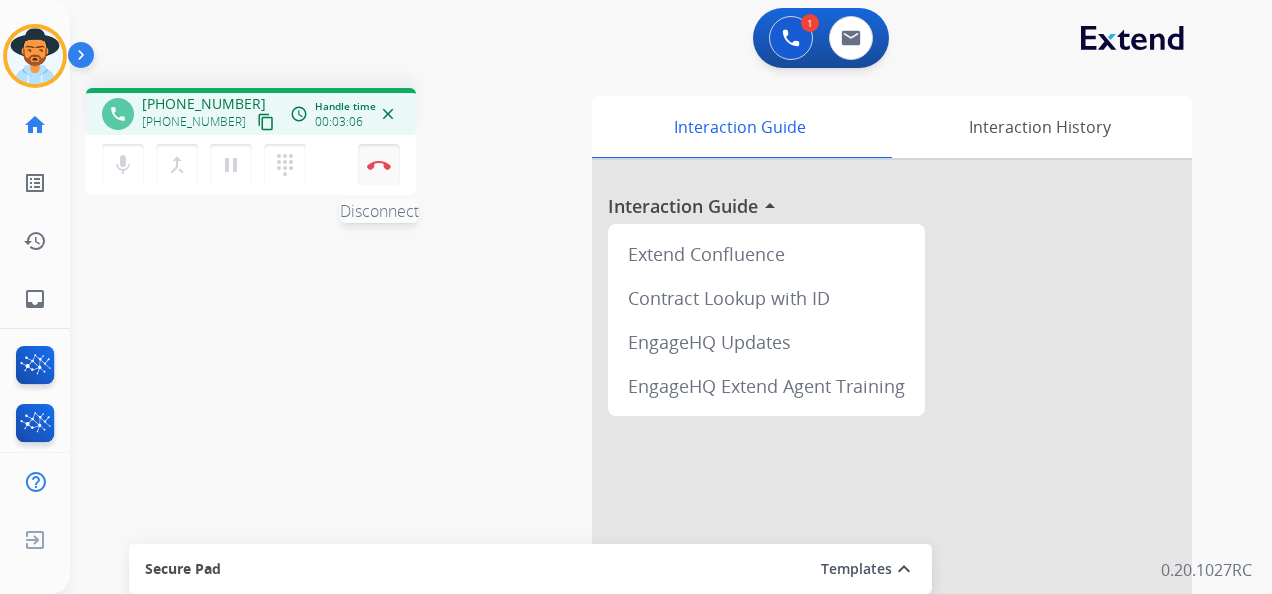 click at bounding box center (379, 165) 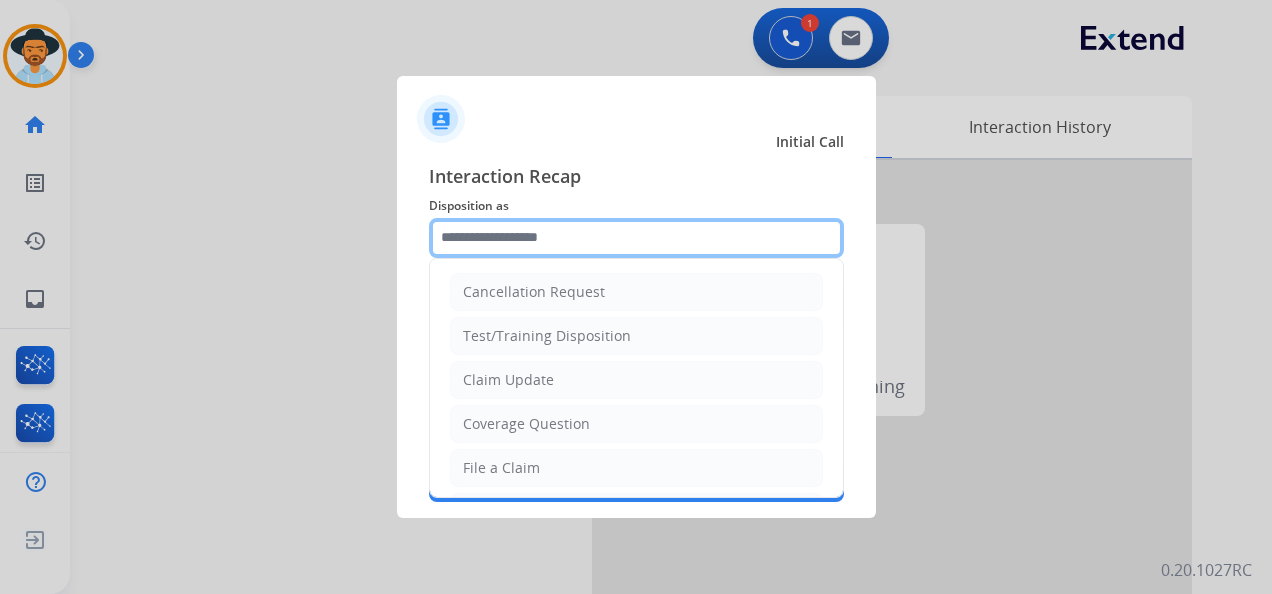 click 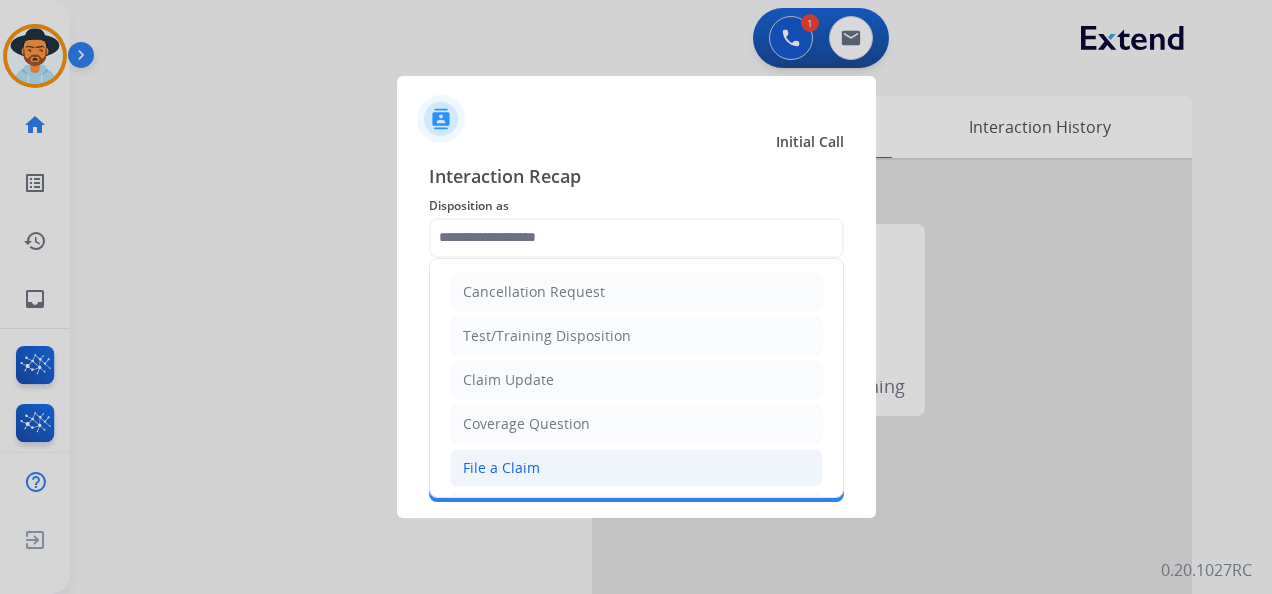 click on "File a Claim" 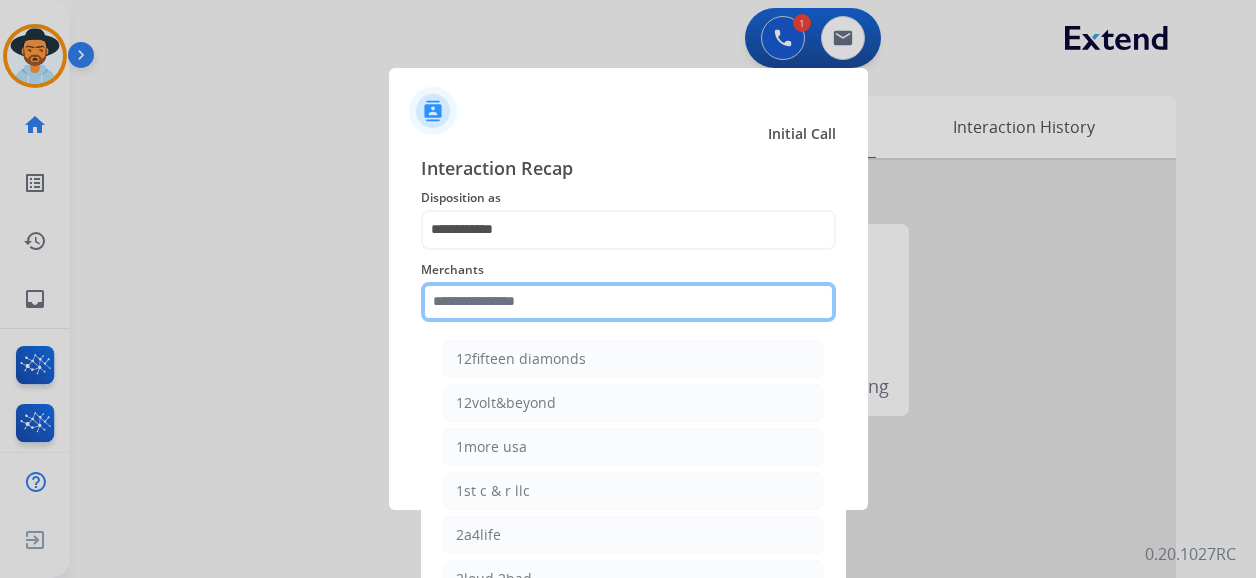 click 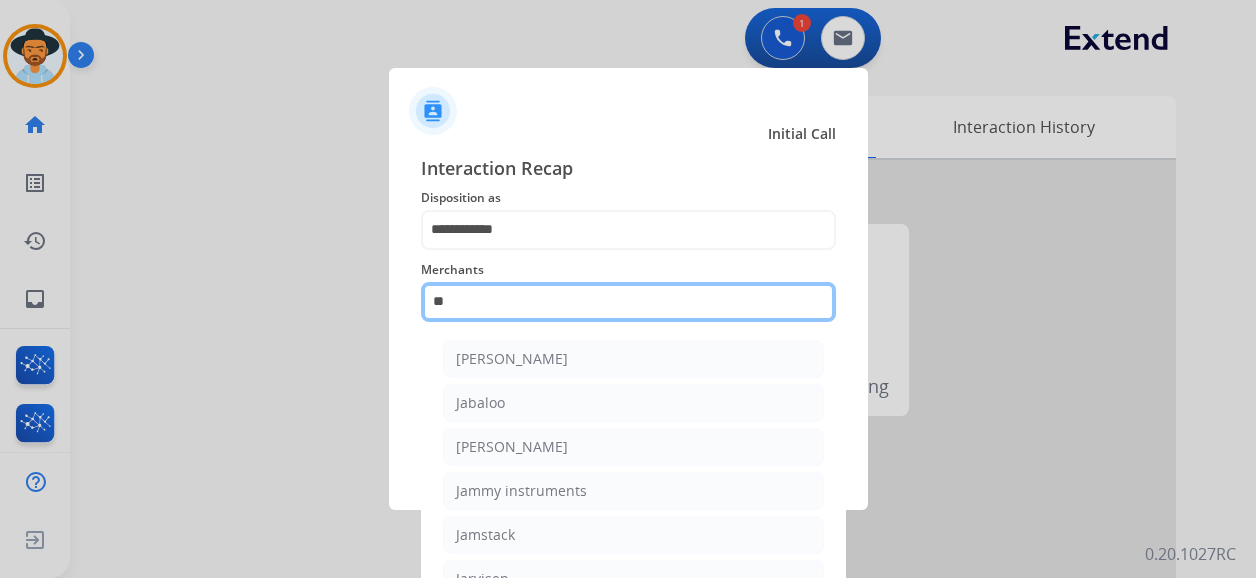 type on "*" 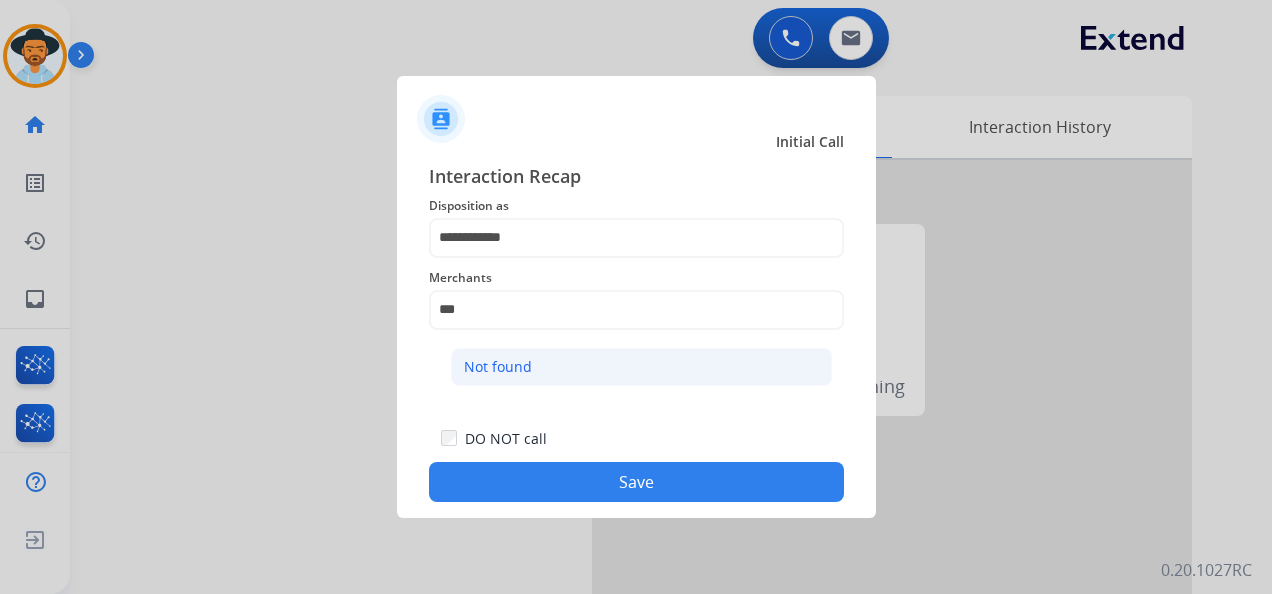 click on "Not found" 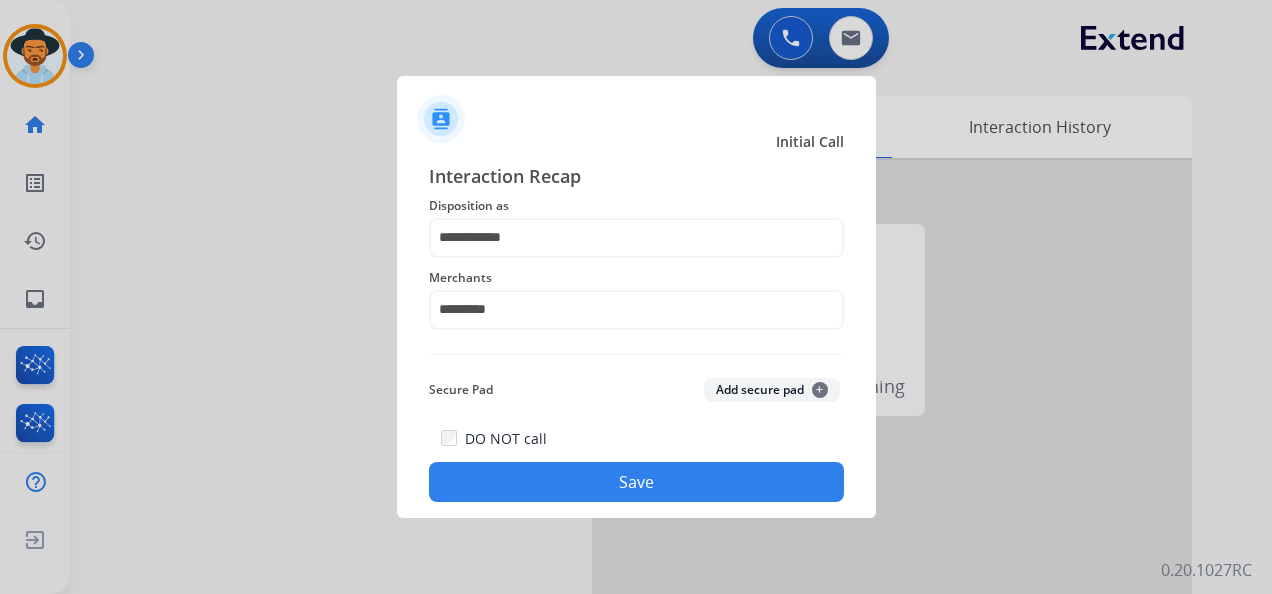 click on "Save" 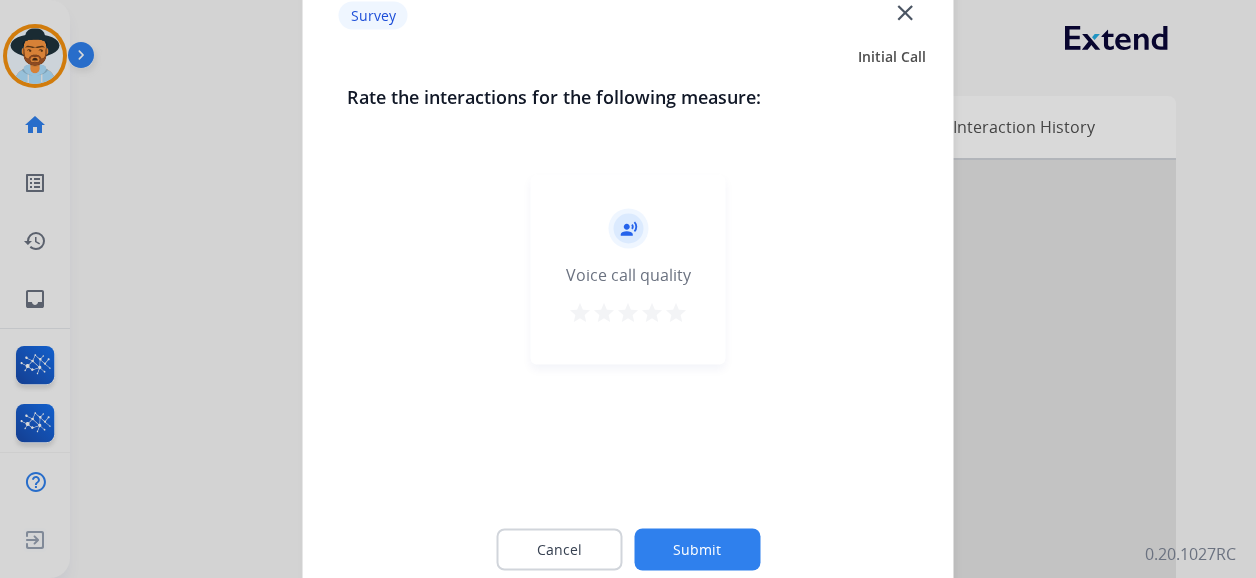 click on "star" at bounding box center (676, 313) 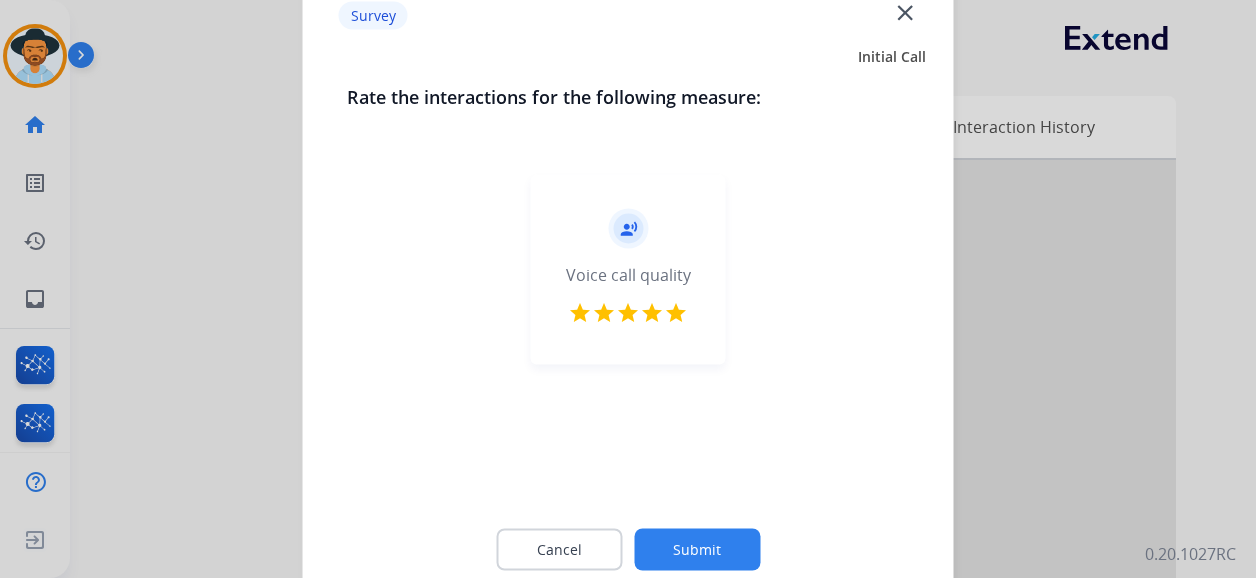 click on "Submit" 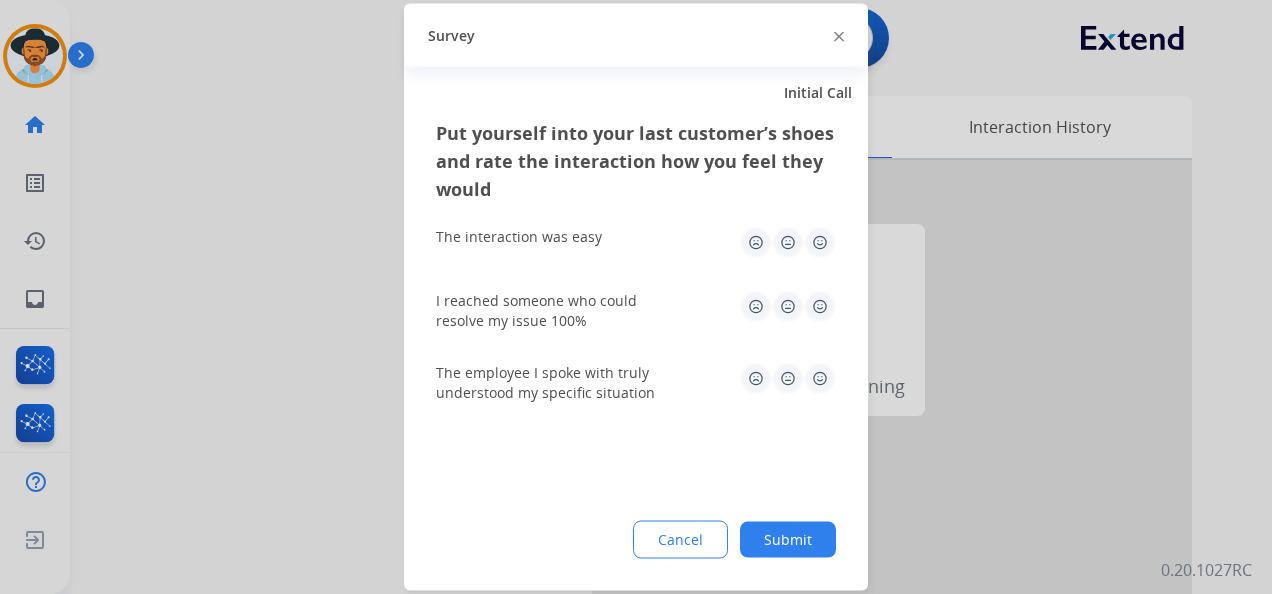 click 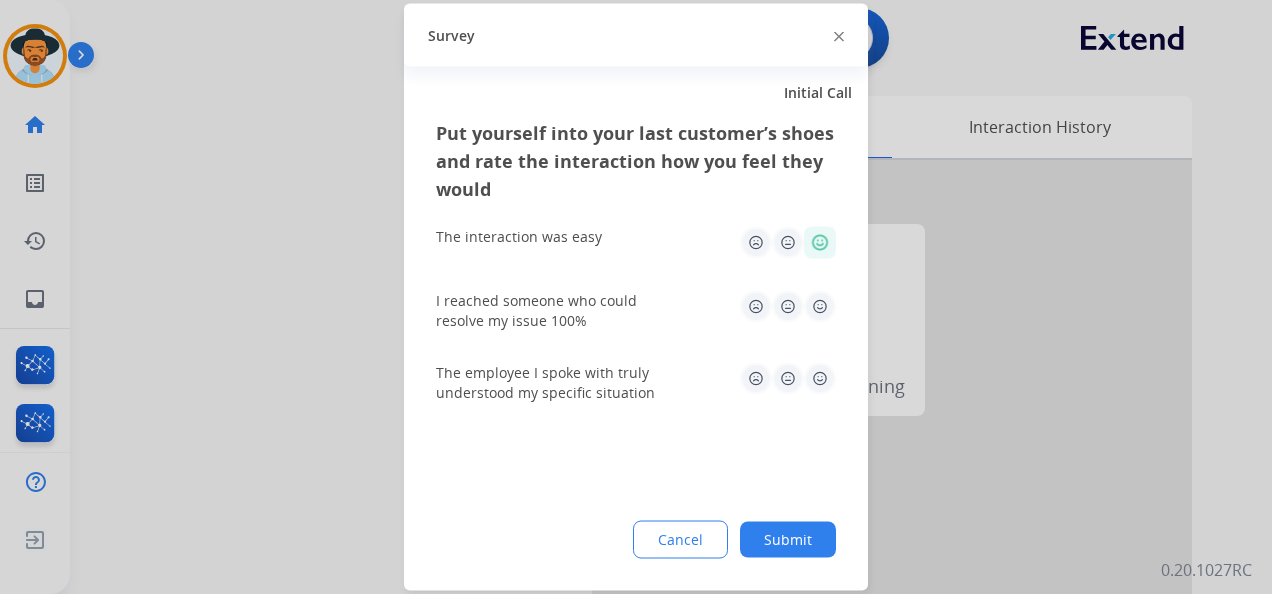 click 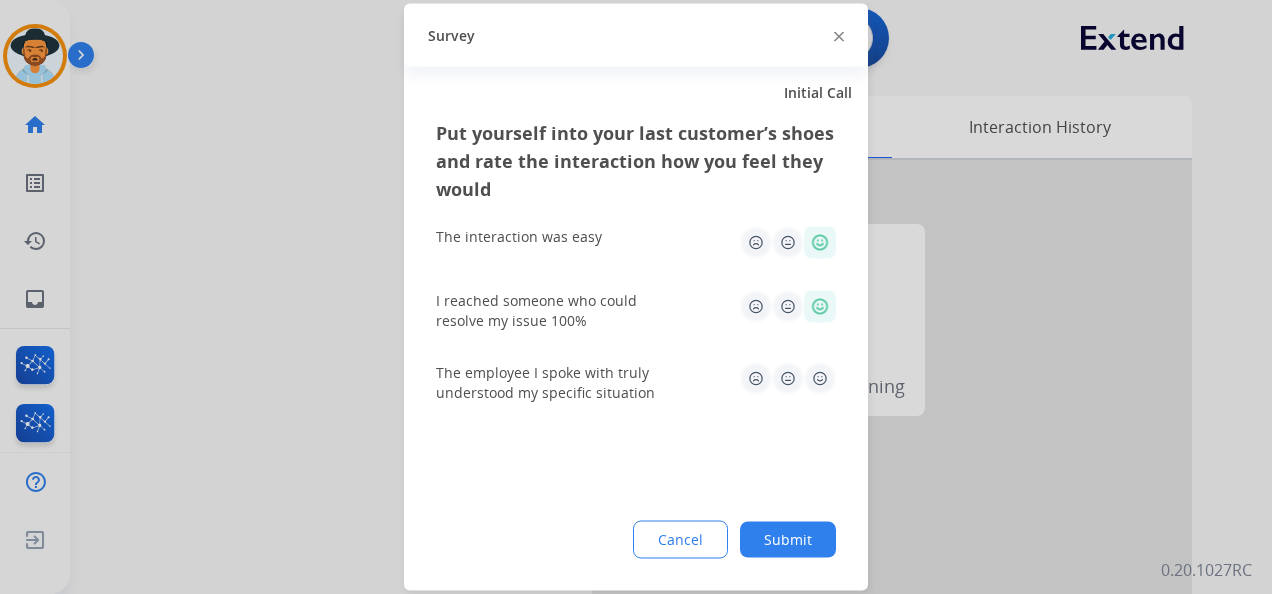 click 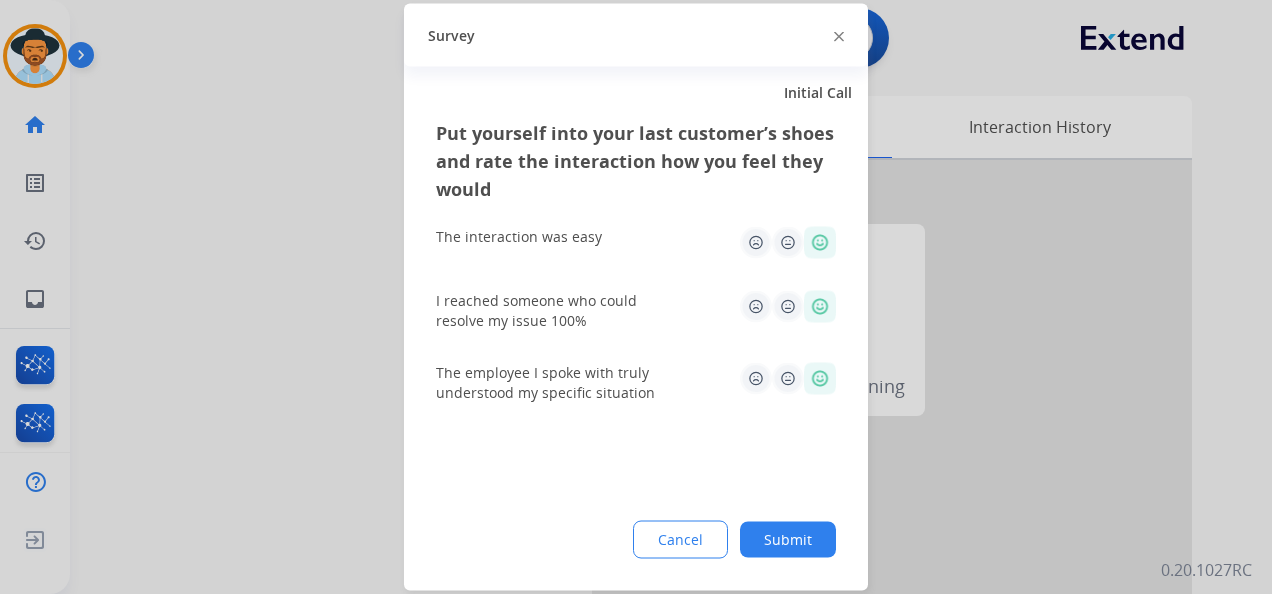 click on "Submit" 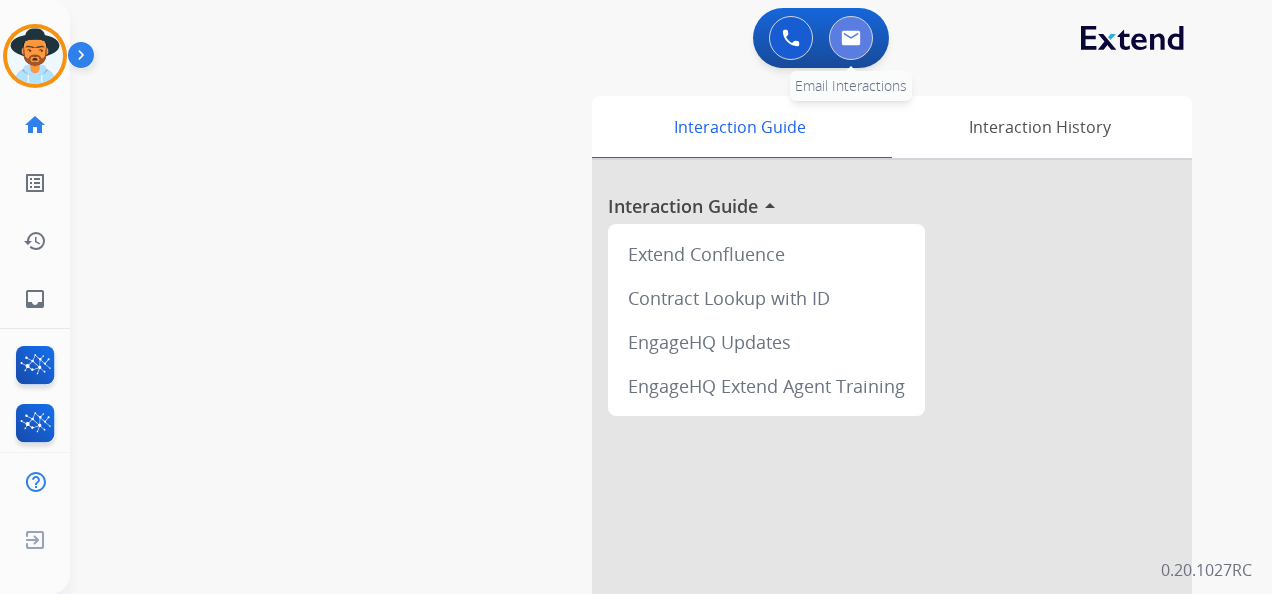 click at bounding box center [851, 38] 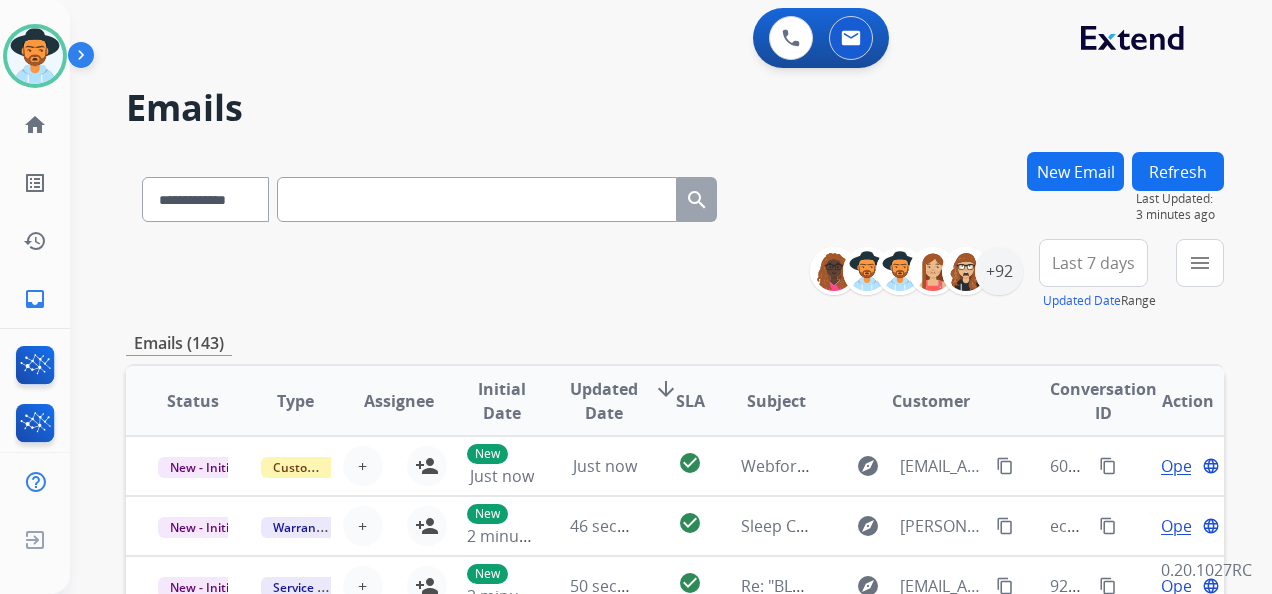 click on "New Email" at bounding box center [1075, 171] 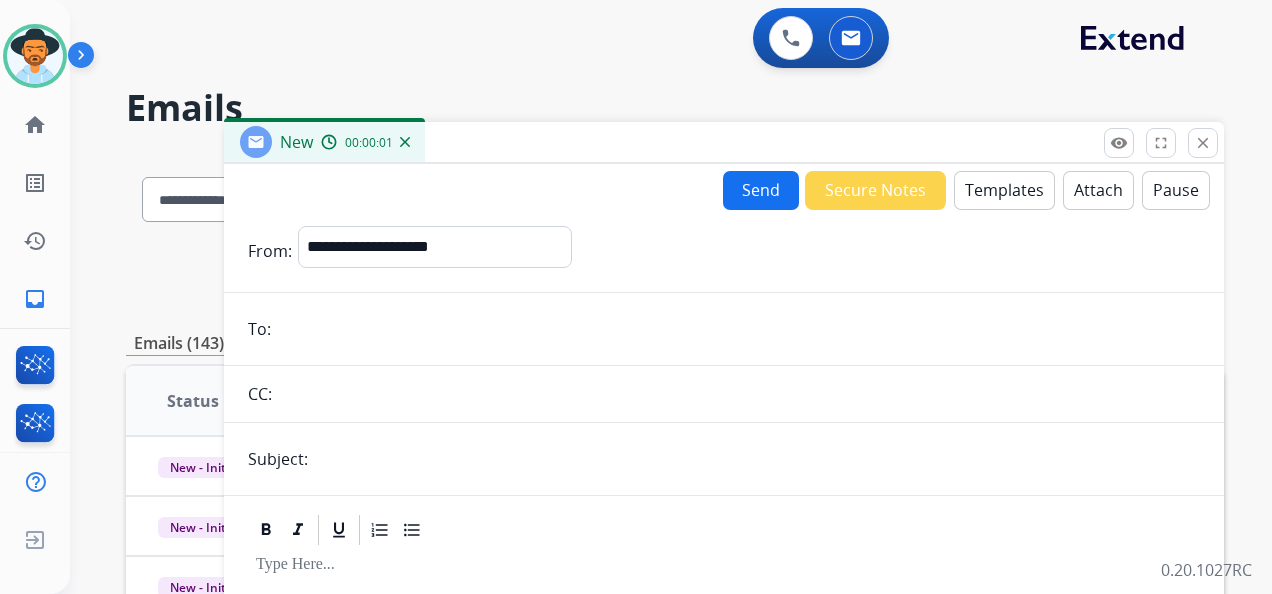 click at bounding box center [738, 329] 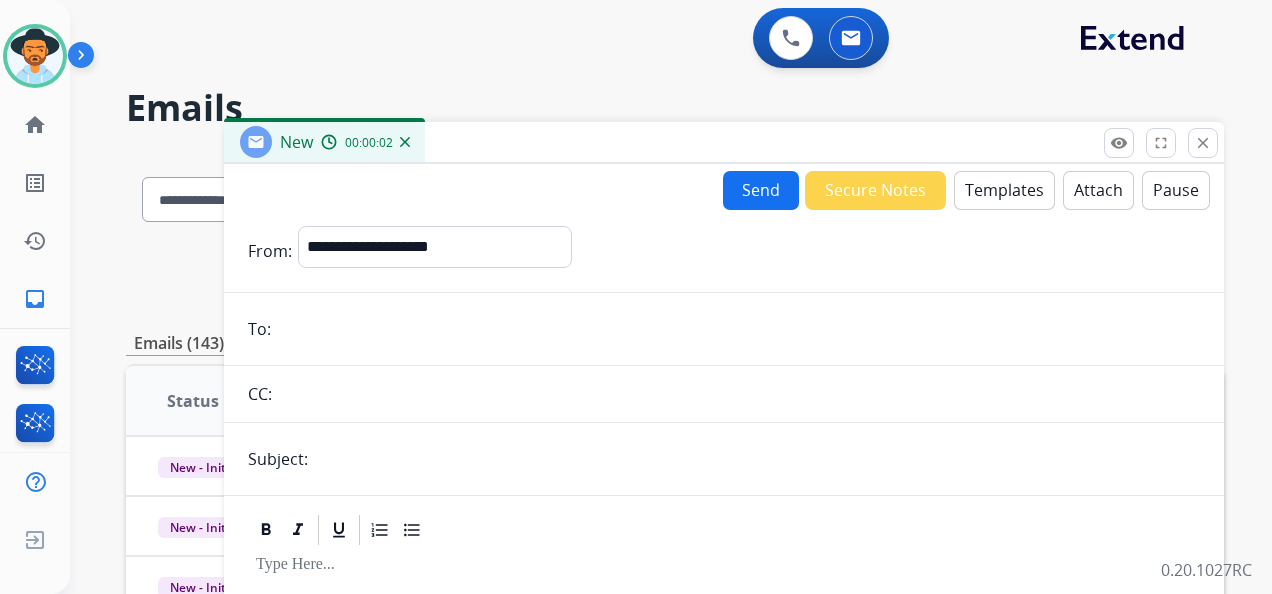 paste on "**********" 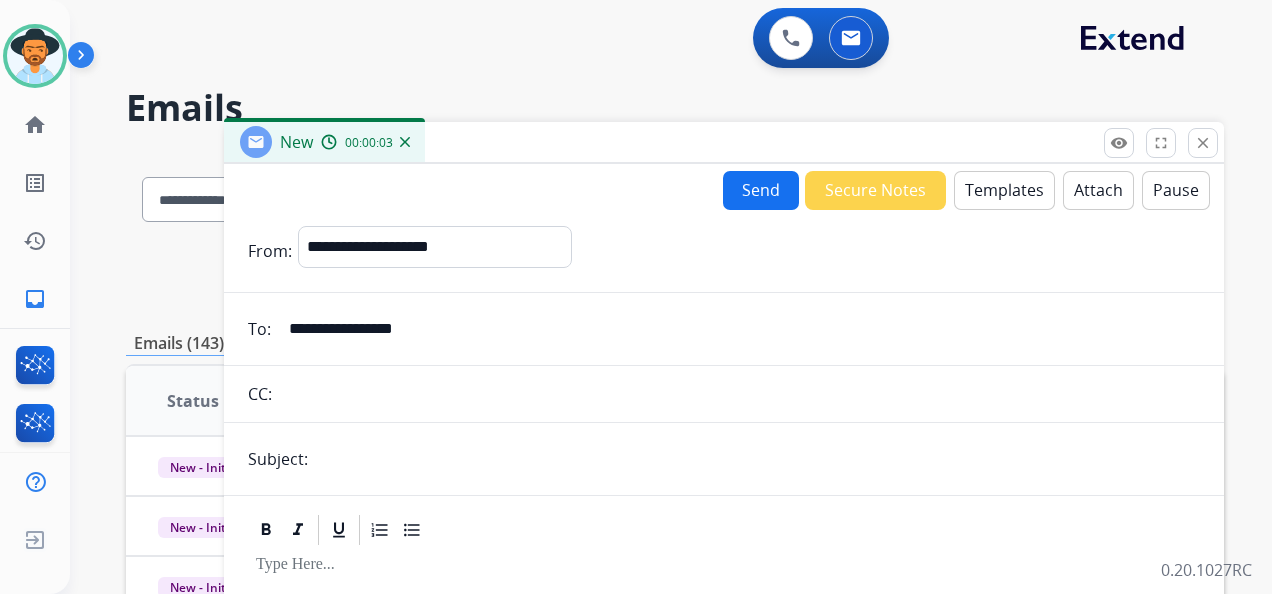 type on "**********" 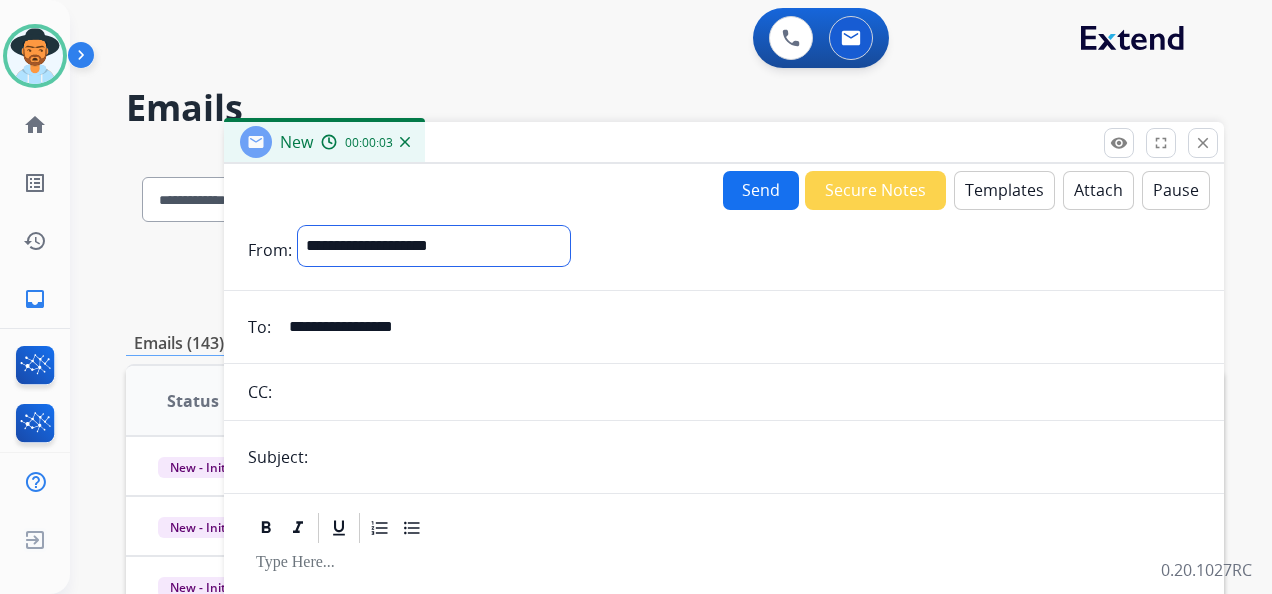 click on "**********" at bounding box center (434, 246) 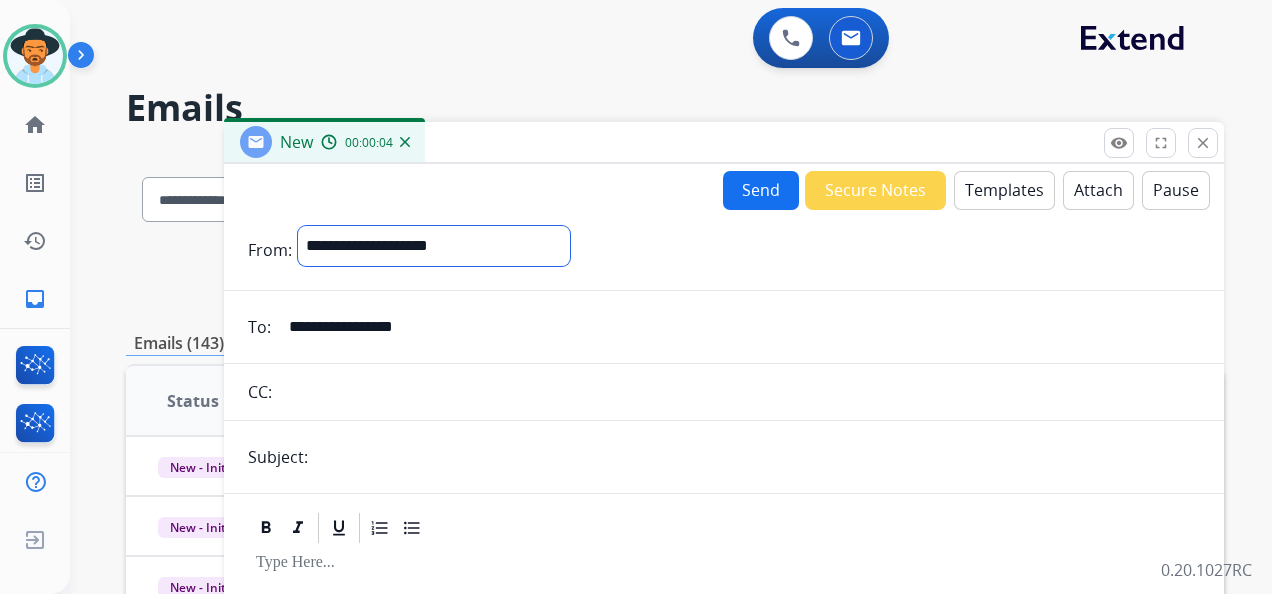 select on "**********" 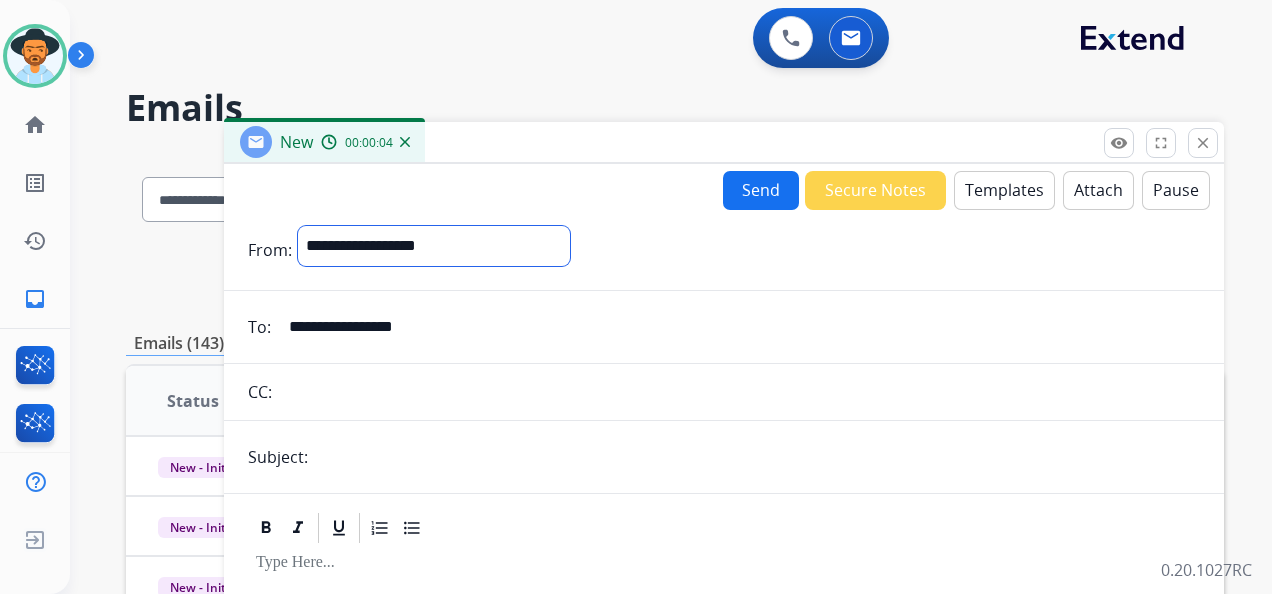 click on "**********" at bounding box center [434, 246] 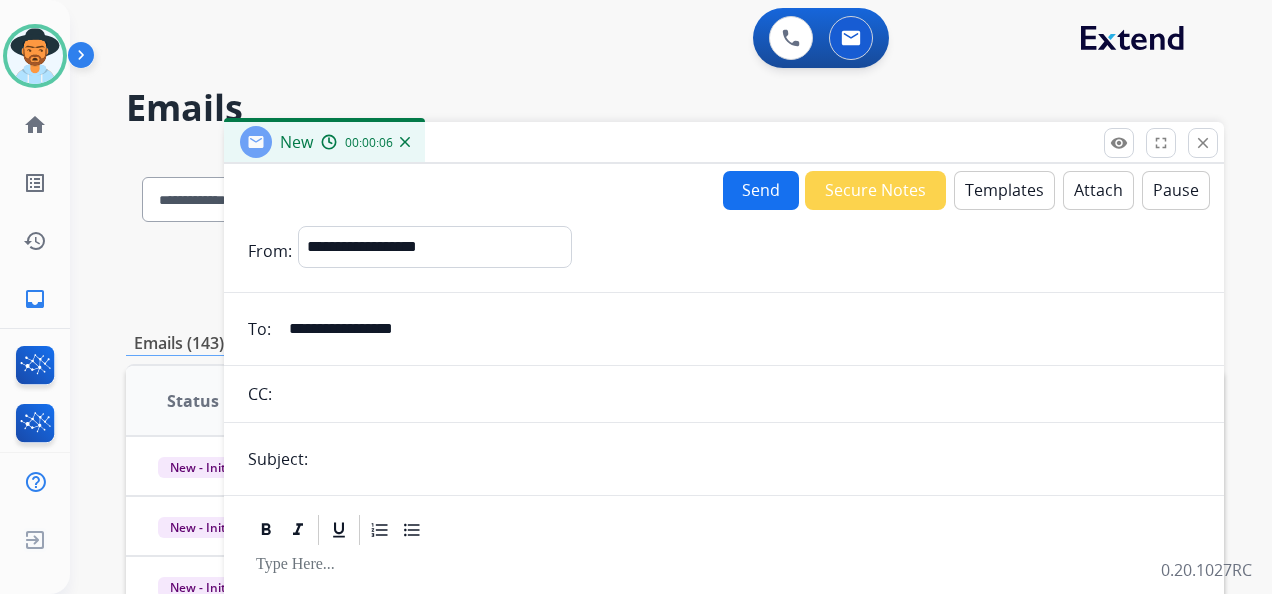 click at bounding box center [757, 459] 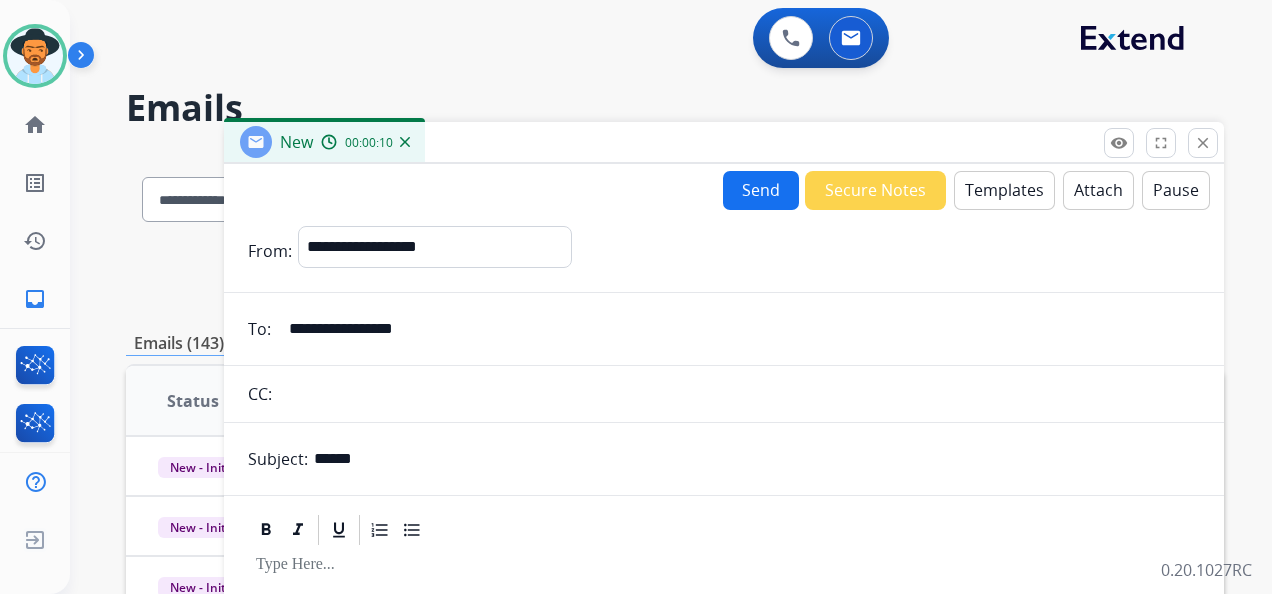 type on "**********" 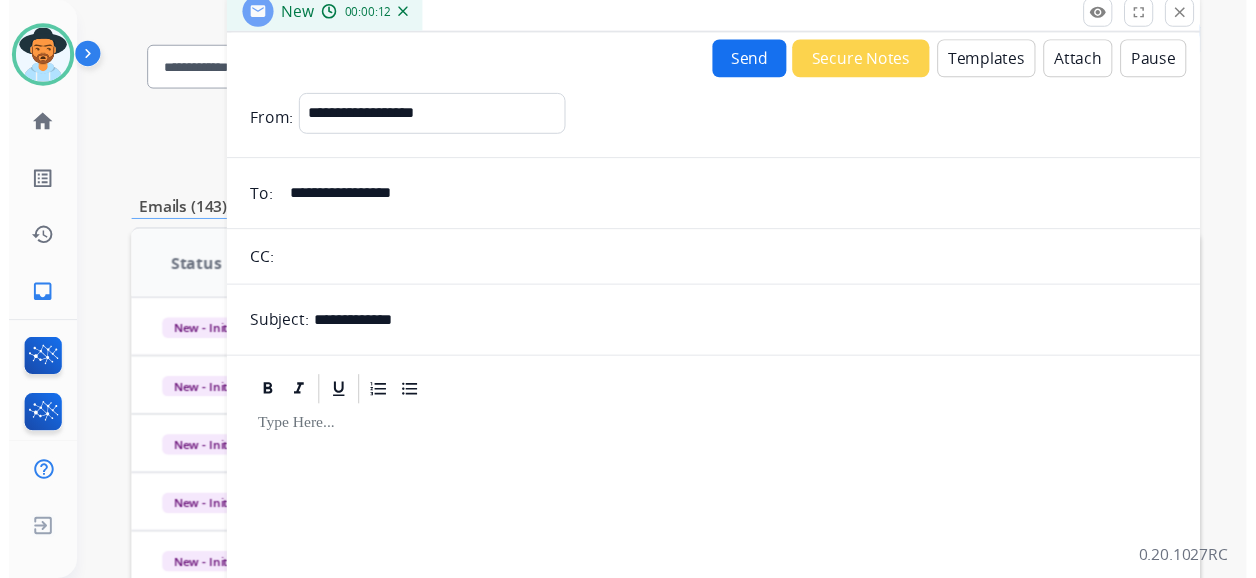 scroll, scrollTop: 0, scrollLeft: 0, axis: both 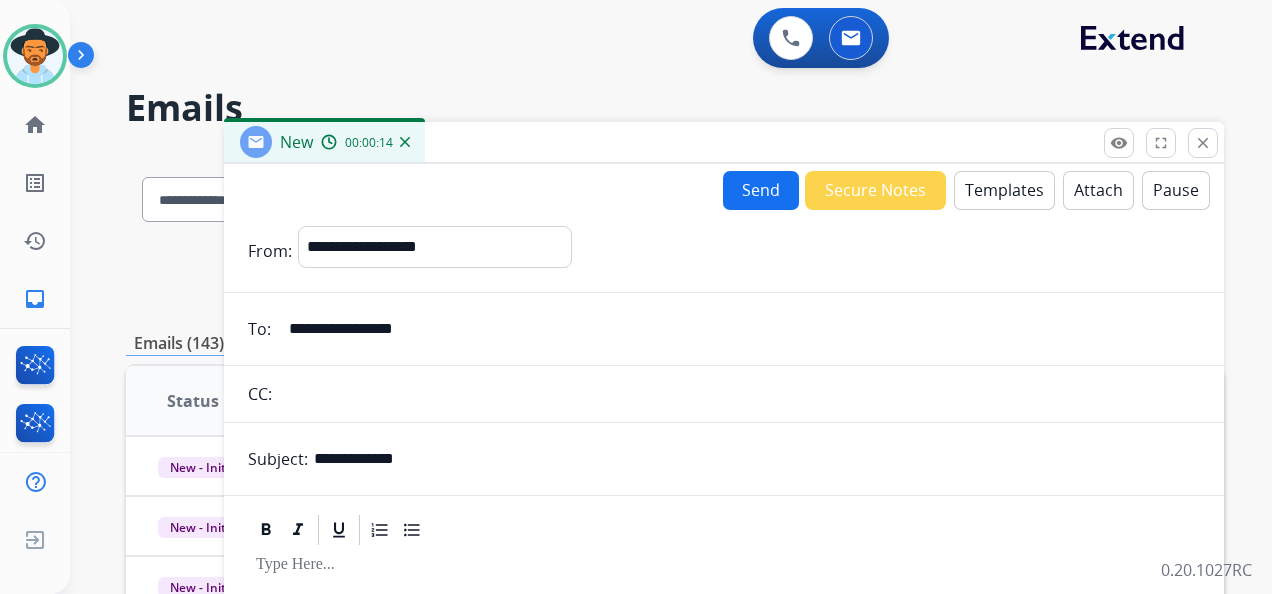 click on "Templates" at bounding box center (1004, 190) 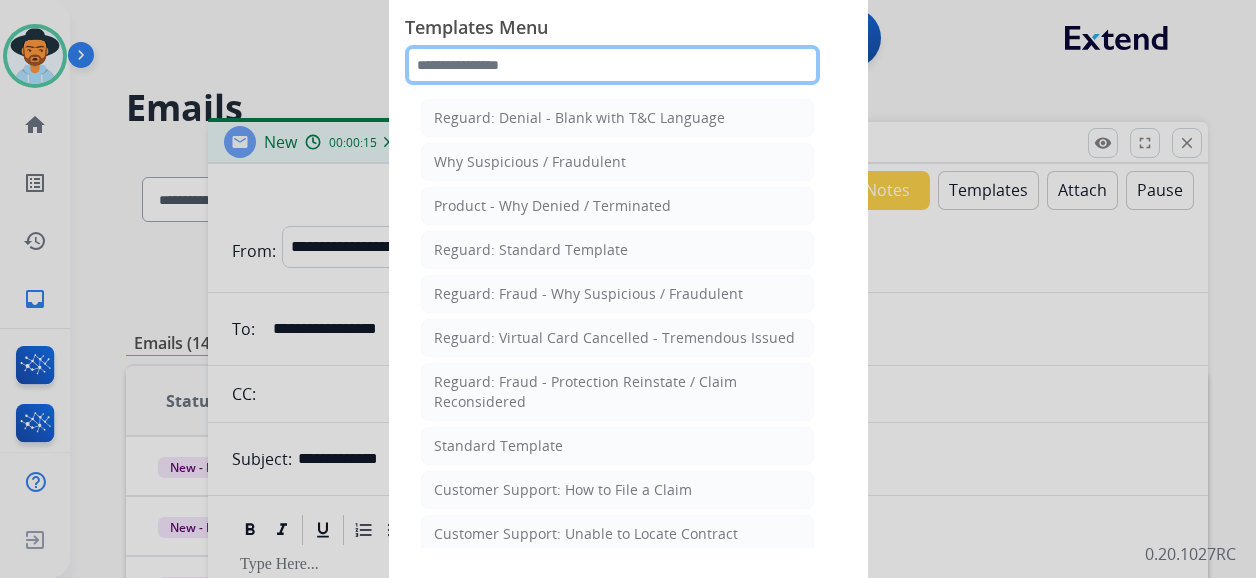 click 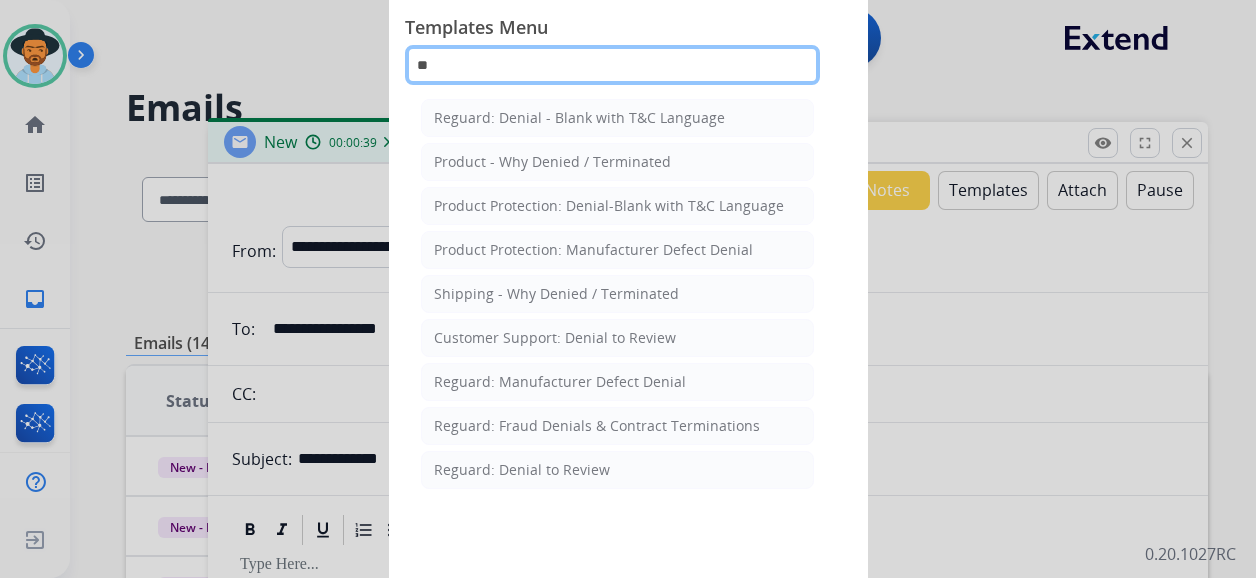 type on "*" 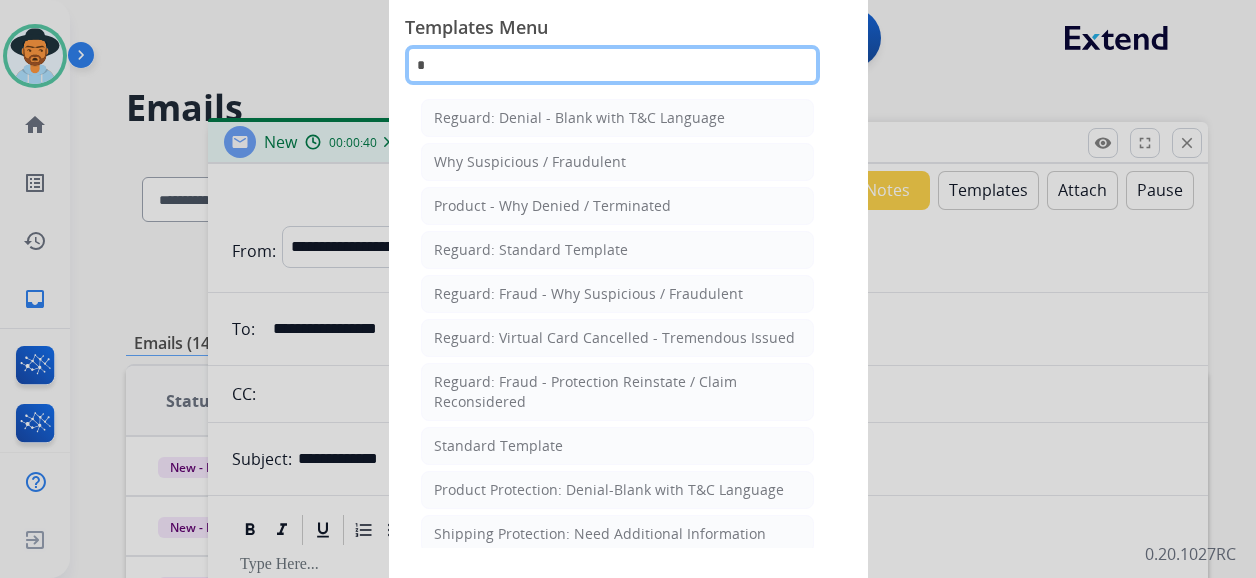 type 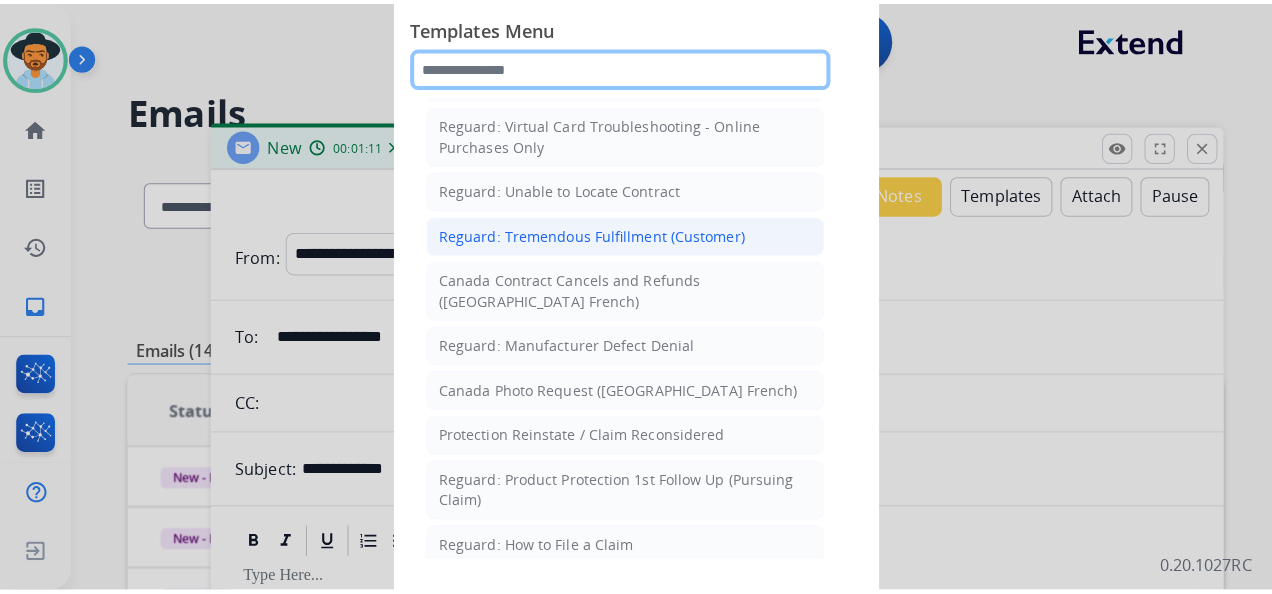 scroll, scrollTop: 1900, scrollLeft: 0, axis: vertical 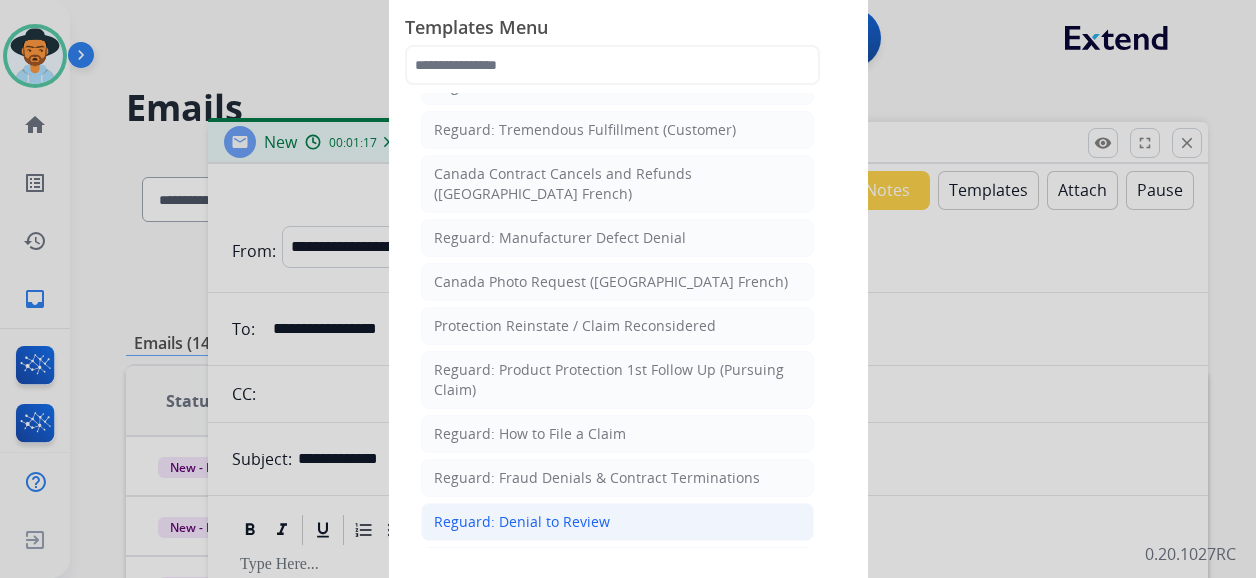 click on "Reguard: Denial to Review" 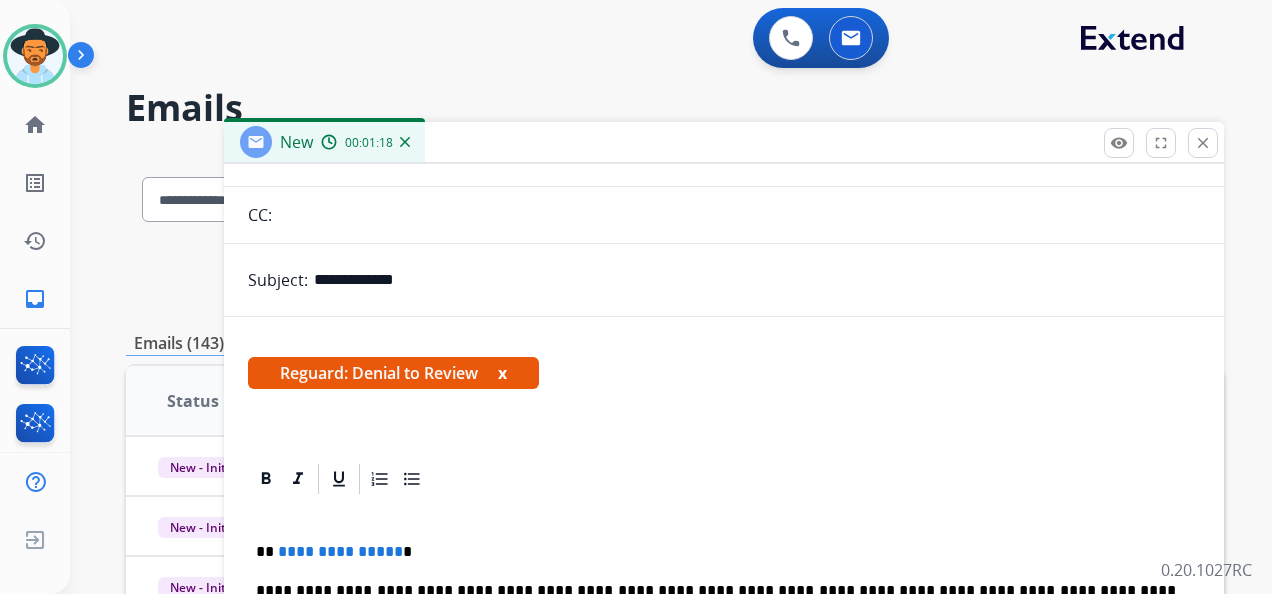 scroll, scrollTop: 186, scrollLeft: 0, axis: vertical 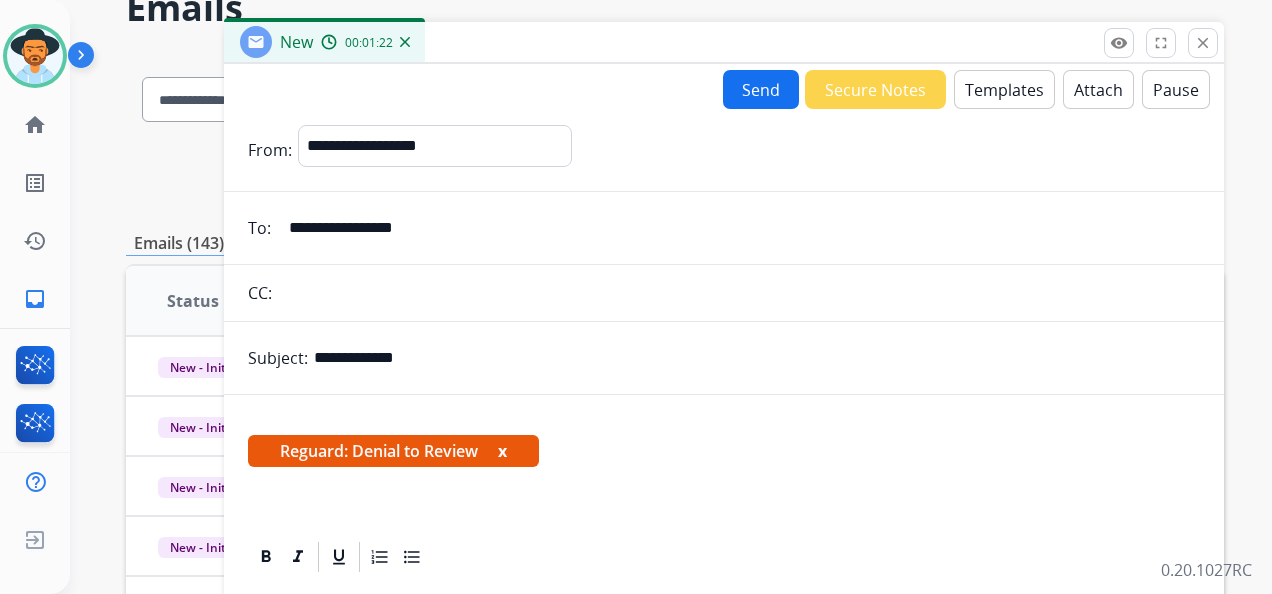 click on "x" at bounding box center [502, 451] 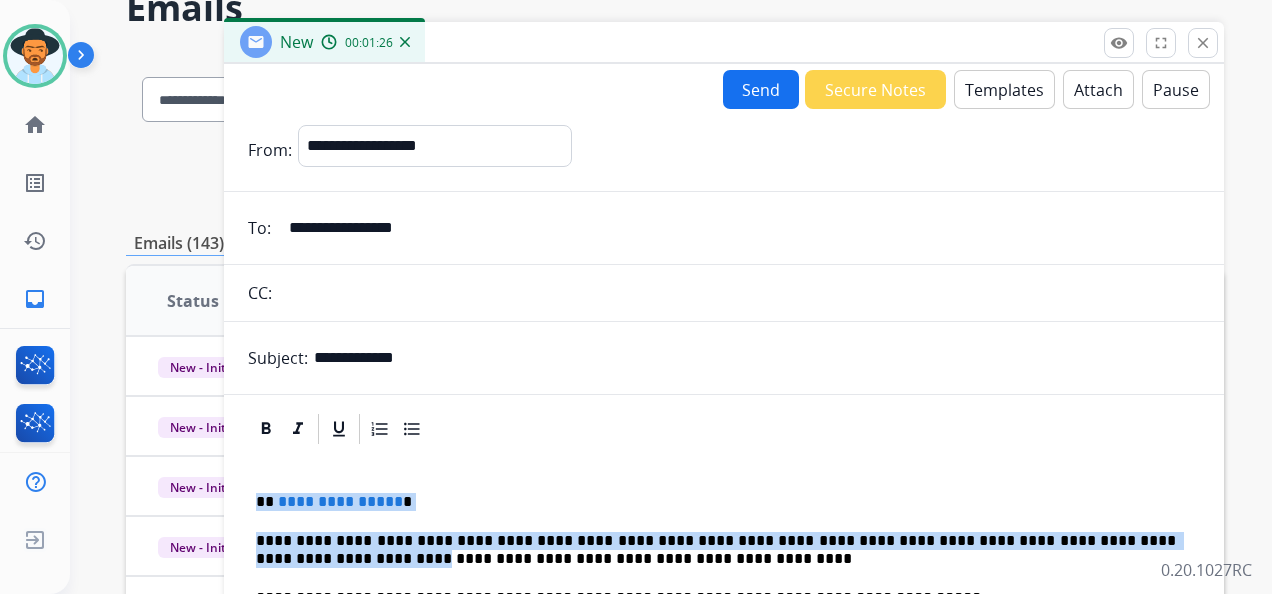 scroll, scrollTop: 58, scrollLeft: 0, axis: vertical 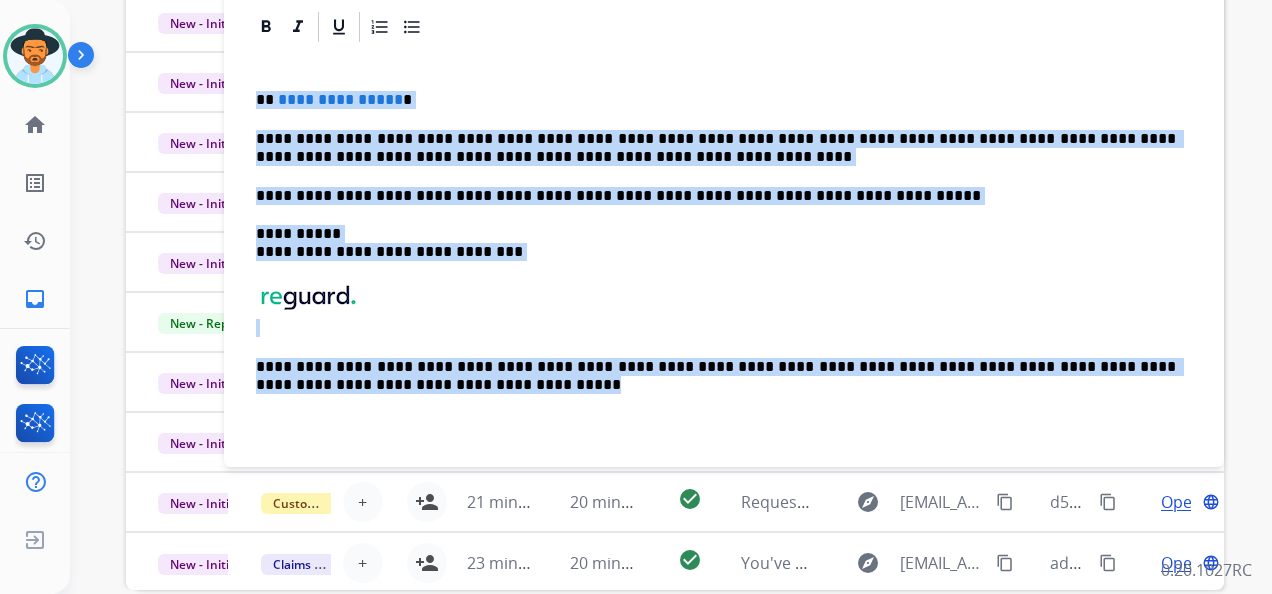 drag, startPoint x: 250, startPoint y: 495, endPoint x: 1030, endPoint y: 418, distance: 783.79144 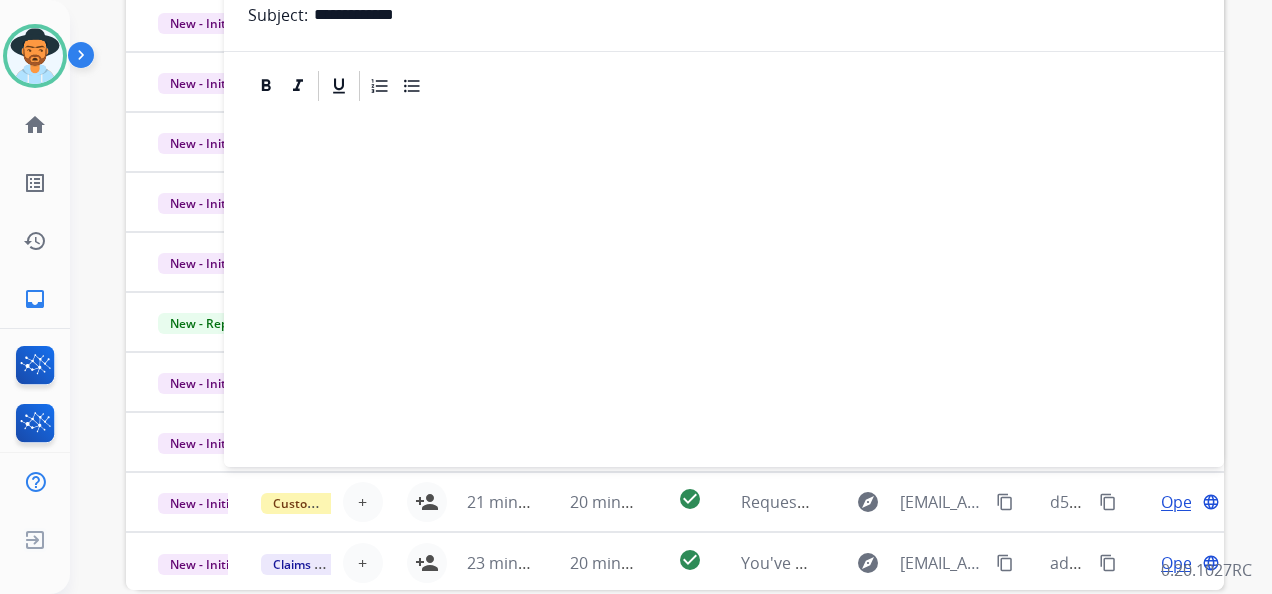 scroll, scrollTop: 0, scrollLeft: 0, axis: both 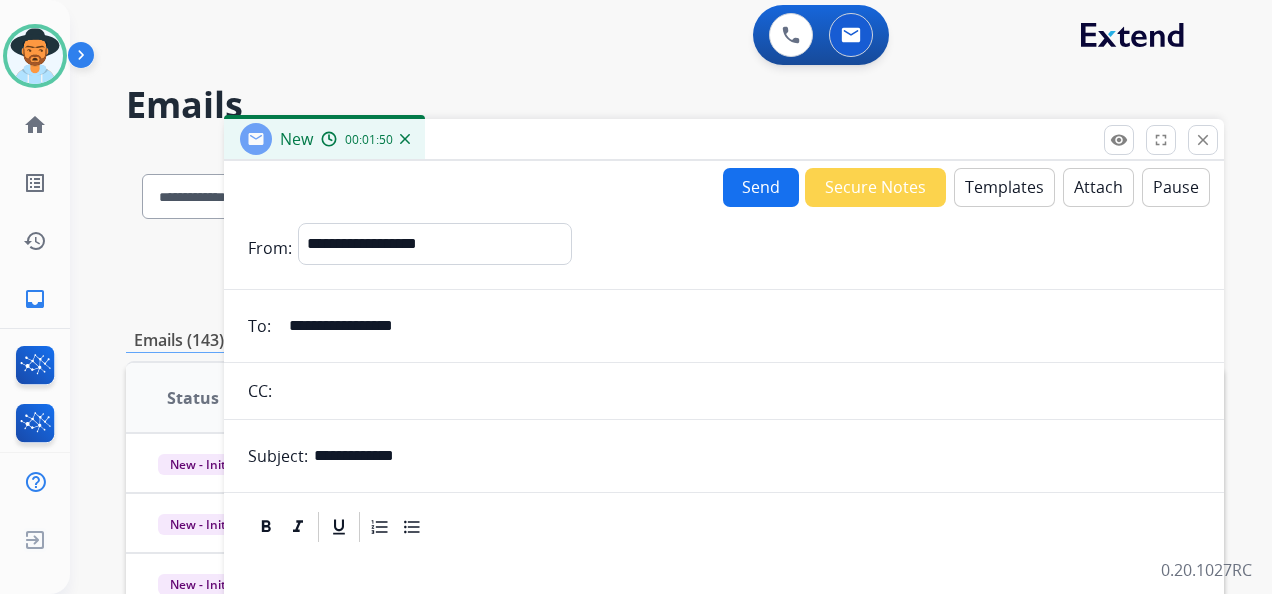 drag, startPoint x: 1249, startPoint y: 62, endPoint x: 1193, endPoint y: 76, distance: 57.72348 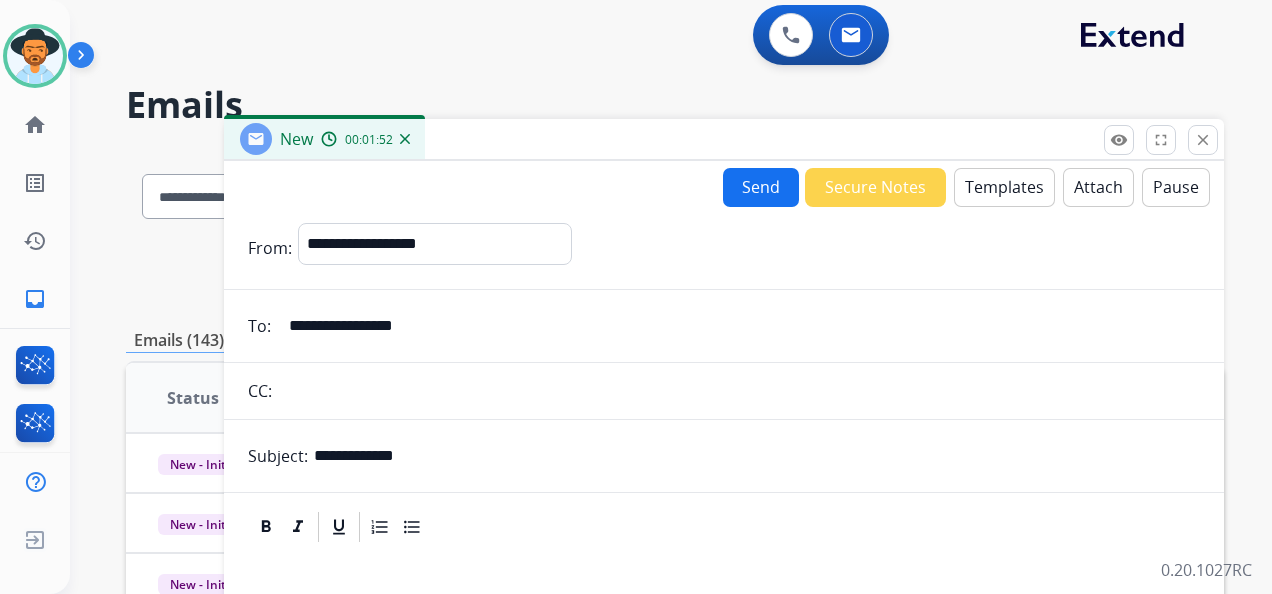 click on "**********" at bounding box center (675, 272) 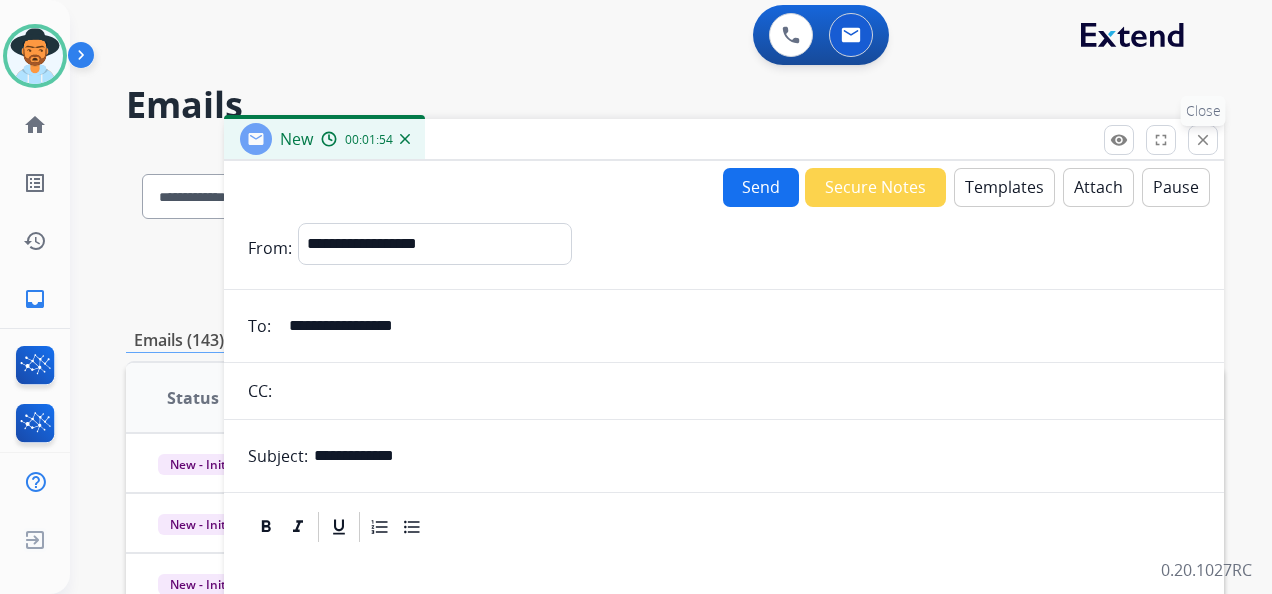 click on "close" at bounding box center [1203, 140] 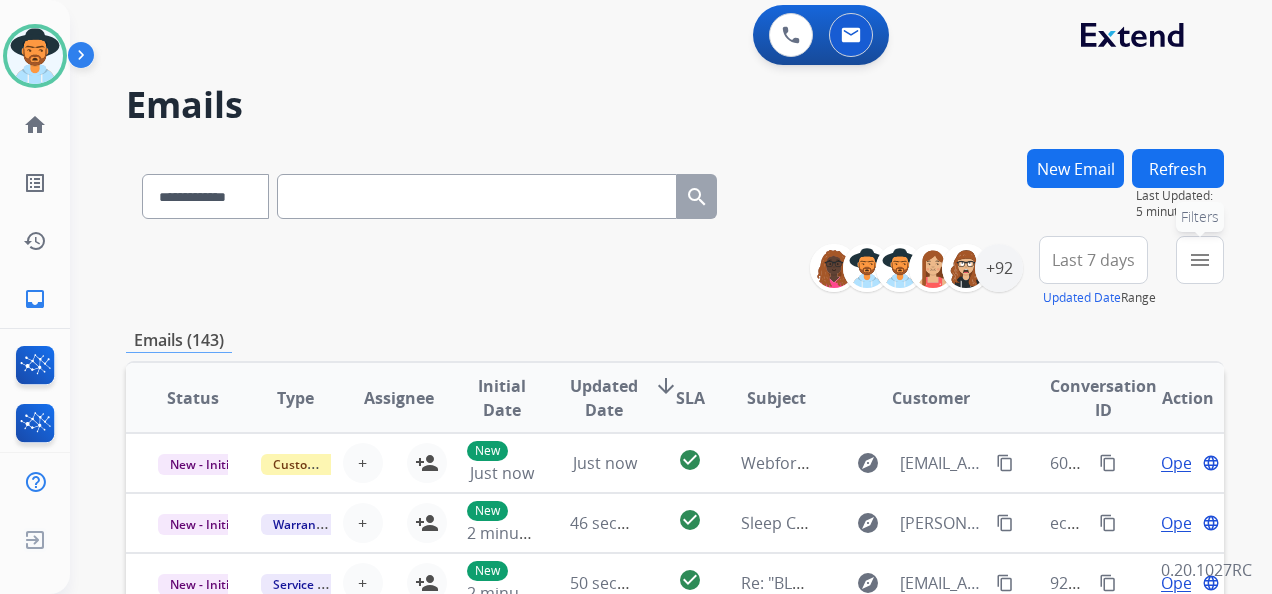 click on "menu  Filters" at bounding box center (1200, 260) 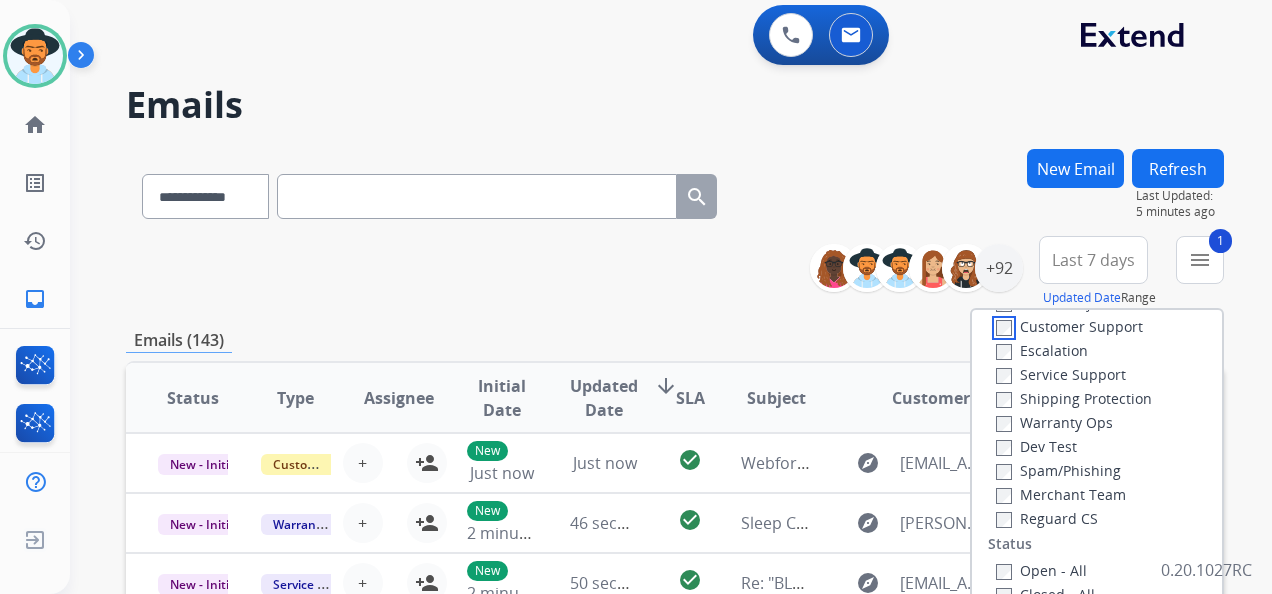 scroll, scrollTop: 100, scrollLeft: 0, axis: vertical 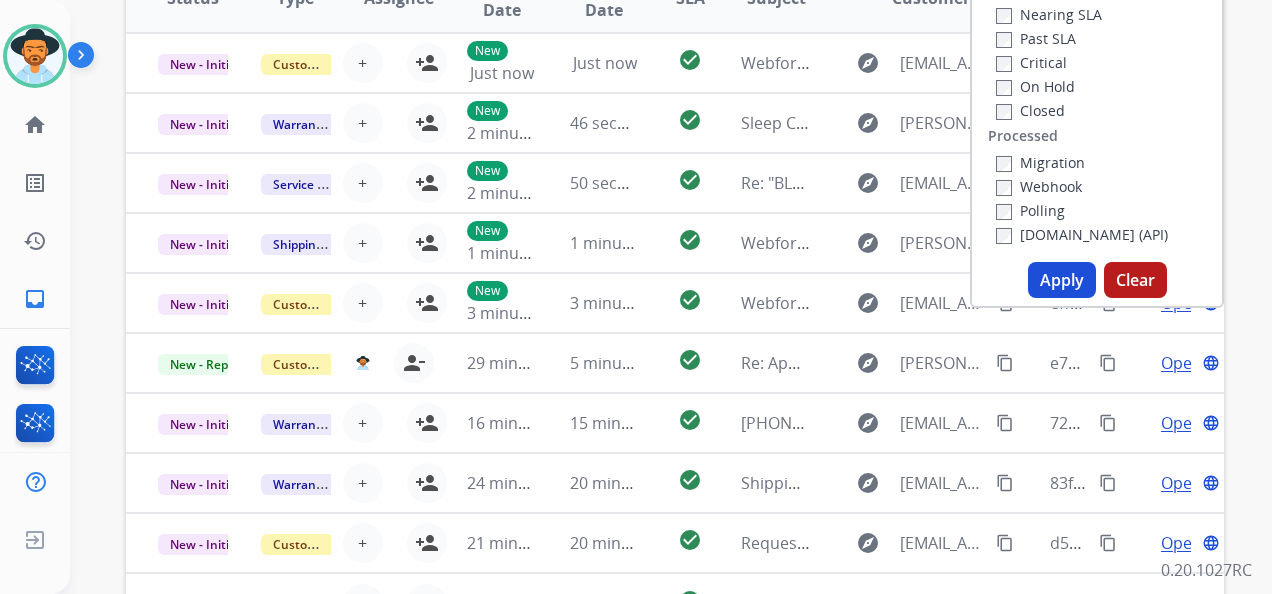 click on "Apply" at bounding box center (1062, 280) 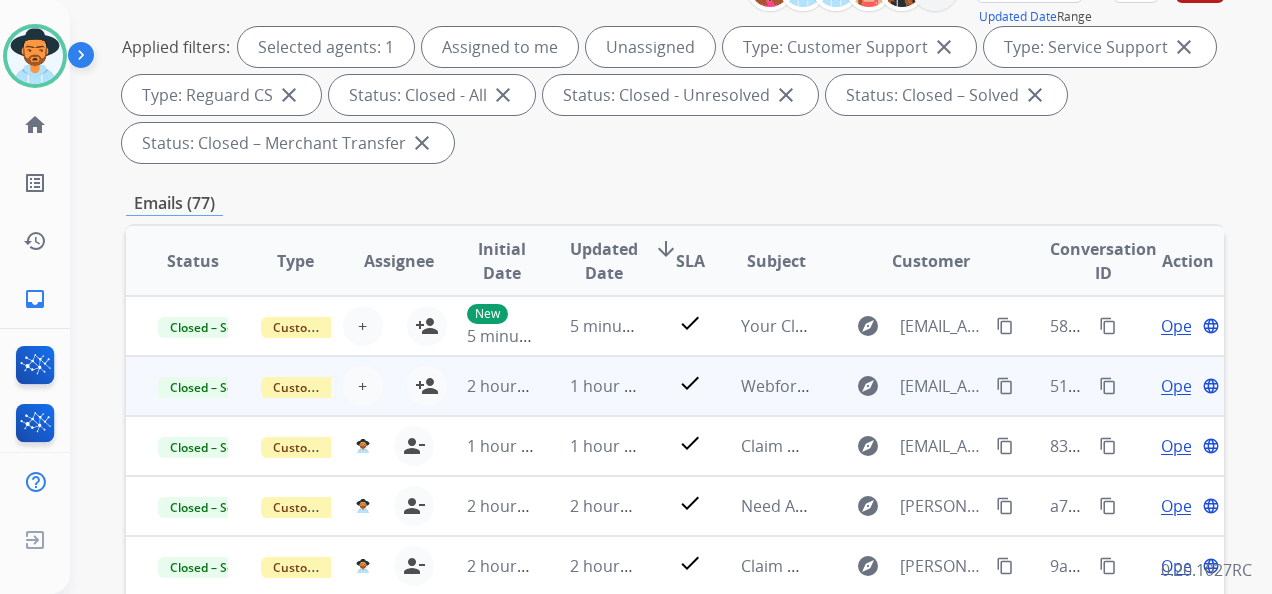 scroll, scrollTop: 300, scrollLeft: 0, axis: vertical 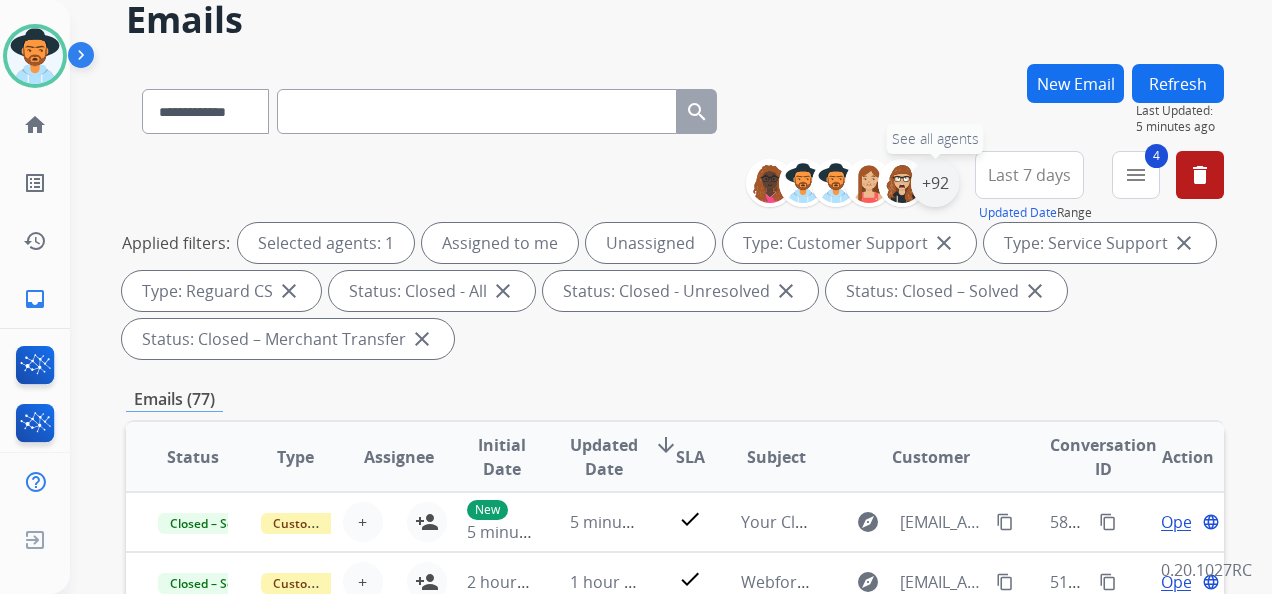 click on "+92" at bounding box center (935, 183) 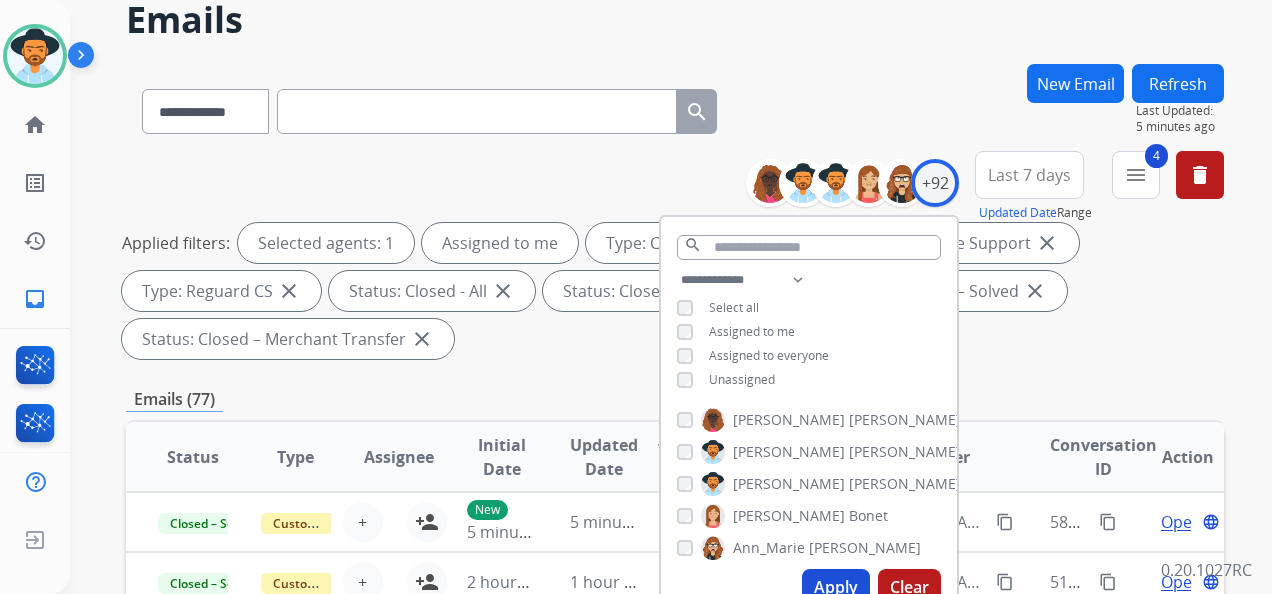 click on "Apply" at bounding box center [836, 587] 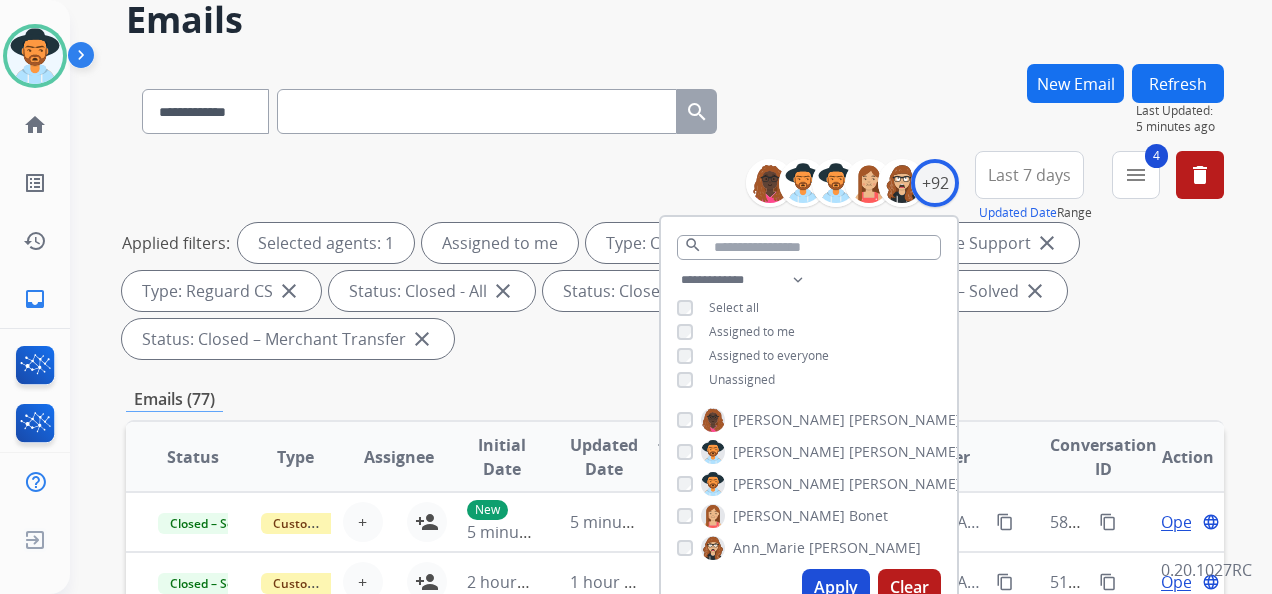 scroll, scrollTop: 0, scrollLeft: 0, axis: both 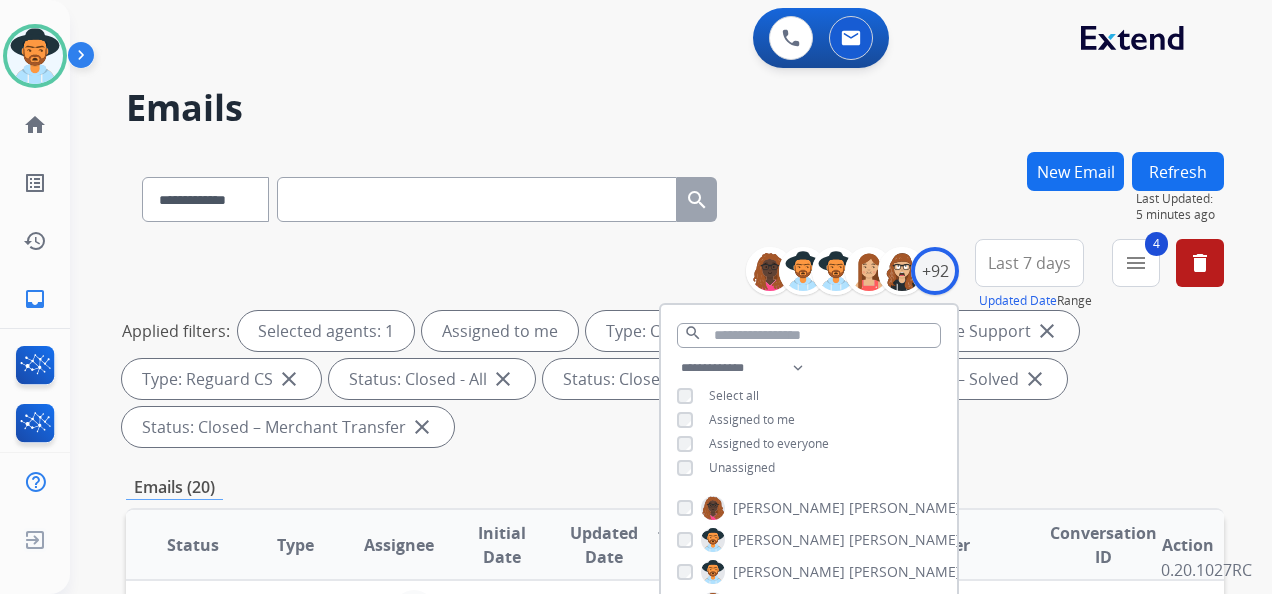 click on "**********" at bounding box center [675, 717] 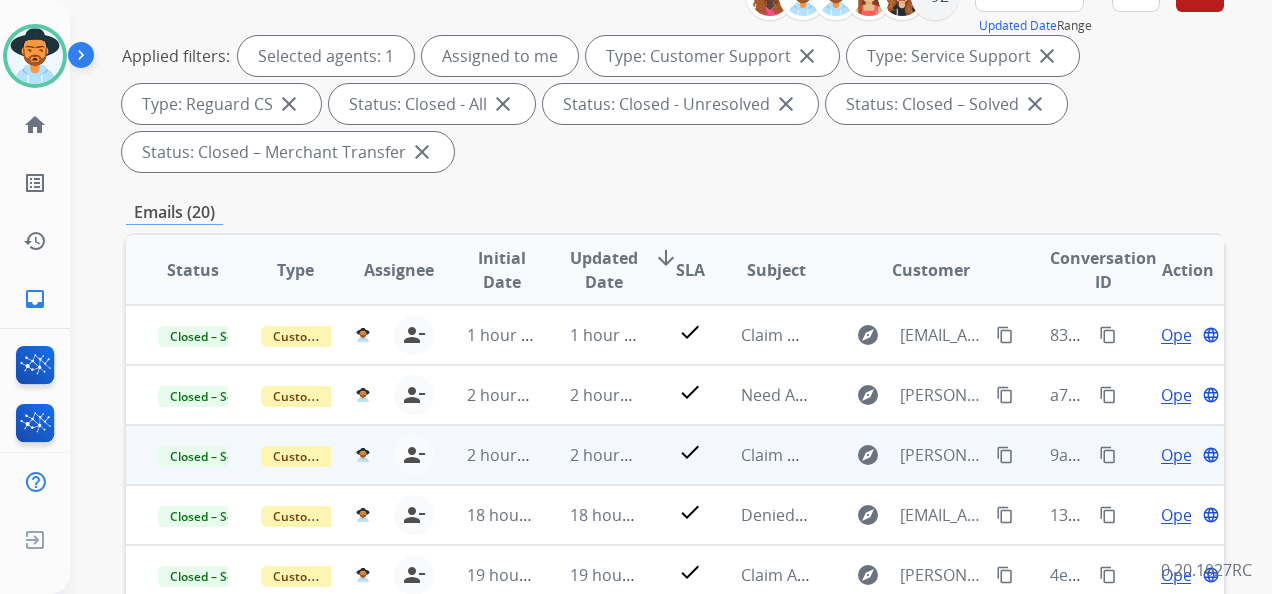 scroll, scrollTop: 300, scrollLeft: 0, axis: vertical 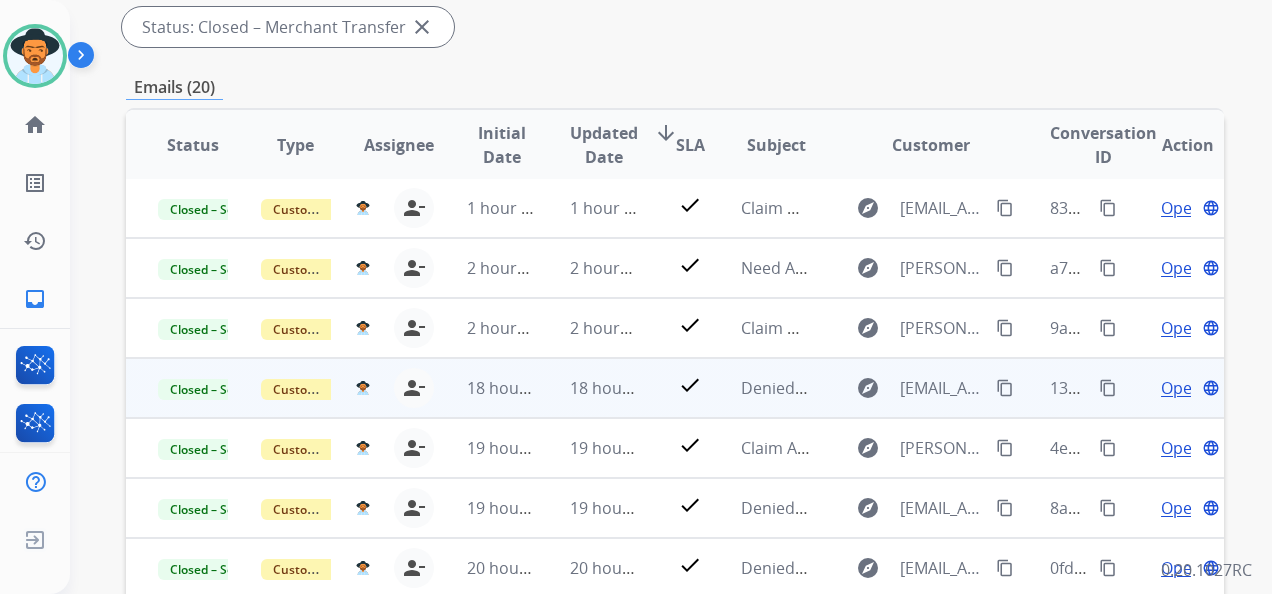click on "Open" at bounding box center [1181, 388] 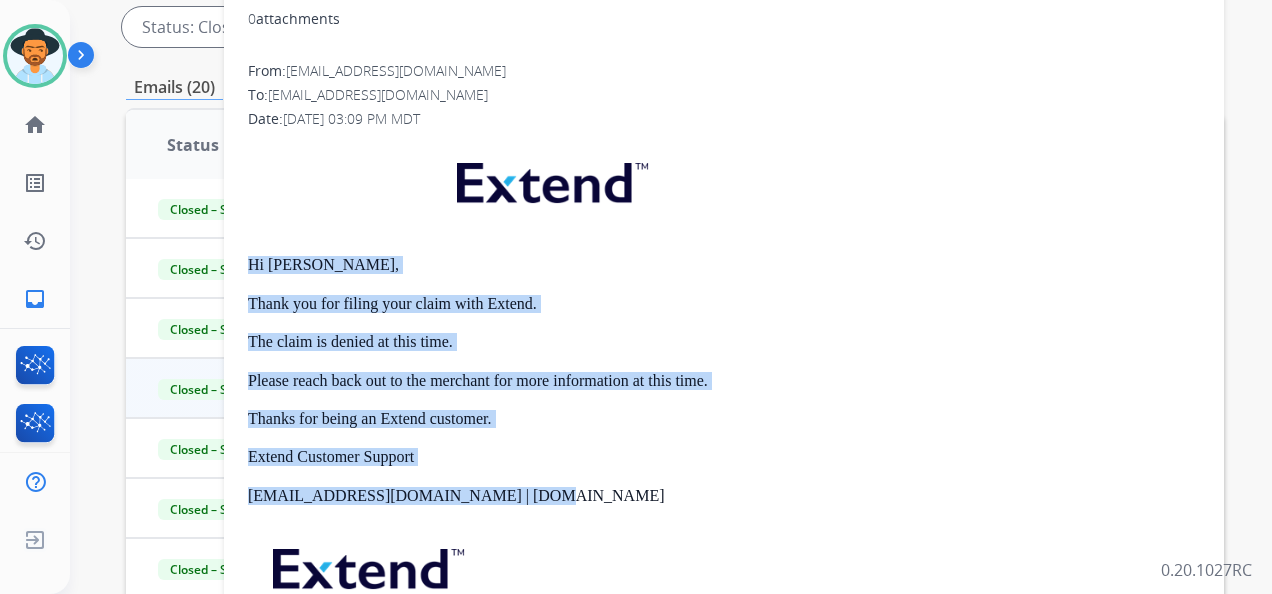 drag, startPoint x: 245, startPoint y: 255, endPoint x: 535, endPoint y: 501, distance: 380.28412 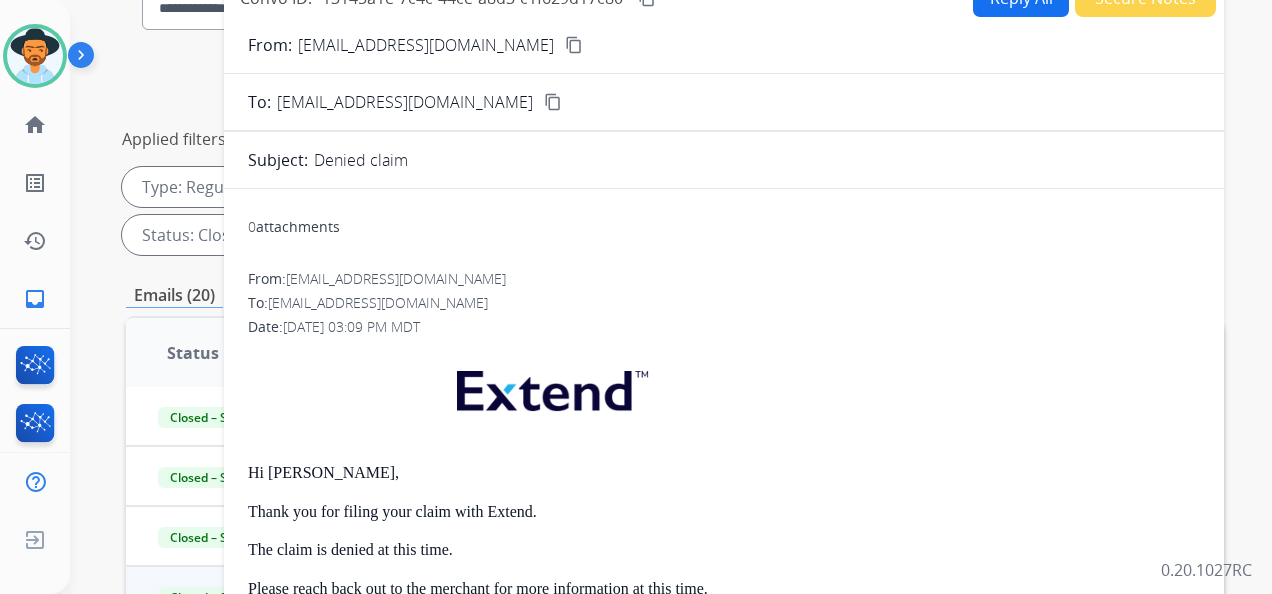 scroll, scrollTop: 100, scrollLeft: 0, axis: vertical 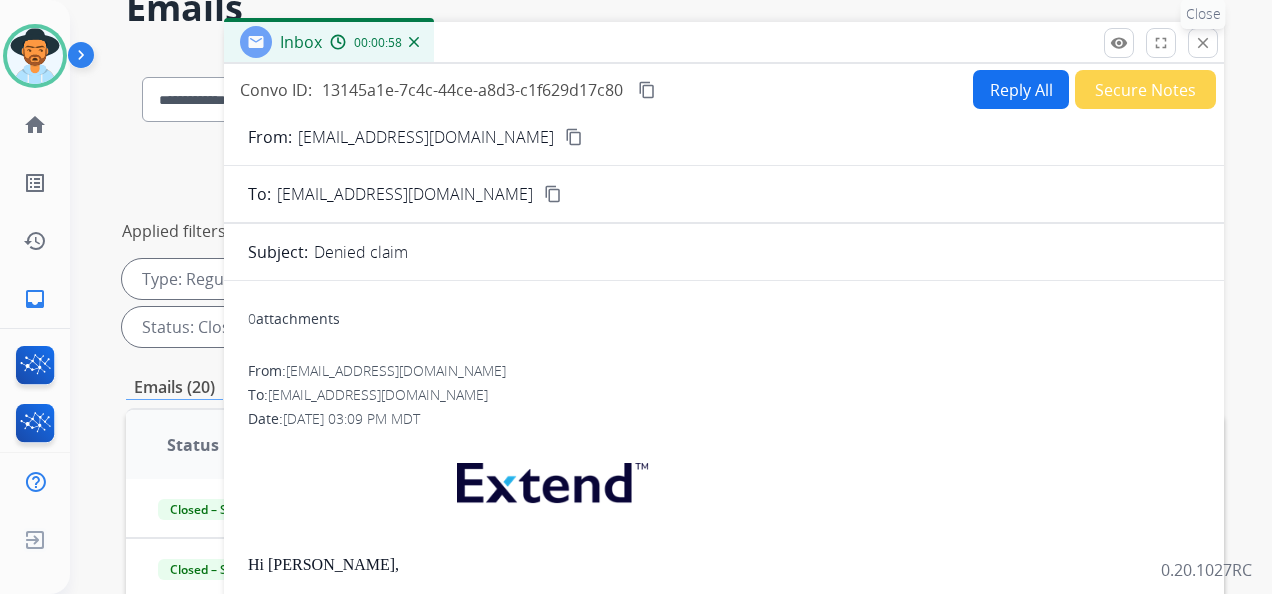 click on "close" at bounding box center [1203, 43] 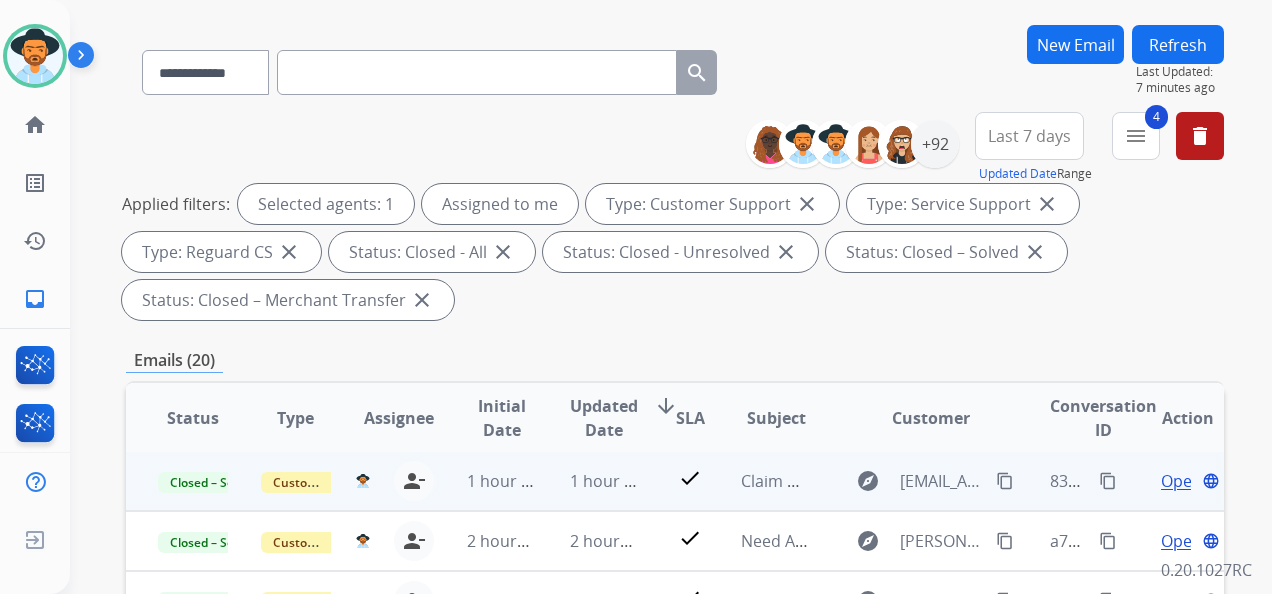 scroll, scrollTop: 200, scrollLeft: 0, axis: vertical 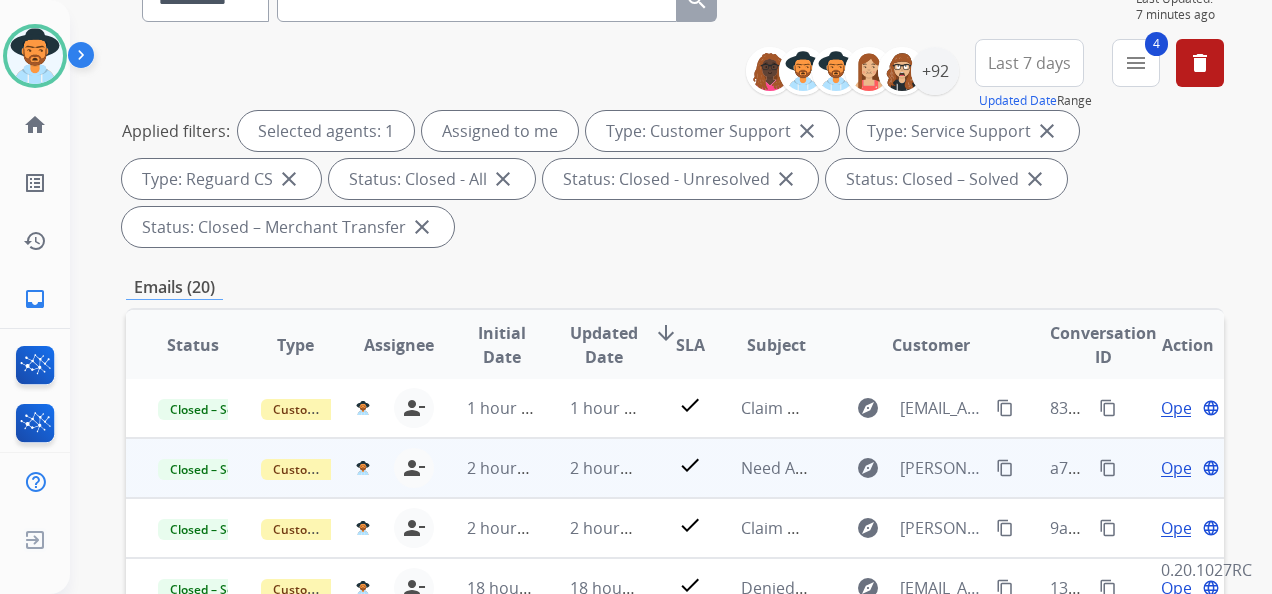 click on "Open" at bounding box center [1181, 468] 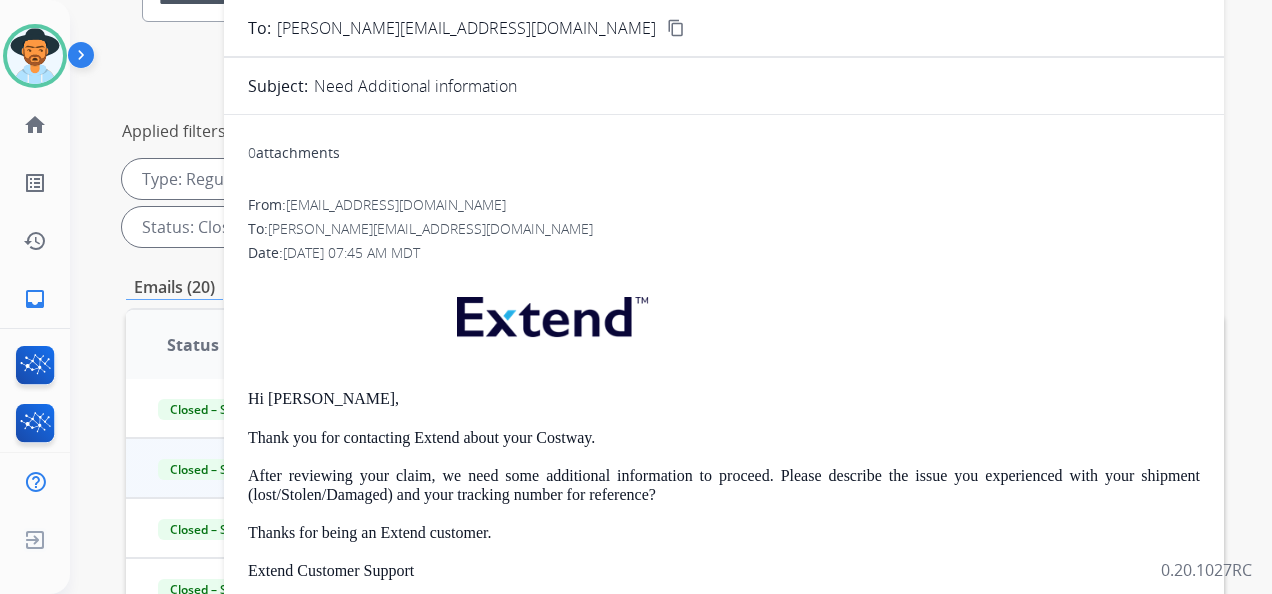 scroll, scrollTop: 96, scrollLeft: 0, axis: vertical 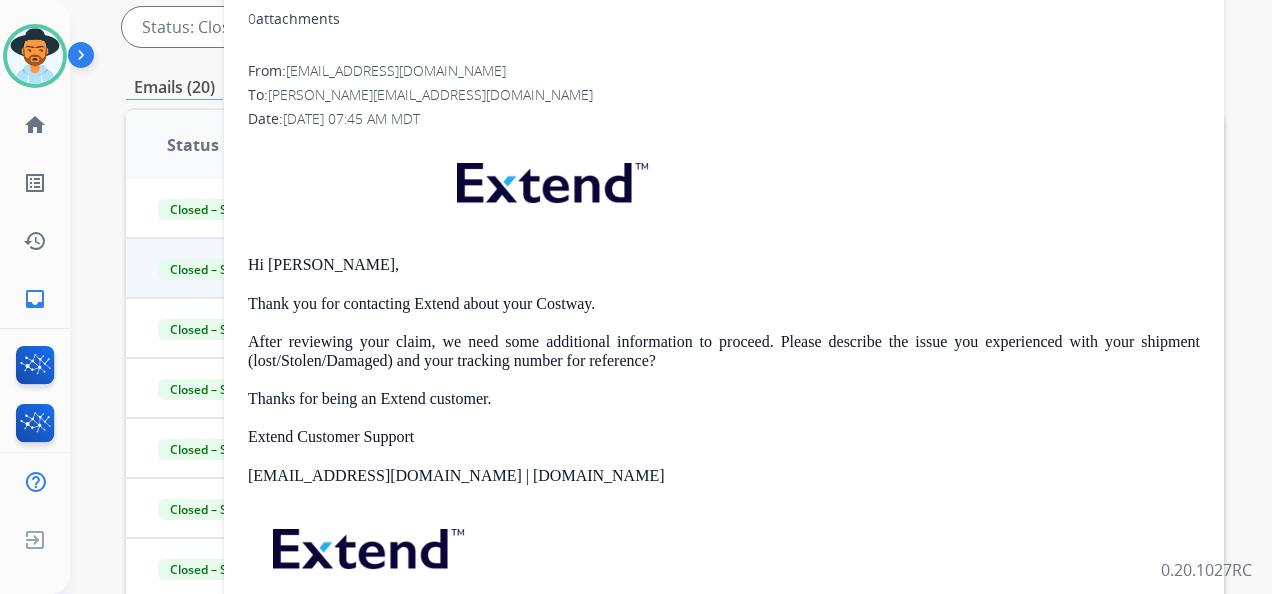 click on "**********" at bounding box center (647, -31) 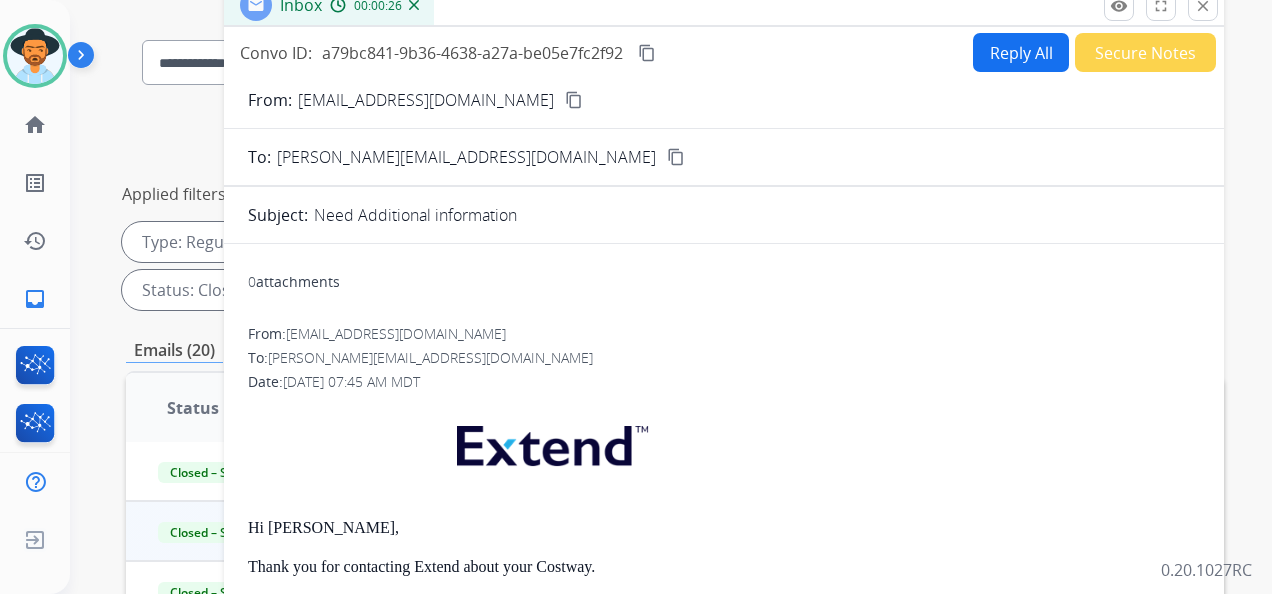 scroll, scrollTop: 100, scrollLeft: 0, axis: vertical 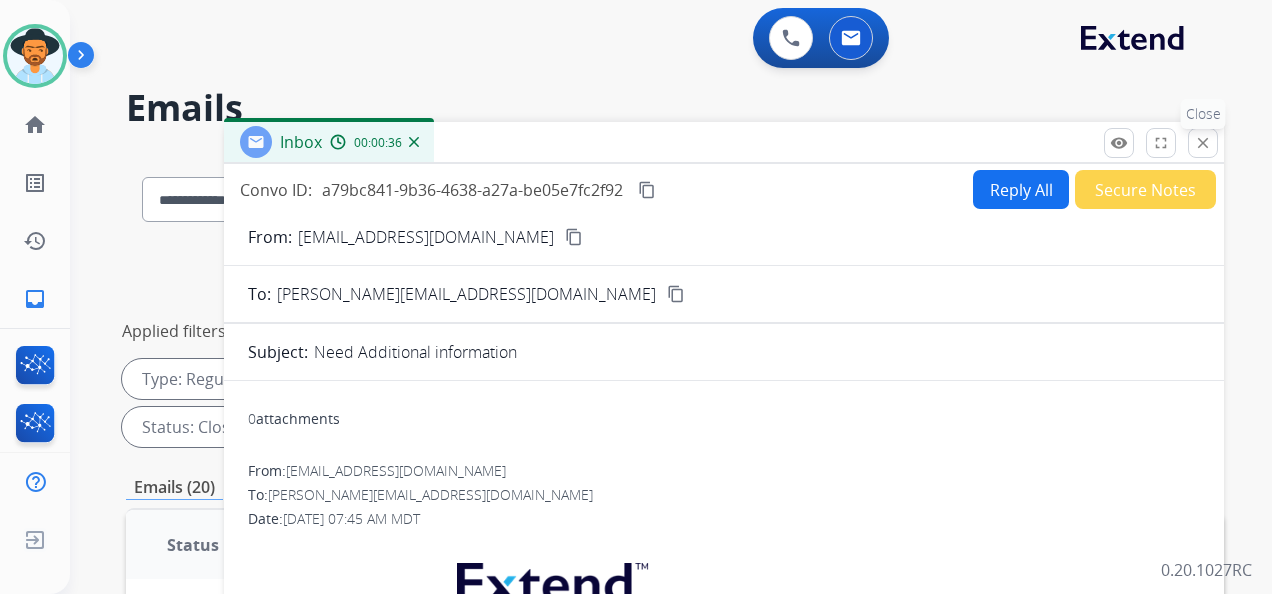 click on "close" at bounding box center (1203, 143) 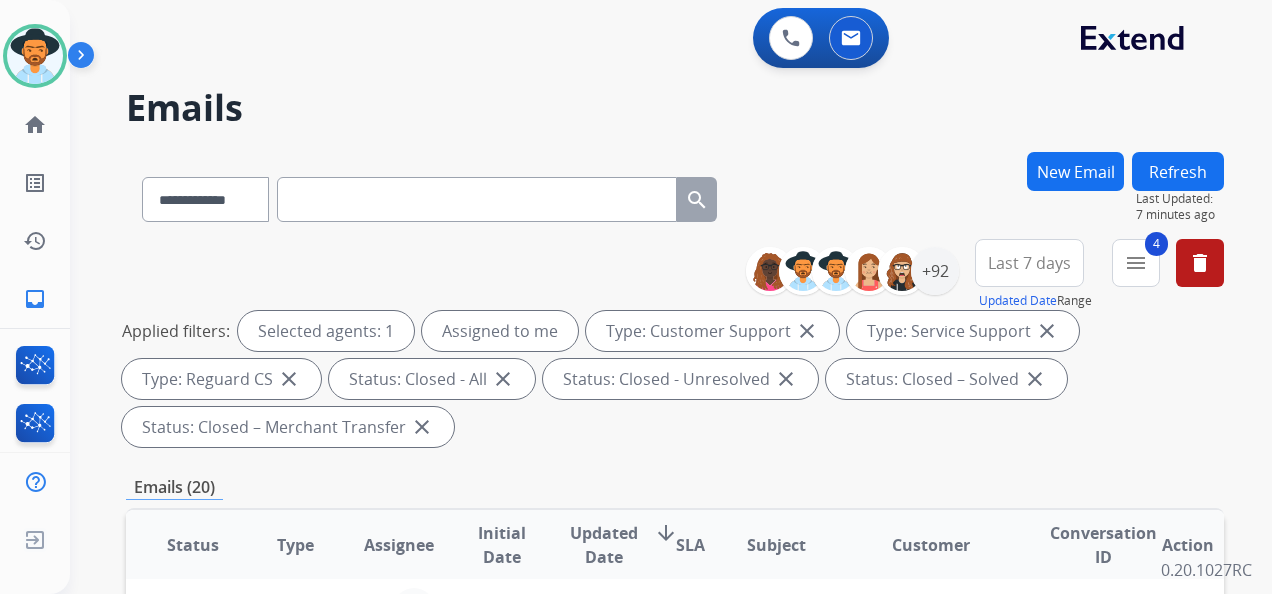 click on "New Email" at bounding box center (1075, 171) 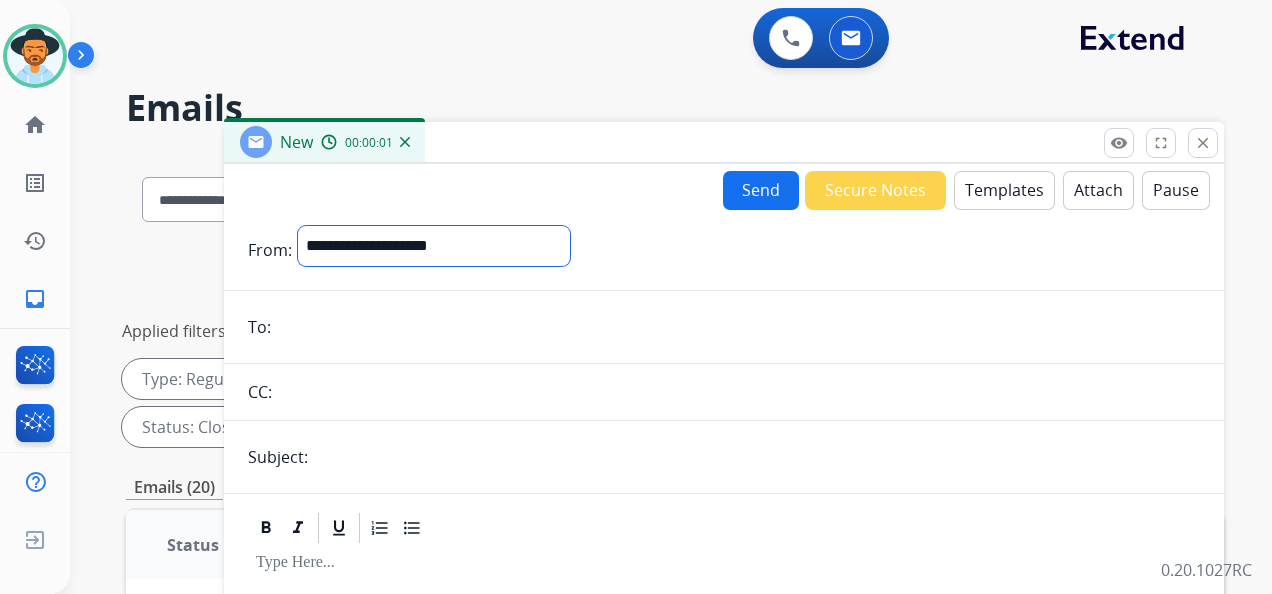 click on "**********" at bounding box center [434, 246] 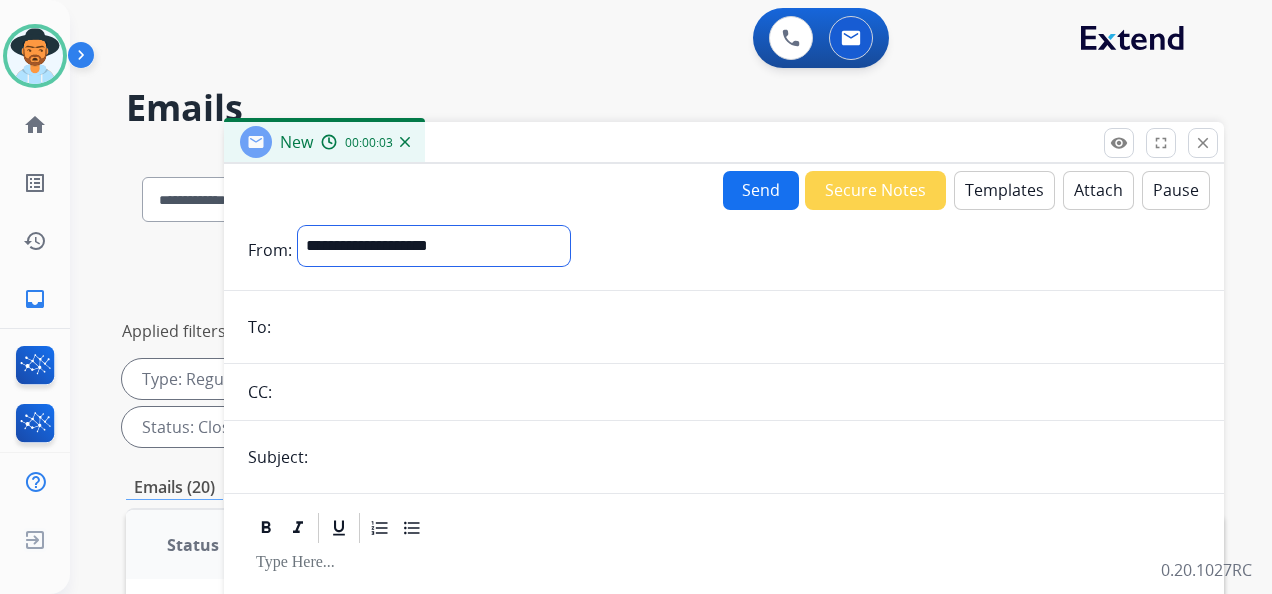 select on "**********" 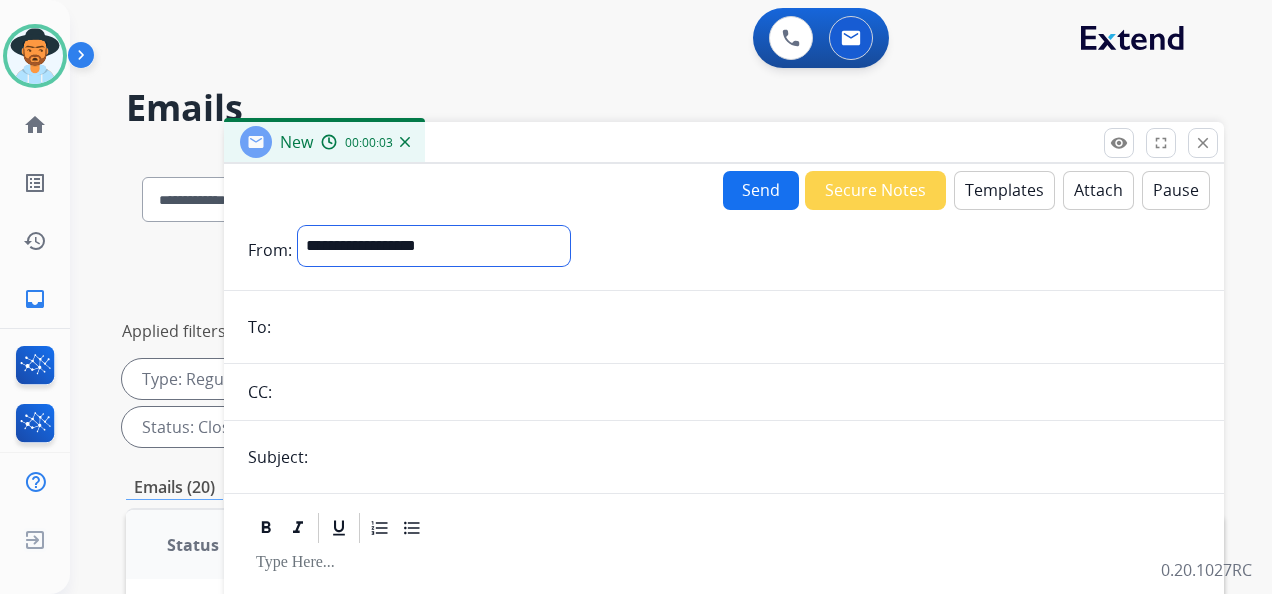click on "**********" at bounding box center [434, 246] 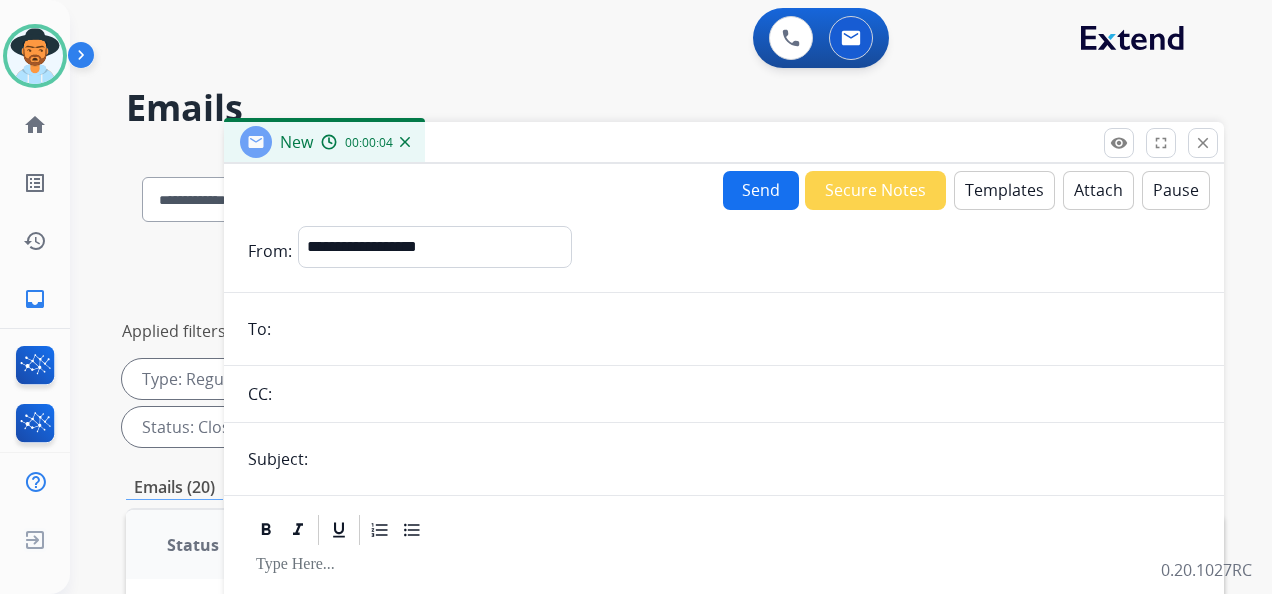 click at bounding box center (738, 329) 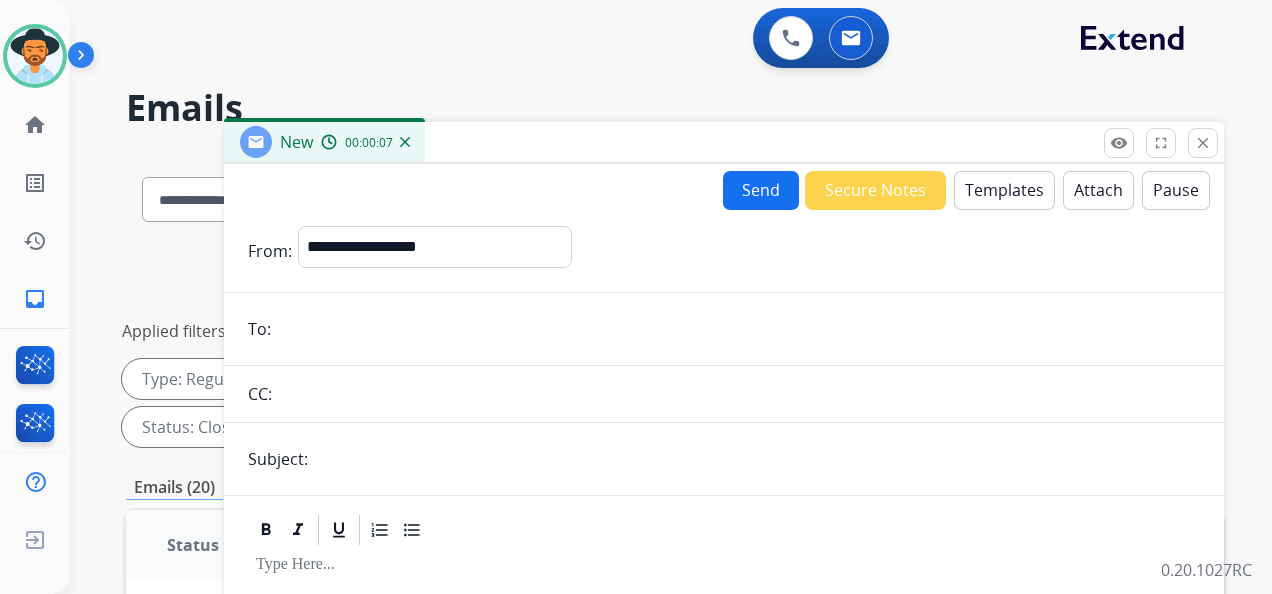 type on "**********" 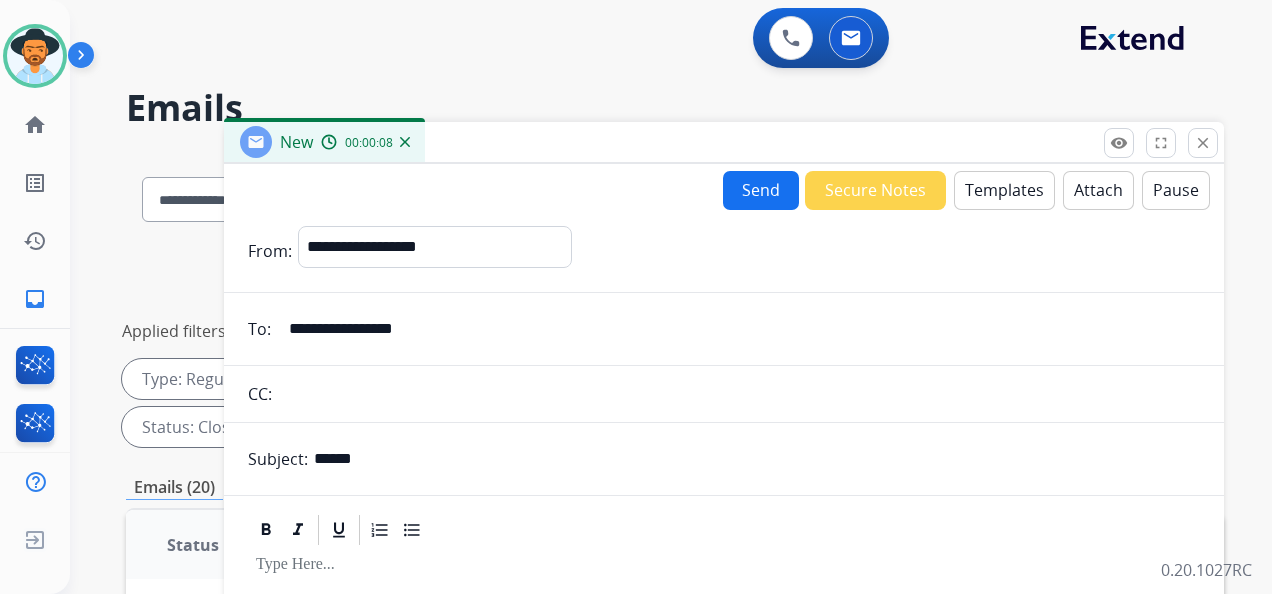 click on "*****" at bounding box center [757, 459] 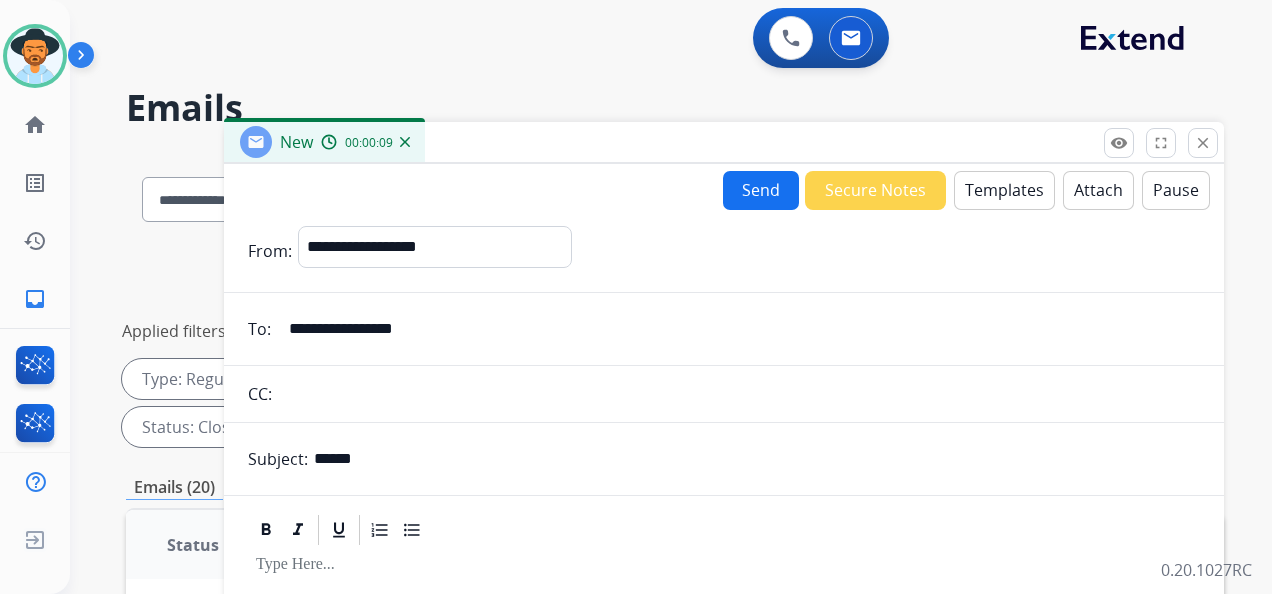 type on "**********" 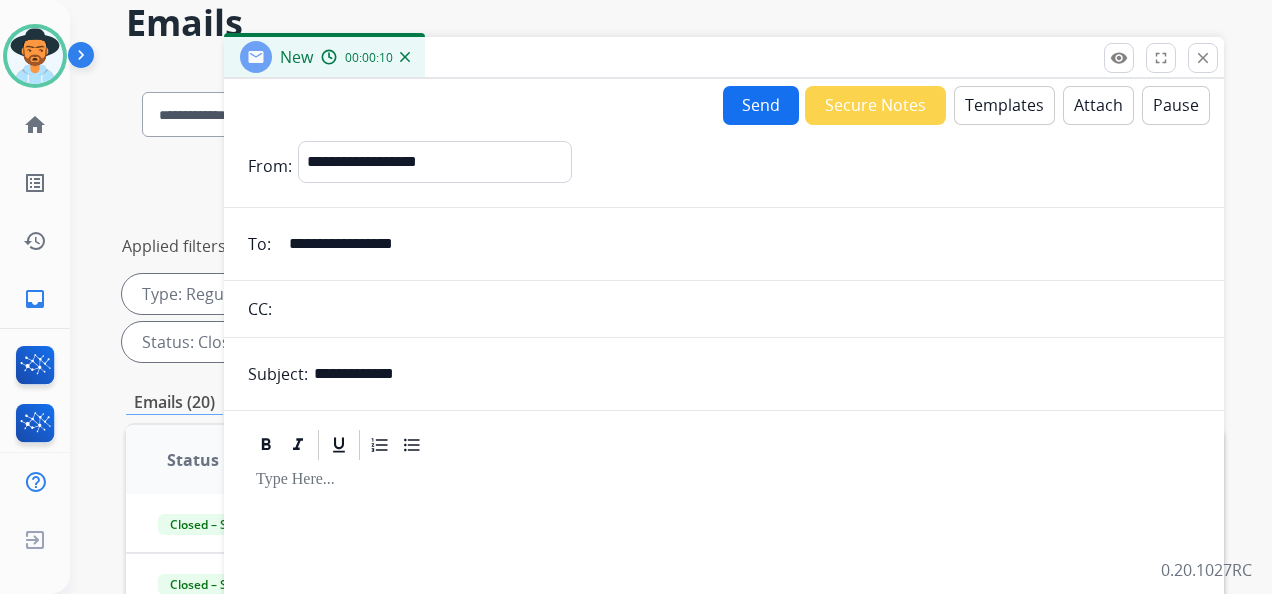 scroll, scrollTop: 200, scrollLeft: 0, axis: vertical 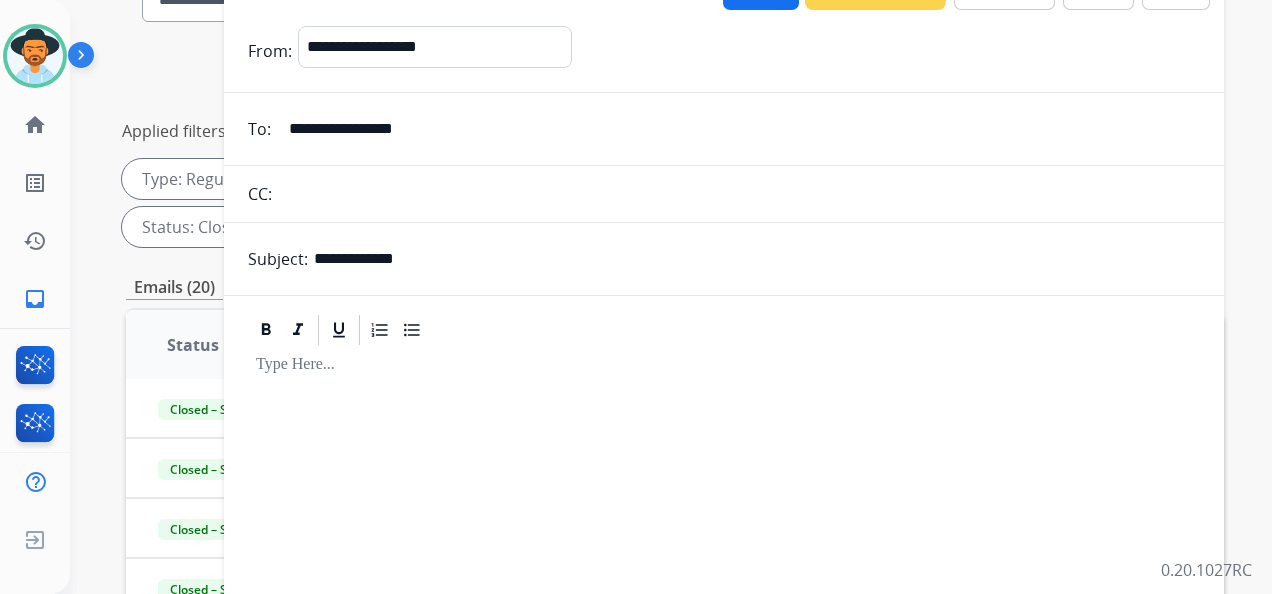 click at bounding box center (724, 577) 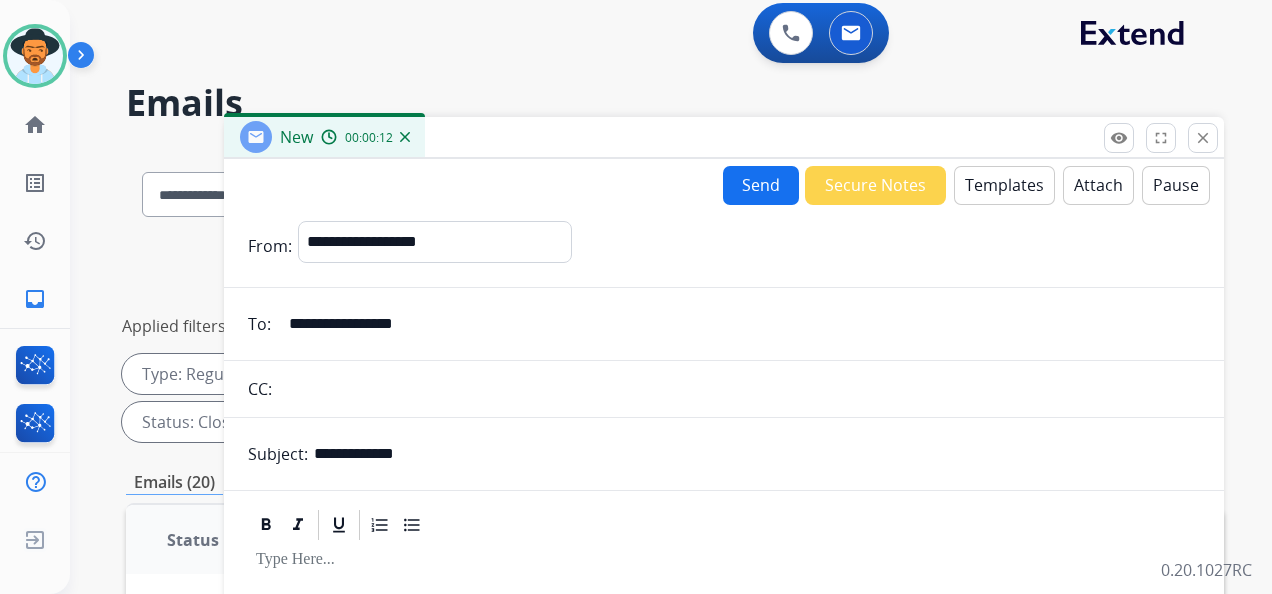 scroll, scrollTop: 0, scrollLeft: 0, axis: both 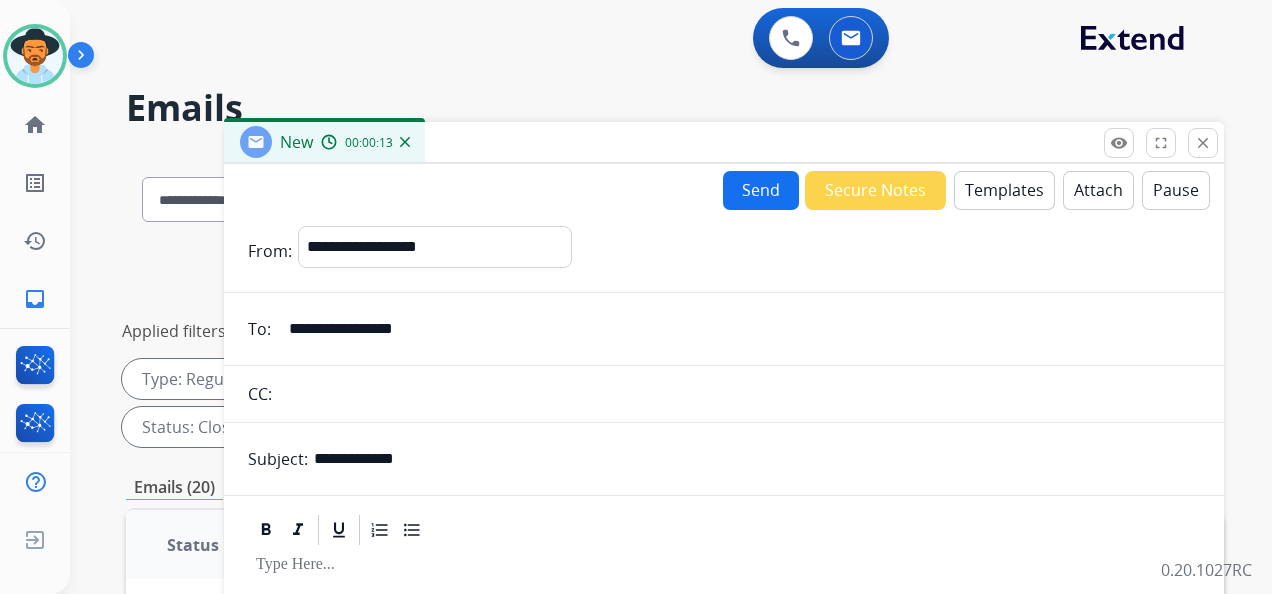 click on "Templates" at bounding box center [1004, 190] 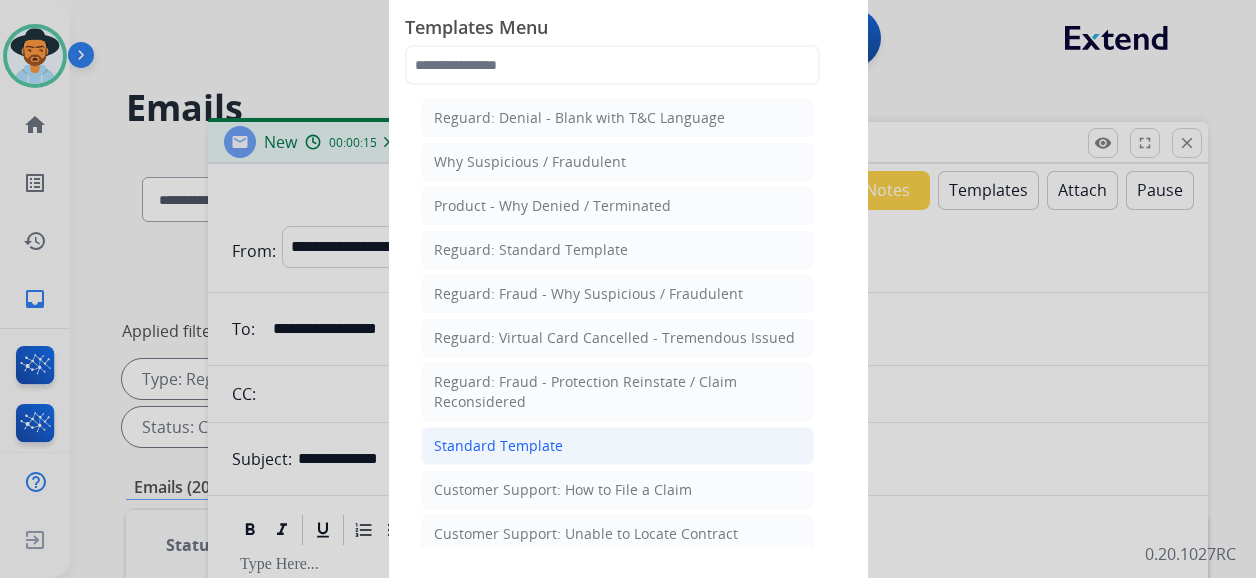 click on "Standard Template" 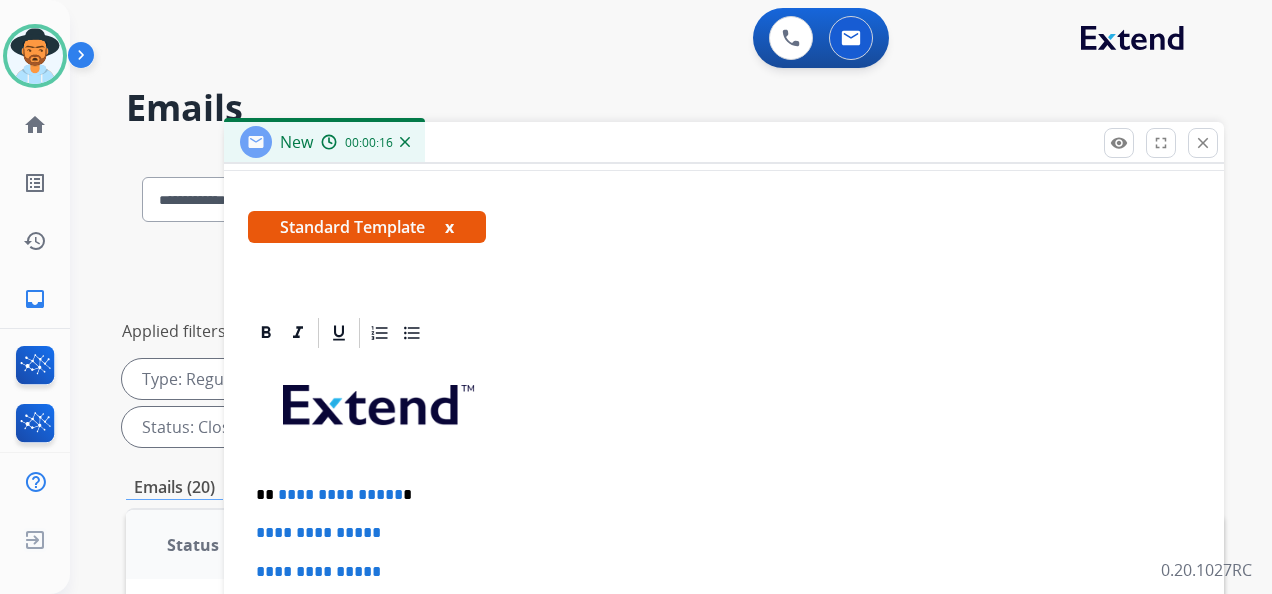 scroll, scrollTop: 344, scrollLeft: 0, axis: vertical 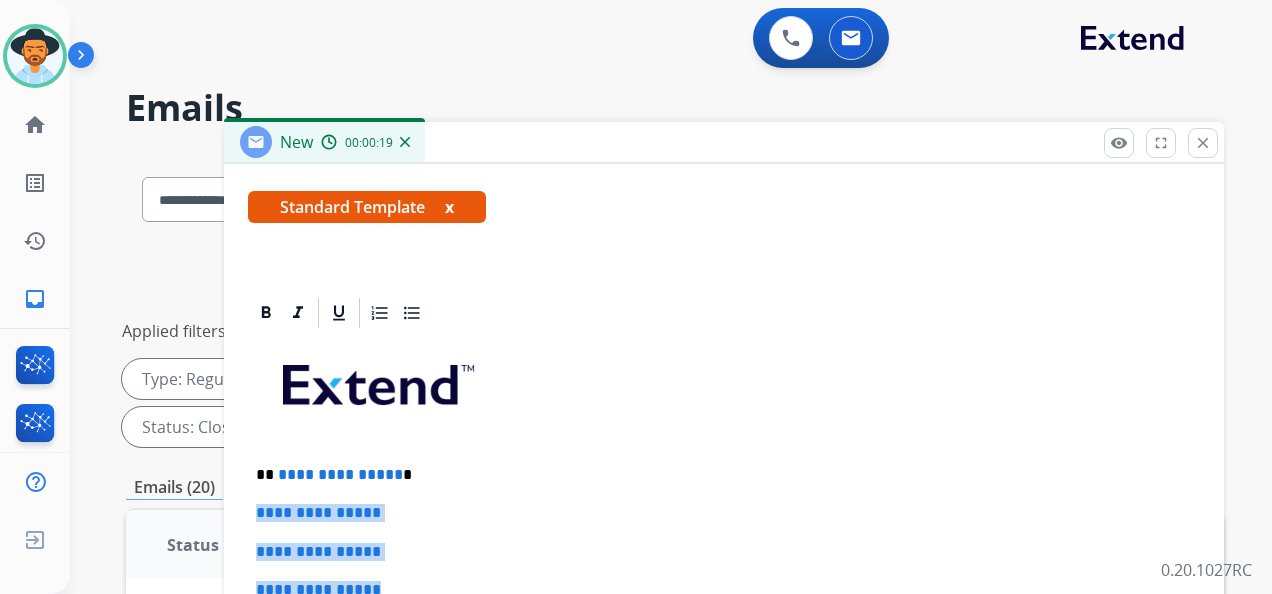 drag, startPoint x: 251, startPoint y: 500, endPoint x: 431, endPoint y: 566, distance: 191.71854 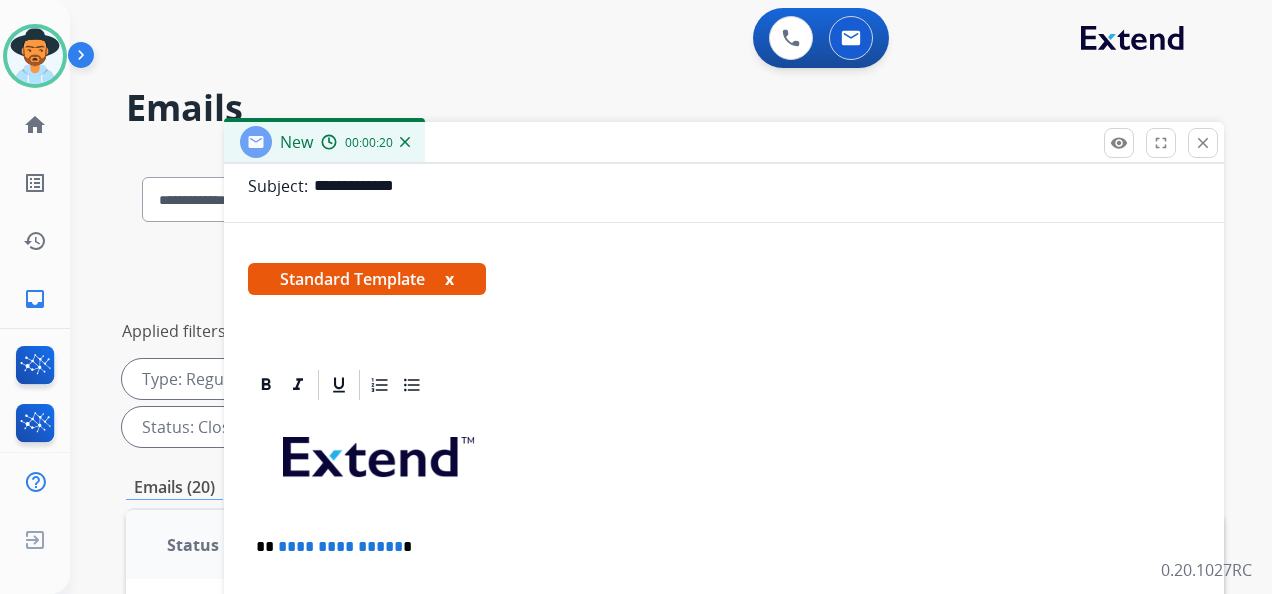 scroll, scrollTop: 268, scrollLeft: 0, axis: vertical 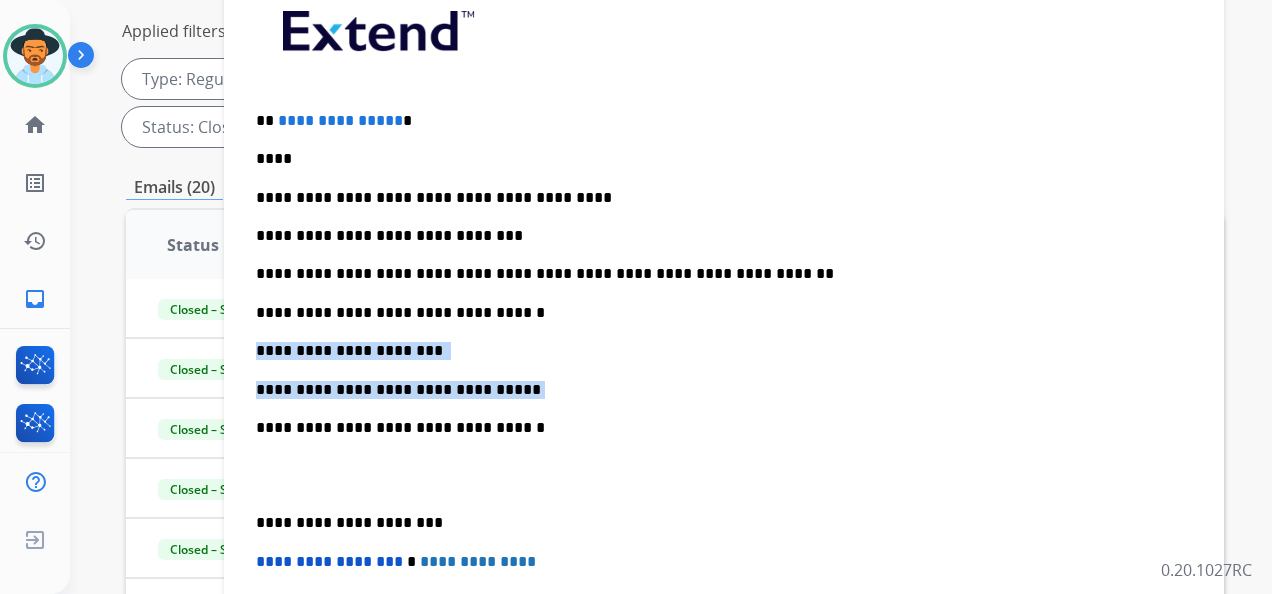drag, startPoint x: 257, startPoint y: 343, endPoint x: 503, endPoint y: 382, distance: 249.07228 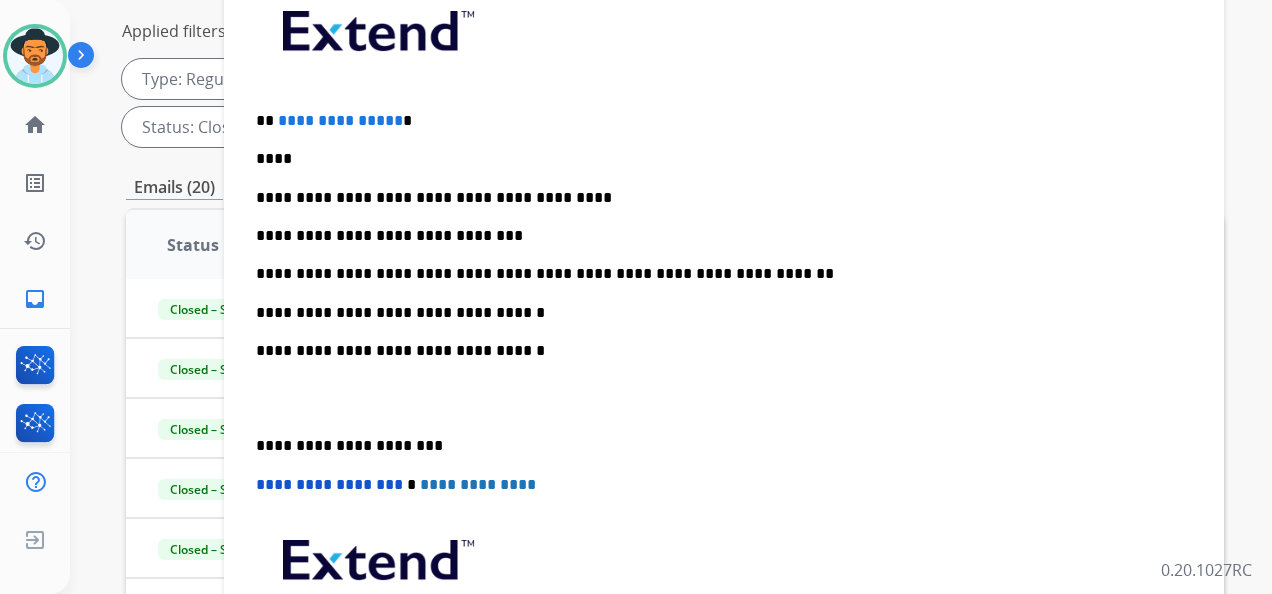 scroll, scrollTop: 383, scrollLeft: 0, axis: vertical 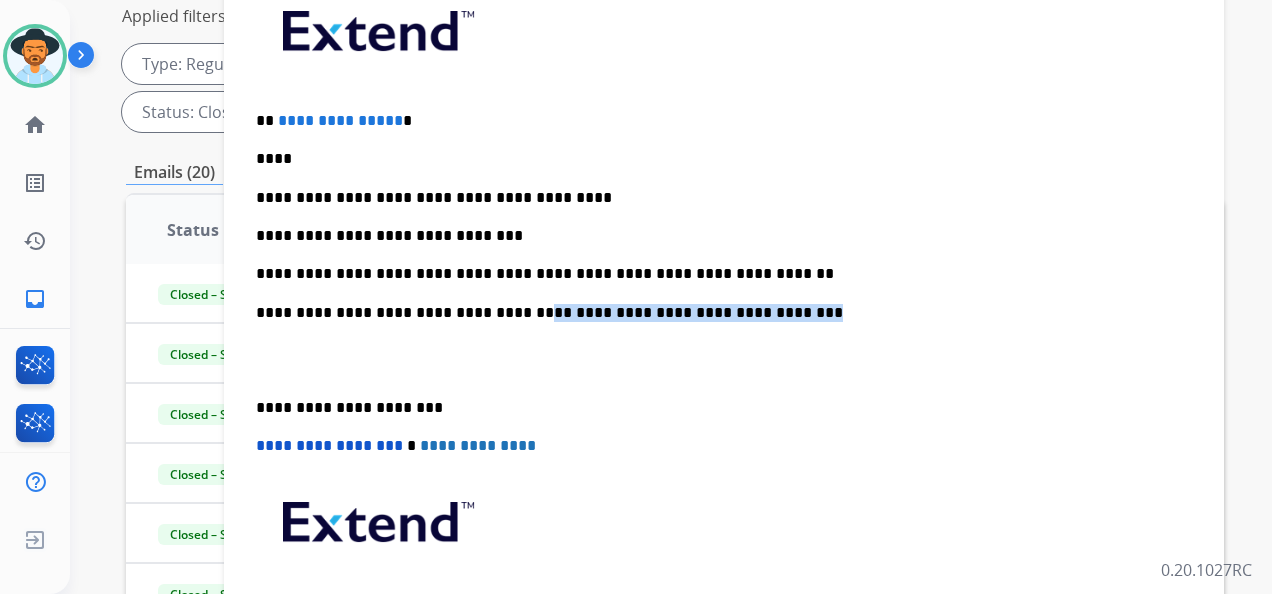 drag, startPoint x: 514, startPoint y: 306, endPoint x: 752, endPoint y: 307, distance: 238.0021 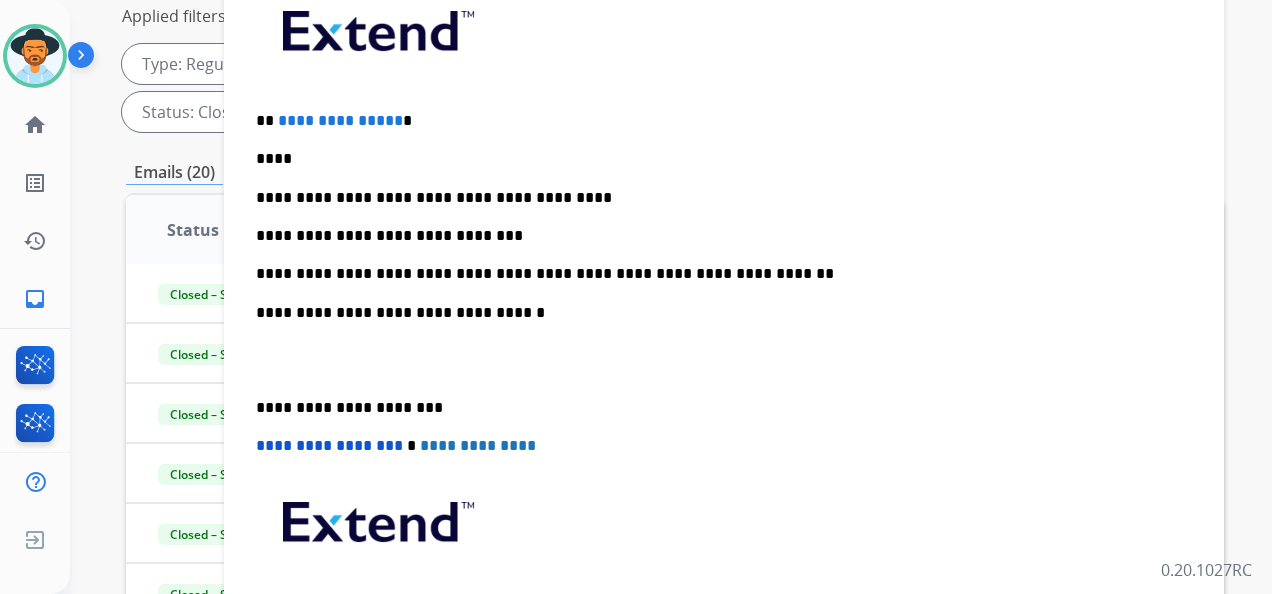 click on "**********" at bounding box center [724, 340] 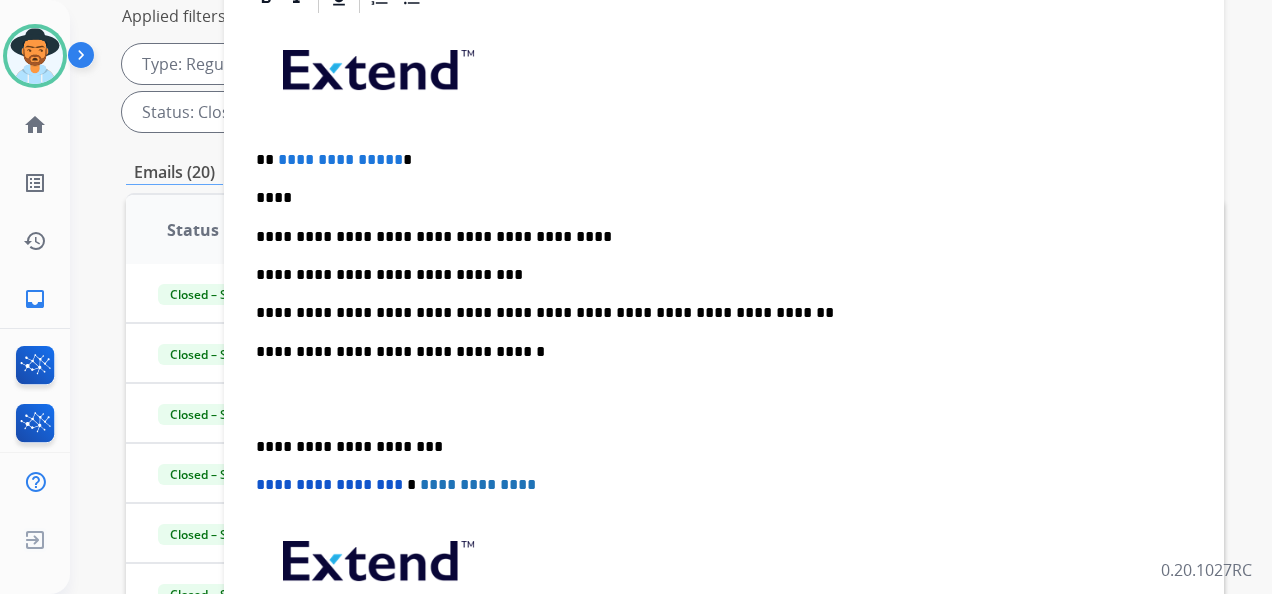 scroll, scrollTop: 354, scrollLeft: 0, axis: vertical 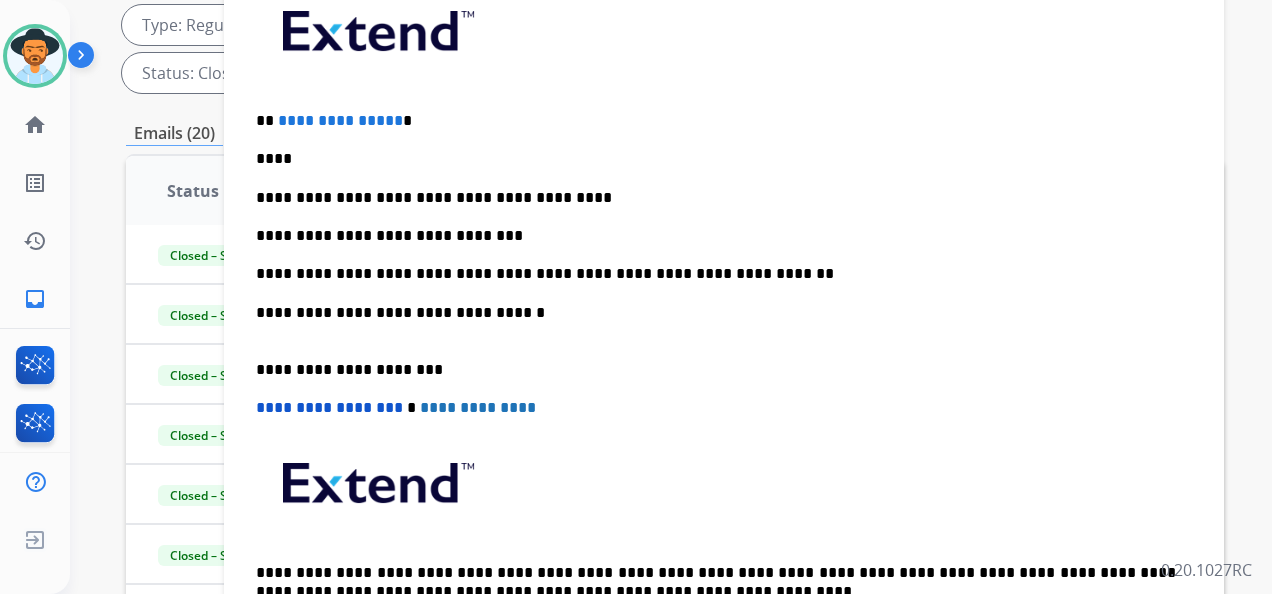 click on "**********" at bounding box center [716, 236] 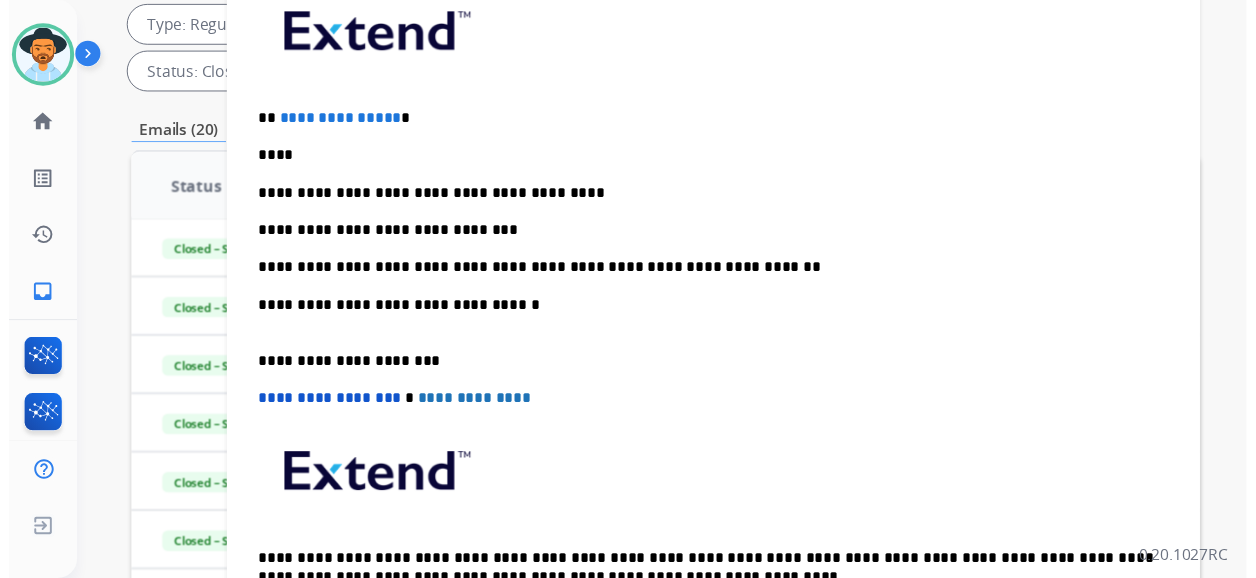 scroll, scrollTop: 244, scrollLeft: 0, axis: vertical 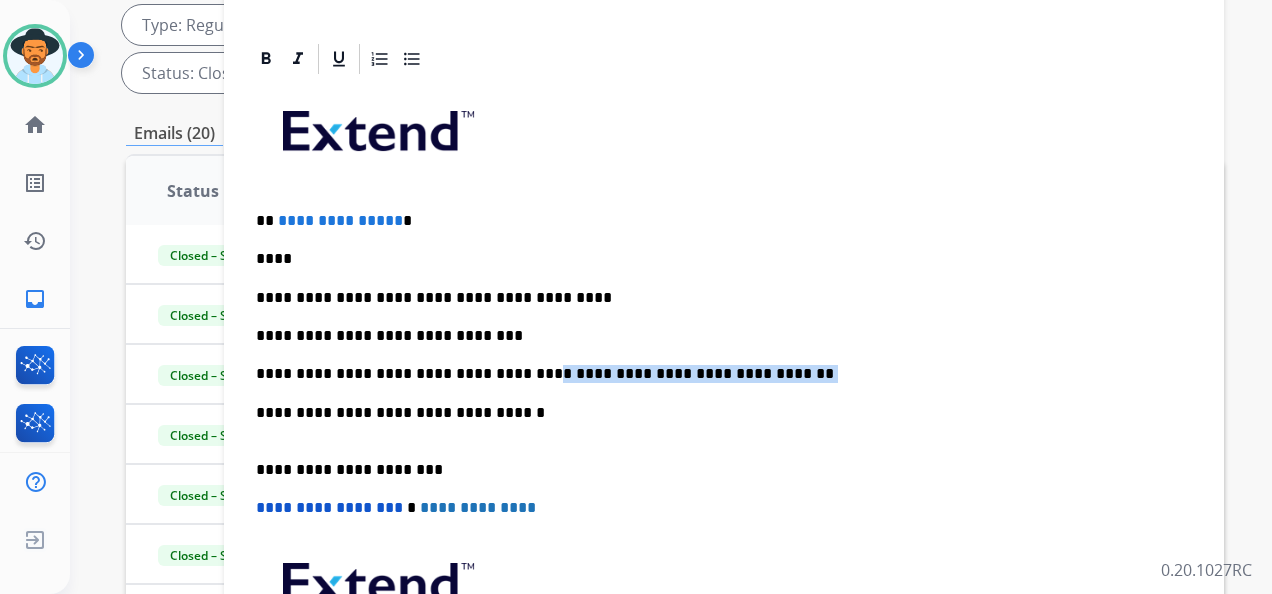 drag, startPoint x: 502, startPoint y: 368, endPoint x: 701, endPoint y: 368, distance: 199 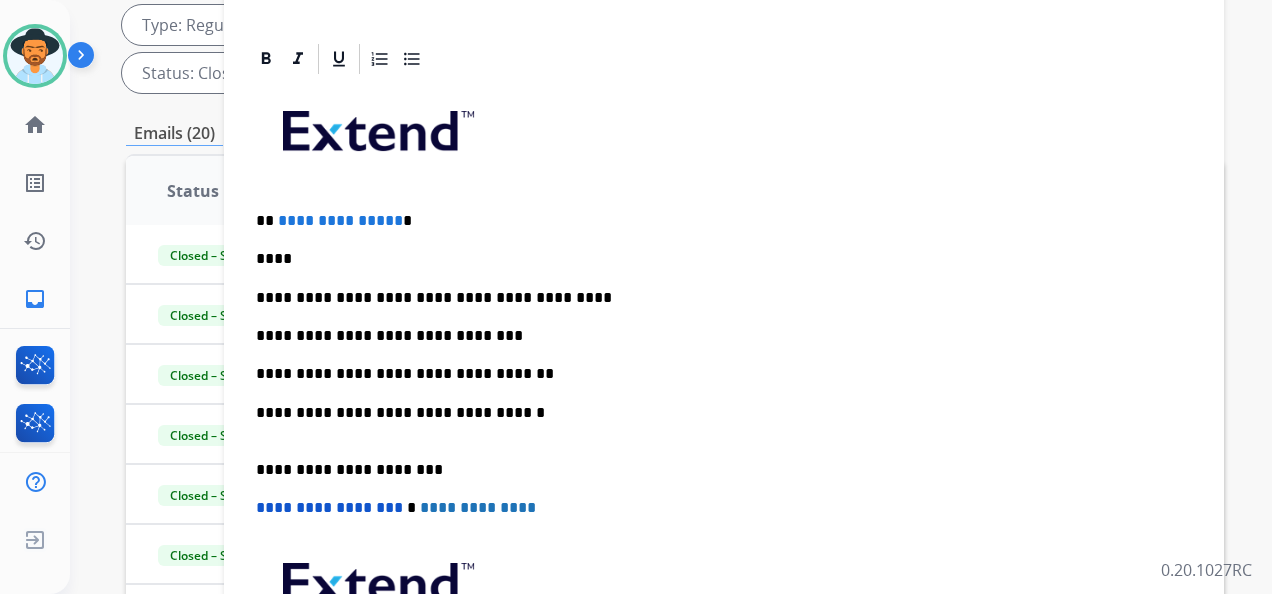 type 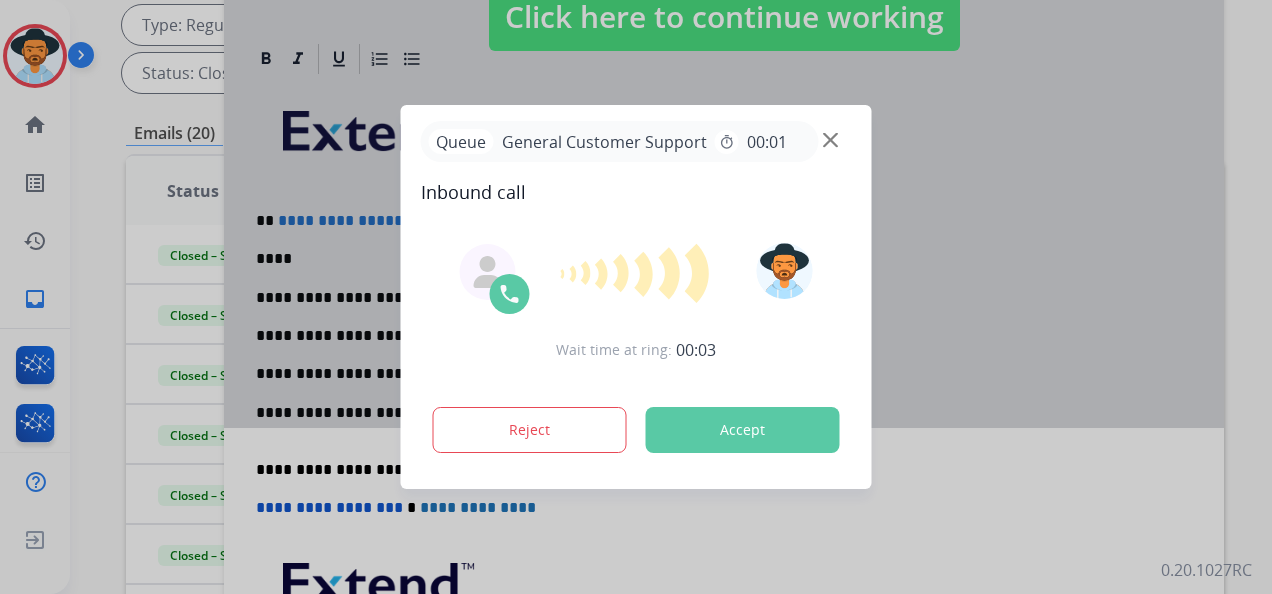 click on "Accept" at bounding box center (743, 430) 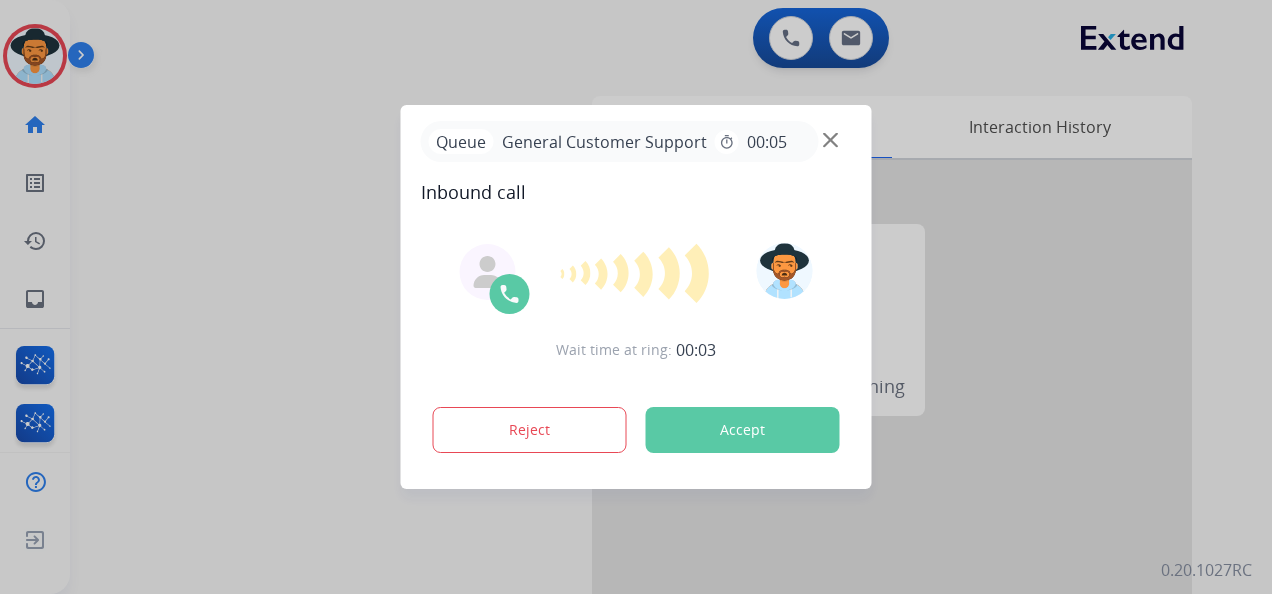 click on "Accept" at bounding box center (743, 430) 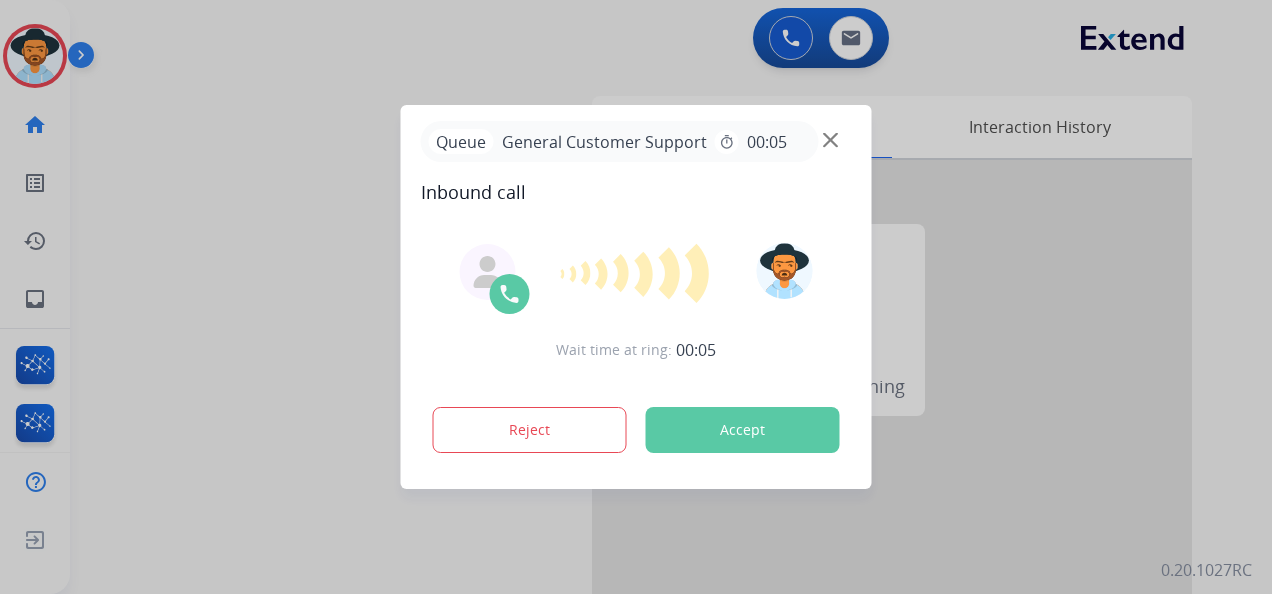 click on "Accept" at bounding box center [743, 430] 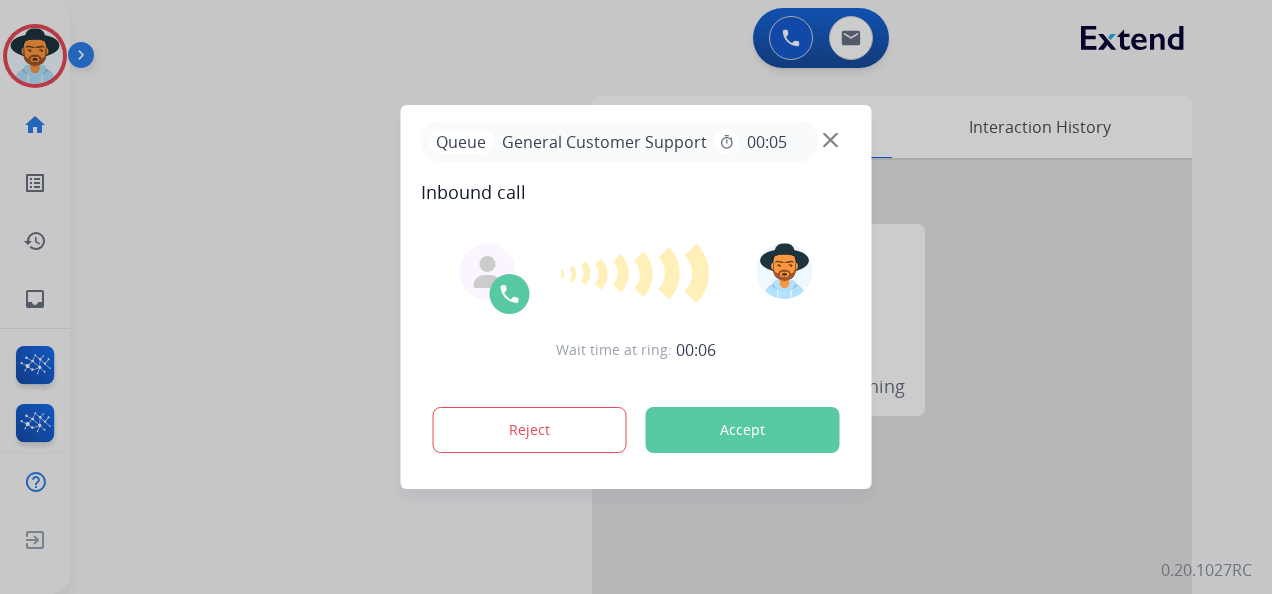 click on "Accept" at bounding box center [743, 430] 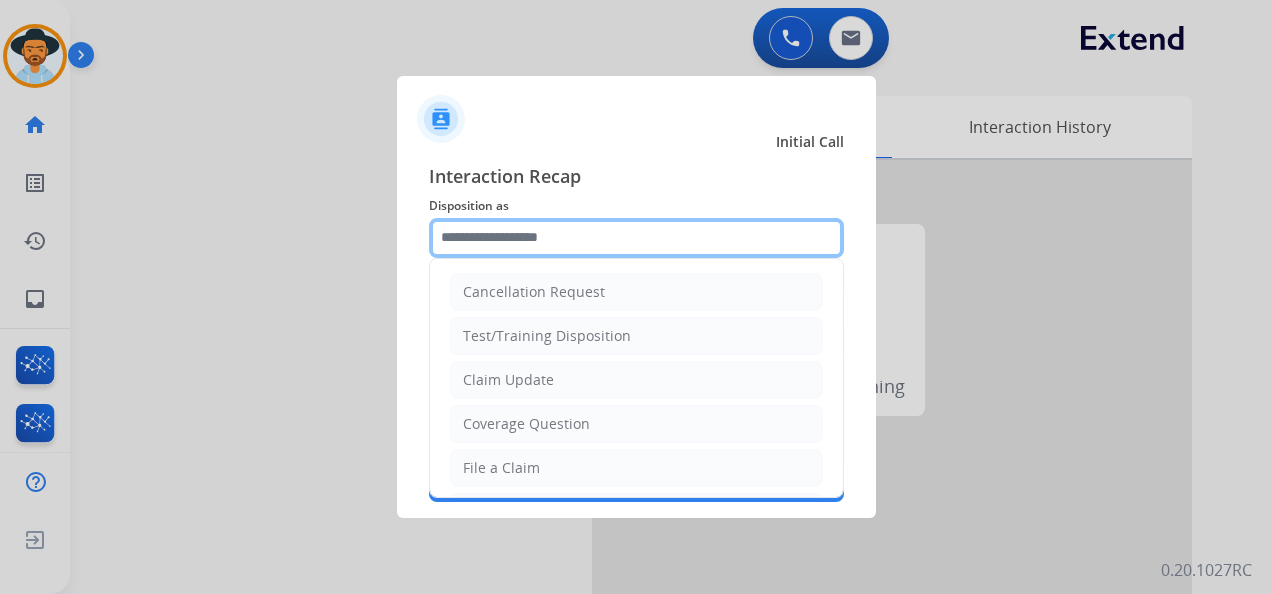 drag, startPoint x: 598, startPoint y: 219, endPoint x: 604, endPoint y: 234, distance: 16.155495 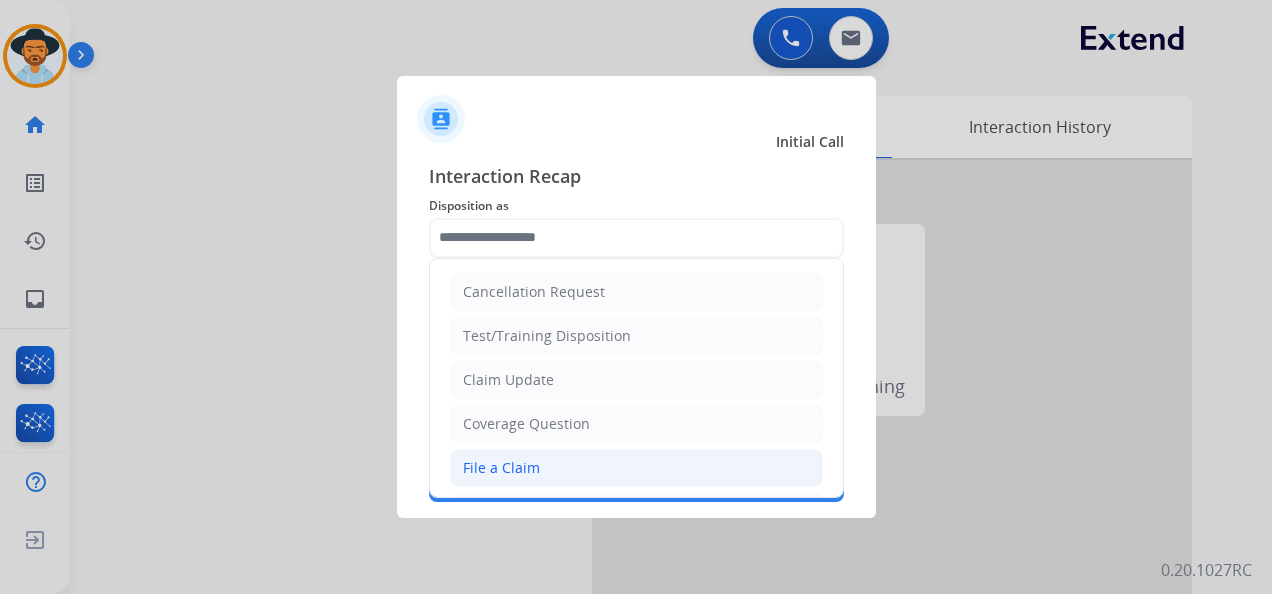click on "File a Claim" 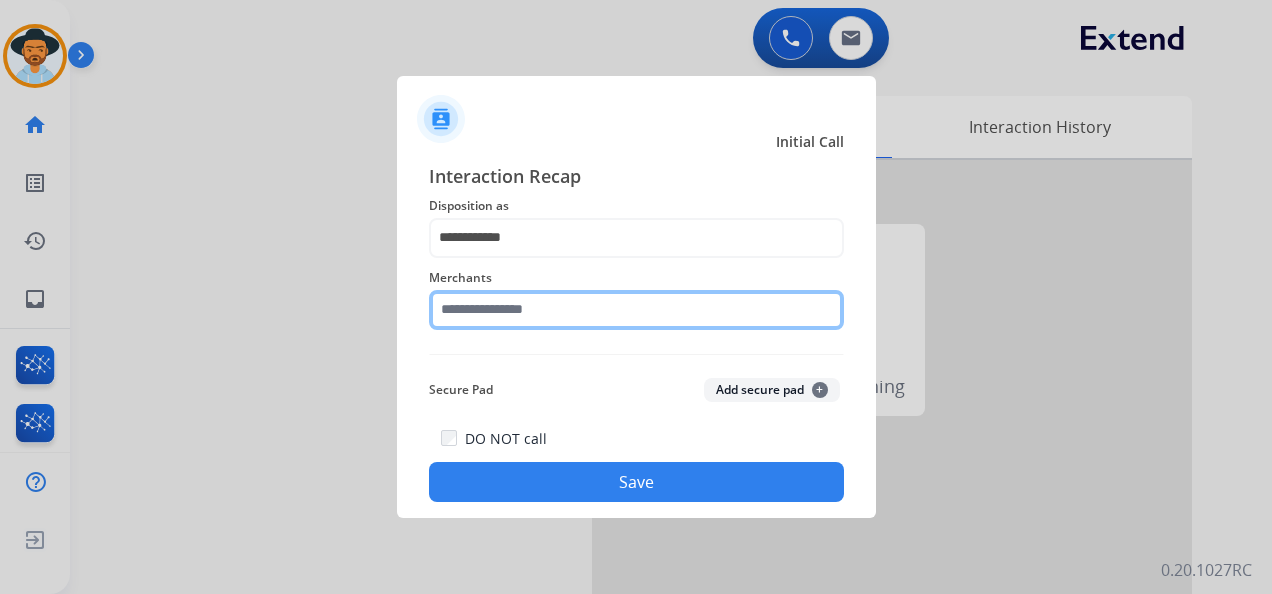 click 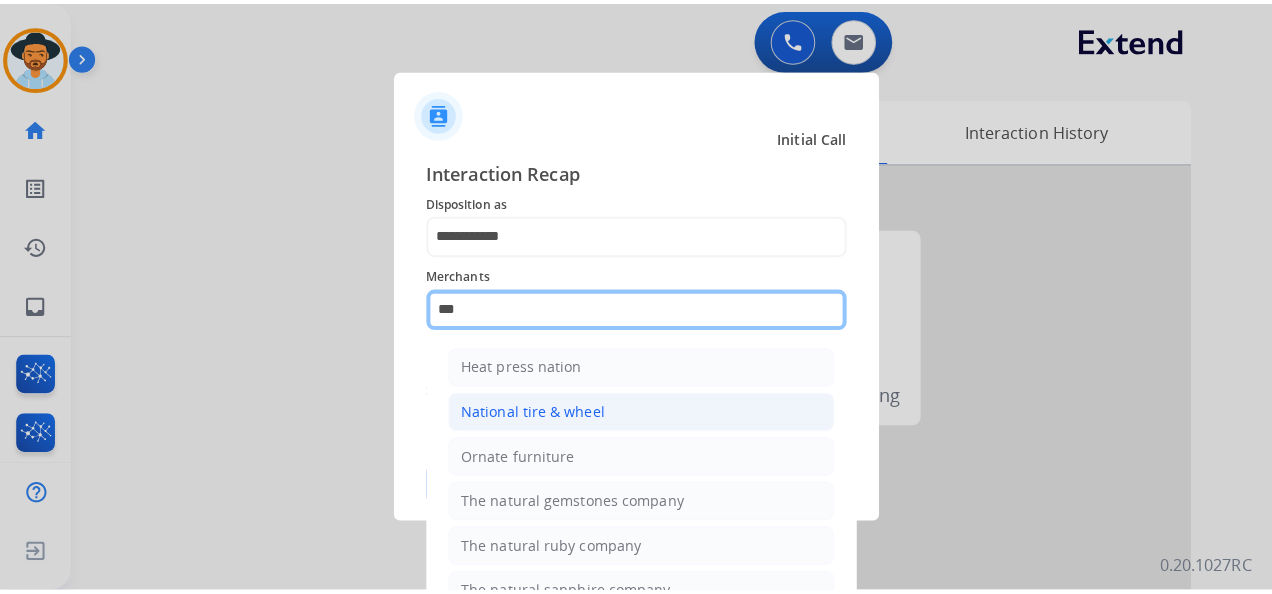 scroll, scrollTop: 27, scrollLeft: 0, axis: vertical 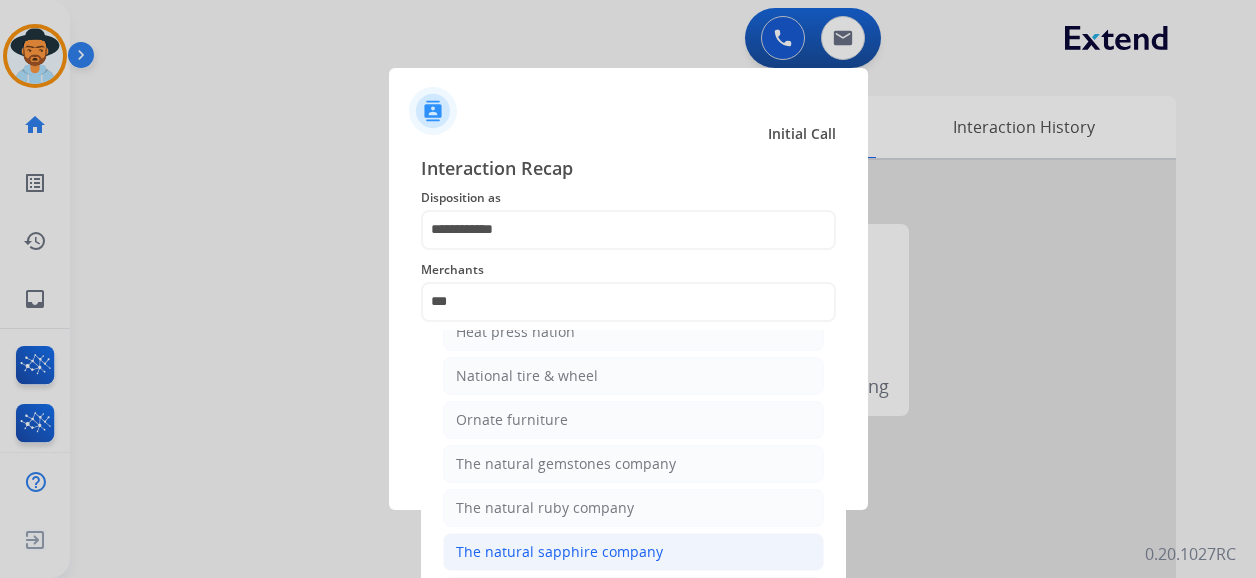 click on "The natural sapphire company" 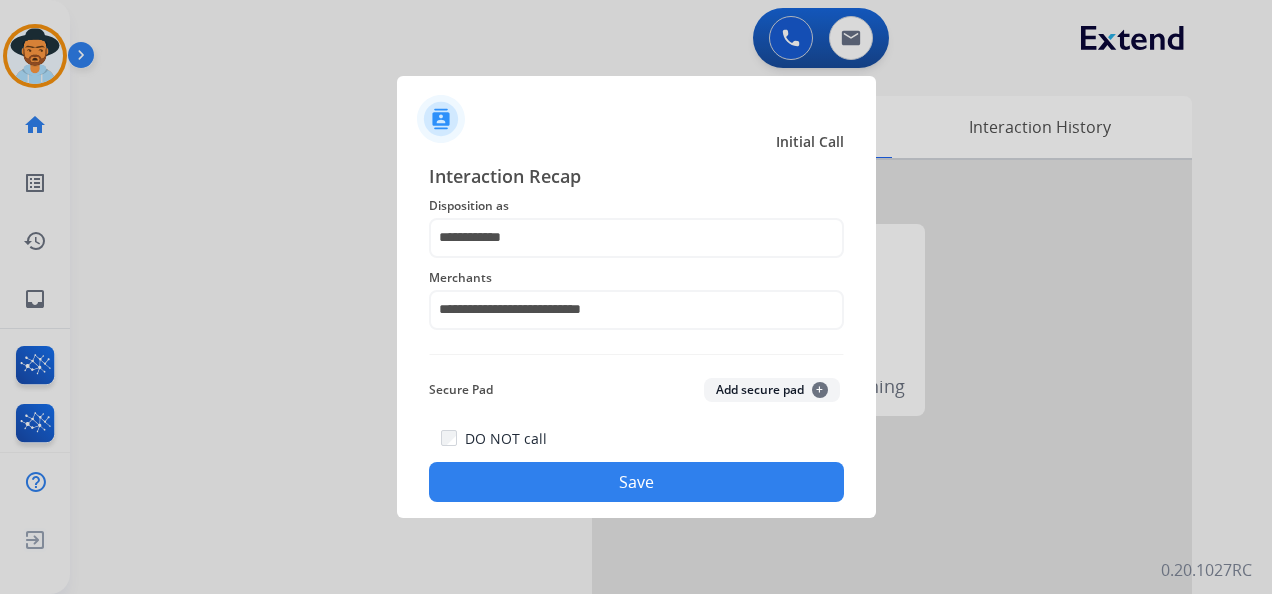 click on "Save" 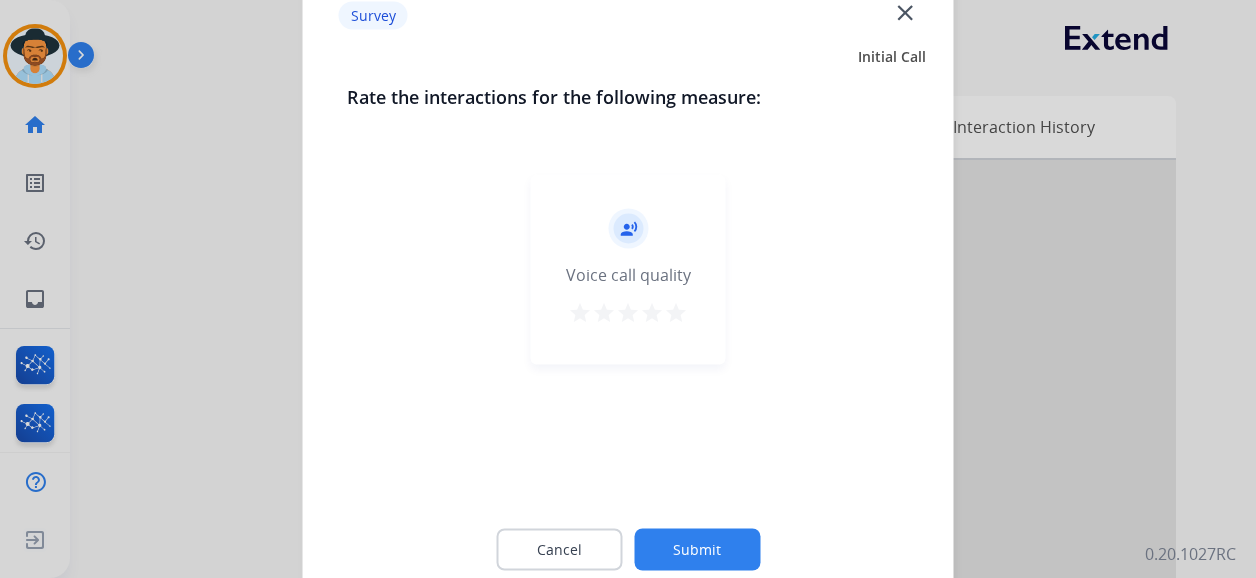 click on "star" at bounding box center (676, 313) 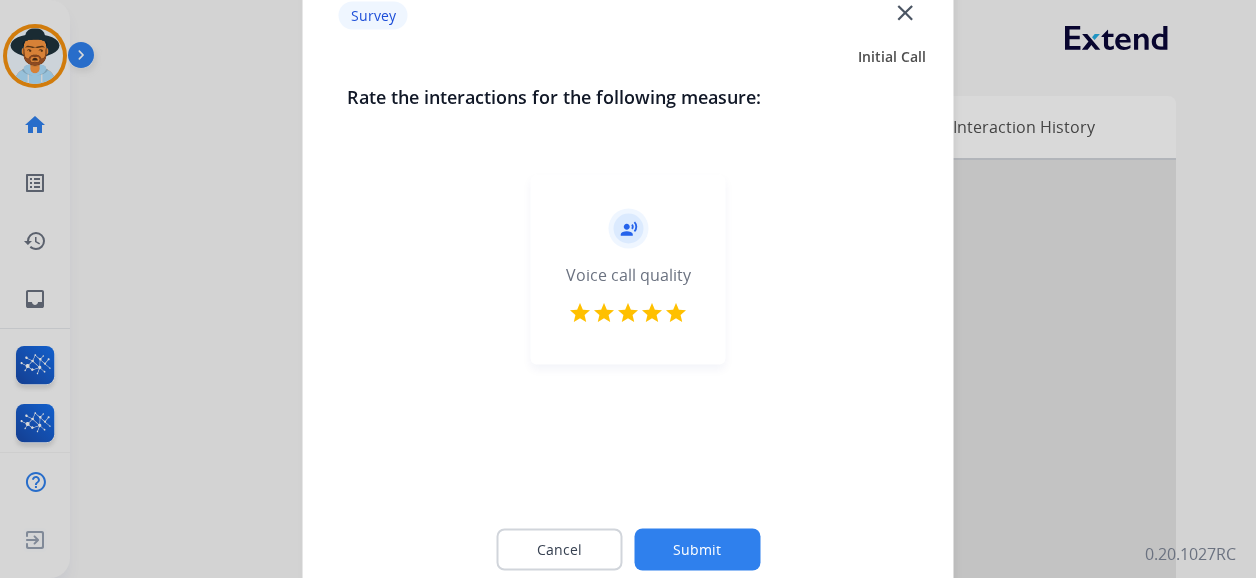 click on "Submit" 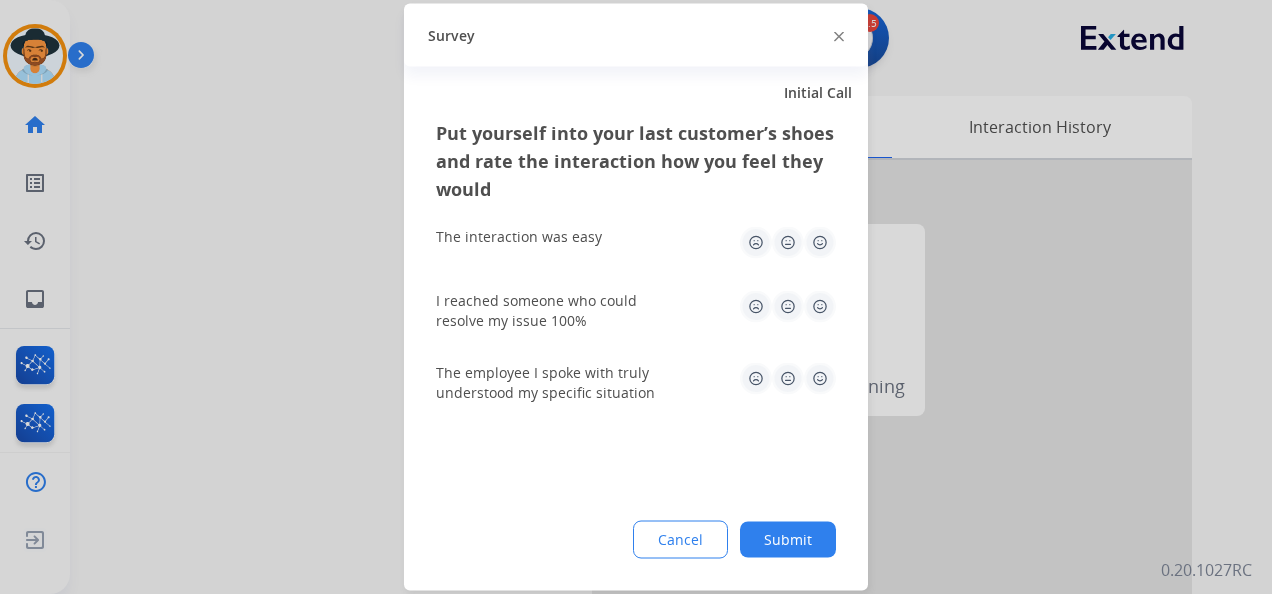 click 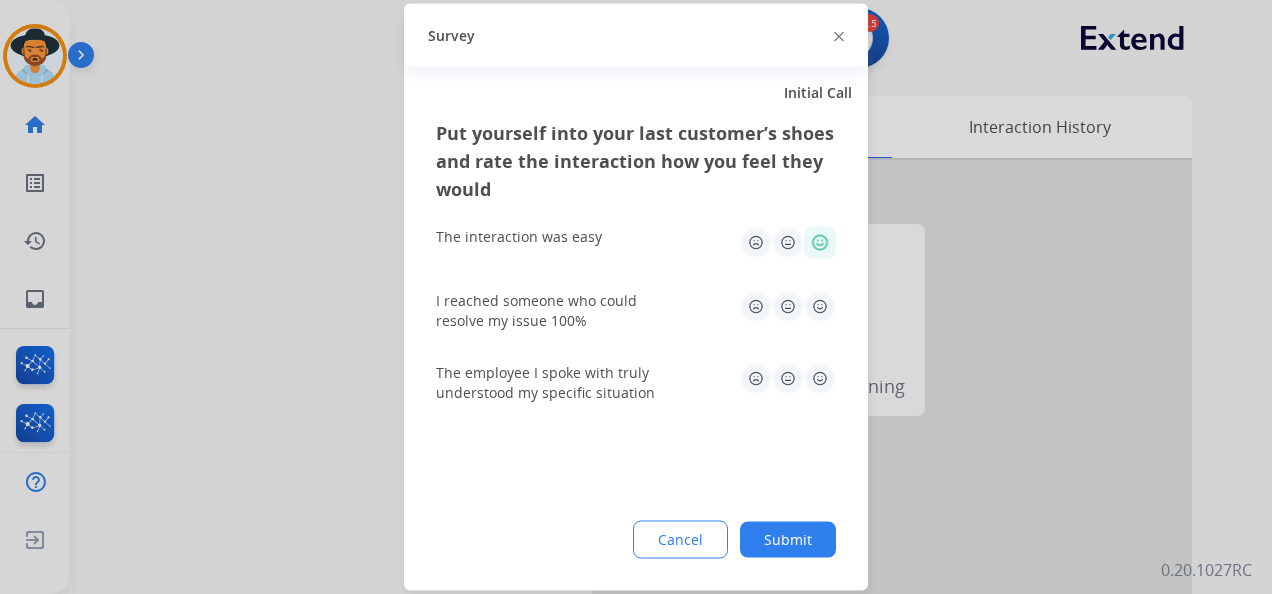 drag, startPoint x: 825, startPoint y: 307, endPoint x: 821, endPoint y: 344, distance: 37.215588 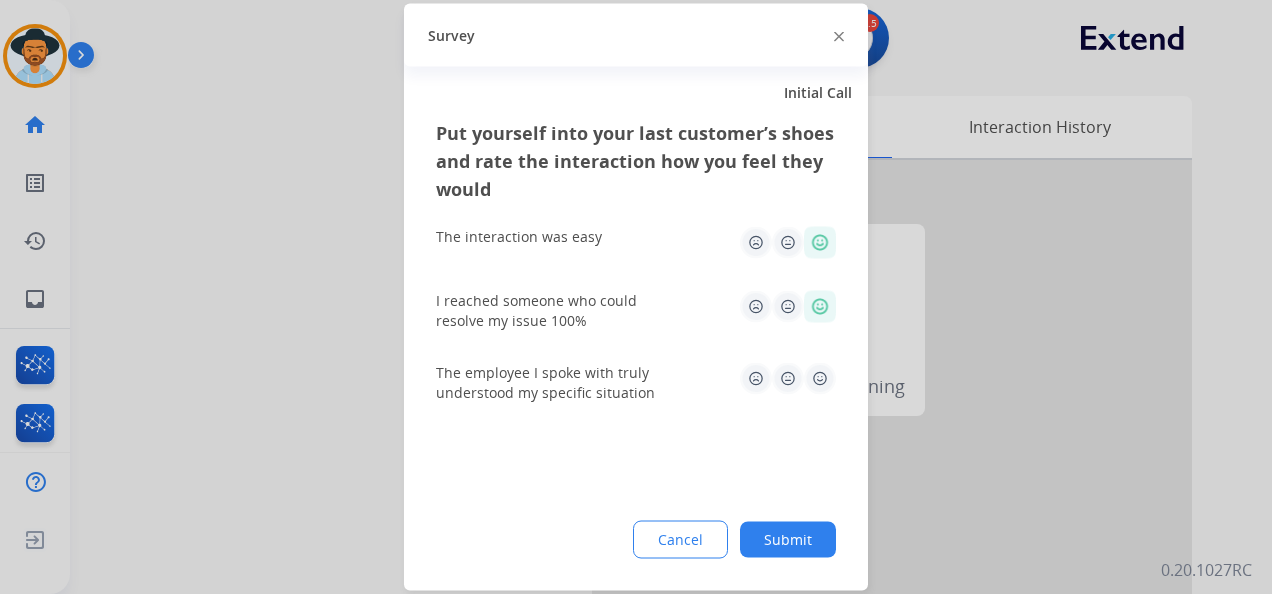 click 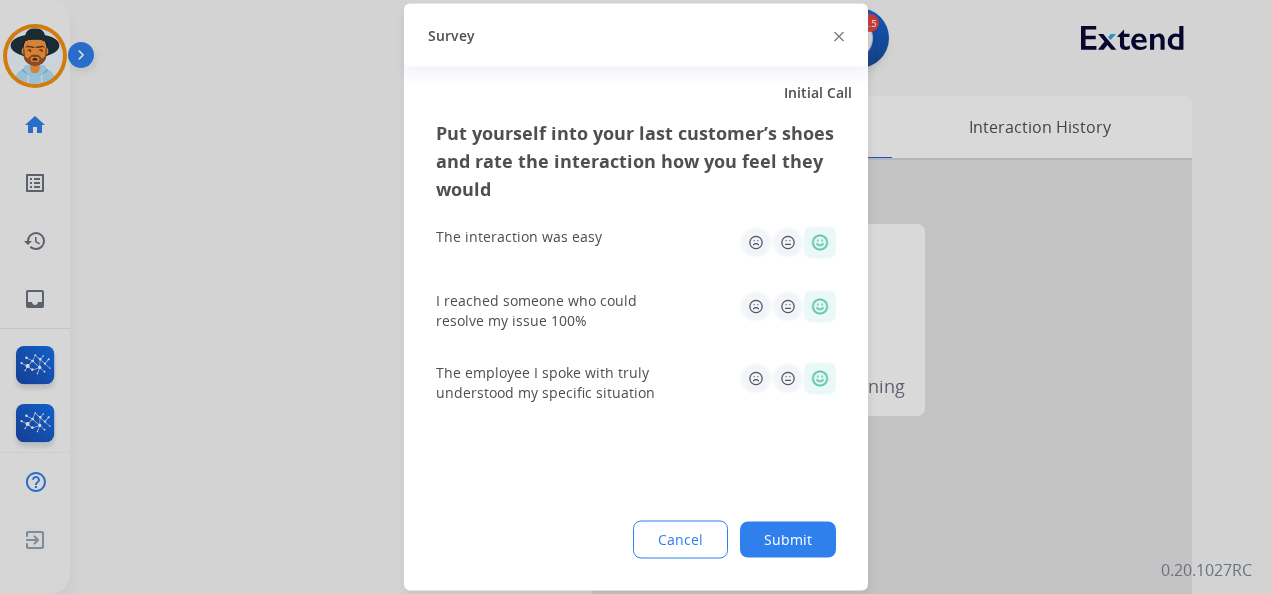 click on "Submit" 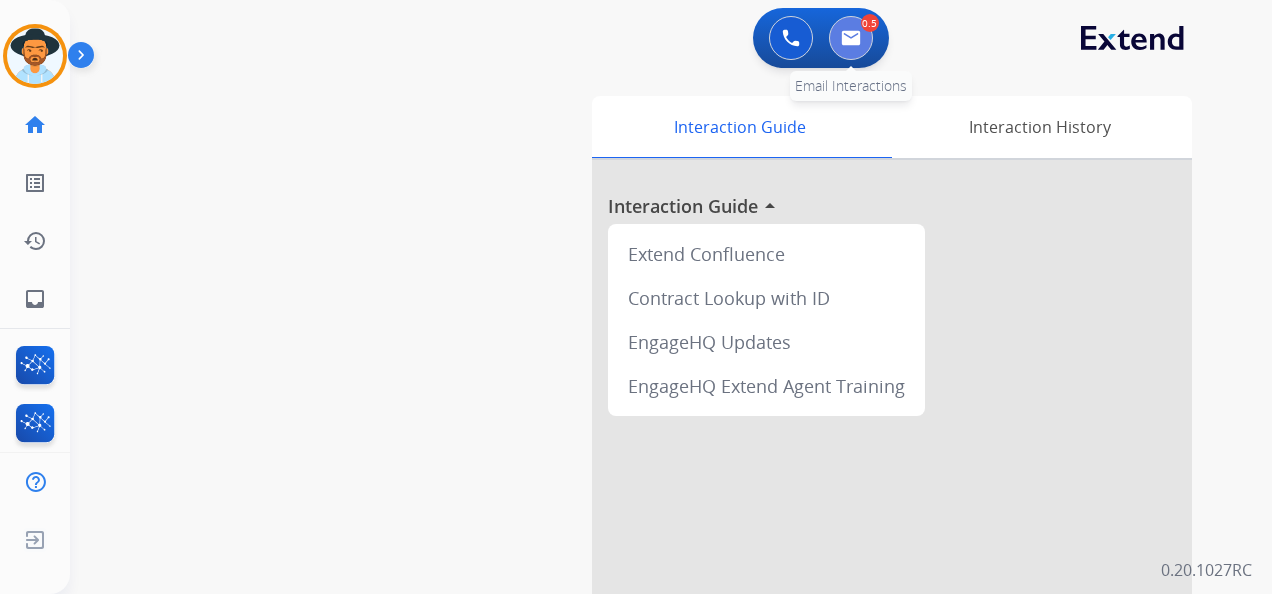 click at bounding box center (851, 38) 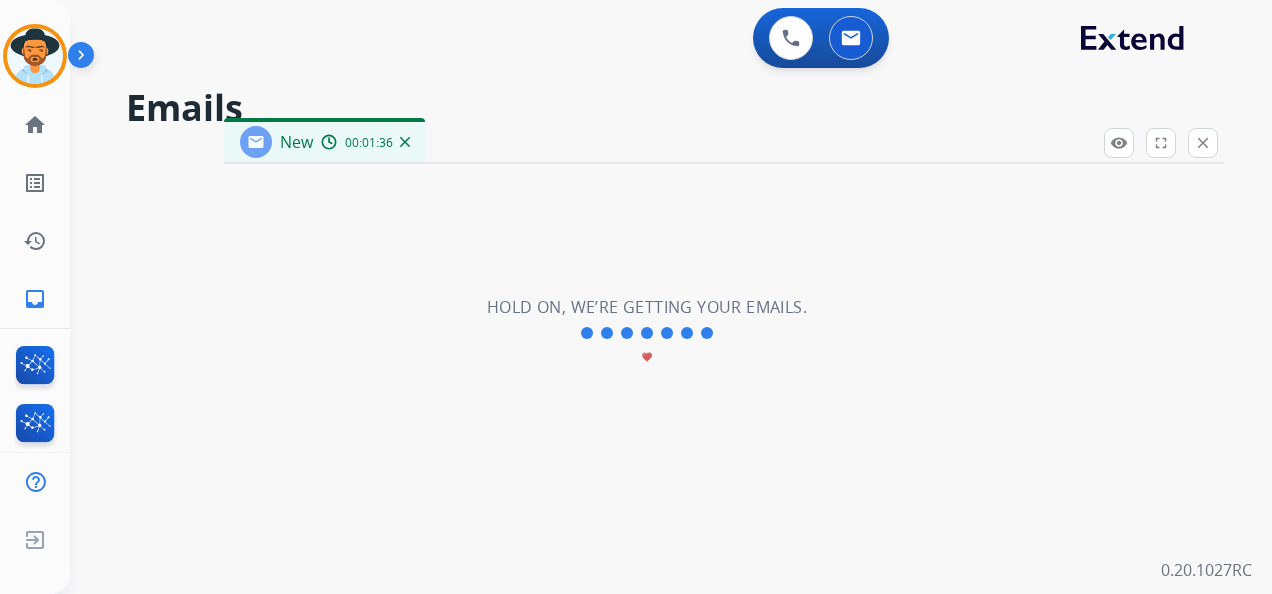select on "**********" 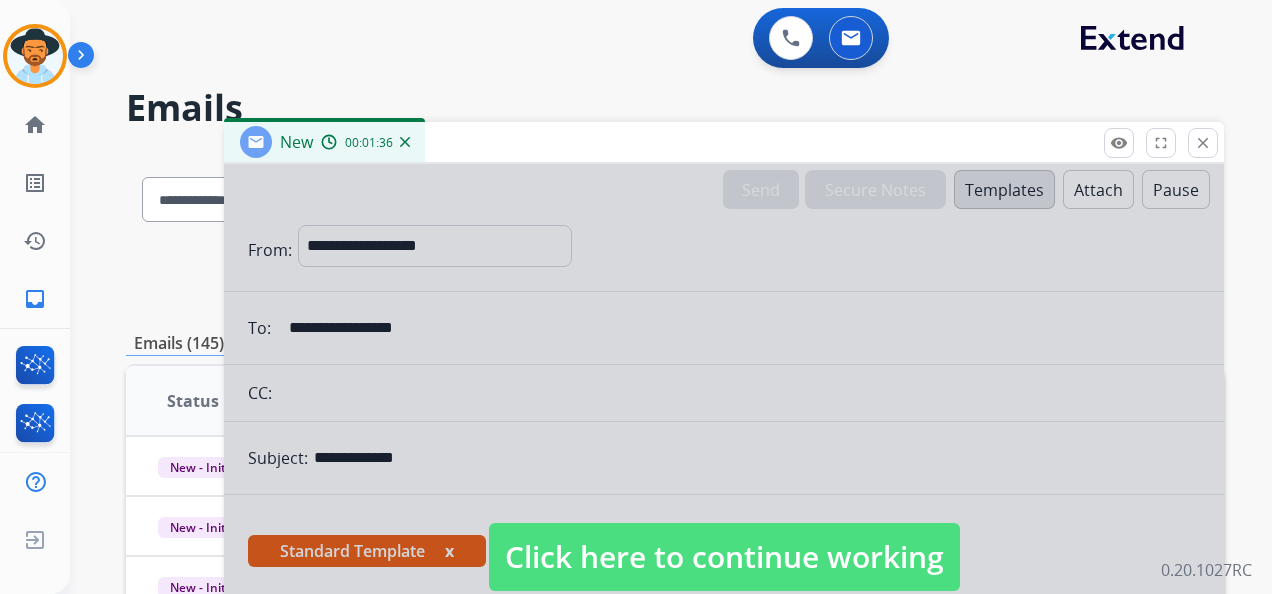 click on "Click here to continue working" at bounding box center (724, 557) 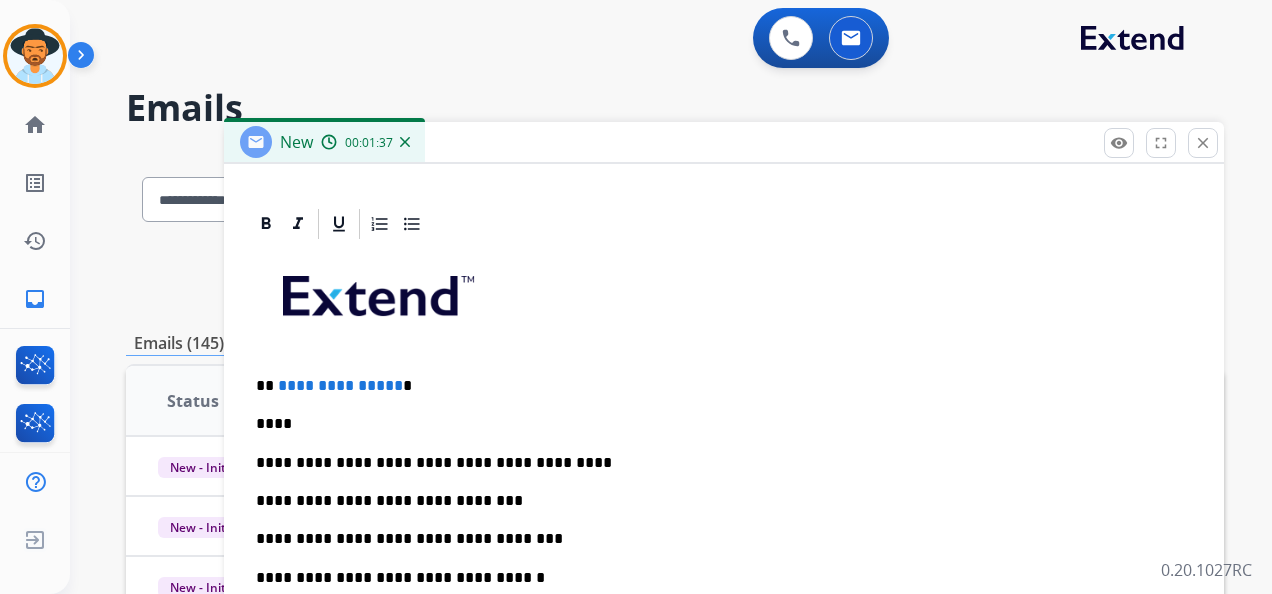 scroll, scrollTop: 460, scrollLeft: 0, axis: vertical 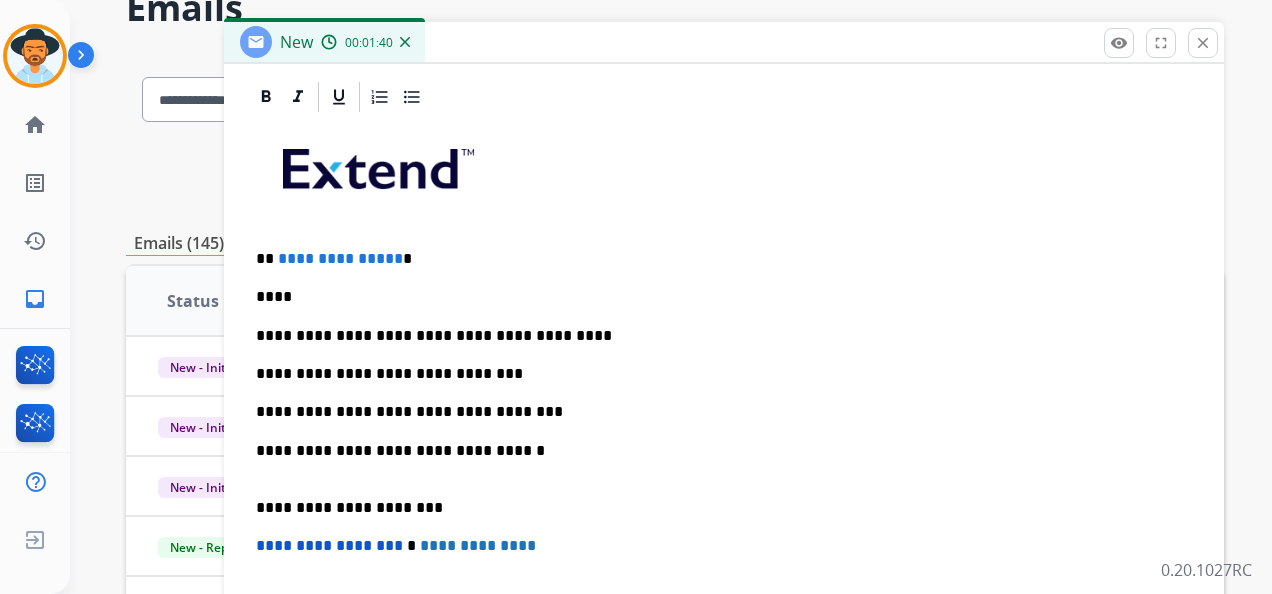 click on "**********" at bounding box center (716, 412) 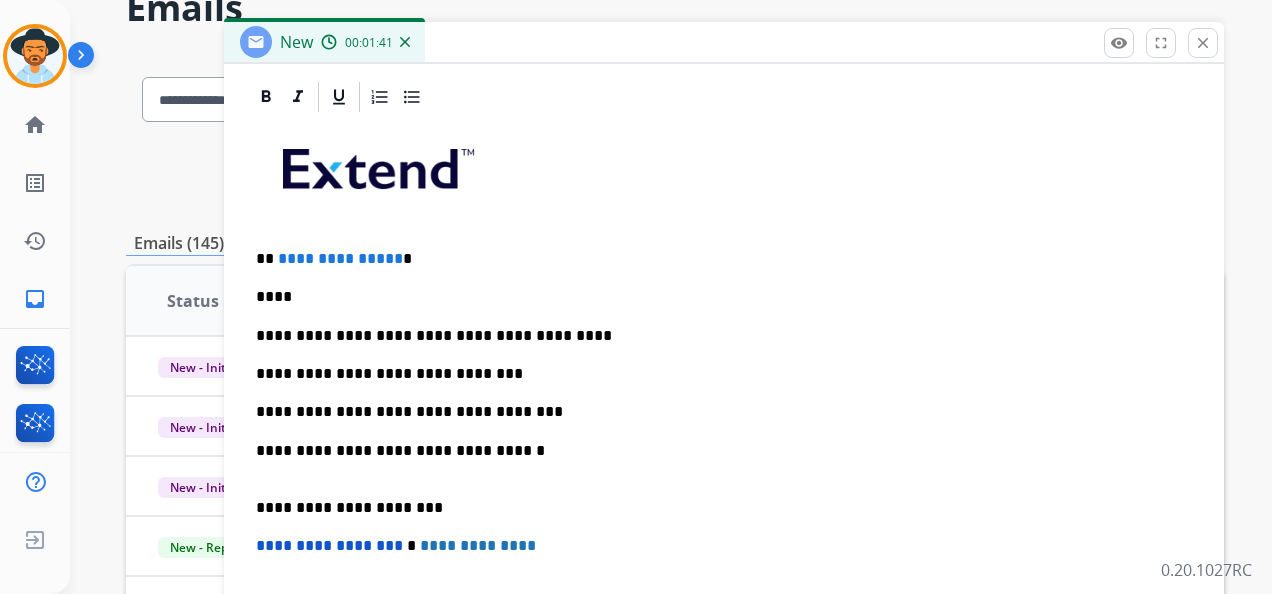 type 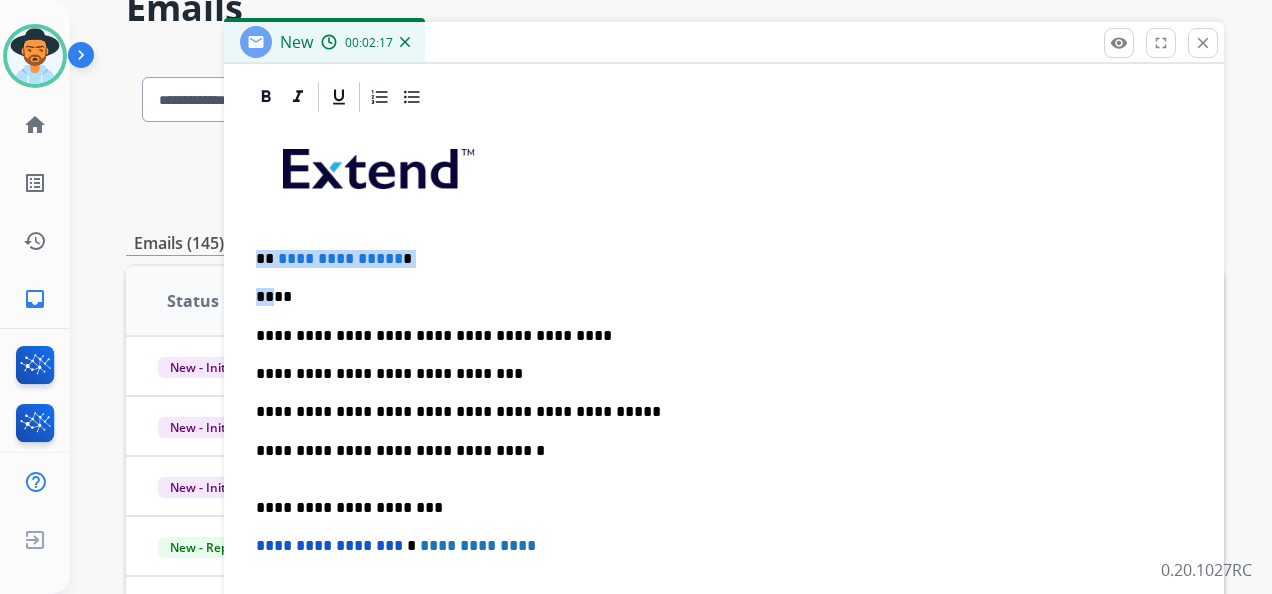 drag, startPoint x: 258, startPoint y: 254, endPoint x: 268, endPoint y: 277, distance: 25.079872 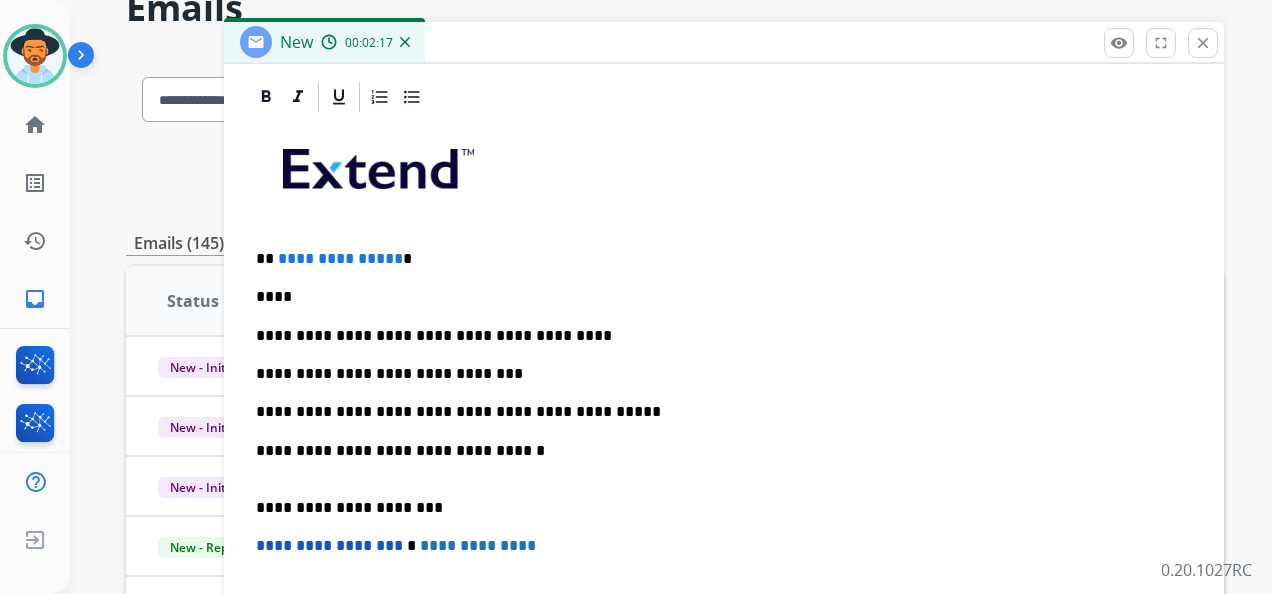 click on "****" at bounding box center (716, 297) 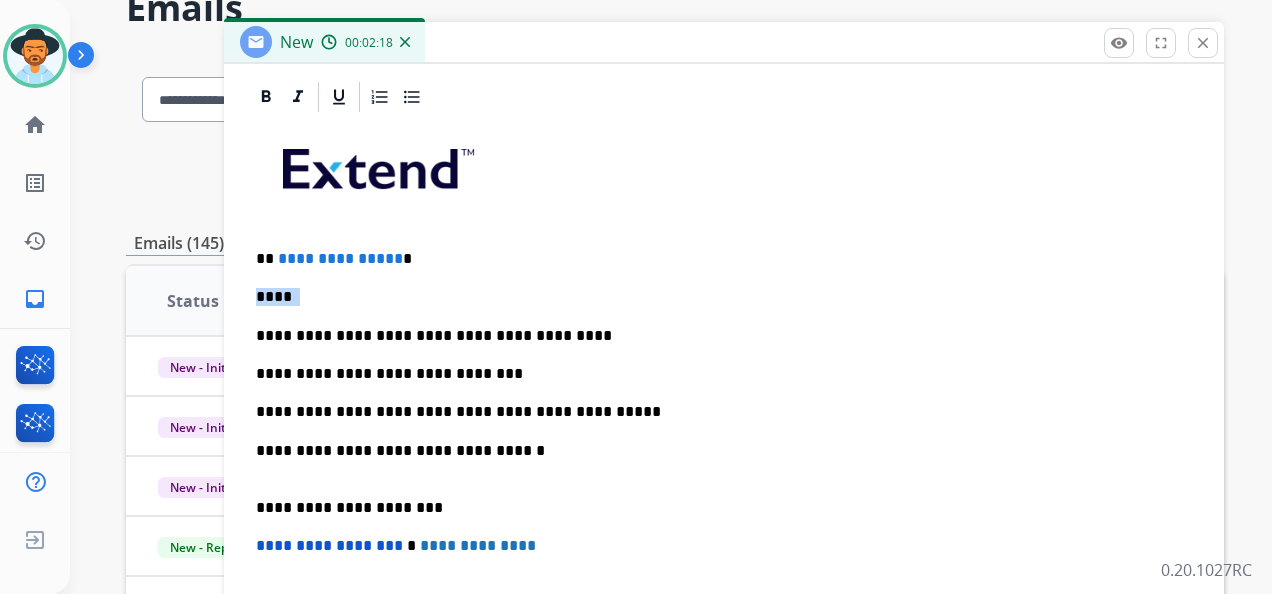 drag, startPoint x: 300, startPoint y: 296, endPoint x: 291, endPoint y: 286, distance: 13.453624 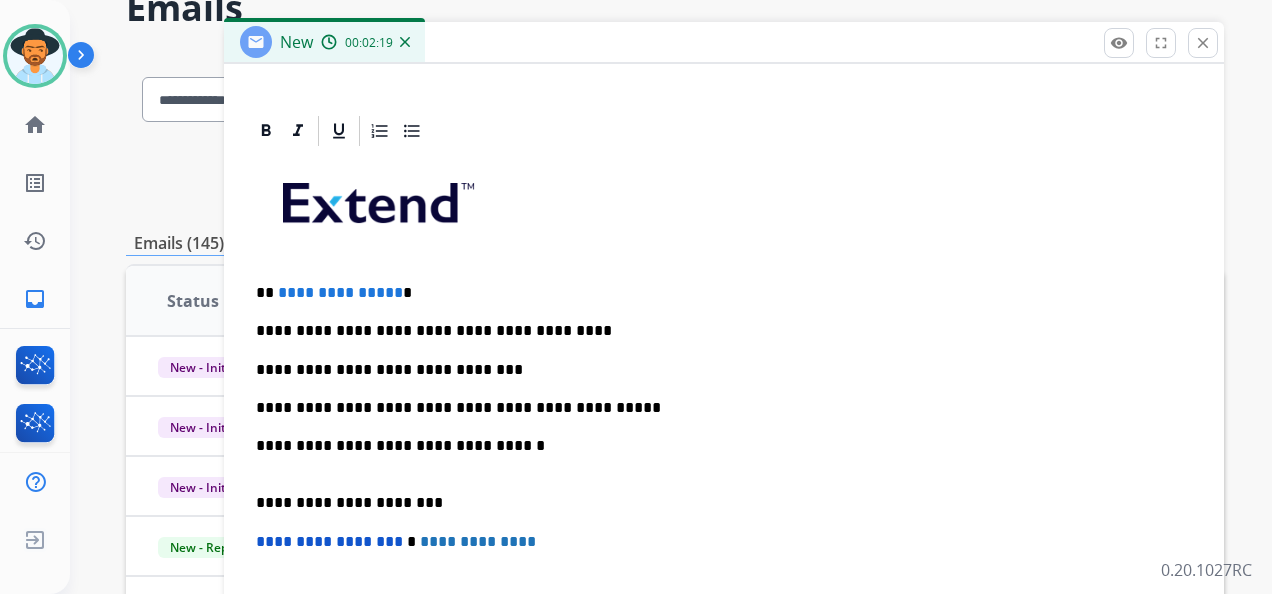 scroll, scrollTop: 422, scrollLeft: 0, axis: vertical 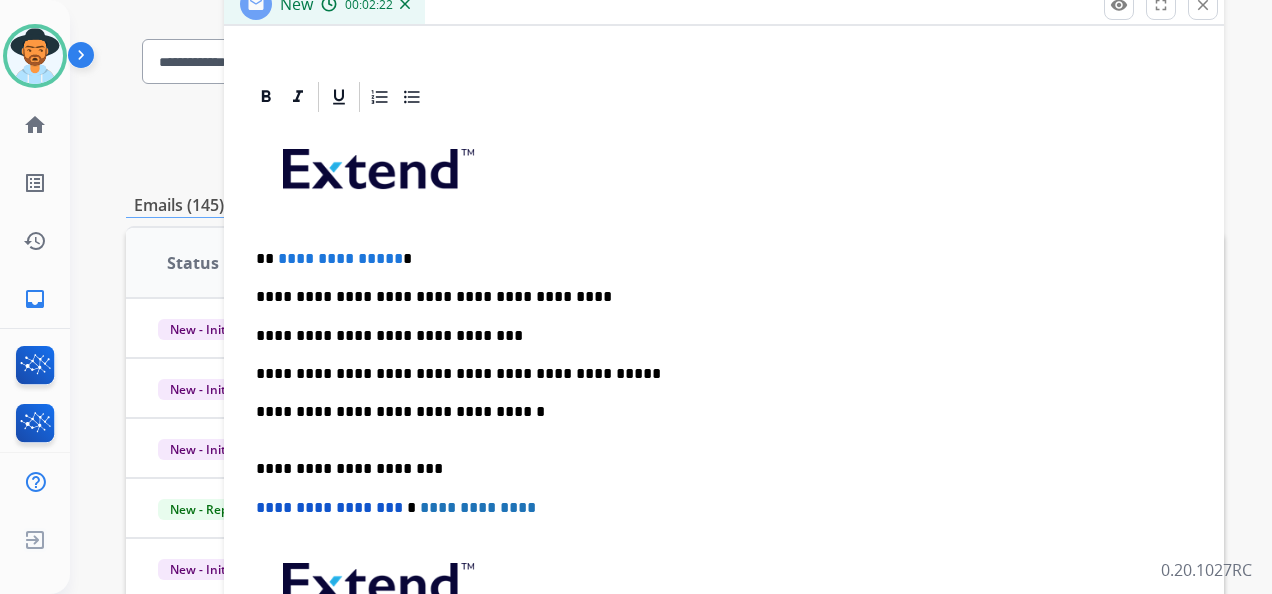 click on "**********" at bounding box center [716, 259] 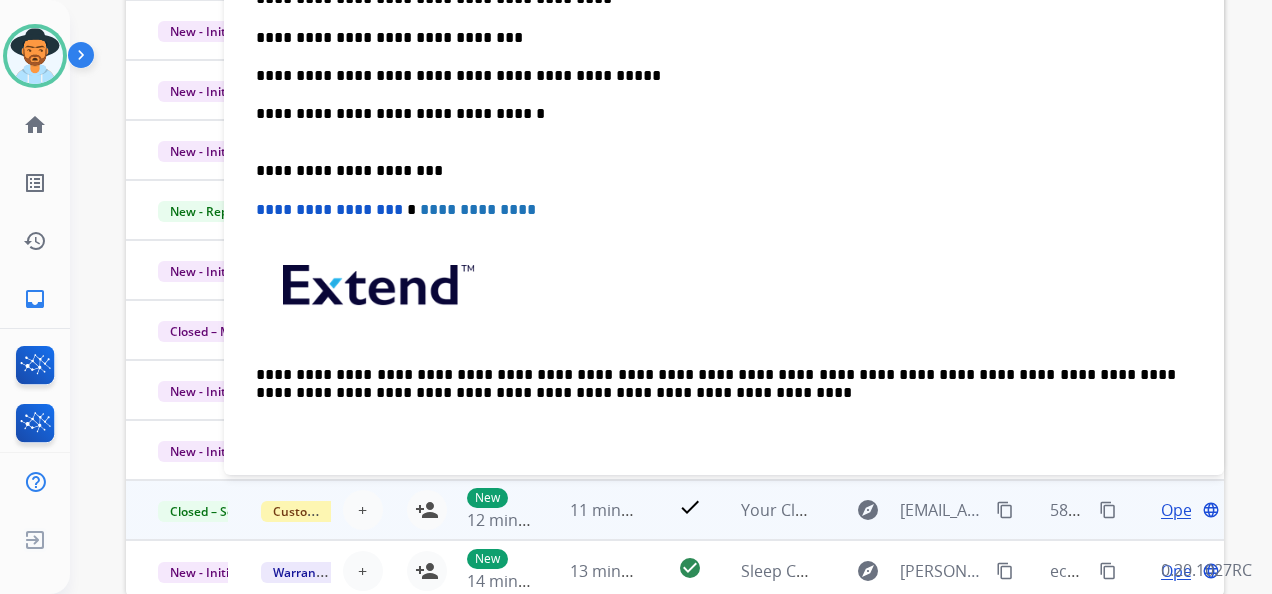 scroll, scrollTop: 538, scrollLeft: 0, axis: vertical 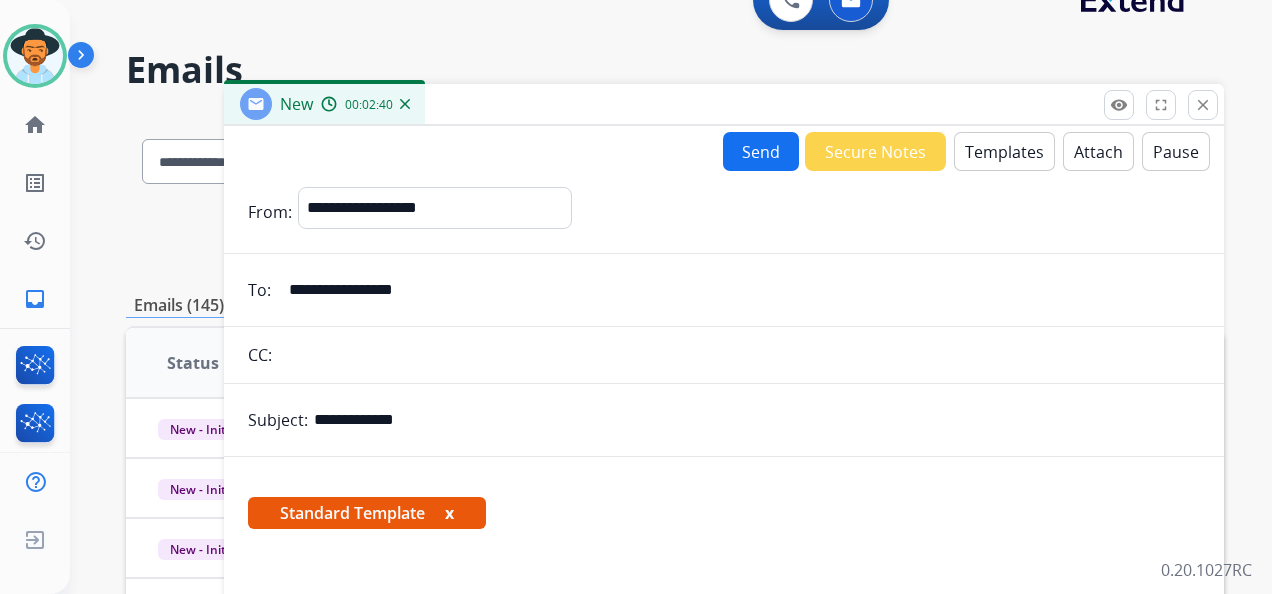 click on "Send" at bounding box center (761, 151) 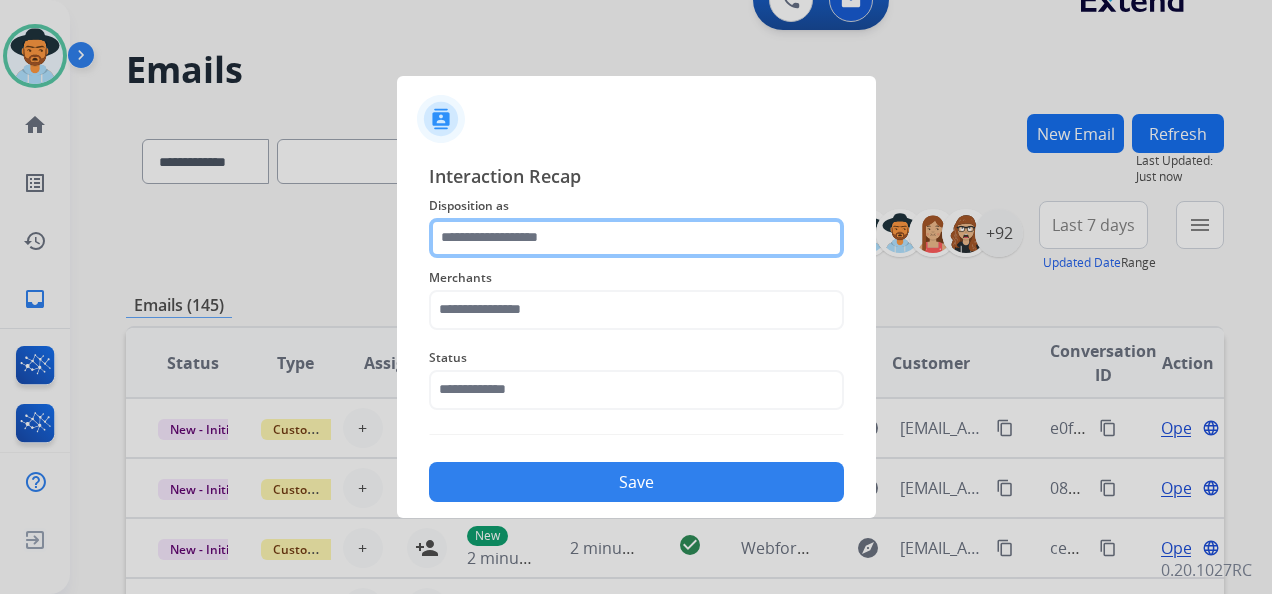 click 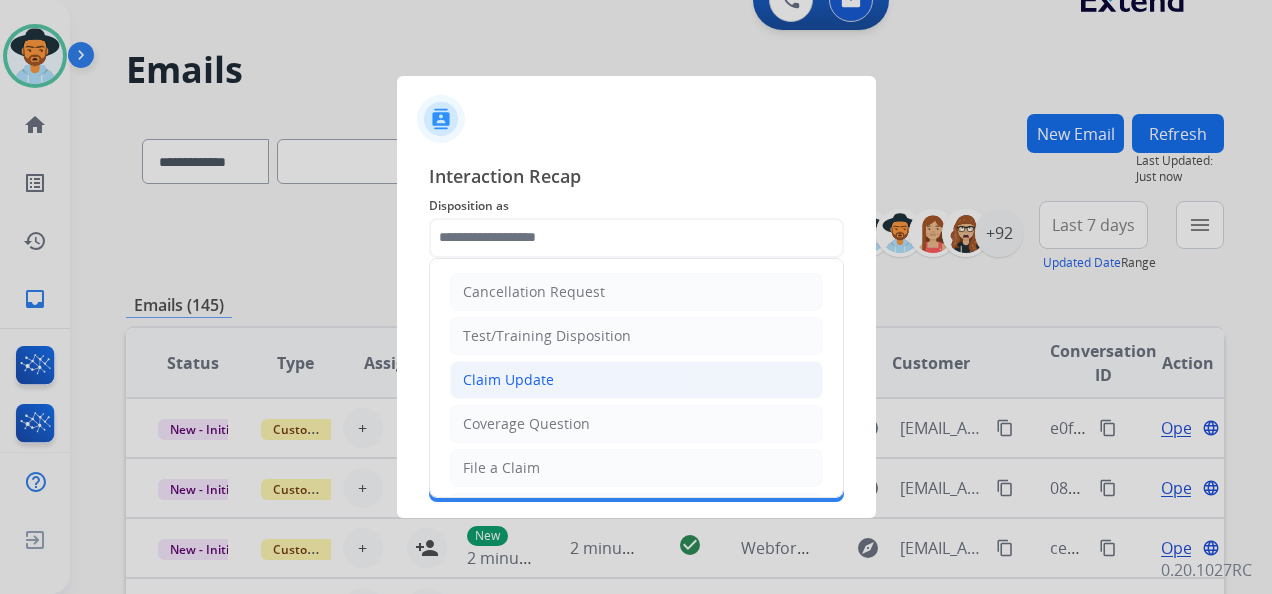 click on "Claim Update" 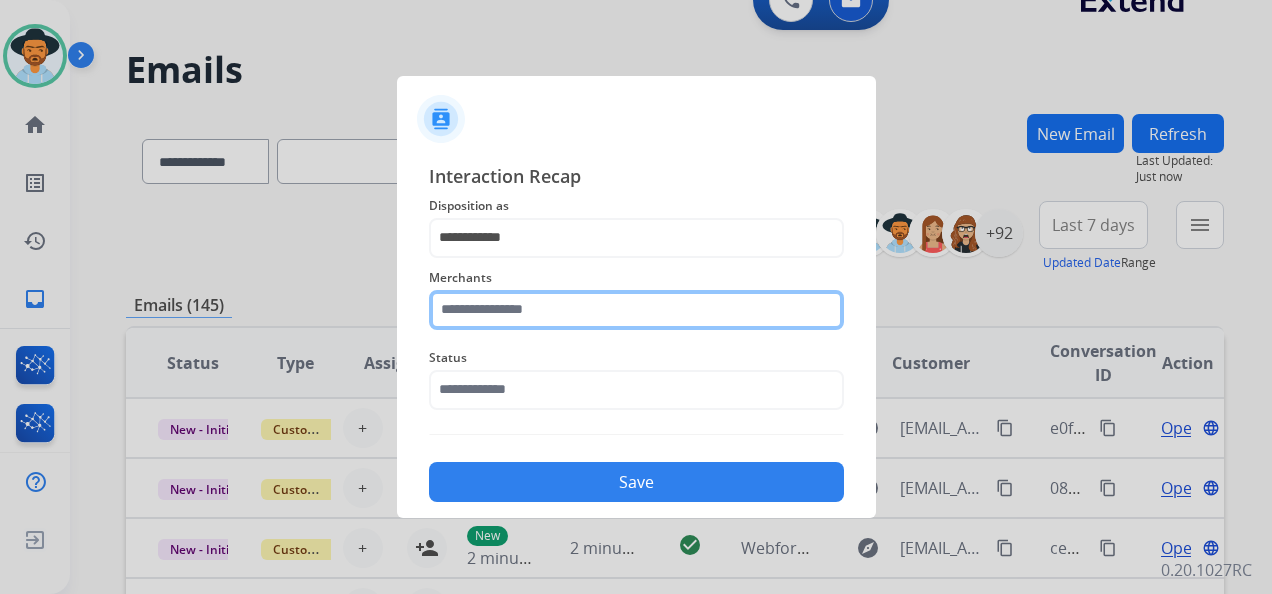click 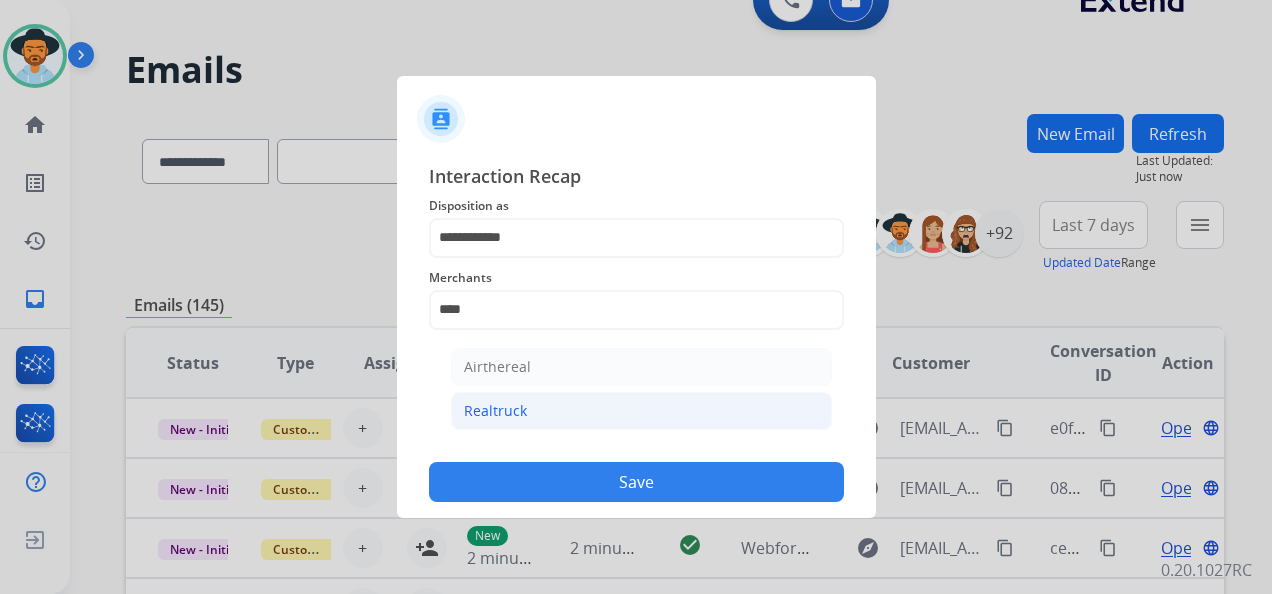 click on "Realtruck" 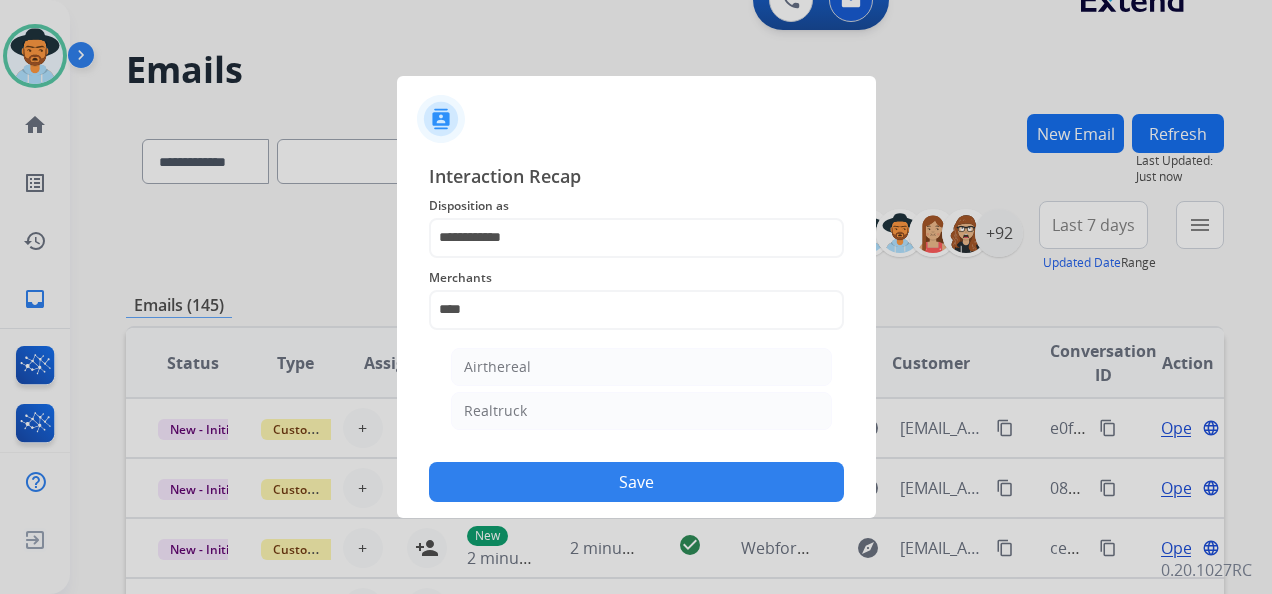 type on "*********" 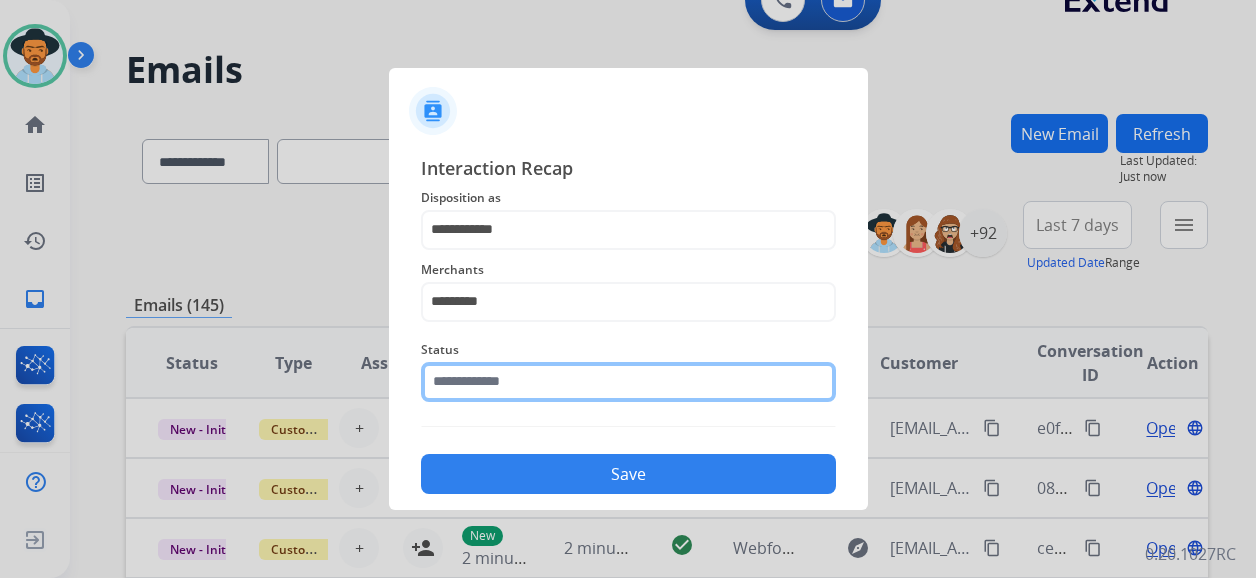 click 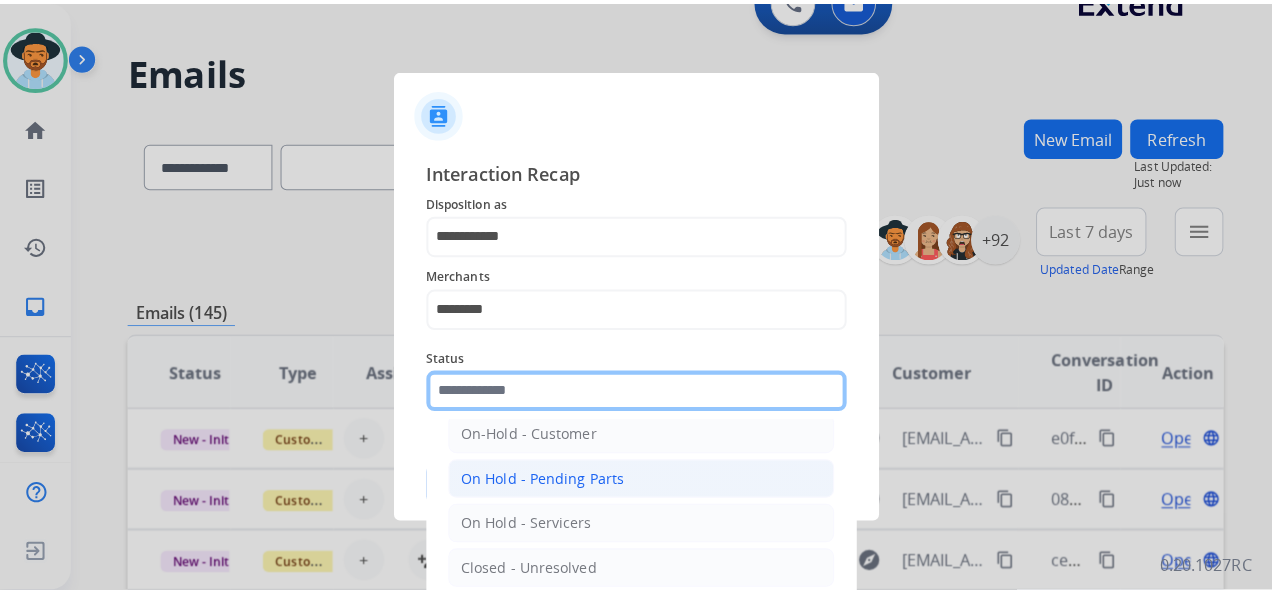 scroll, scrollTop: 100, scrollLeft: 0, axis: vertical 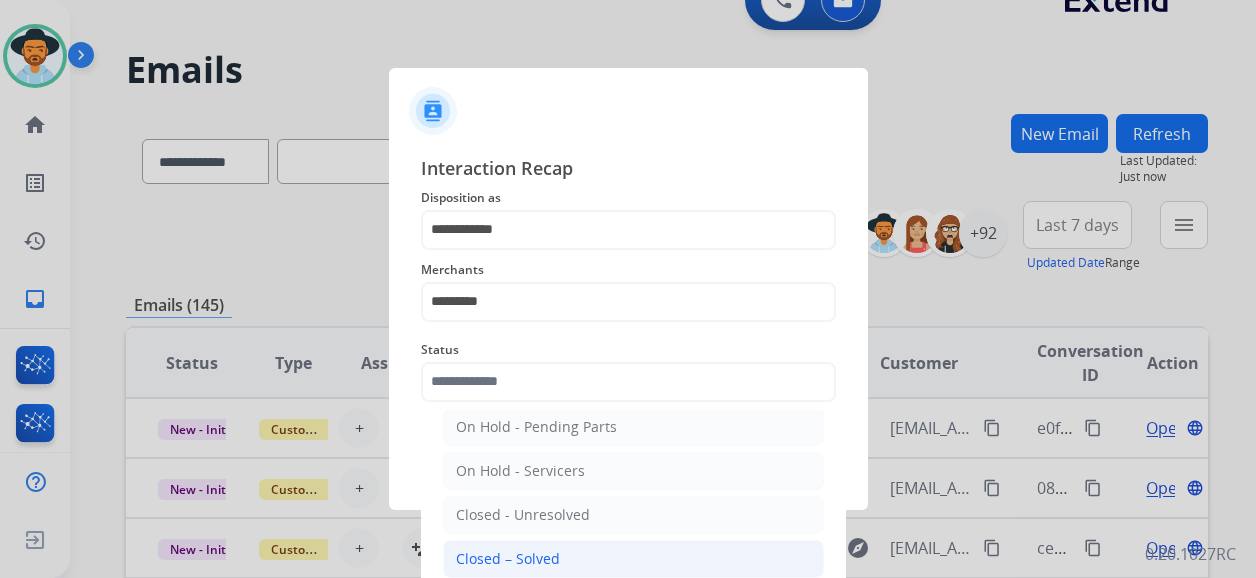 click on "Closed – Solved" 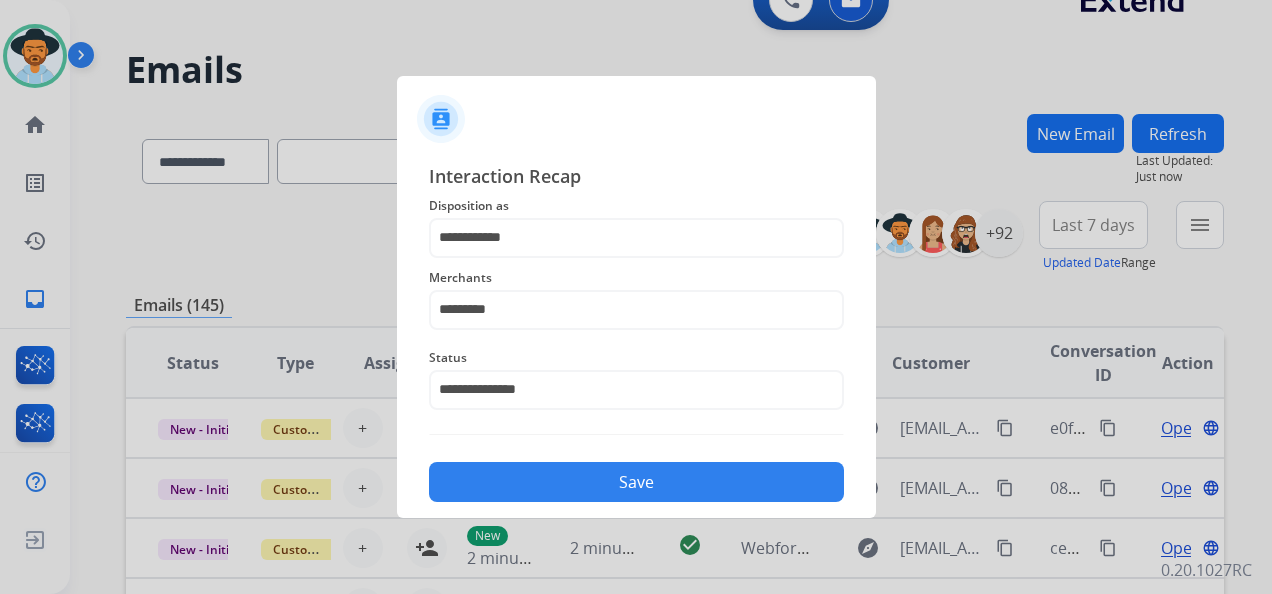 click on "Save" 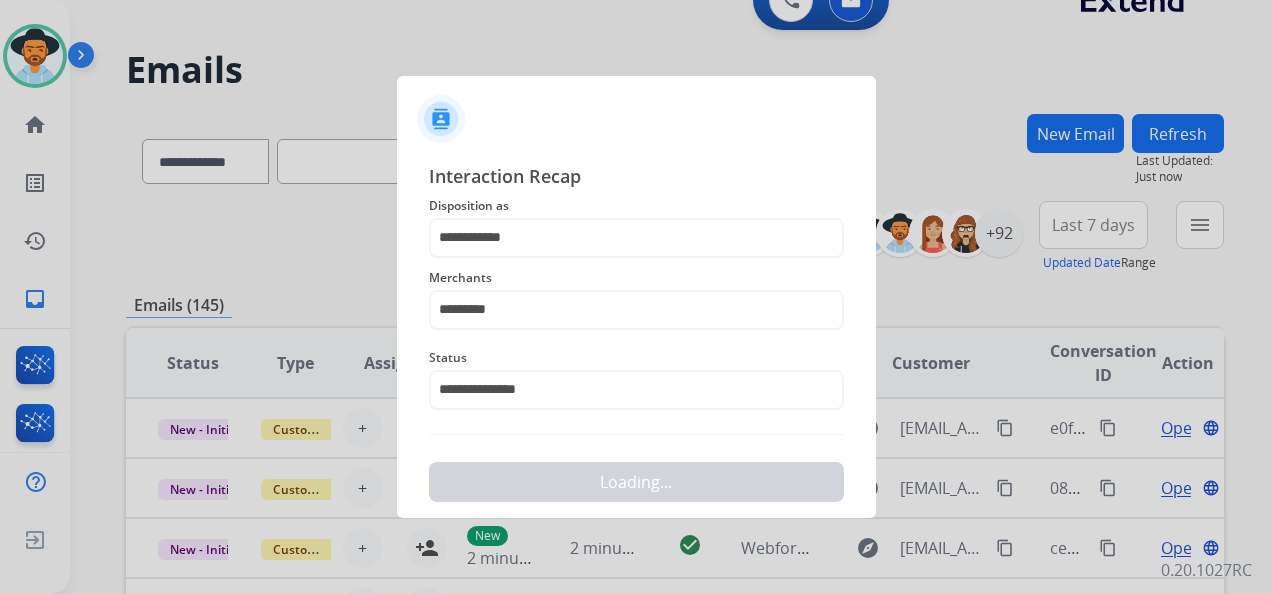 scroll, scrollTop: 0, scrollLeft: 0, axis: both 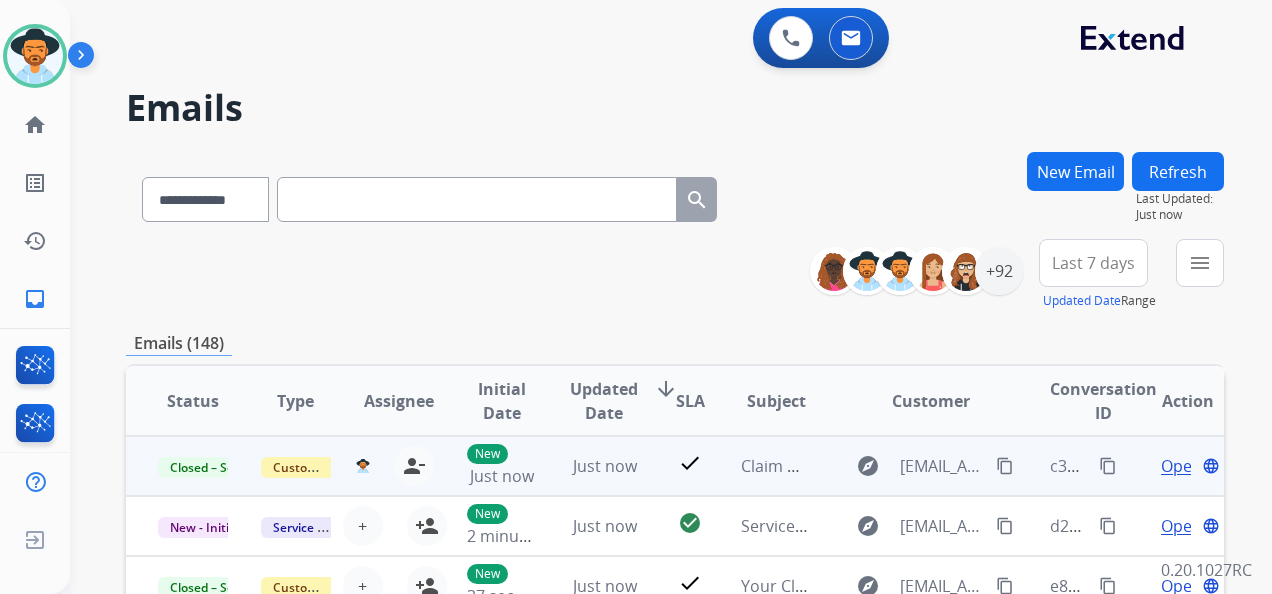 click on "content_copy" at bounding box center [1108, 466] 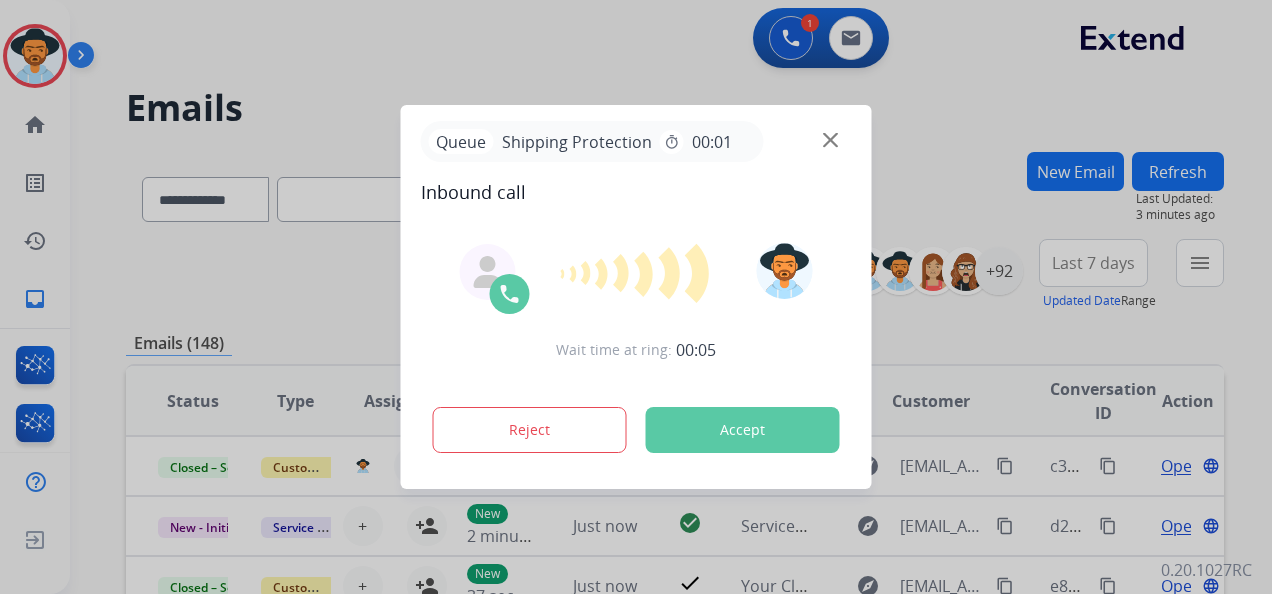 click on "Accept" at bounding box center (743, 430) 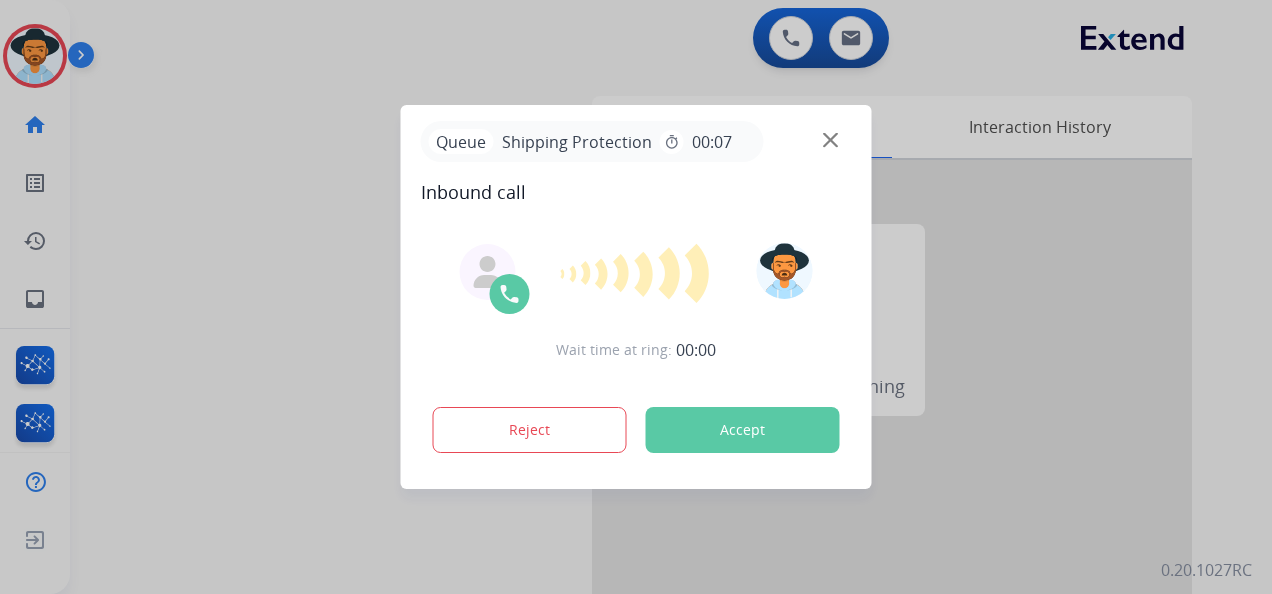 click on "Accept" at bounding box center (743, 430) 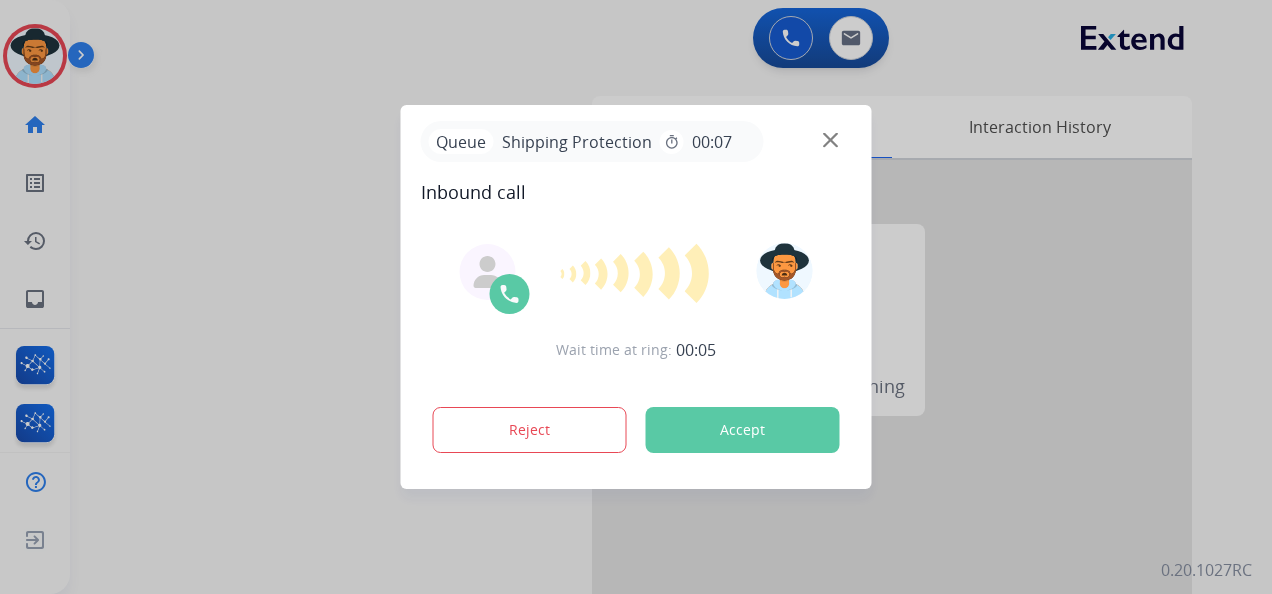 click on "Accept" at bounding box center [743, 430] 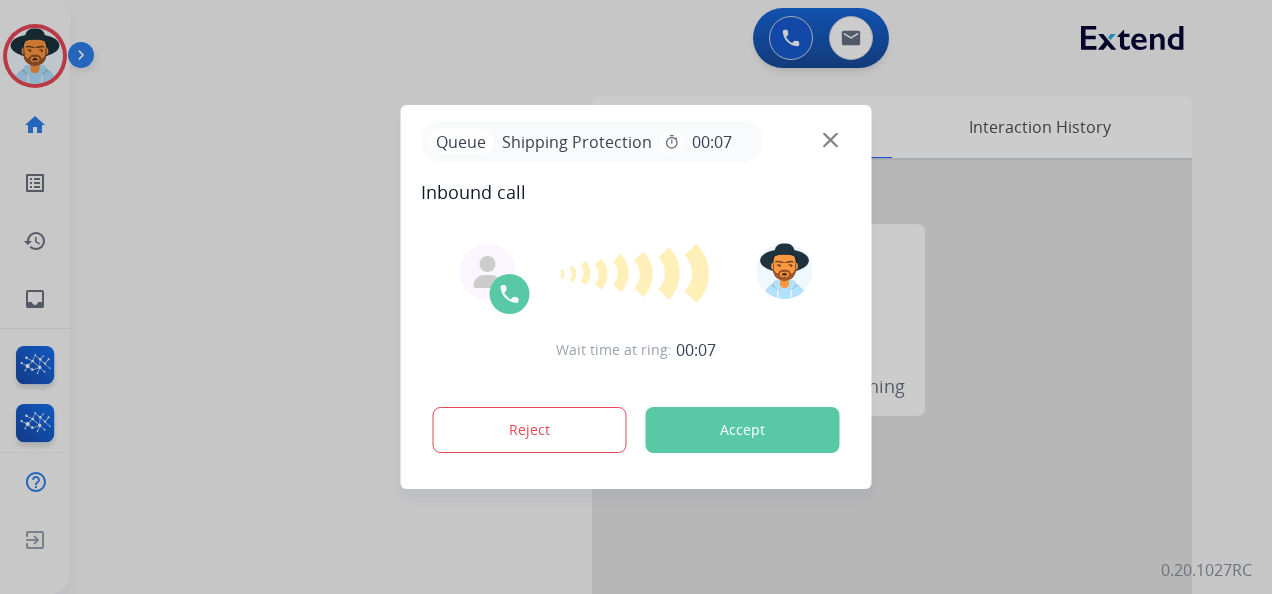 click on "Accept" at bounding box center [743, 430] 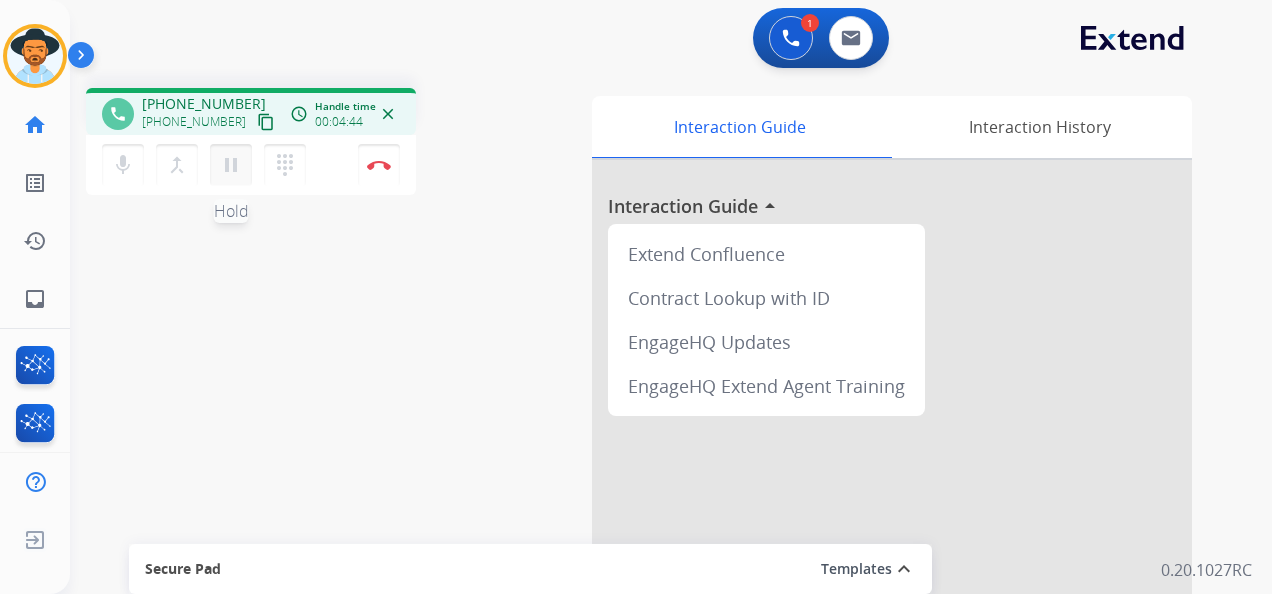 click on "pause" at bounding box center (231, 165) 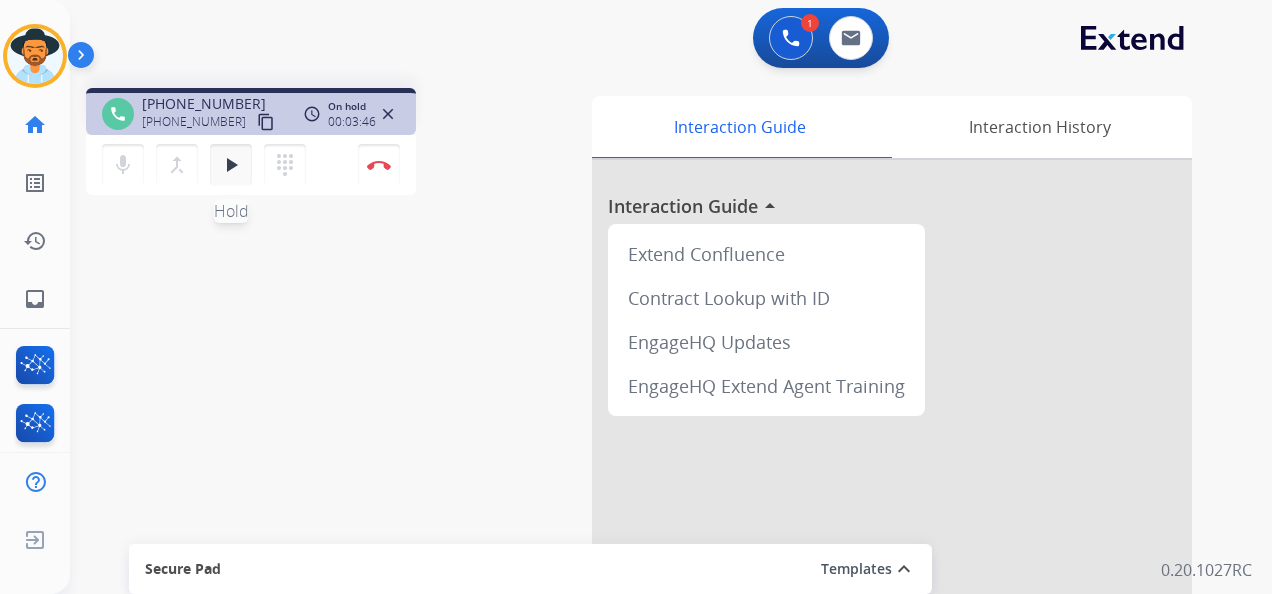 click on "play_arrow" at bounding box center (231, 165) 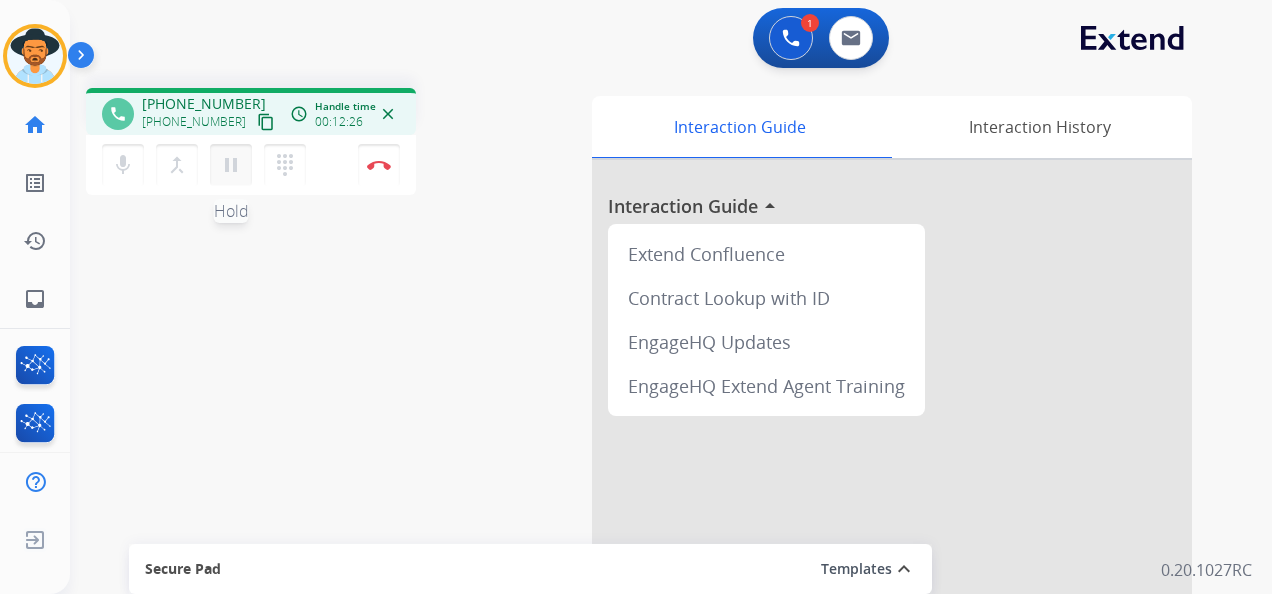 click on "pause" at bounding box center [231, 165] 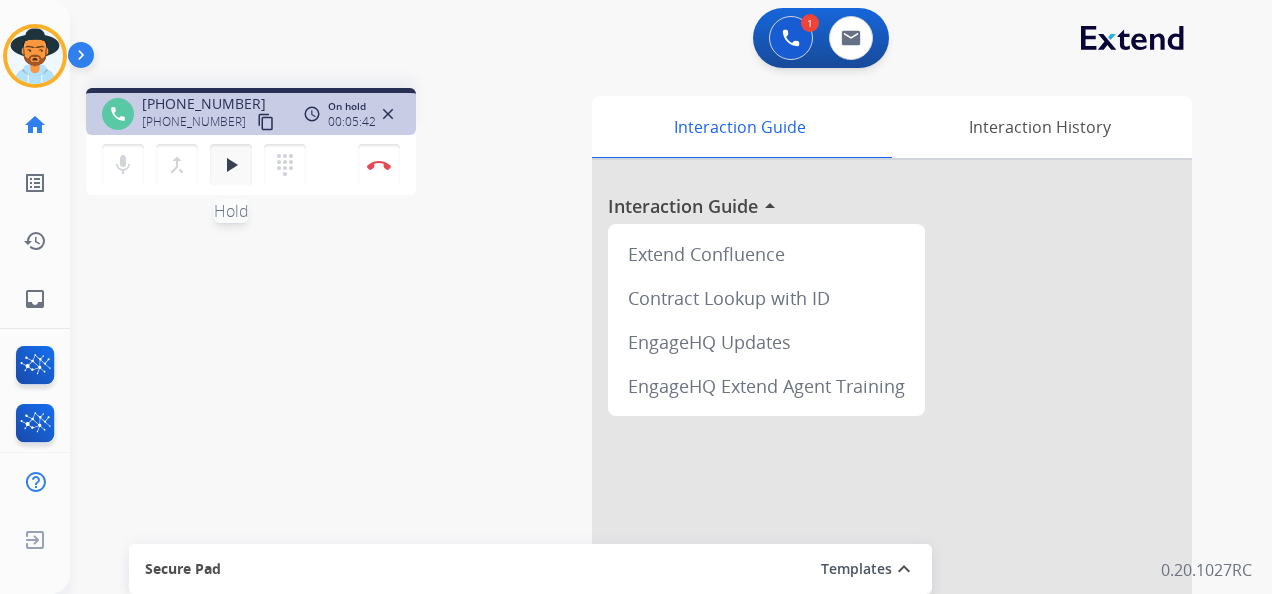 click on "play_arrow" at bounding box center (231, 165) 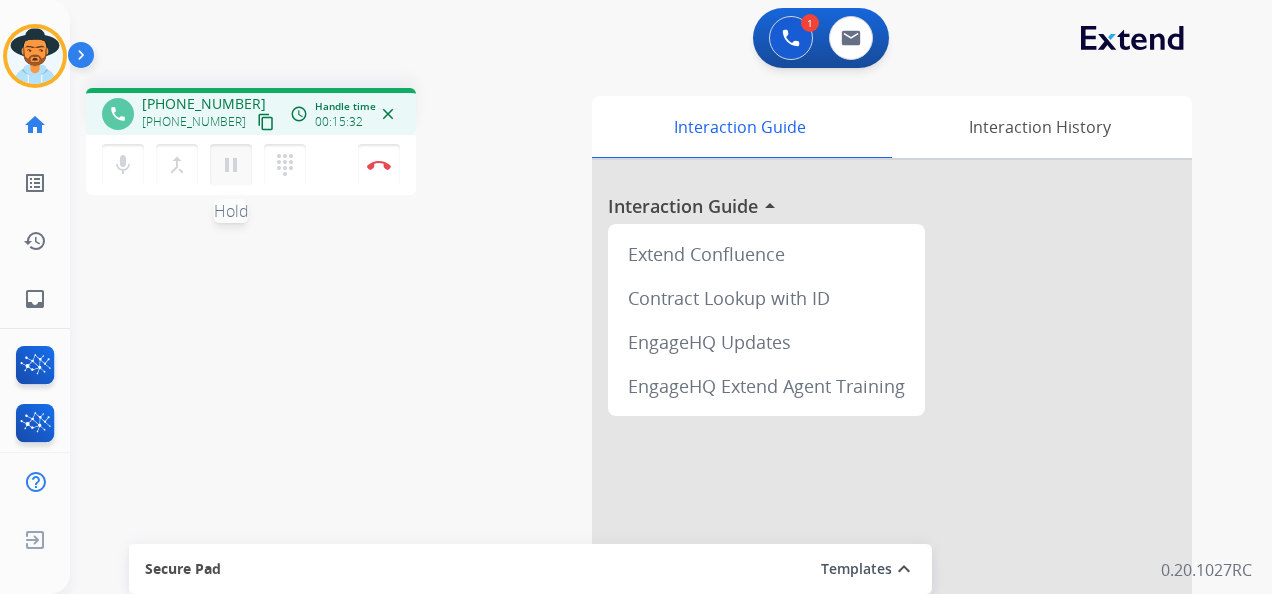 click on "pause" at bounding box center [231, 165] 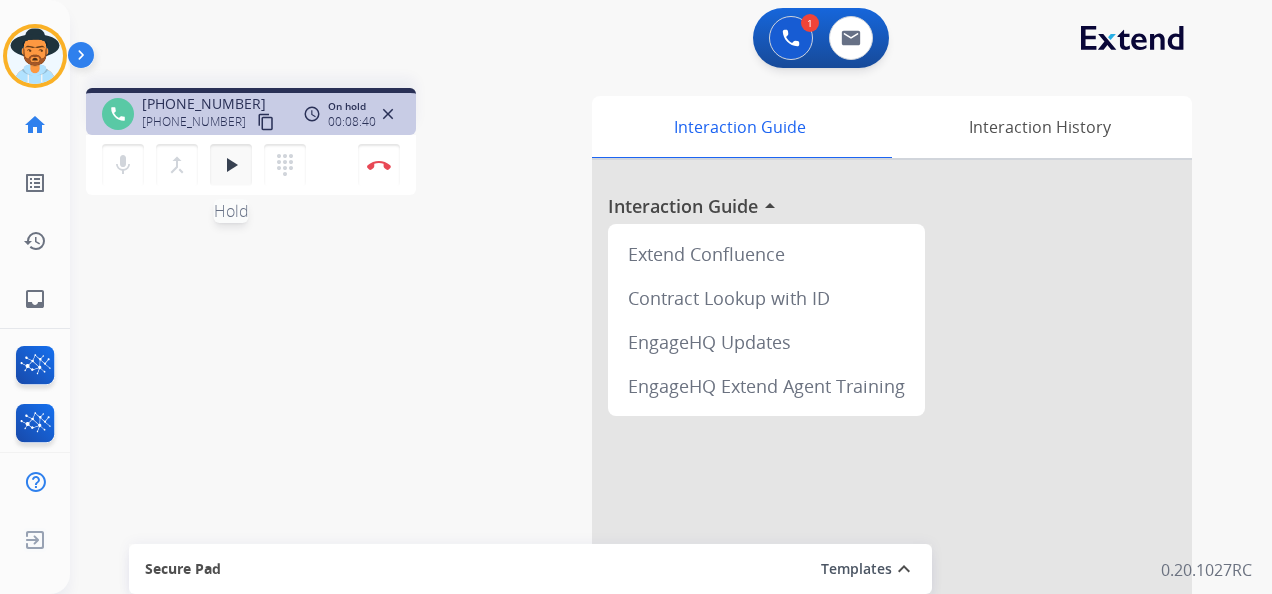 click on "play_arrow" at bounding box center (231, 165) 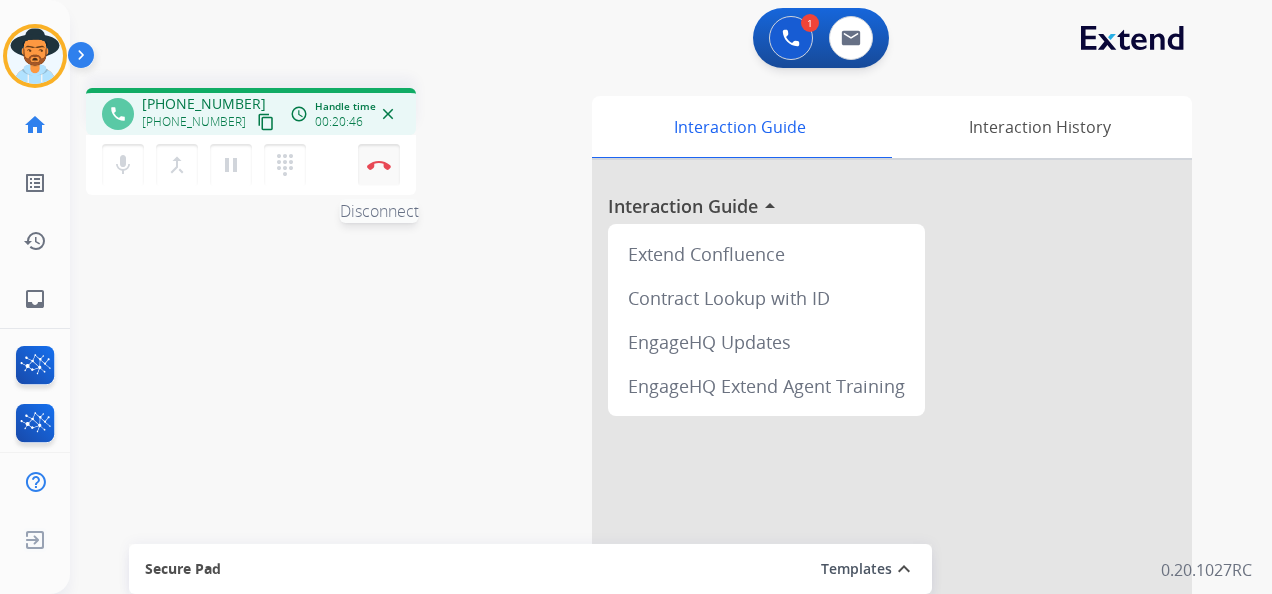 click at bounding box center [379, 165] 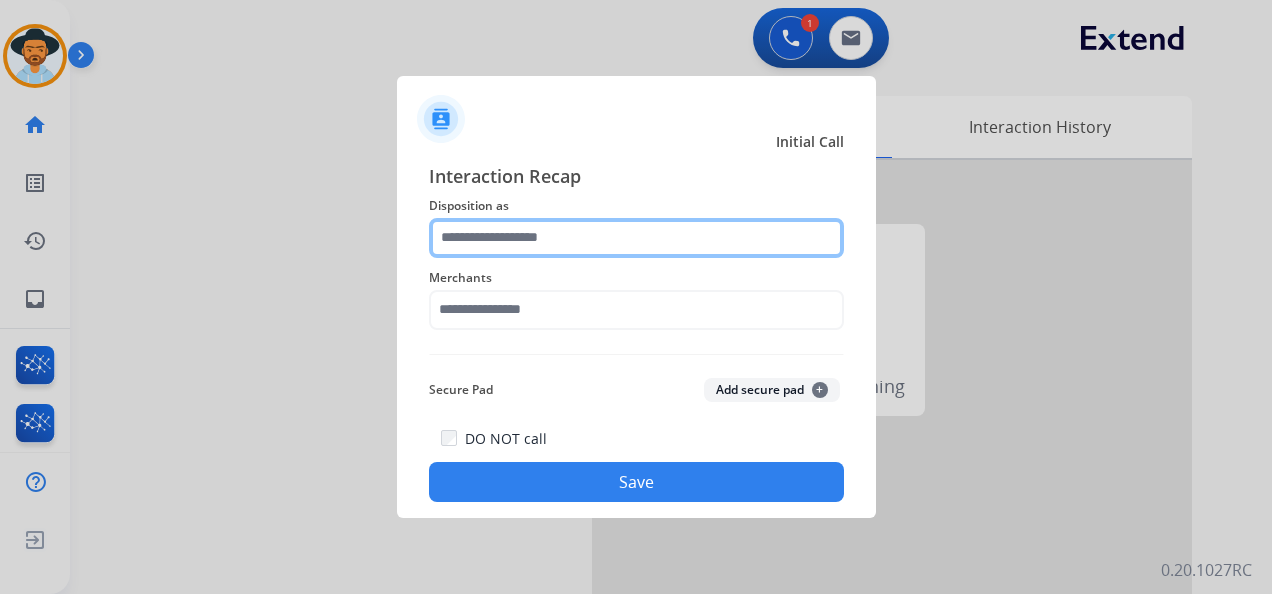 click 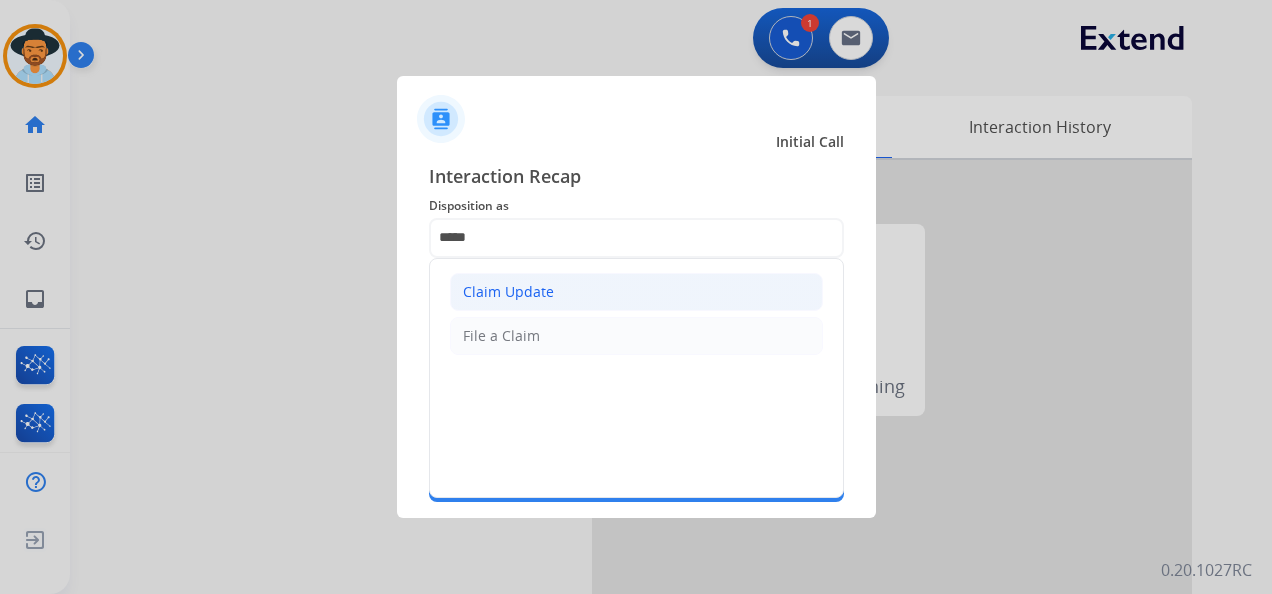 click on "Claim Update" 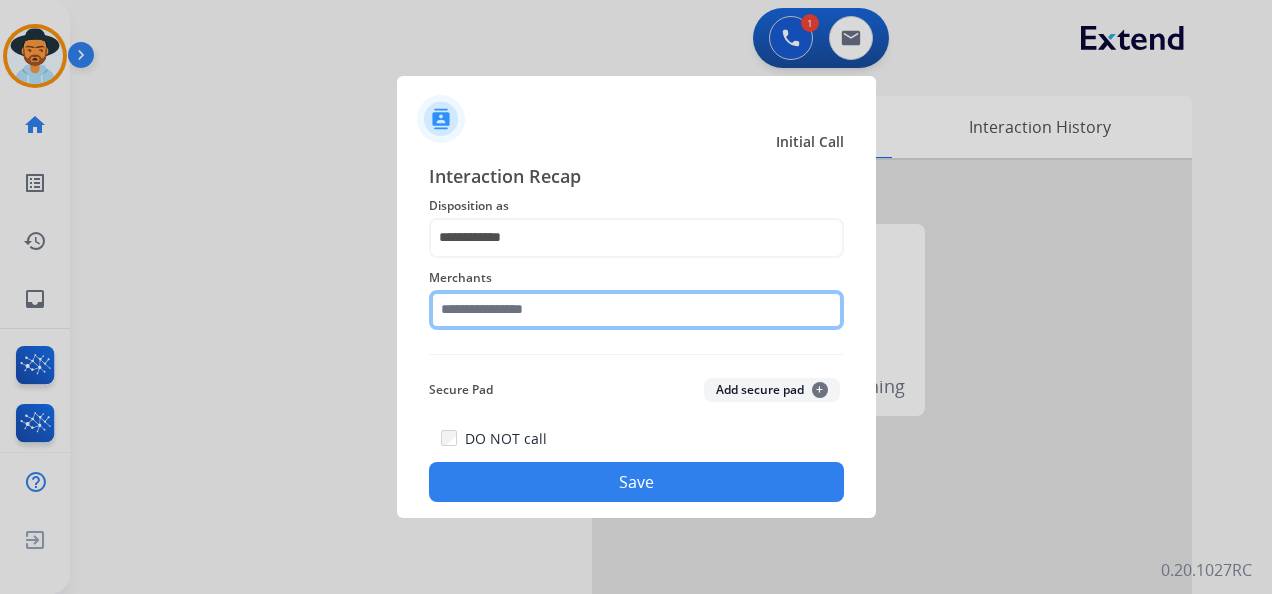 click 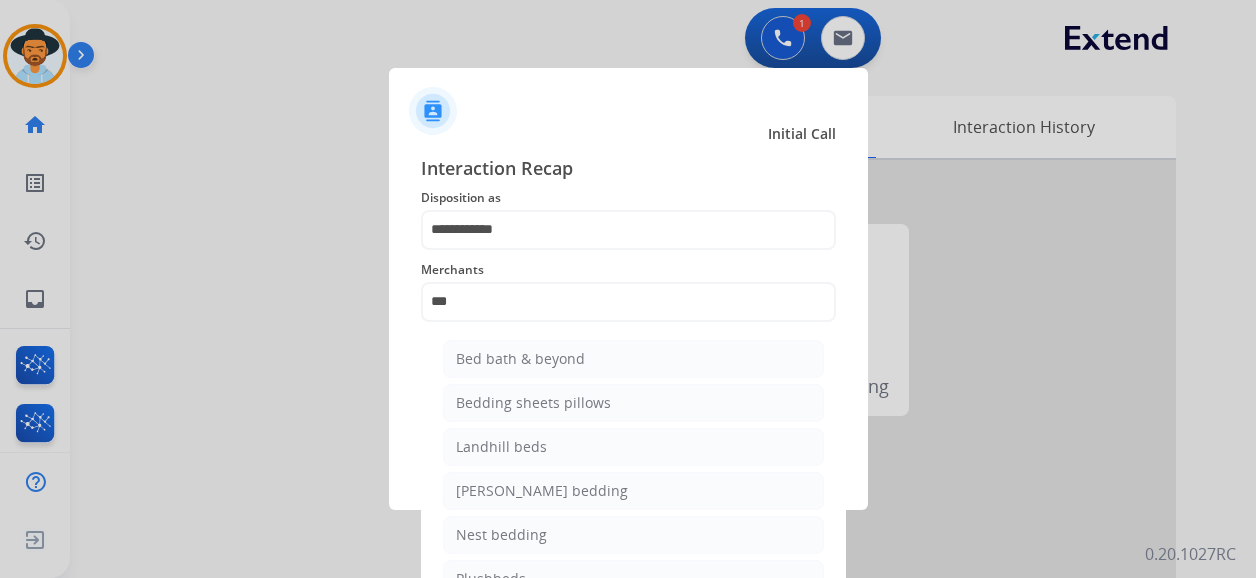 click on "Bed bath & beyond" 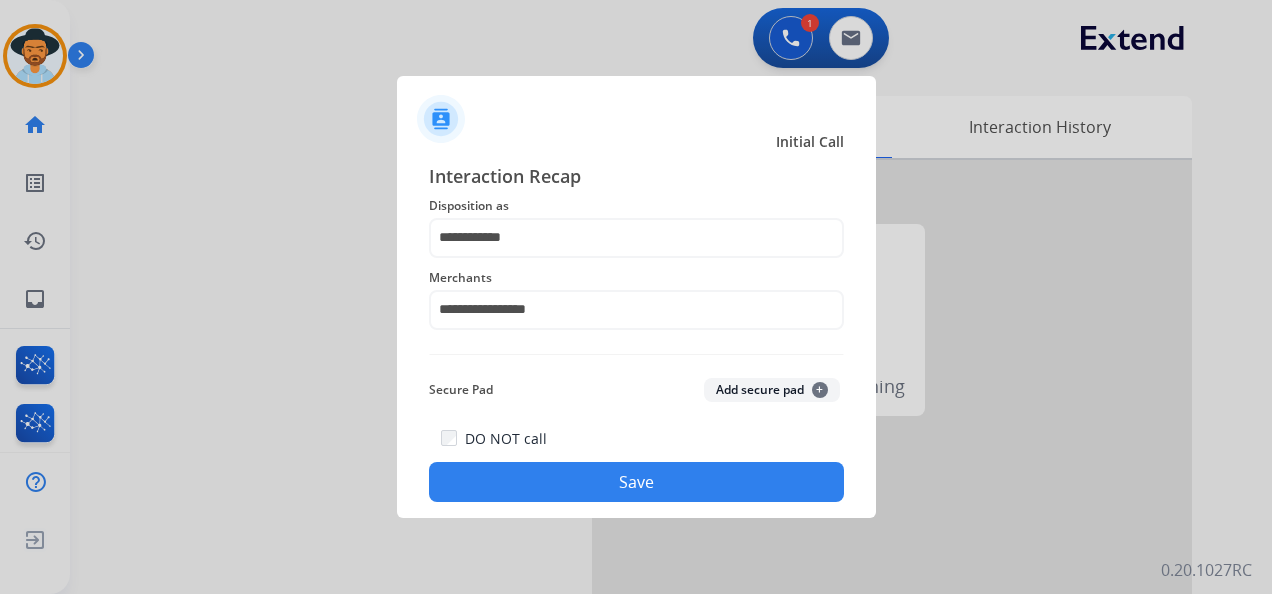 click on "Save" 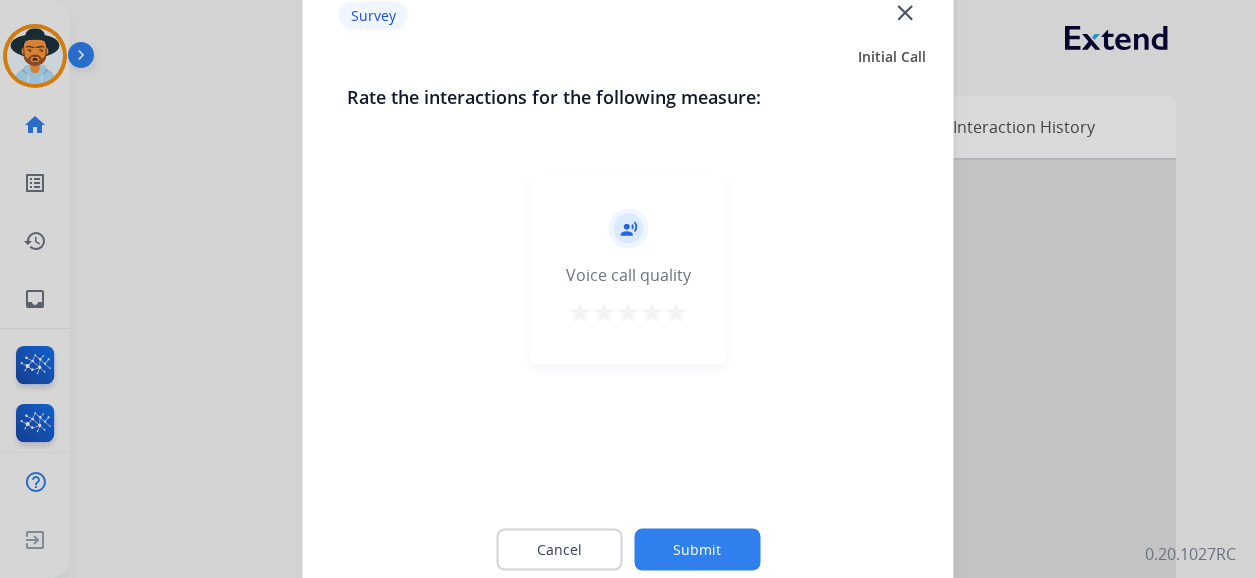 click on "star" at bounding box center (676, 313) 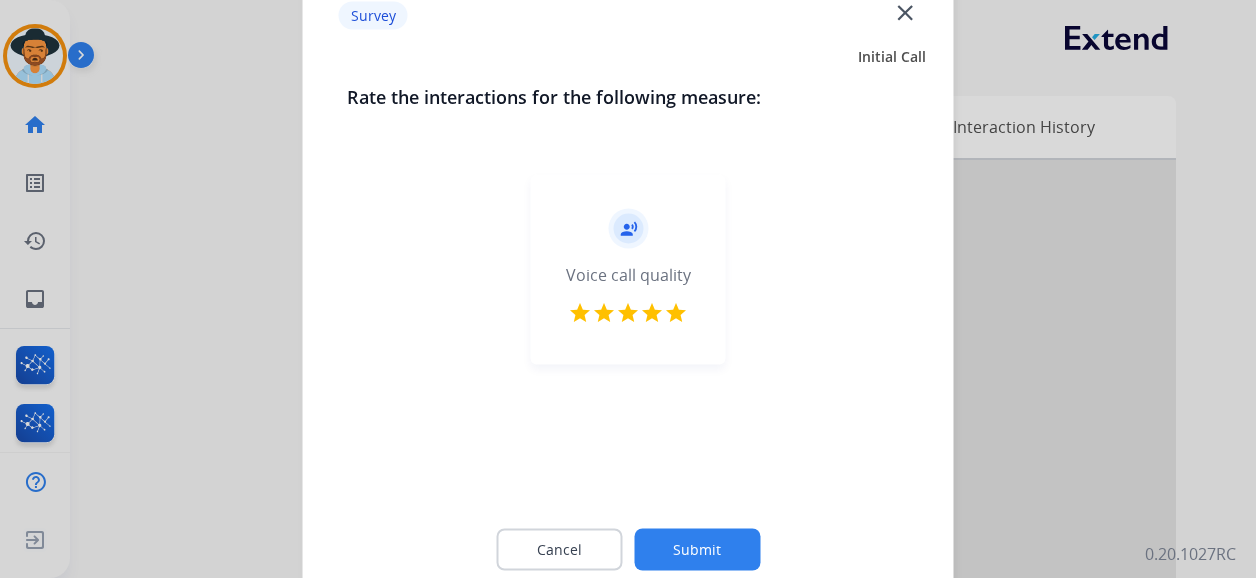 click on "Submit" 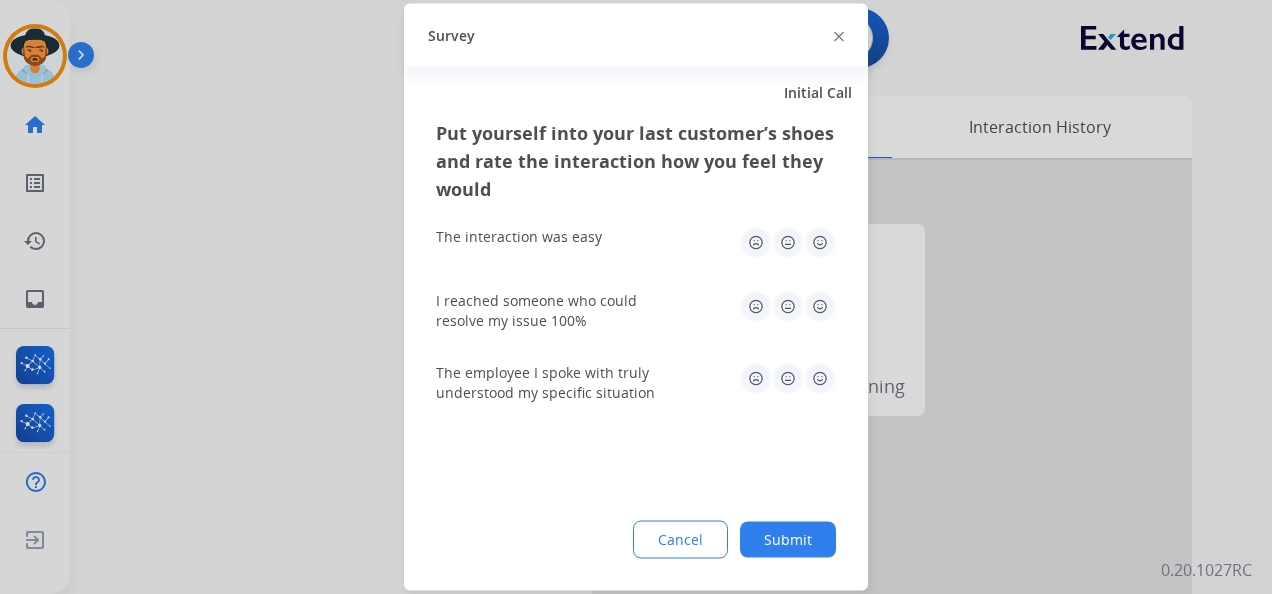 click 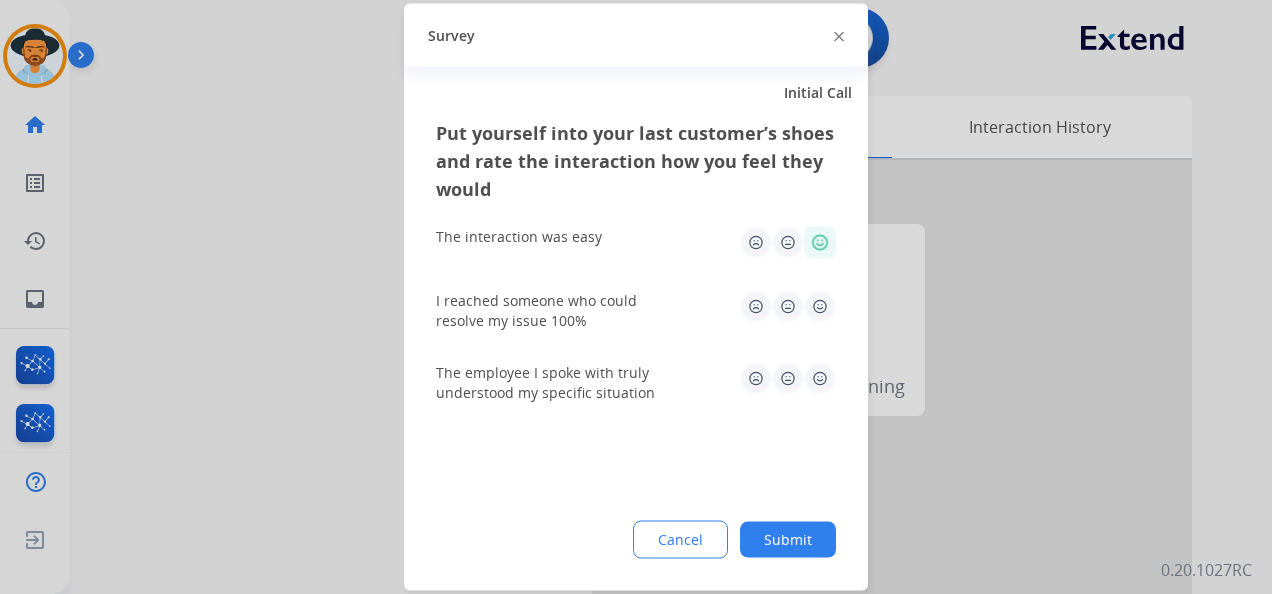 click 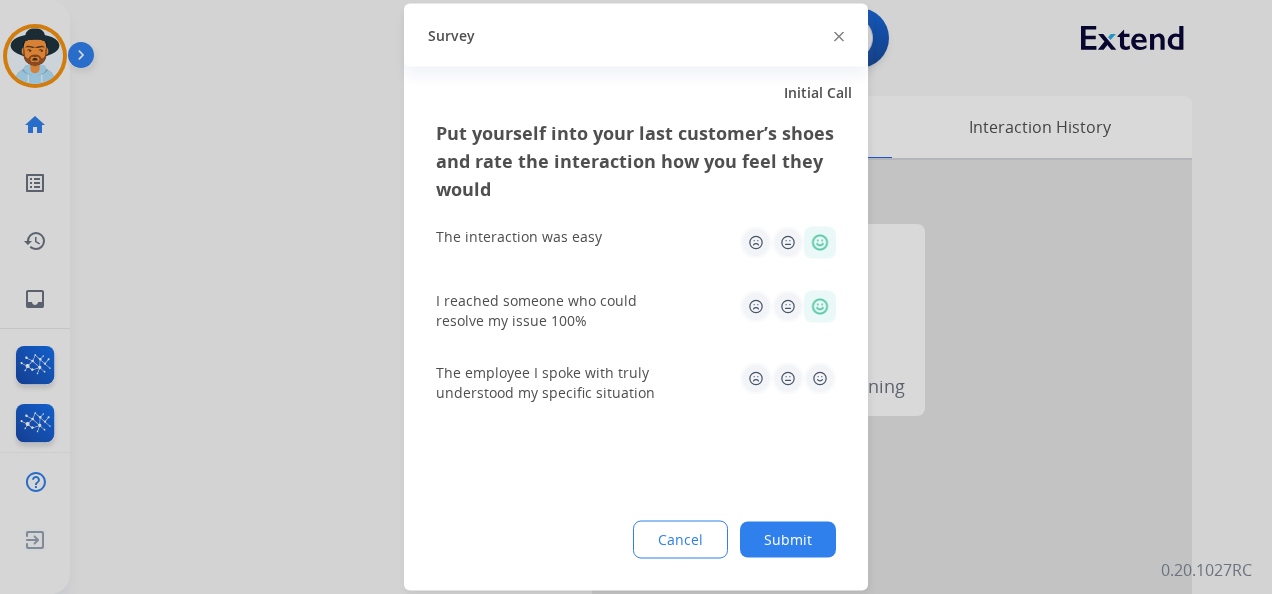 click 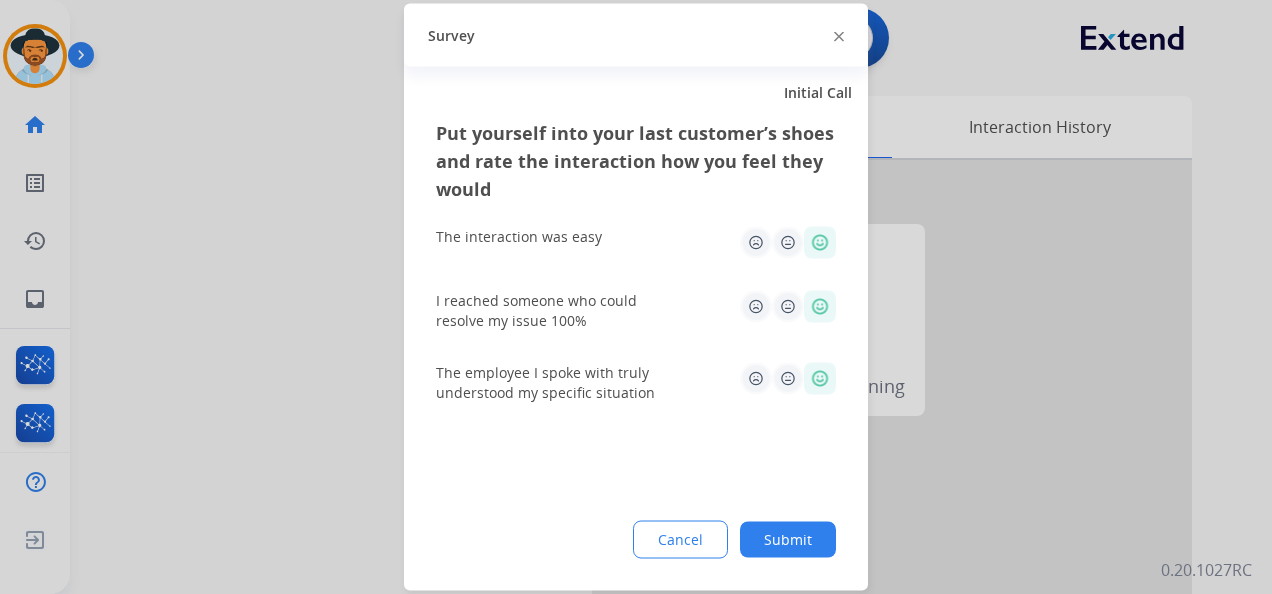 drag, startPoint x: 780, startPoint y: 537, endPoint x: 704, endPoint y: 484, distance: 92.65527 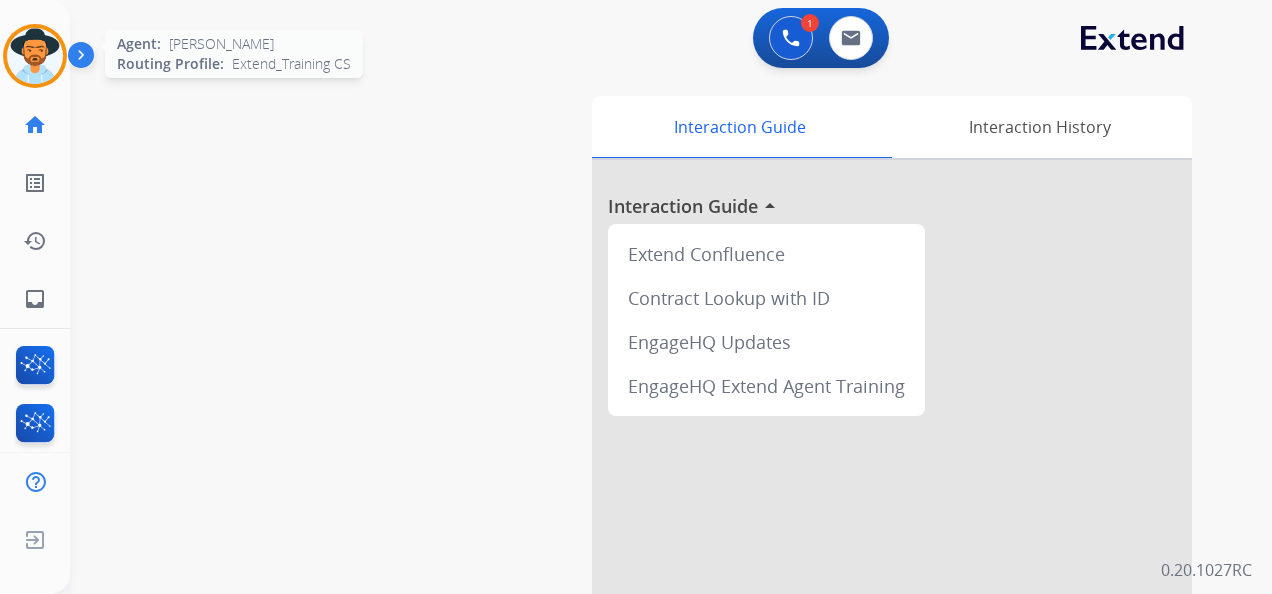 click at bounding box center [35, 56] 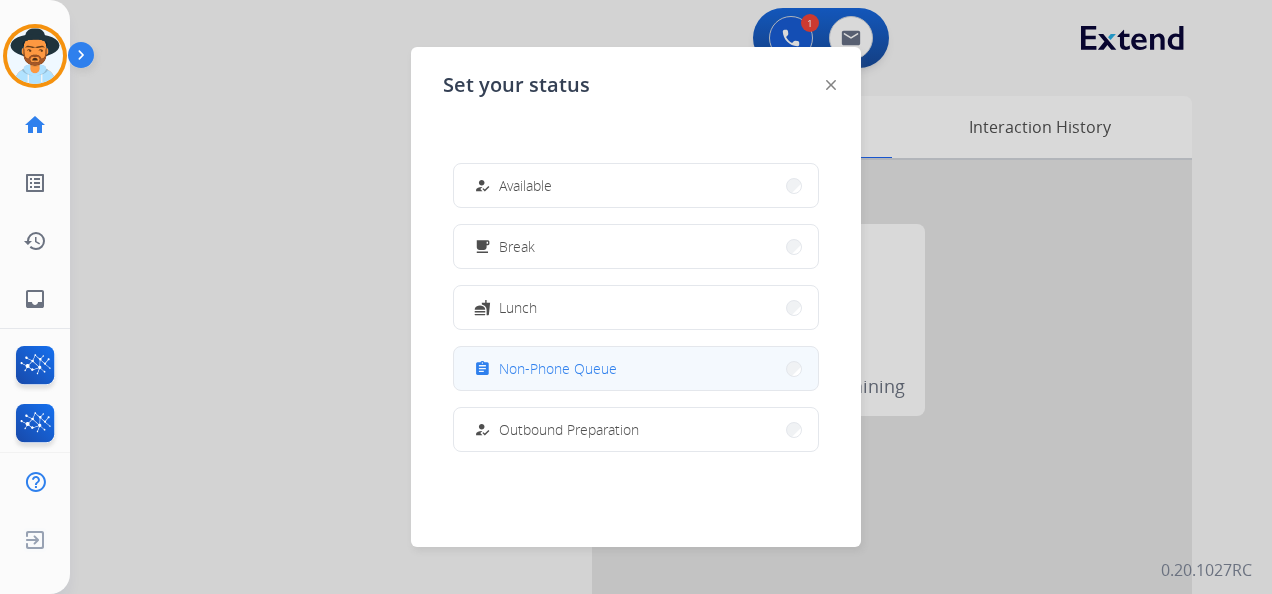 click on "assignment Non-Phone Queue" at bounding box center (636, 368) 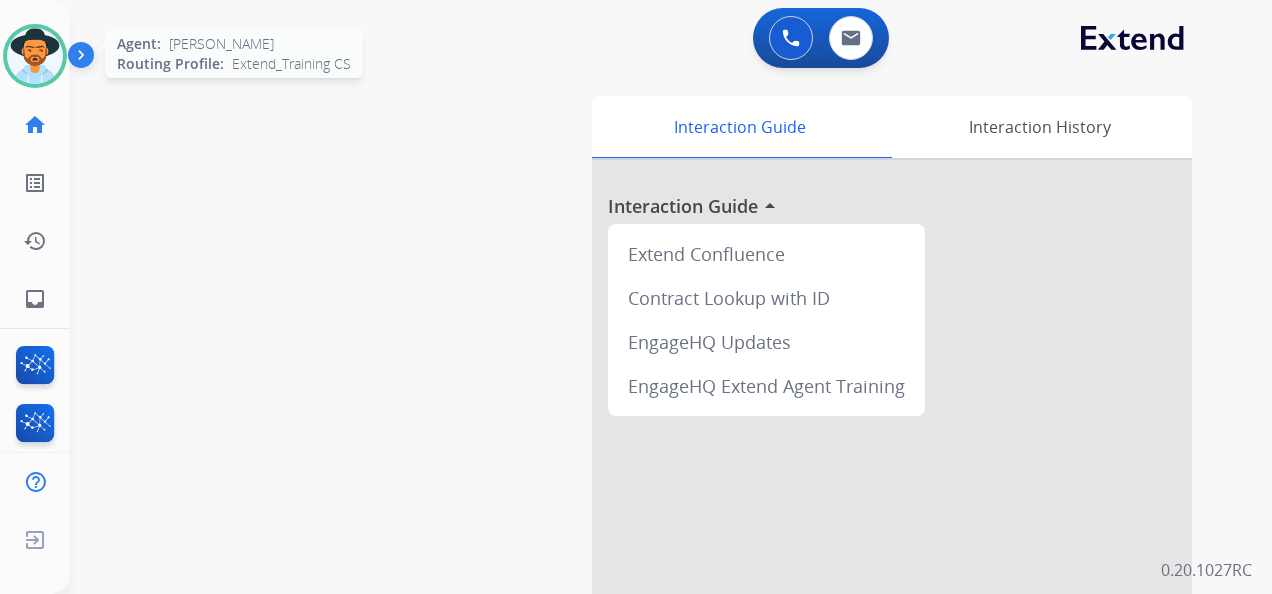click at bounding box center [35, 56] 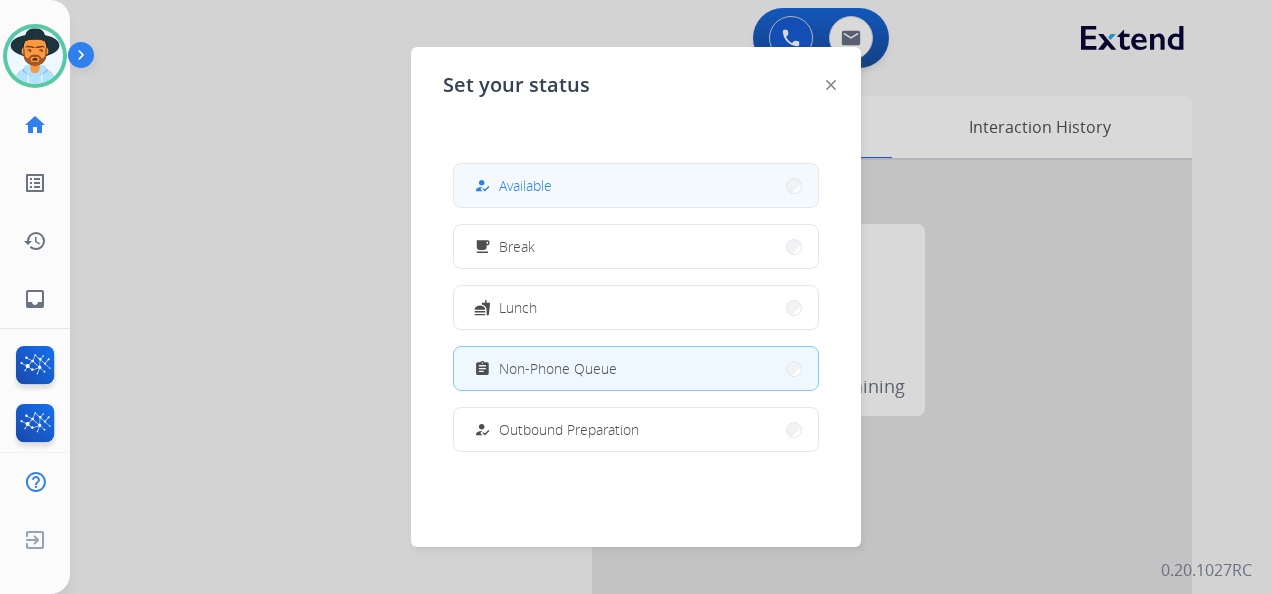 click on "how_to_reg Available" at bounding box center [636, 185] 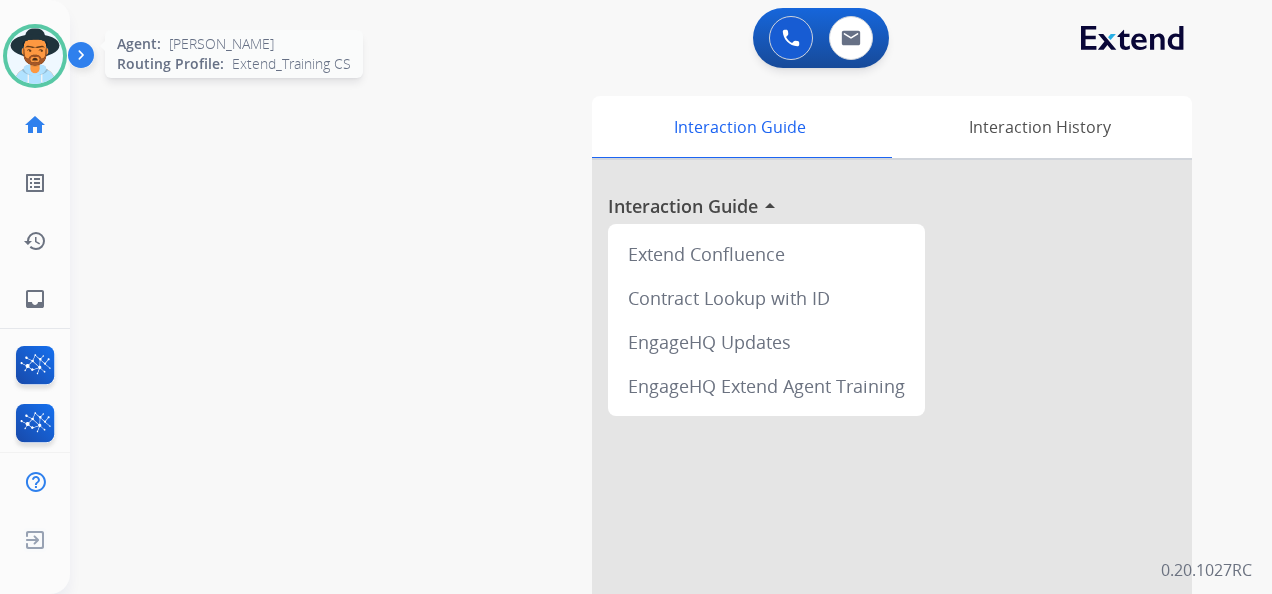 click at bounding box center (35, 56) 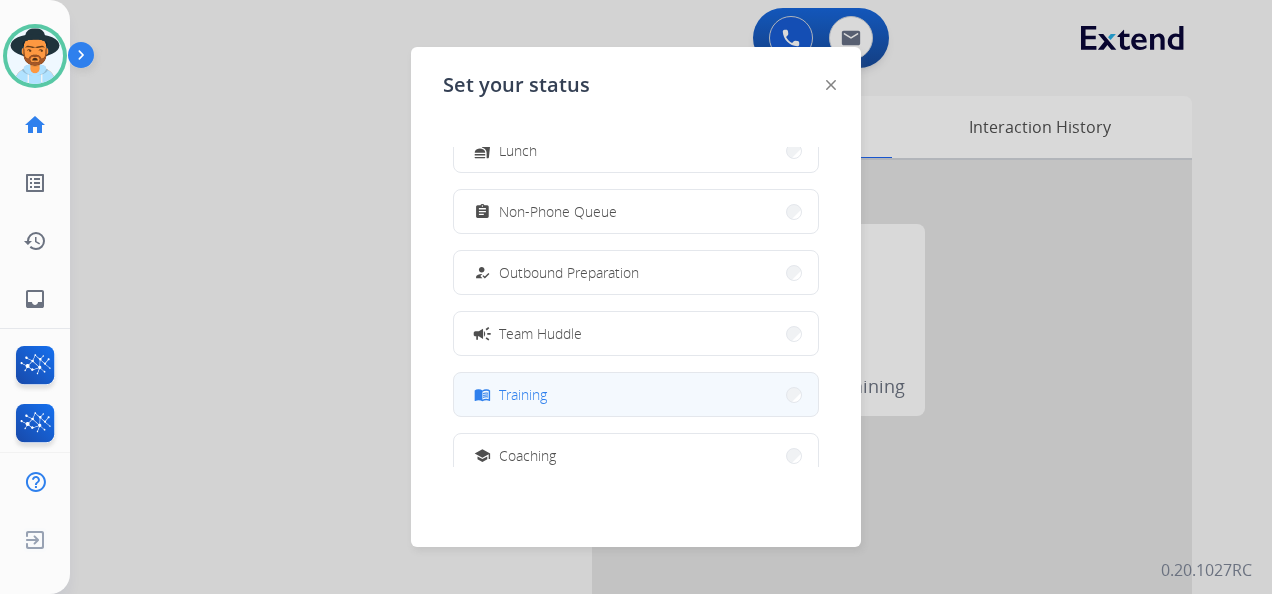 scroll, scrollTop: 200, scrollLeft: 0, axis: vertical 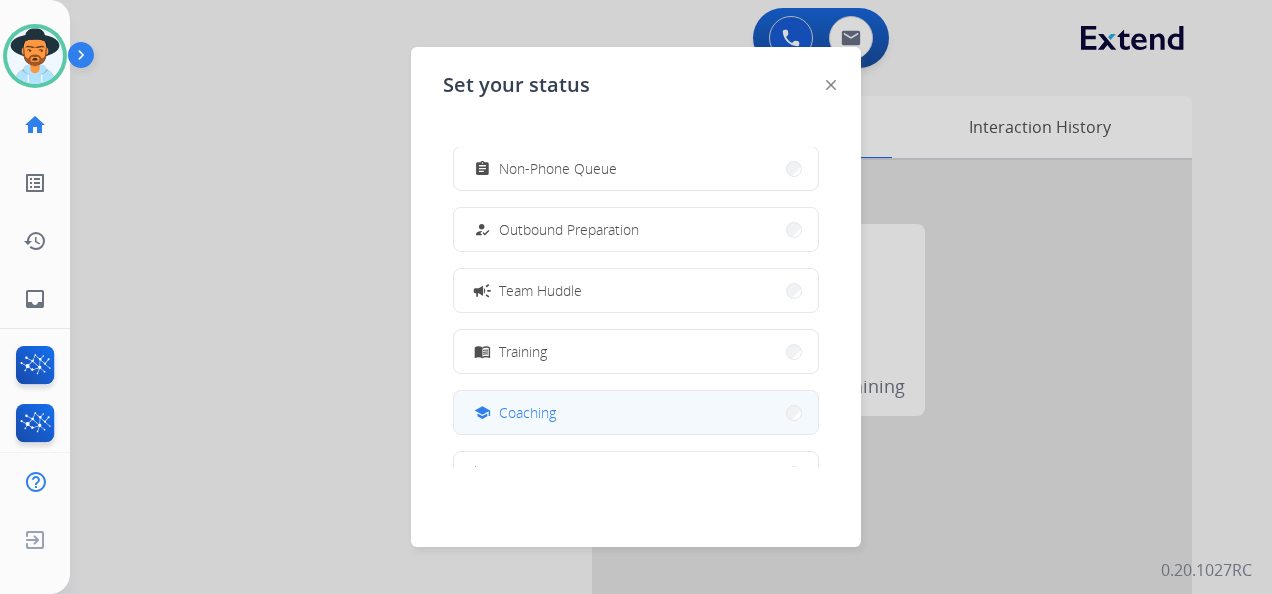 click on "school Coaching" at bounding box center (636, 412) 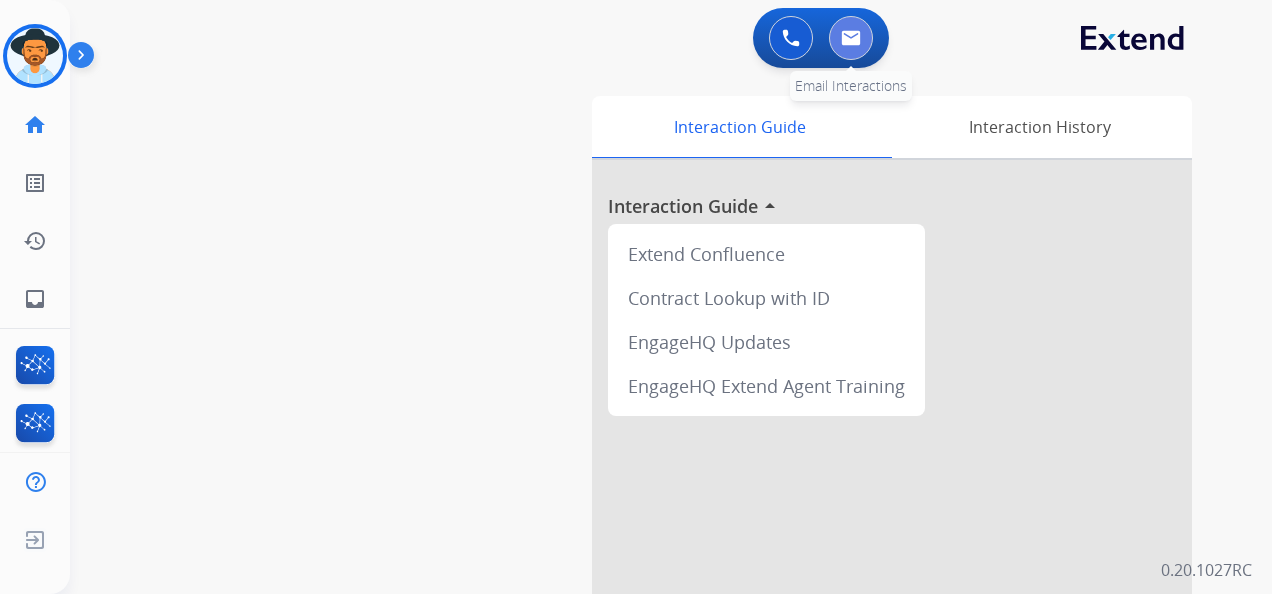 click at bounding box center (851, 38) 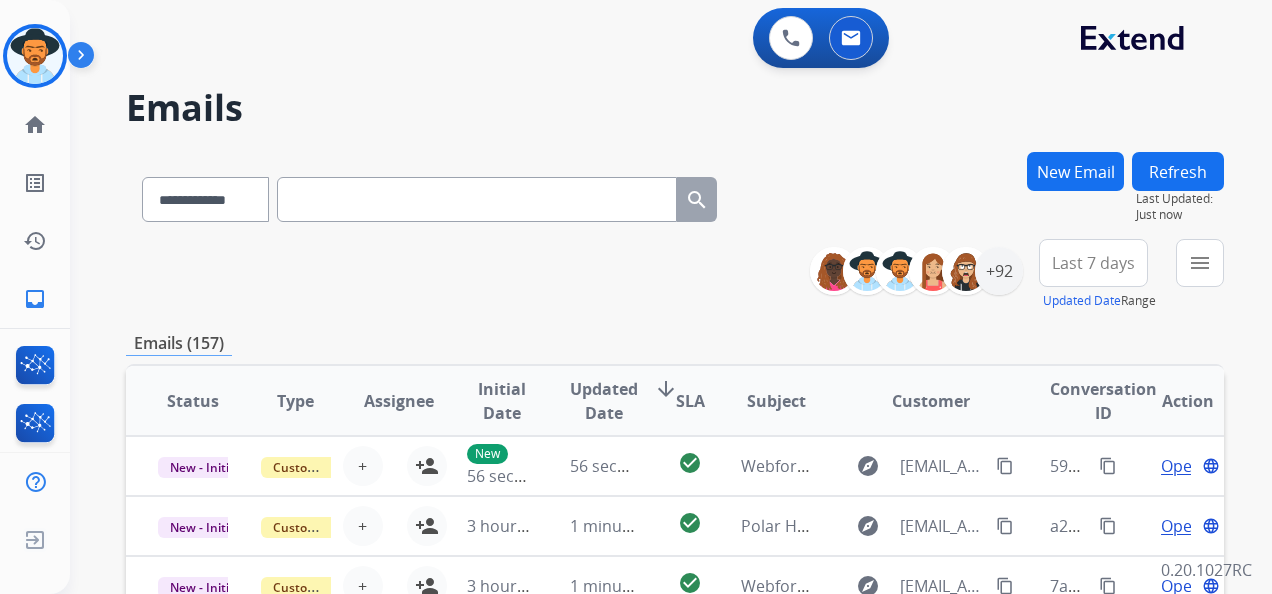 click on "Last 7 days" at bounding box center (1093, 263) 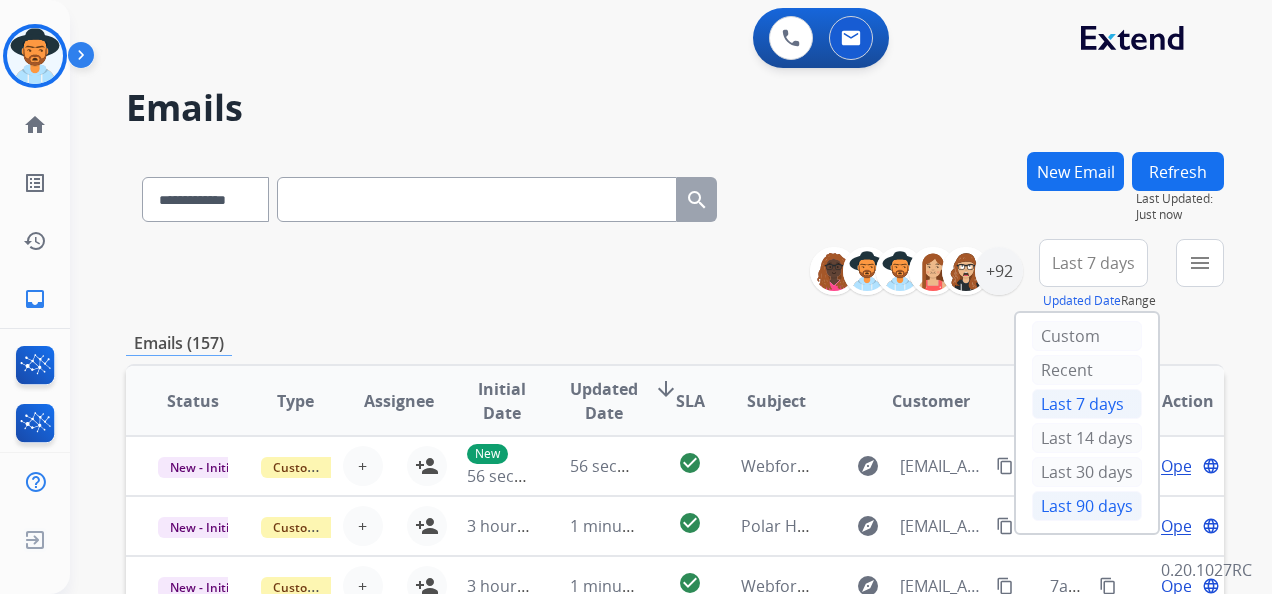 click on "Last 90 days" at bounding box center (1087, 506) 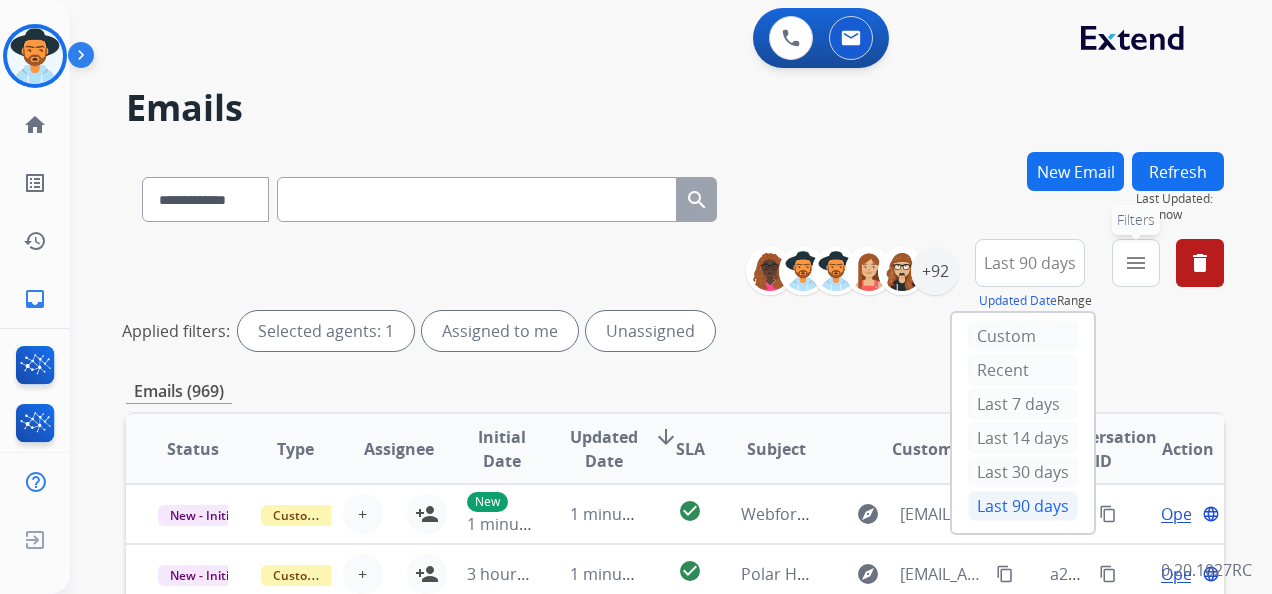 click on "menu" at bounding box center (1136, 263) 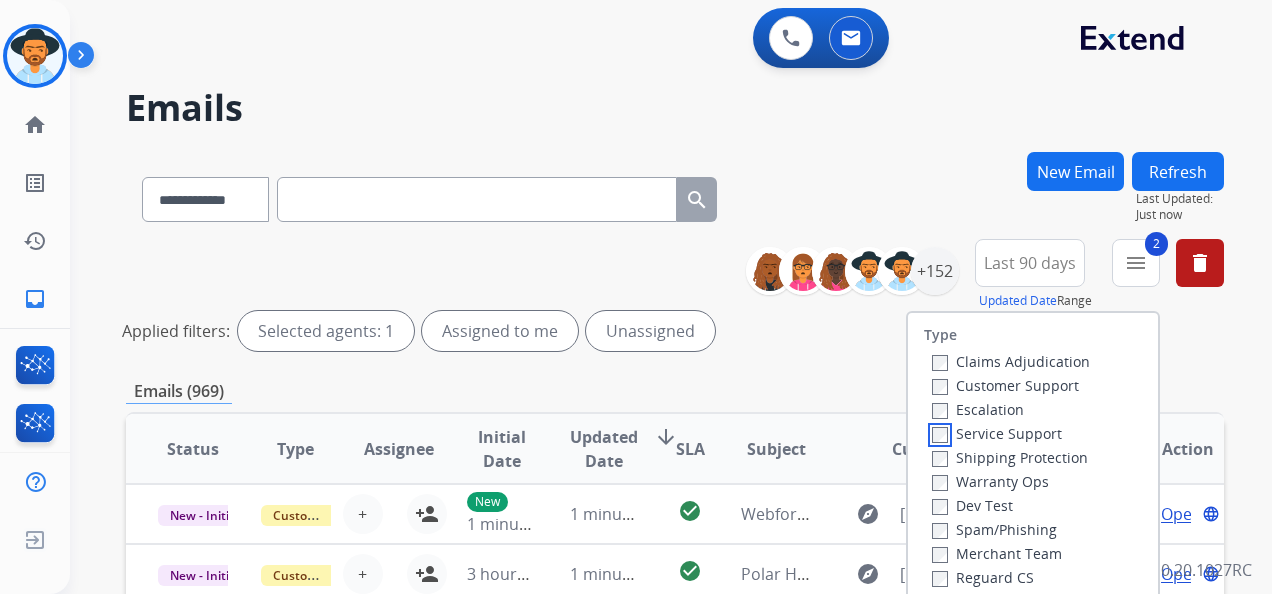 scroll, scrollTop: 100, scrollLeft: 0, axis: vertical 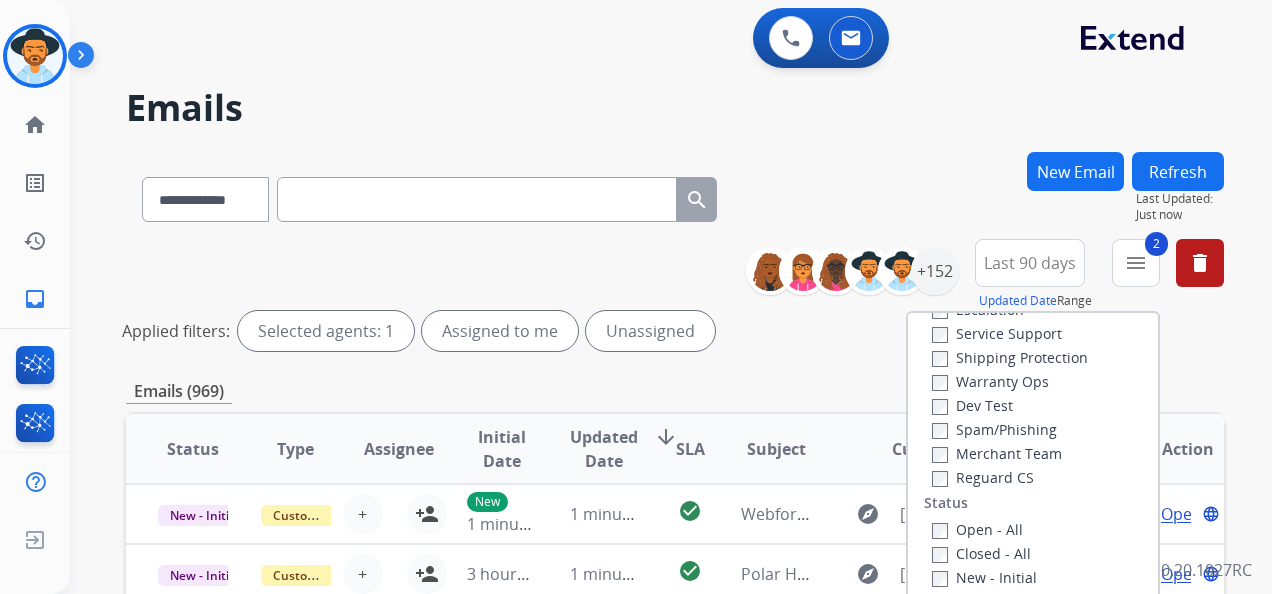 click on "Type  Claims Adjudication   Customer Support   Escalation   Service Support   Shipping Protection   Warranty Ops   Dev Test   Spam/Phishing   Merchant Team   Reguard CS  Status  Open - All   Closed - All   New - Initial   New - Reply   On-hold – Internal   On-hold - Customer   On Hold - Pending Parts   On Hold - Servicers   Closed - Unresolved   Closed – Solved   Closed – Merchant Transfer  SLA  Within SLA   Nearing SLA   Past SLA   Critical   On Hold   Closed  Processed  Migration   Webhook   Polling   [DOMAIN_NAME] (API)" at bounding box center [1033, 485] 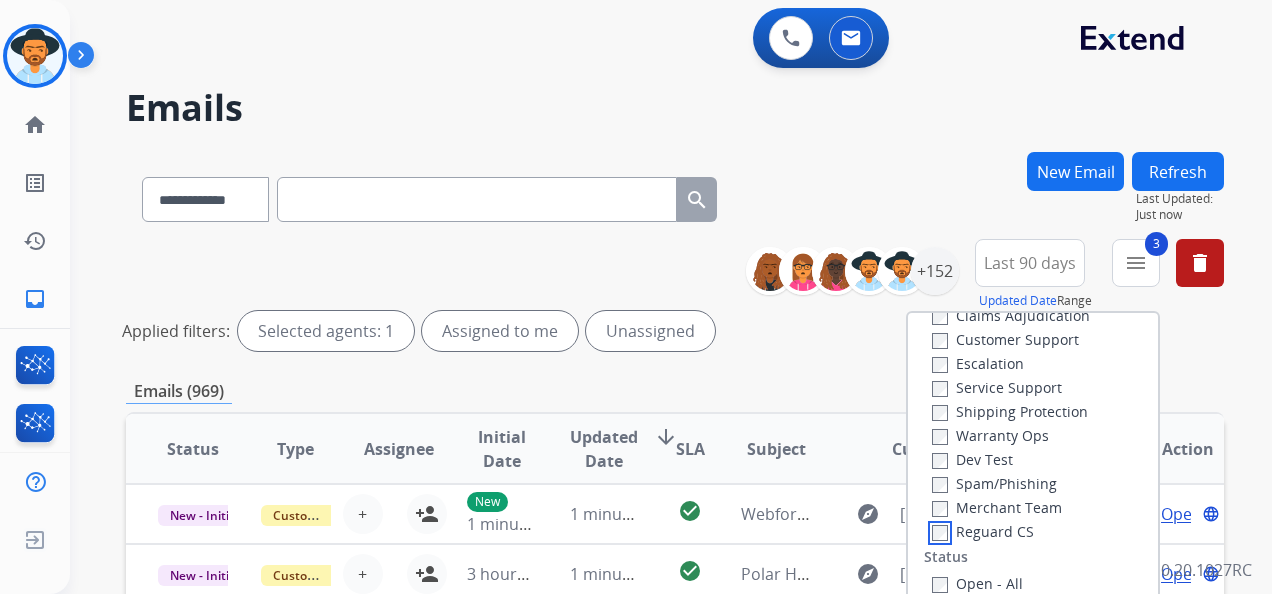 scroll, scrollTop: 0, scrollLeft: 0, axis: both 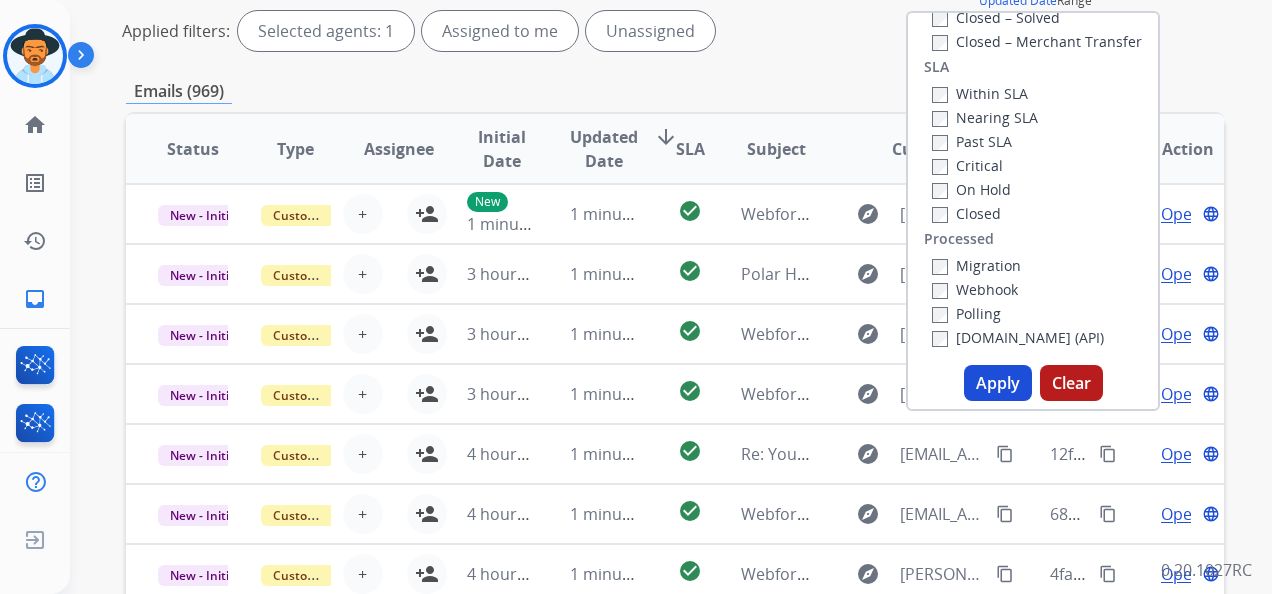 click on "Apply" at bounding box center (998, 383) 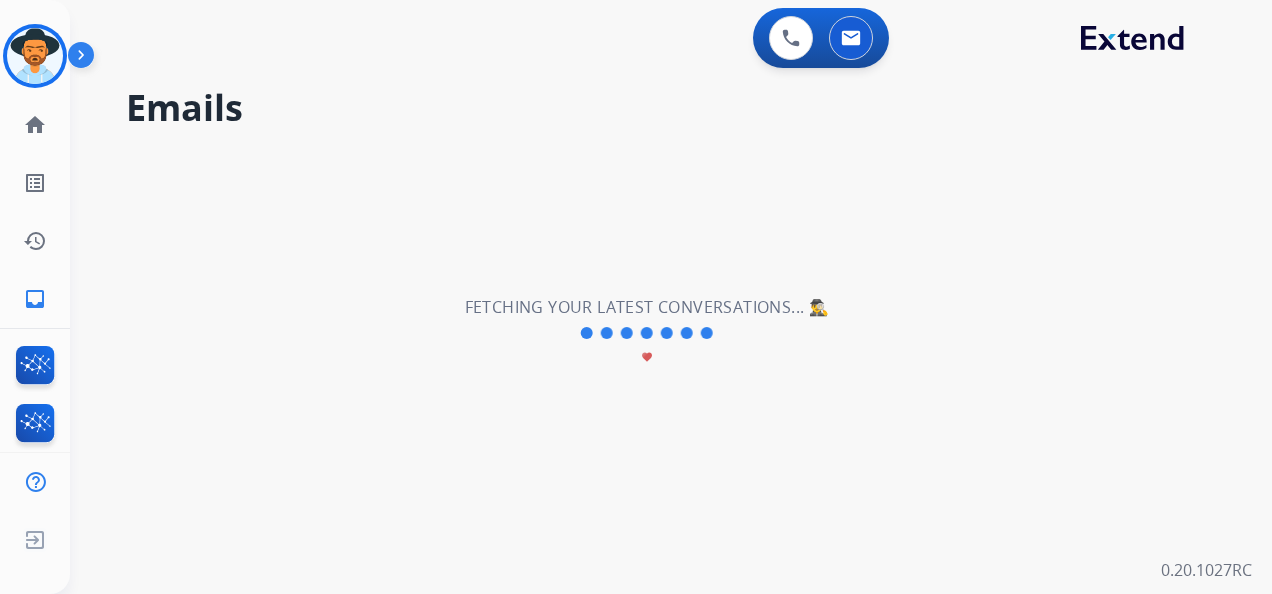 scroll, scrollTop: 0, scrollLeft: 0, axis: both 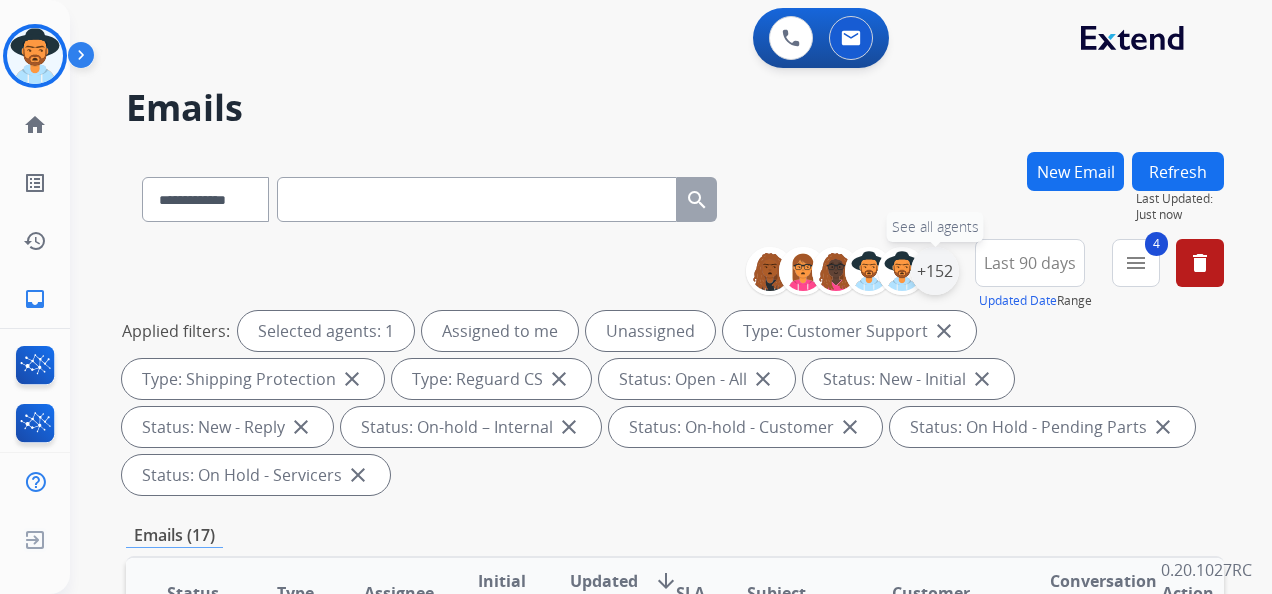 click on "+152" at bounding box center (935, 271) 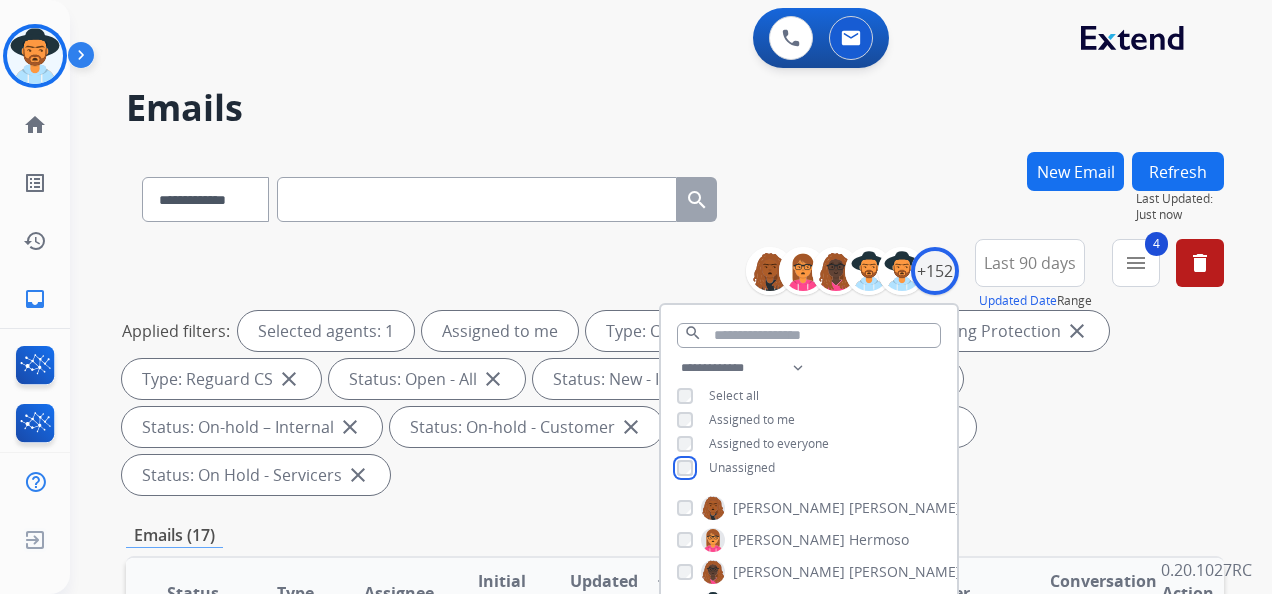 scroll, scrollTop: 200, scrollLeft: 0, axis: vertical 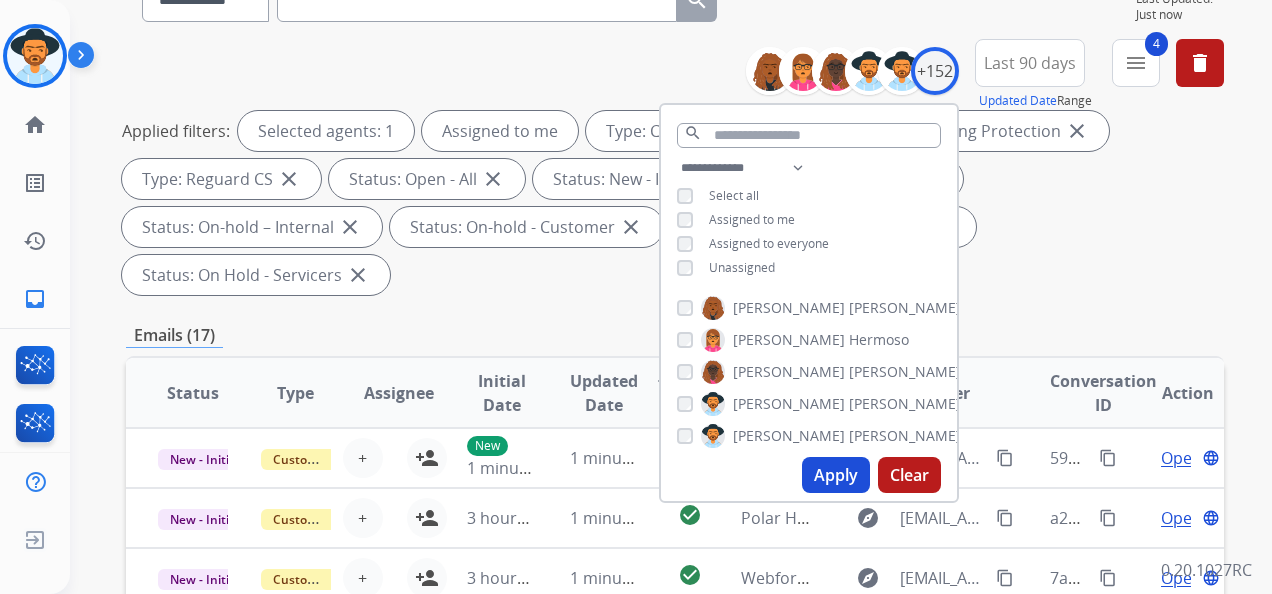 click on "Apply" at bounding box center (836, 475) 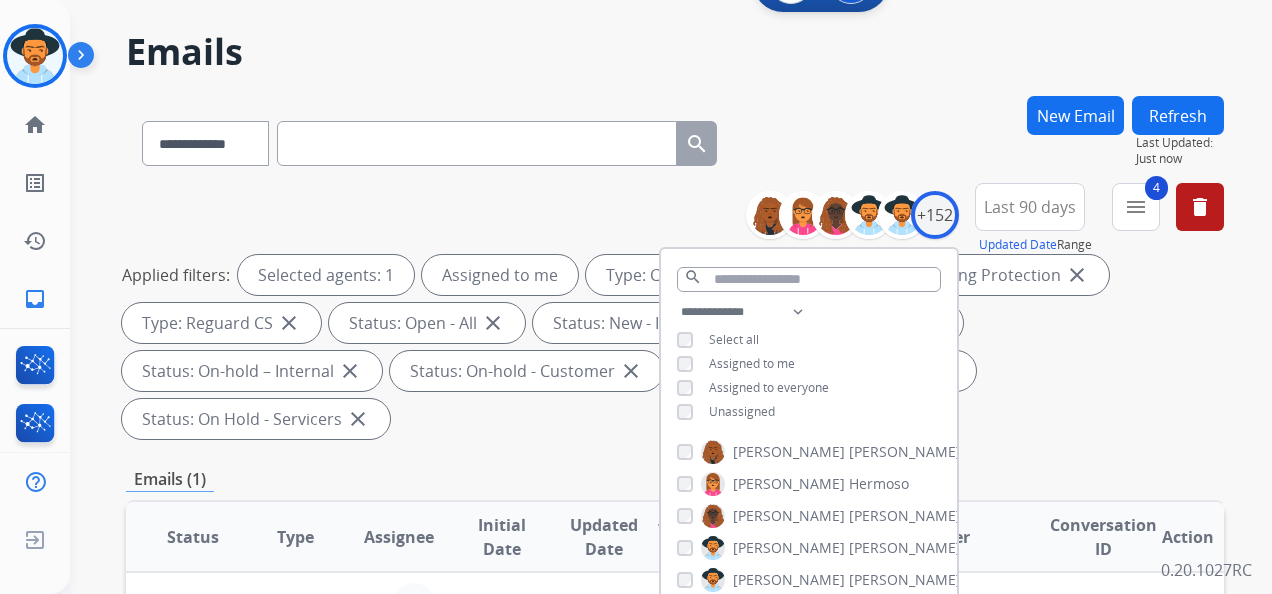 scroll, scrollTop: 100, scrollLeft: 0, axis: vertical 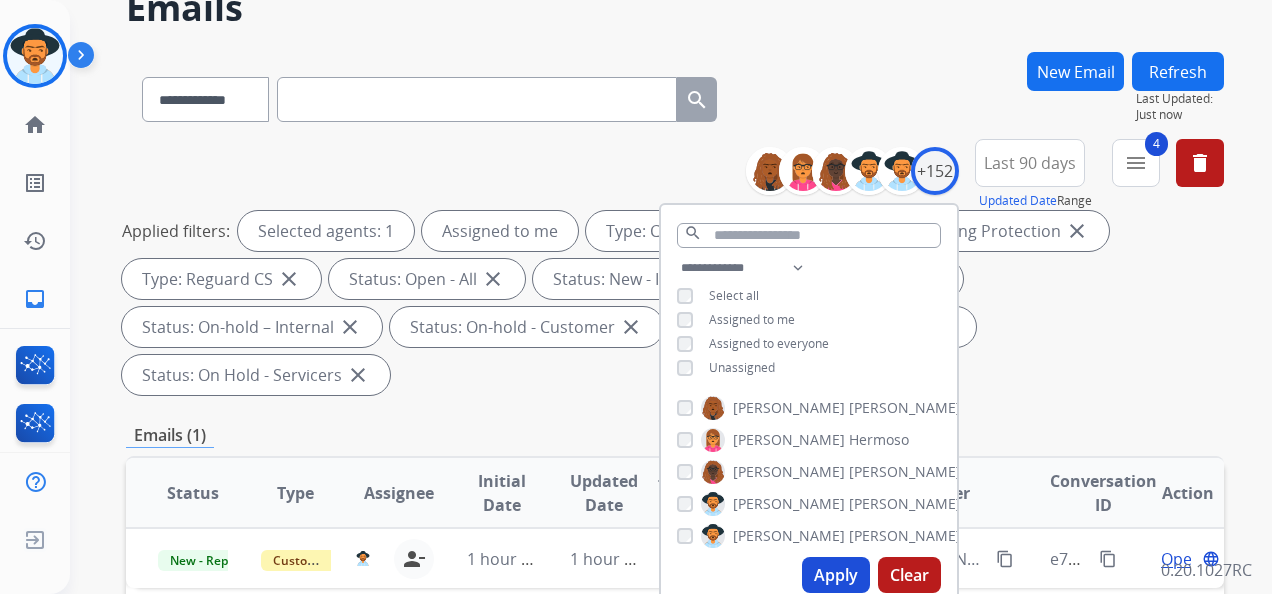 click on "Applied filters:  Selected agents: 1  Assigned to me  Type: Customer Support  close  Type: Shipping Protection  close  Type: Reguard CS  close  Status: Open - All  close  Status: New - Initial  close  Status: New - Reply  close  Status: On-hold – Internal  close  Status: On-hold - Customer  close  Status: On Hold - Pending Parts  close  Status: On Hold - Servicers  close" at bounding box center [671, 303] 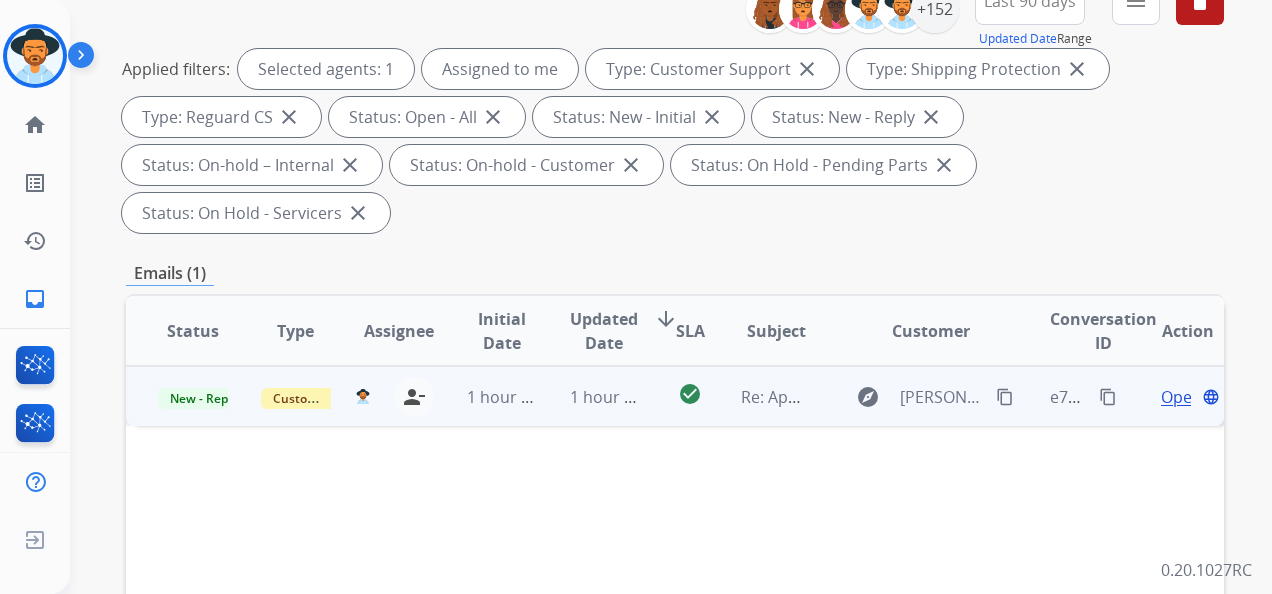 scroll, scrollTop: 300, scrollLeft: 0, axis: vertical 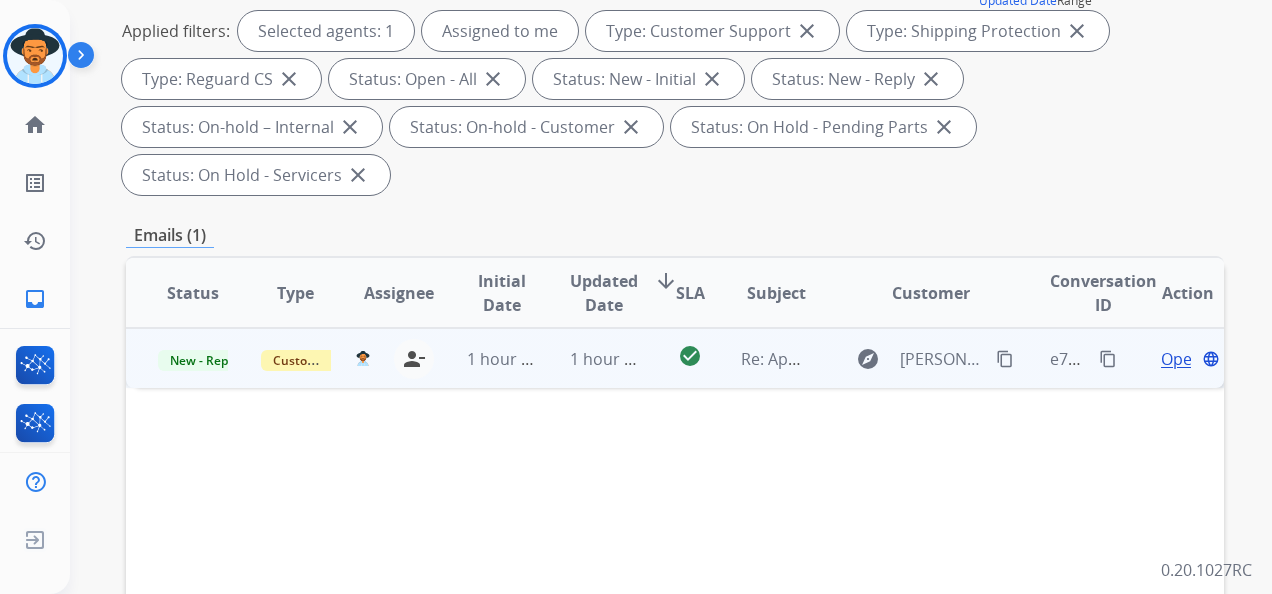 click on "Open" at bounding box center (1181, 359) 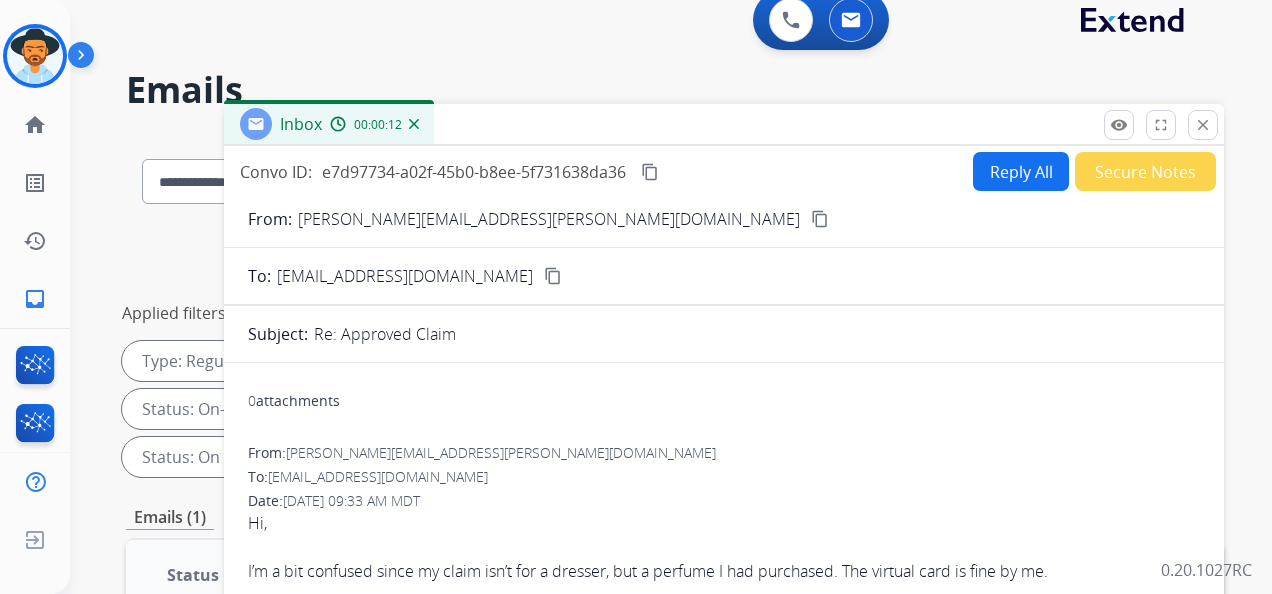 scroll, scrollTop: 0, scrollLeft: 0, axis: both 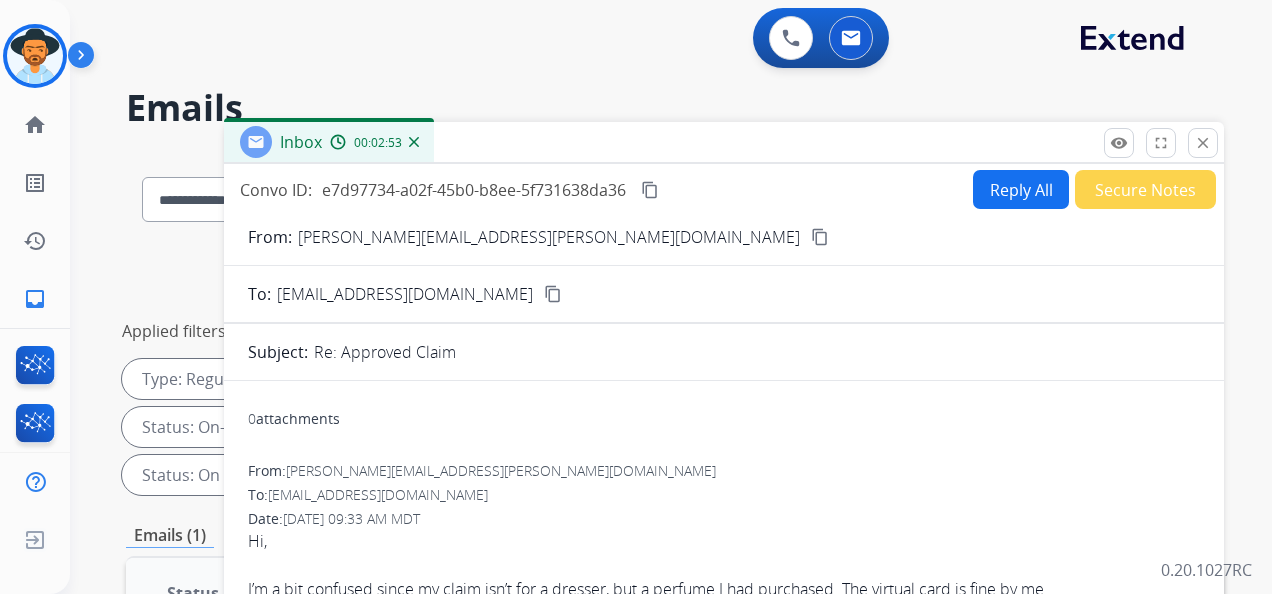 click on "Reply All" at bounding box center [1021, 189] 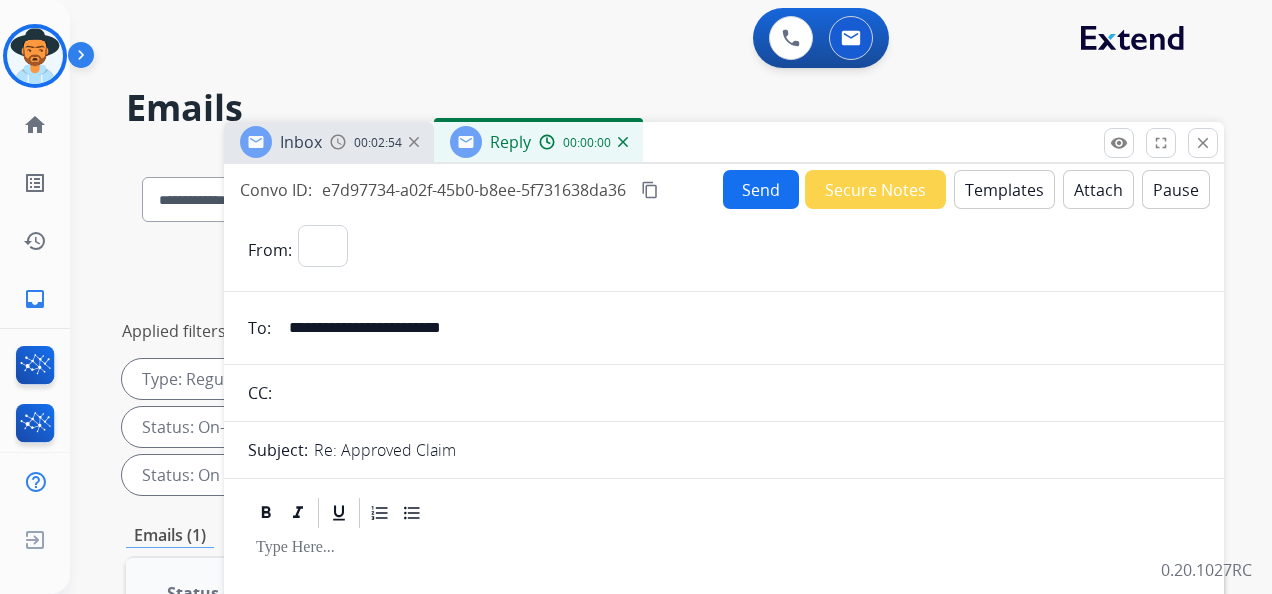 select on "**********" 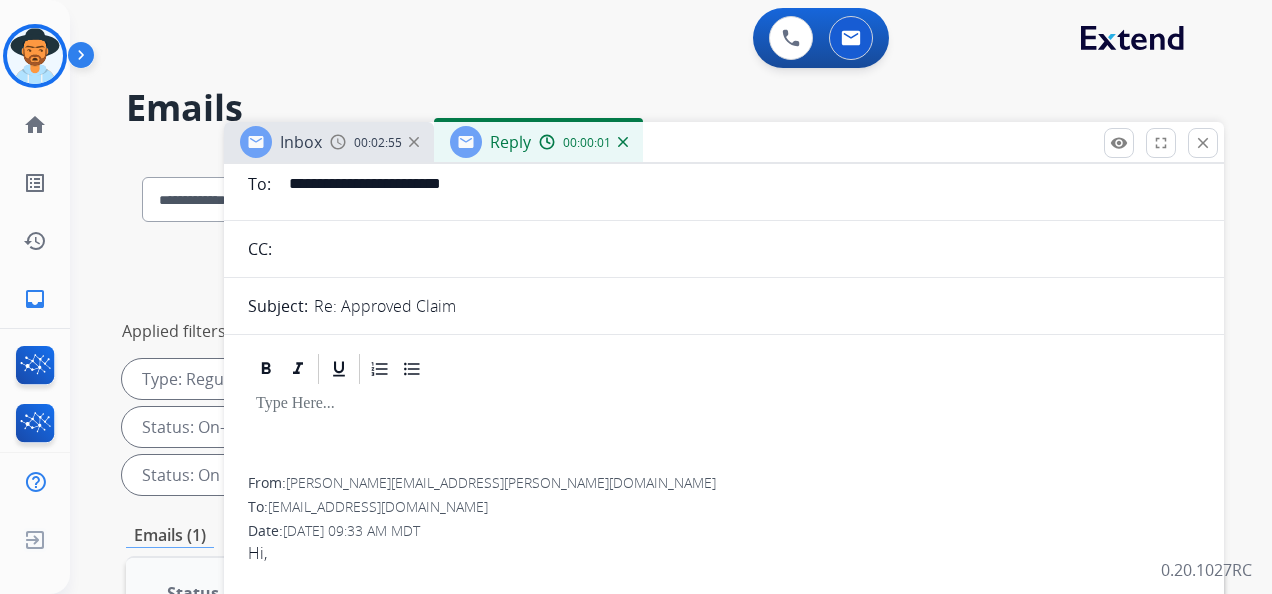 scroll, scrollTop: 200, scrollLeft: 0, axis: vertical 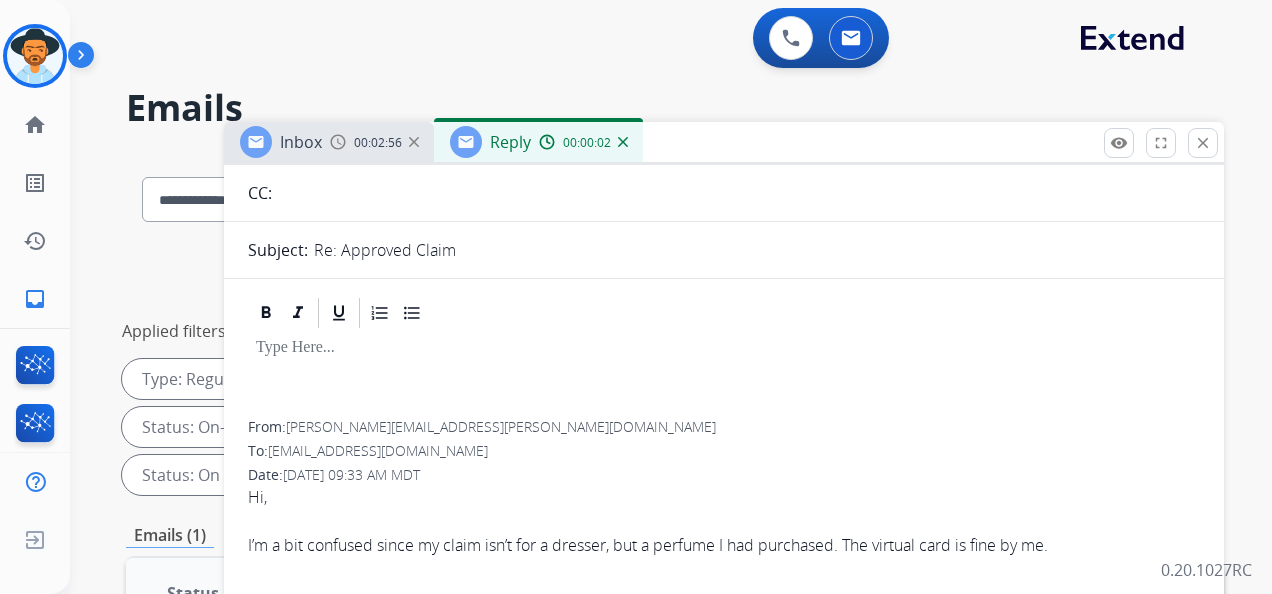 click at bounding box center (724, 348) 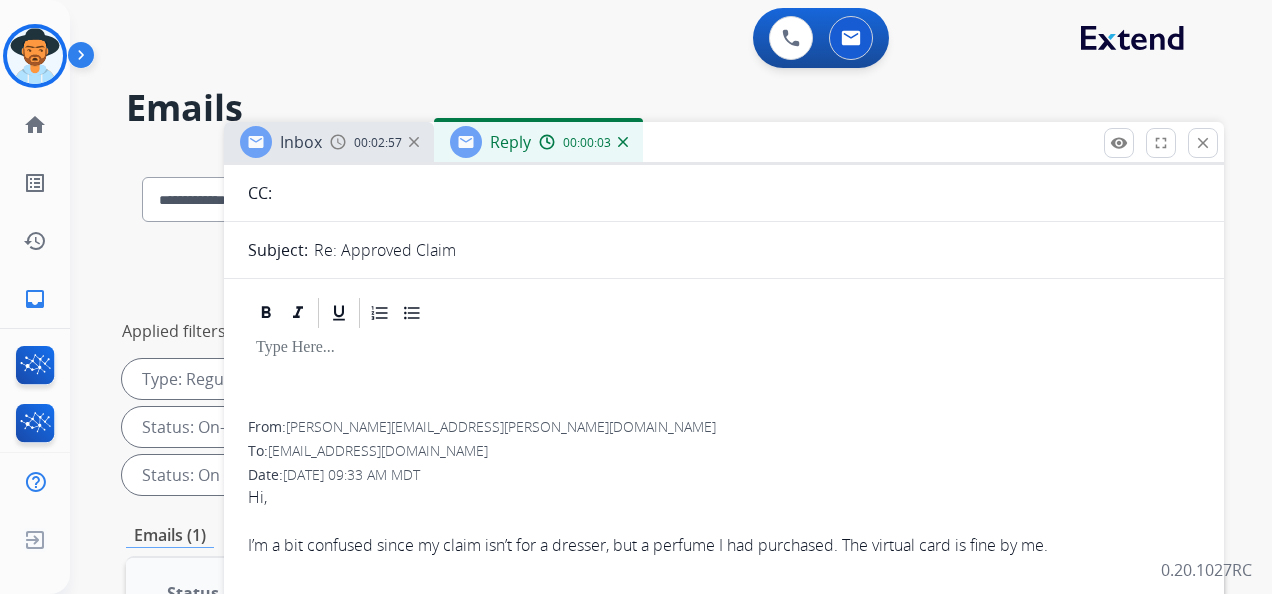 type 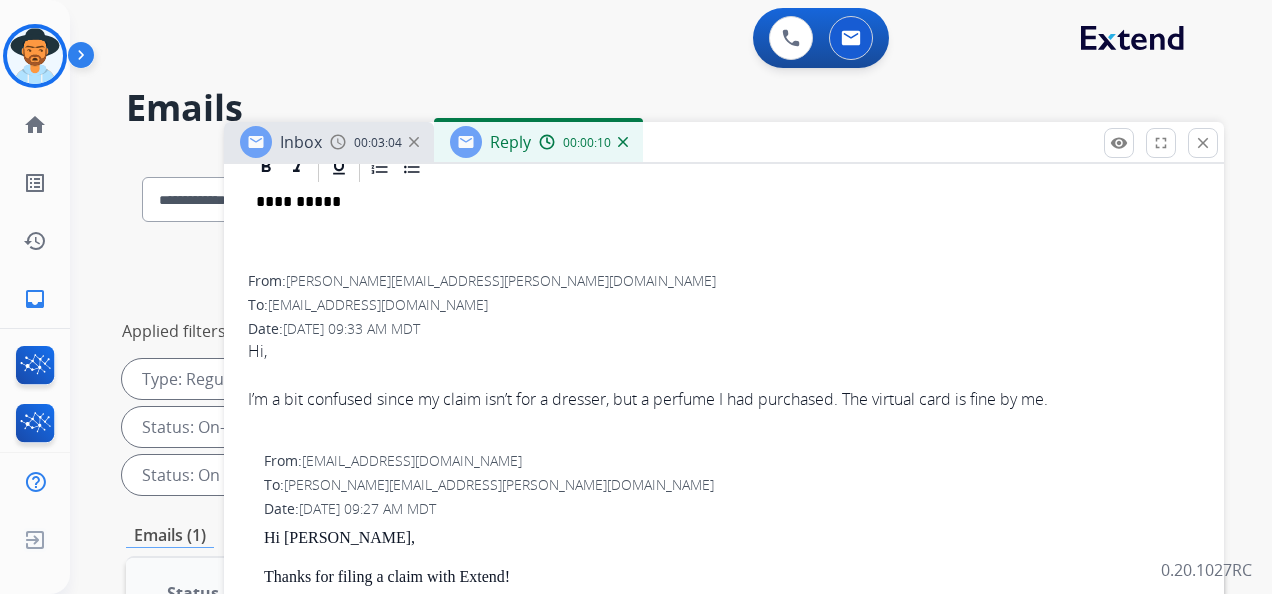 scroll, scrollTop: 300, scrollLeft: 0, axis: vertical 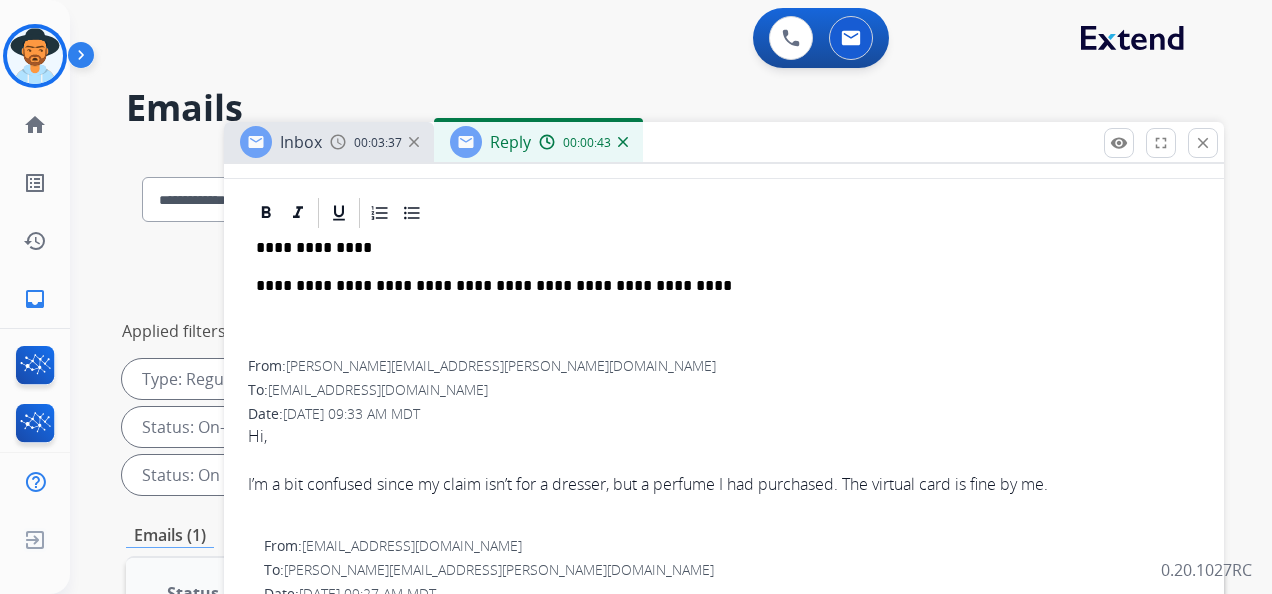 click on "**********" at bounding box center [716, 286] 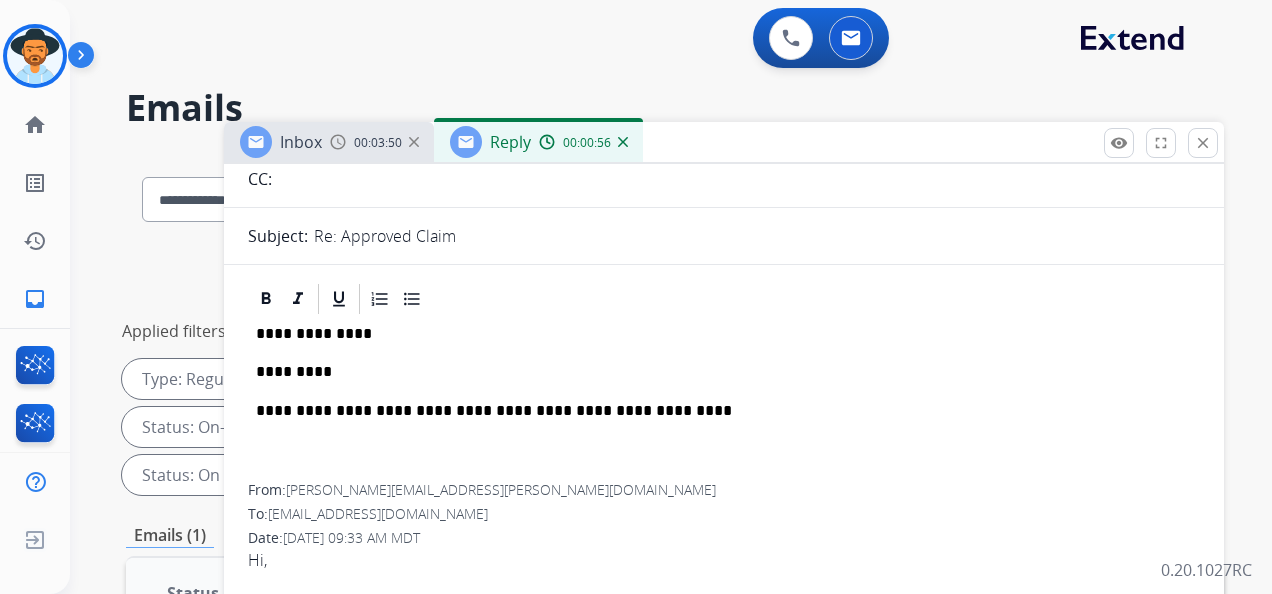 scroll, scrollTop: 200, scrollLeft: 0, axis: vertical 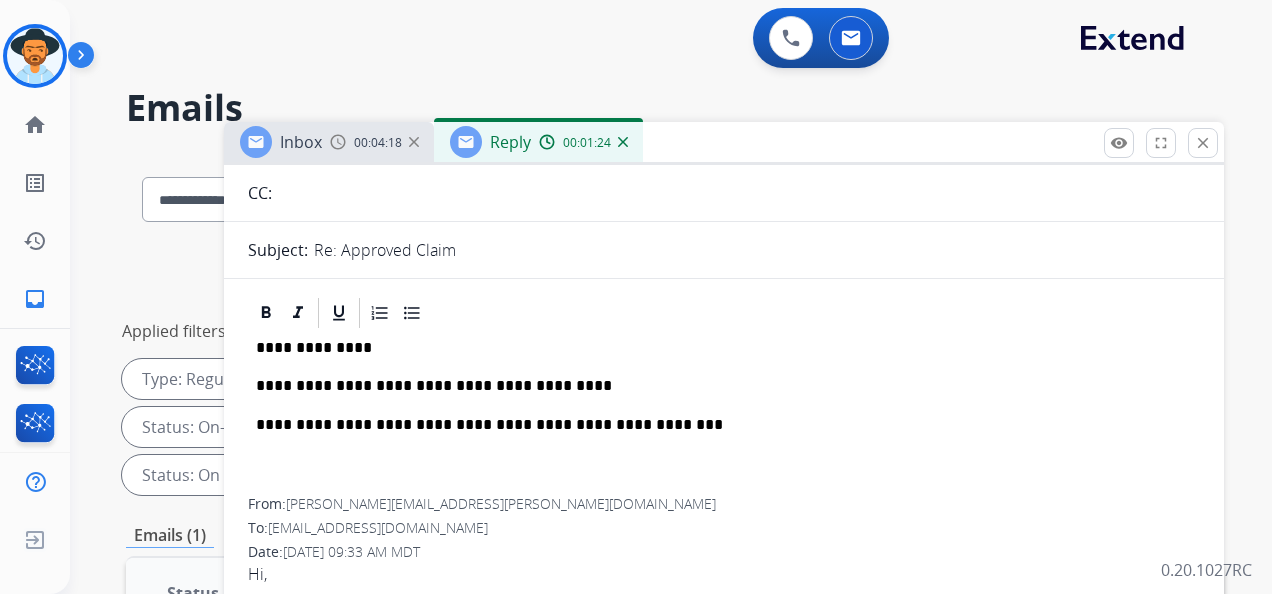 click on "**********" at bounding box center [716, 425] 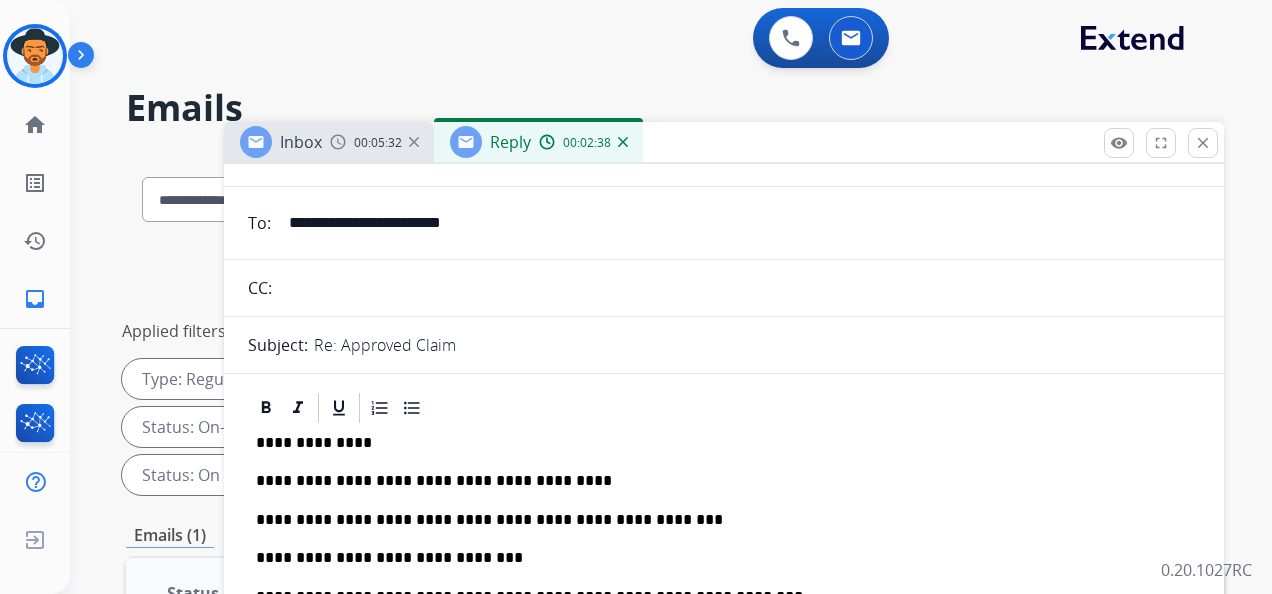 scroll, scrollTop: 0, scrollLeft: 0, axis: both 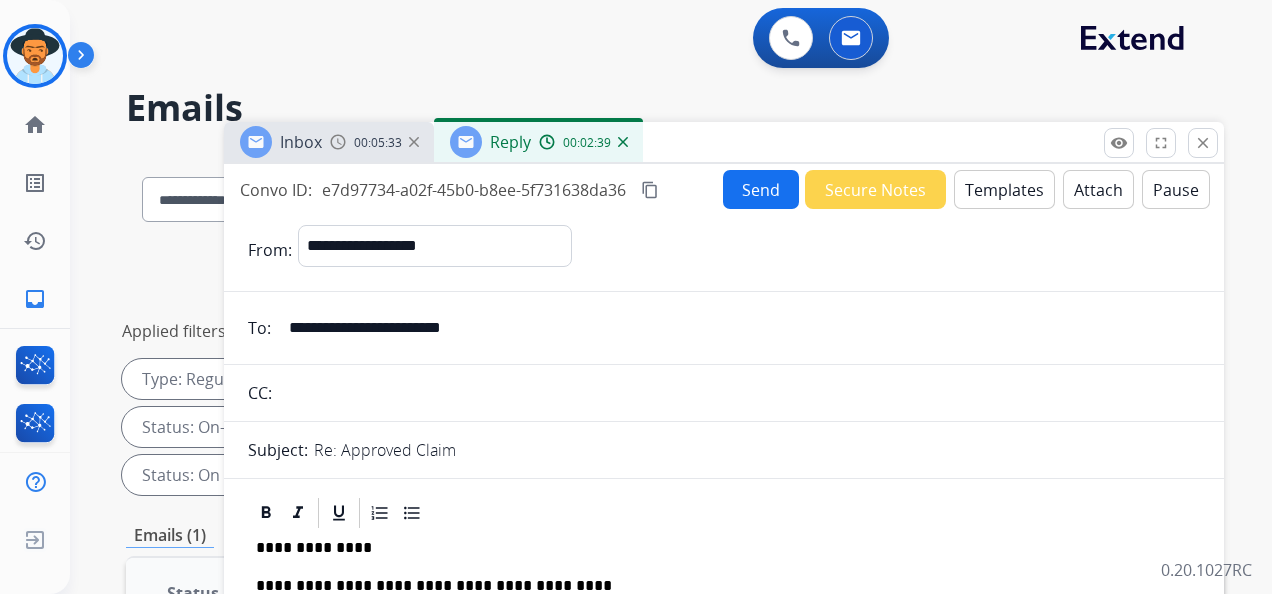 click on "Templates" at bounding box center [1004, 189] 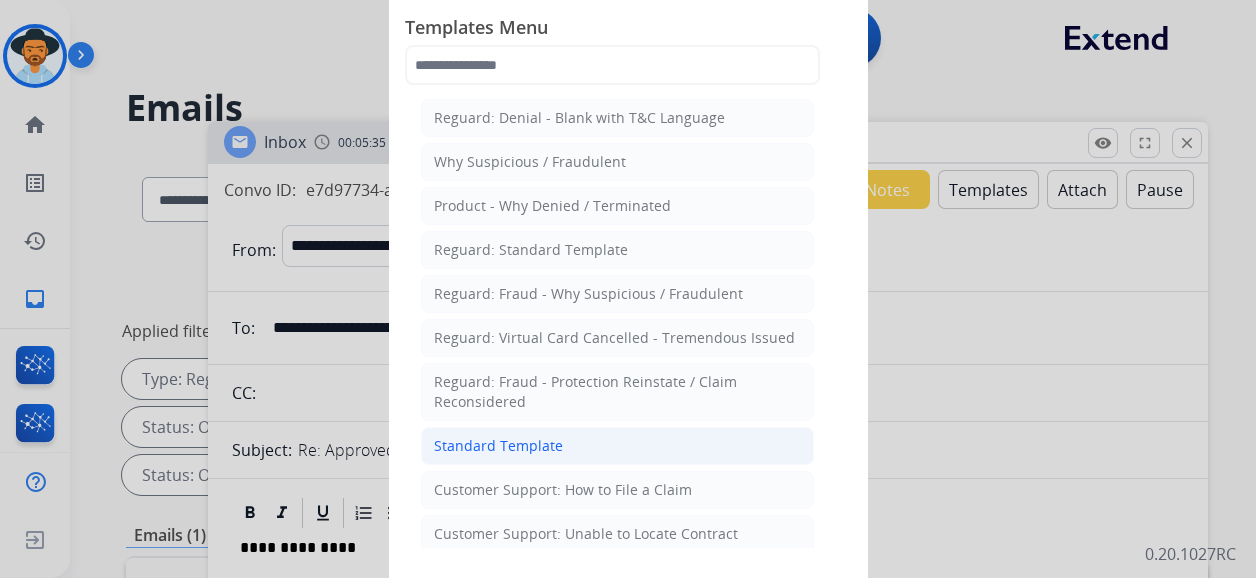 click on "Standard Template" 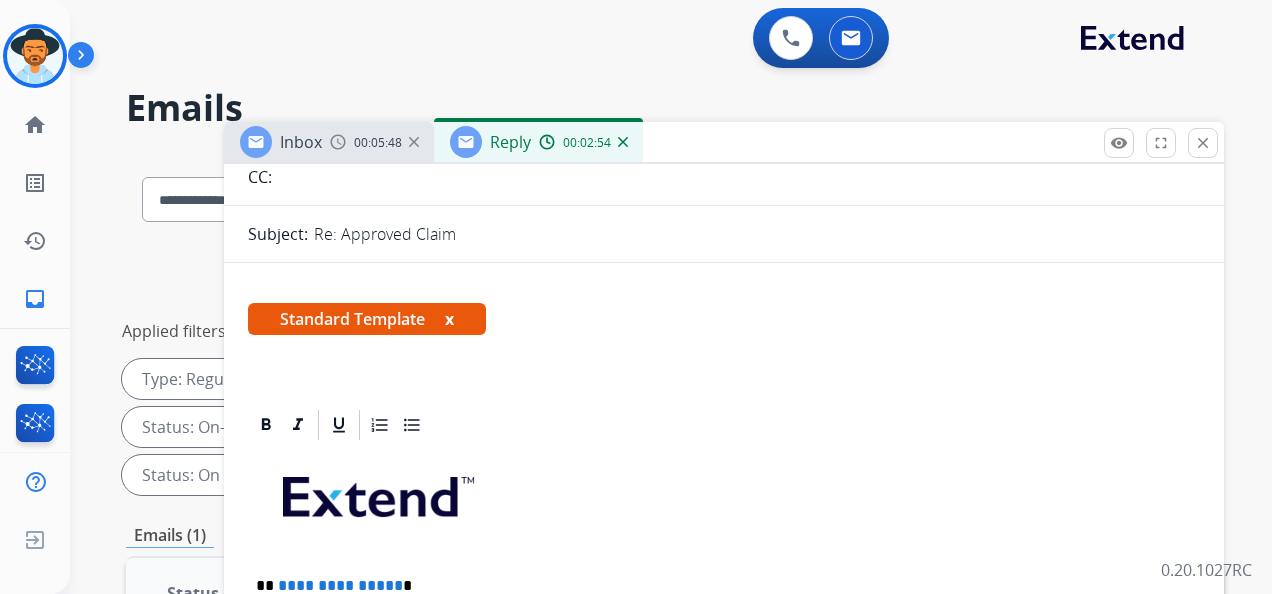 scroll, scrollTop: 100, scrollLeft: 0, axis: vertical 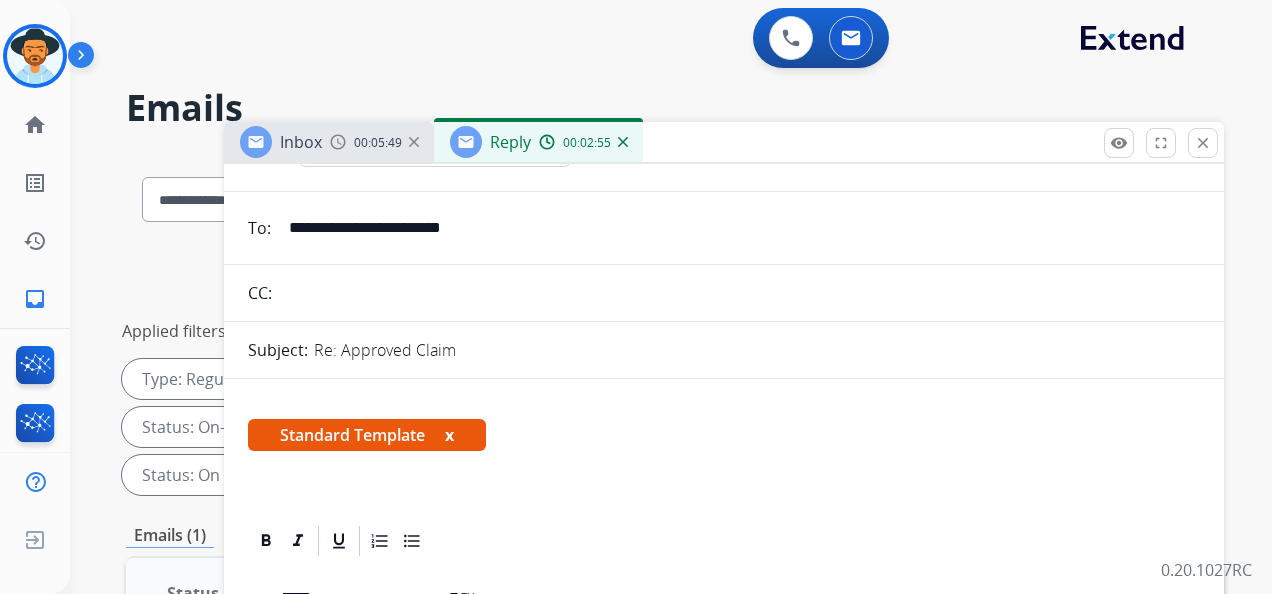 click on "x" at bounding box center [449, 435] 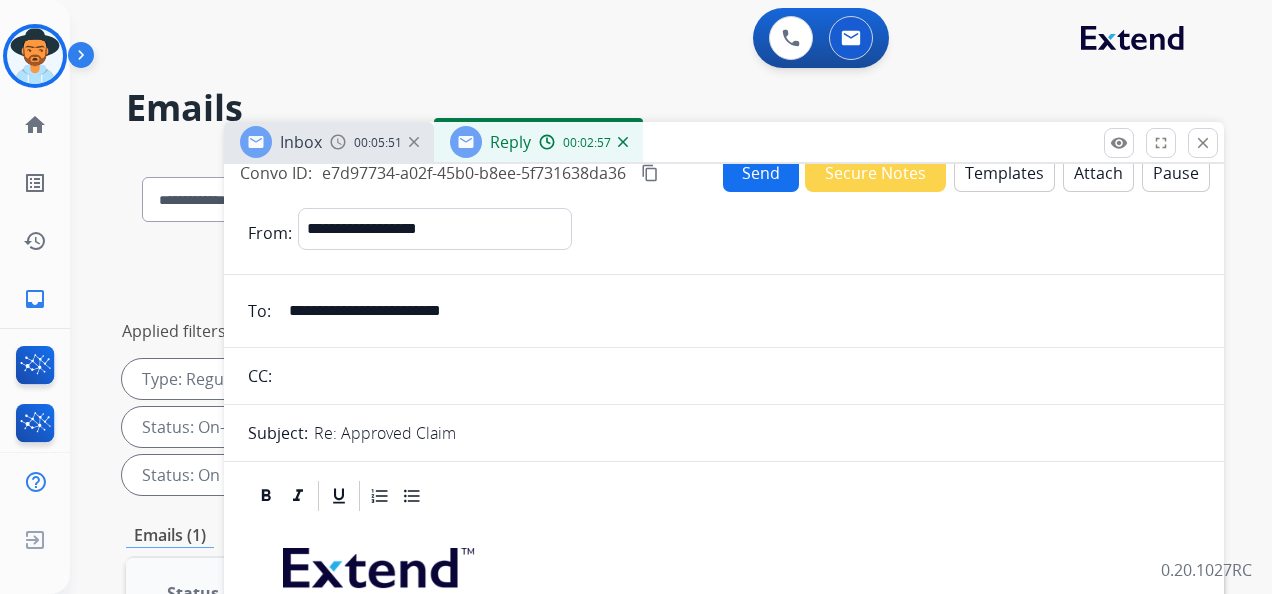 scroll, scrollTop: 0, scrollLeft: 0, axis: both 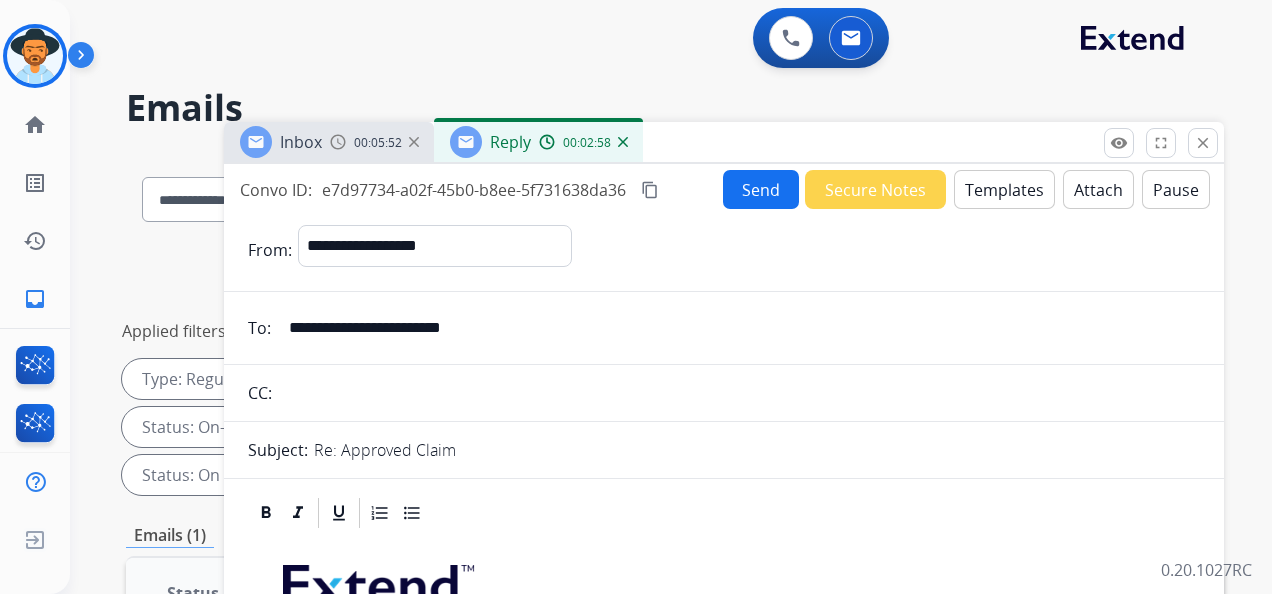 click on "Templates" at bounding box center [1004, 189] 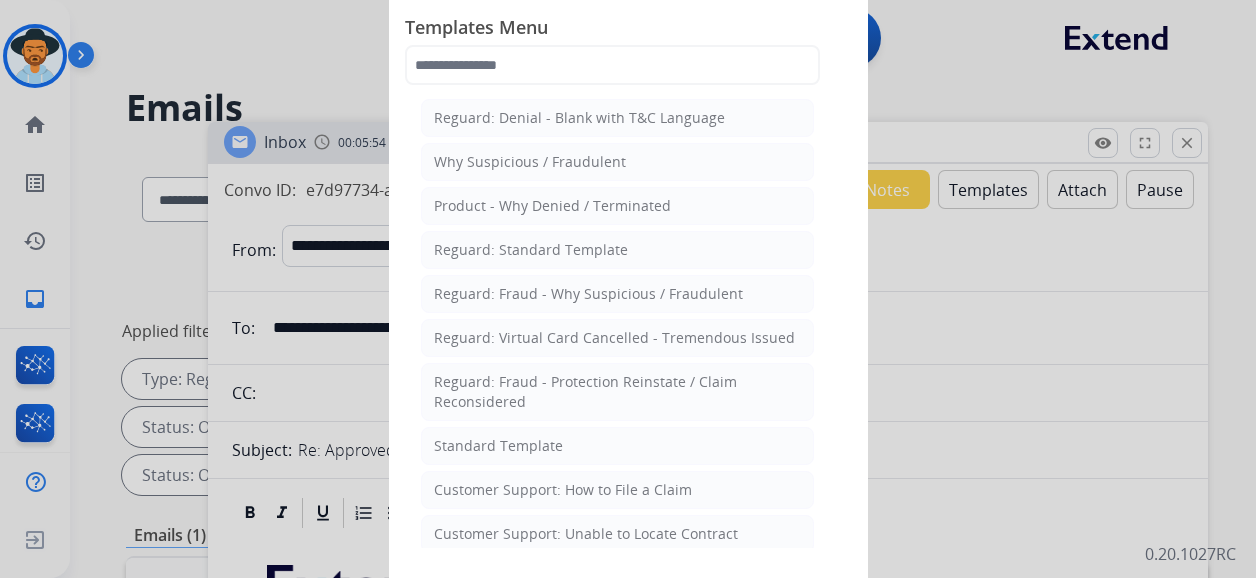 click on "Standard Template" 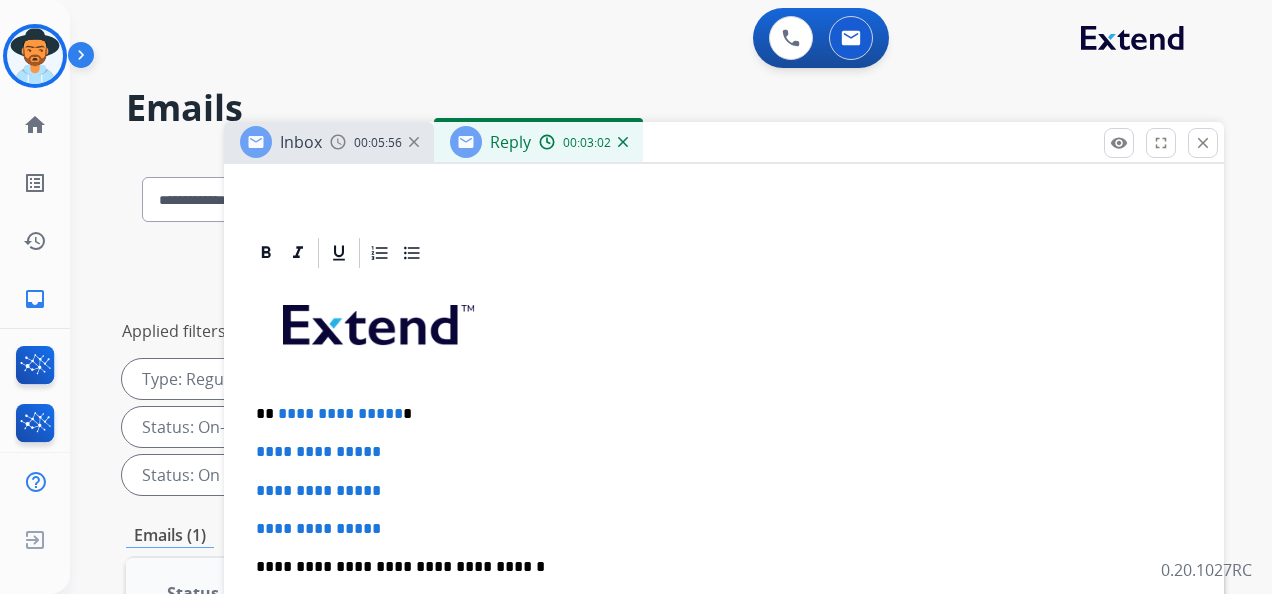 scroll, scrollTop: 500, scrollLeft: 0, axis: vertical 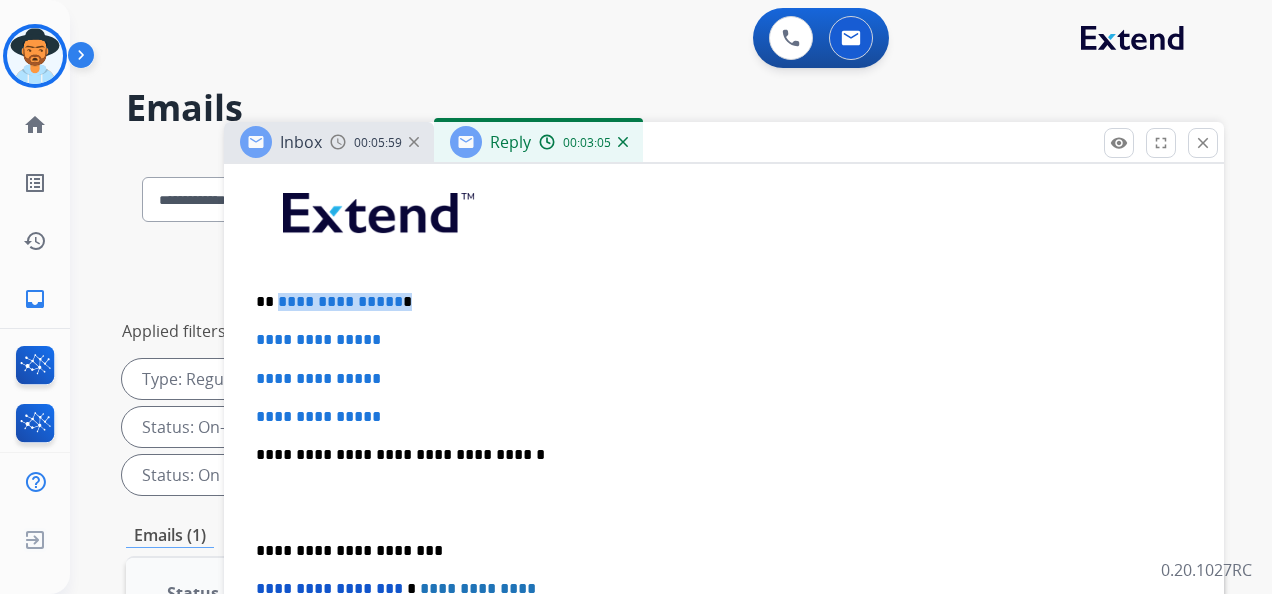 drag, startPoint x: 273, startPoint y: 296, endPoint x: 440, endPoint y: 298, distance: 167.01198 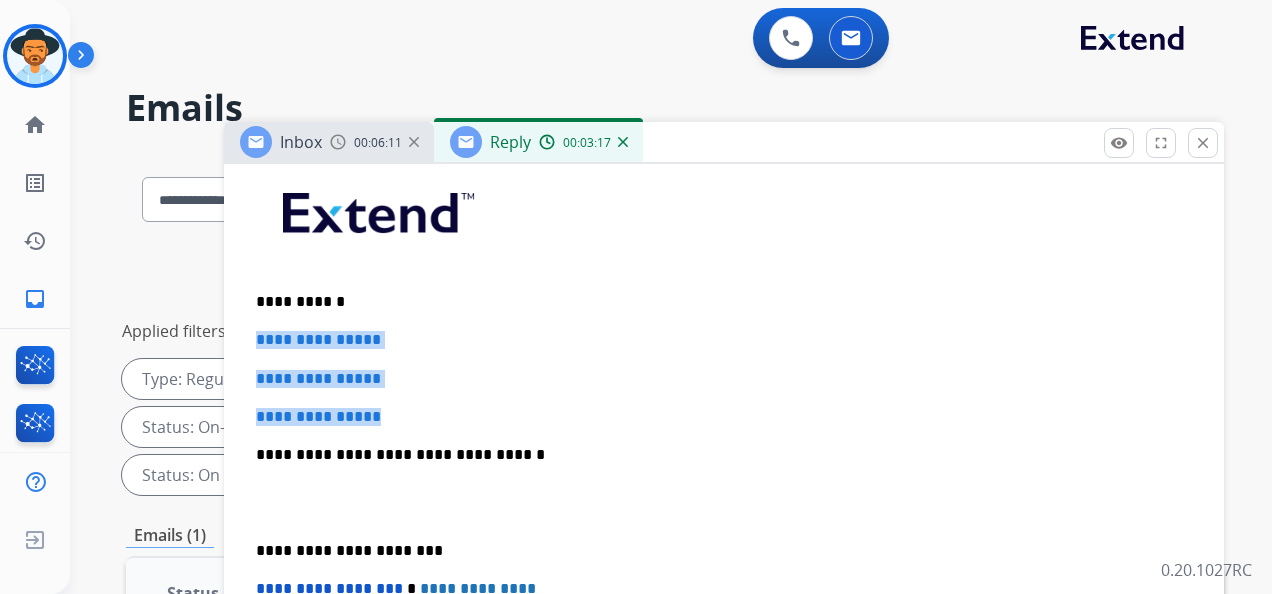 drag, startPoint x: 255, startPoint y: 331, endPoint x: 440, endPoint y: 402, distance: 198.15651 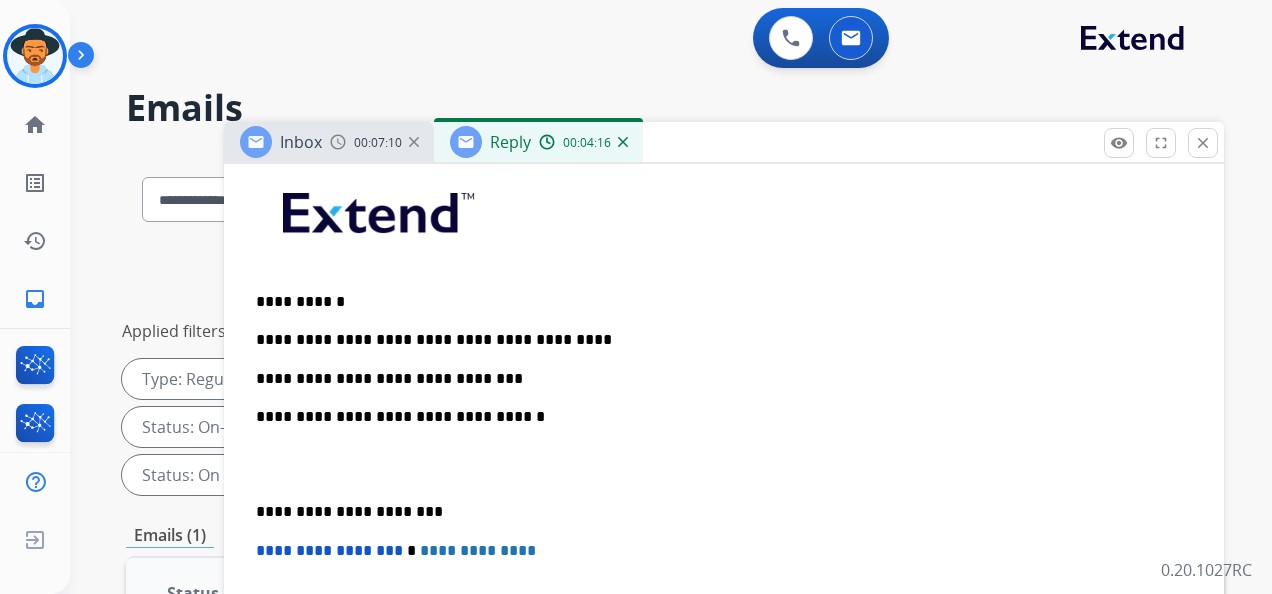 drag, startPoint x: 322, startPoint y: 378, endPoint x: 306, endPoint y: 372, distance: 17.088007 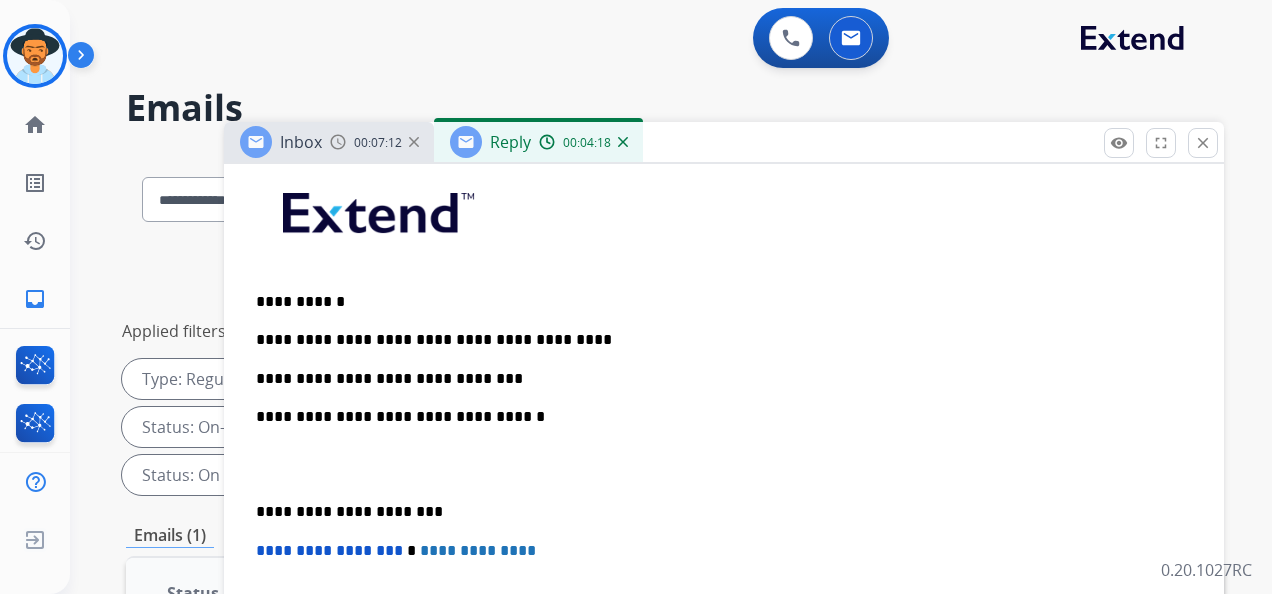 drag, startPoint x: 306, startPoint y: 372, endPoint x: 321, endPoint y: 383, distance: 18.601076 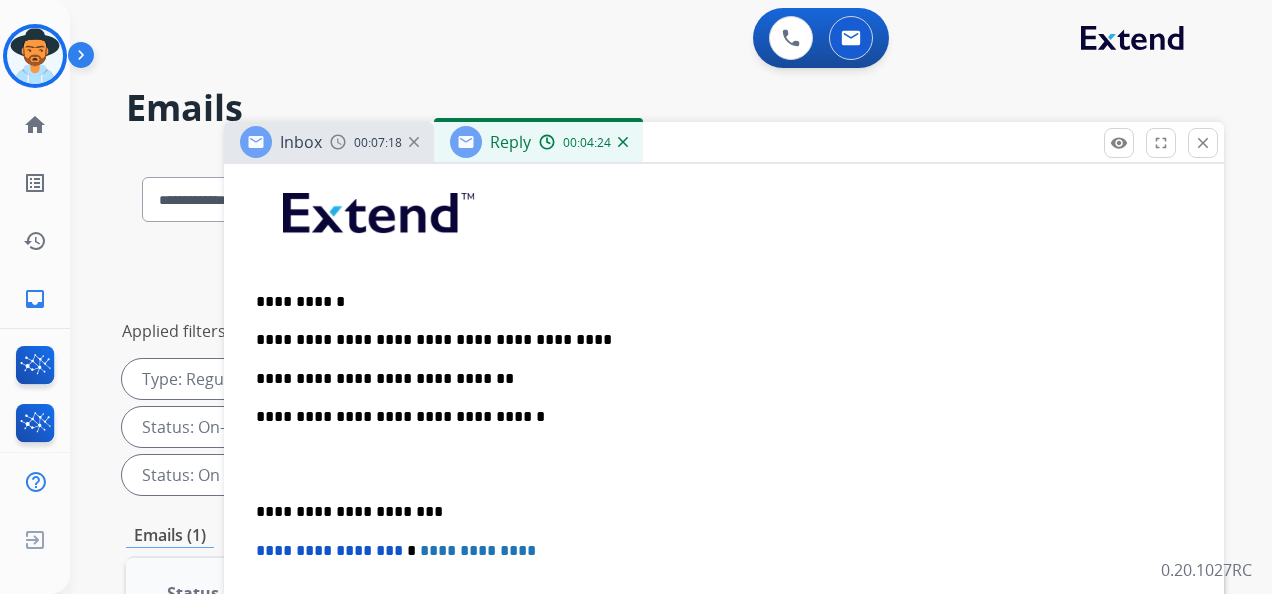 click on "**********" at bounding box center (716, 379) 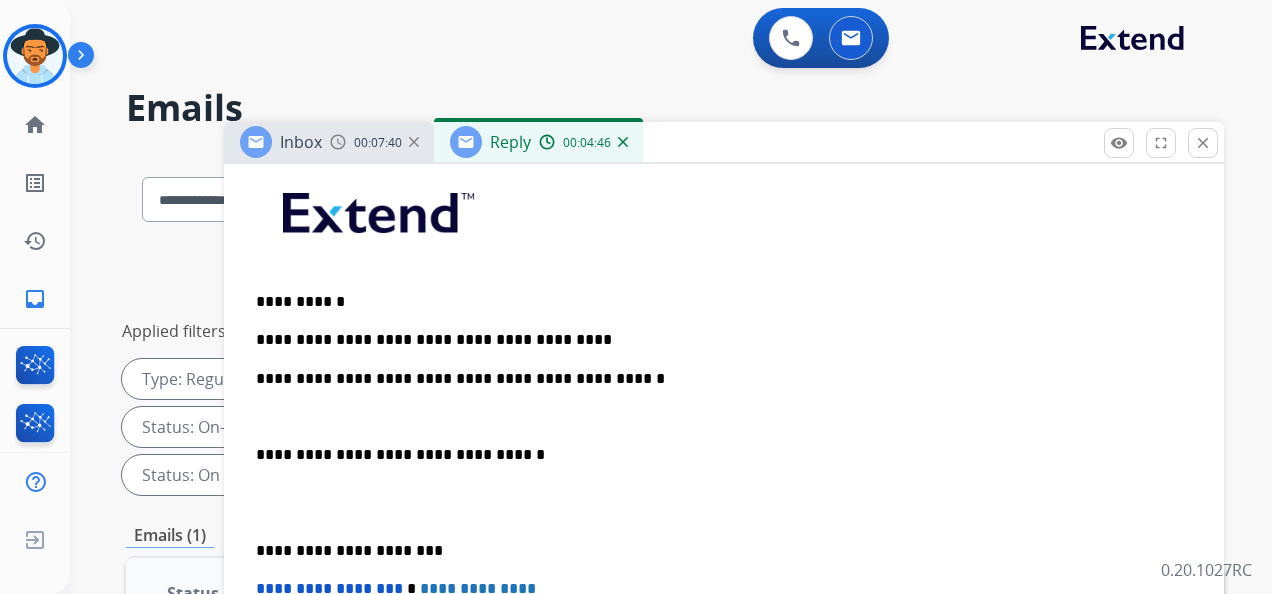 click on "**********" at bounding box center [724, 502] 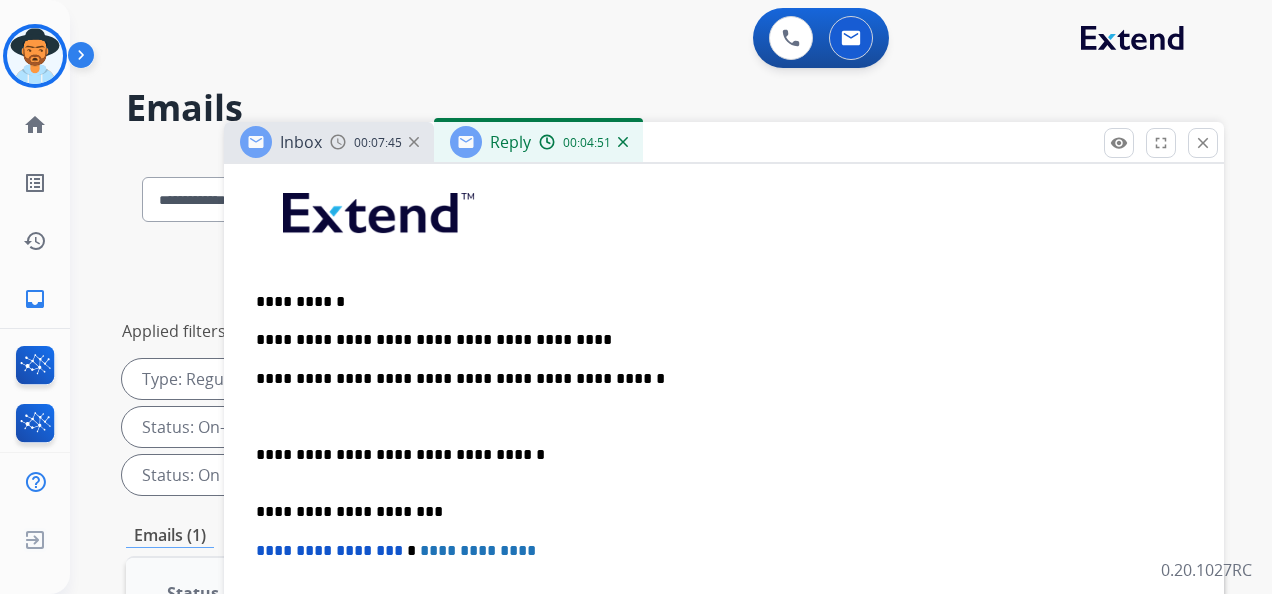 click on "**********" at bounding box center (716, 379) 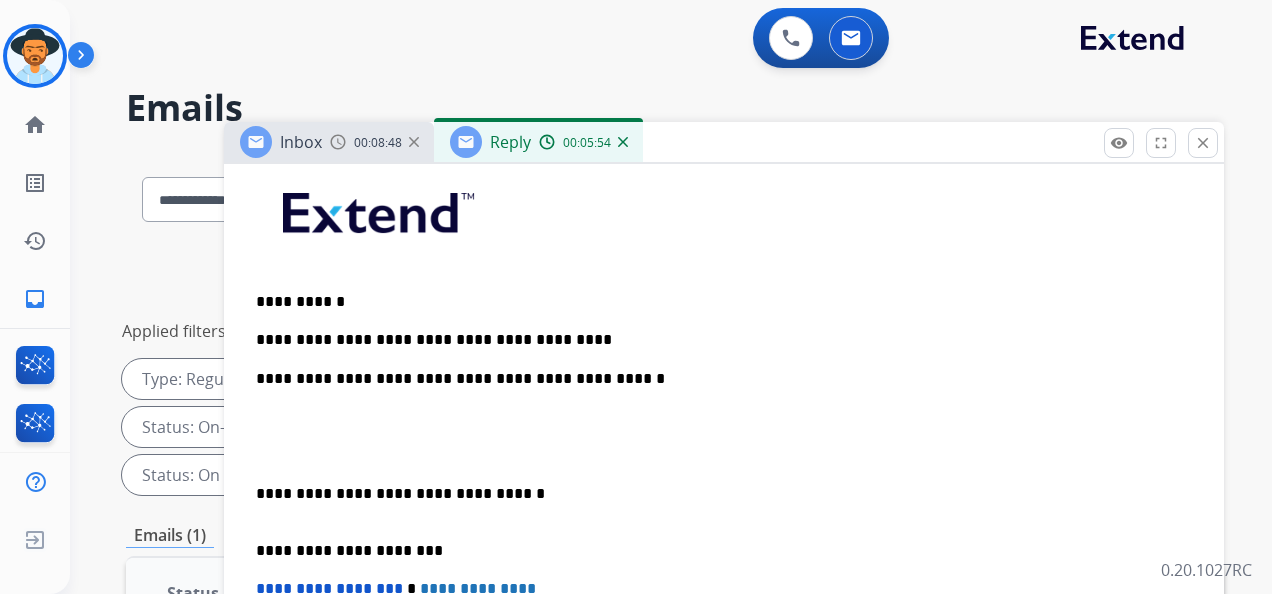 click on "**********" at bounding box center [716, 379] 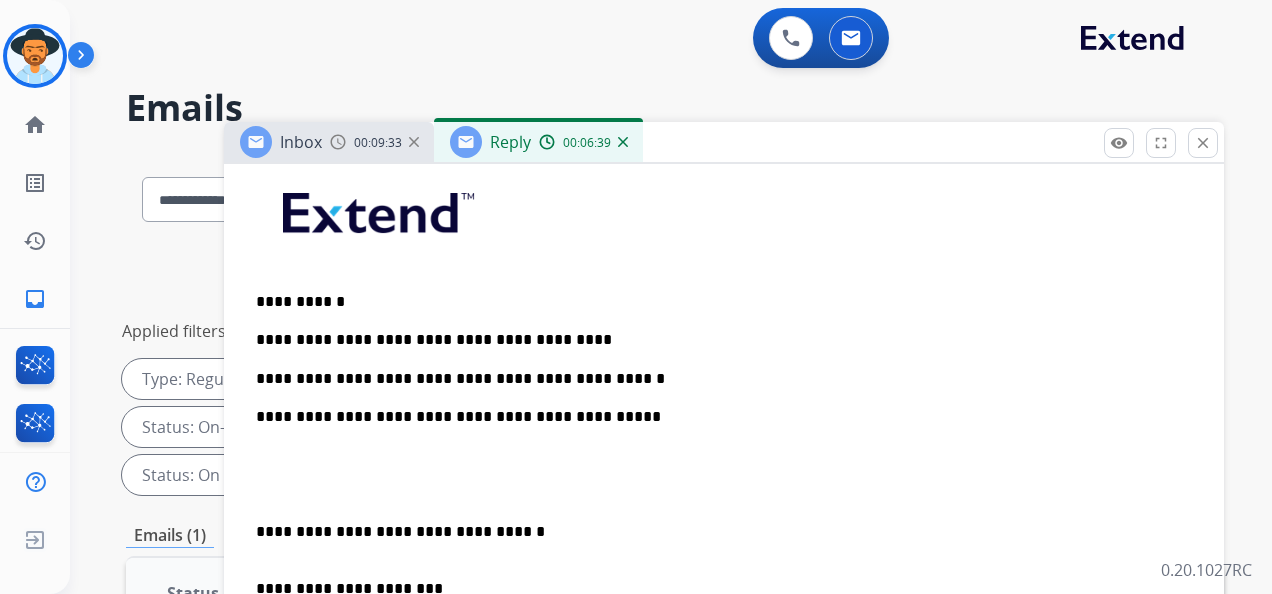click on "**********" at bounding box center (716, 417) 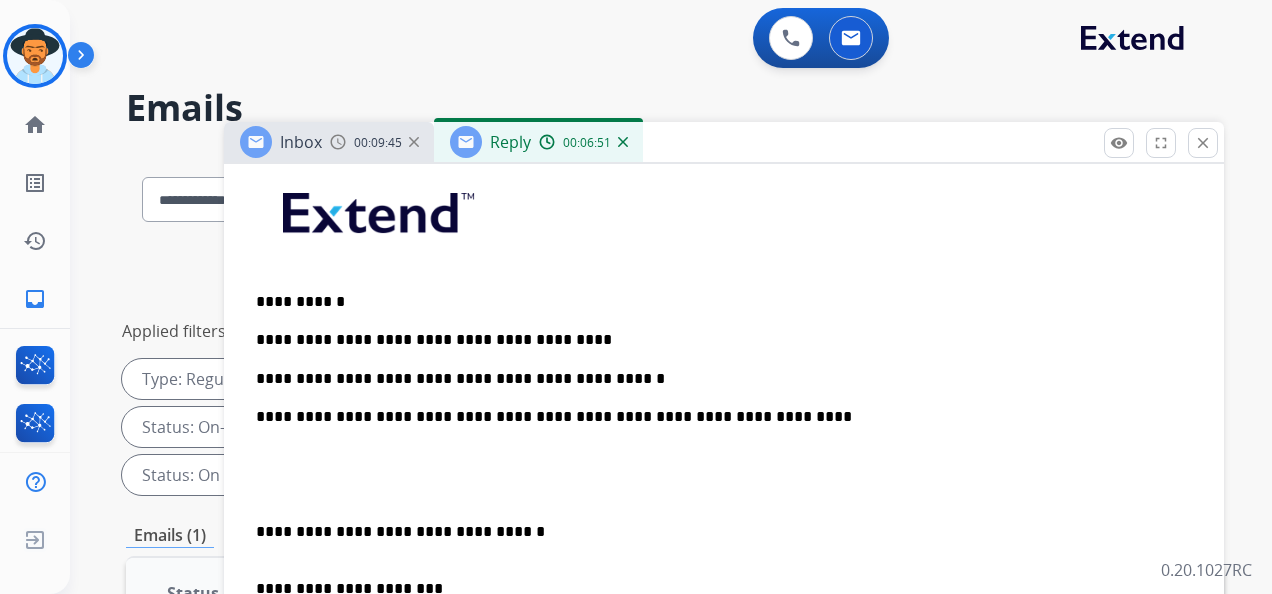 drag, startPoint x: 590, startPoint y: 411, endPoint x: 757, endPoint y: 433, distance: 168.44287 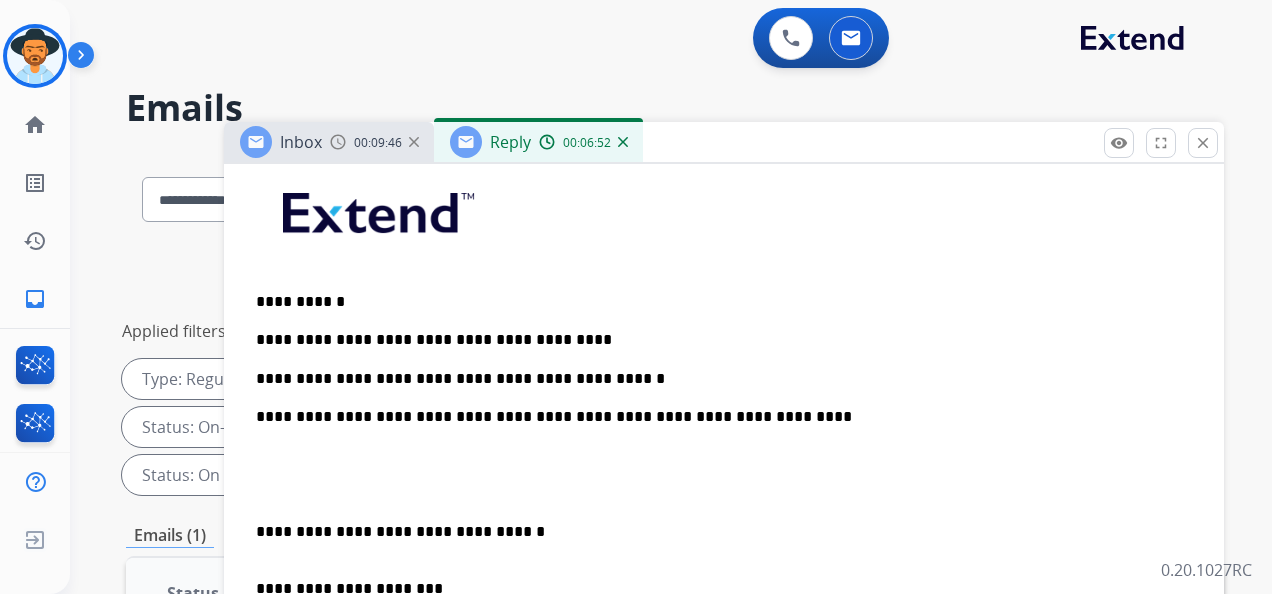 click on "**********" at bounding box center (716, 417) 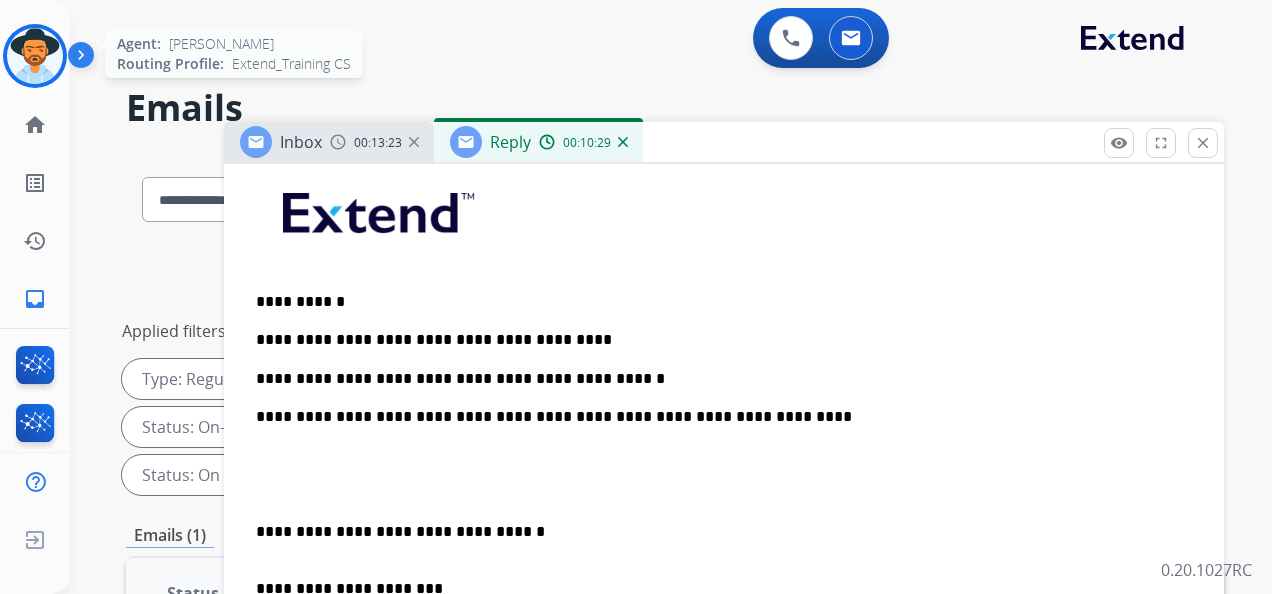 click at bounding box center (35, 56) 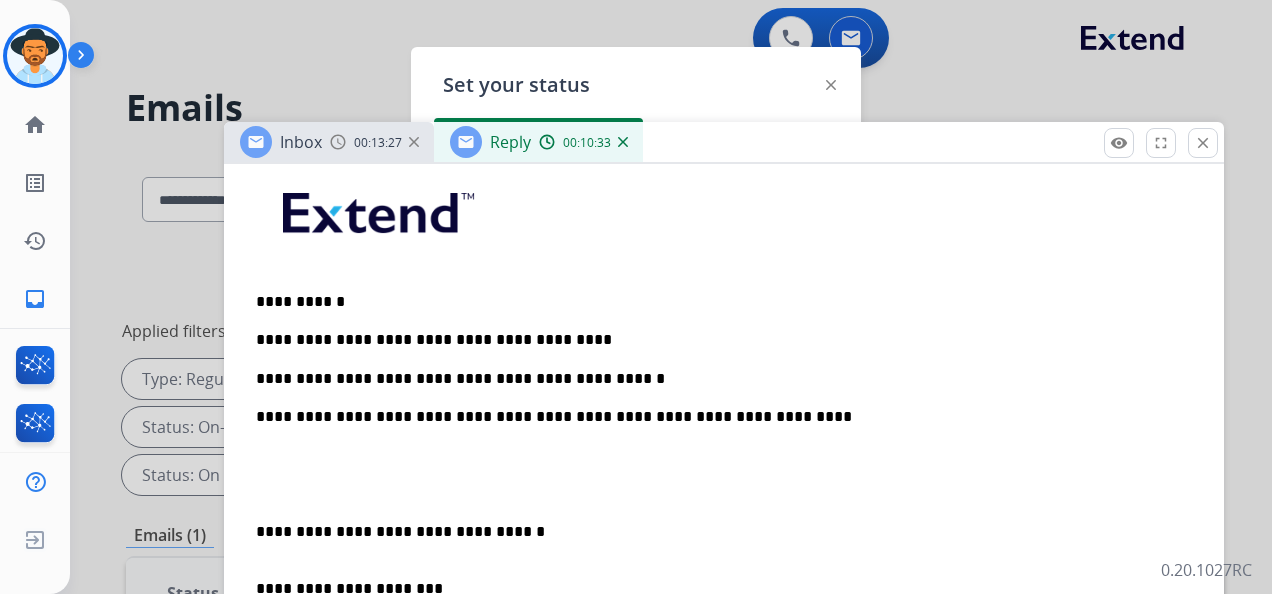 click on "**********" at bounding box center [716, 417] 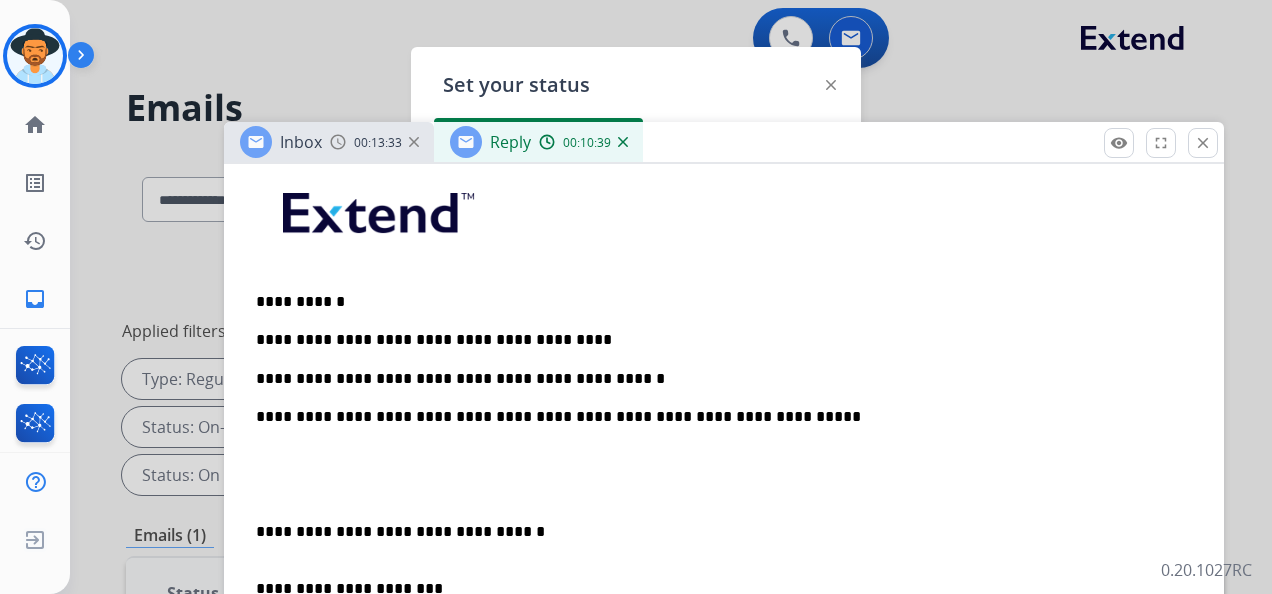 click on "**********" at bounding box center [716, 417] 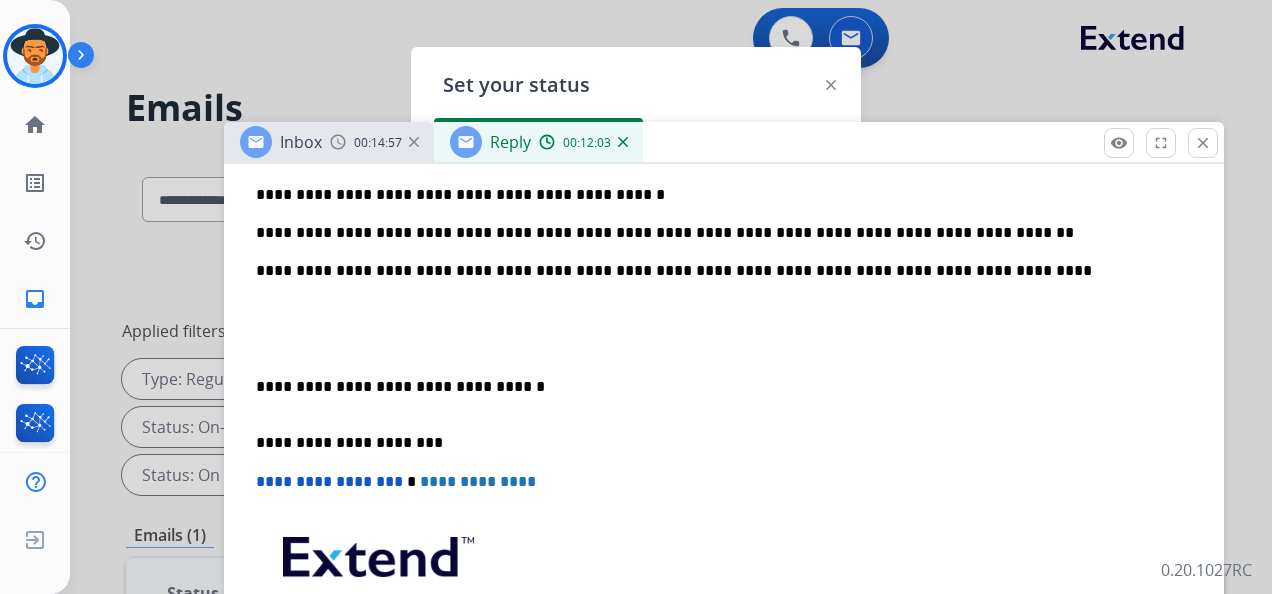 scroll, scrollTop: 498, scrollLeft: 0, axis: vertical 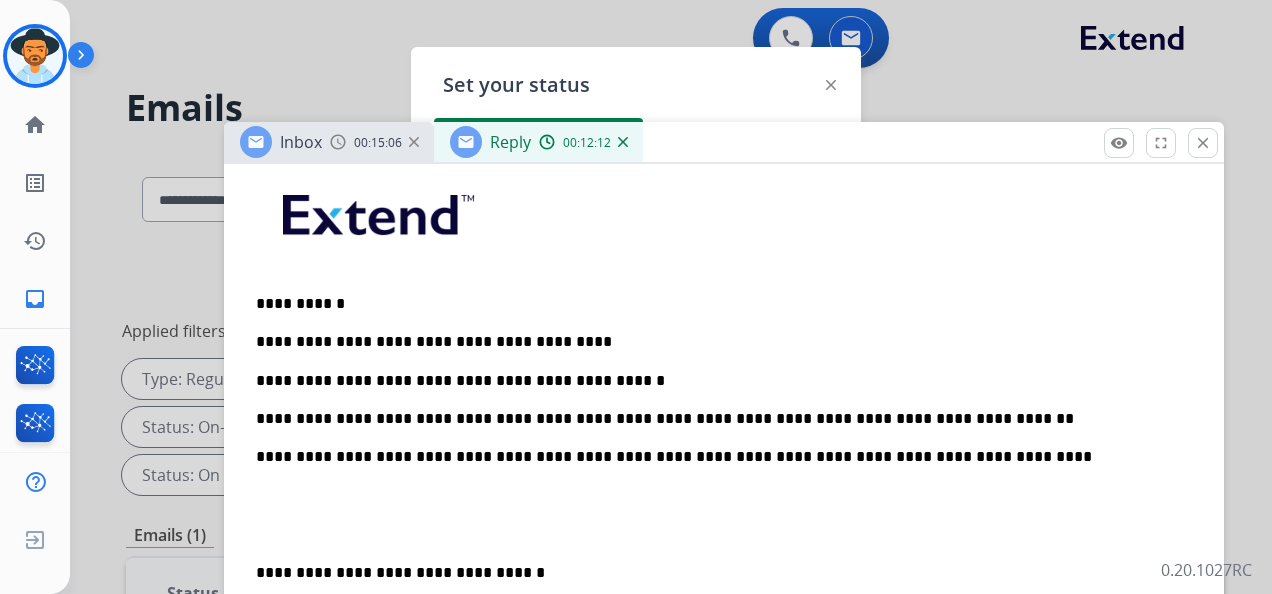 click at bounding box center (724, 534) 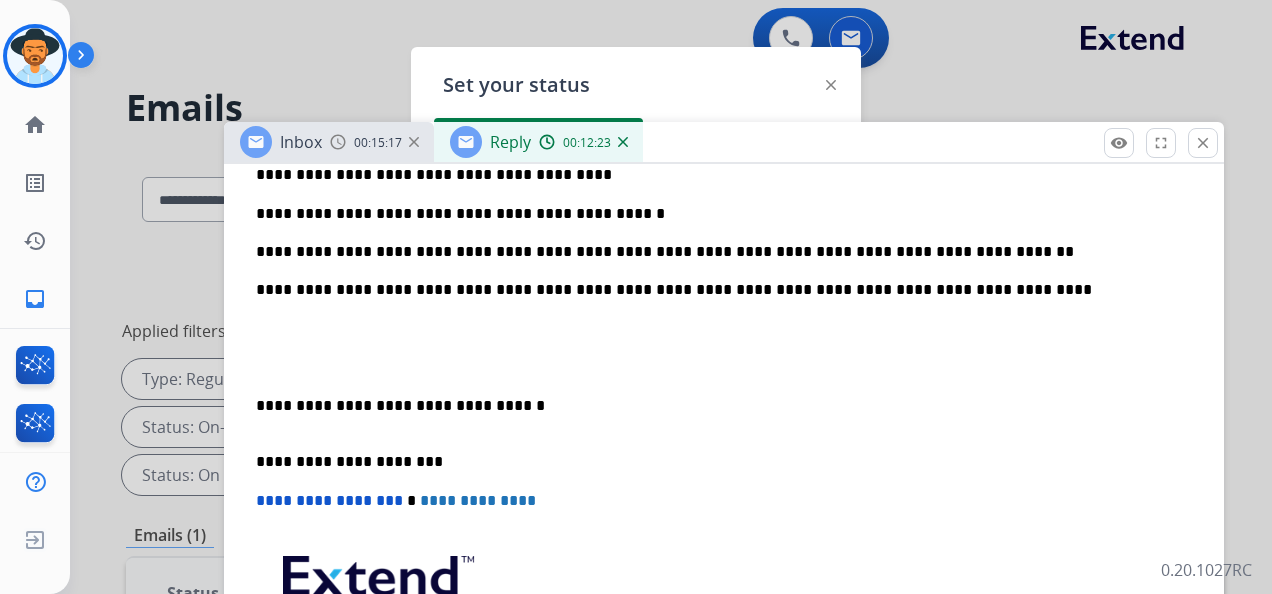 scroll, scrollTop: 598, scrollLeft: 0, axis: vertical 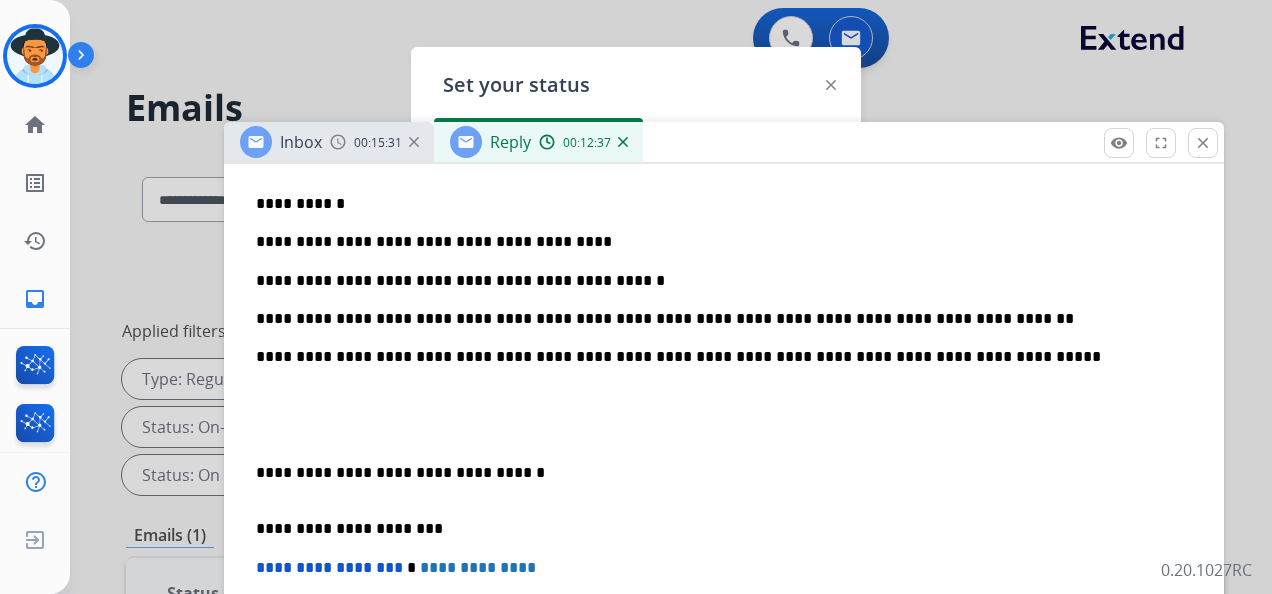 click on "**********" at bounding box center [724, 443] 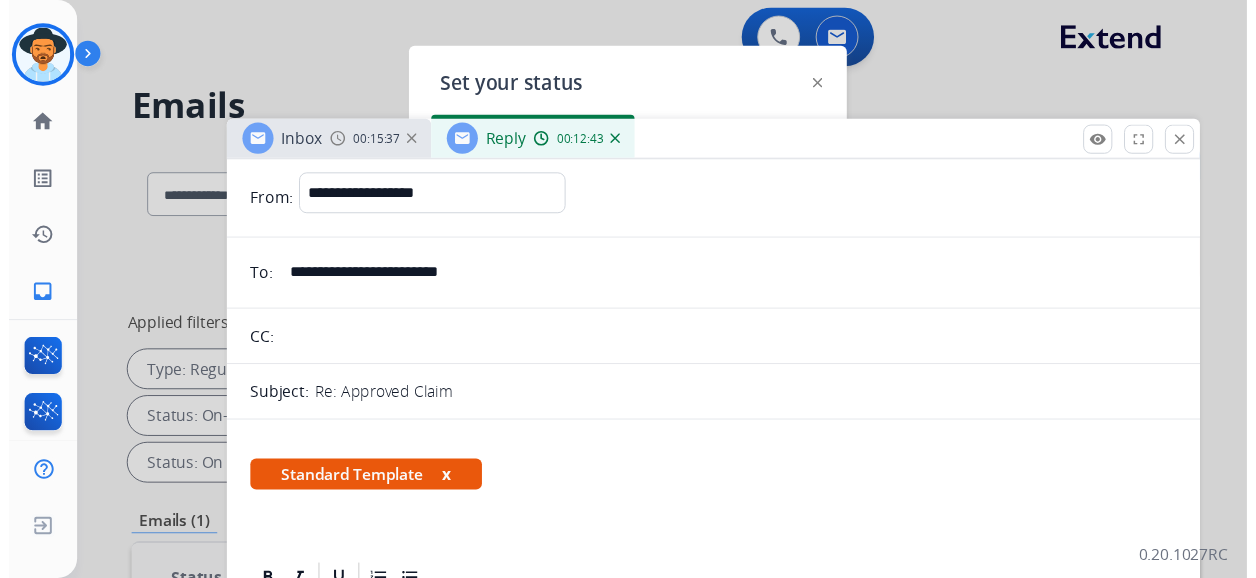 scroll, scrollTop: 0, scrollLeft: 0, axis: both 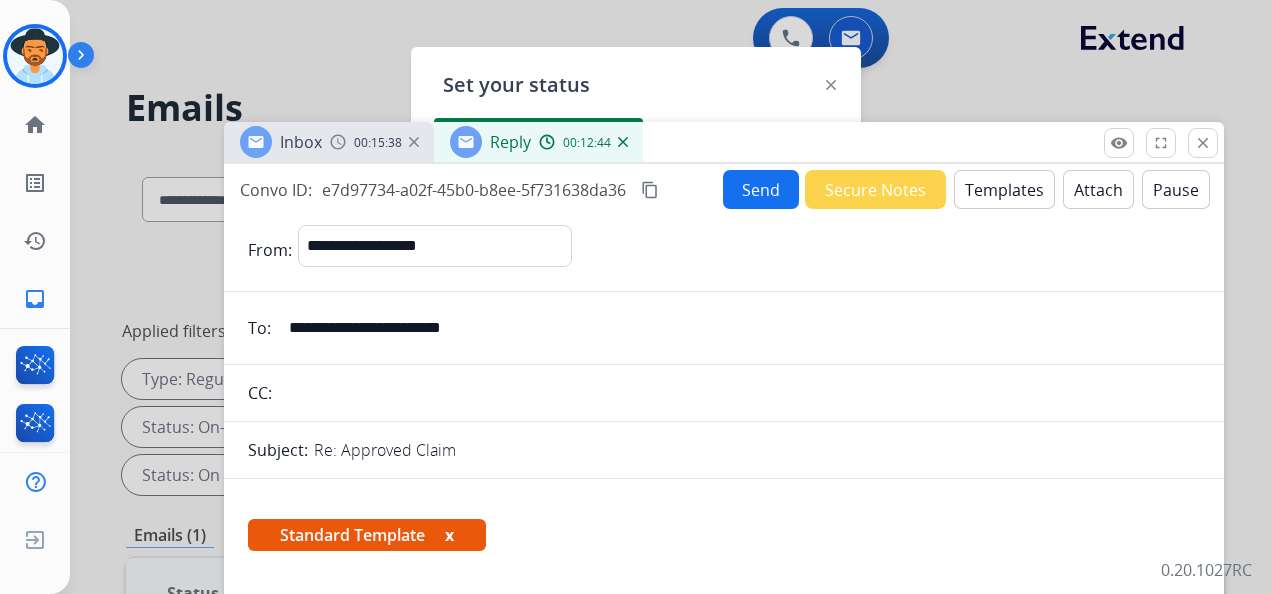 click on "Send" at bounding box center [761, 189] 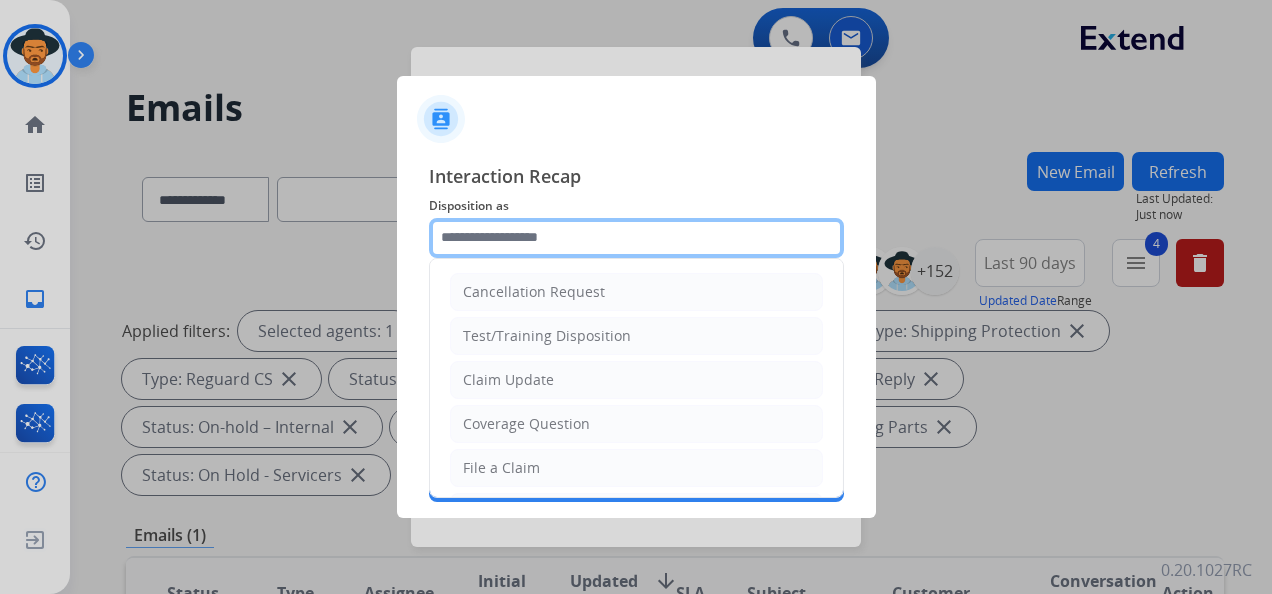 click 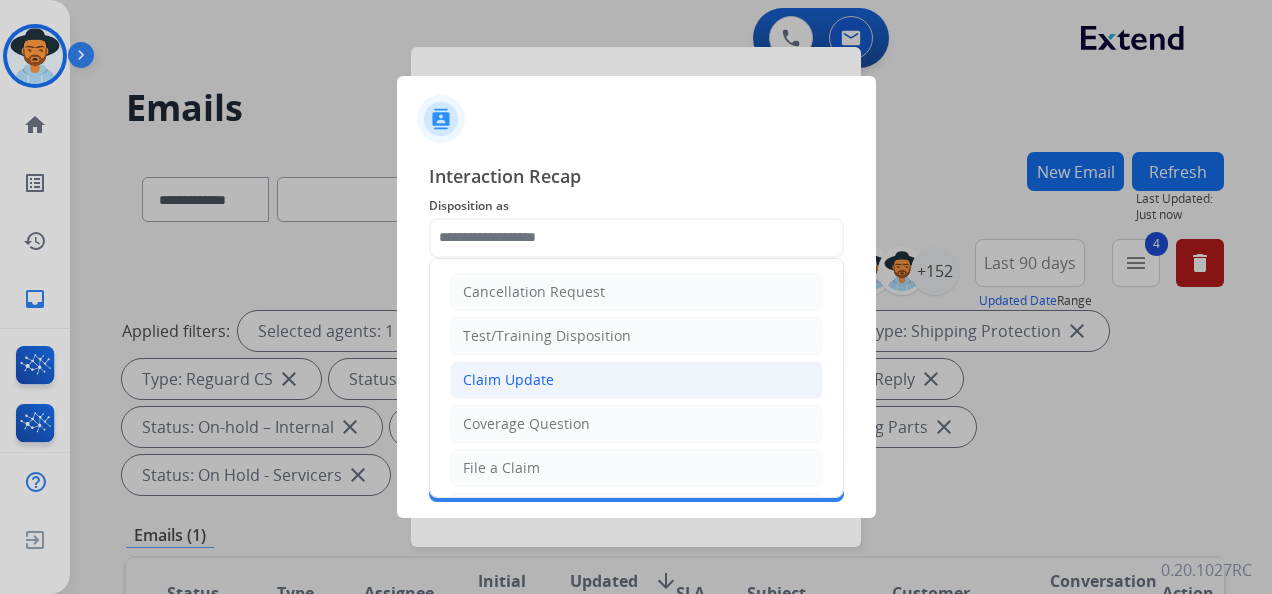 click on "Claim Update" 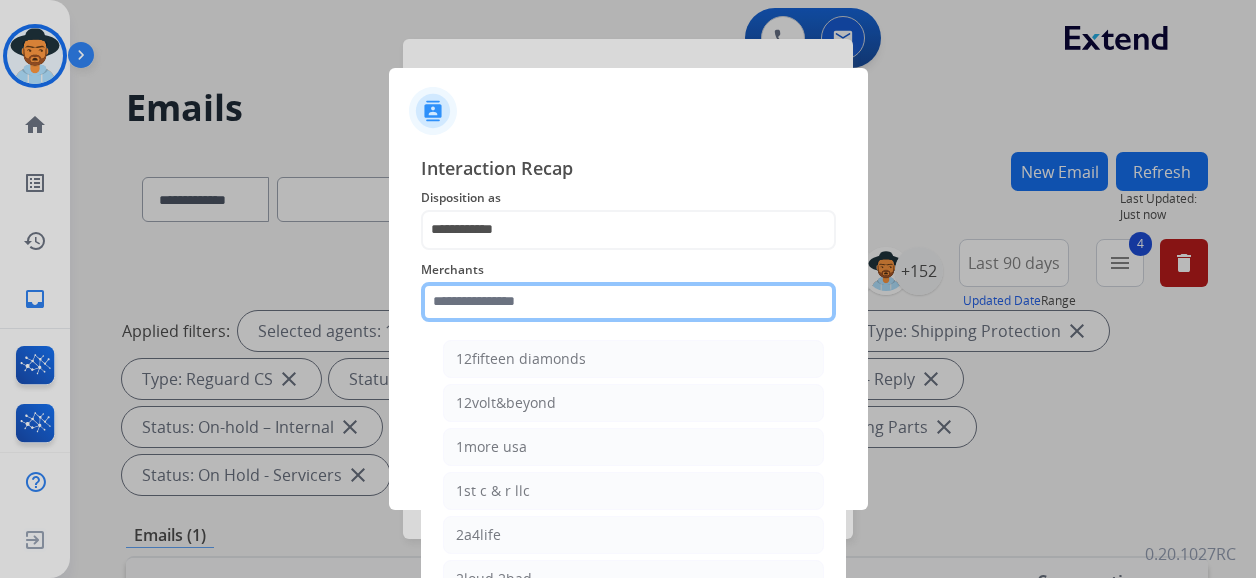 click 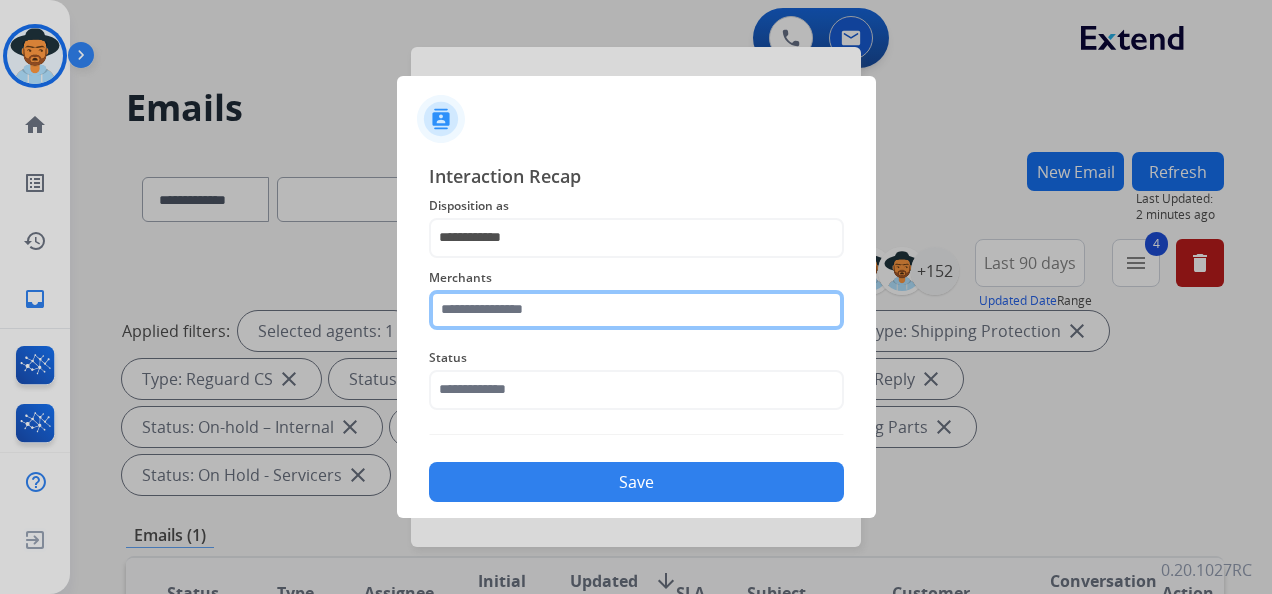 click 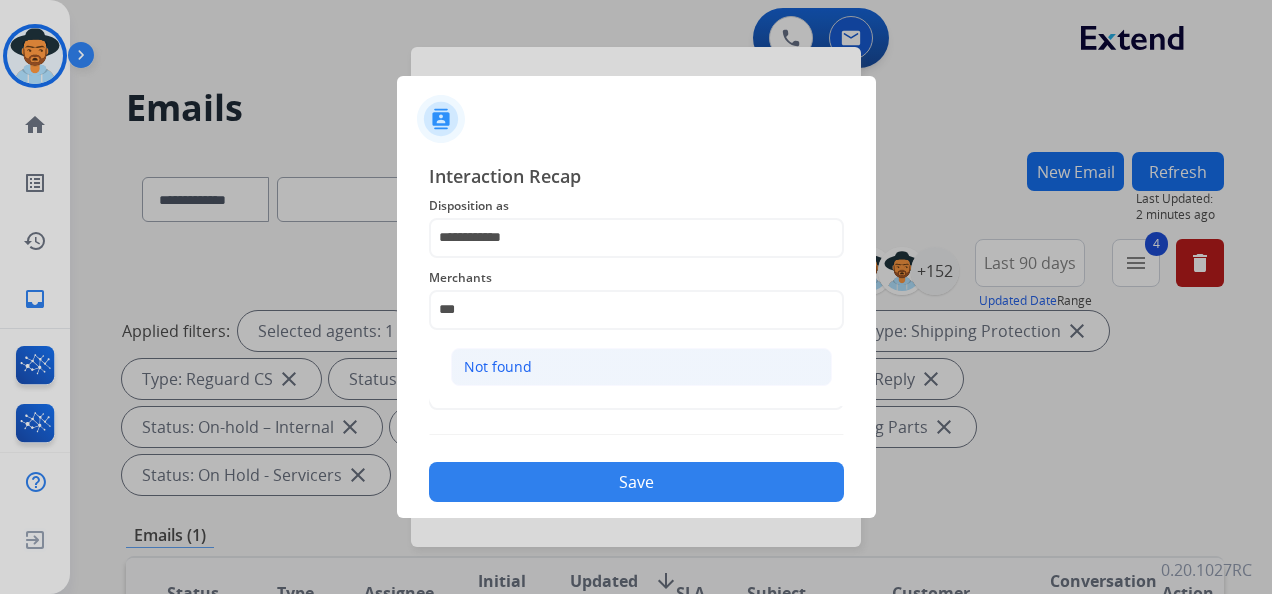 click on "Not found" 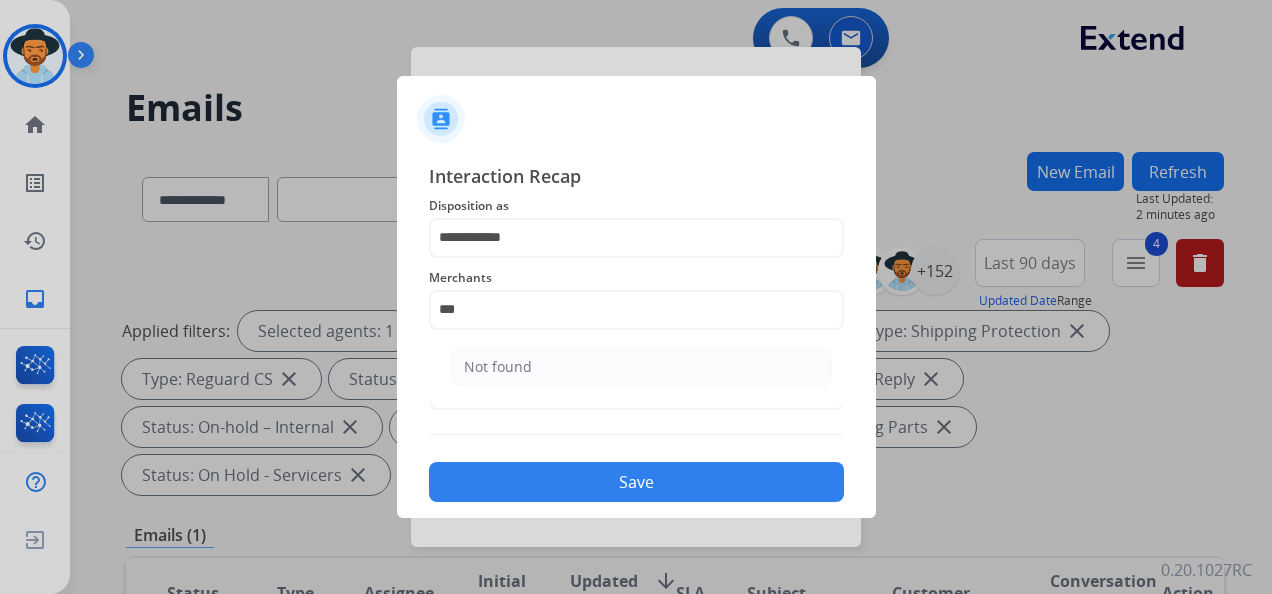 type on "*********" 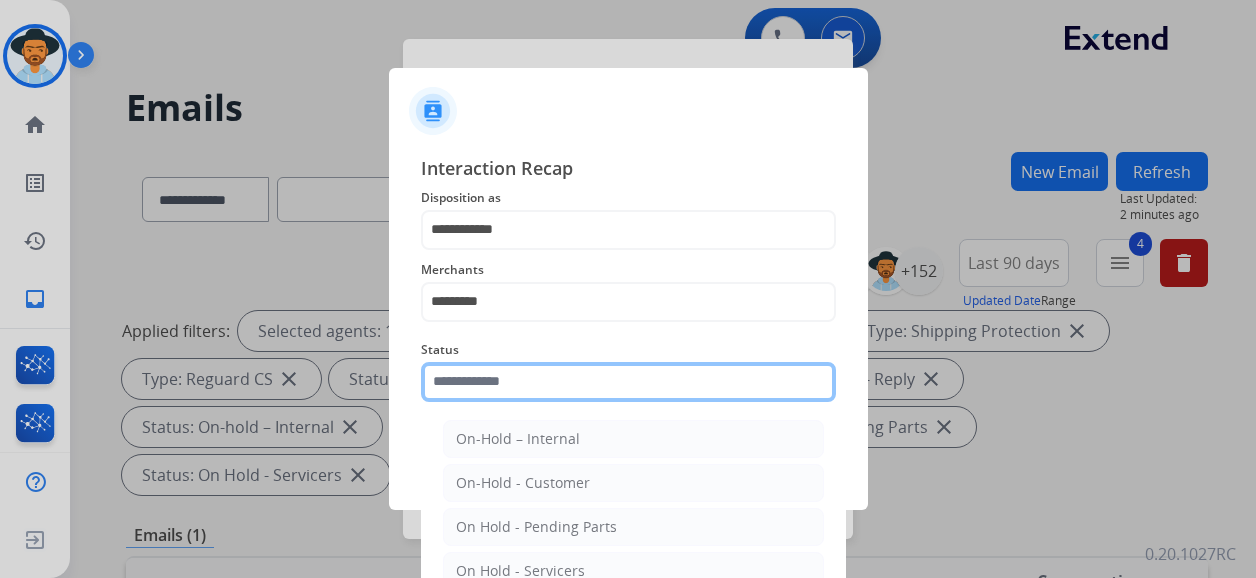 click 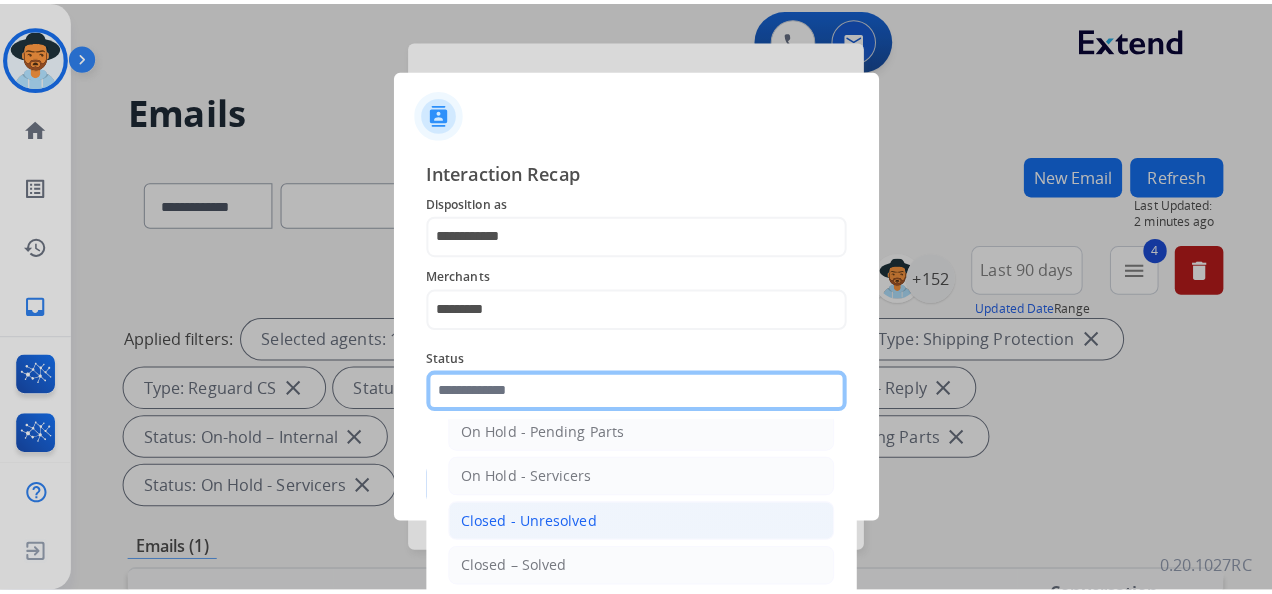 scroll, scrollTop: 114, scrollLeft: 0, axis: vertical 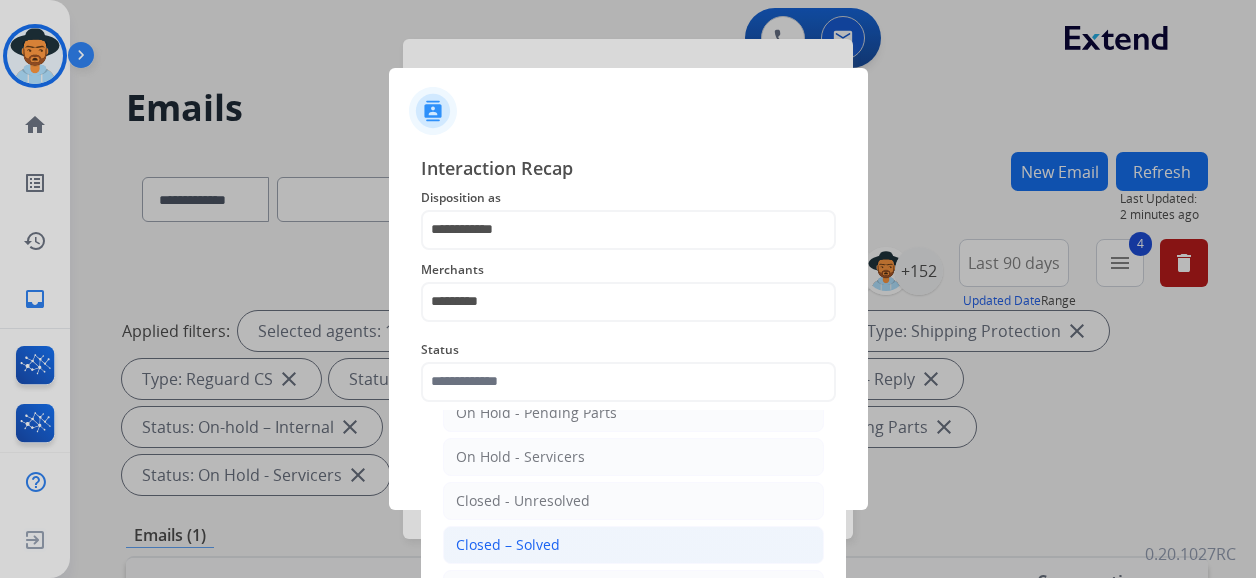 click on "Closed – Solved" 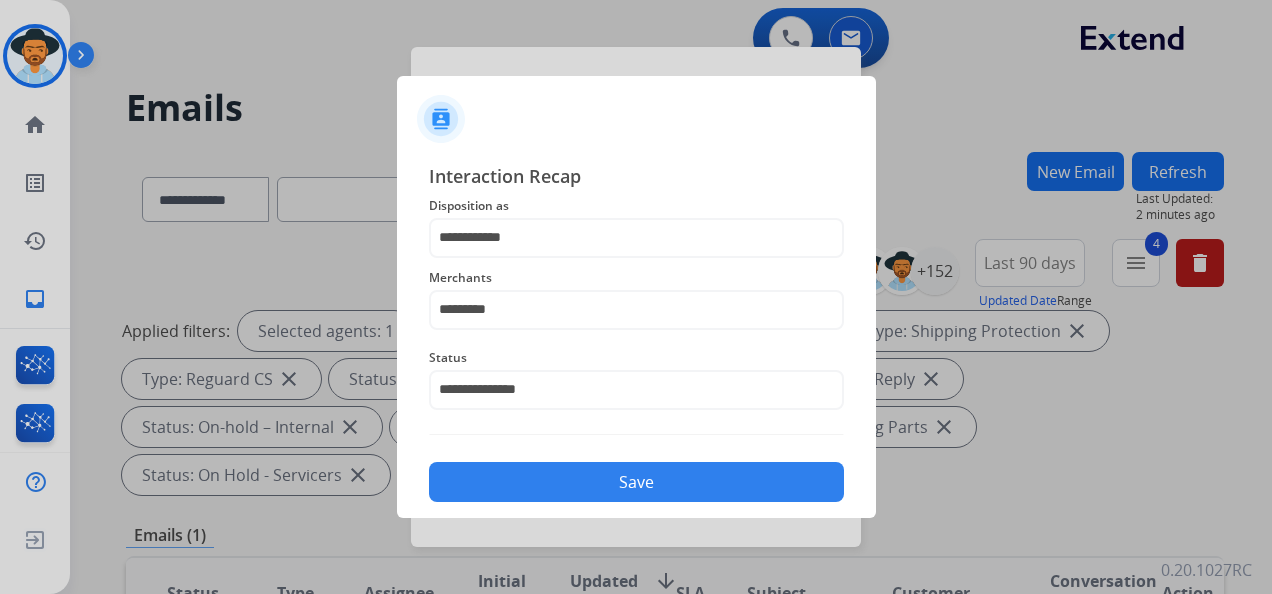 click on "Save" 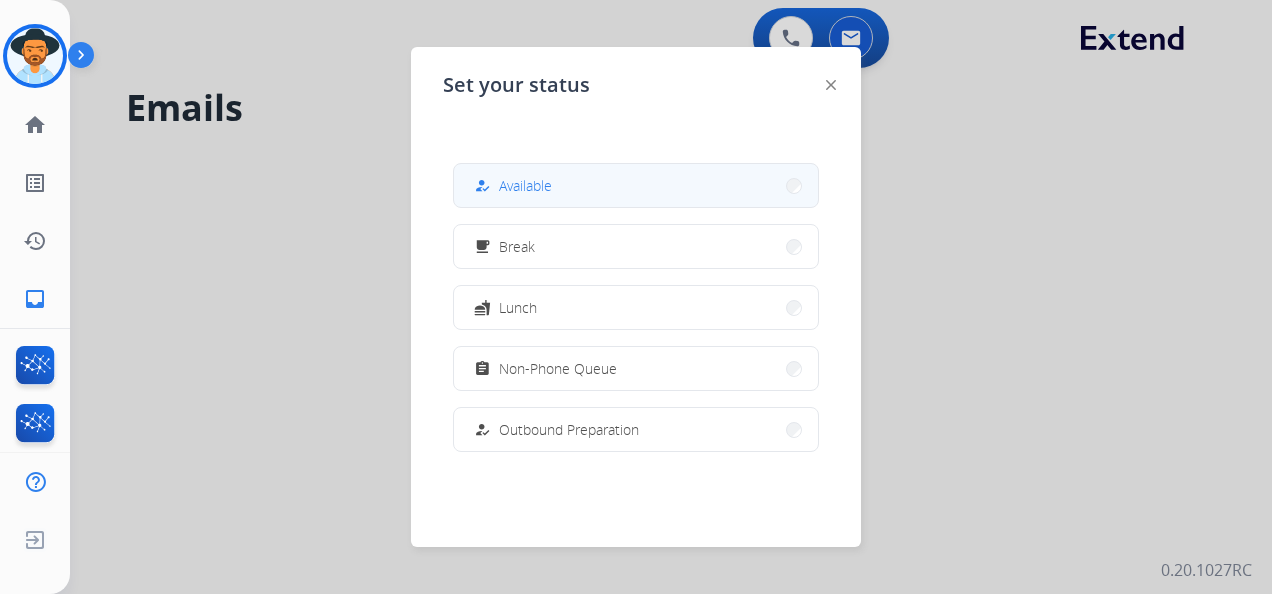 click on "how_to_reg Available" at bounding box center [636, 185] 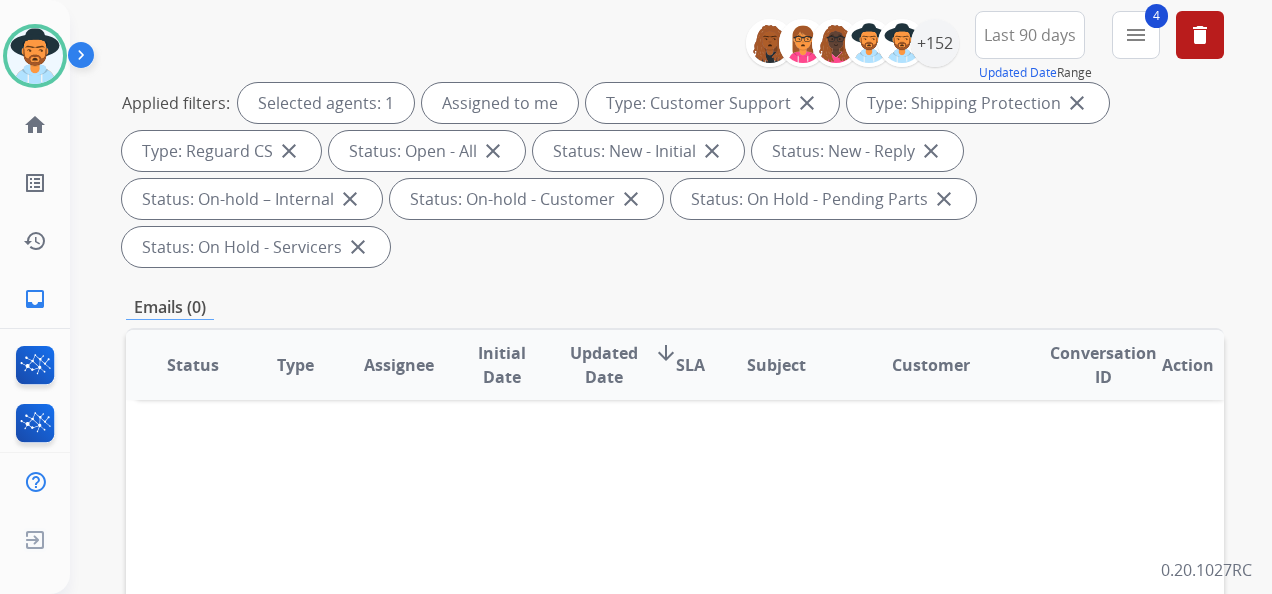 scroll, scrollTop: 100, scrollLeft: 0, axis: vertical 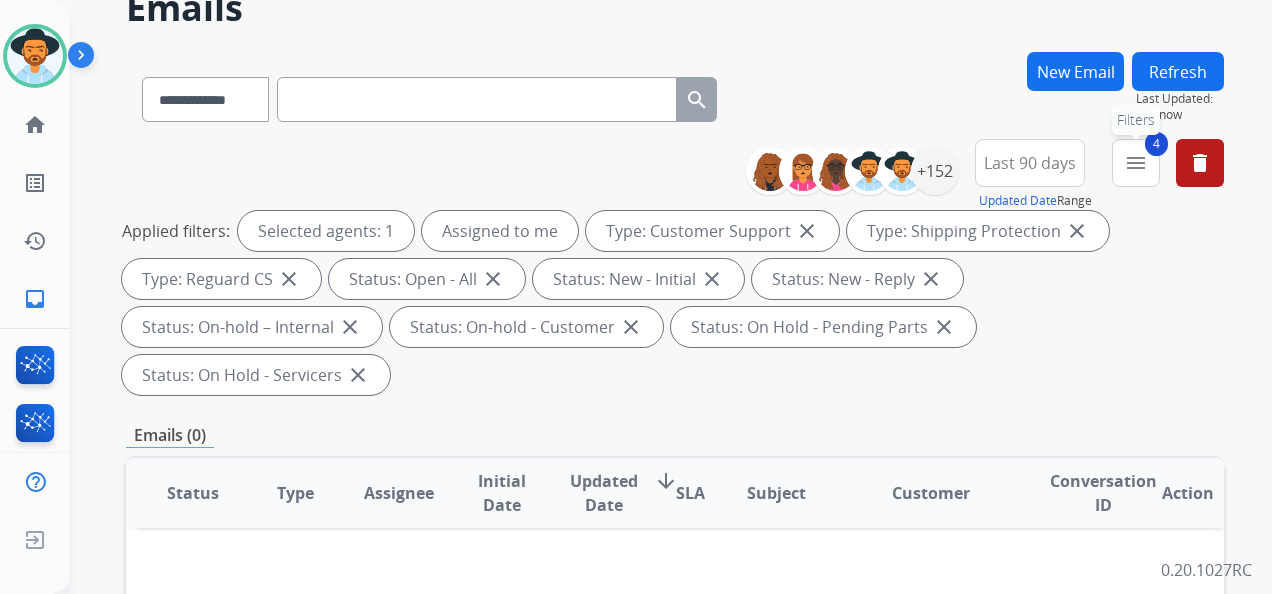 click on "menu" at bounding box center (1136, 163) 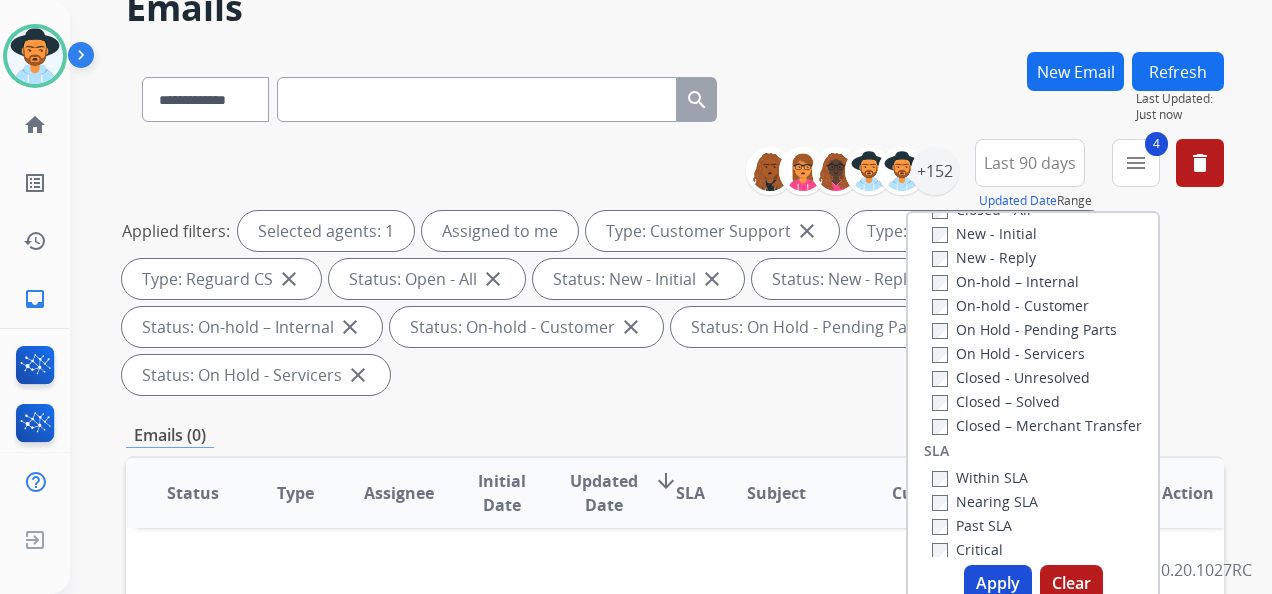 scroll, scrollTop: 328, scrollLeft: 0, axis: vertical 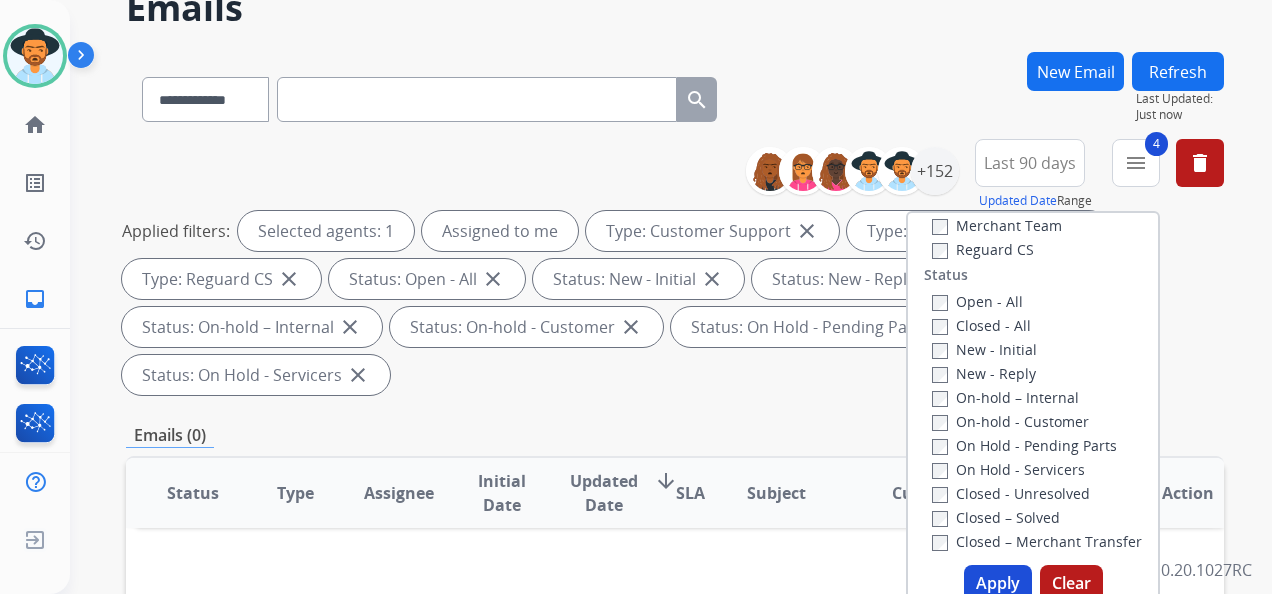 click on "Apply" at bounding box center [998, 583] 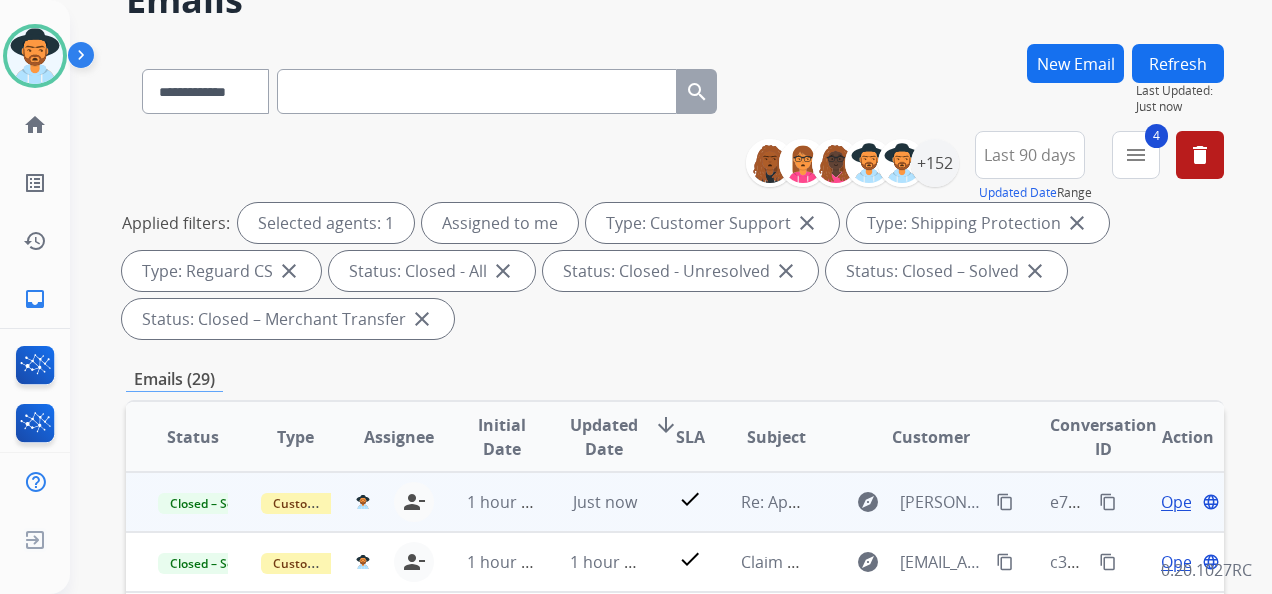 scroll, scrollTop: 200, scrollLeft: 0, axis: vertical 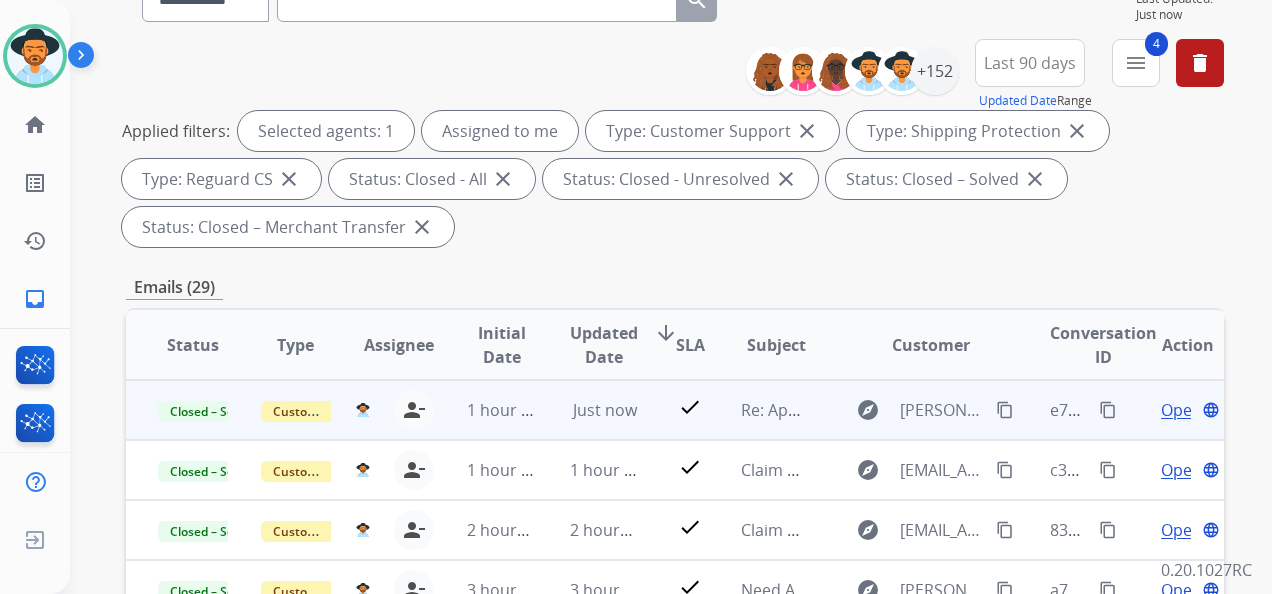 drag, startPoint x: 1176, startPoint y: 404, endPoint x: 1166, endPoint y: 406, distance: 10.198039 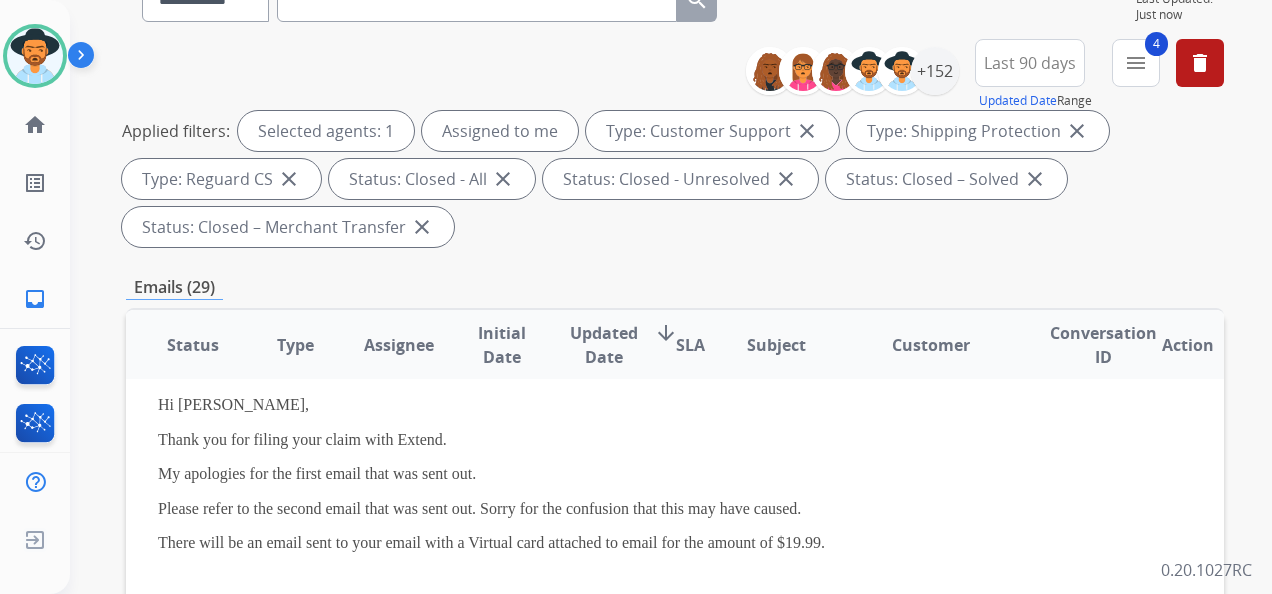 scroll, scrollTop: 0, scrollLeft: 0, axis: both 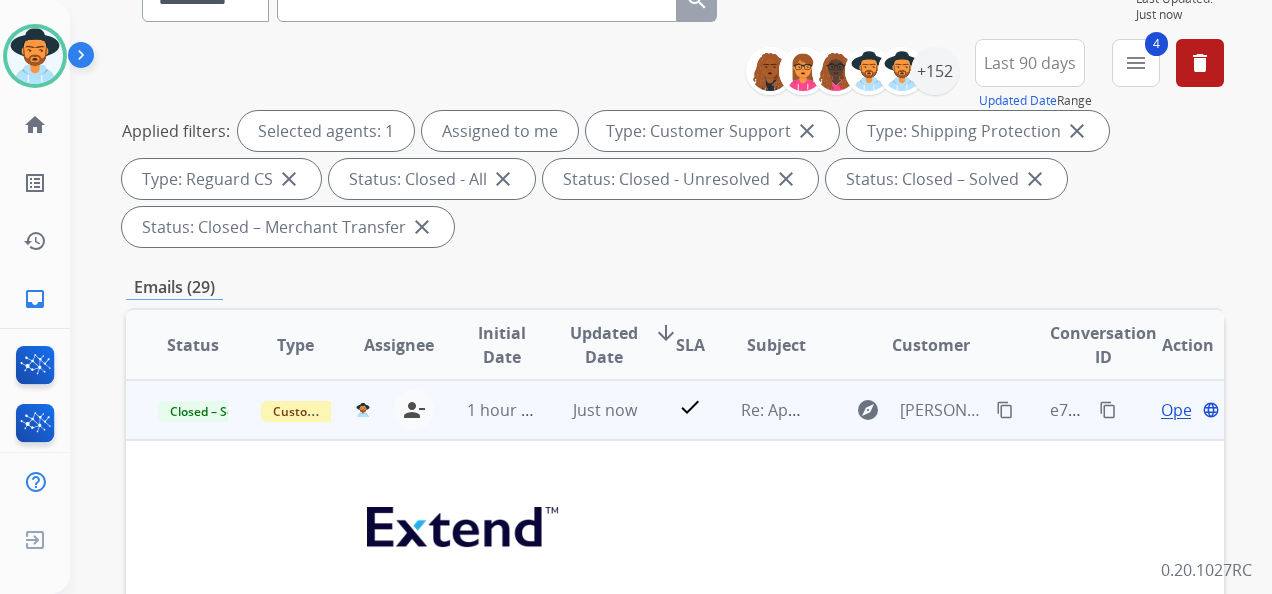 click on "content_copy" at bounding box center [1005, 410] 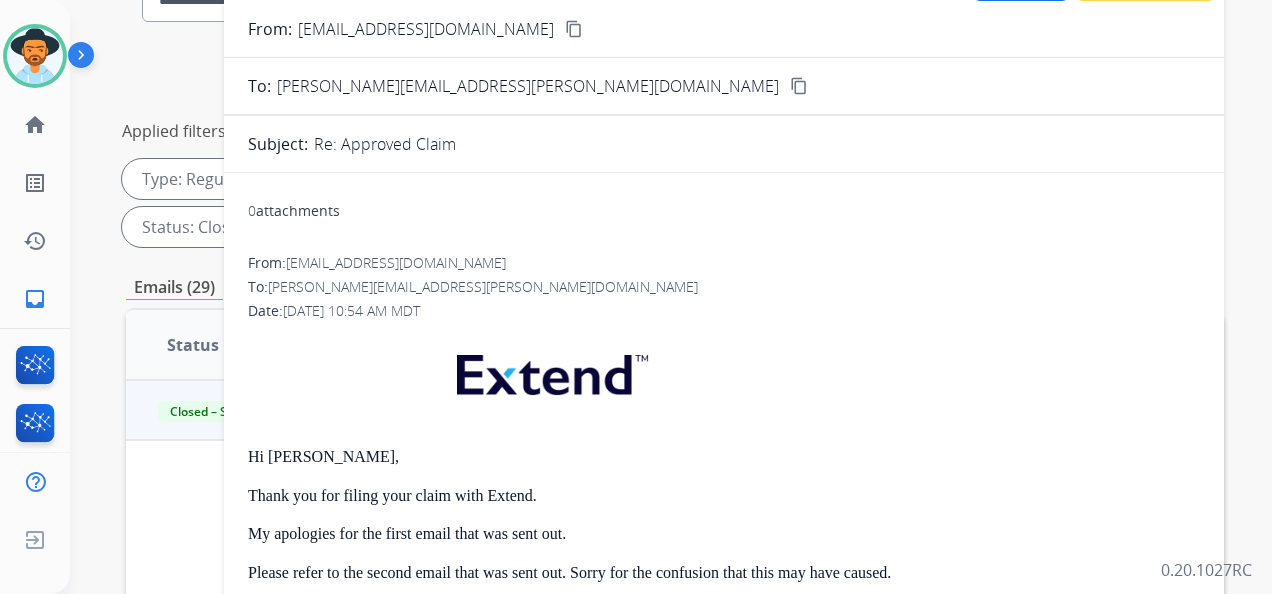 scroll, scrollTop: 0, scrollLeft: 0, axis: both 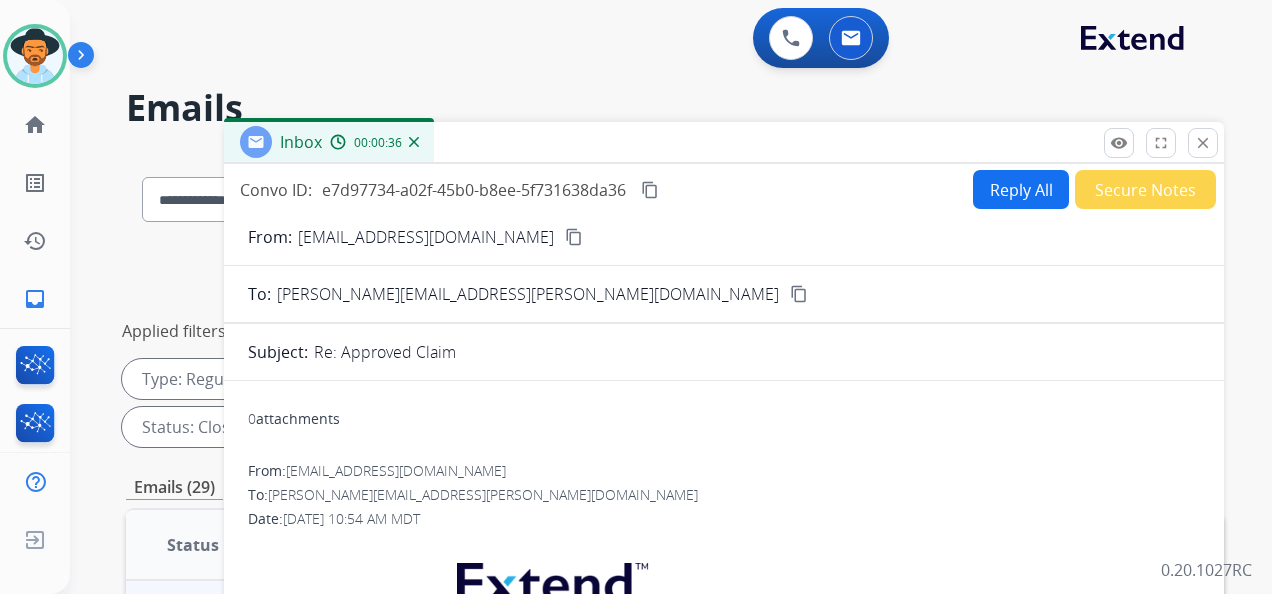 click on "content_copy" at bounding box center [799, 294] 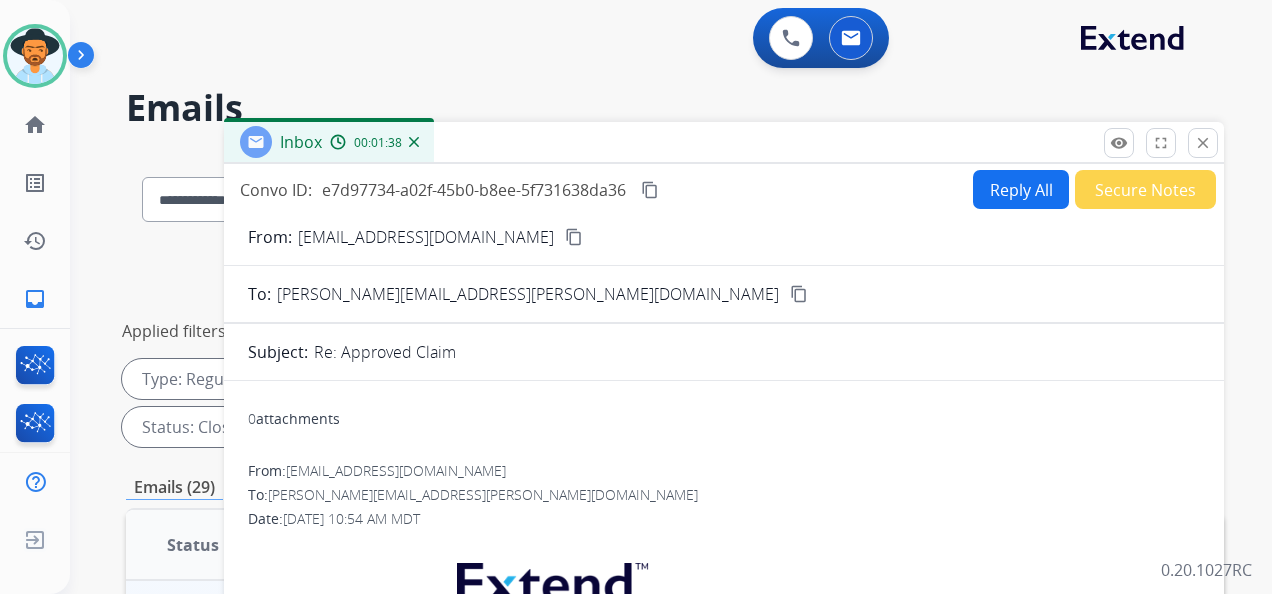 click on "close" at bounding box center (1203, 143) 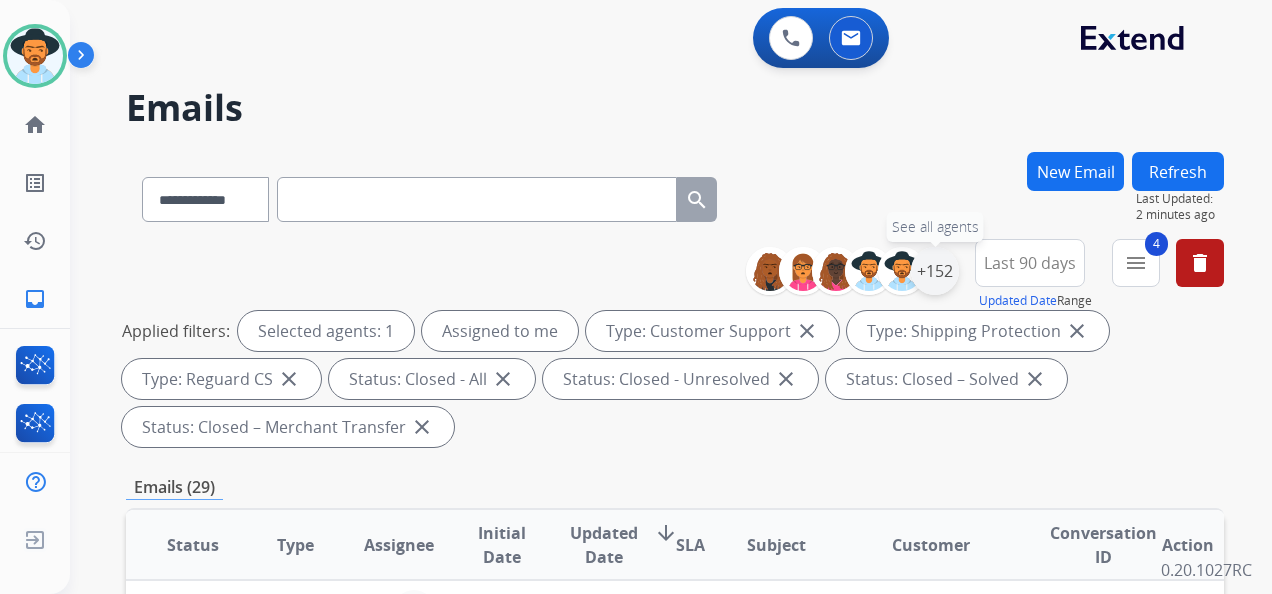 click on "+152" at bounding box center (935, 271) 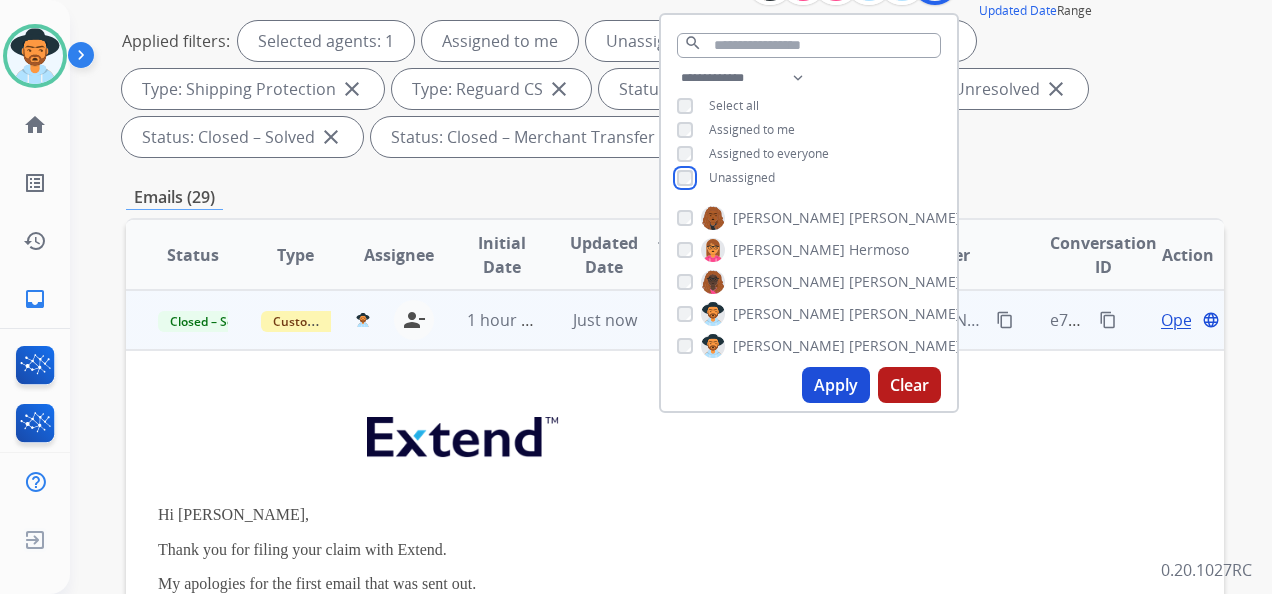 scroll, scrollTop: 300, scrollLeft: 0, axis: vertical 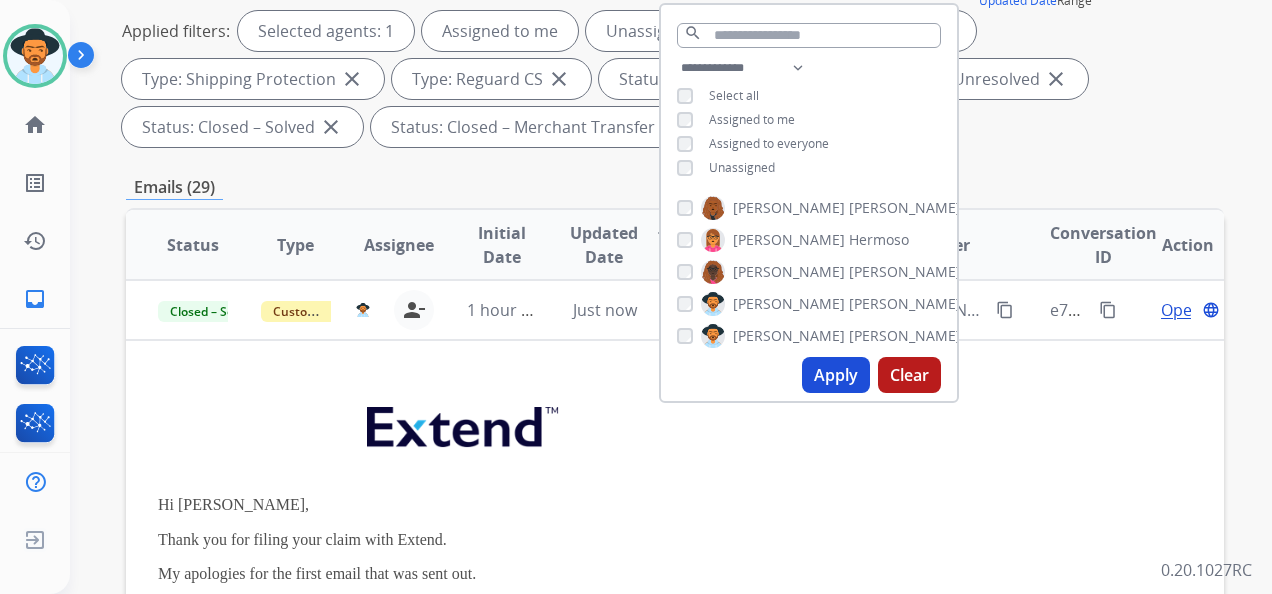 click on "Apply" at bounding box center (836, 375) 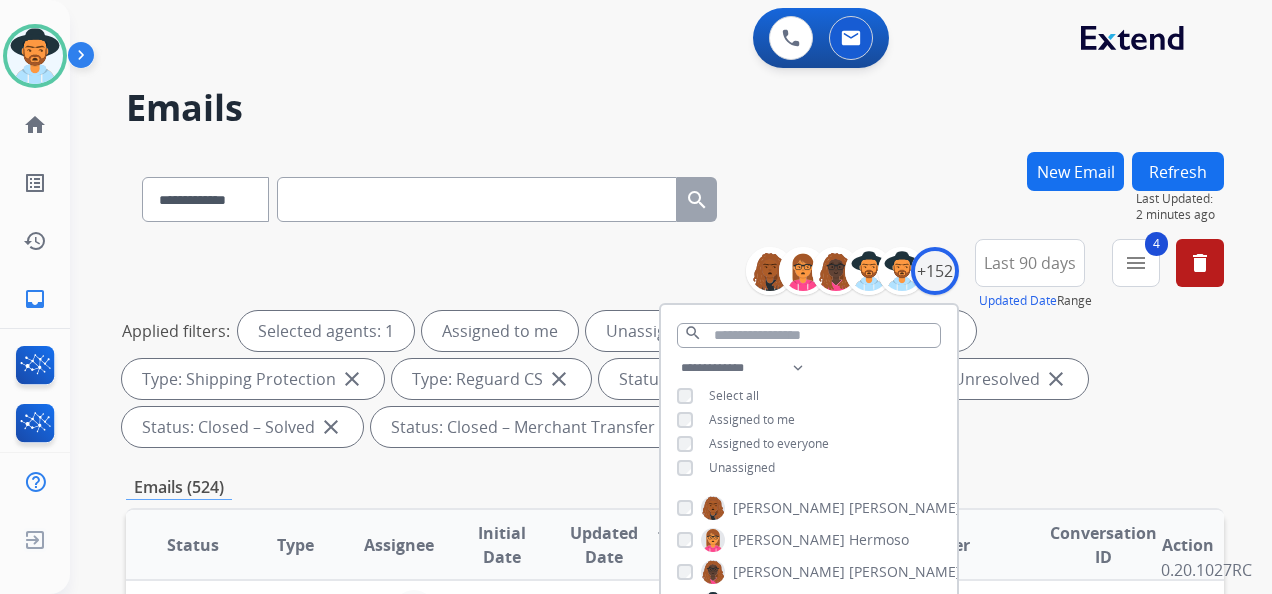 click on "**********" at bounding box center (675, 347) 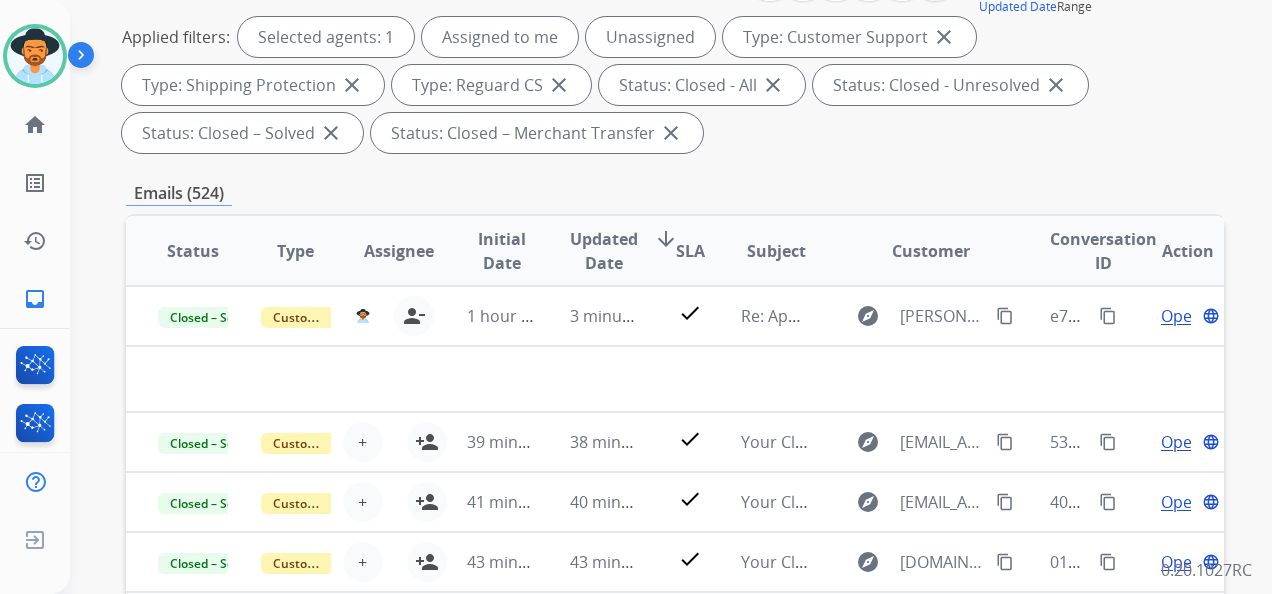scroll, scrollTop: 300, scrollLeft: 0, axis: vertical 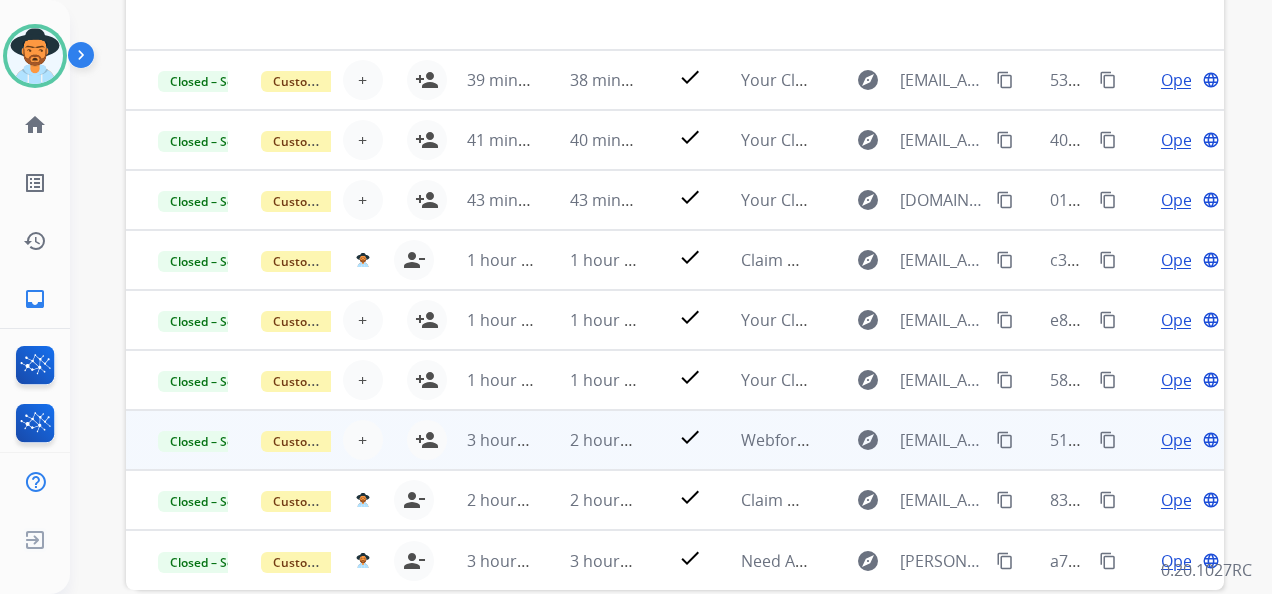 click on "Open" at bounding box center (1181, 440) 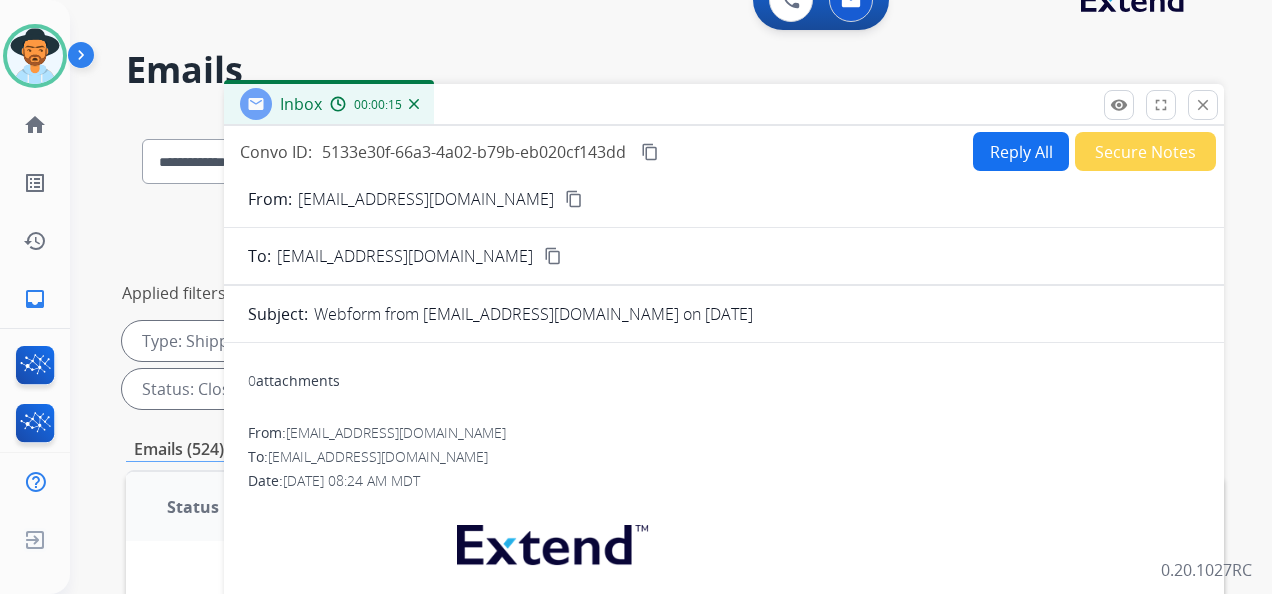 scroll, scrollTop: 0, scrollLeft: 0, axis: both 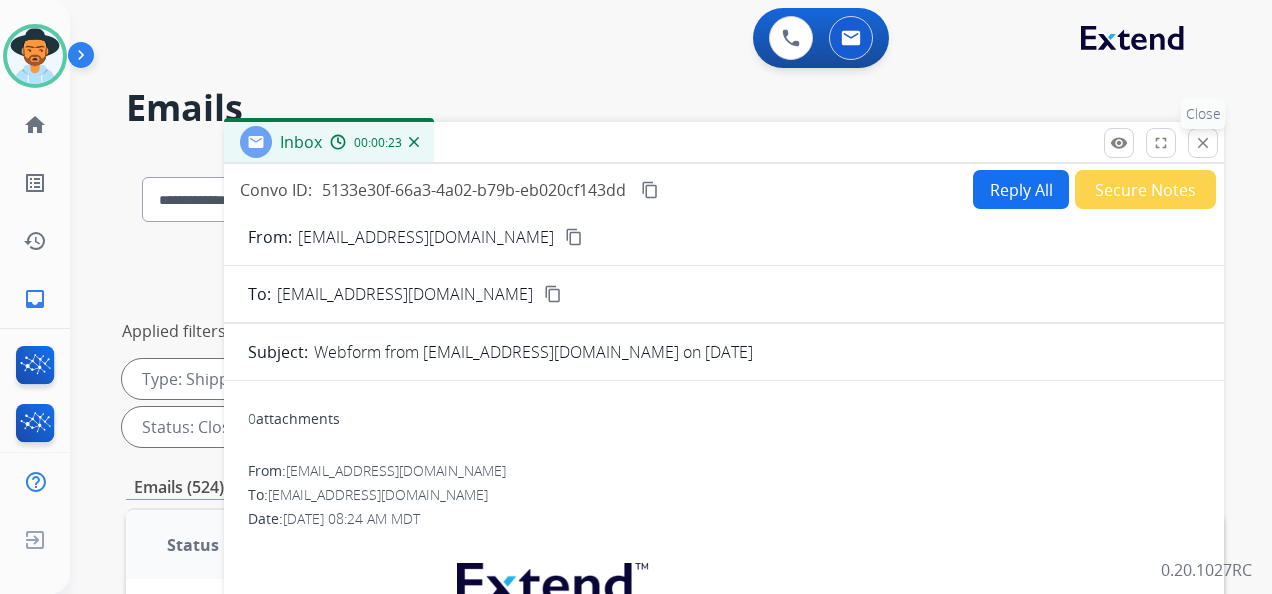 click on "close" at bounding box center [1203, 143] 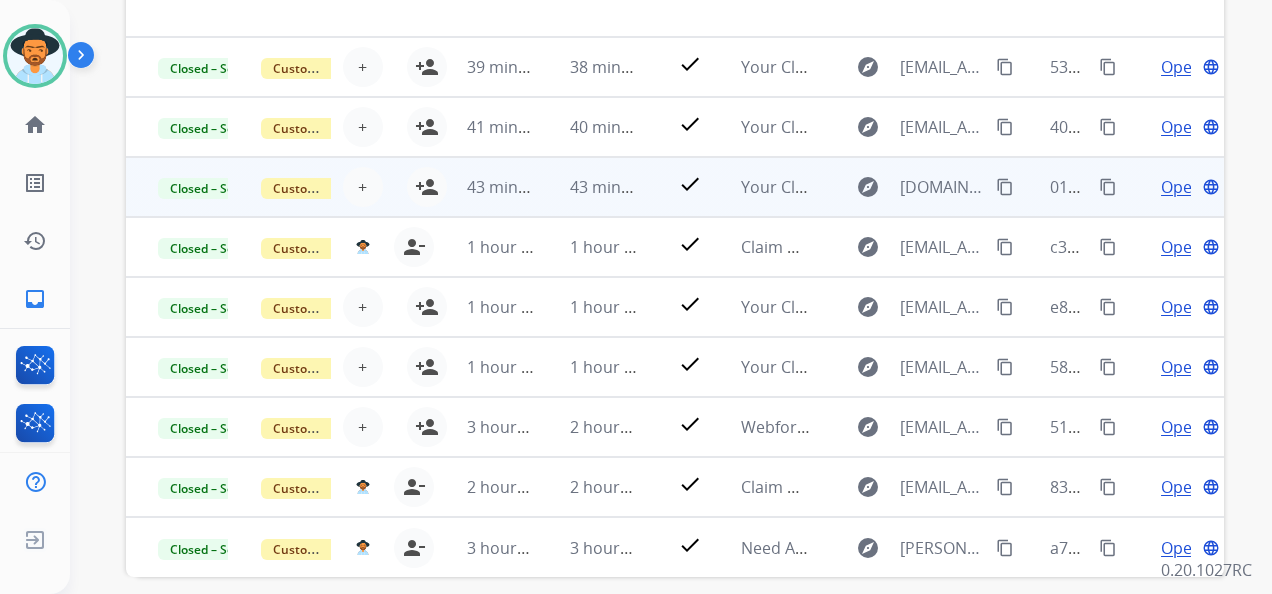 scroll, scrollTop: 688, scrollLeft: 0, axis: vertical 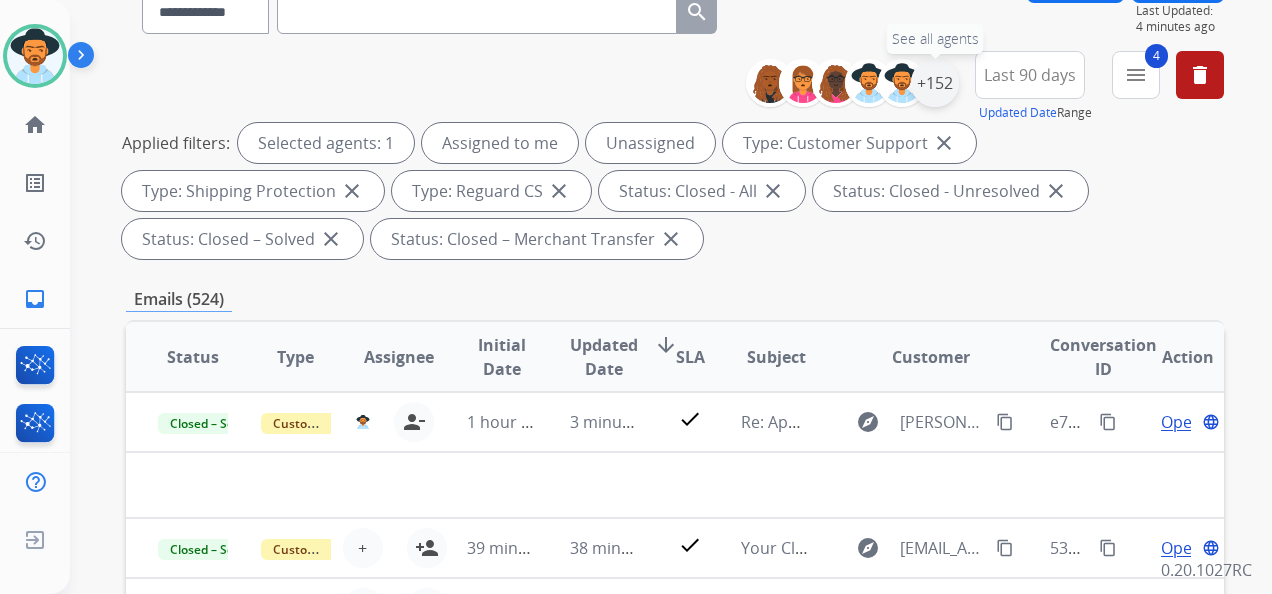 click on "+152" at bounding box center (935, 83) 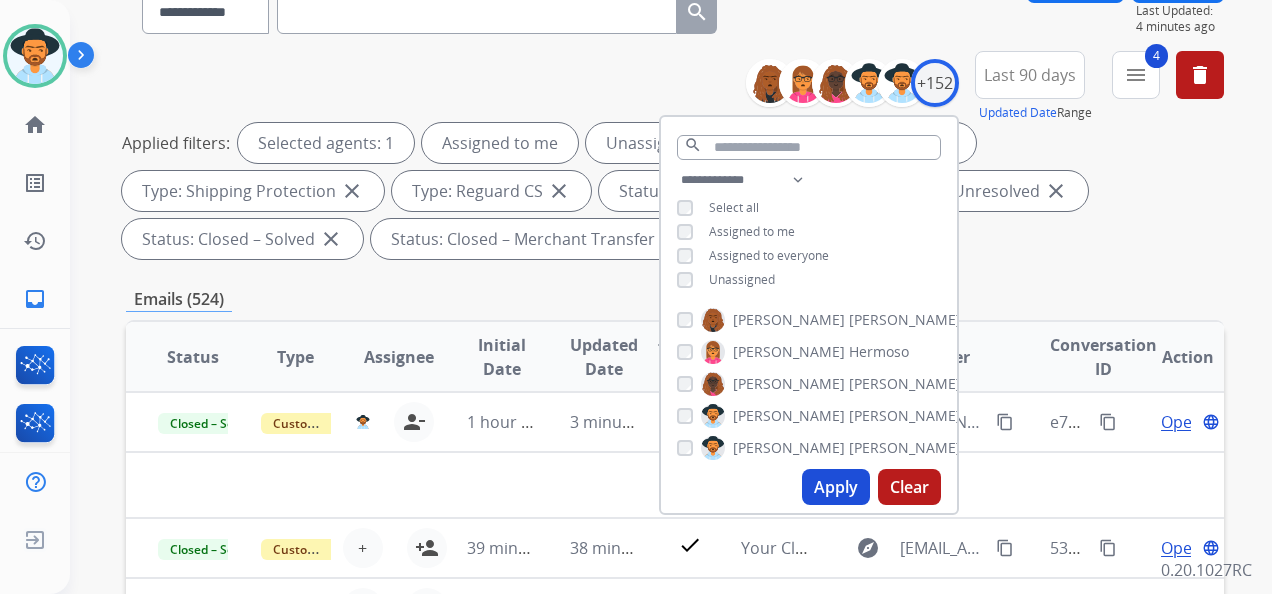 click on "**********" at bounding box center (809, 232) 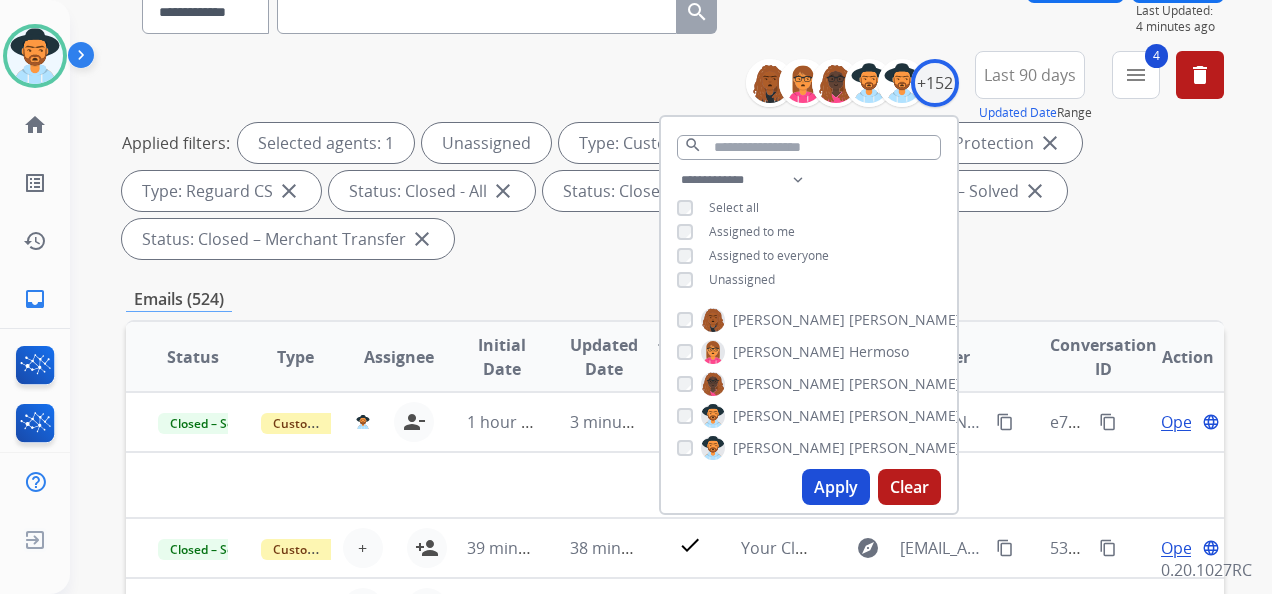 click on "Apply" at bounding box center (836, 487) 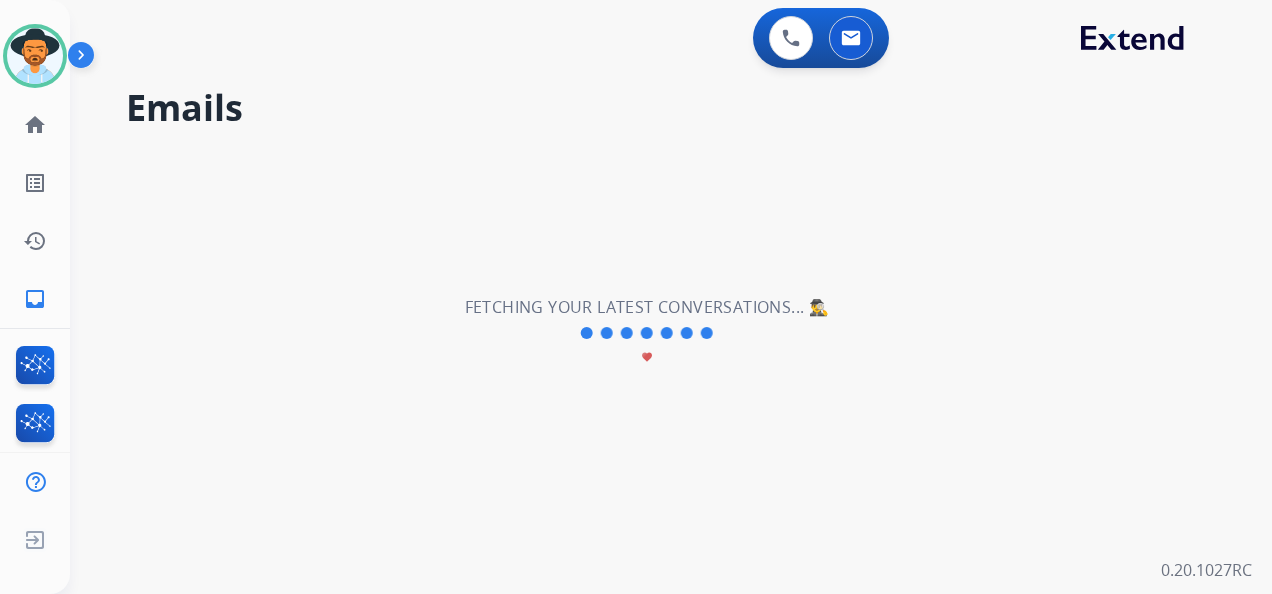 scroll, scrollTop: 0, scrollLeft: 0, axis: both 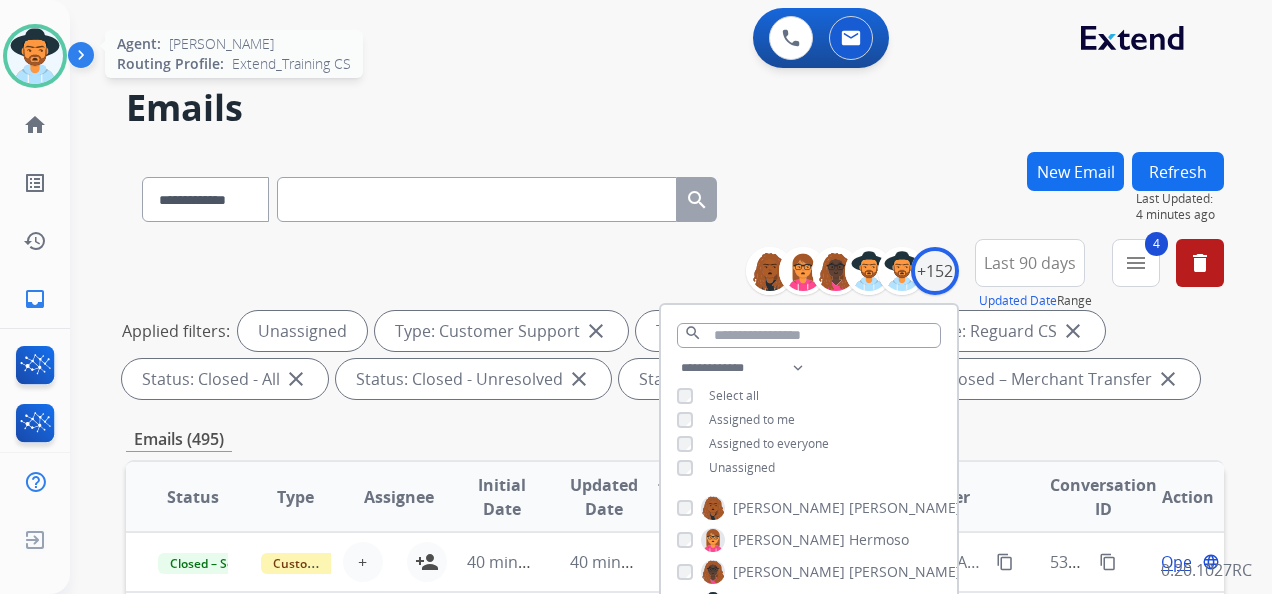 click at bounding box center (35, 56) 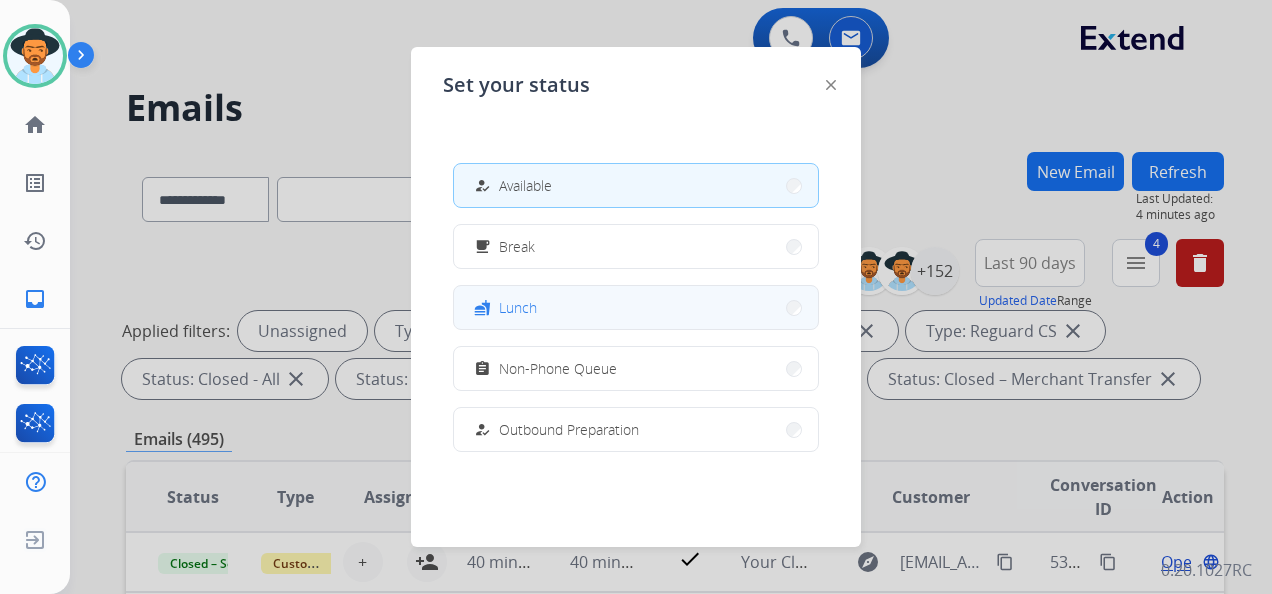 click on "fastfood Lunch" at bounding box center [636, 307] 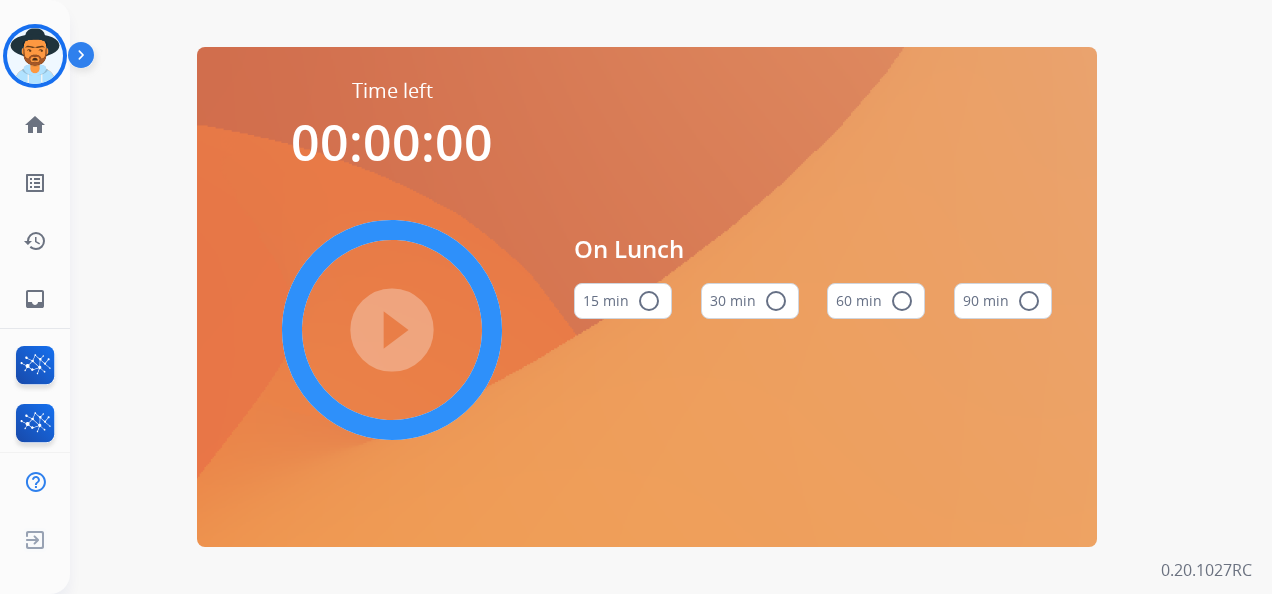 click on "60 min  radio_button_unchecked" at bounding box center [876, 301] 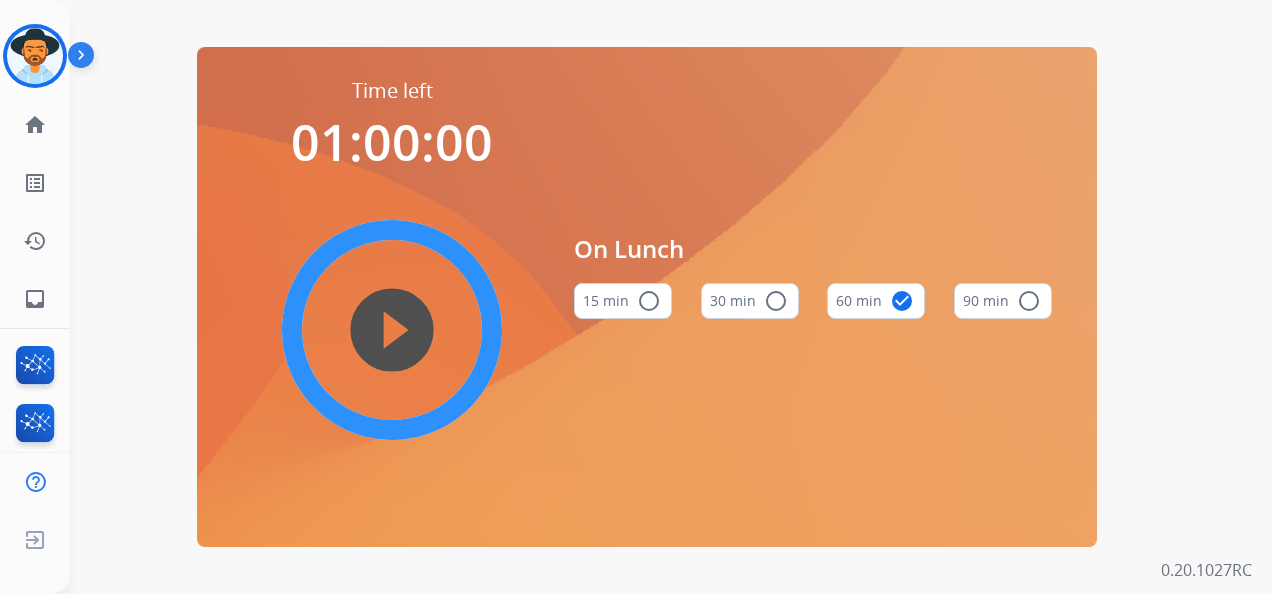 type 